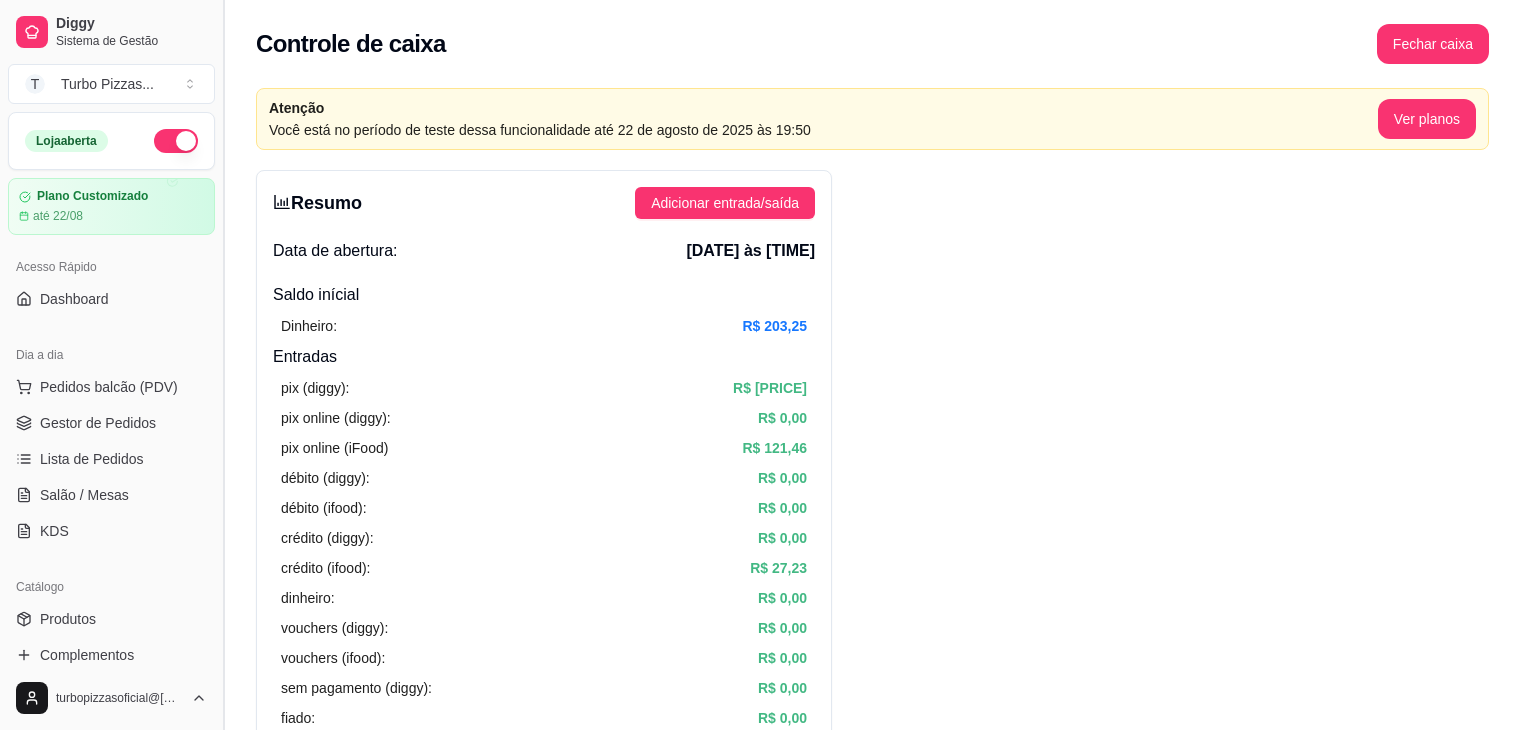 scroll, scrollTop: 0, scrollLeft: 0, axis: both 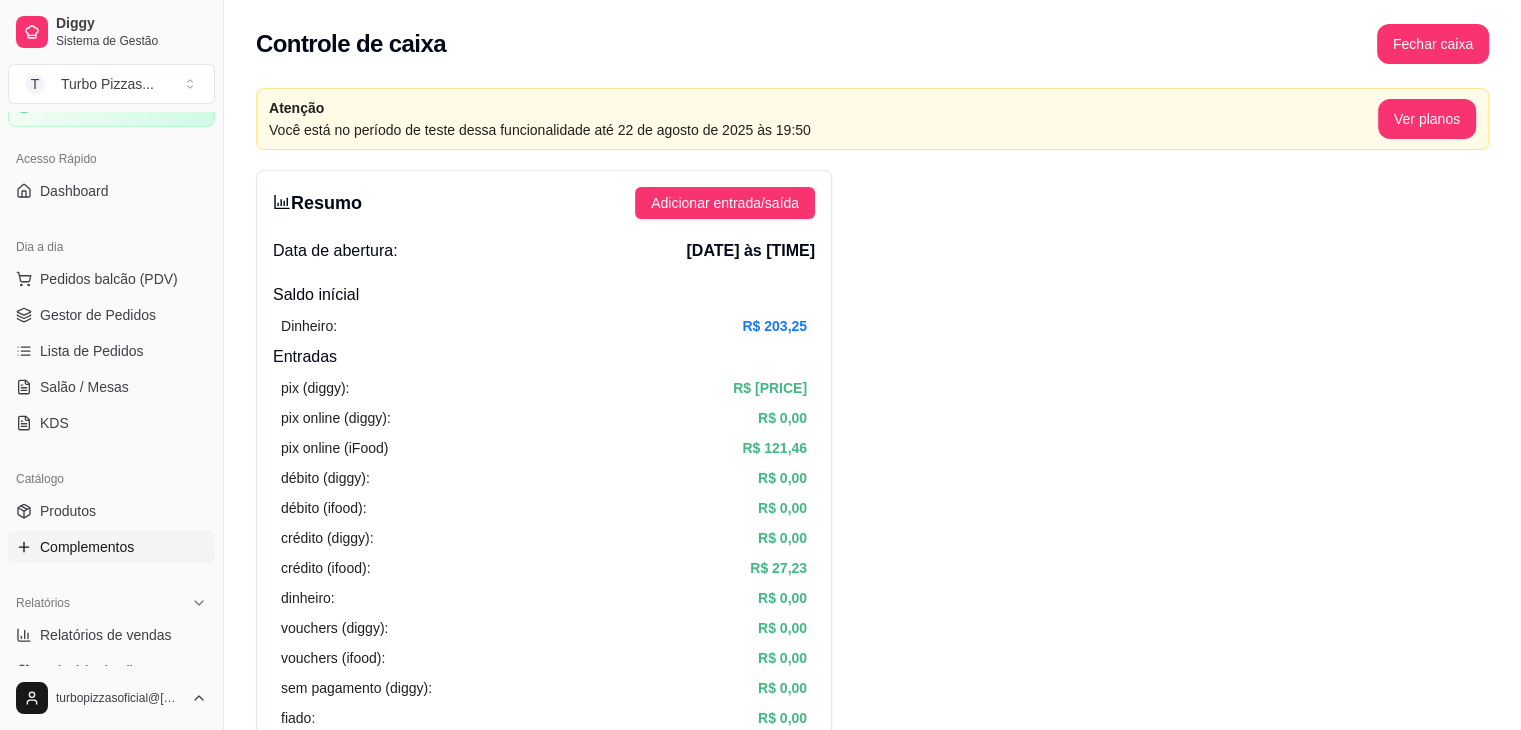 click on "Complementos" at bounding box center [87, 547] 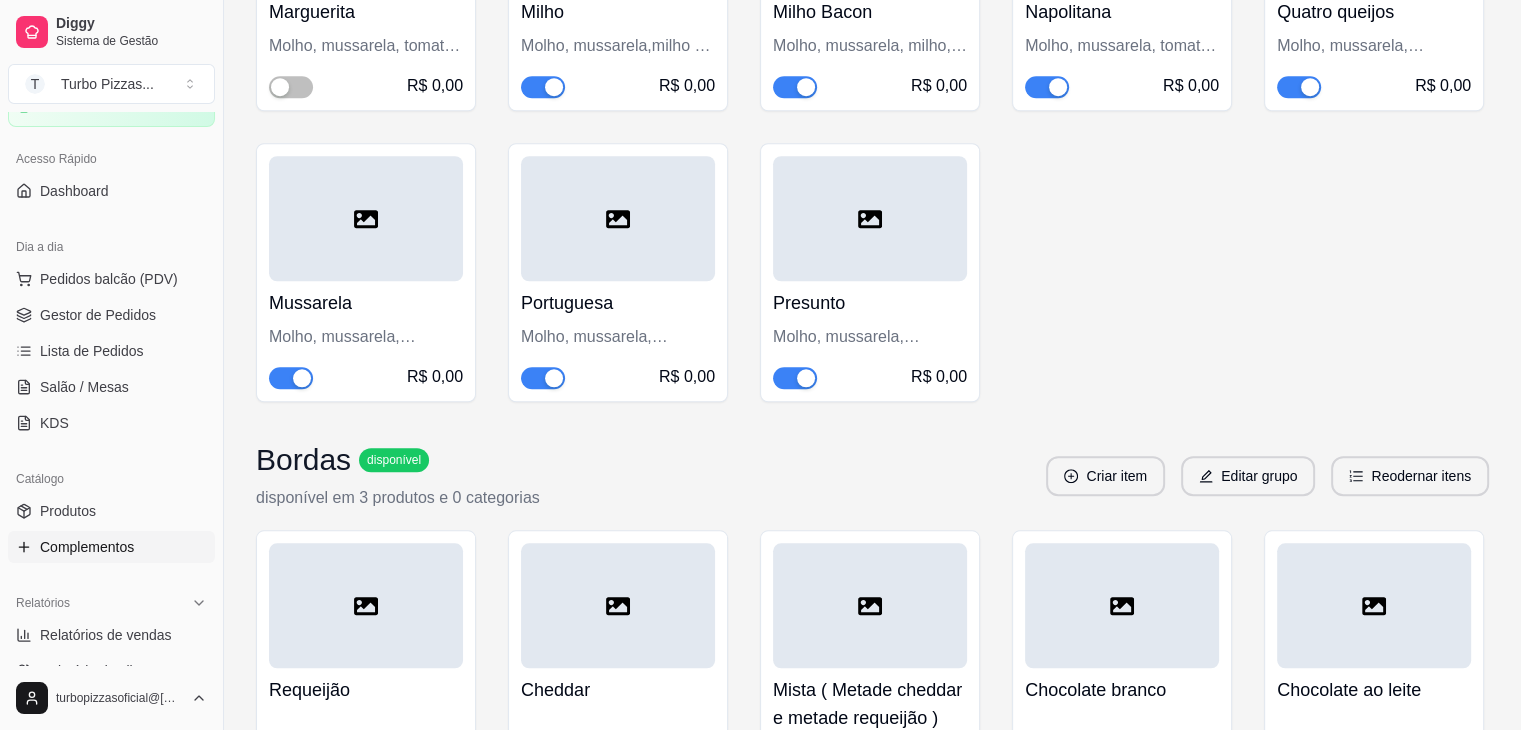 scroll, scrollTop: 2266, scrollLeft: 0, axis: vertical 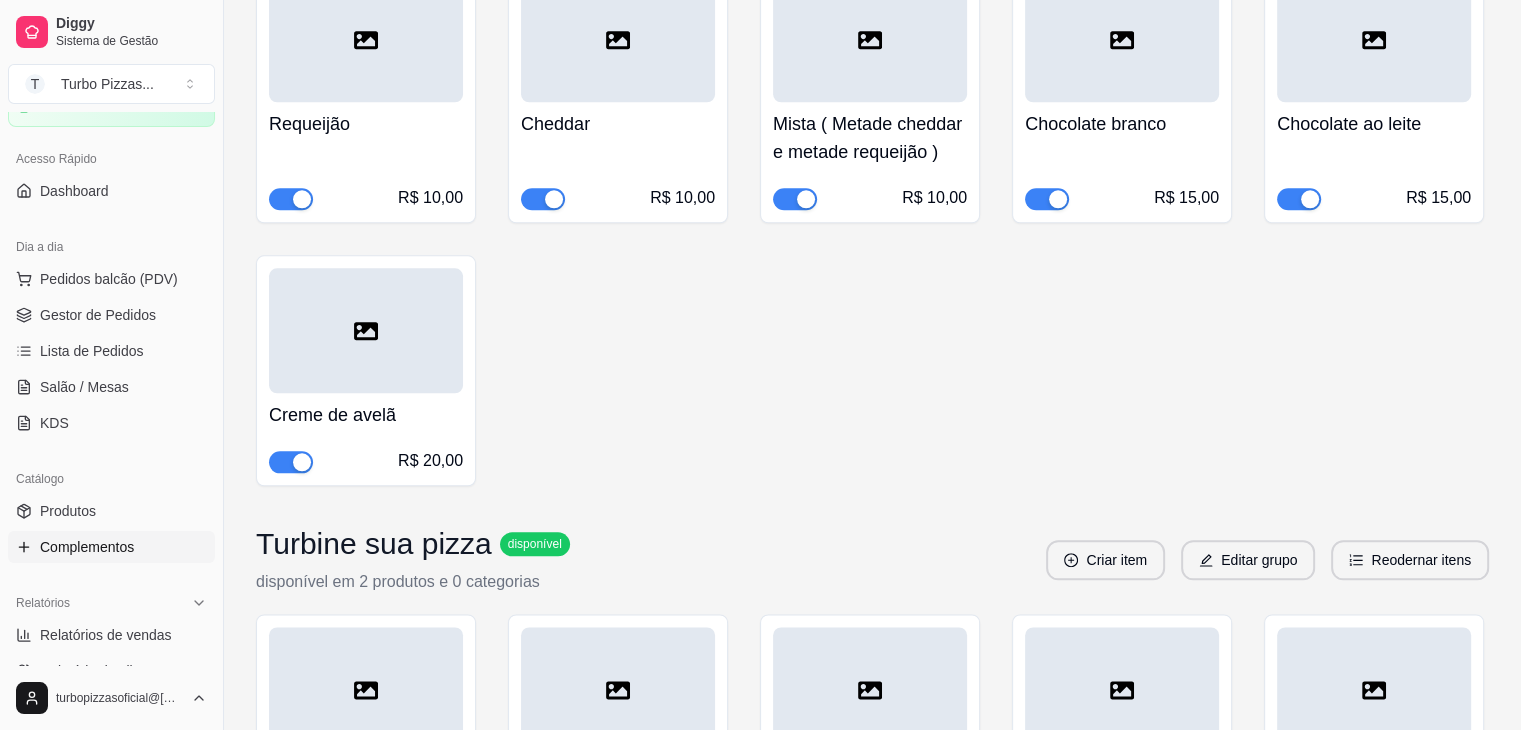 click at bounding box center [554, 199] 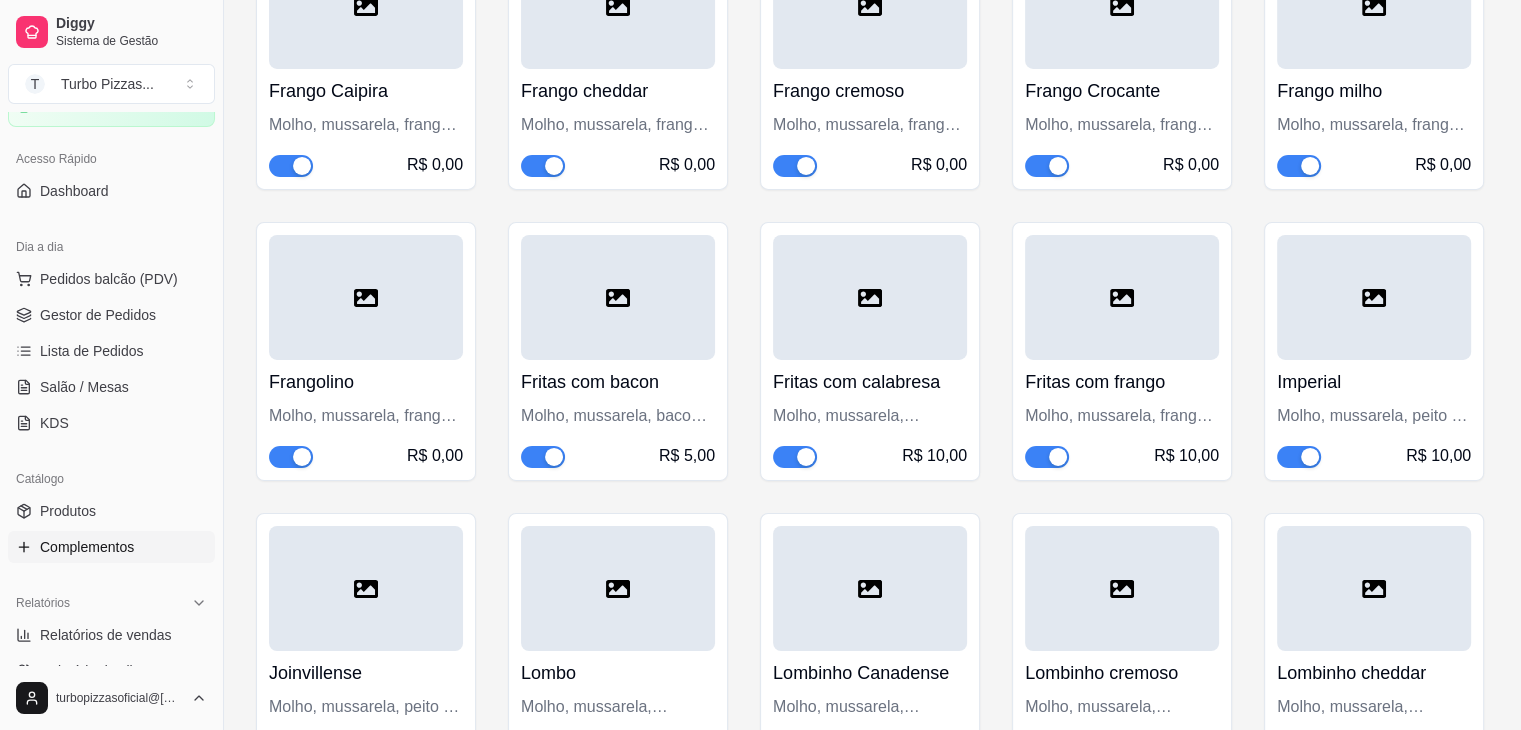 scroll, scrollTop: 7366, scrollLeft: 0, axis: vertical 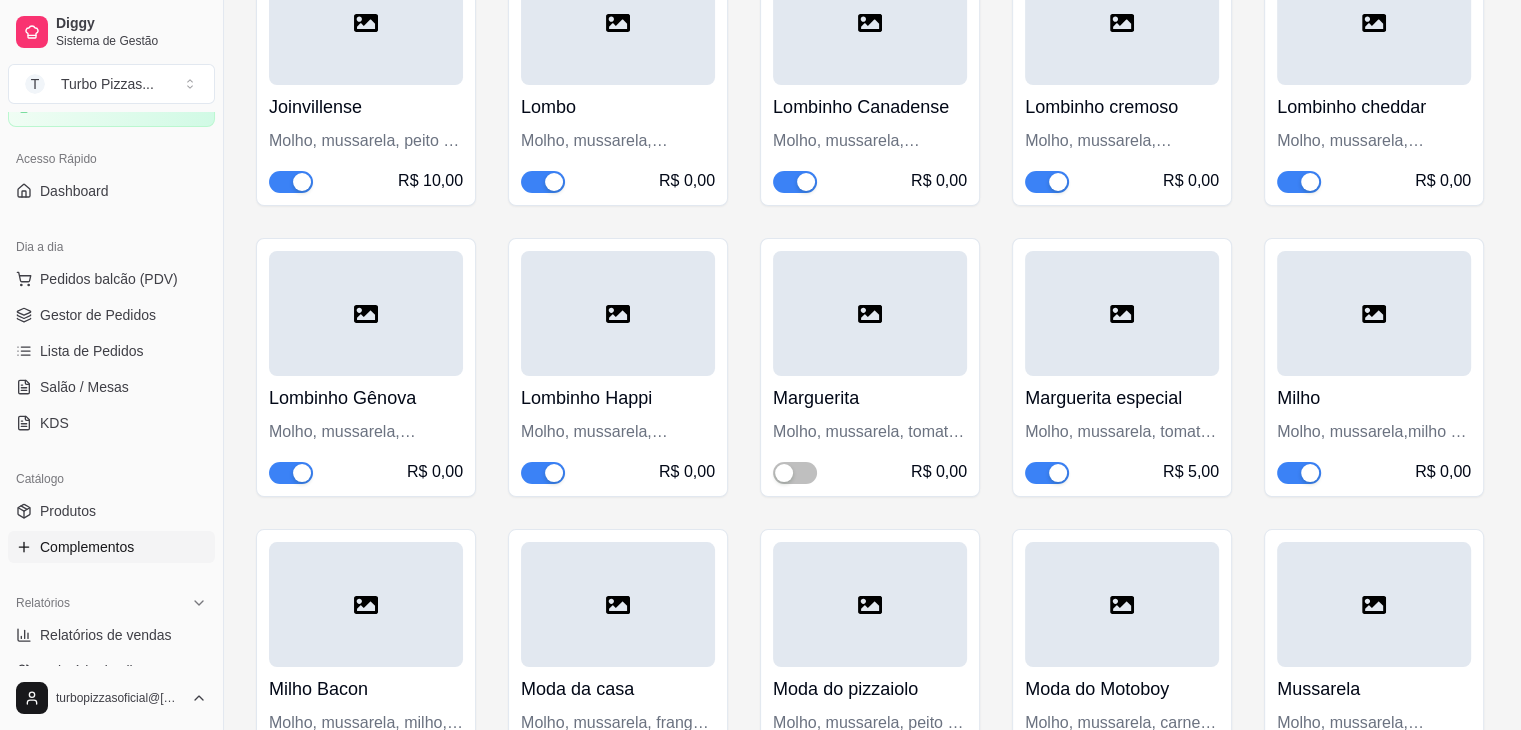click at bounding box center (1047, 473) 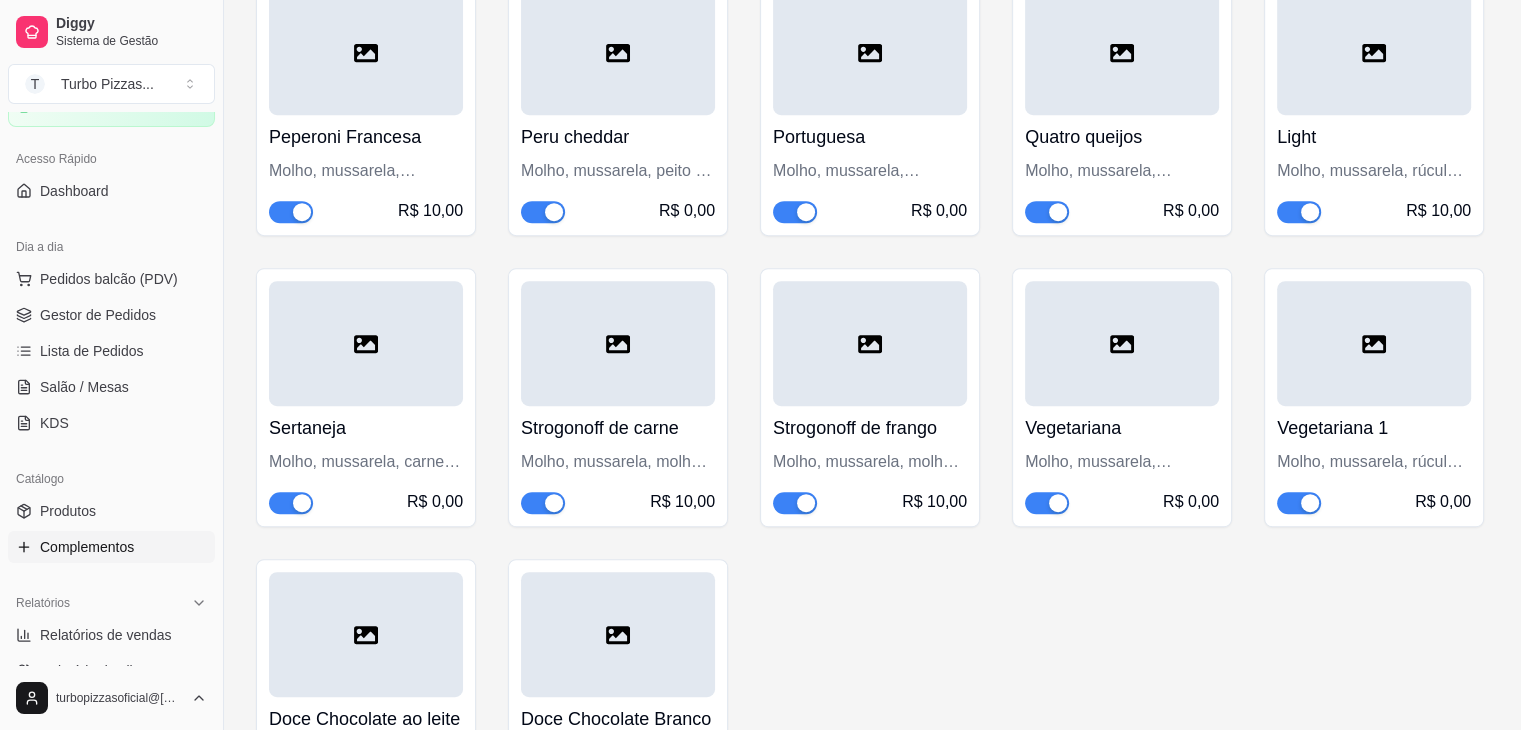 scroll, scrollTop: 9066, scrollLeft: 0, axis: vertical 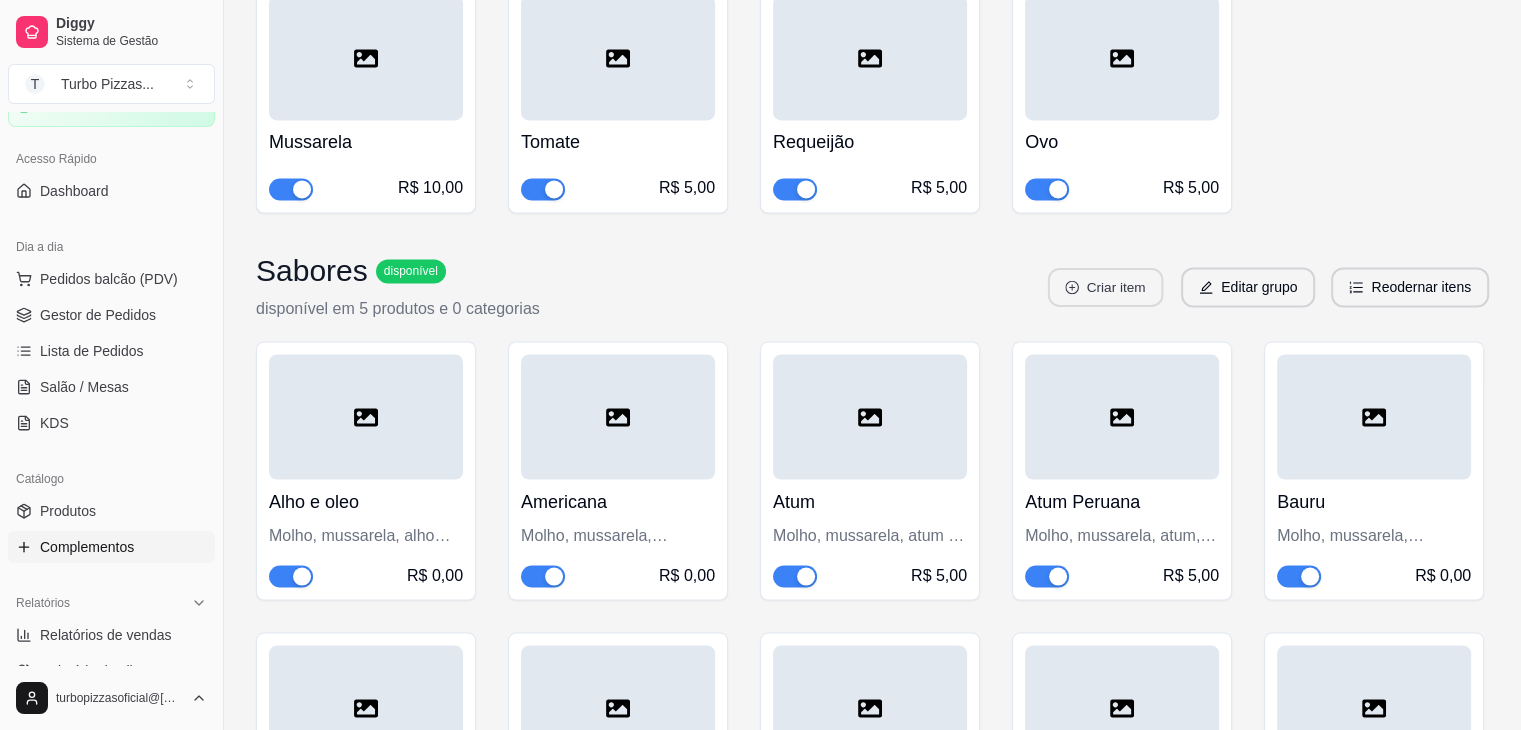 click on "Criar item" at bounding box center [1105, 287] 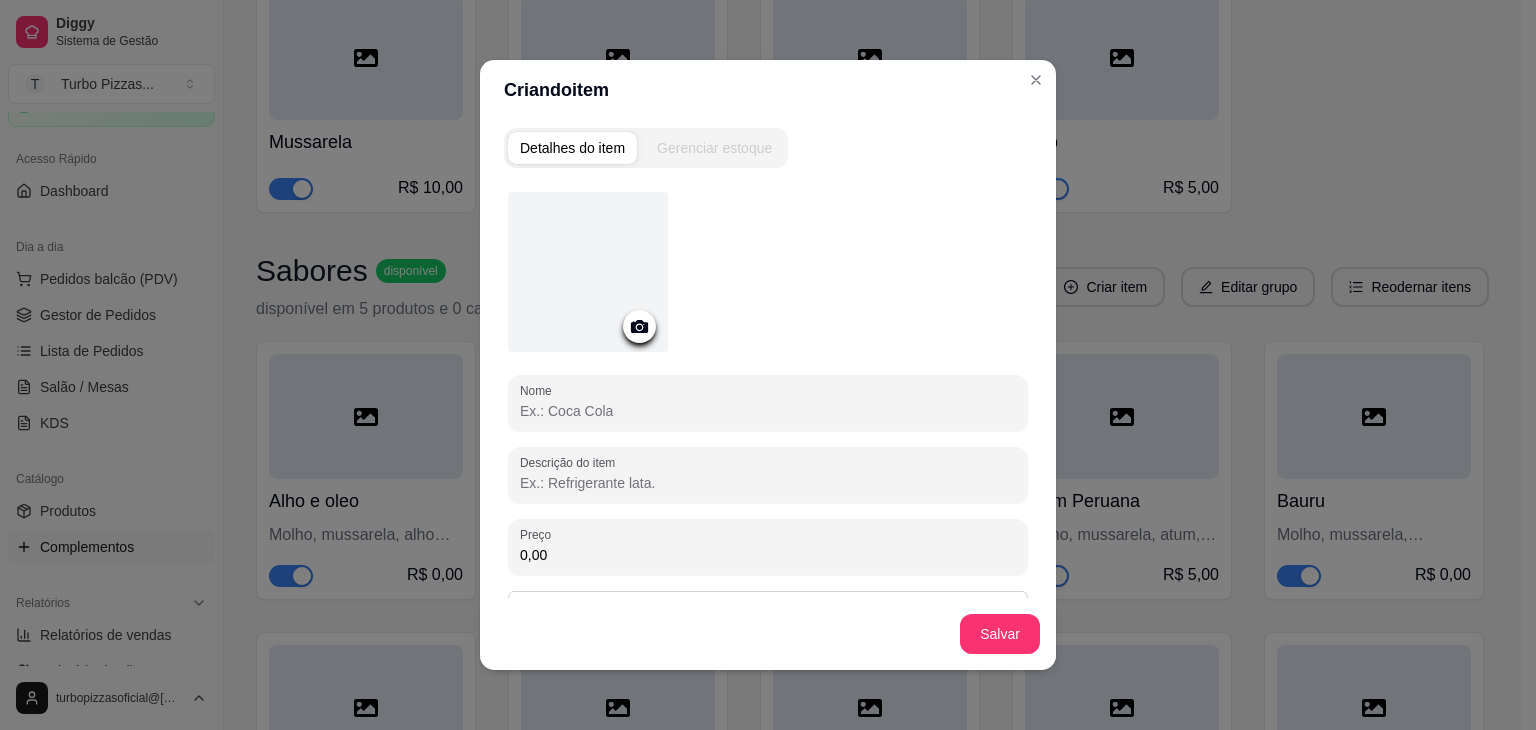 click on "Nome" at bounding box center [768, 411] 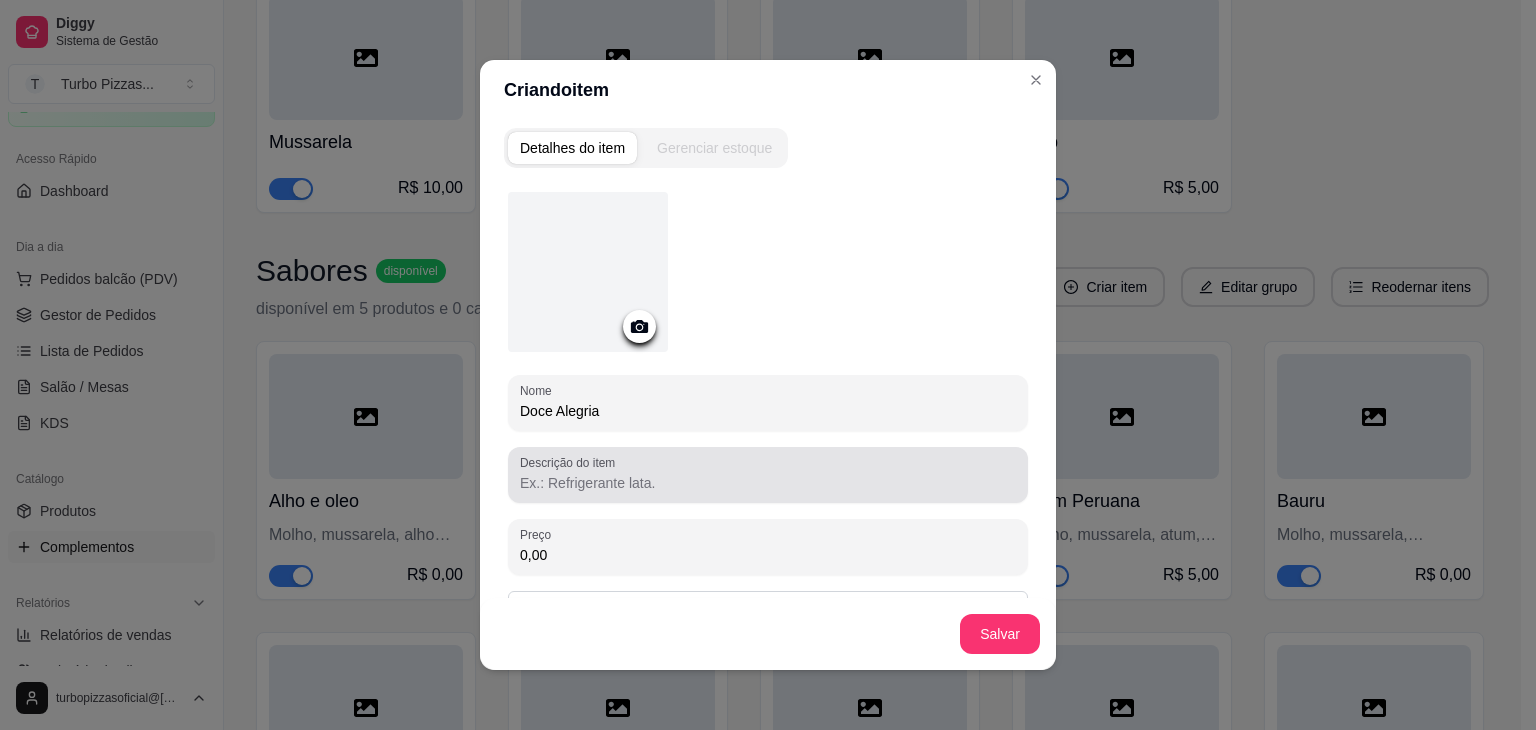type on "Doce Alegria" 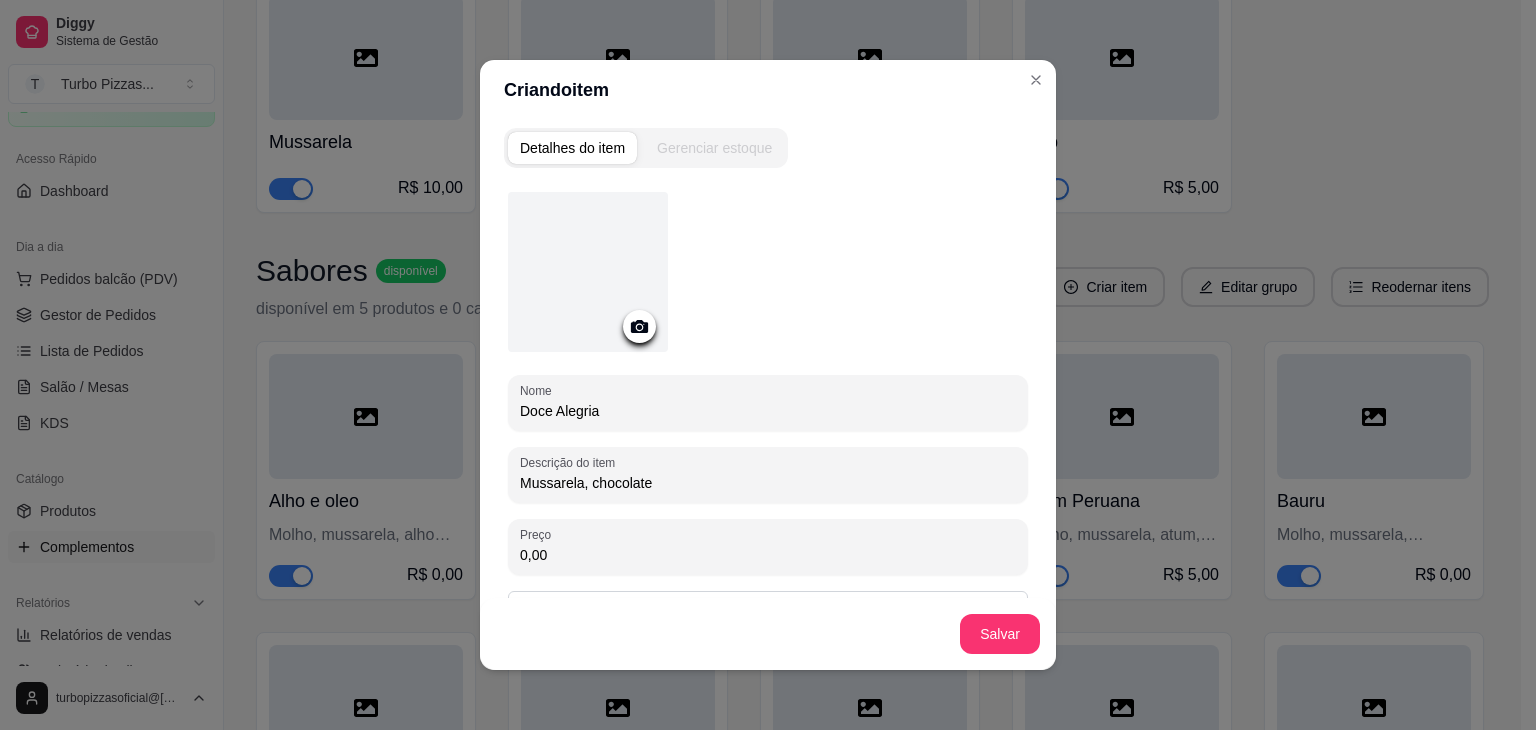 drag, startPoint x: 659, startPoint y: 486, endPoint x: 507, endPoint y: 484, distance: 152.01315 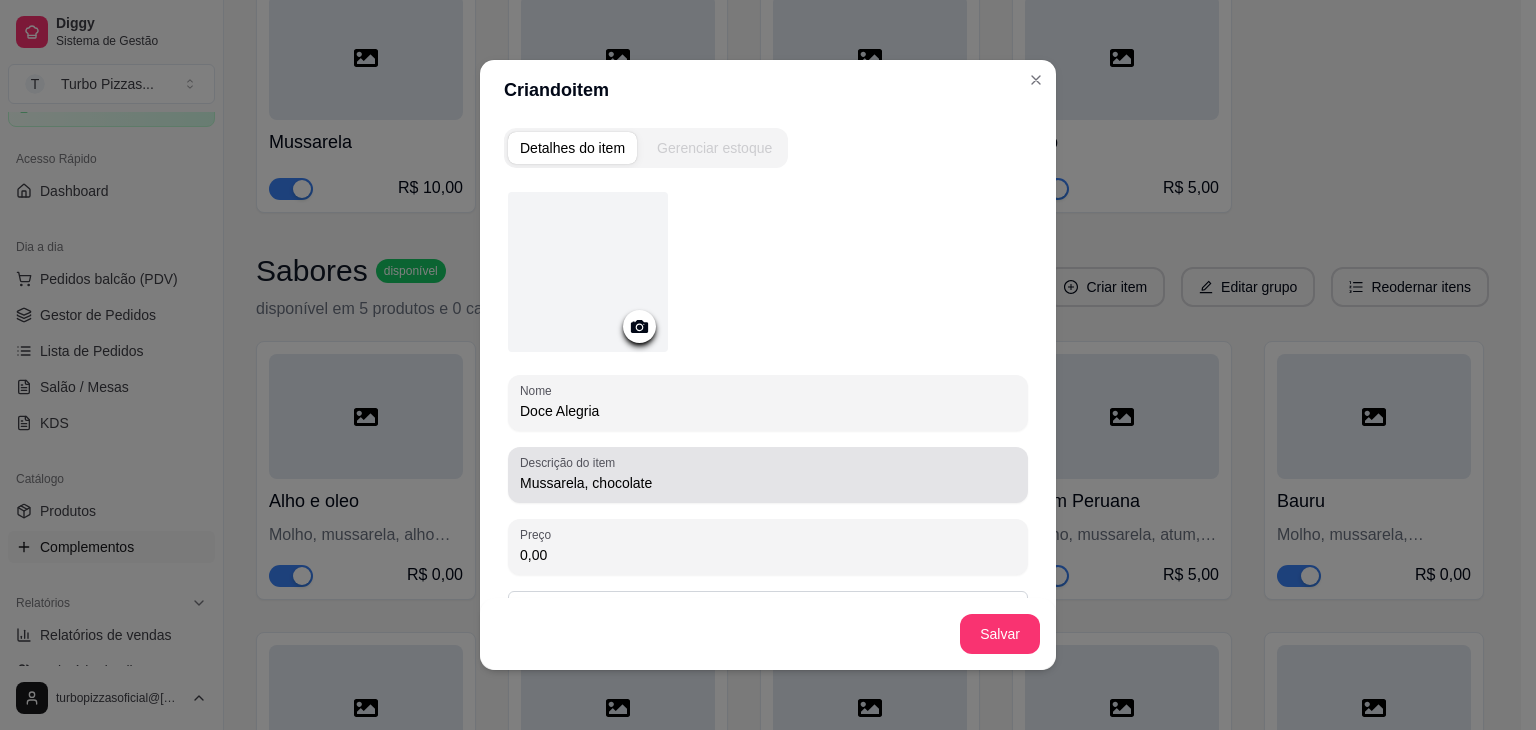 click on "Mussarela, chocolate" at bounding box center [768, 475] 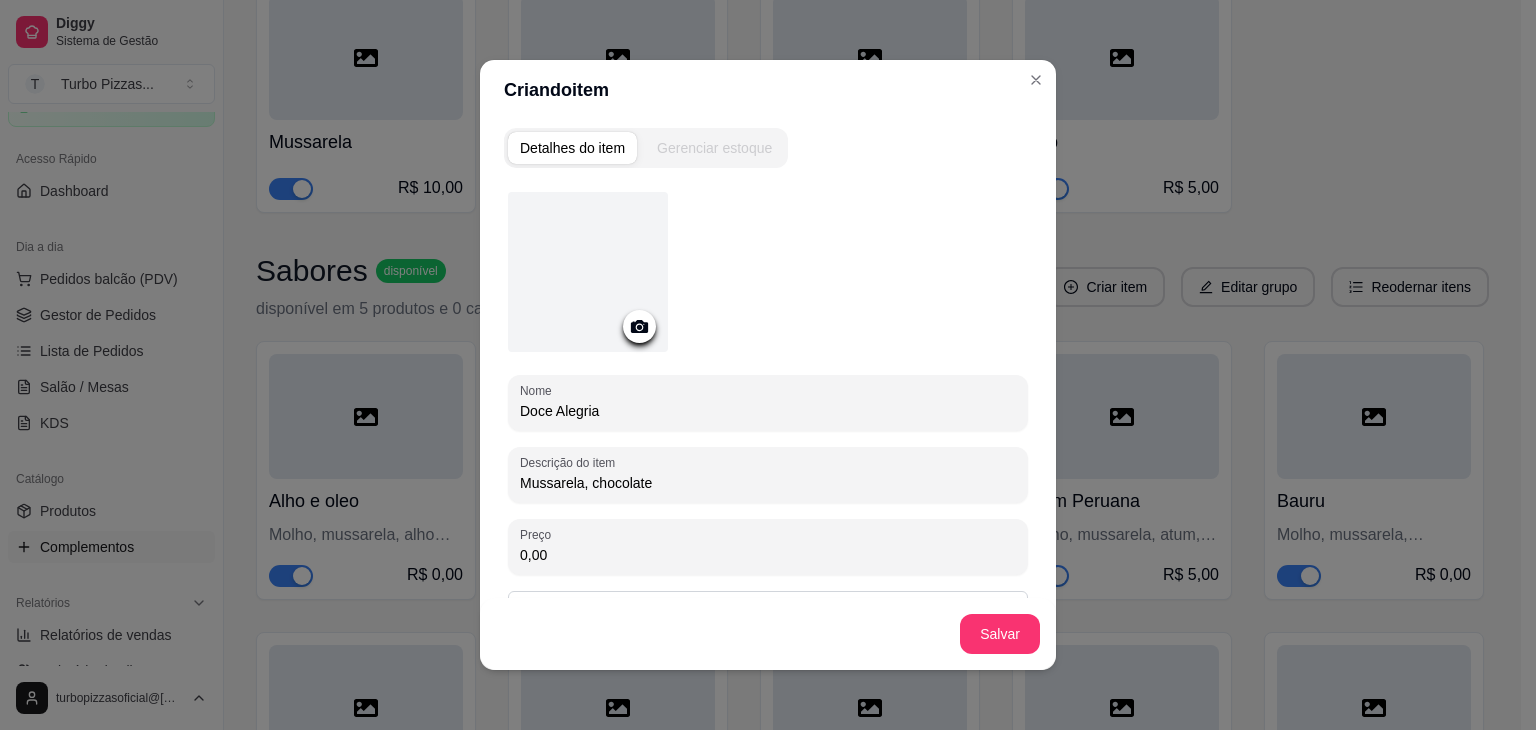 click on "Mussarela, chocolate" at bounding box center [768, 475] 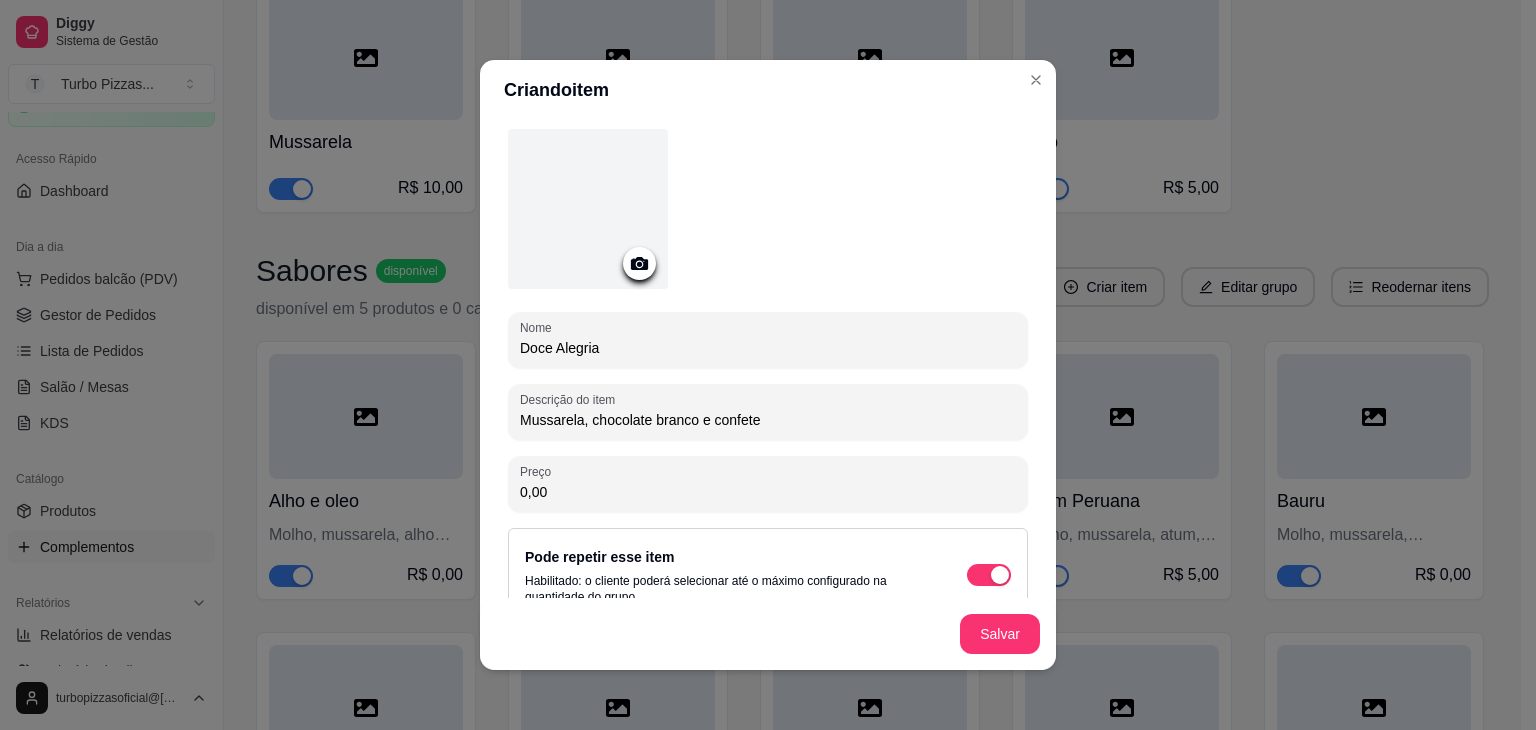 scroll, scrollTop: 97, scrollLeft: 0, axis: vertical 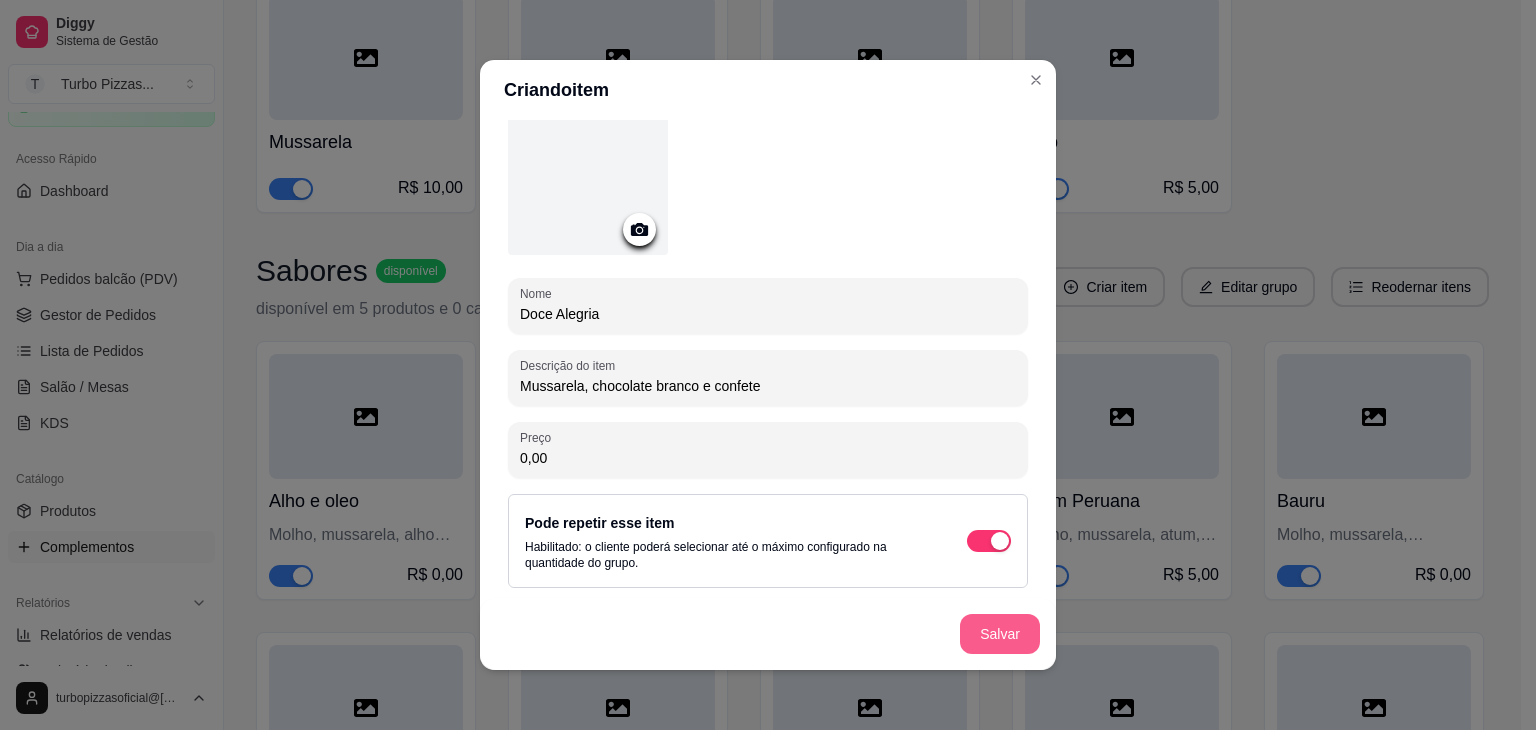 type on "Mussarela, chocolate branco e confete" 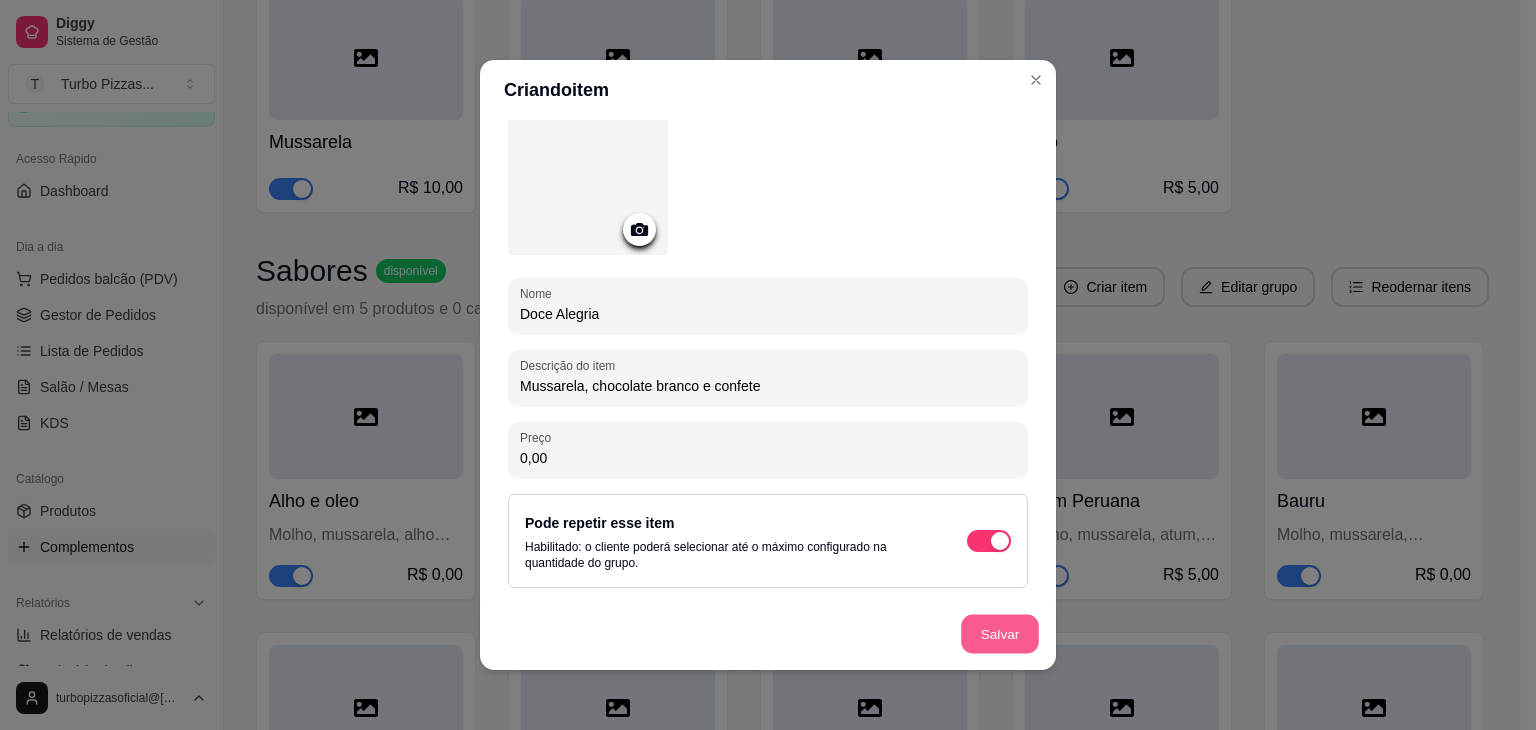 click on "Salvar" at bounding box center [1000, 634] 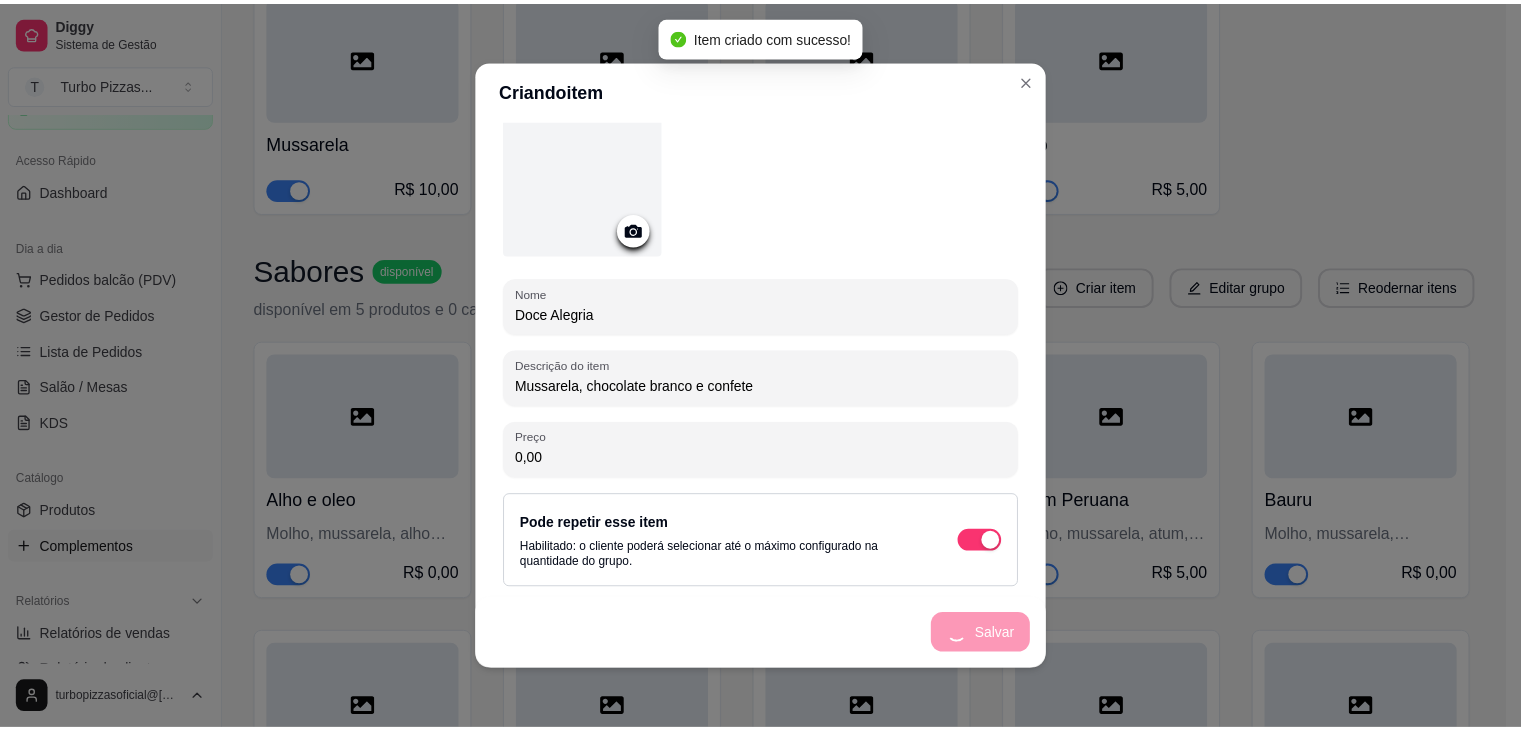scroll, scrollTop: 0, scrollLeft: 0, axis: both 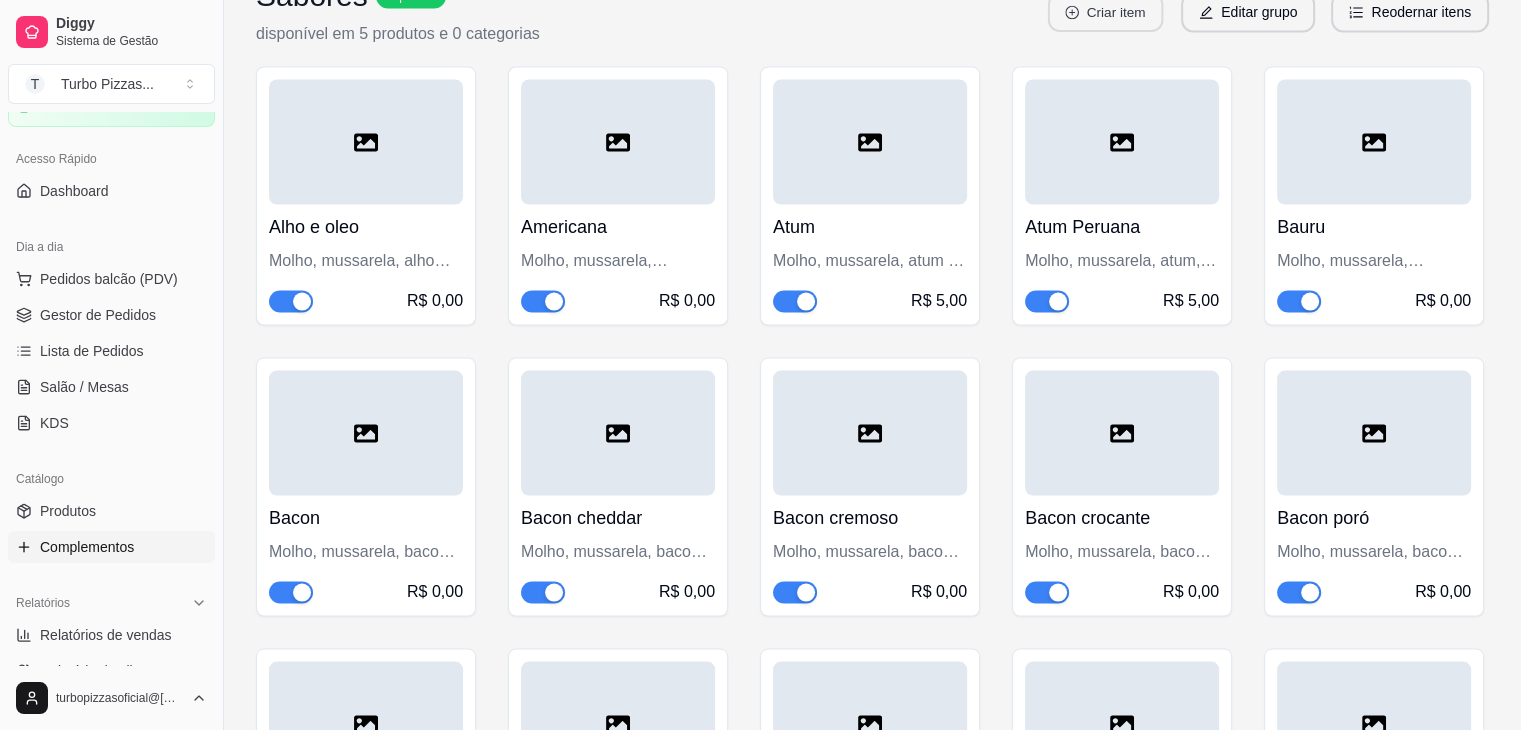 click on "Criar item" at bounding box center (1105, 12) 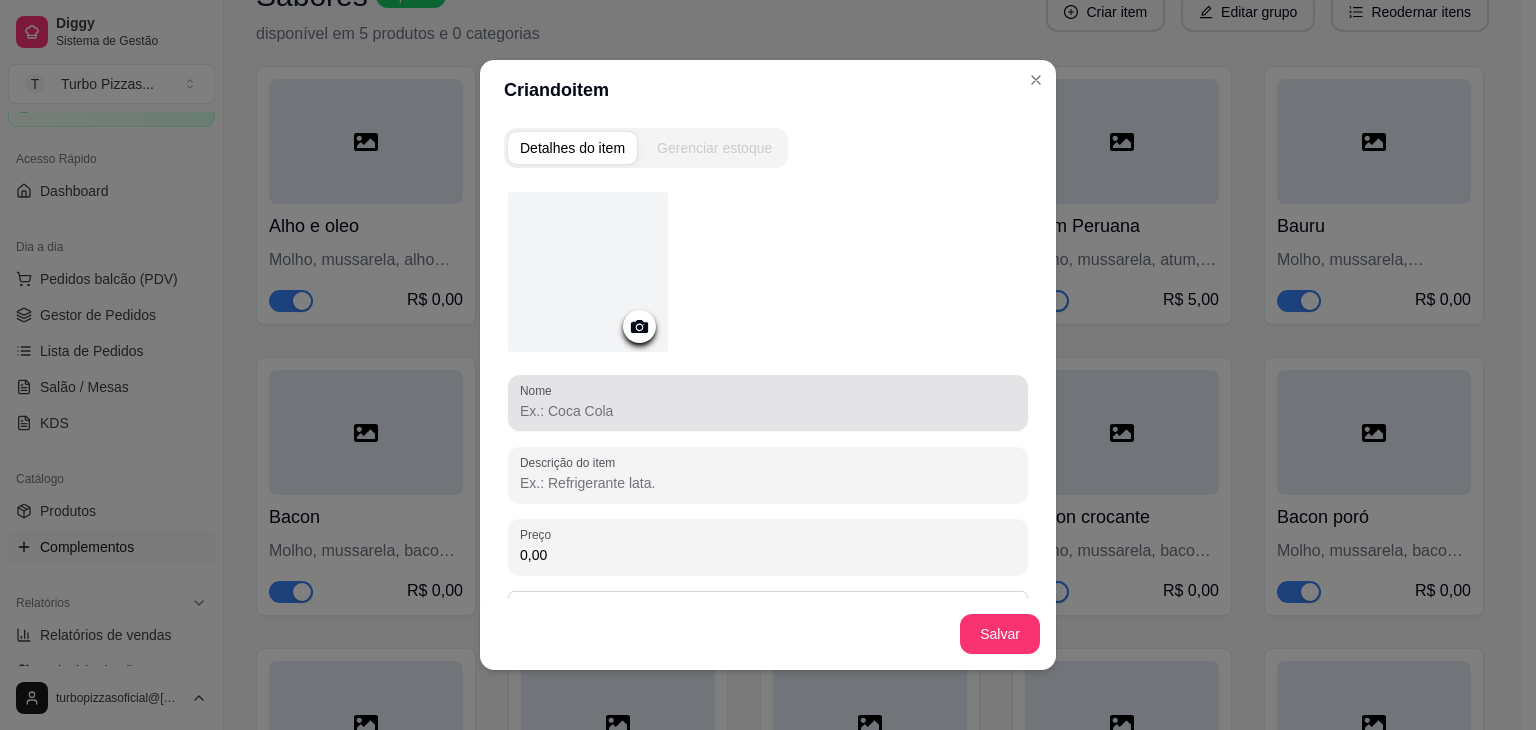 click on "Nome" at bounding box center [768, 411] 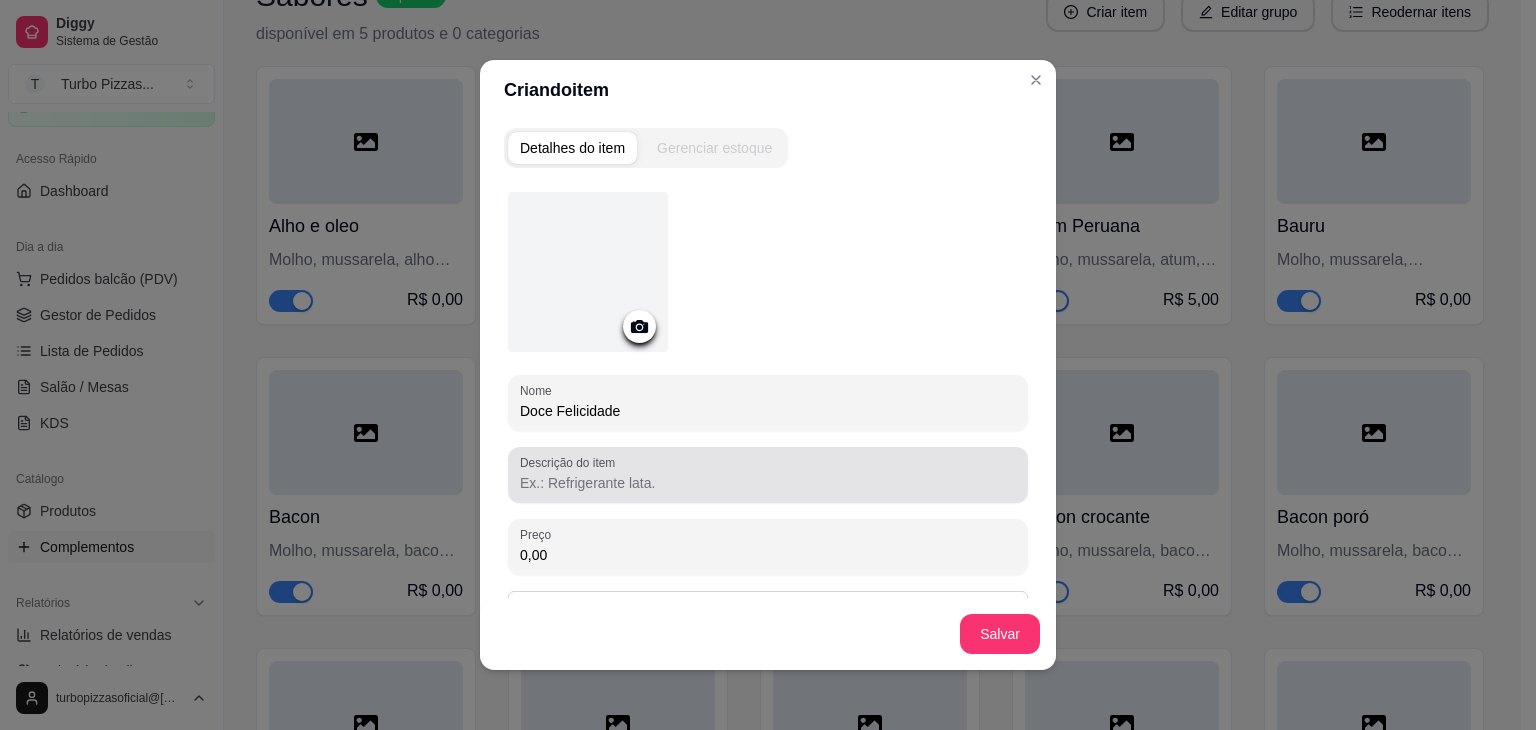 type on "Doce Felicidade" 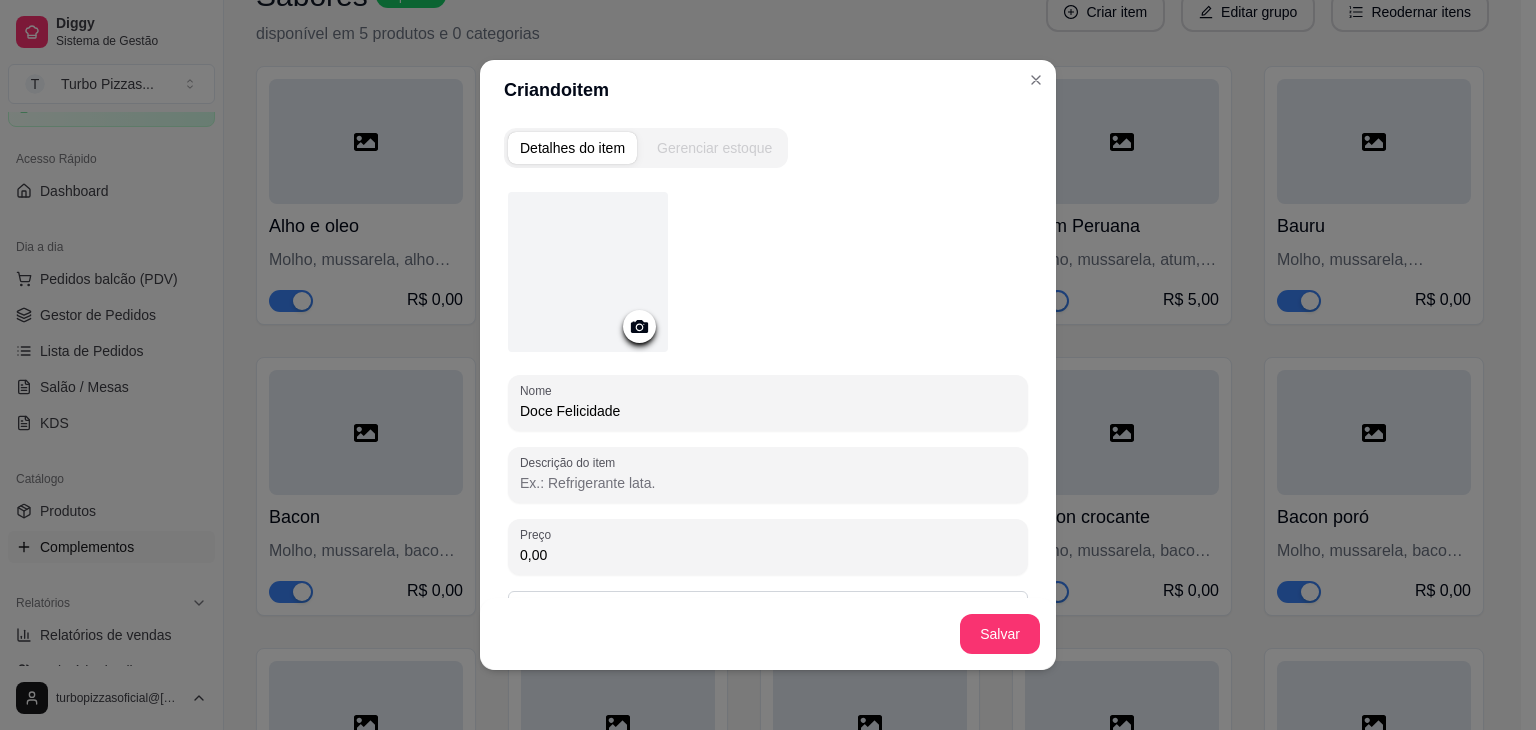 paste on "Mussarela, chocolate" 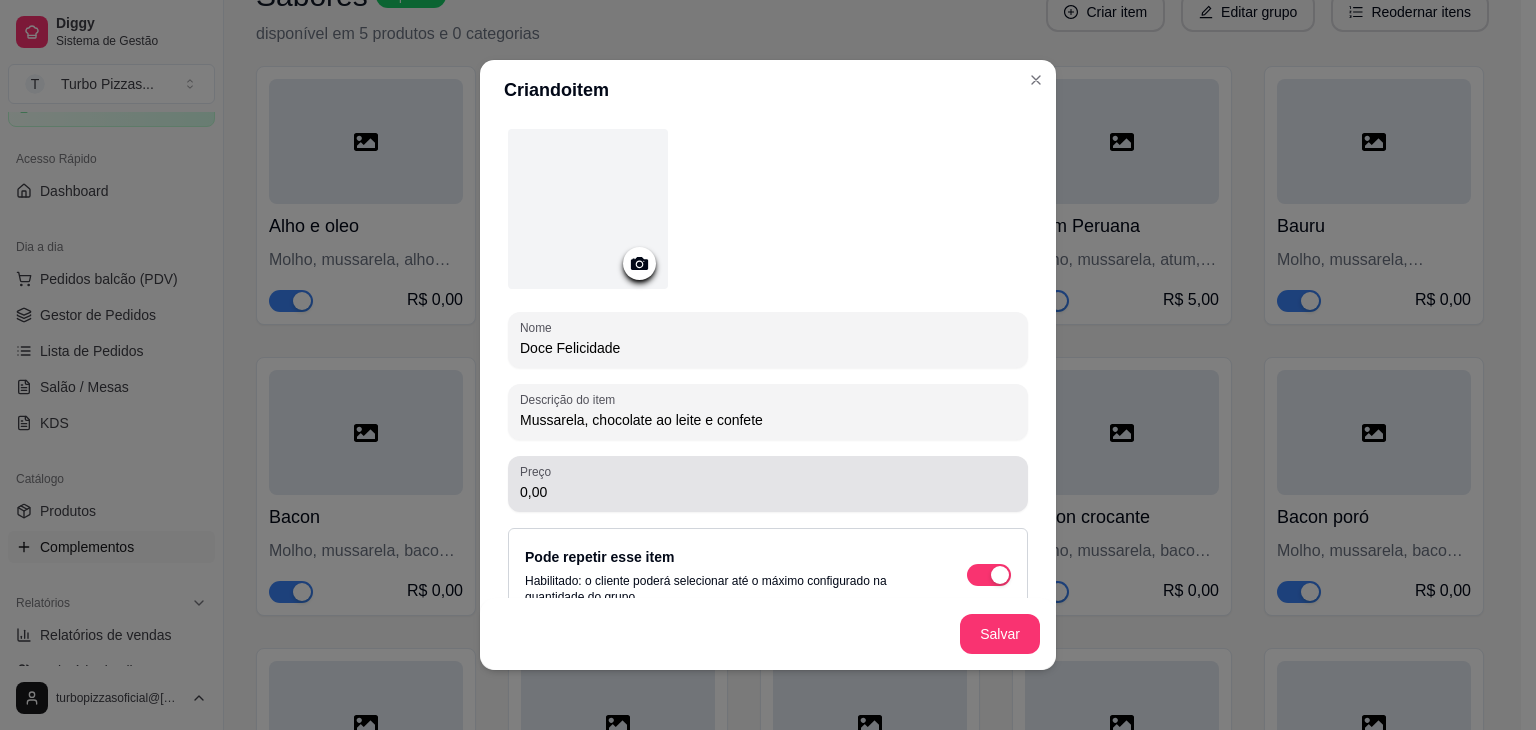 scroll, scrollTop: 97, scrollLeft: 0, axis: vertical 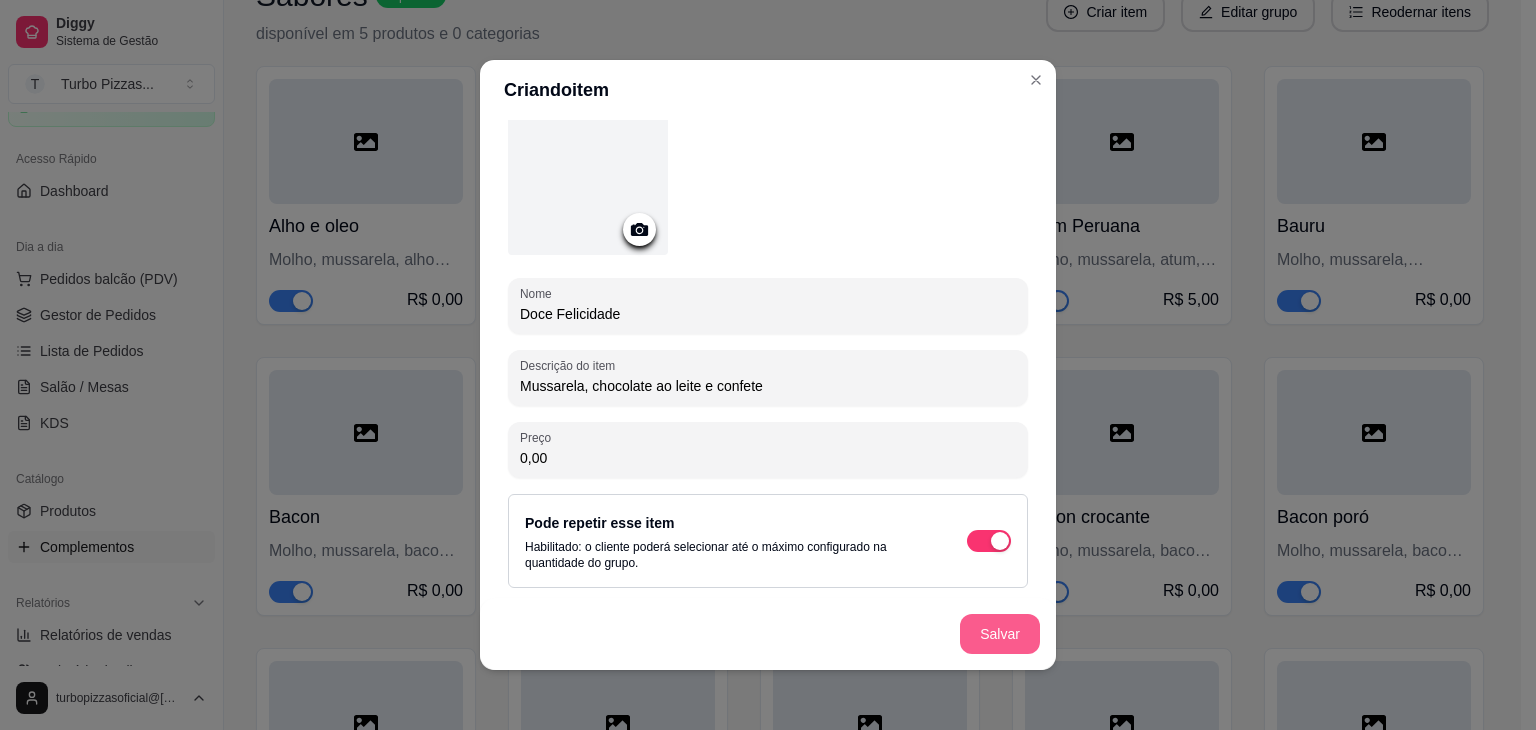 type on "Mussarela, chocolate ao leite e confete" 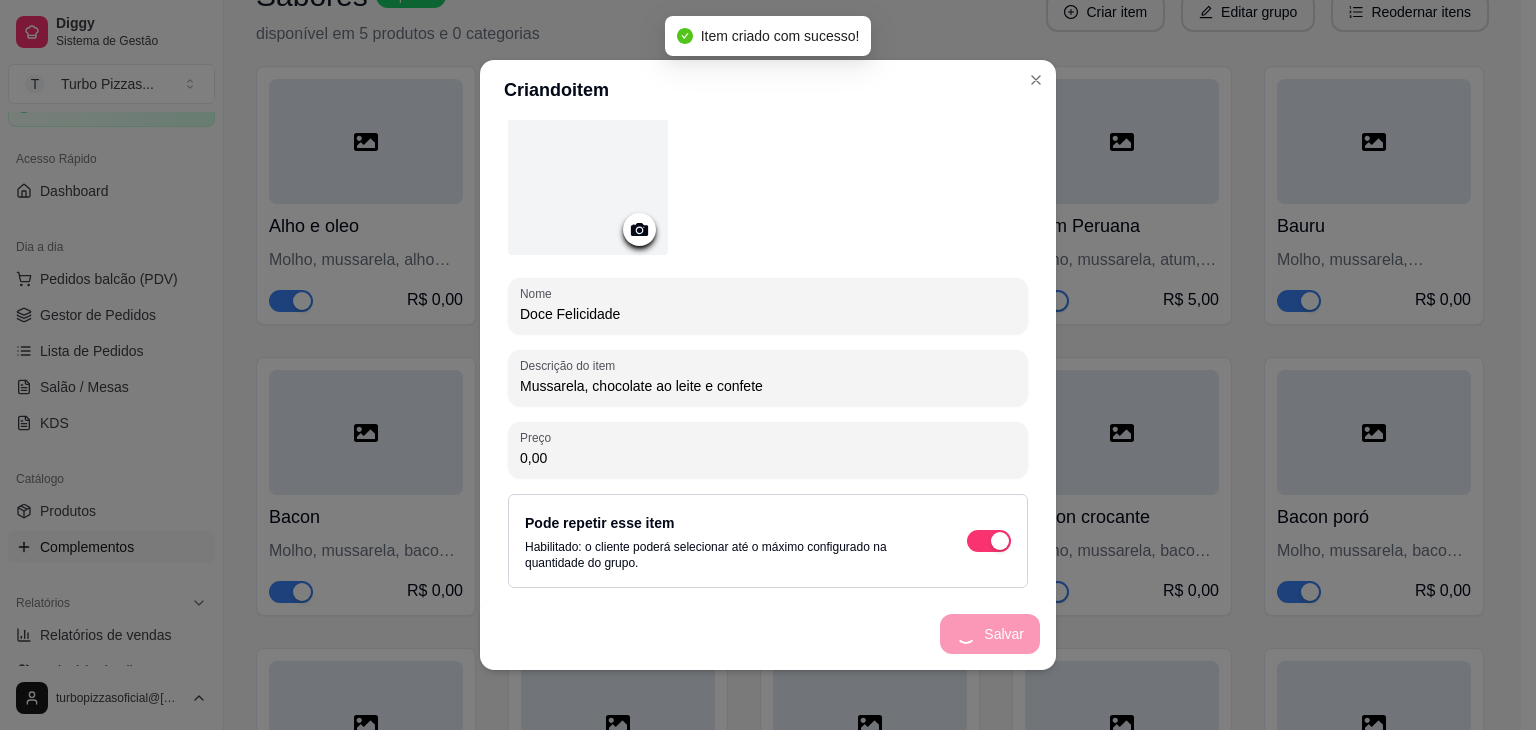 scroll, scrollTop: 0, scrollLeft: 0, axis: both 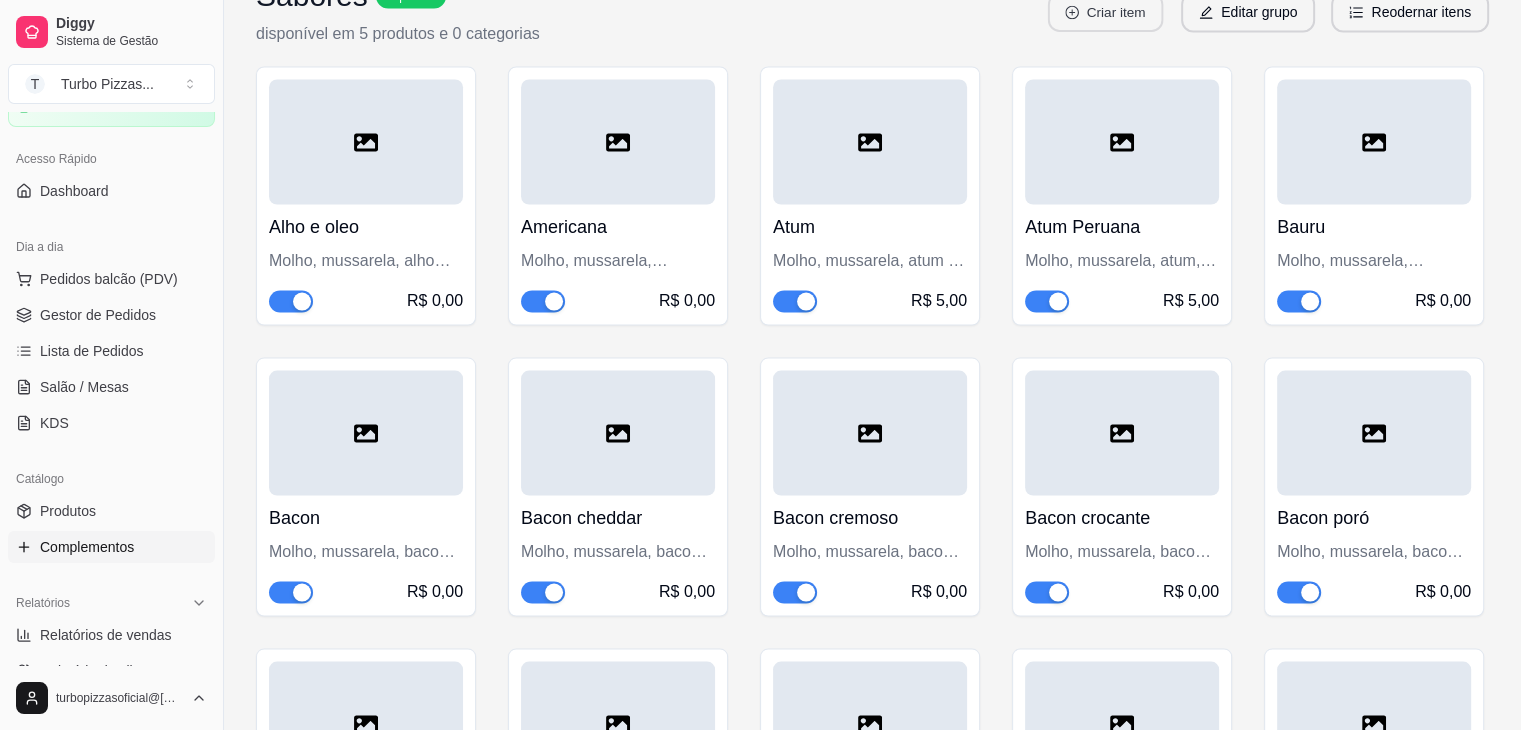 click on "Criar item" at bounding box center (1105, 12) 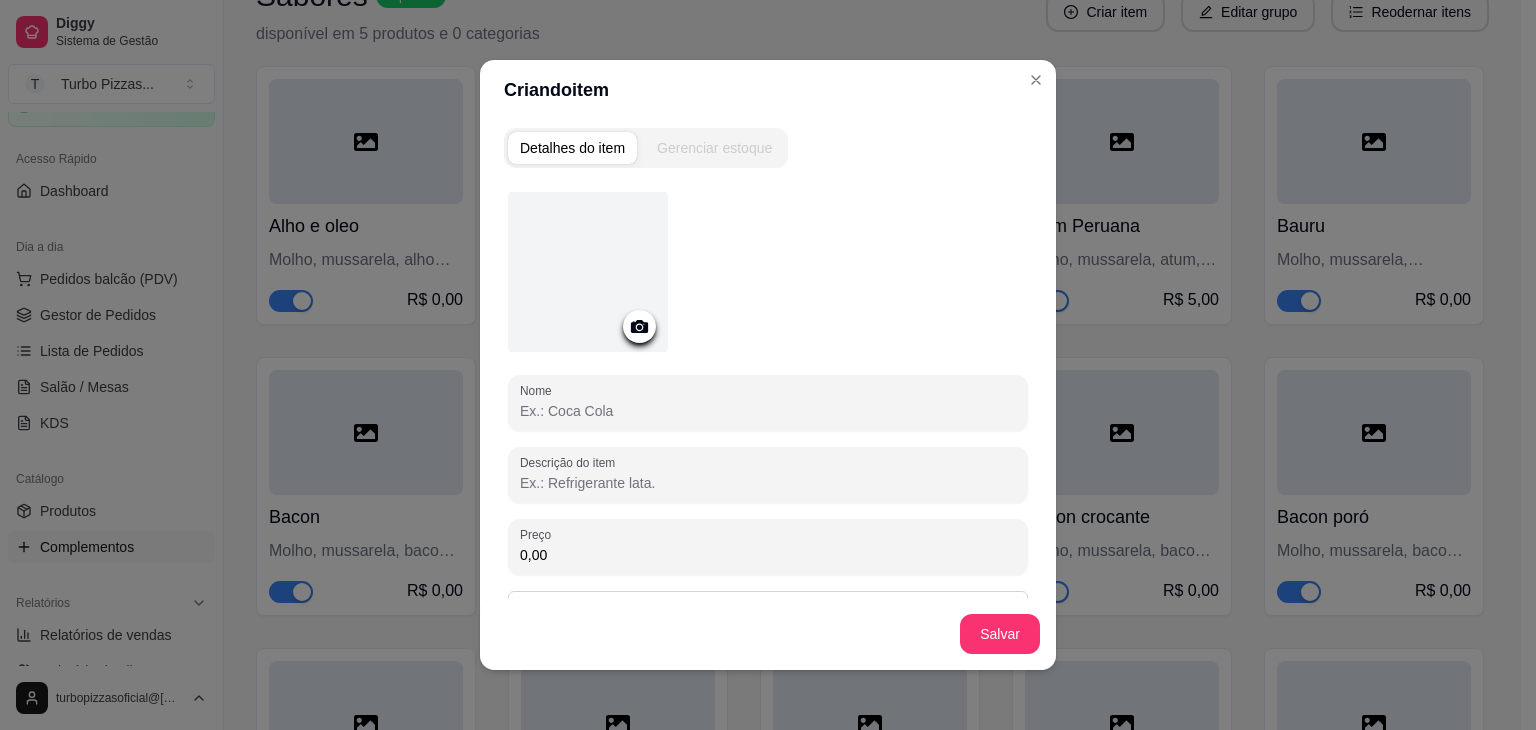 click on "Nome" at bounding box center [768, 411] 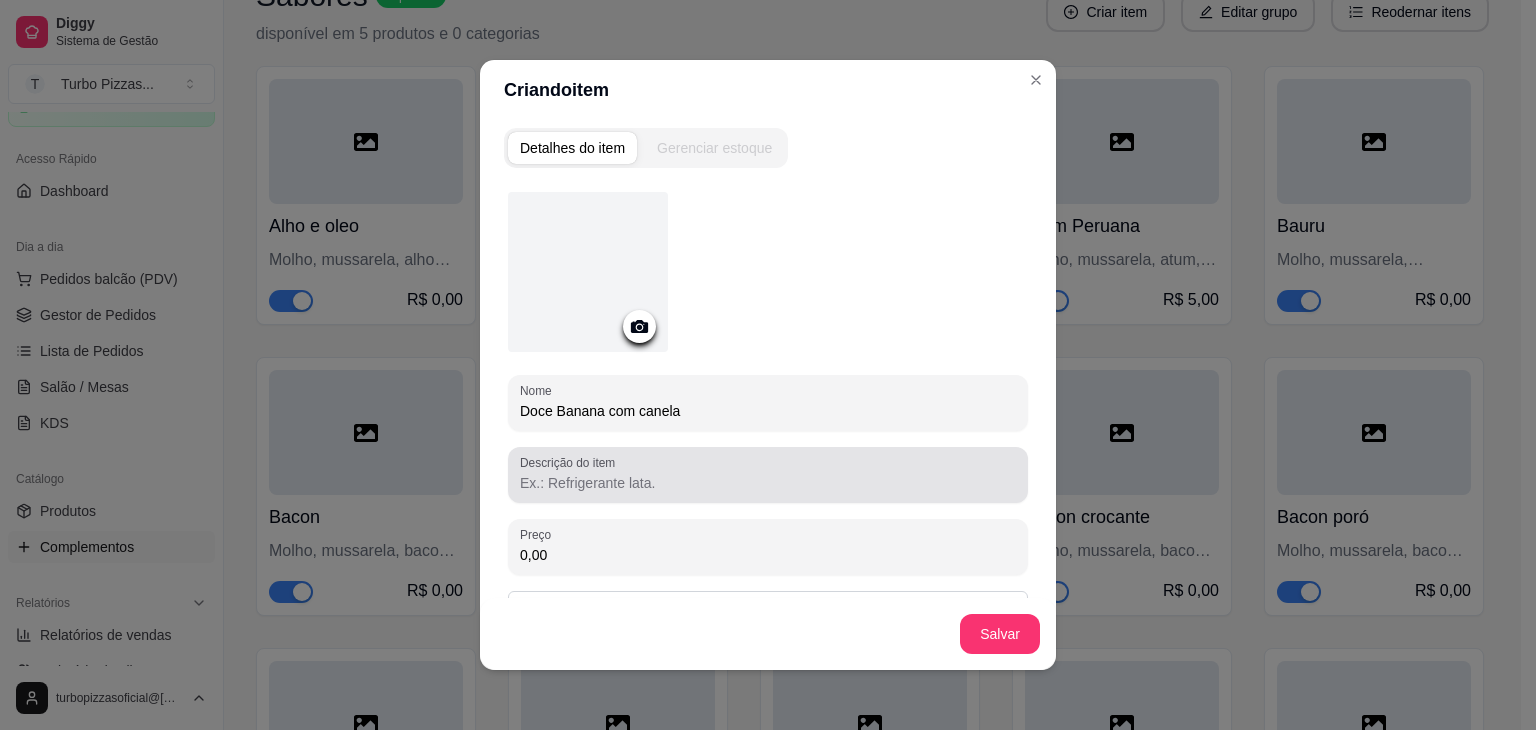 type on "Doce Banana com canela" 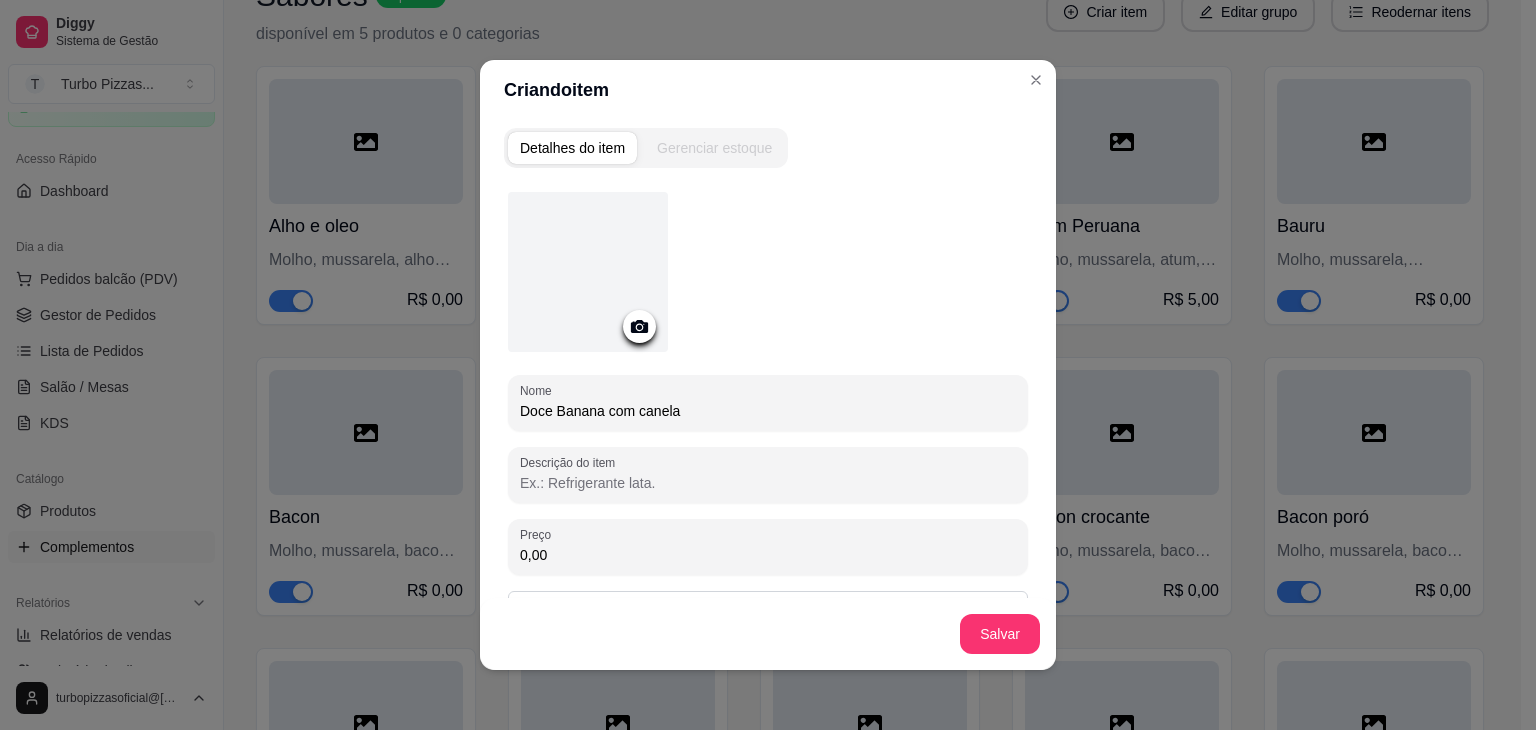 paste on "Mussarela, chocolate" 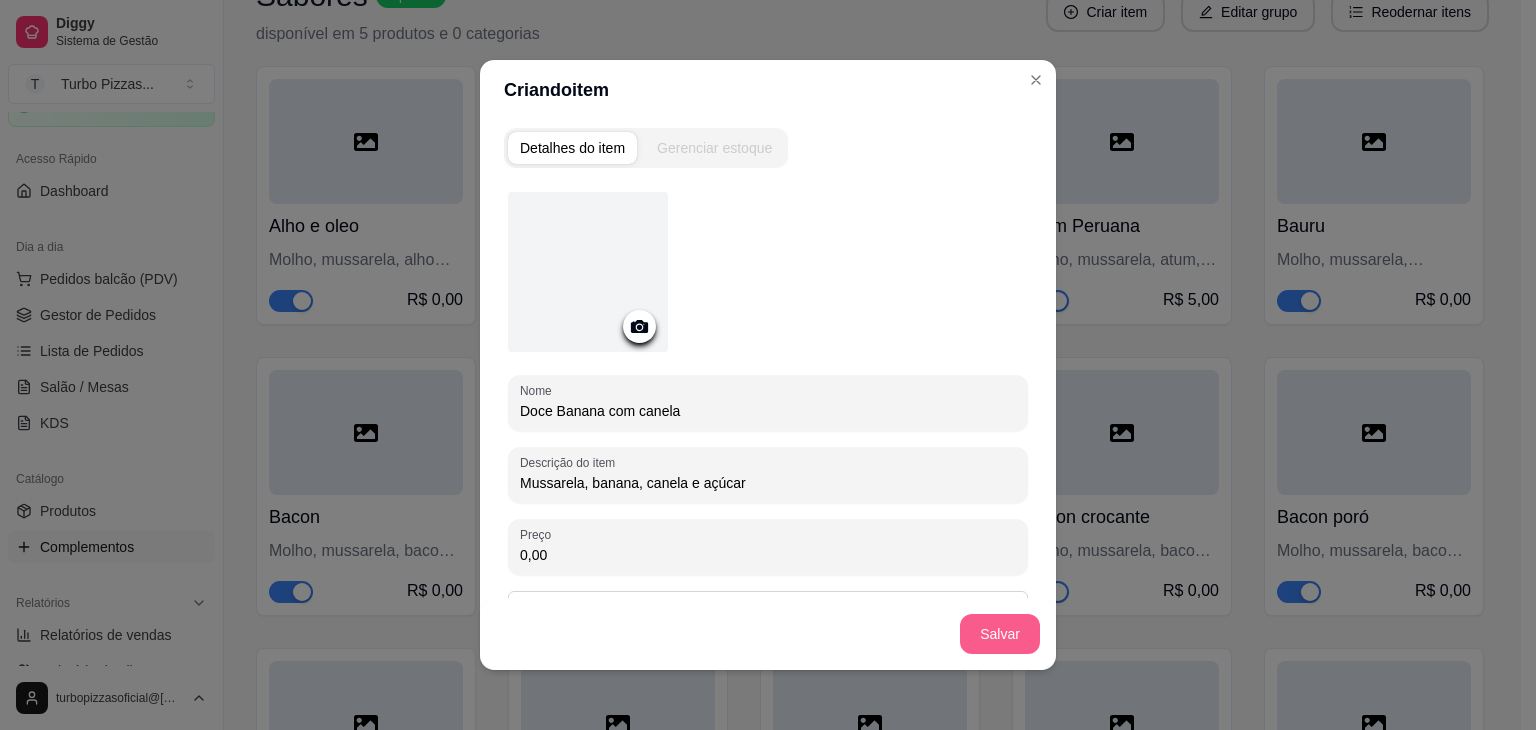 type on "Mussarela, banana, canela e açúcar" 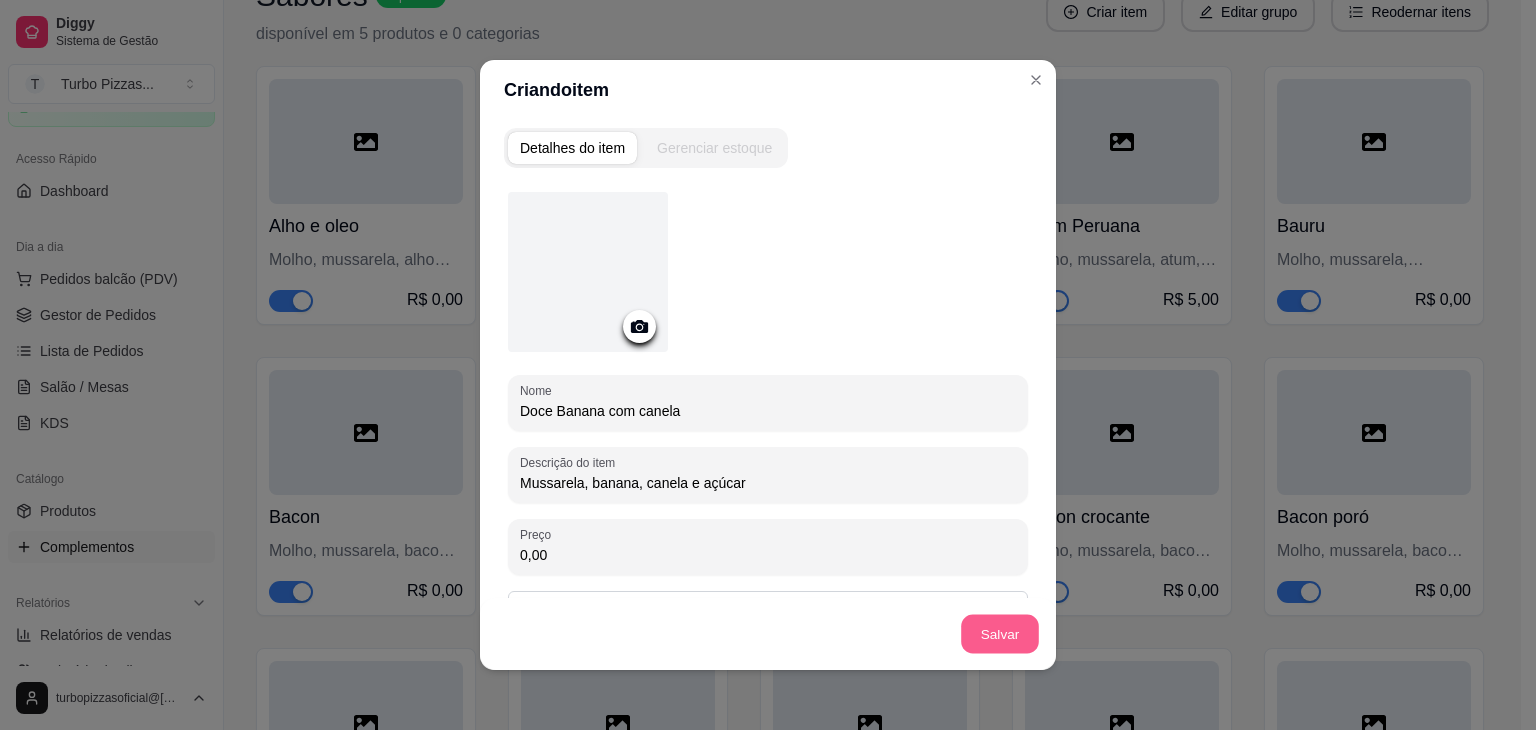 click on "Salvar" at bounding box center [1000, 634] 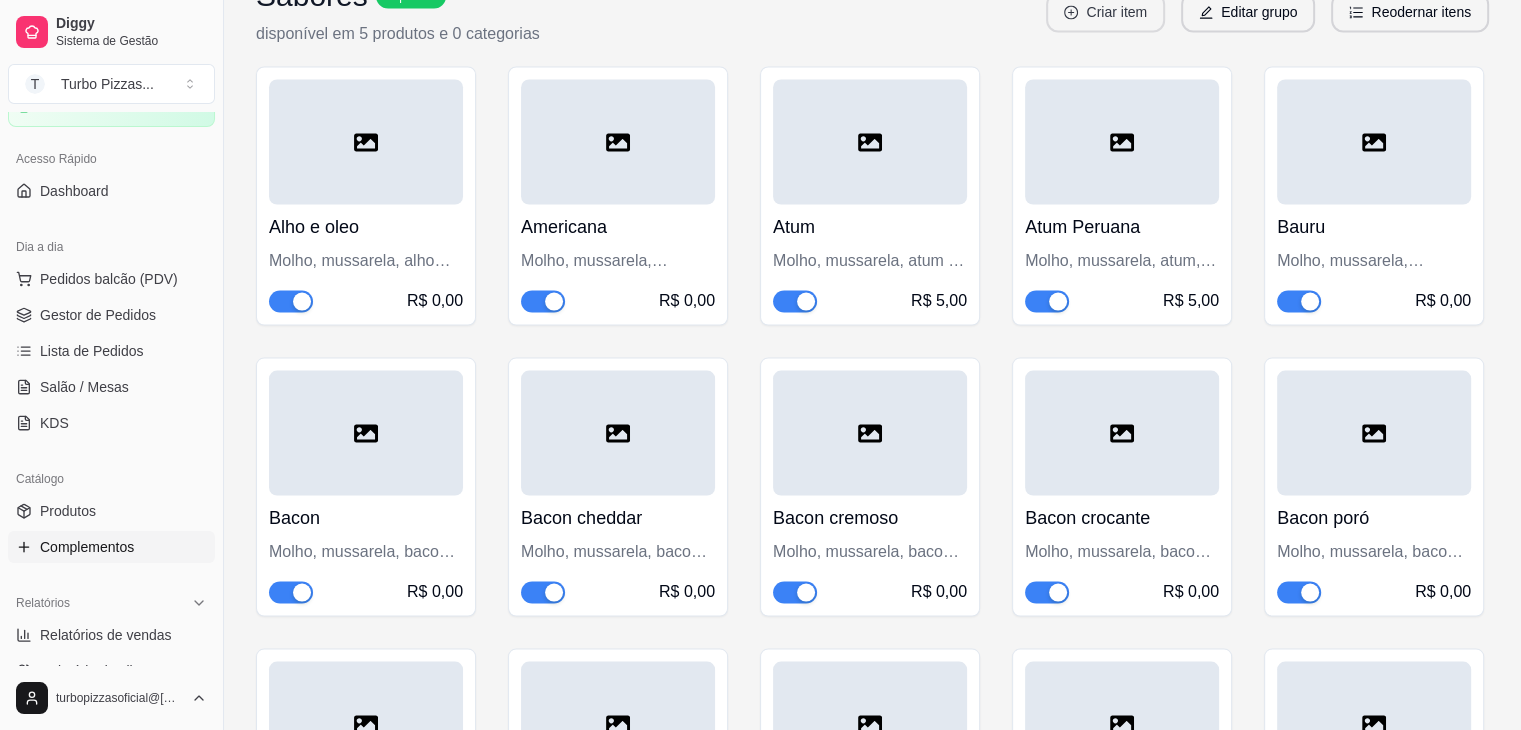 click on "Criar item" at bounding box center (1105, 12) 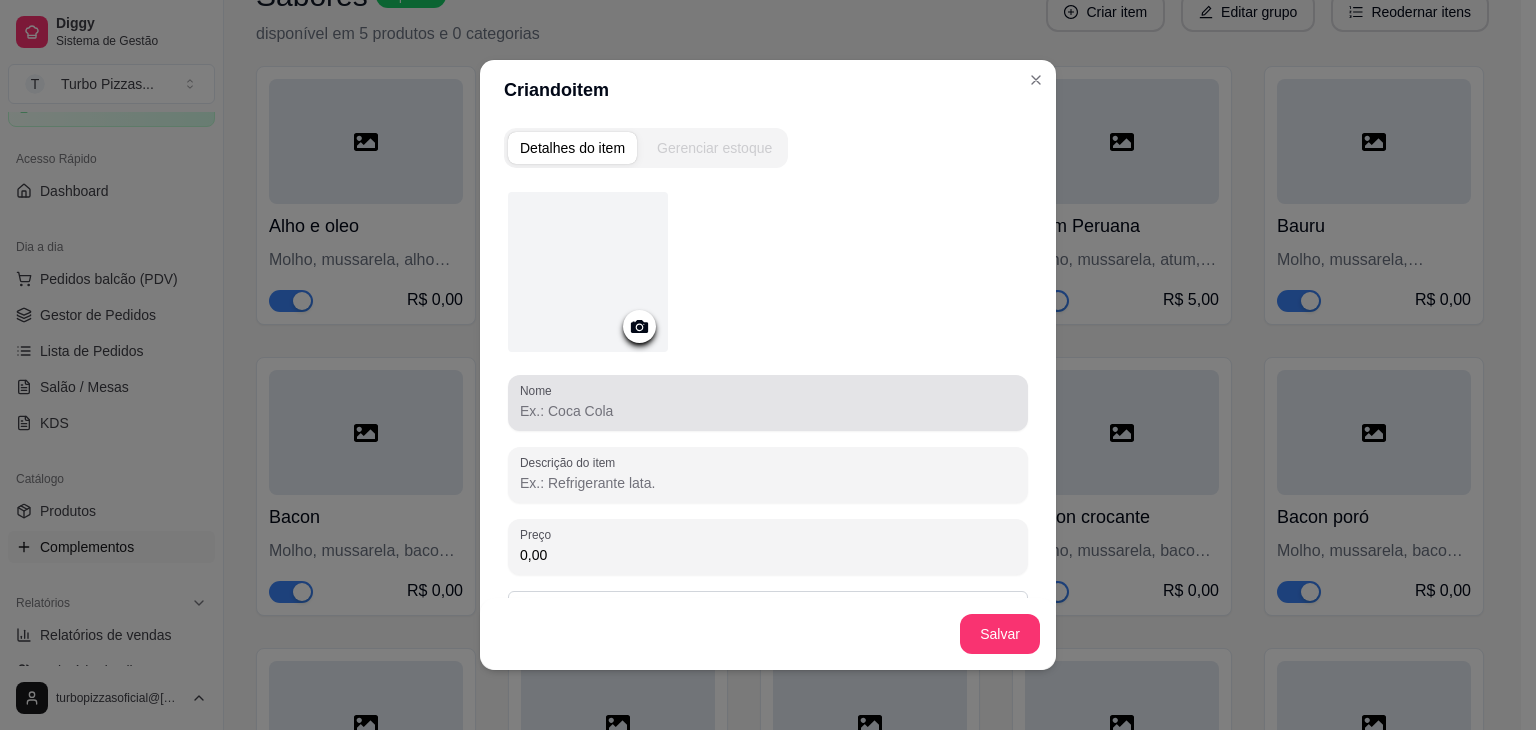 click on "Nome" at bounding box center [768, 411] 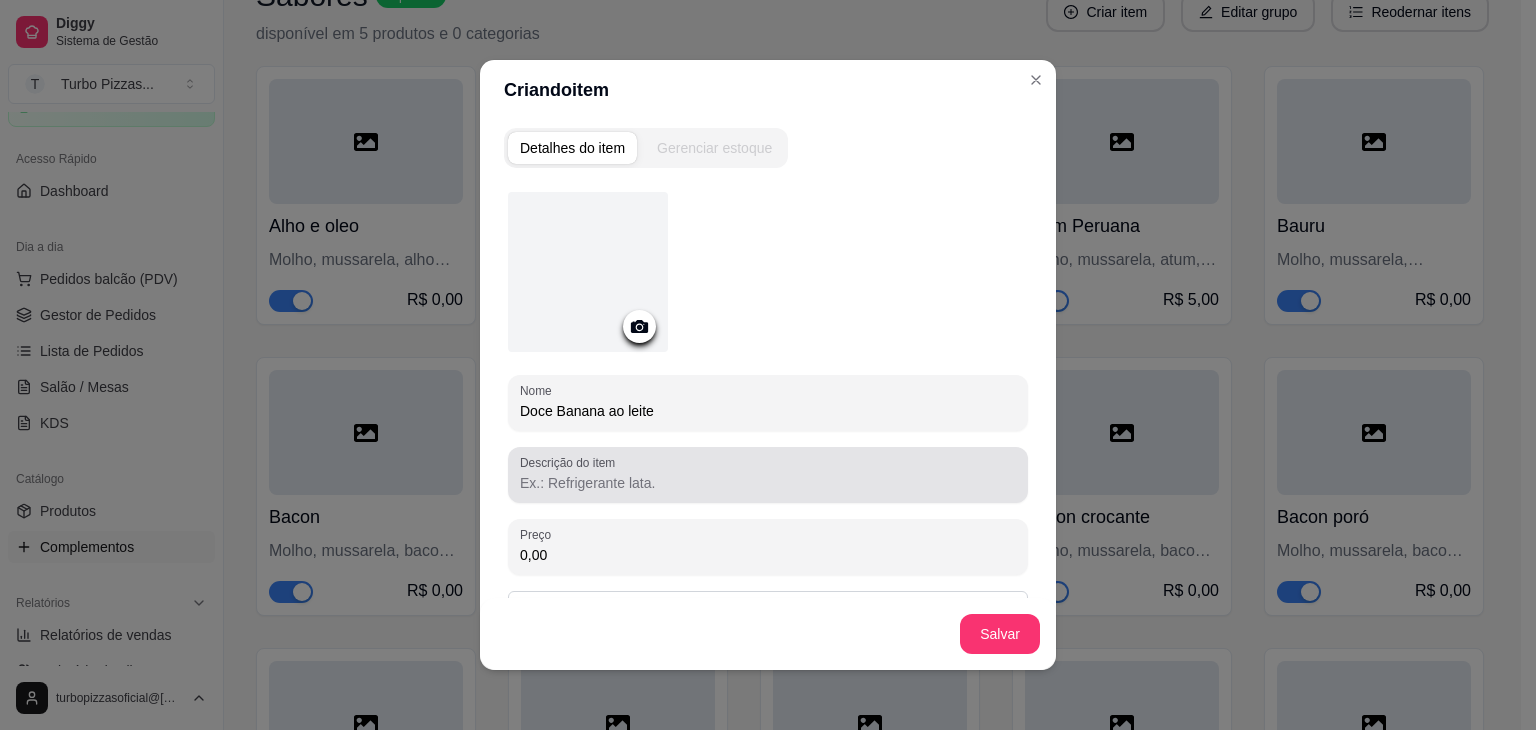 type on "Doce Banana ao leite" 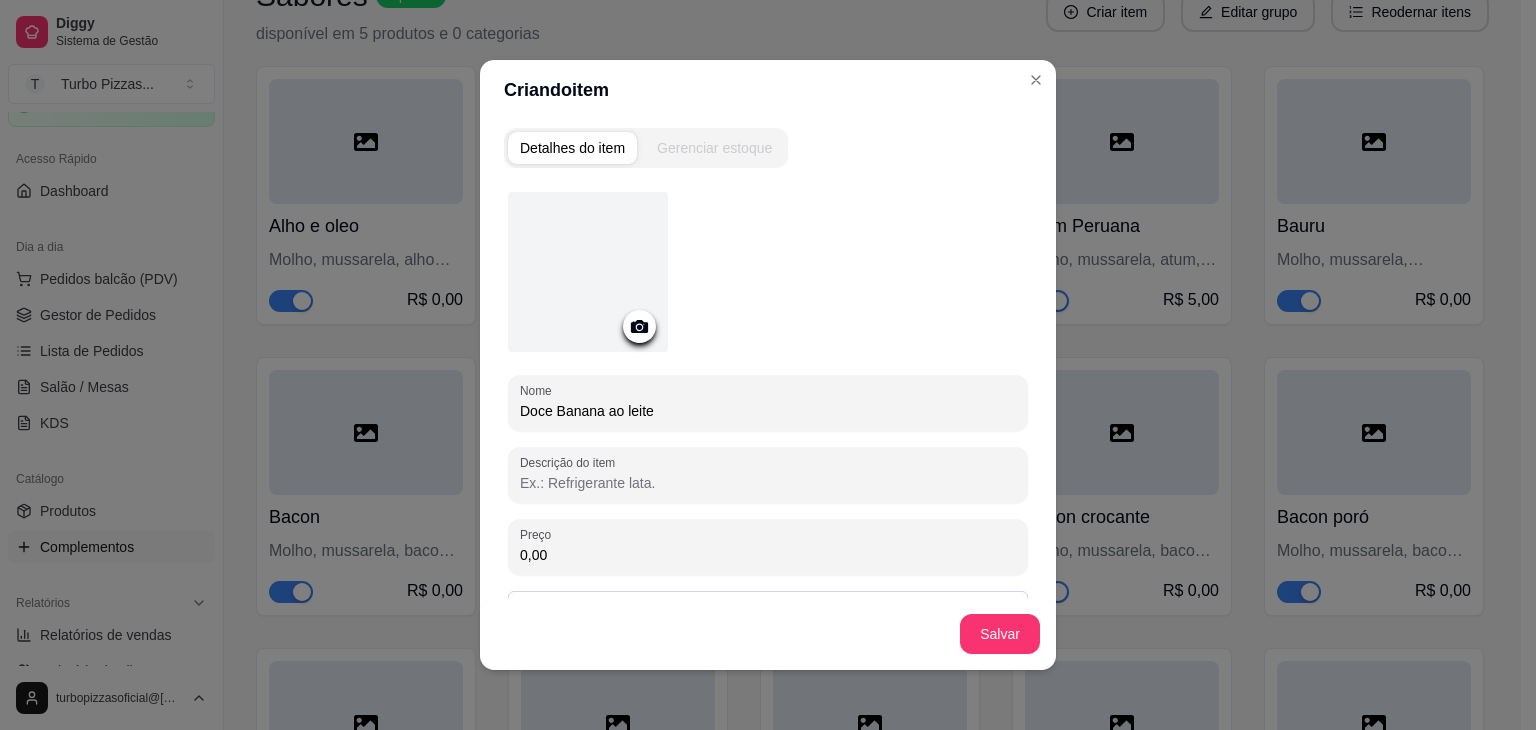 paste on "Mussarela, chocolate" 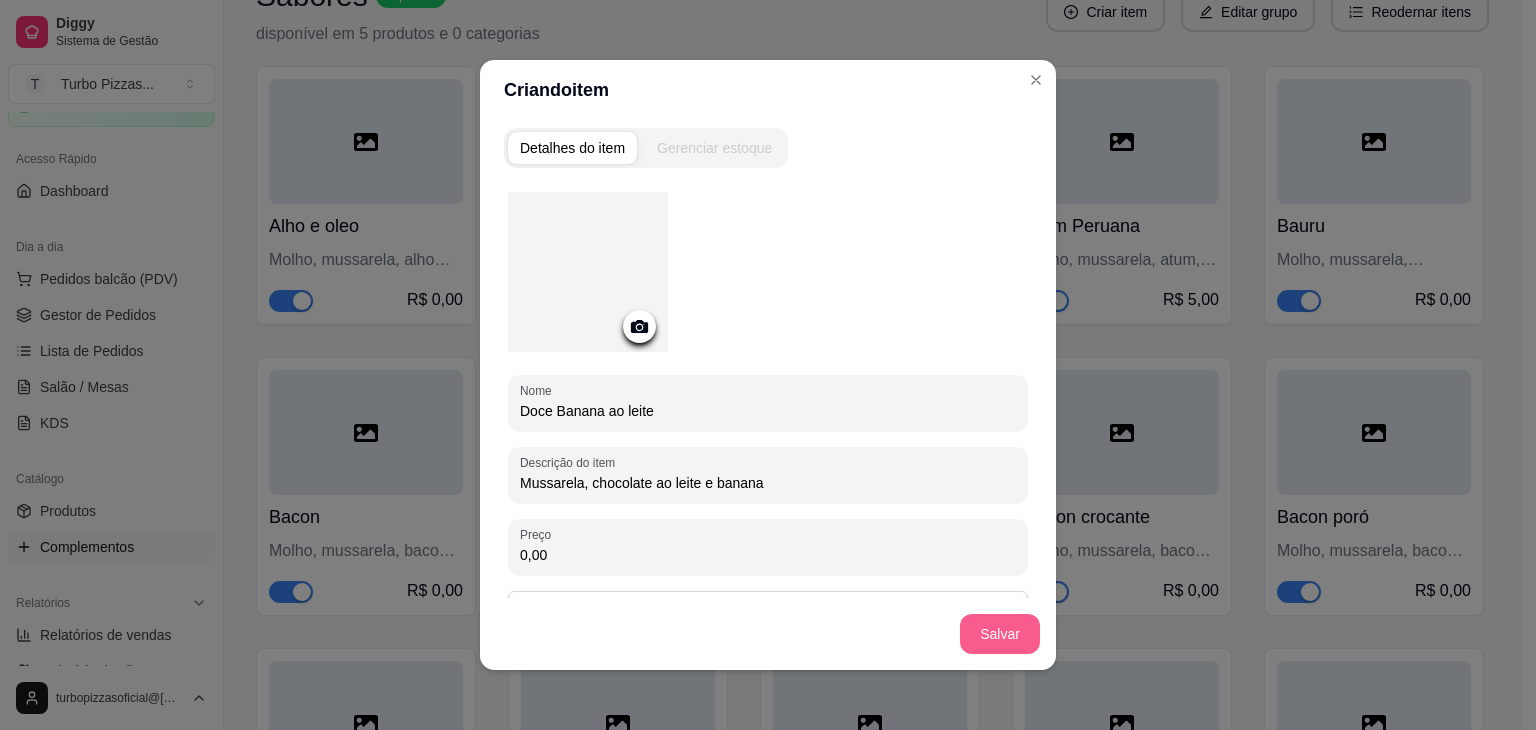 type on "Mussarela, chocolate ao leite e banana" 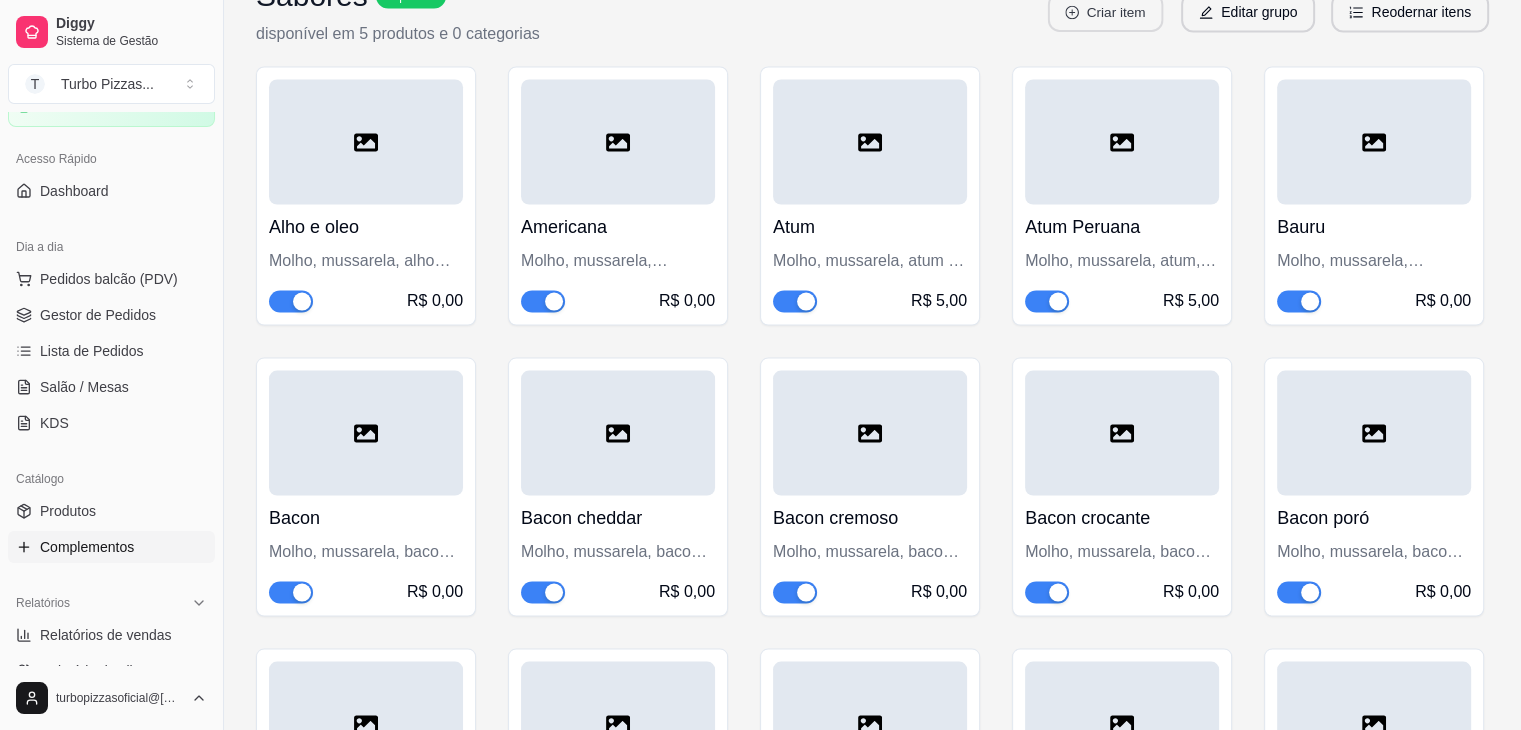 click on "Criar item" at bounding box center [1105, 12] 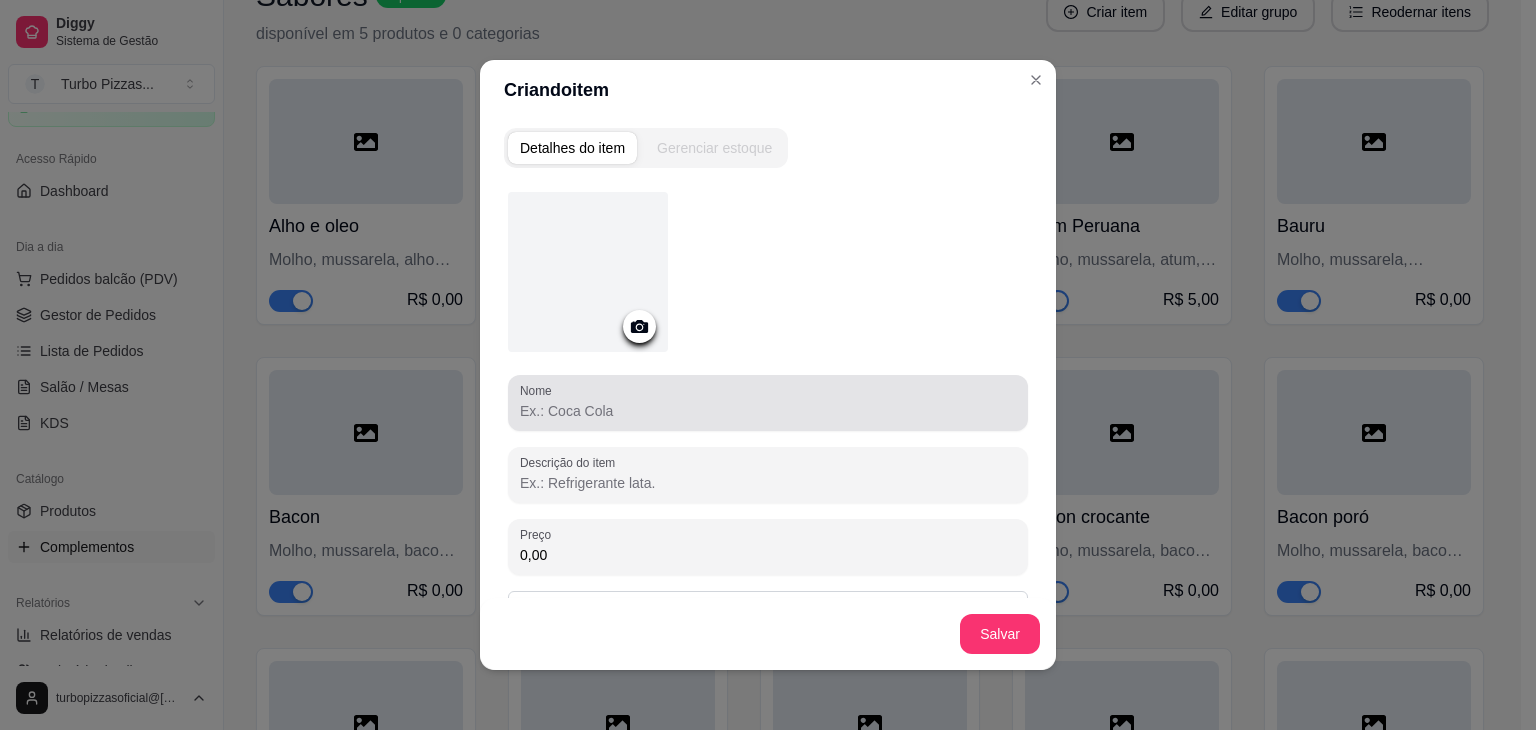 click on "Nome" at bounding box center [768, 411] 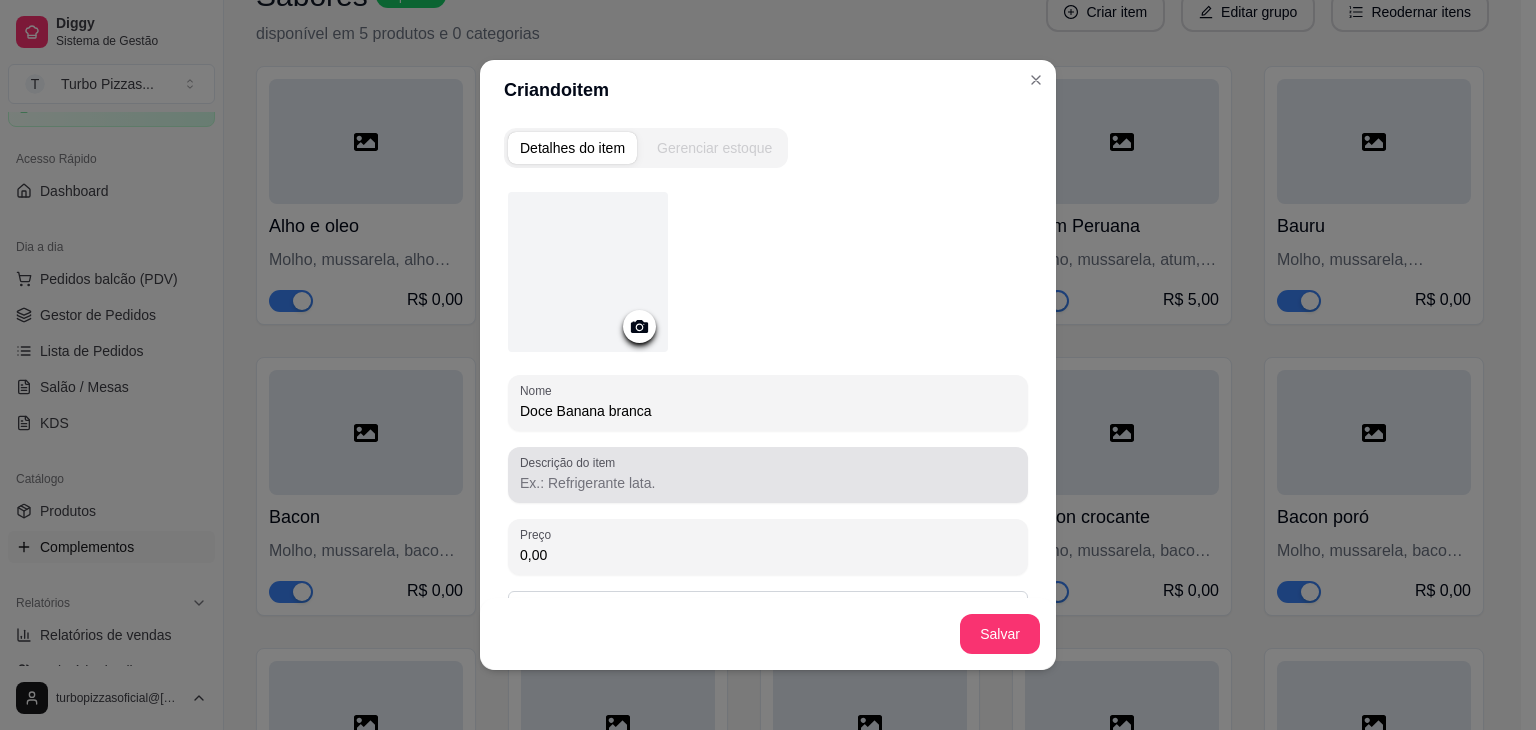 type on "Doce Banana branca" 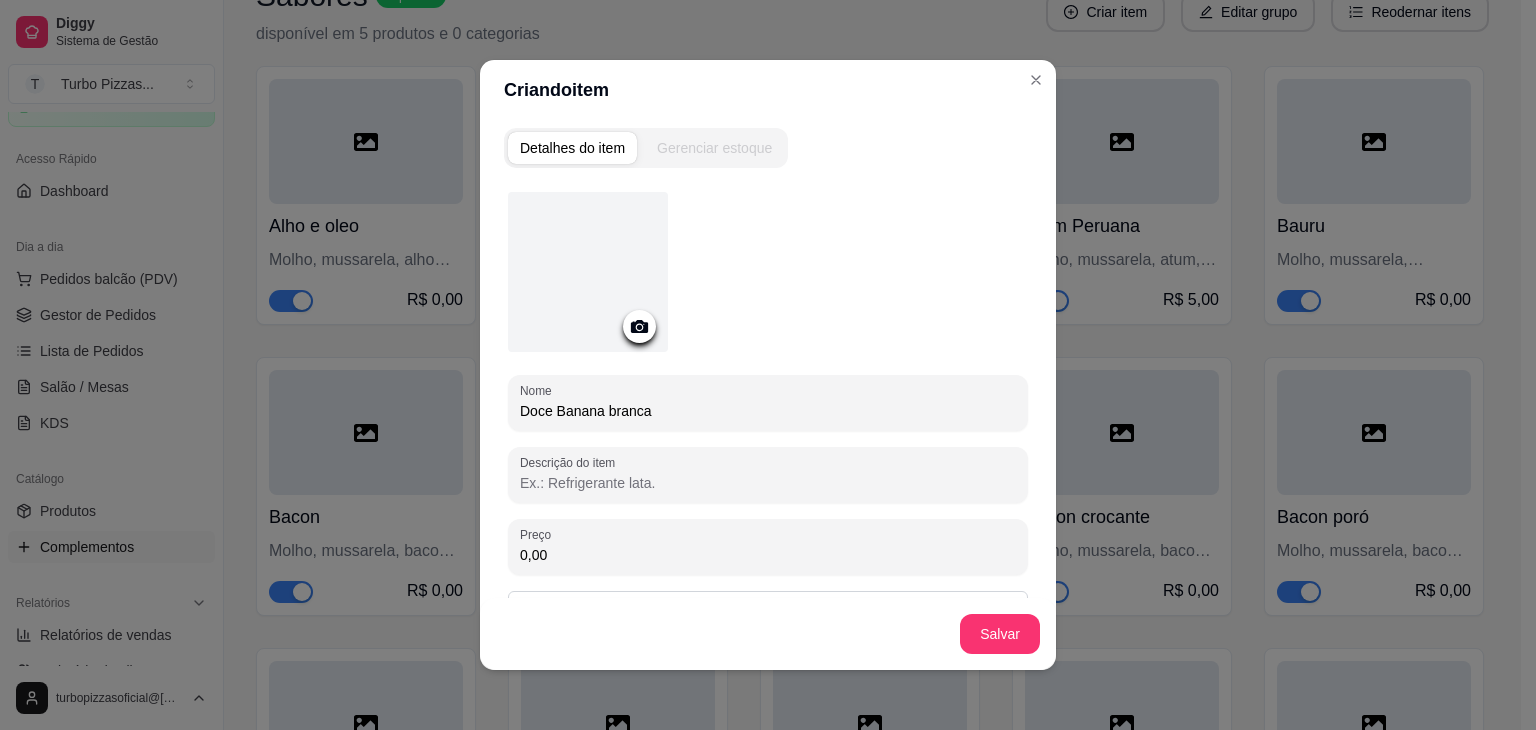 paste on "Mussarela, chocolate" 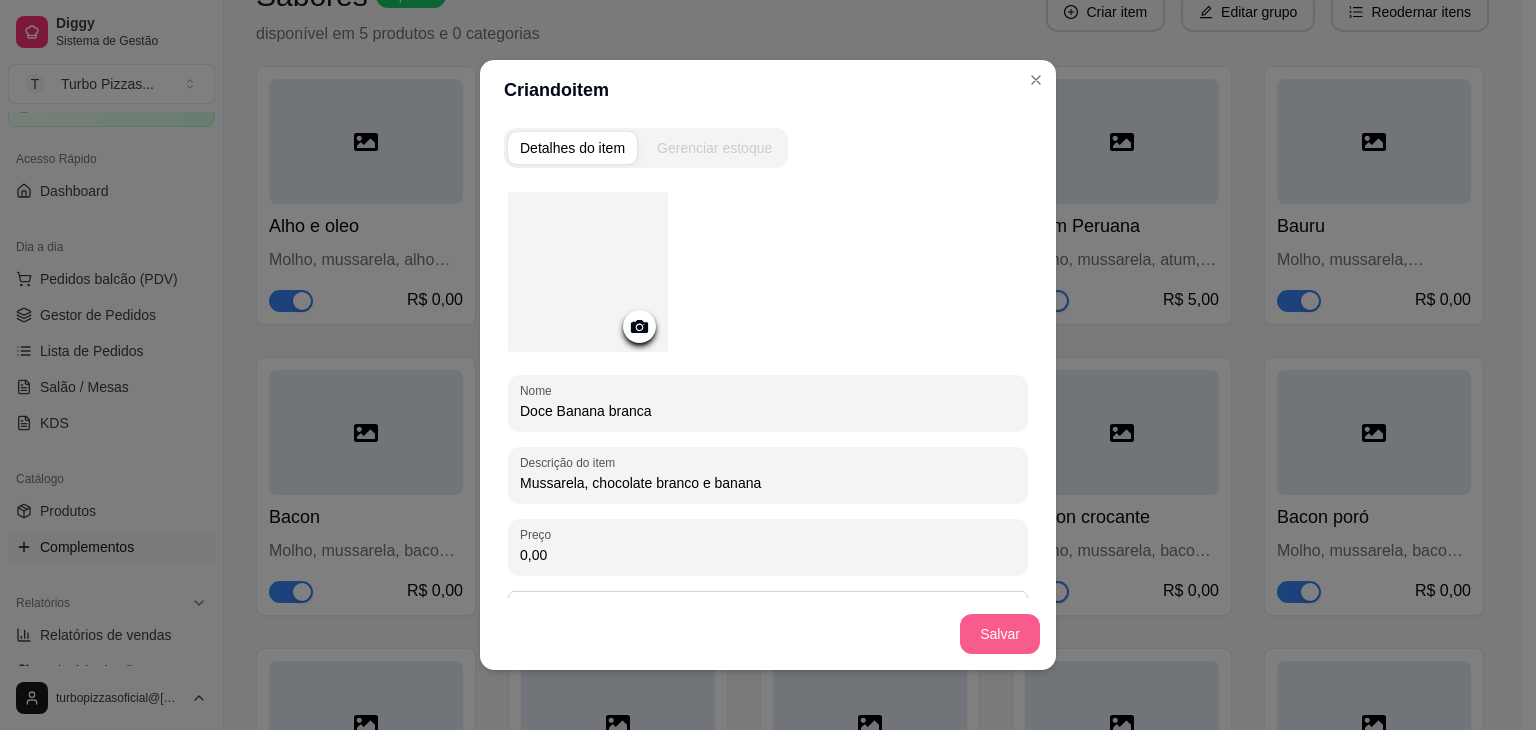 type on "Mussarela, chocolate branco e banana" 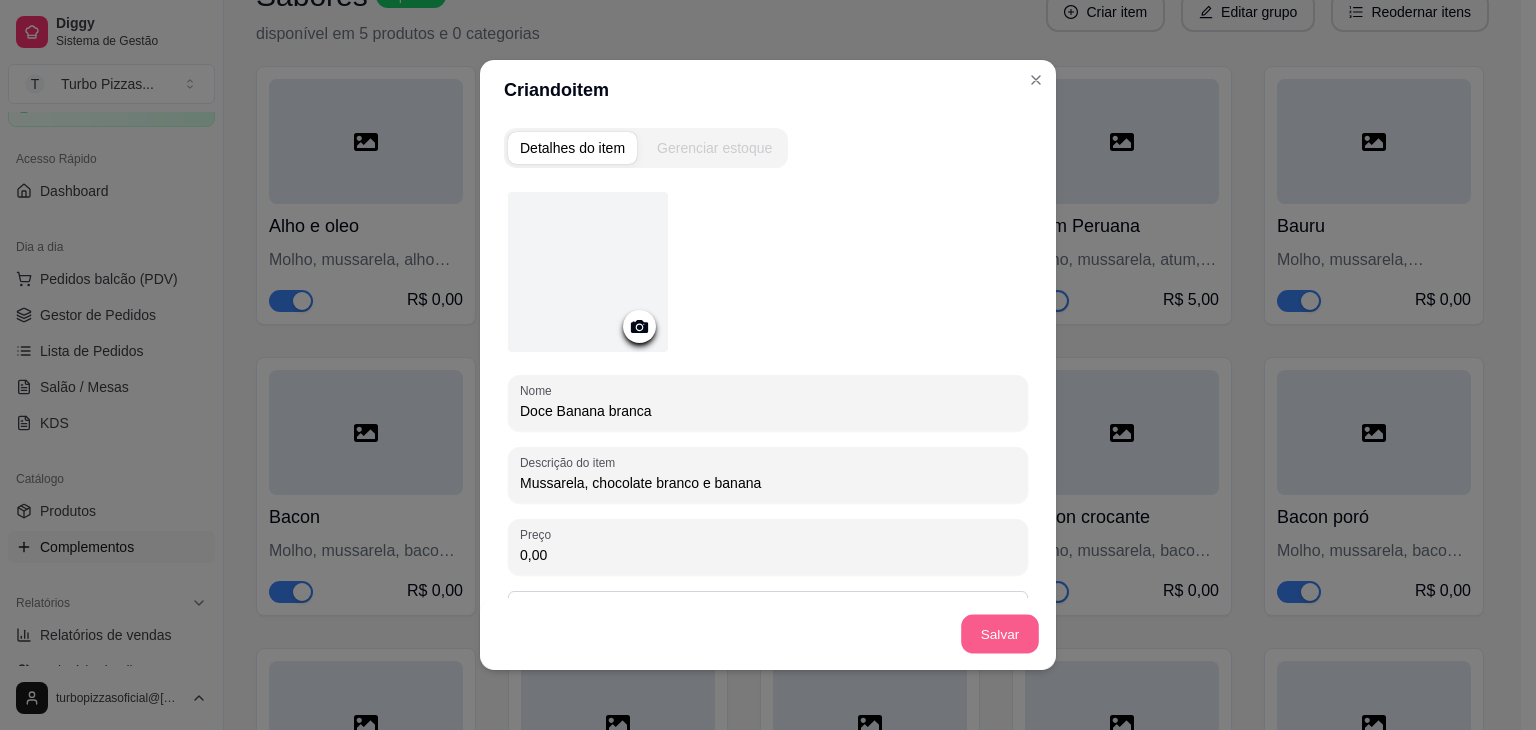 click on "Salvar" at bounding box center [1000, 634] 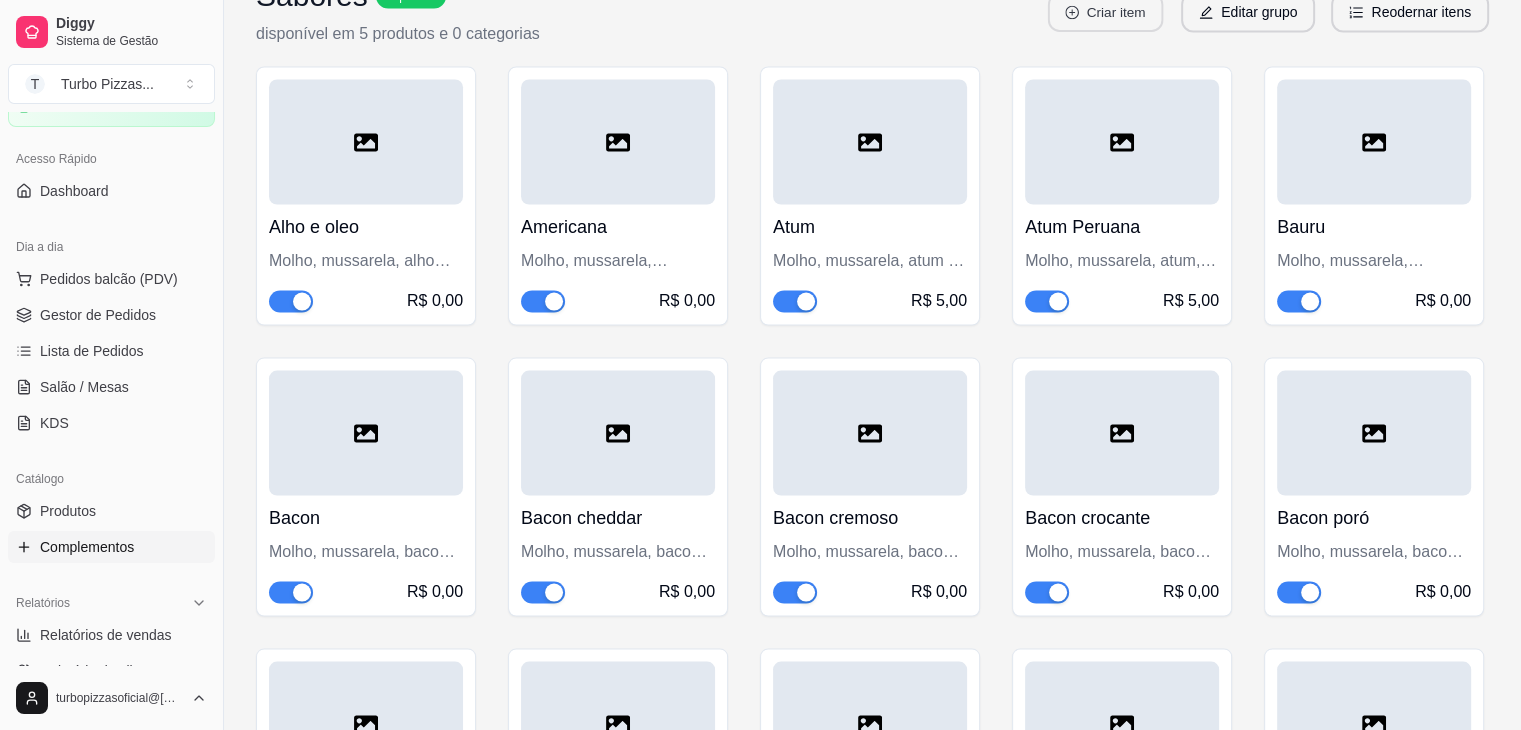 click on "Criar item" at bounding box center [1105, 12] 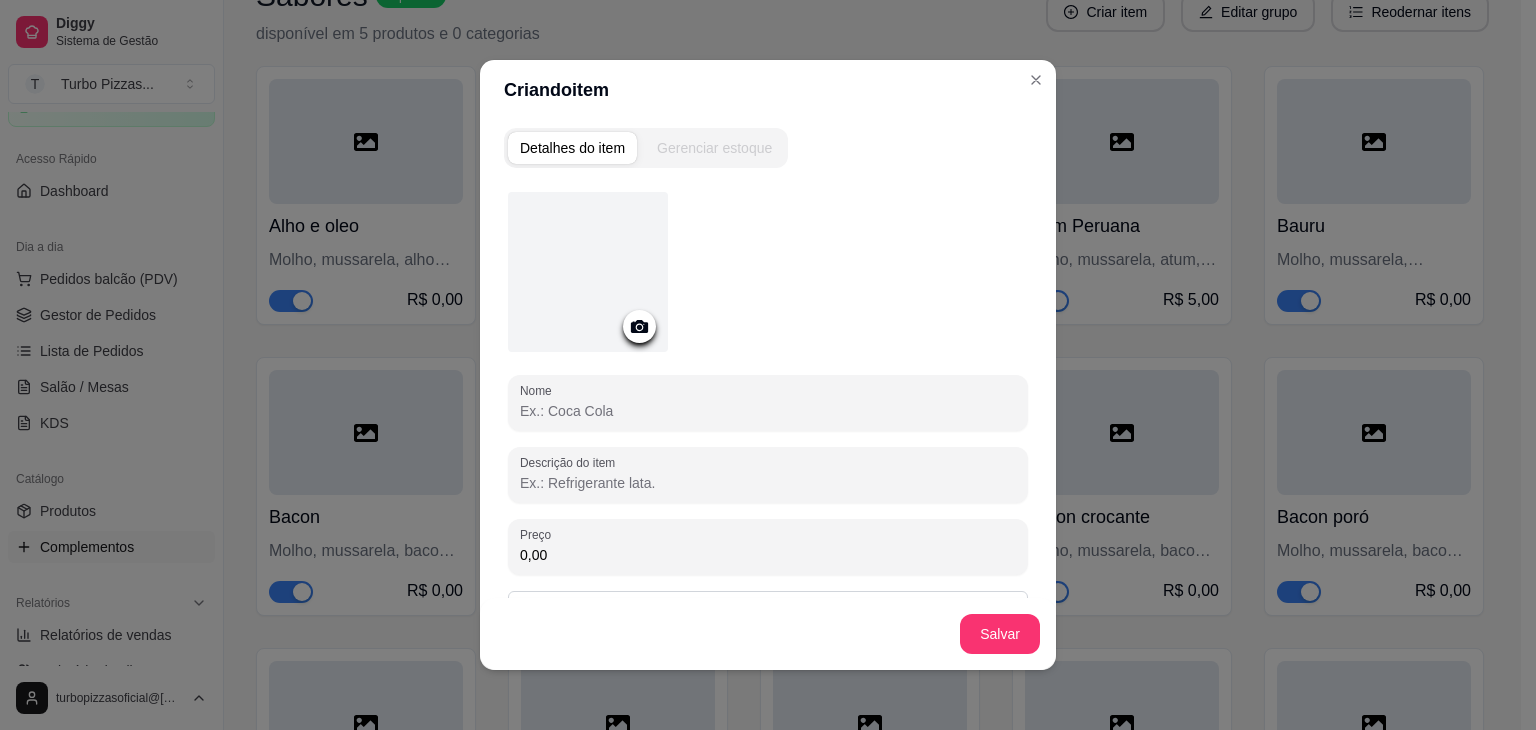 click on "Nome" at bounding box center (768, 411) 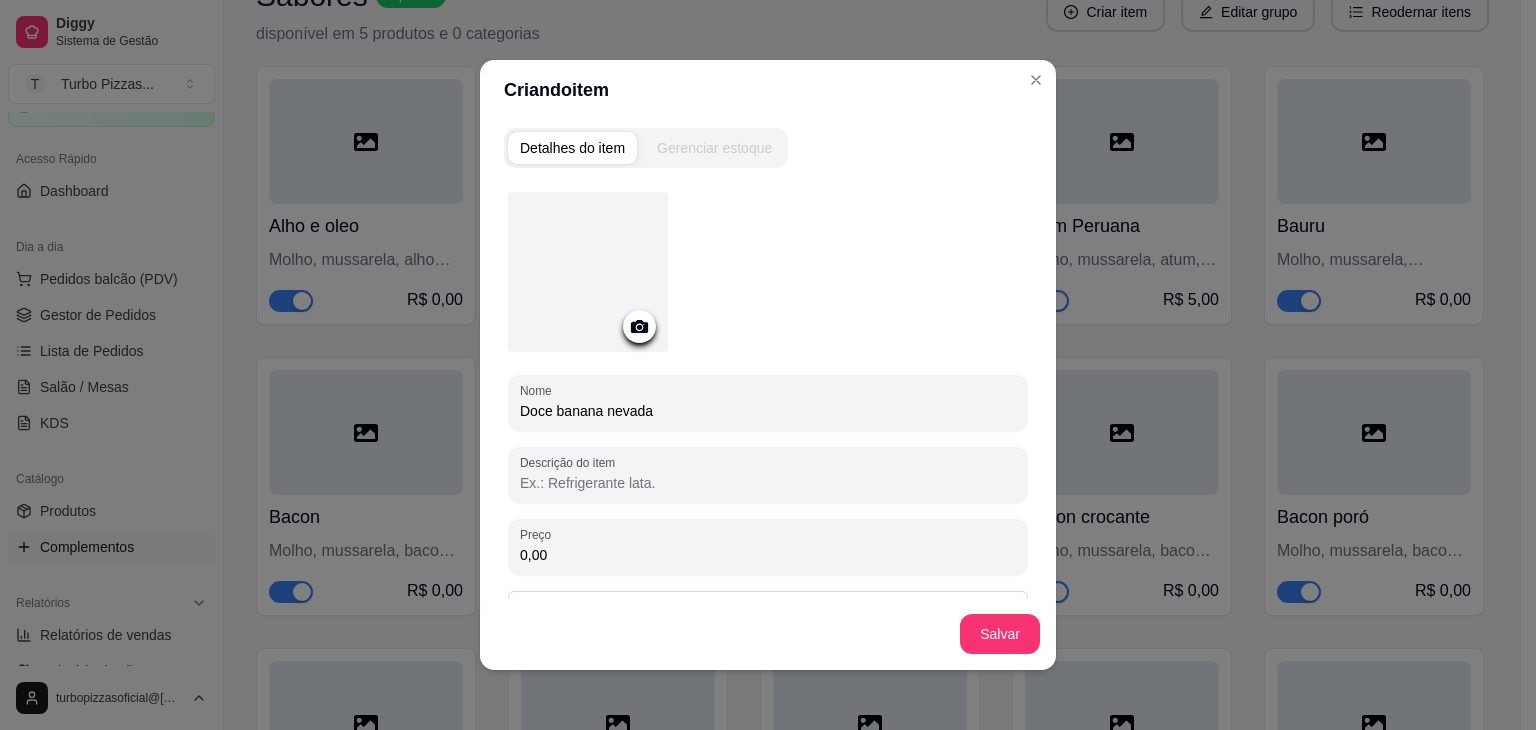 click on "Doce banana nevada" at bounding box center [768, 411] 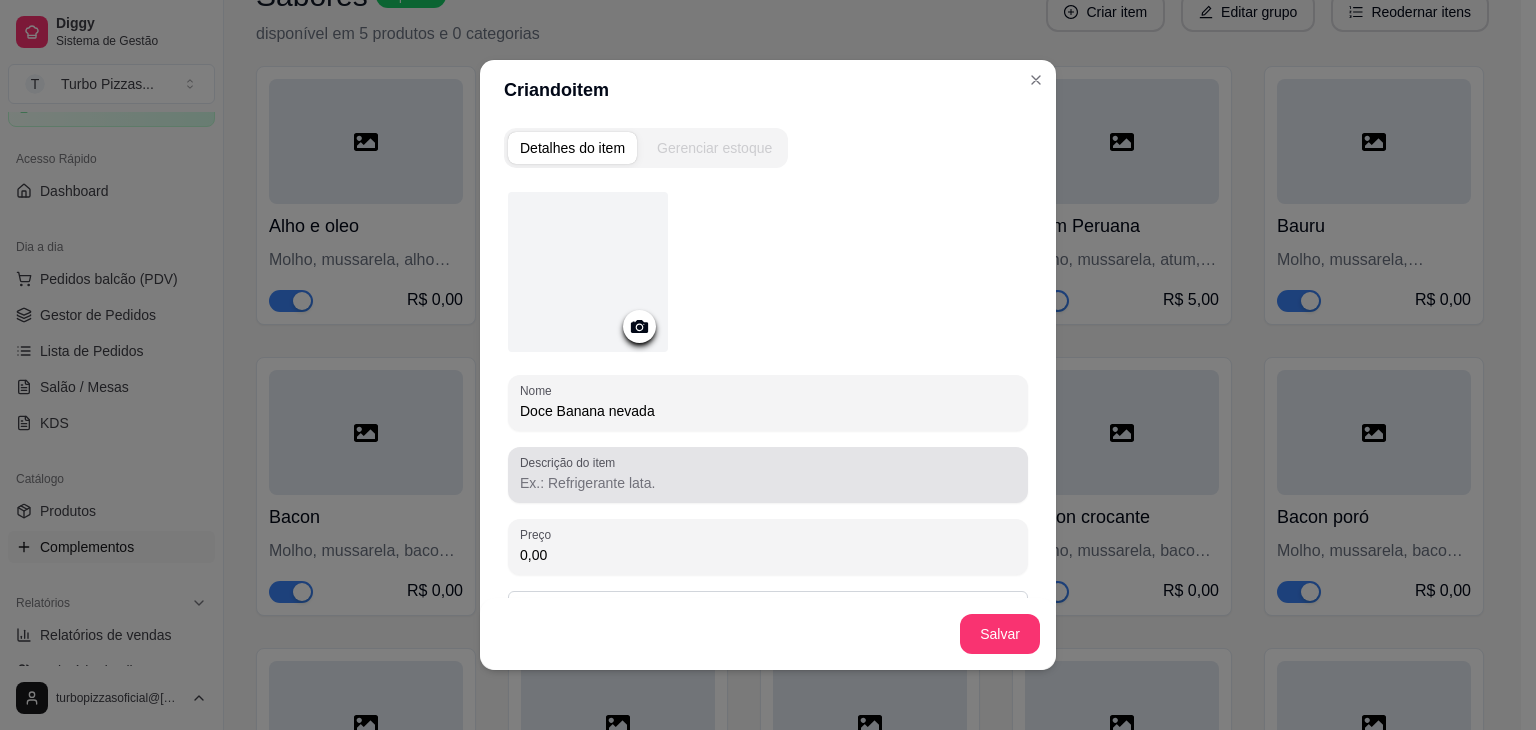 type on "Doce Banana nevada" 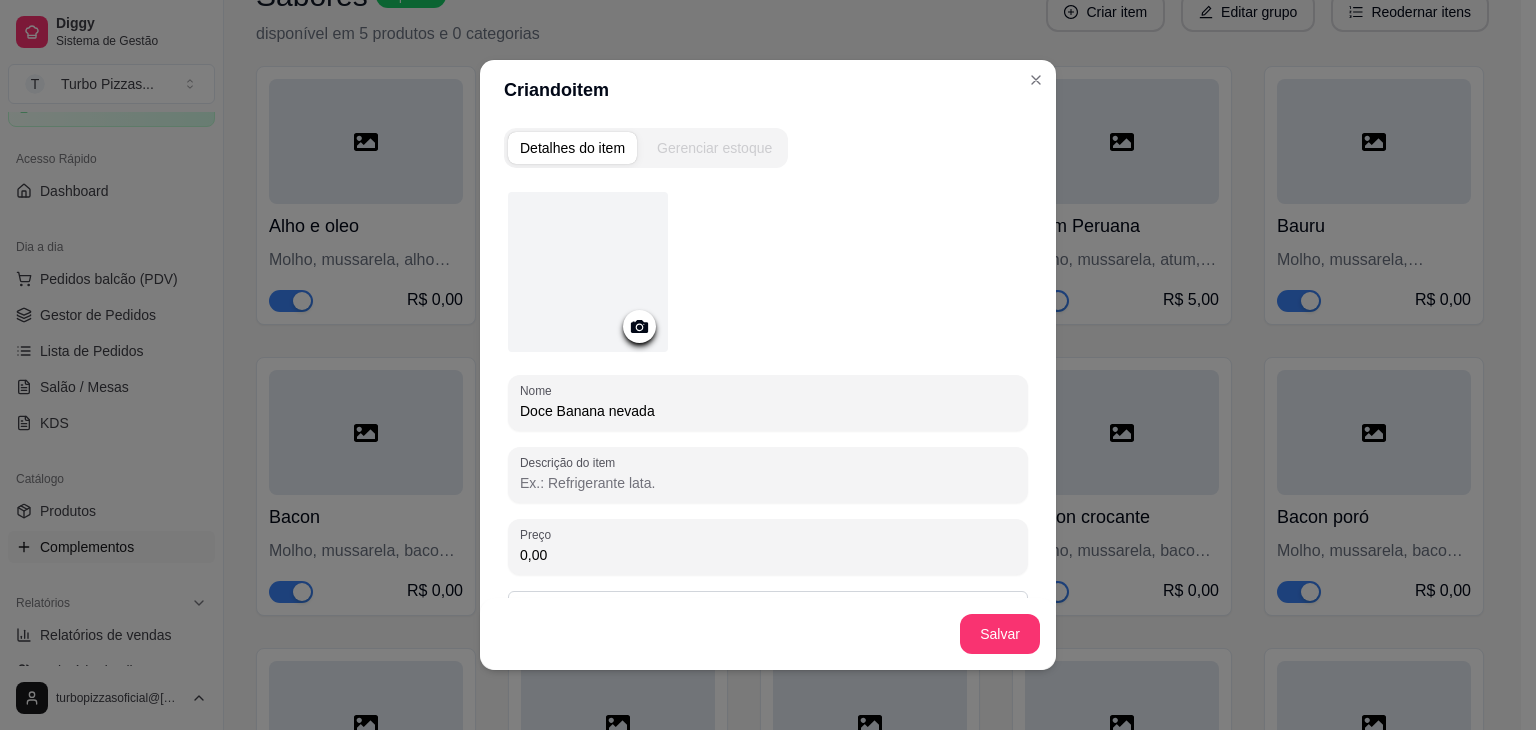 paste on "Mussarela, chocolate" 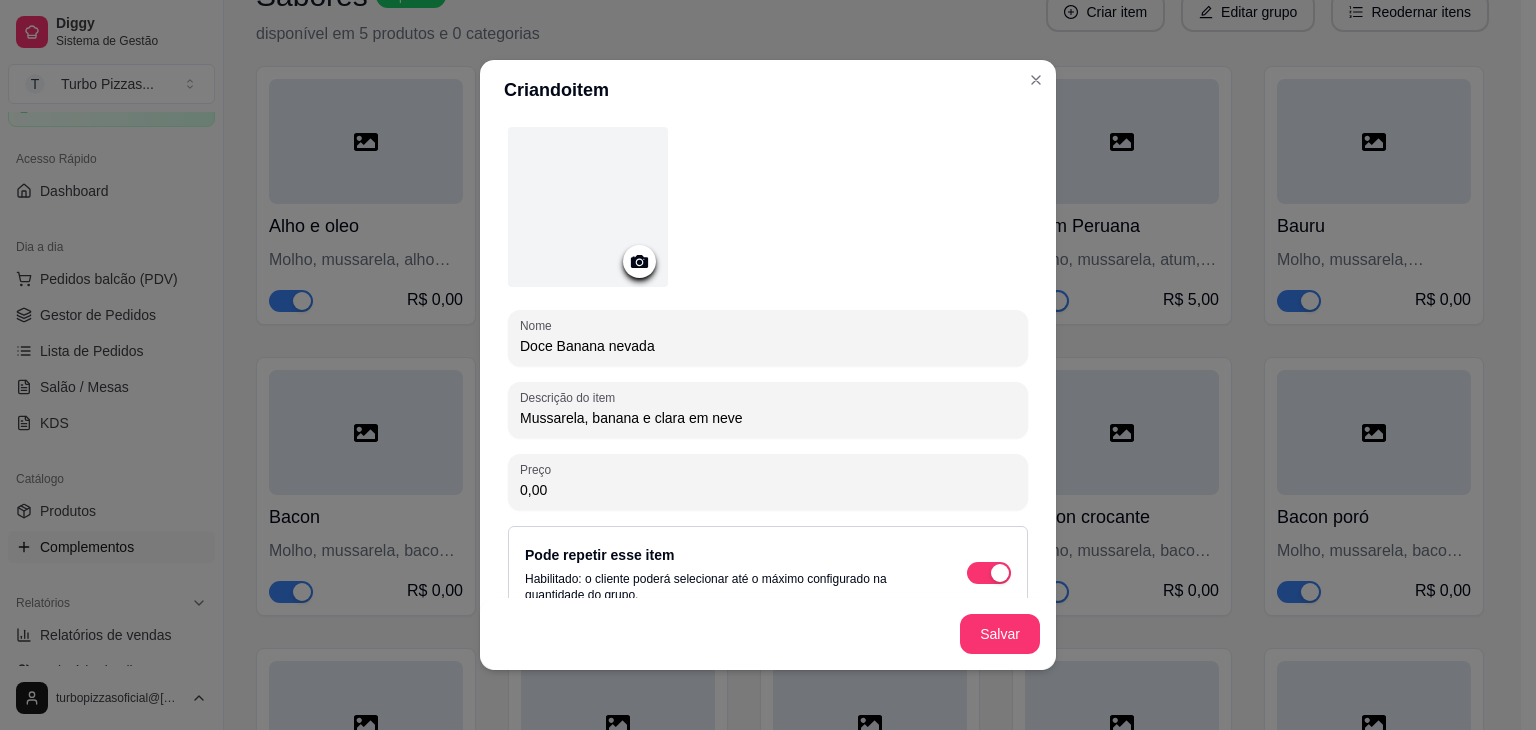 scroll, scrollTop: 97, scrollLeft: 0, axis: vertical 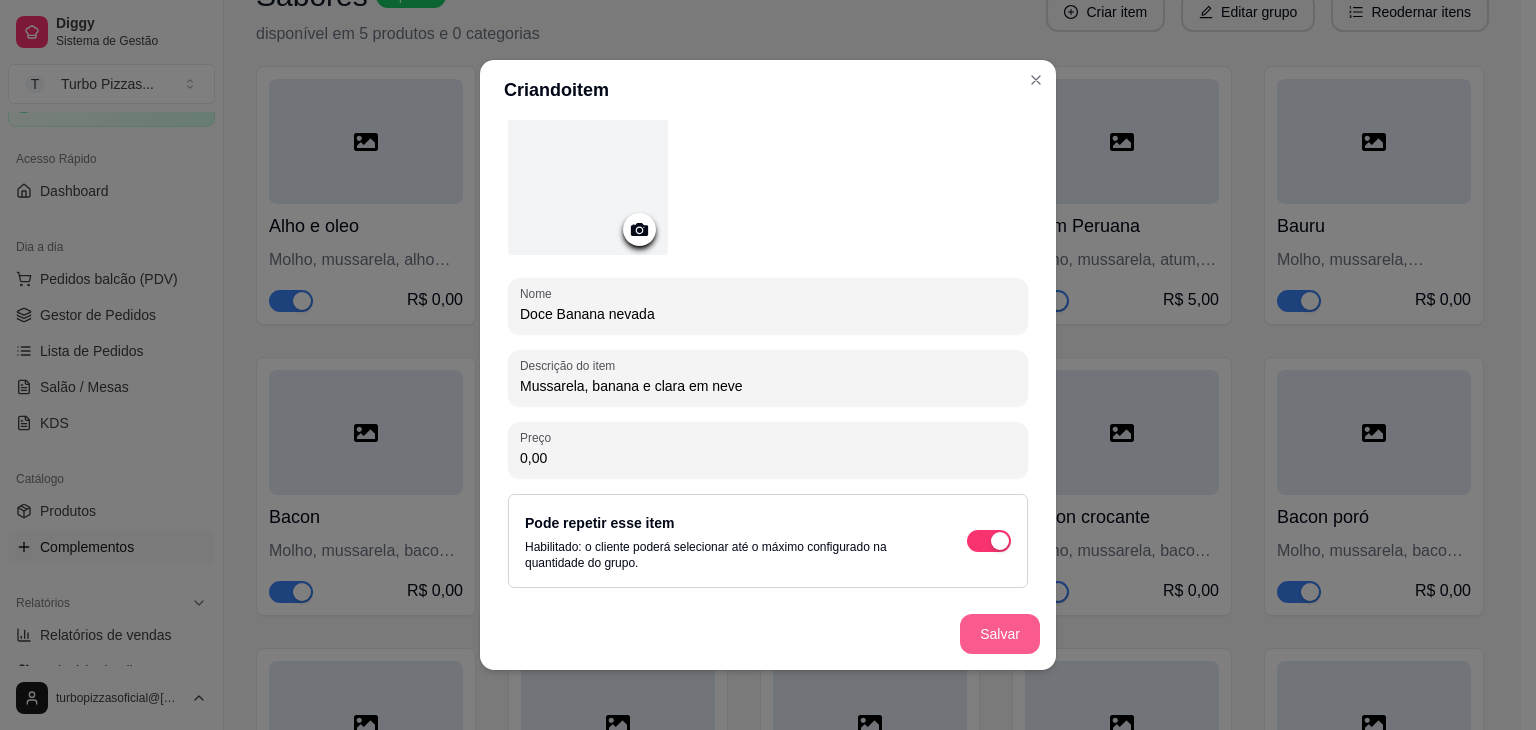 type on "Mussarela, banana e clara em neve" 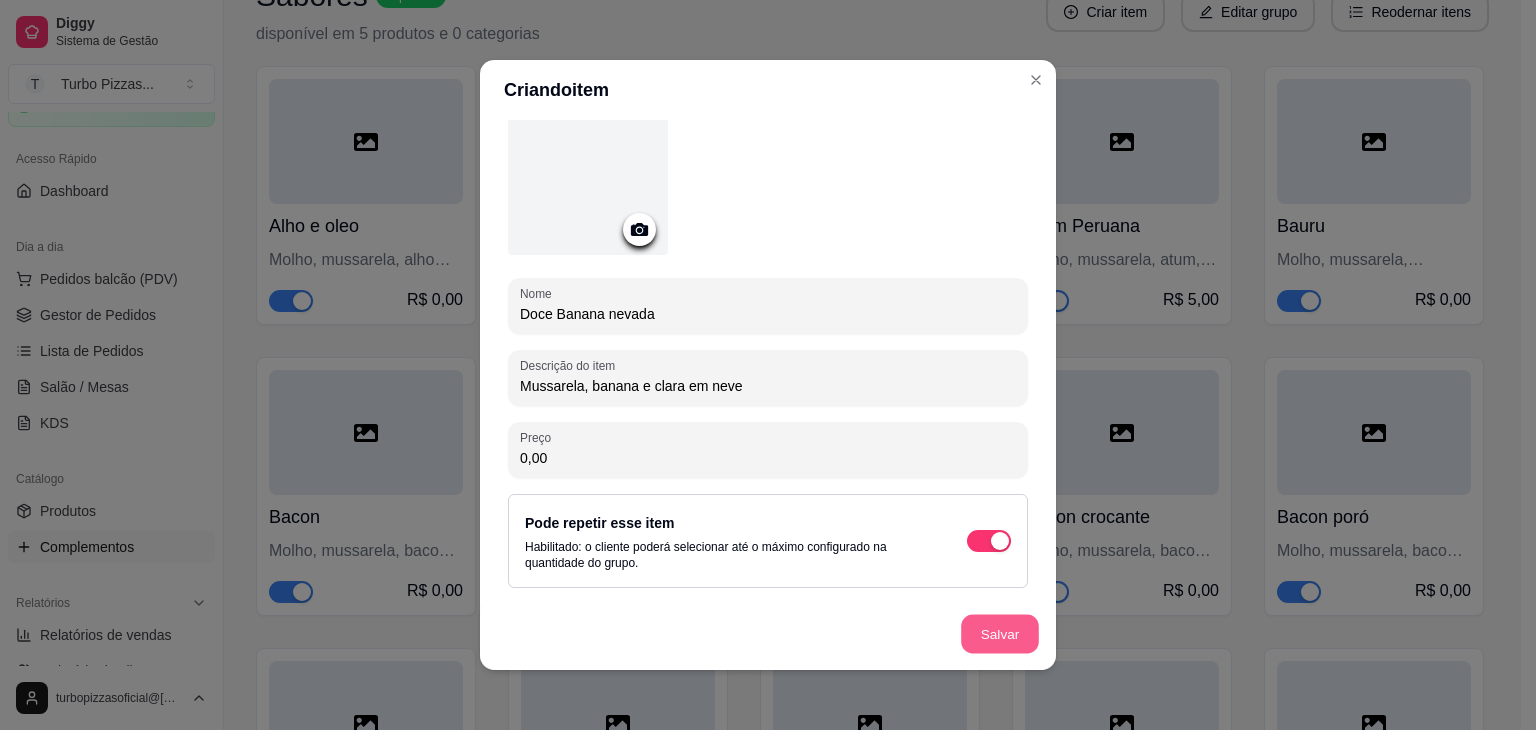 click on "Salvar" at bounding box center [1000, 634] 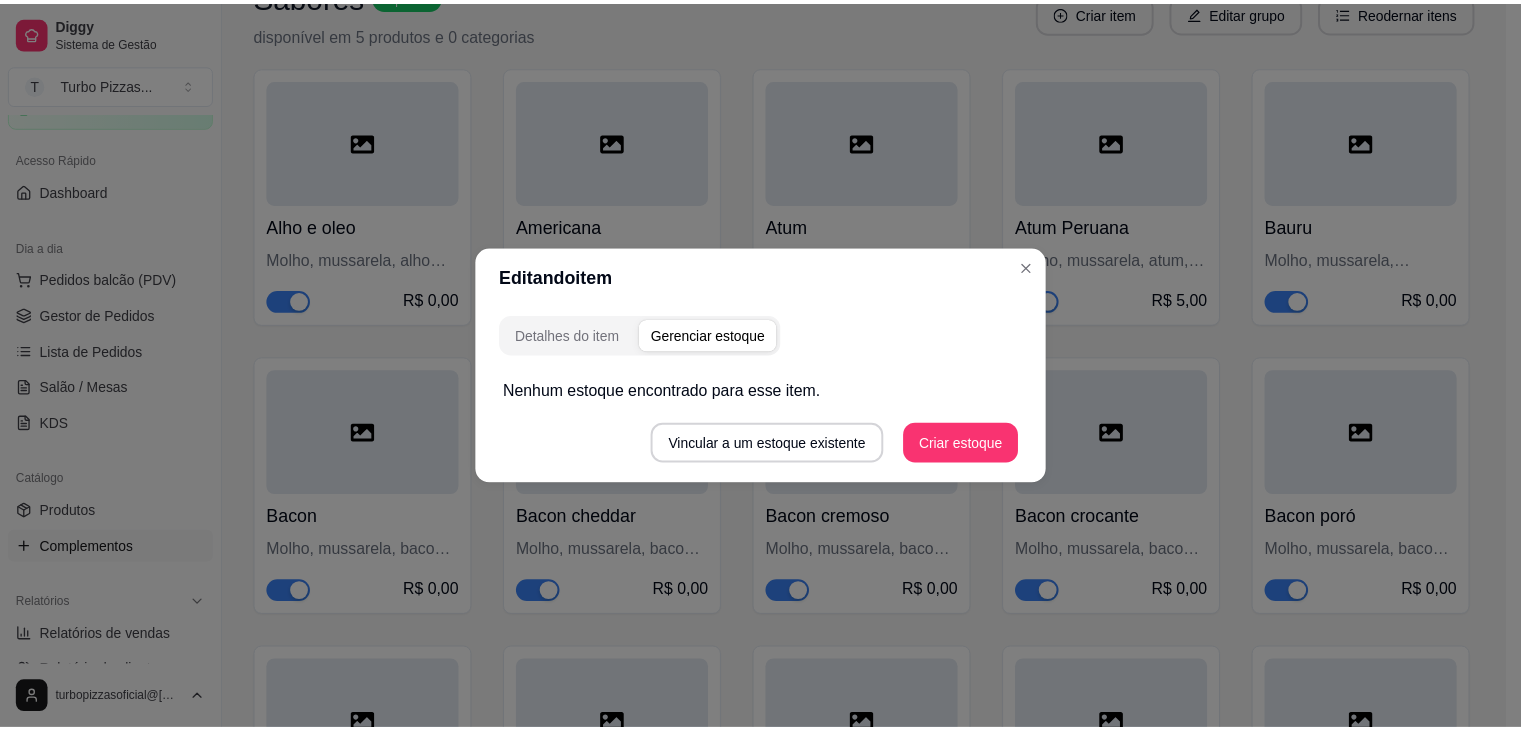 scroll, scrollTop: 0, scrollLeft: 0, axis: both 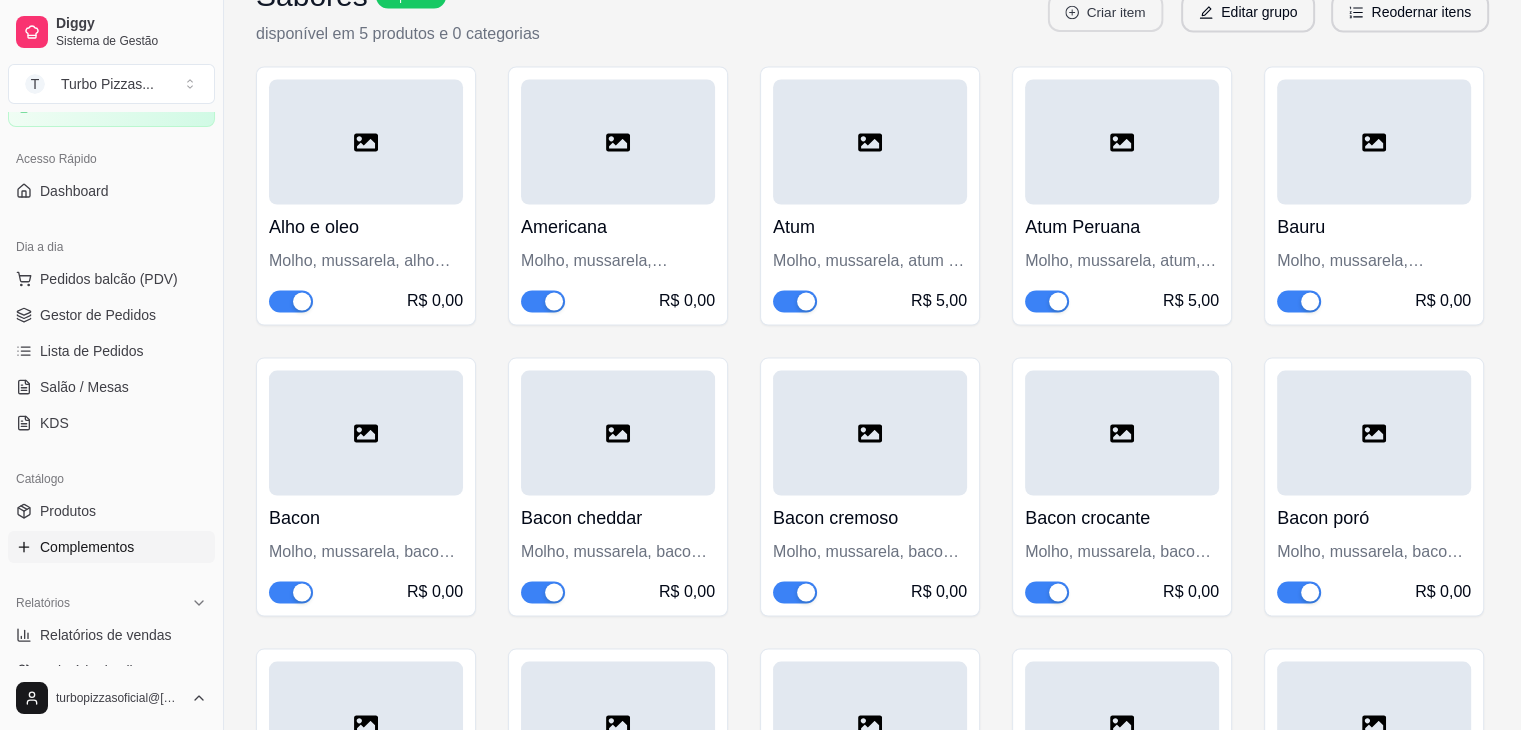 click on "Criar item" at bounding box center (1105, 12) 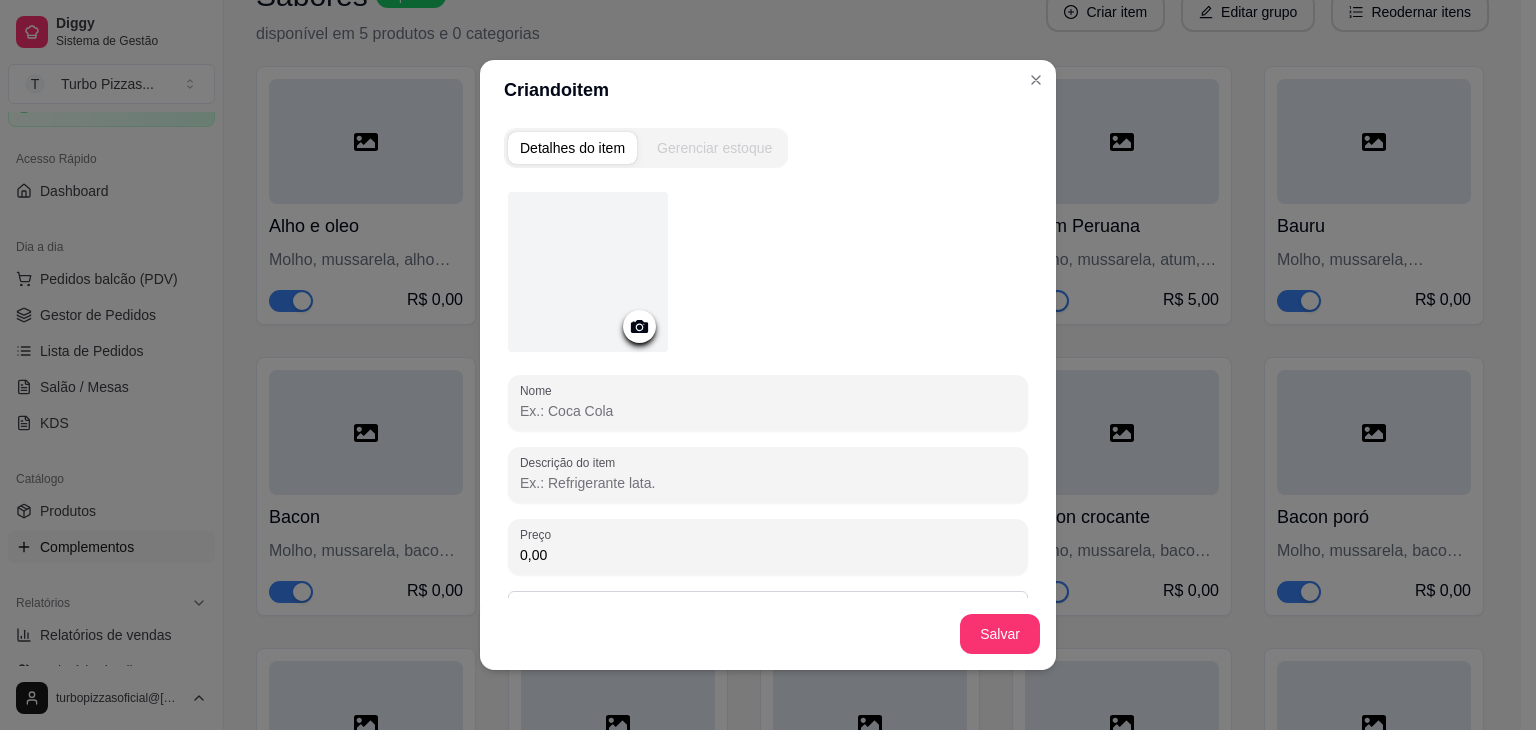 click on "Nome" at bounding box center [768, 411] 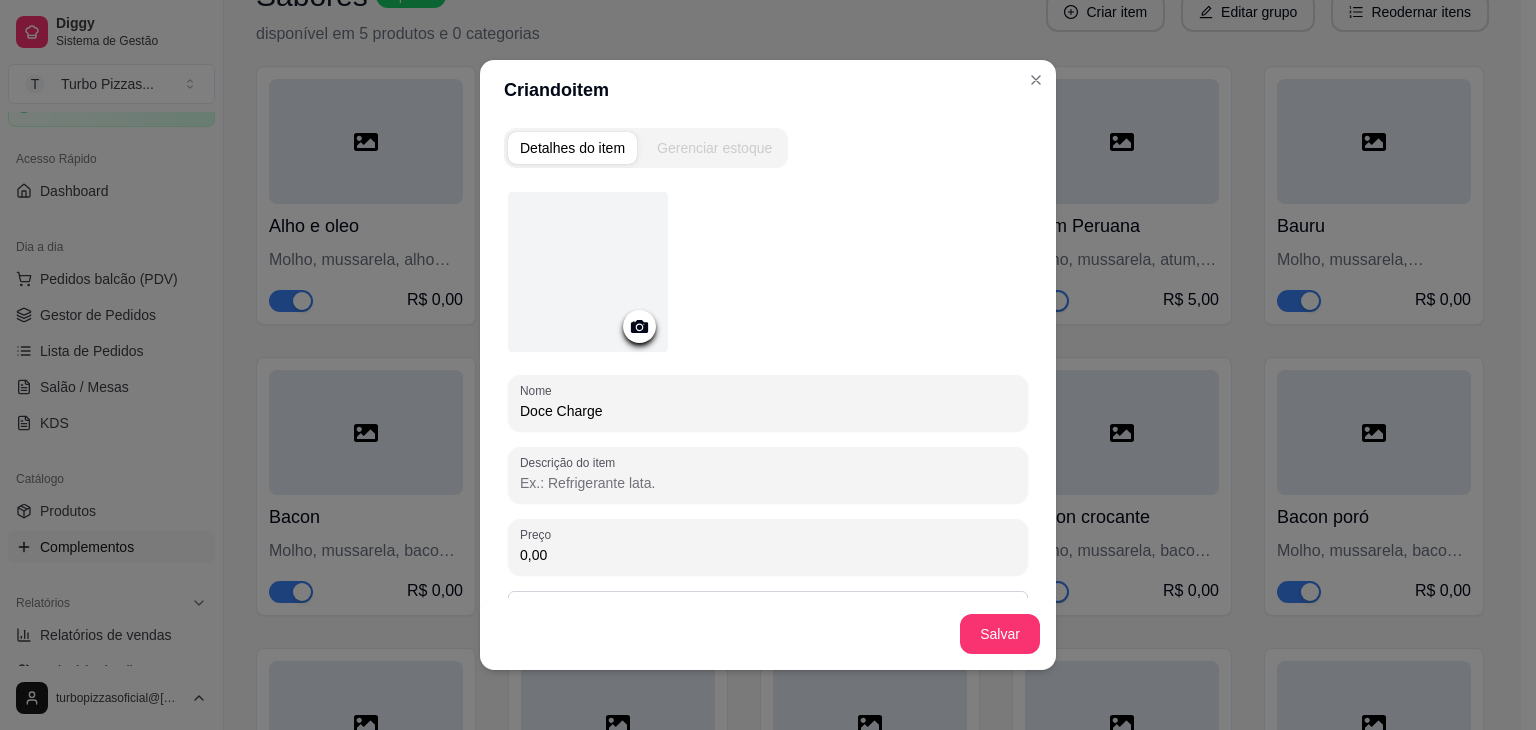type on "Doce Charge" 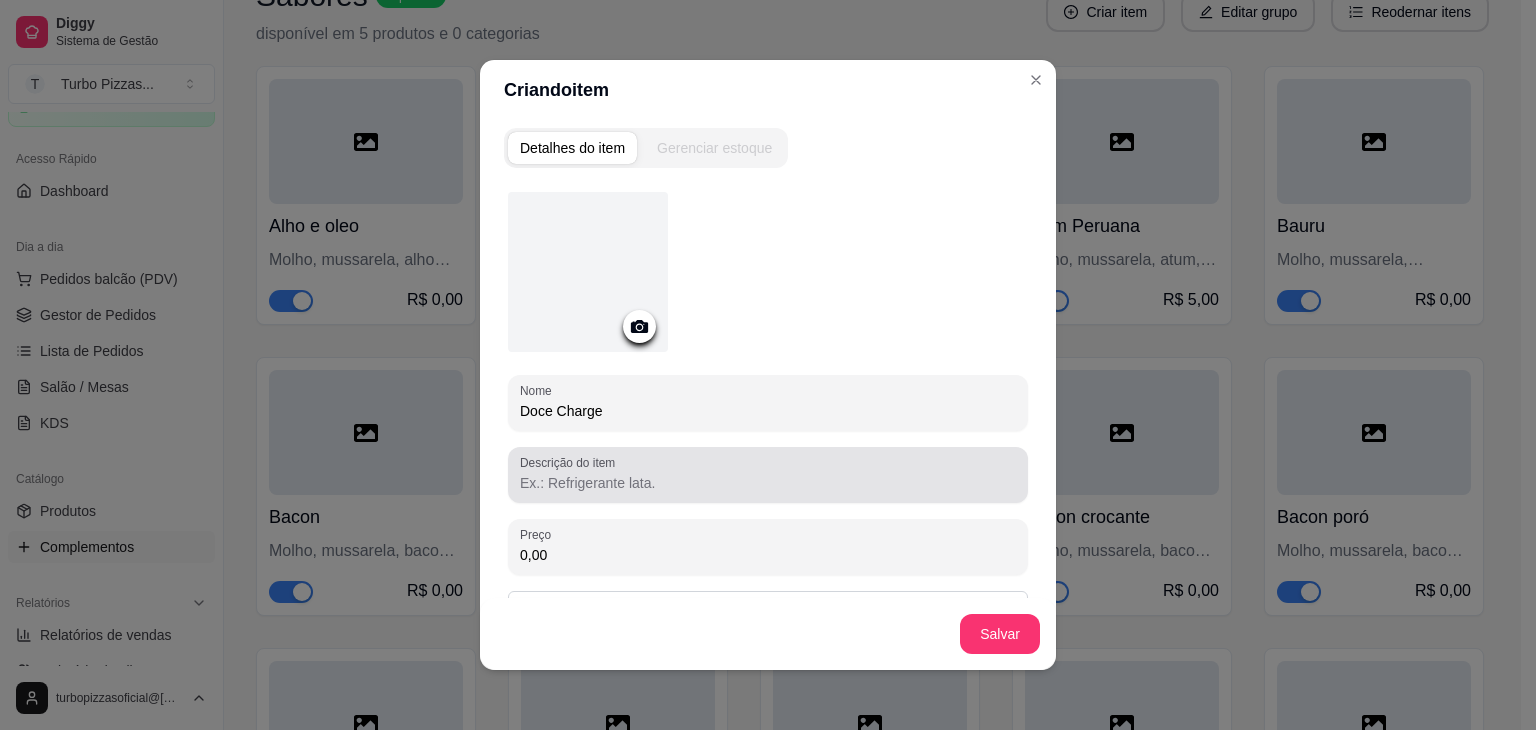 click on "Descrição do item" at bounding box center [768, 483] 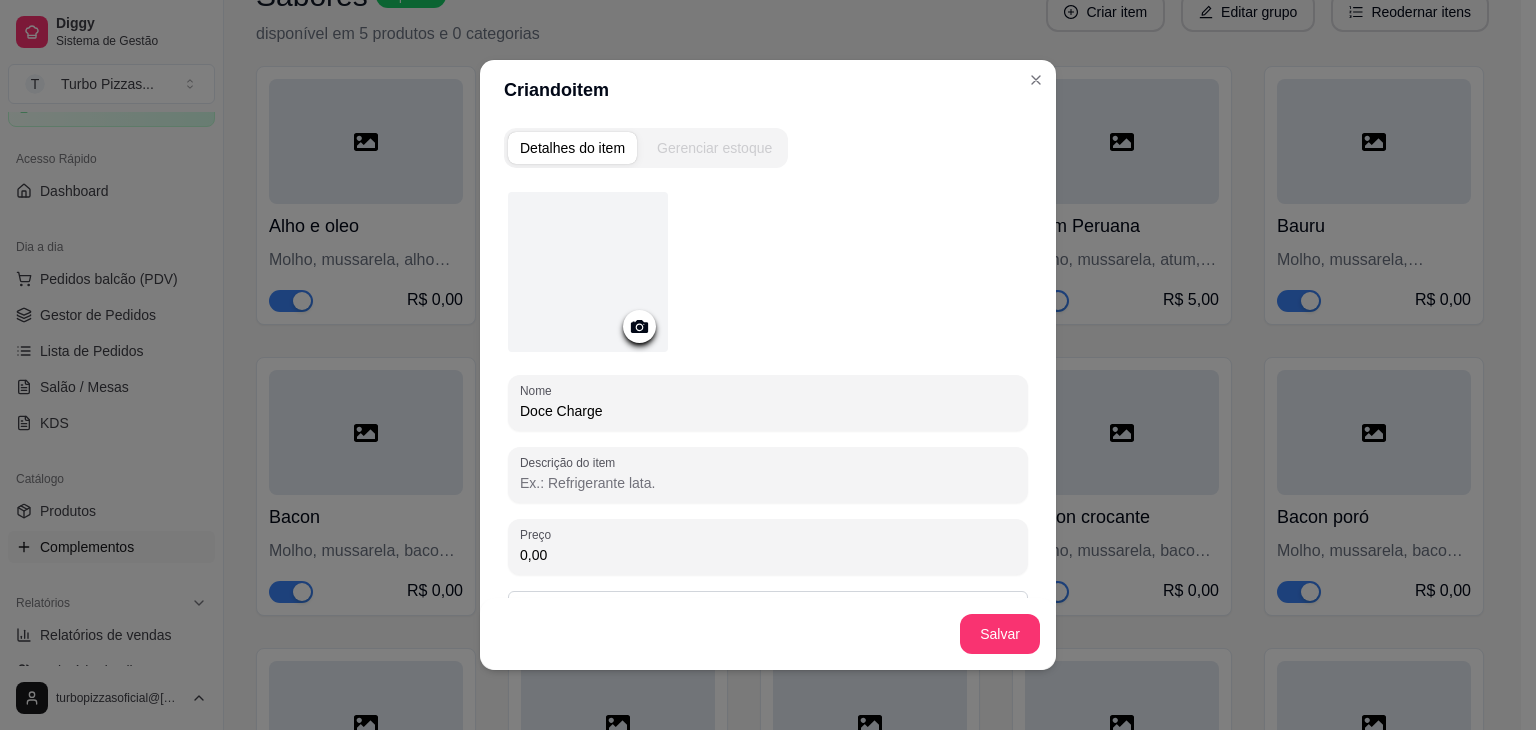 paste on "Mussarela, chocolate" 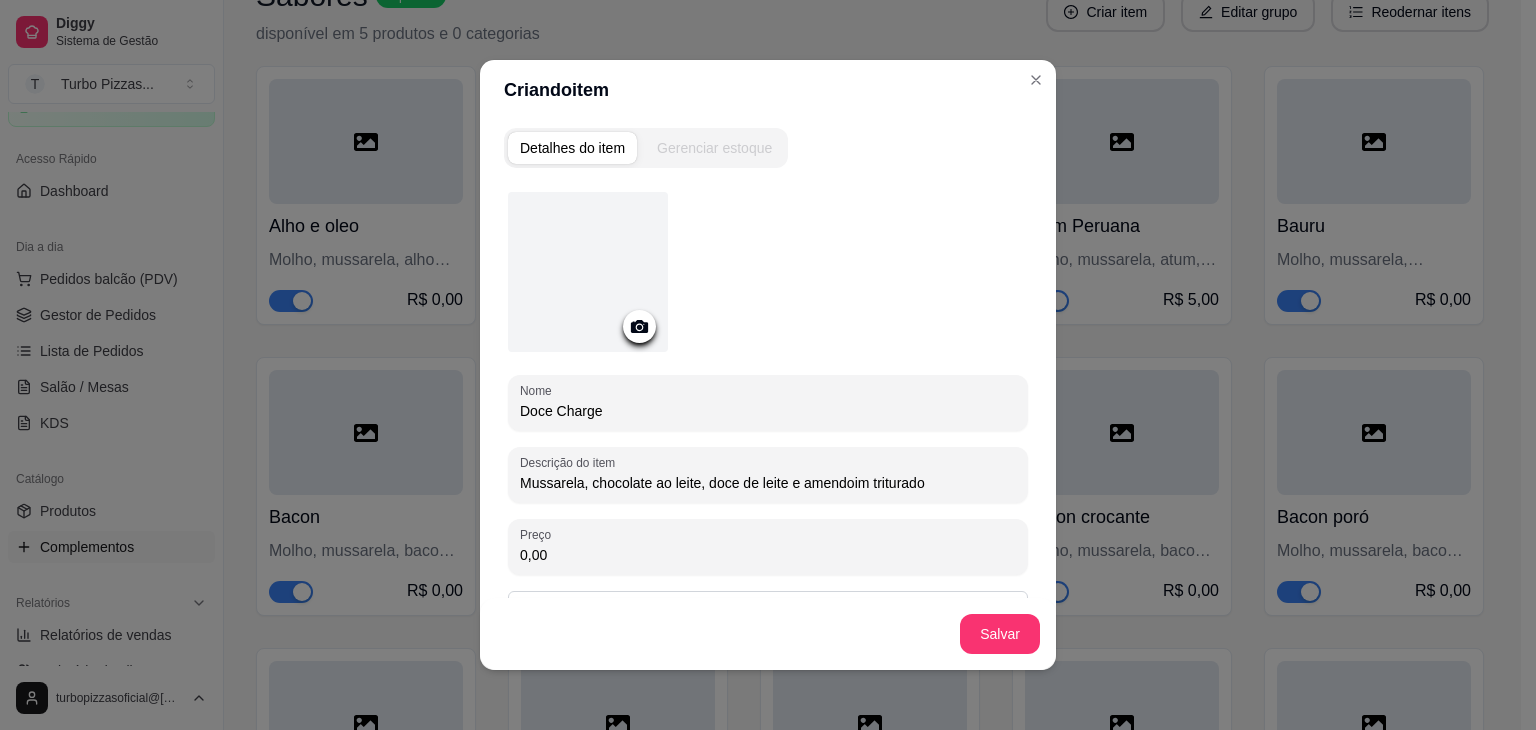 drag, startPoint x: 950, startPoint y: 484, endPoint x: 504, endPoint y: 485, distance: 446.00113 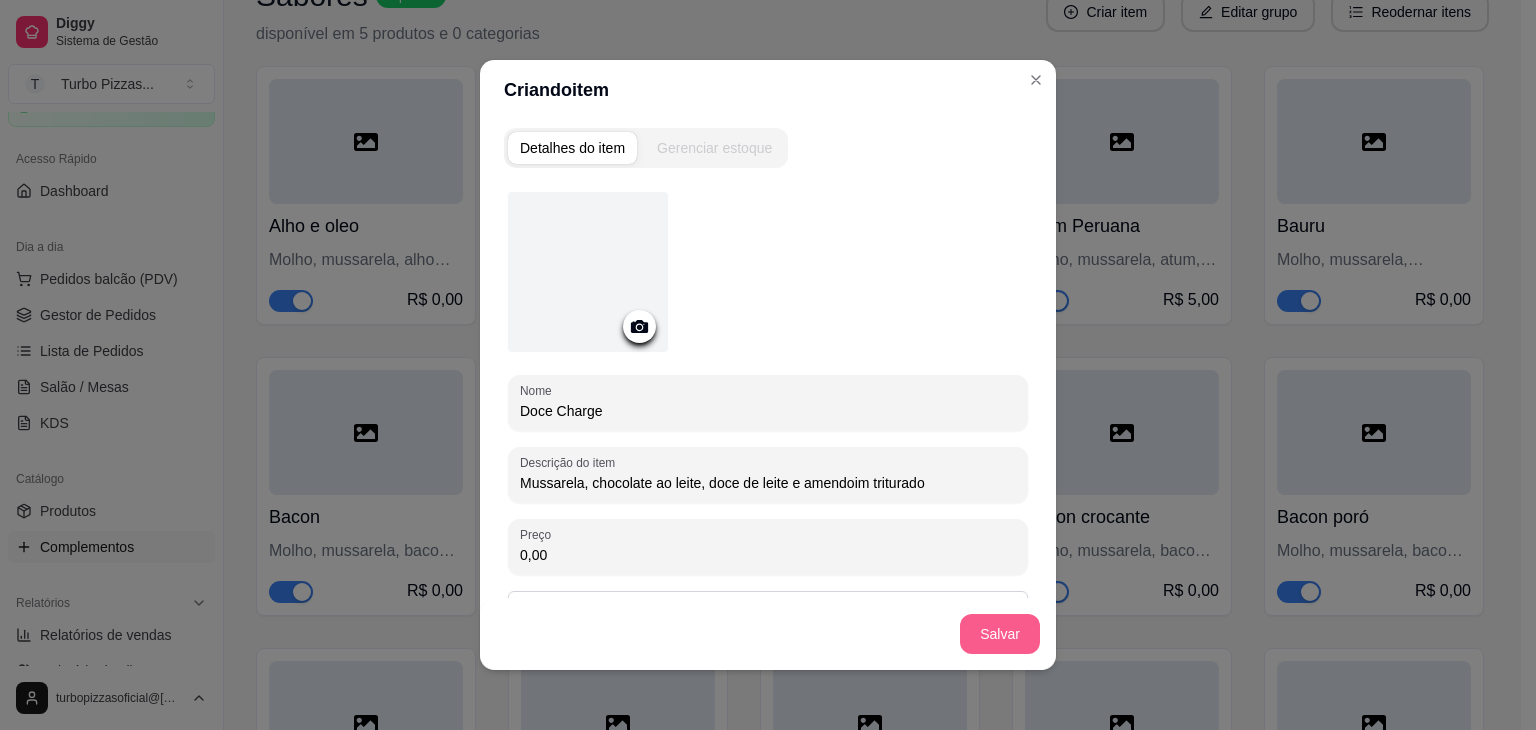 type on "Mussarela, chocolate ao leite, doce de leite e amendoim triturado" 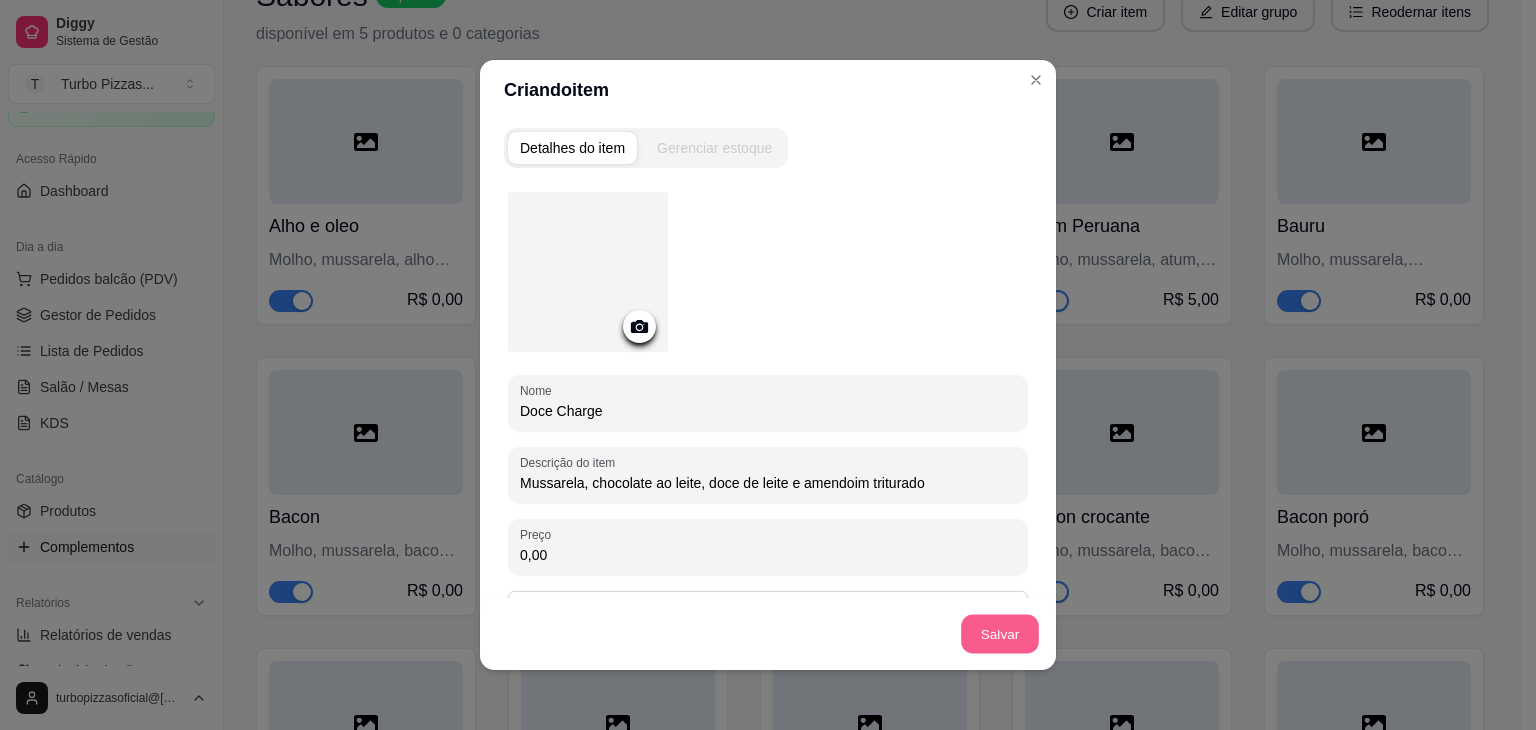 click on "Salvar" at bounding box center (1000, 634) 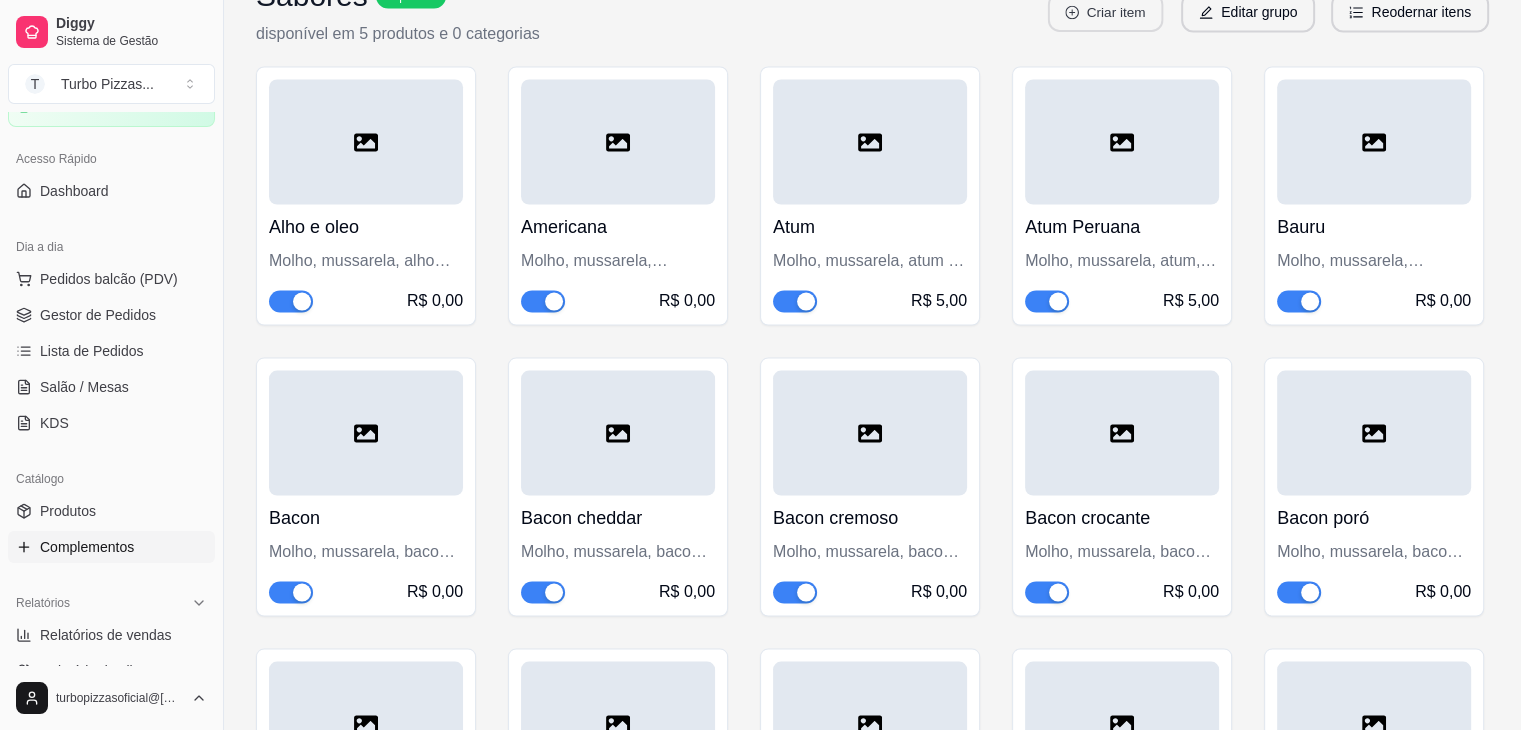 click on "Criar item" at bounding box center [1105, 12] 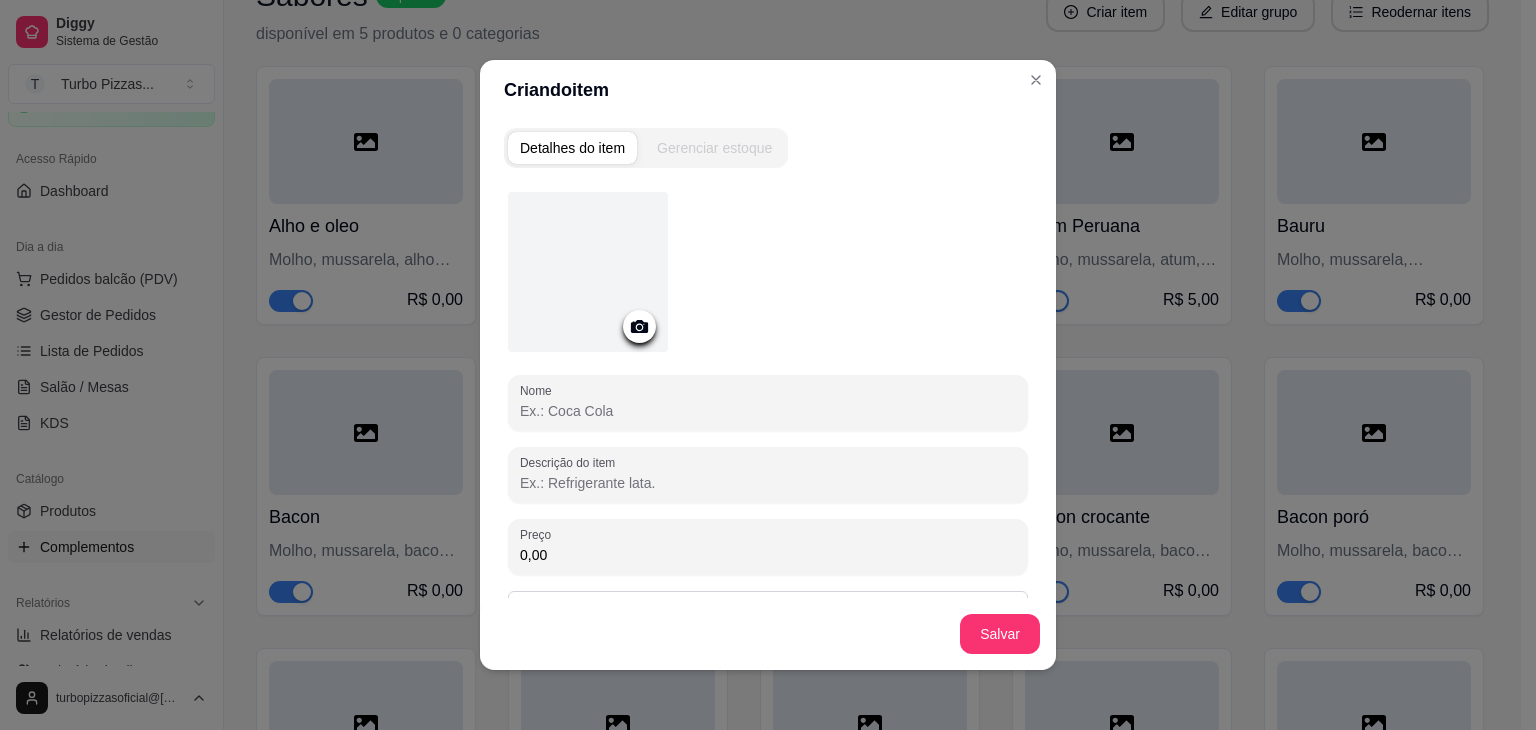 click on "Nome" at bounding box center [768, 411] 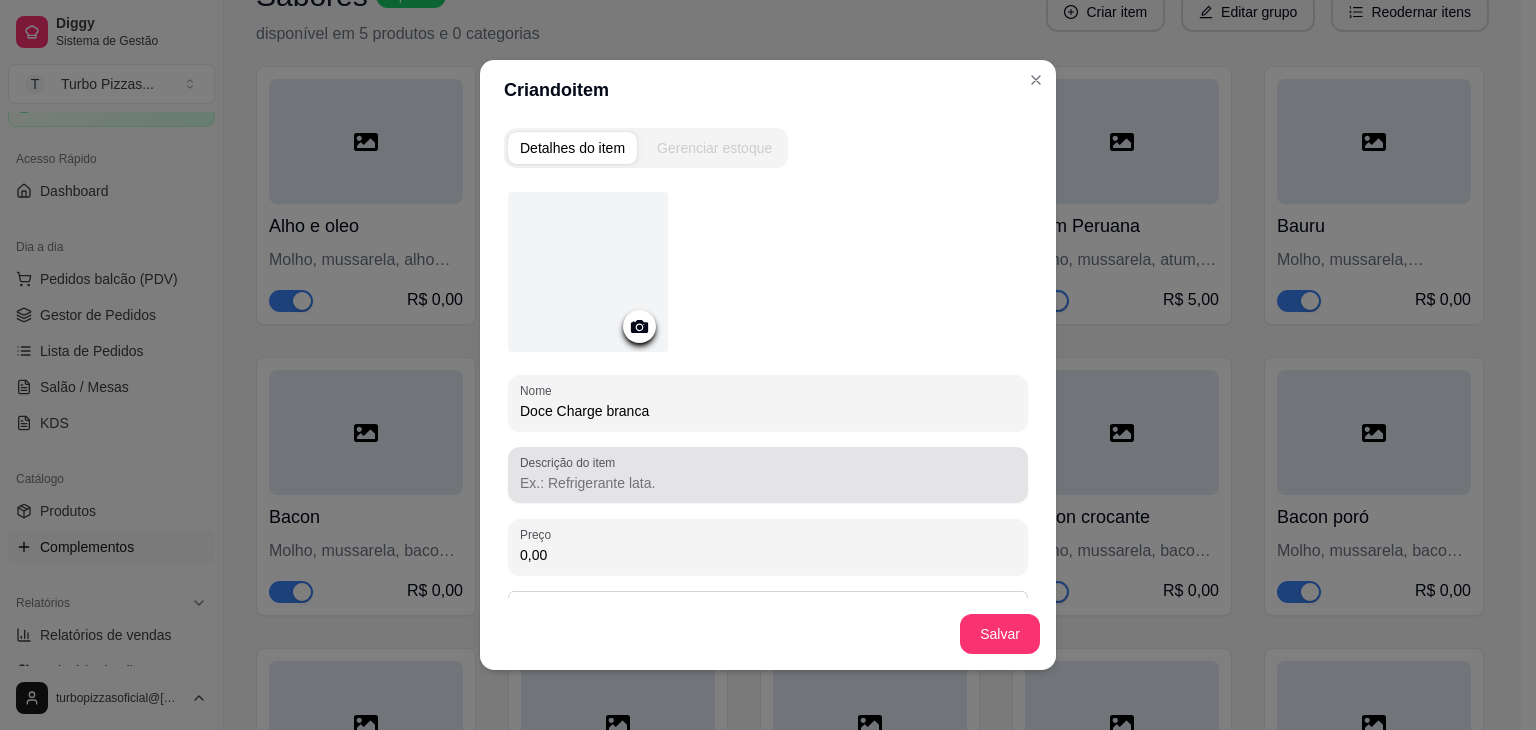 type on "Doce Charge branca" 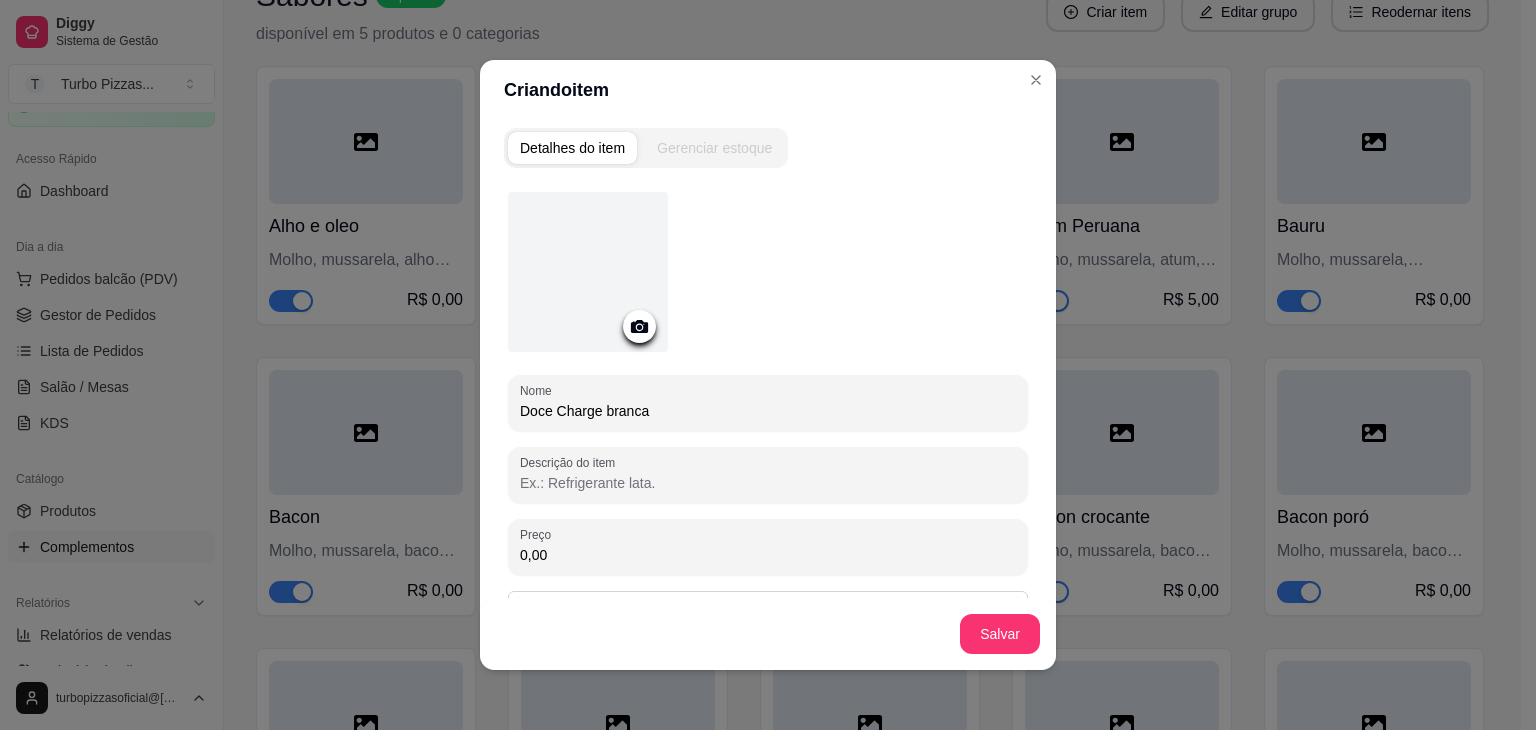 paste on "Mussarela, chocolate ao leite, doce de leite e amendoim triturado" 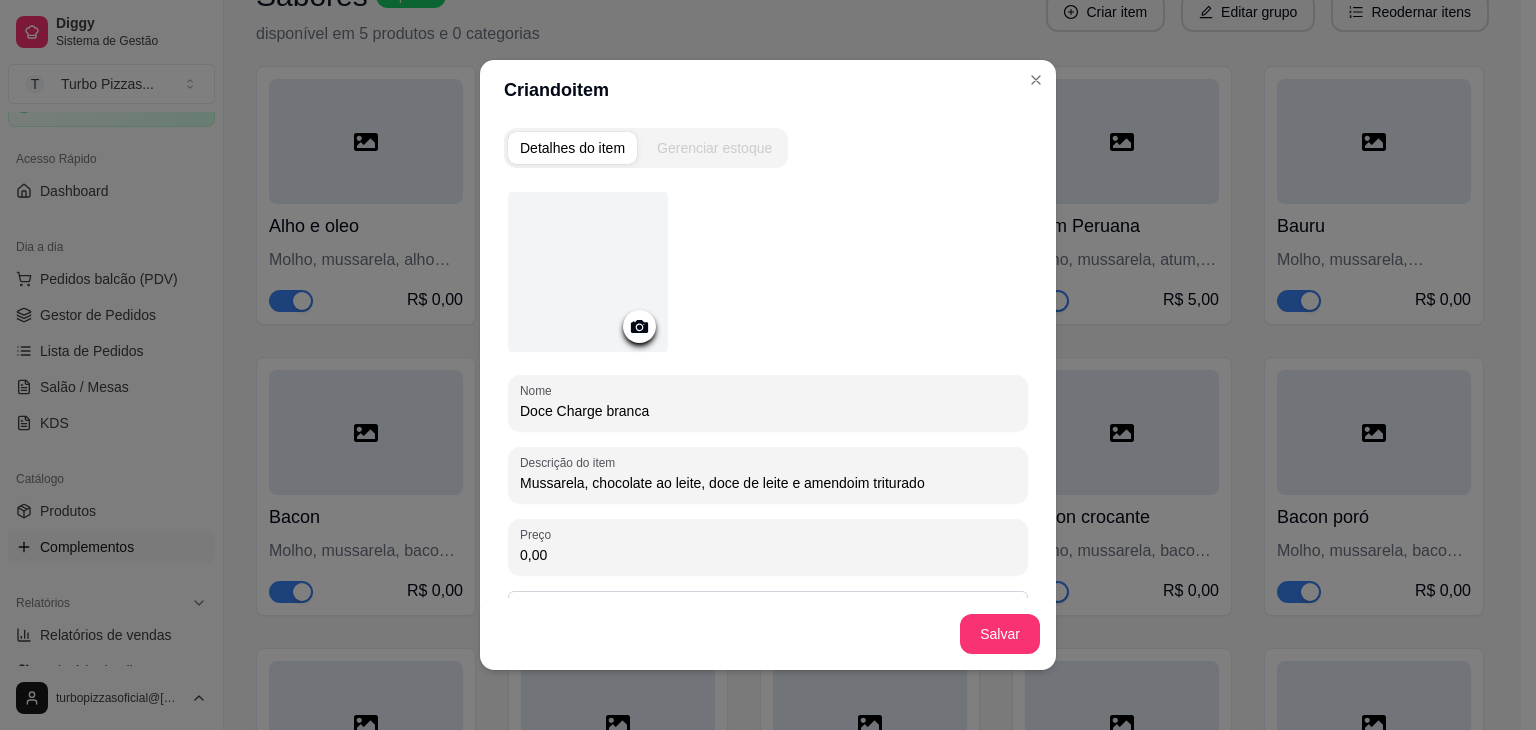click on "Mussarela, chocolate ao leite, doce de leite e amendoim triturado" at bounding box center (768, 483) 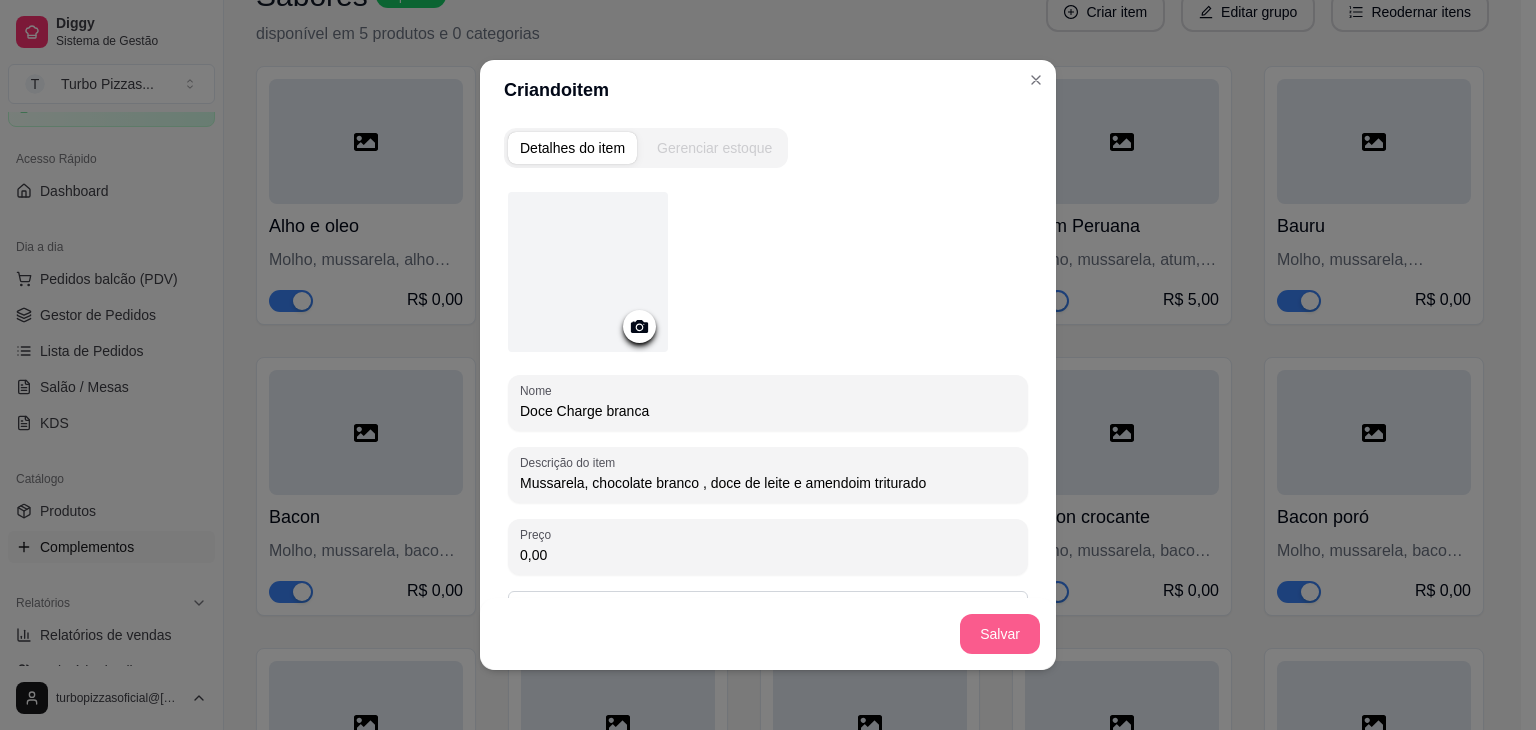 type on "Mussarela, chocolate branco , doce de leite e amendoim triturado" 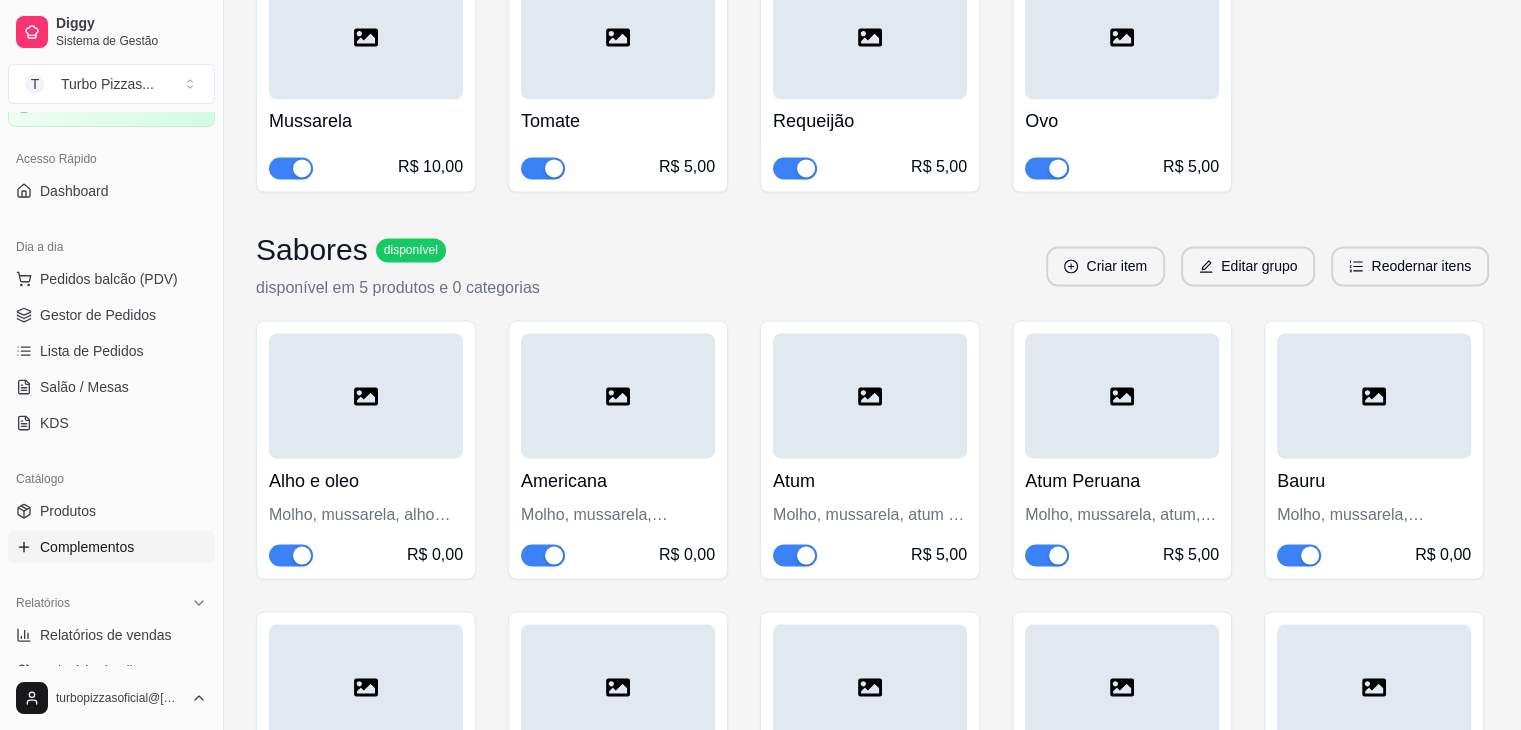 scroll, scrollTop: 3655, scrollLeft: 0, axis: vertical 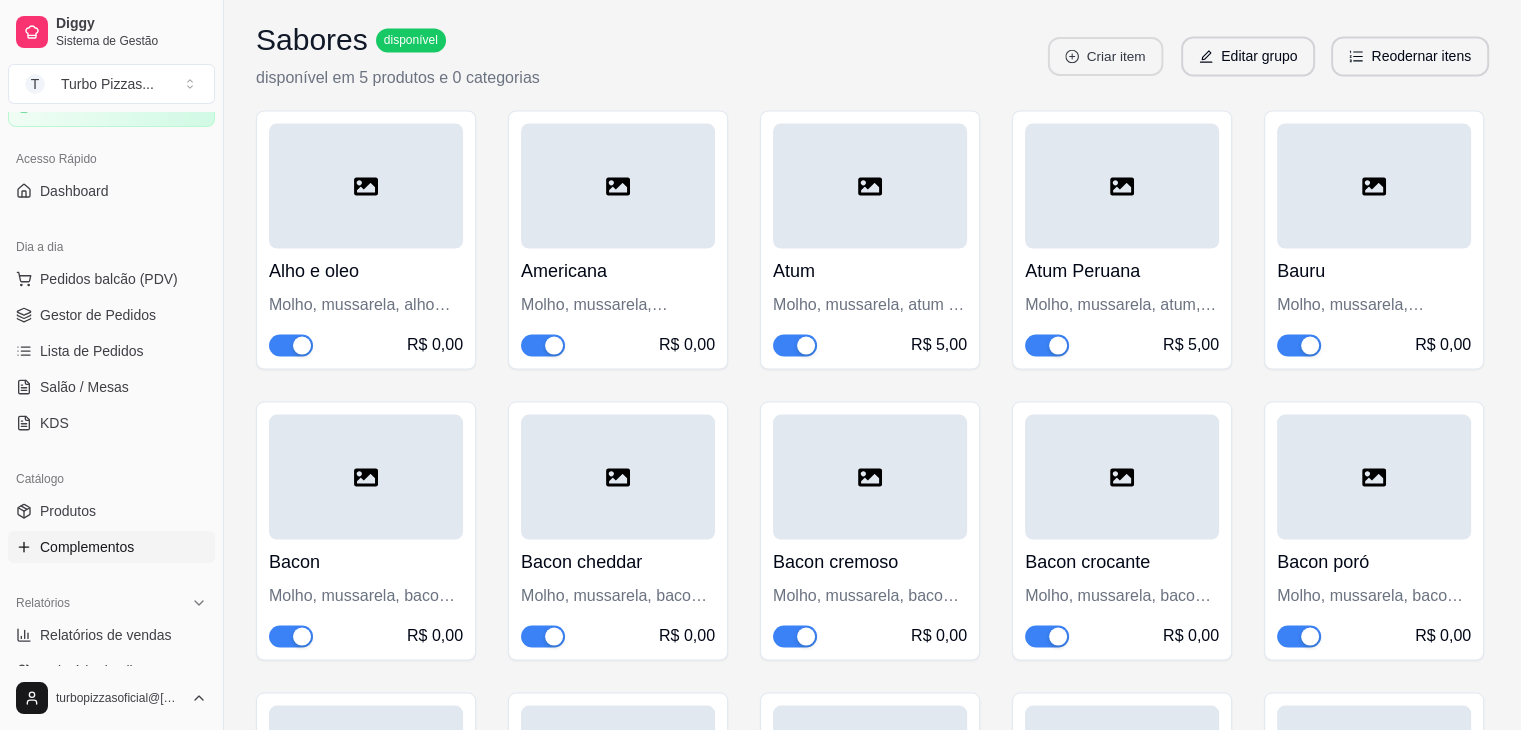 click on "Criar item" at bounding box center (1105, 56) 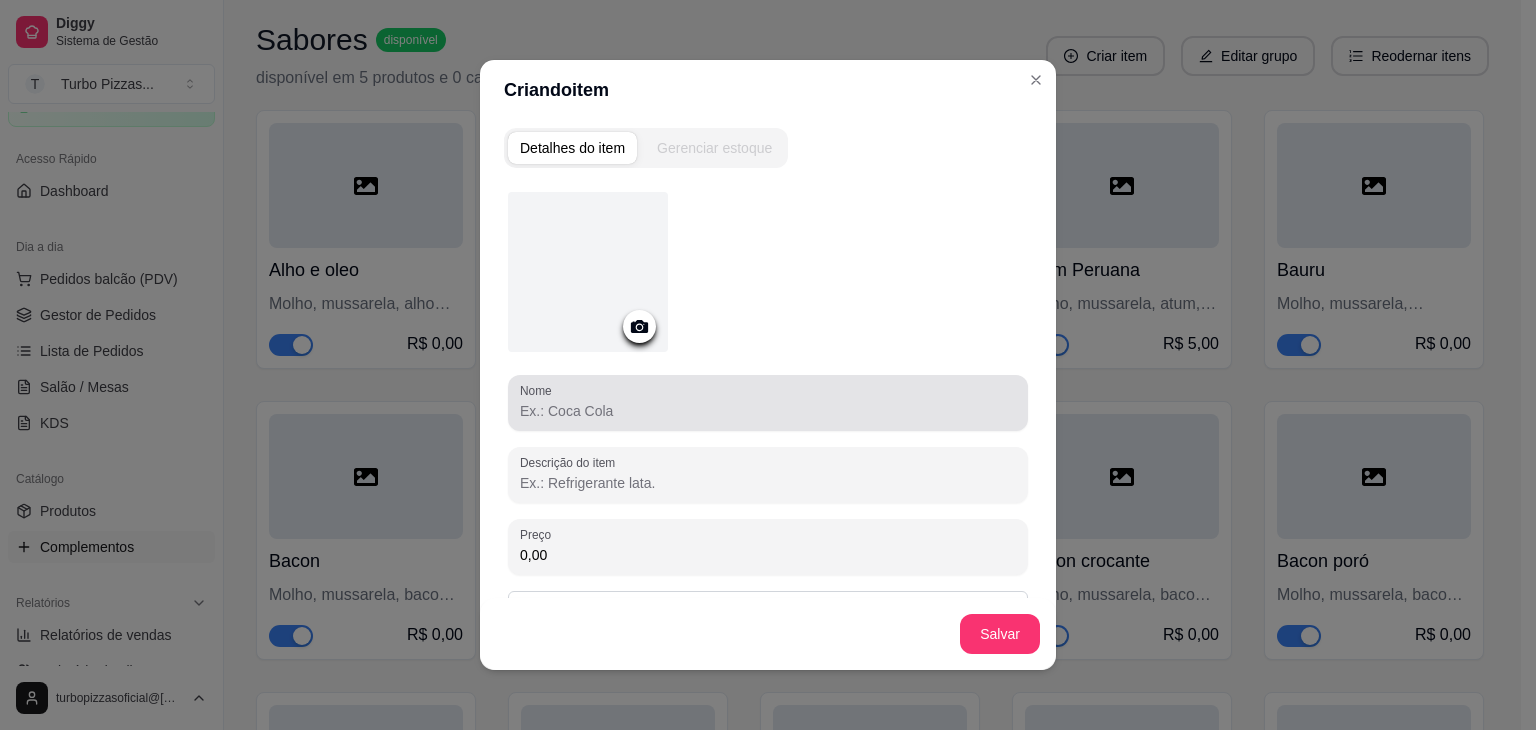 click on "Nome" at bounding box center [768, 411] 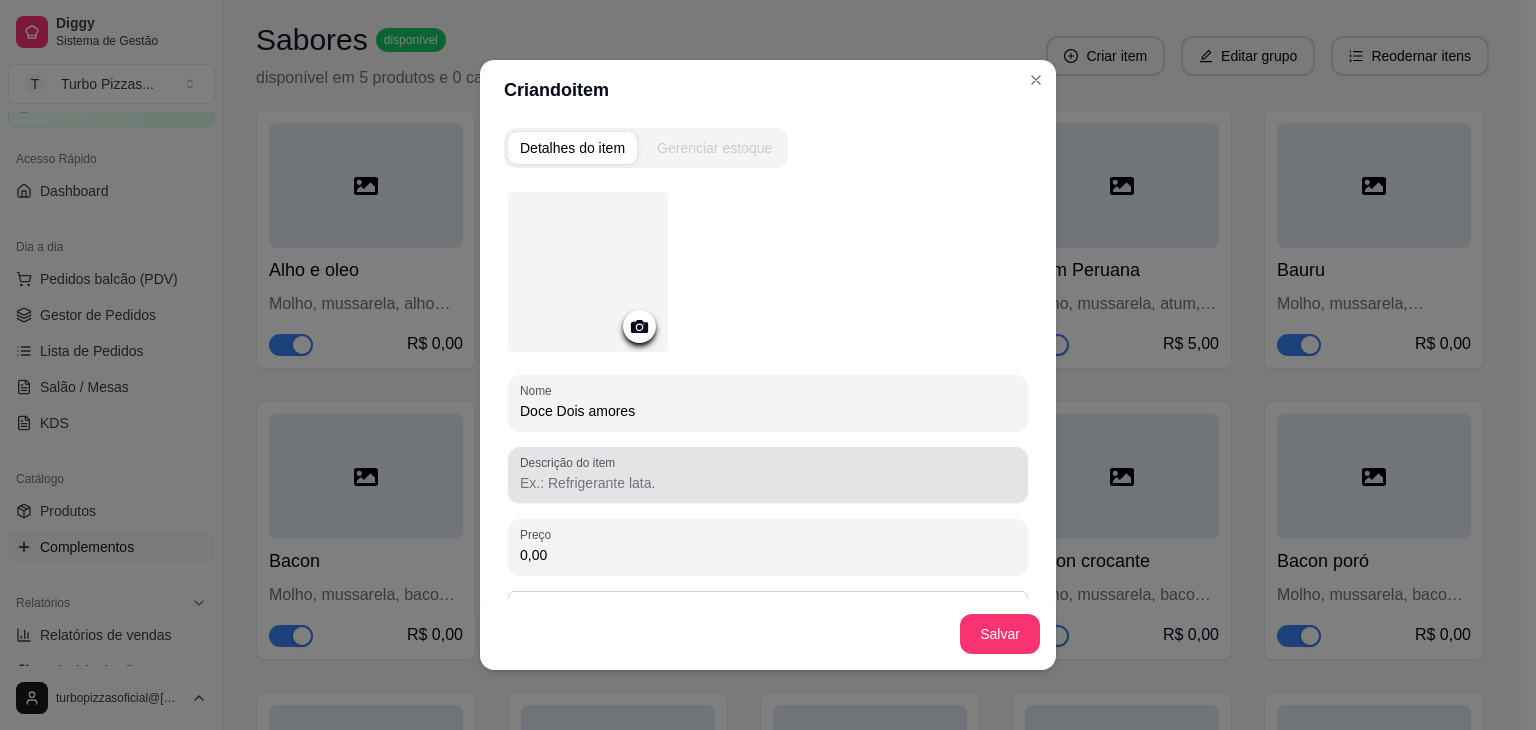 type on "Doce Dois amores" 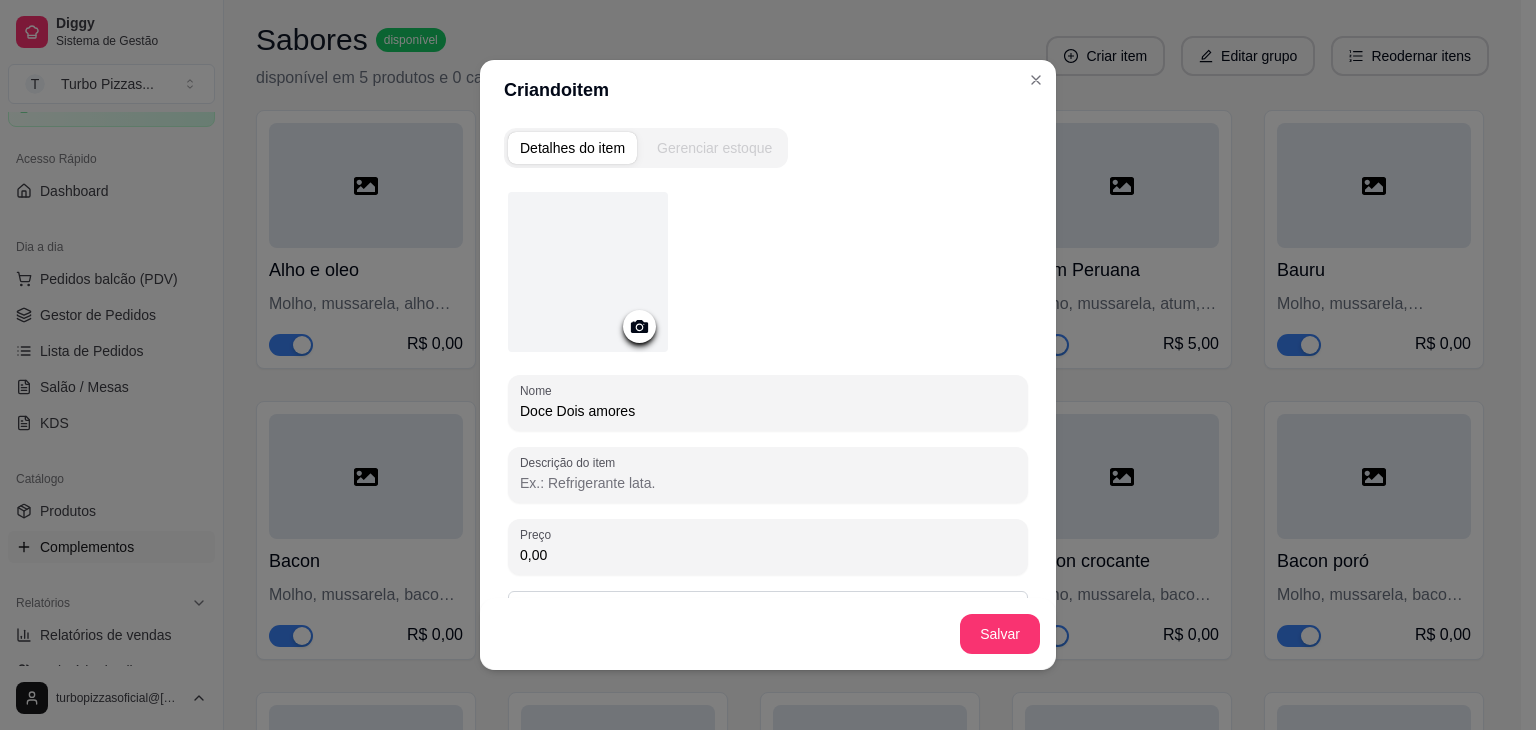 paste on "Mussarela, chocolate ao leite, doce de leite e amendoim triturado" 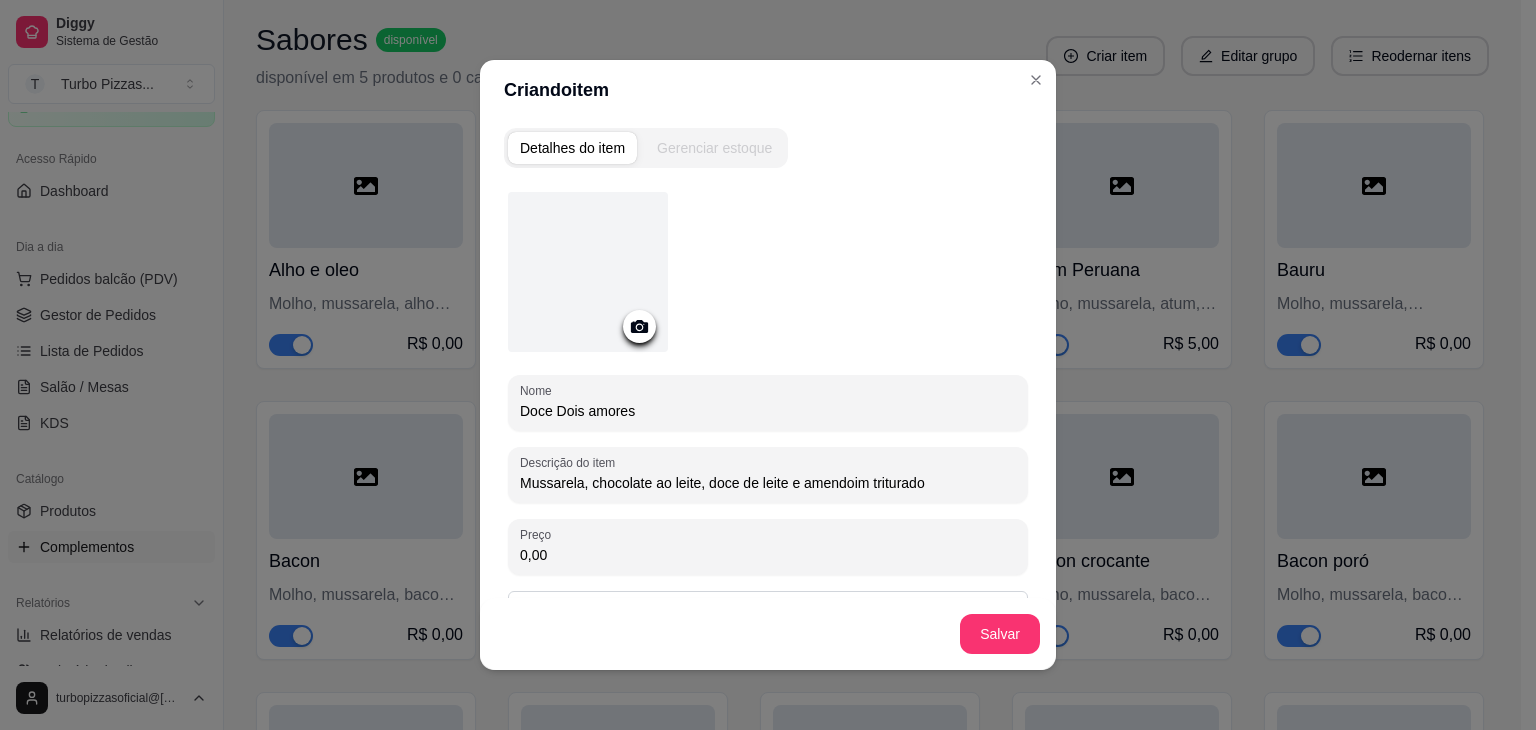 drag, startPoint x: 933, startPoint y: 485, endPoint x: 705, endPoint y: 475, distance: 228.2192 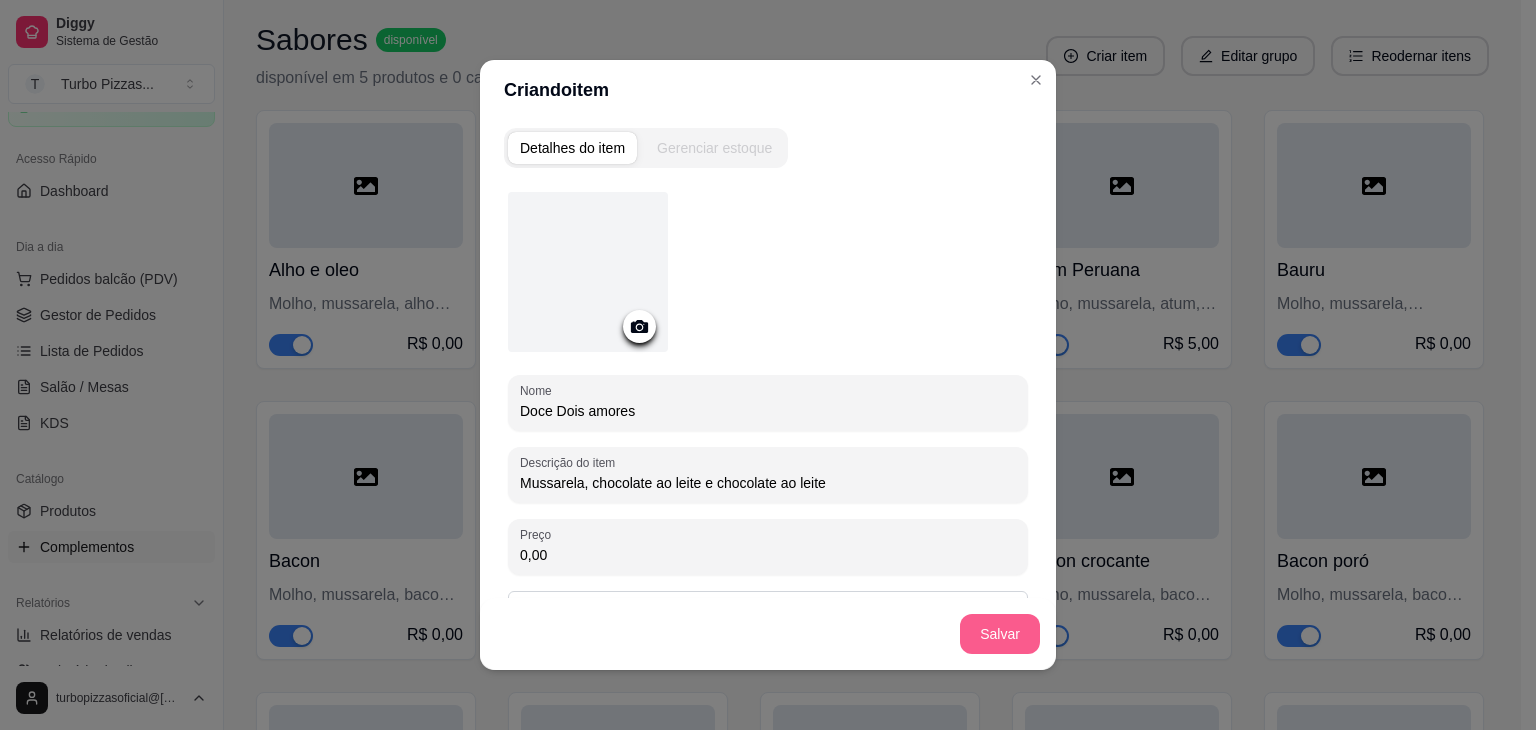 type on "Mussarela, chocolate ao leite e chocolate ao leite" 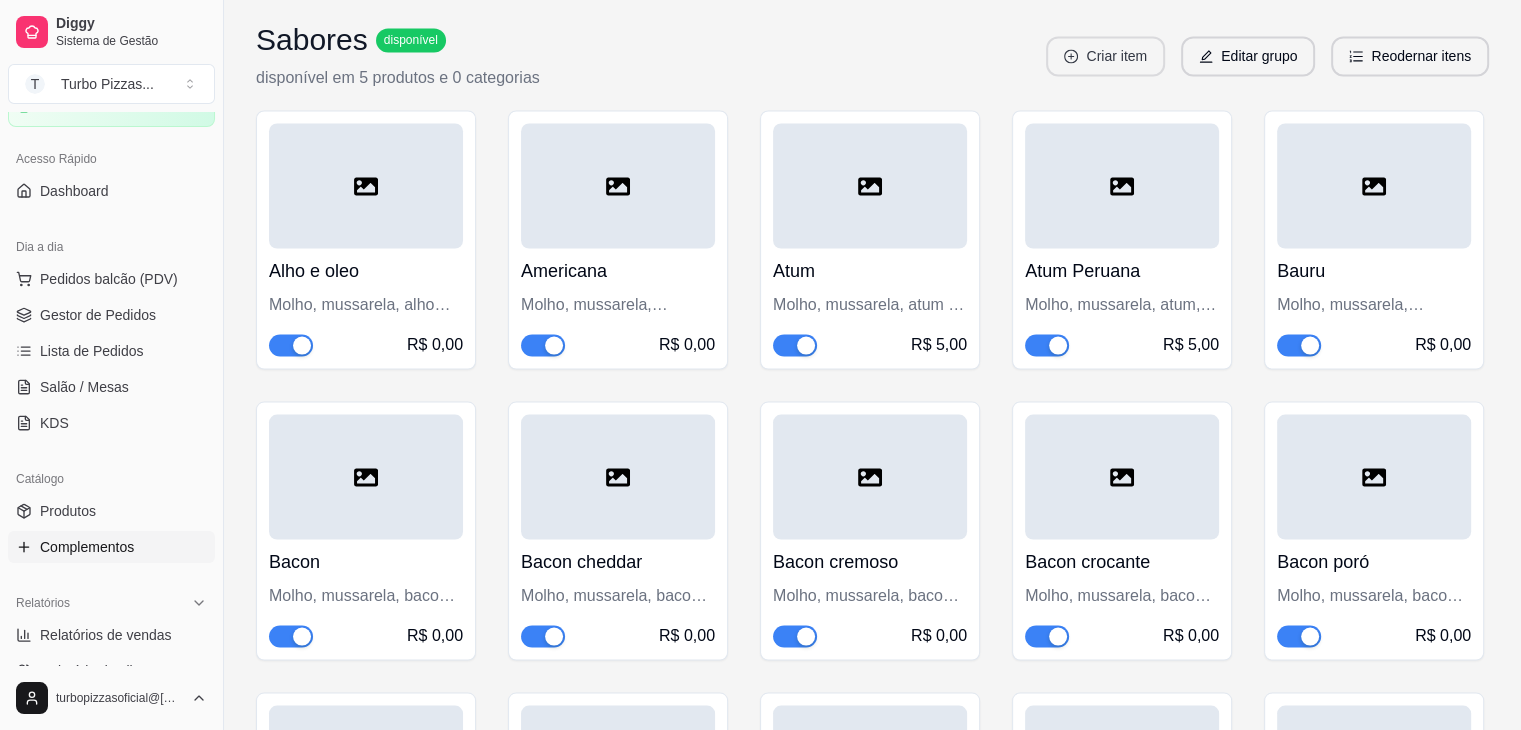 click on "Criar item" at bounding box center (1105, 56) 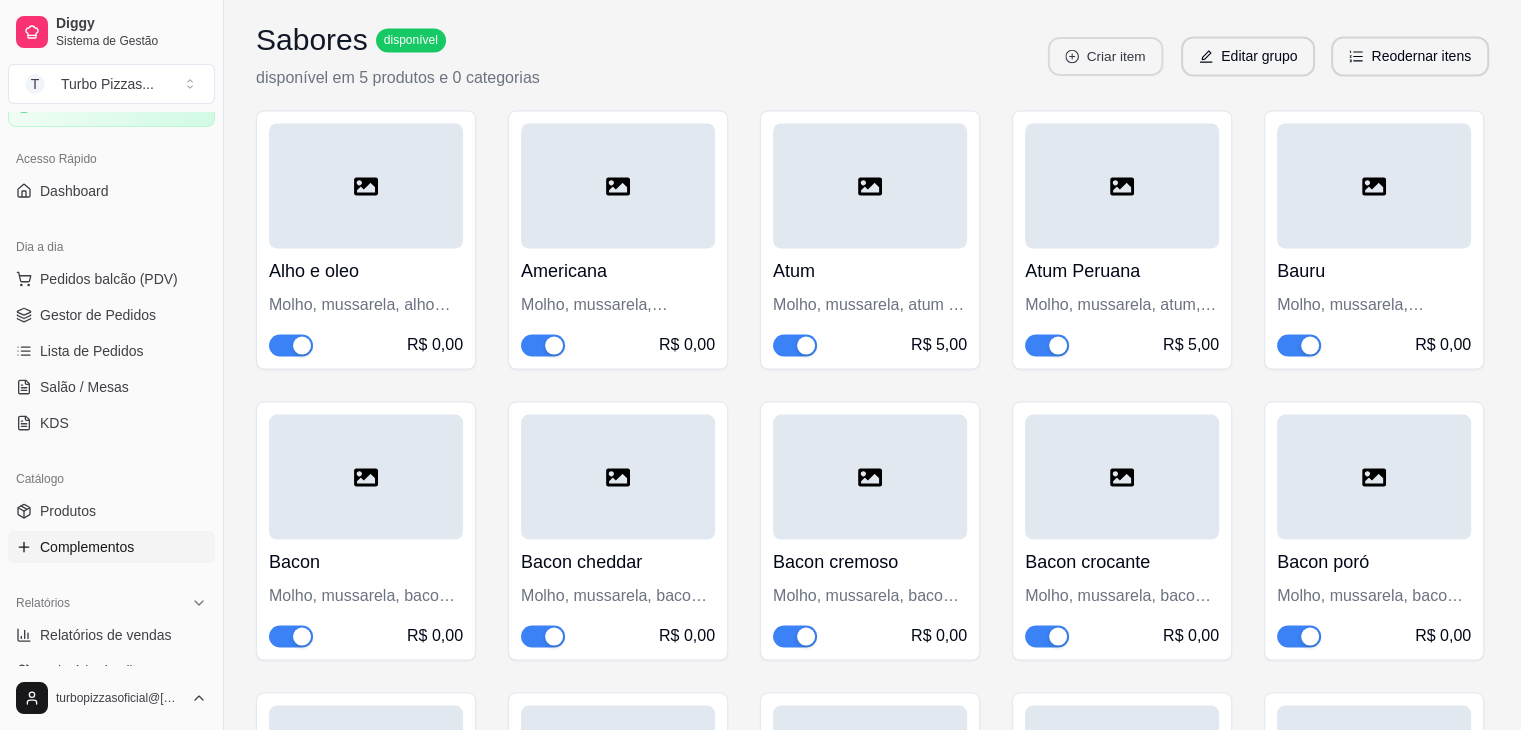 click on "Criar item" at bounding box center [1105, 56] 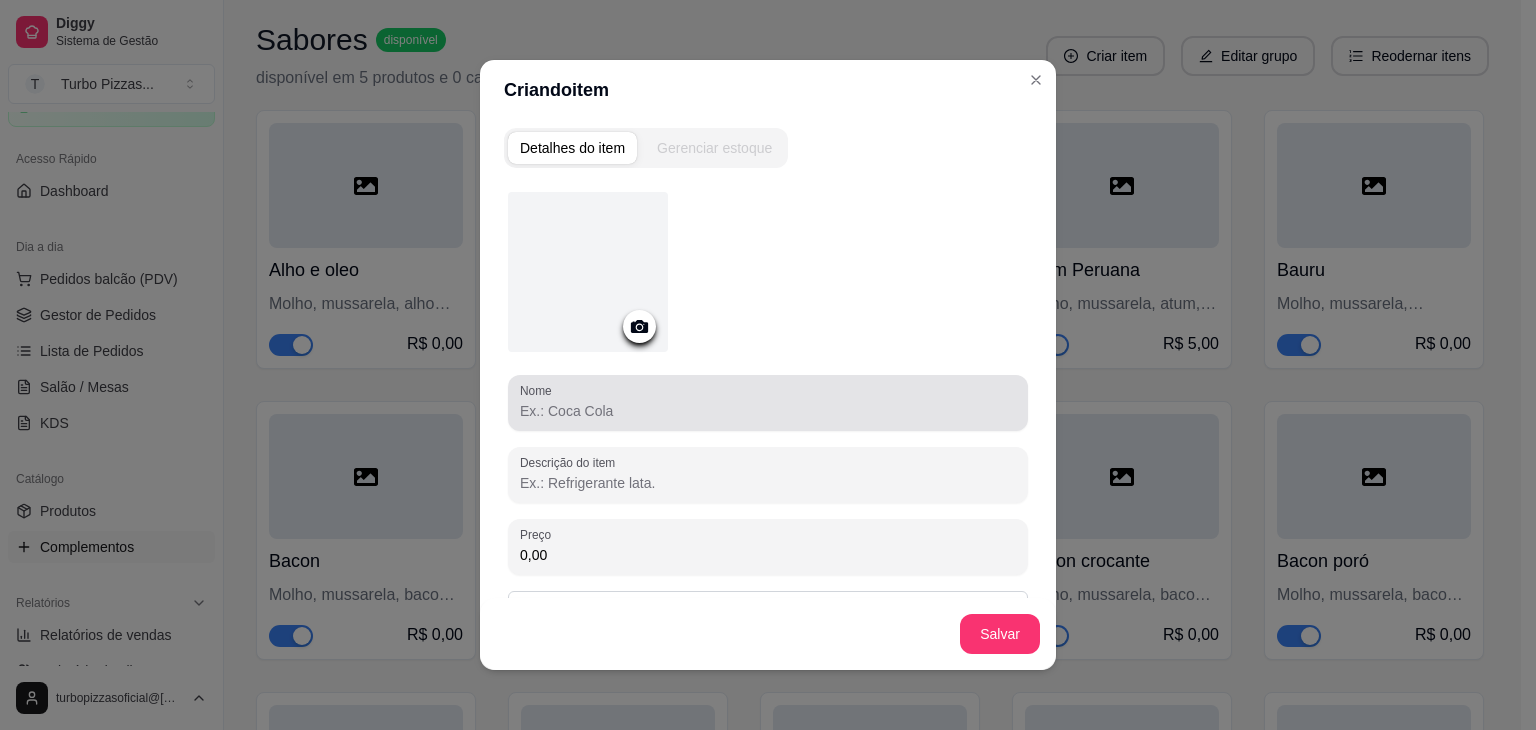 click on "Nome" at bounding box center (768, 411) 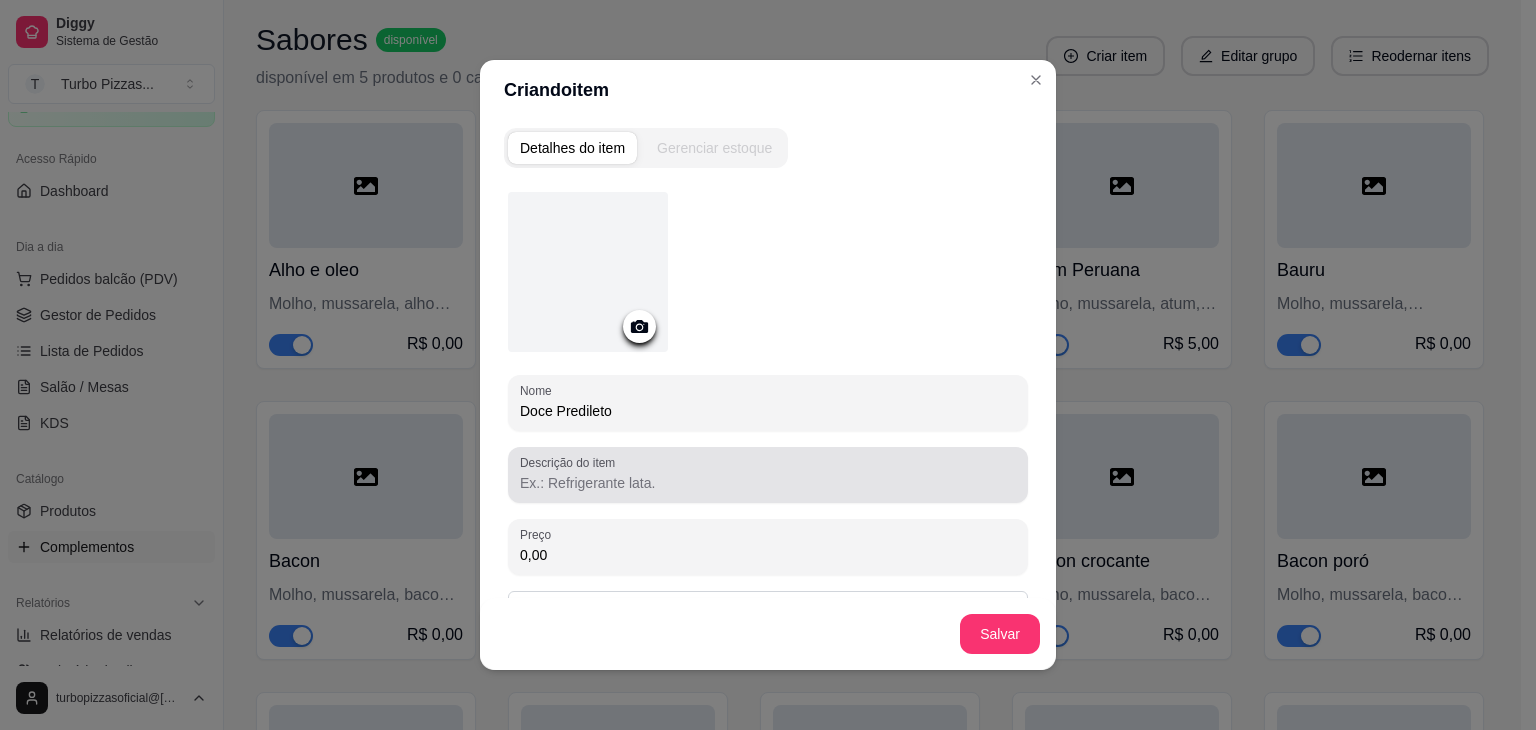 type on "Doce Predileto" 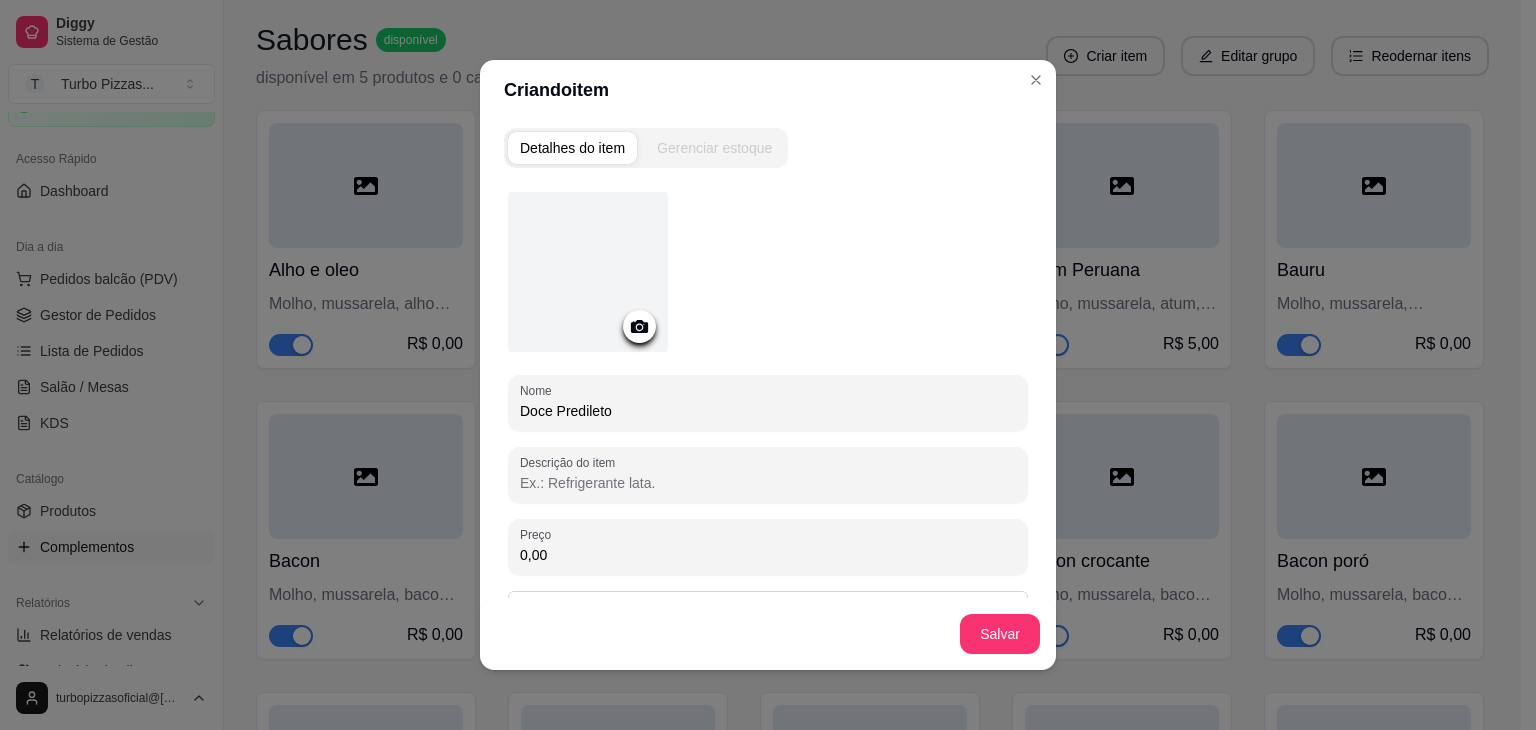 click on "Descrição do item" at bounding box center [768, 483] 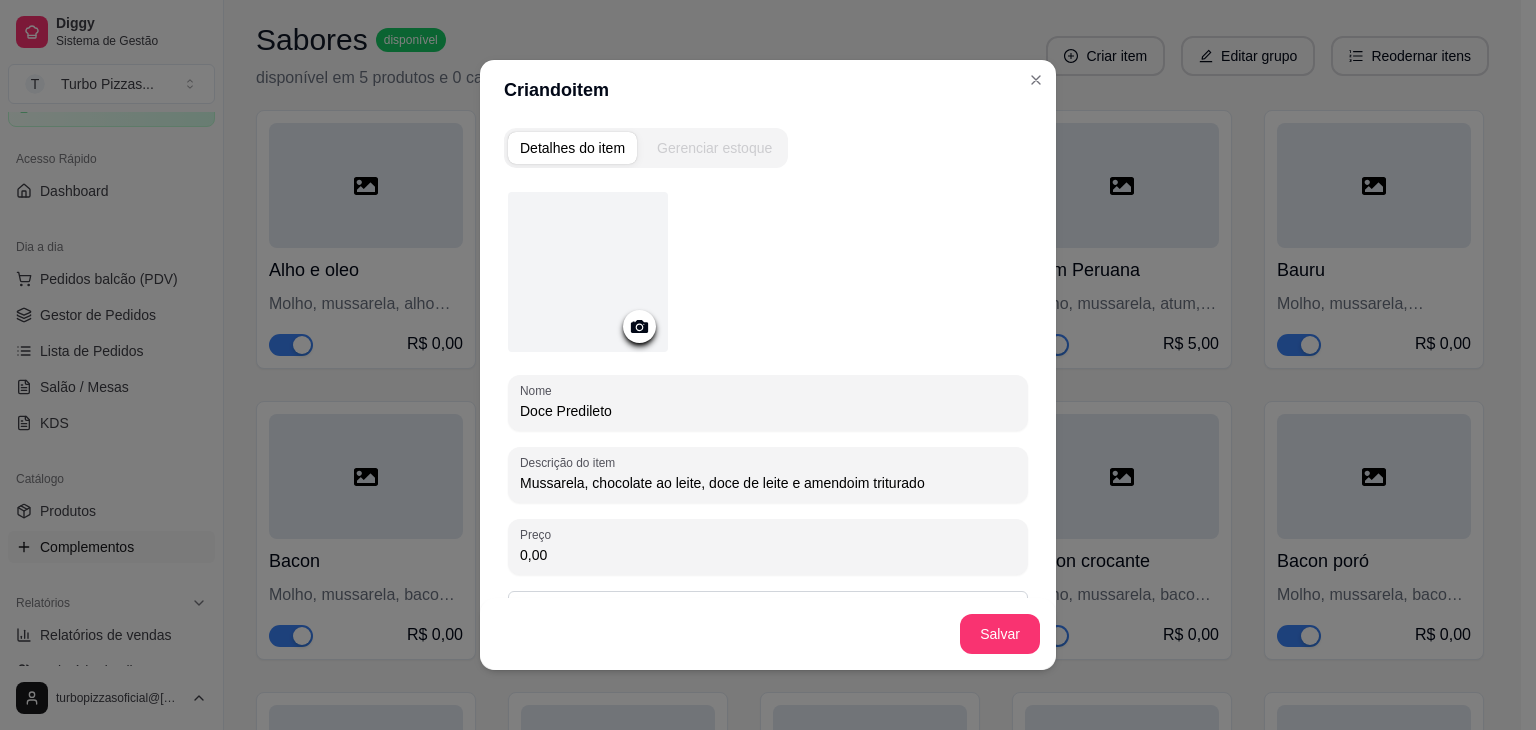 click on "Mussarela, chocolate ao leite, doce de leite e amendoim triturado" at bounding box center (768, 483) 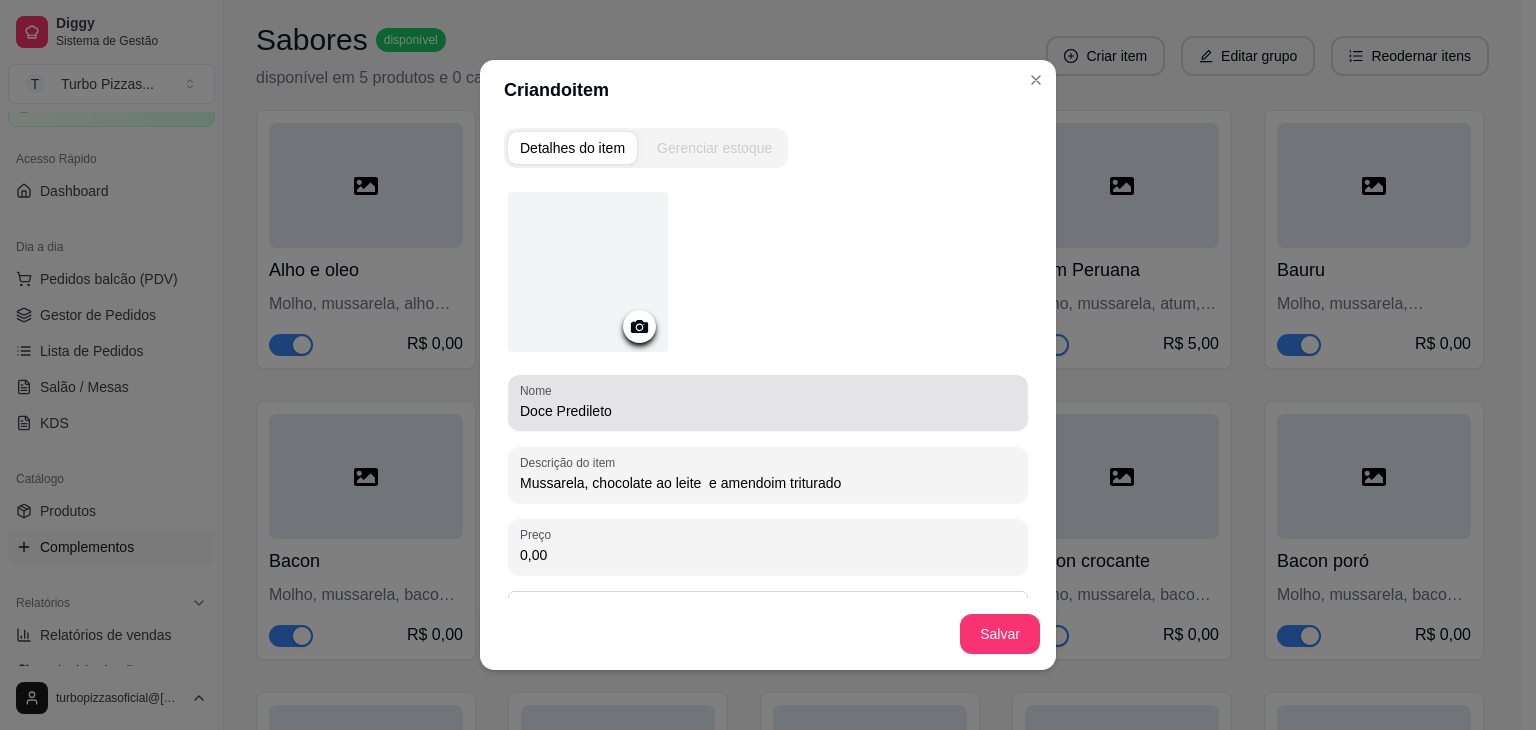 type on "Mussarela, chocolate ao leite  e amendoim triturado" 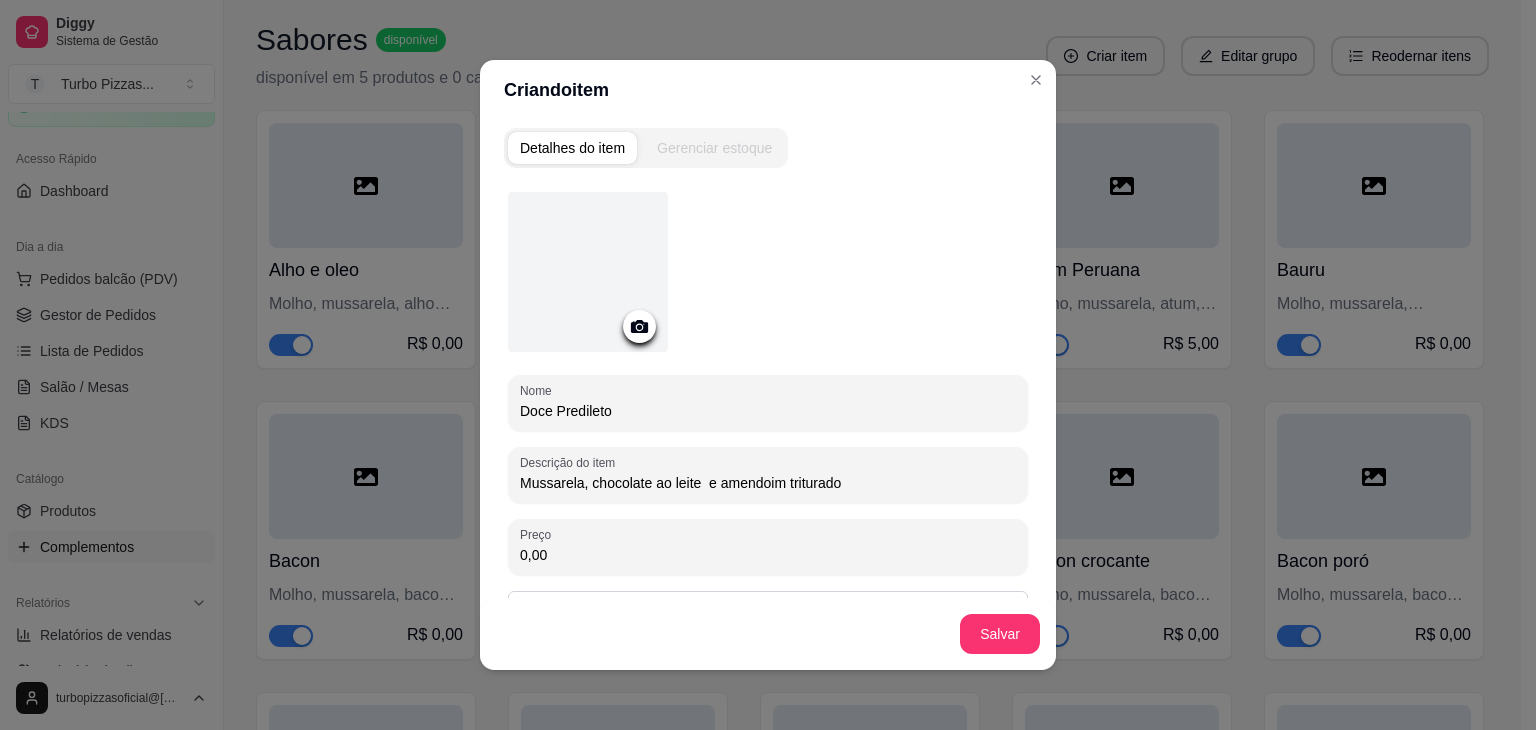 click on "Doce Predileto" at bounding box center (768, 411) 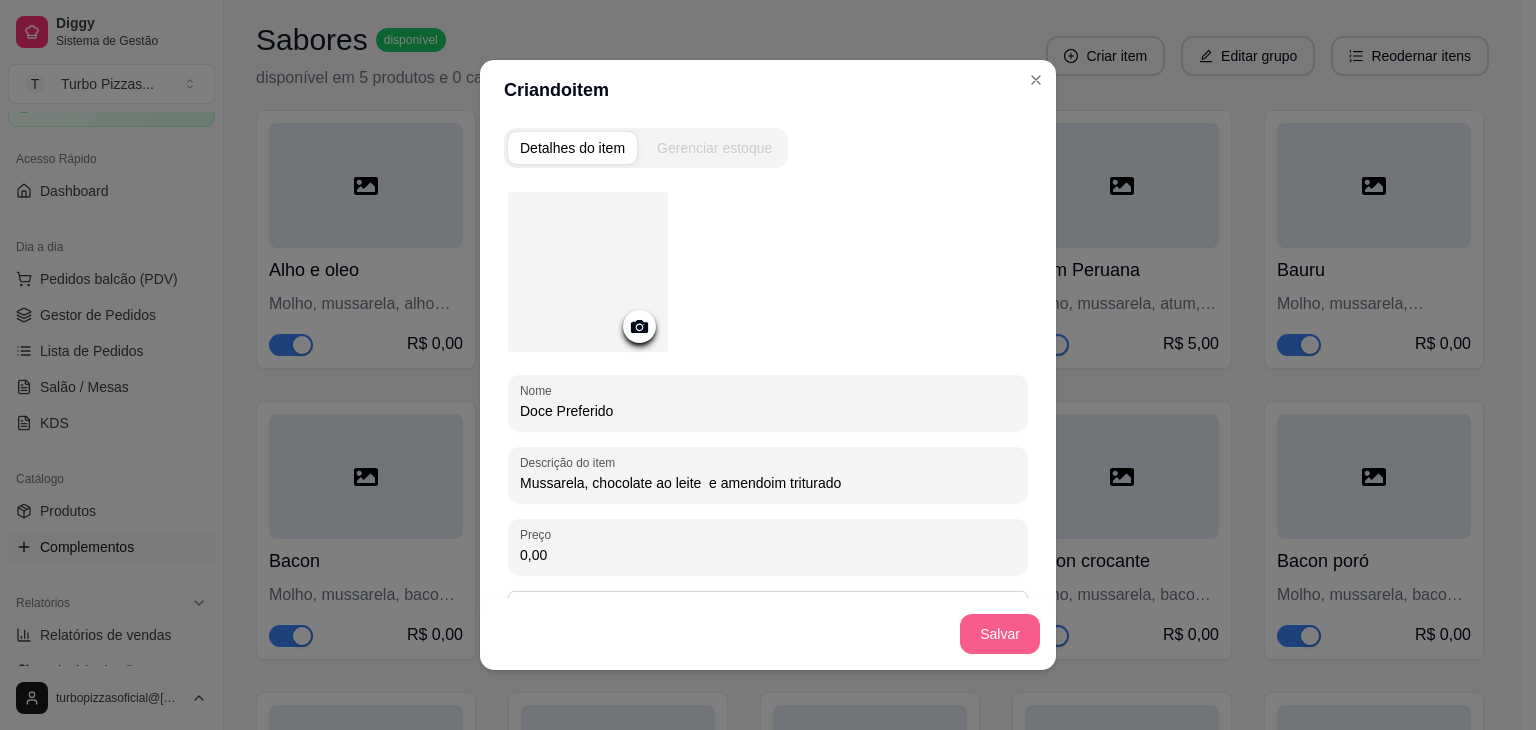 type on "Doce Preferido" 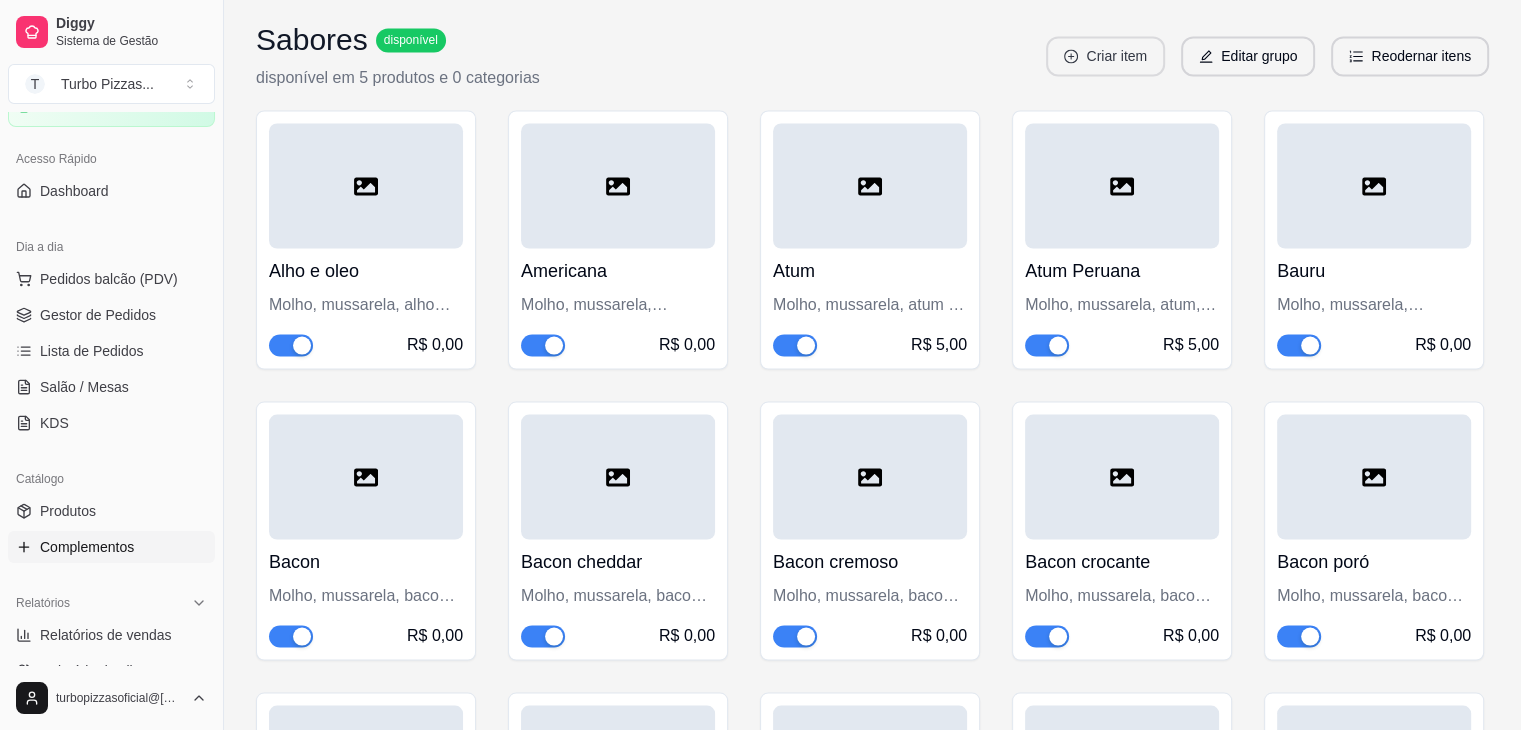 click on "Criar item" at bounding box center (1105, 56) 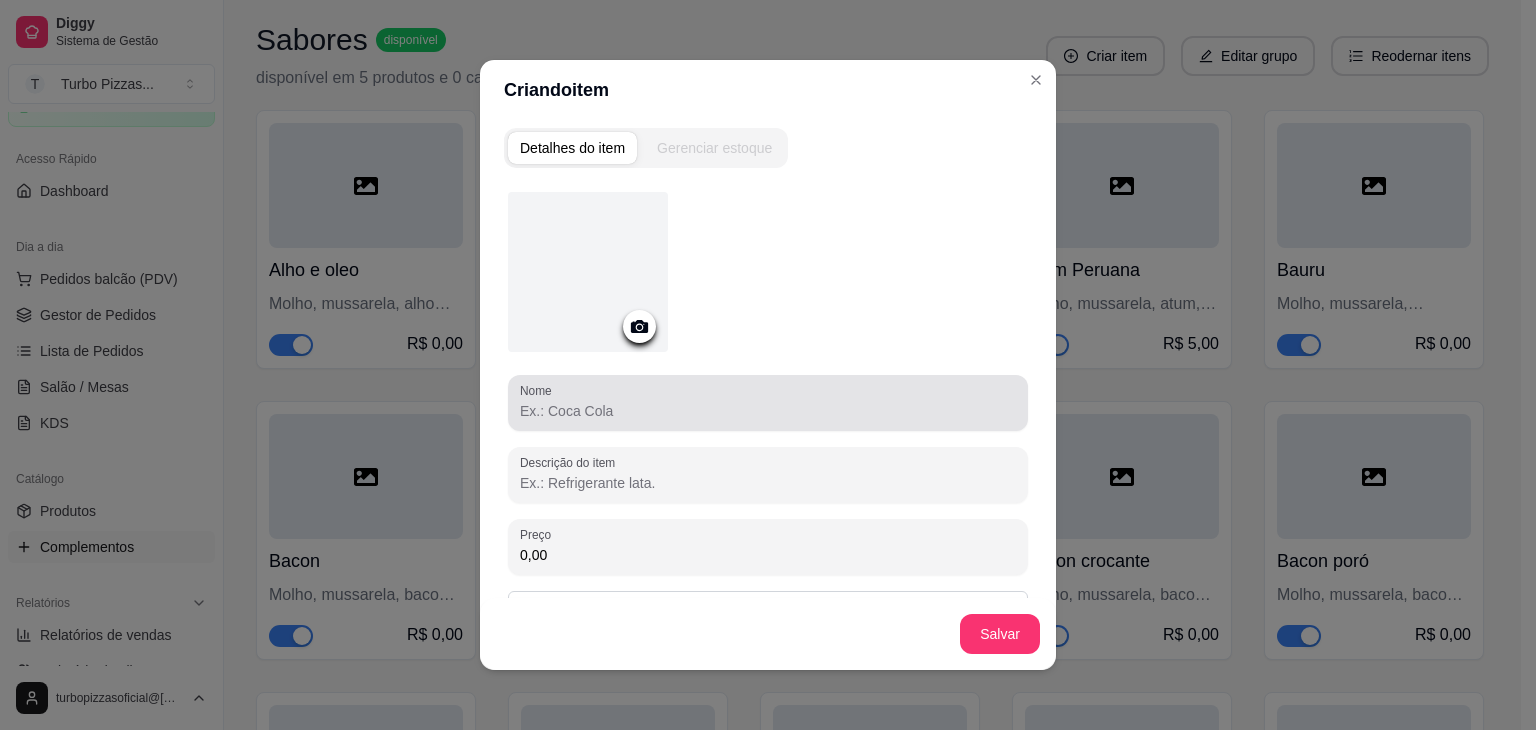click on "Nome" at bounding box center (768, 411) 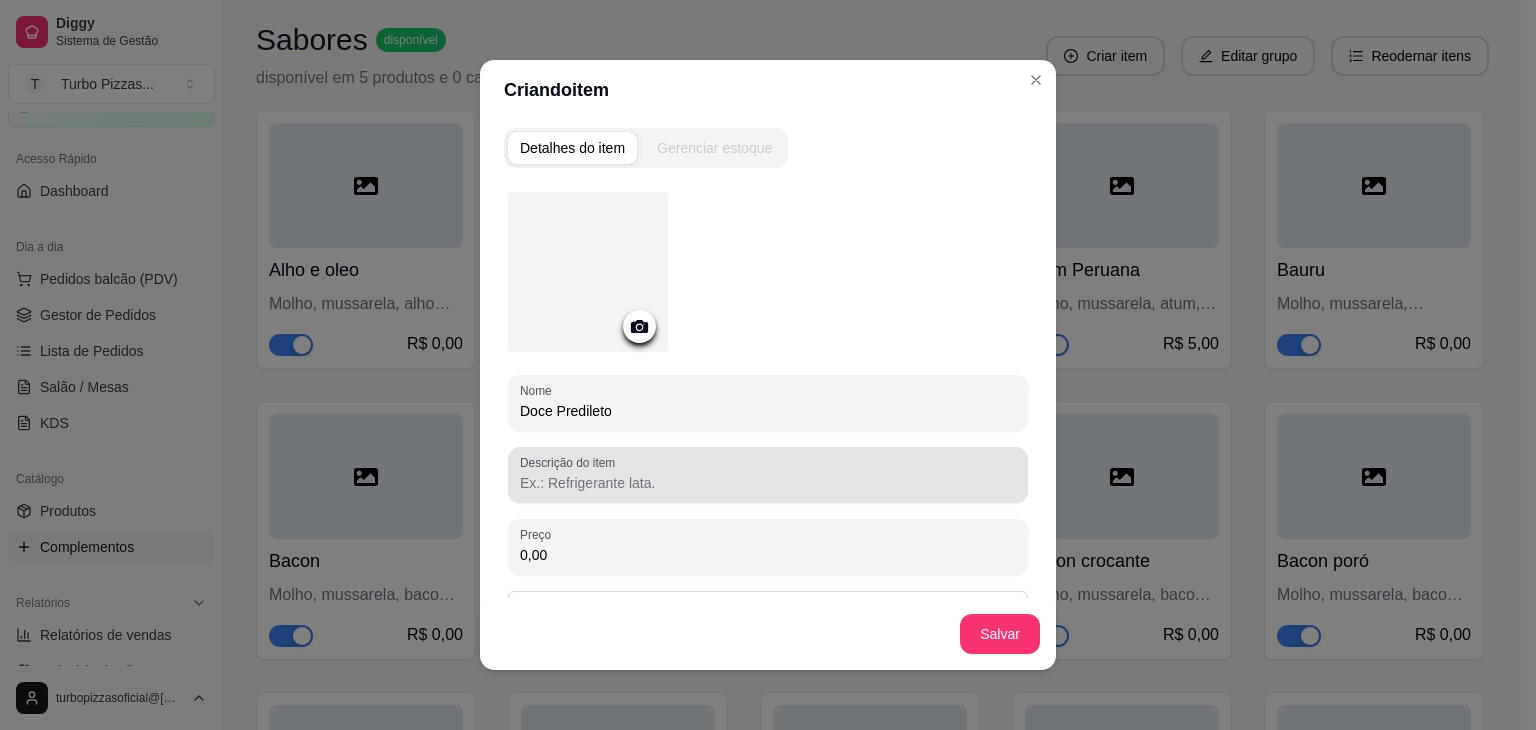 type on "Doce Predileto" 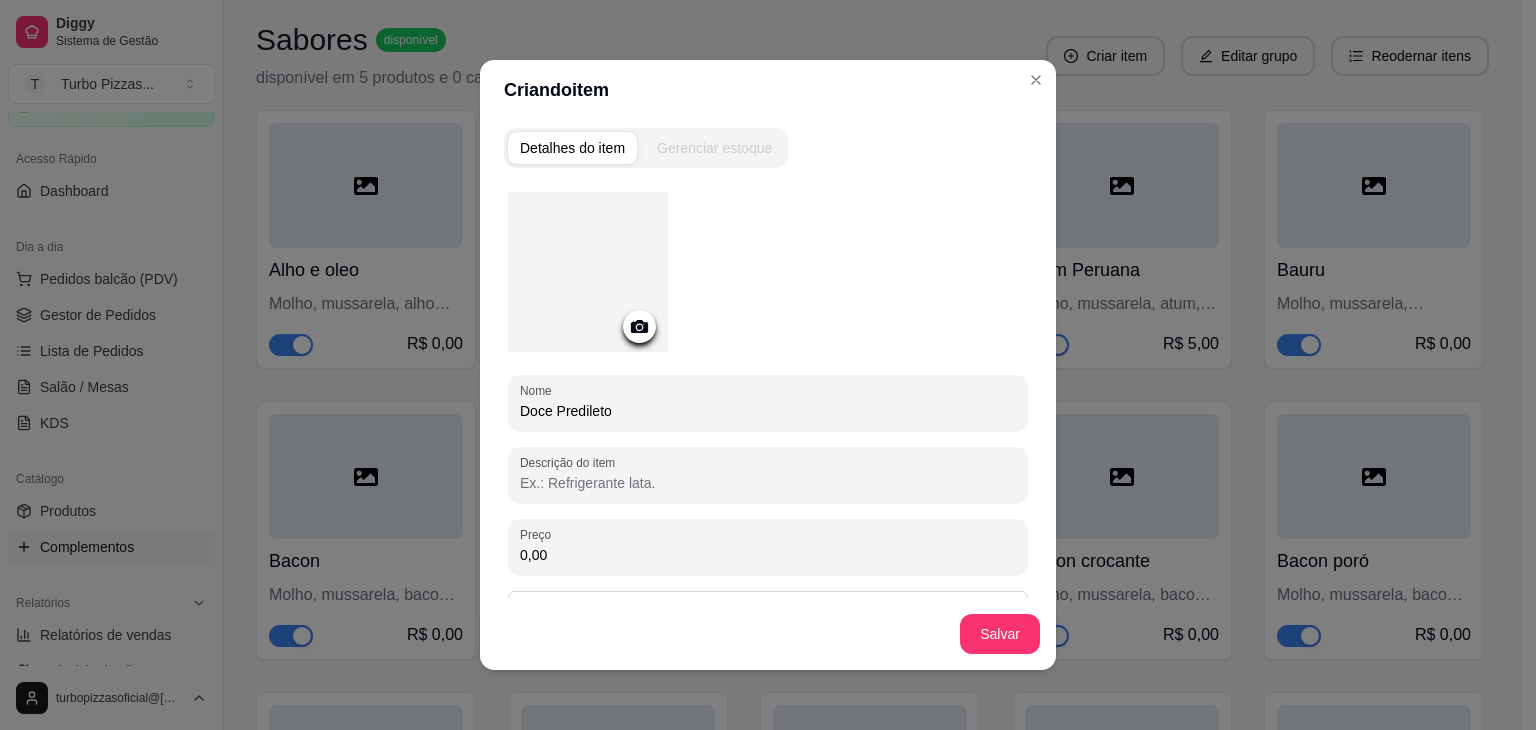 paste on "Mussarela, chocolate ao leite, doce de leite e amendoim triturado" 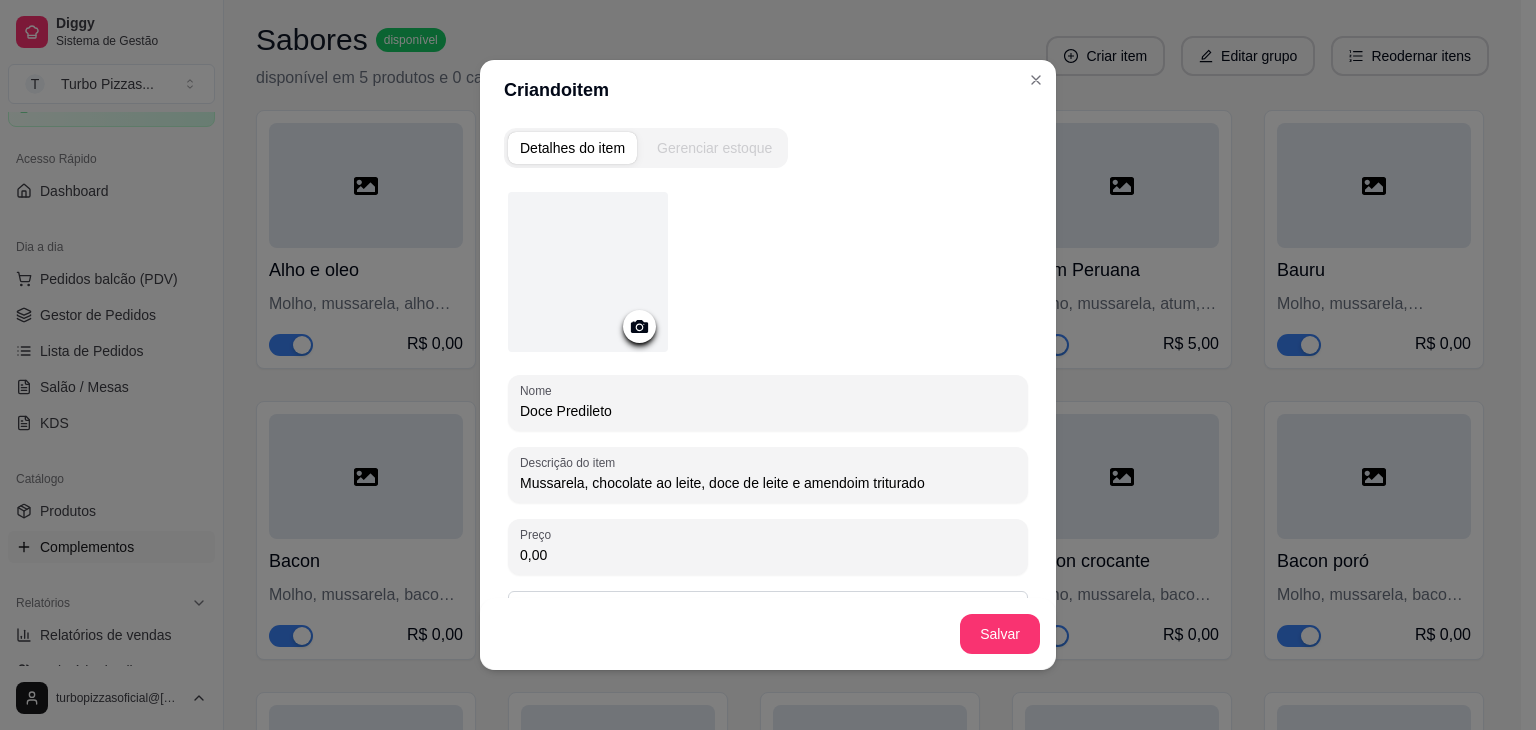 click on "Mussarela, chocolate ao leite, doce de leite e amendoim triturado" at bounding box center [768, 483] 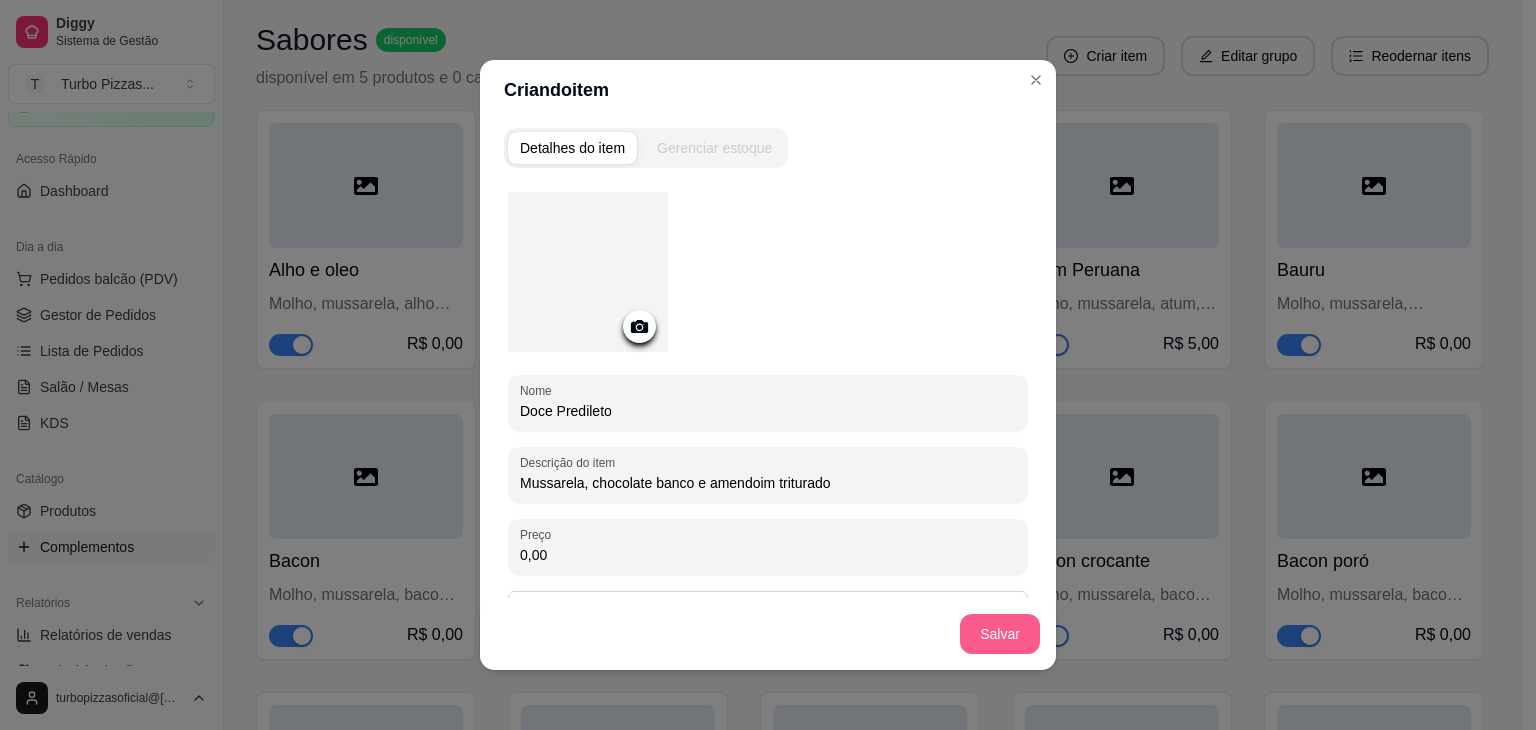 type on "Mussarela, chocolate banco e amendoim triturado" 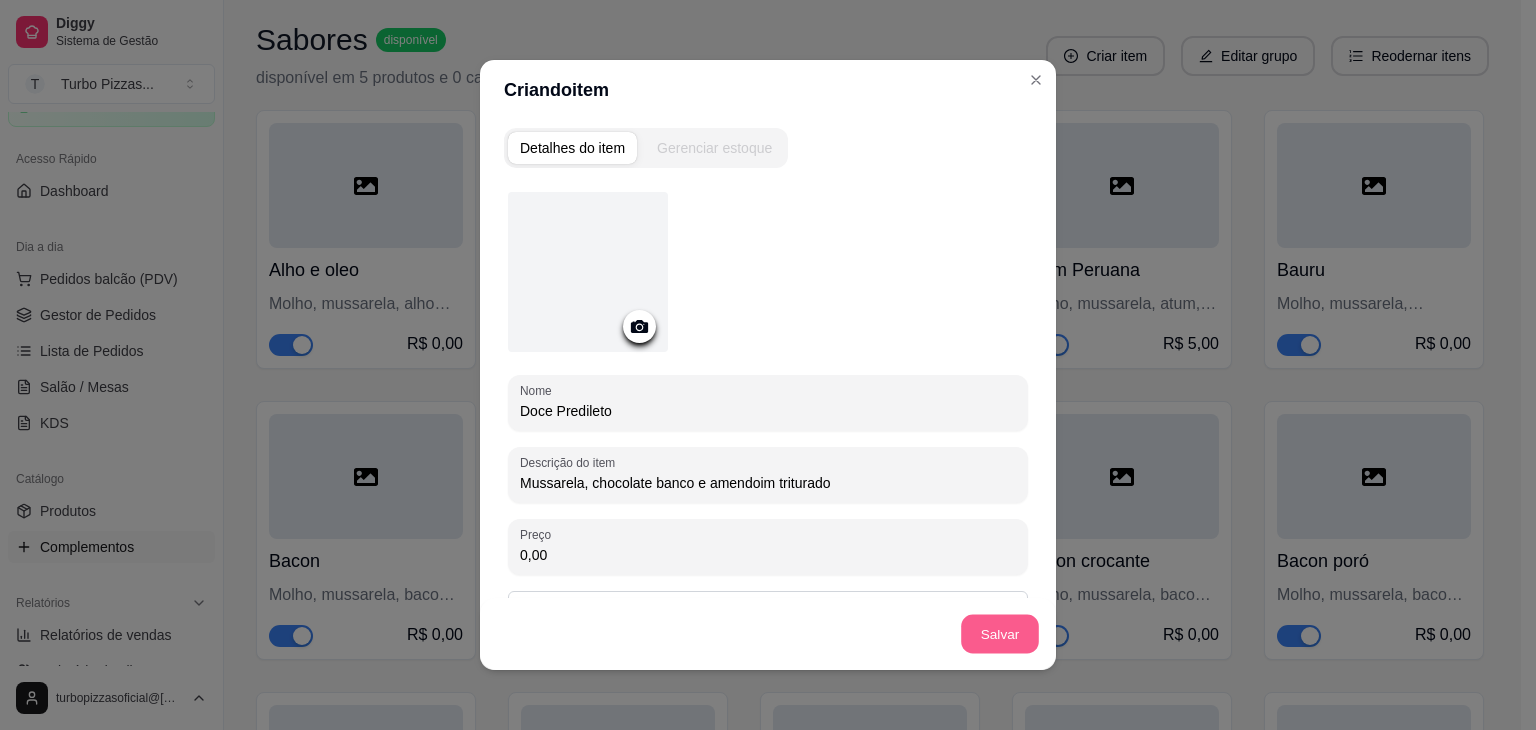 click on "Salvar" at bounding box center (1000, 634) 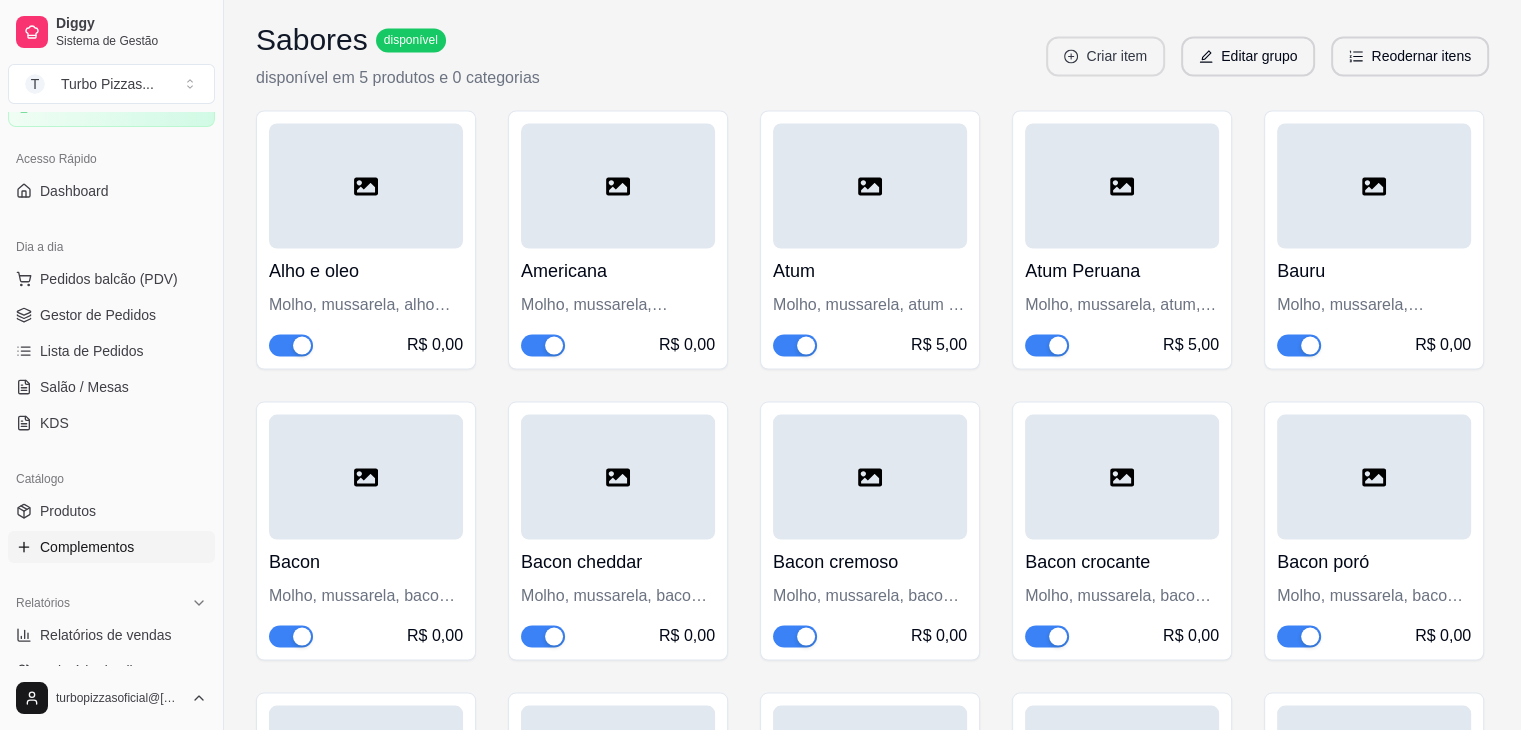click on "Criar item" at bounding box center (1105, 56) 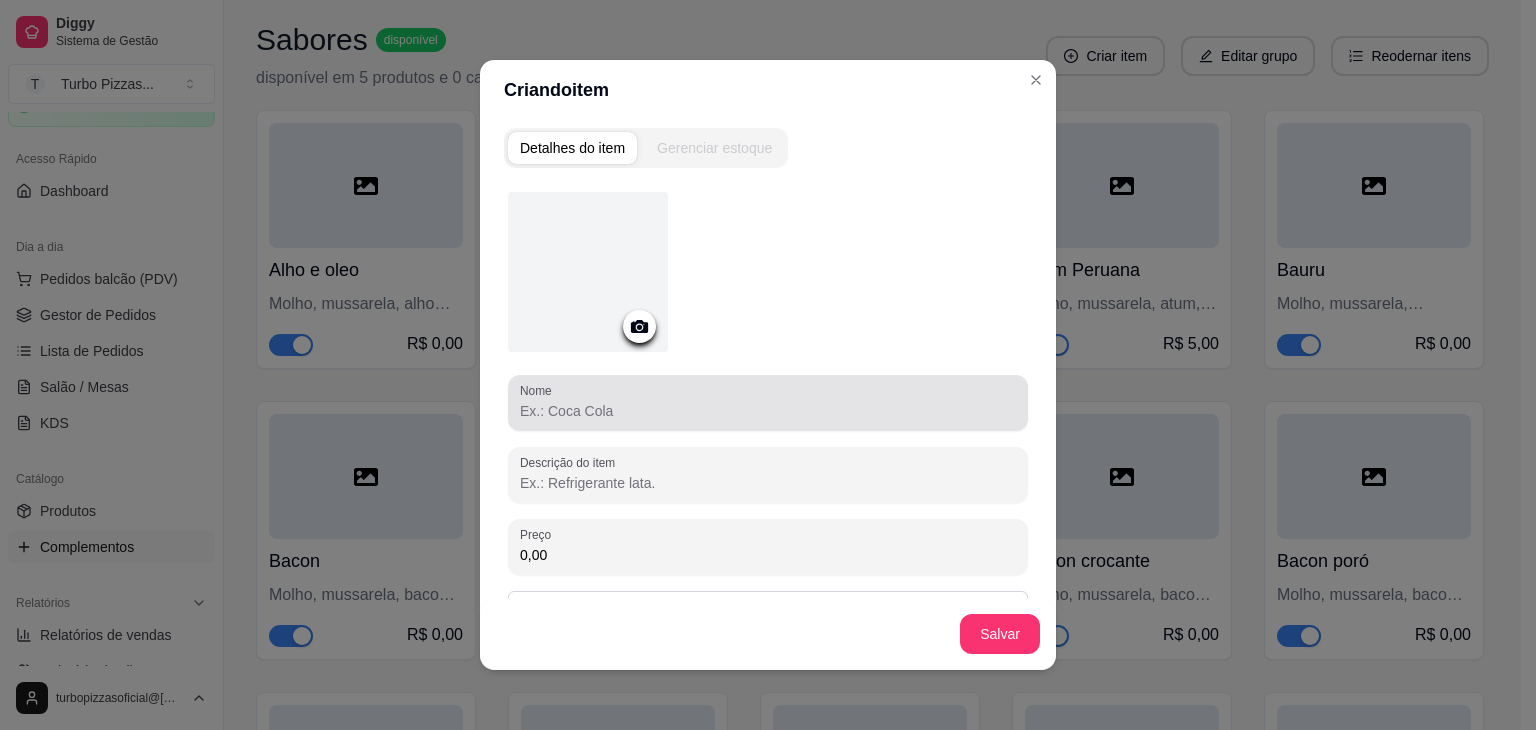 click on "Nome" at bounding box center [768, 411] 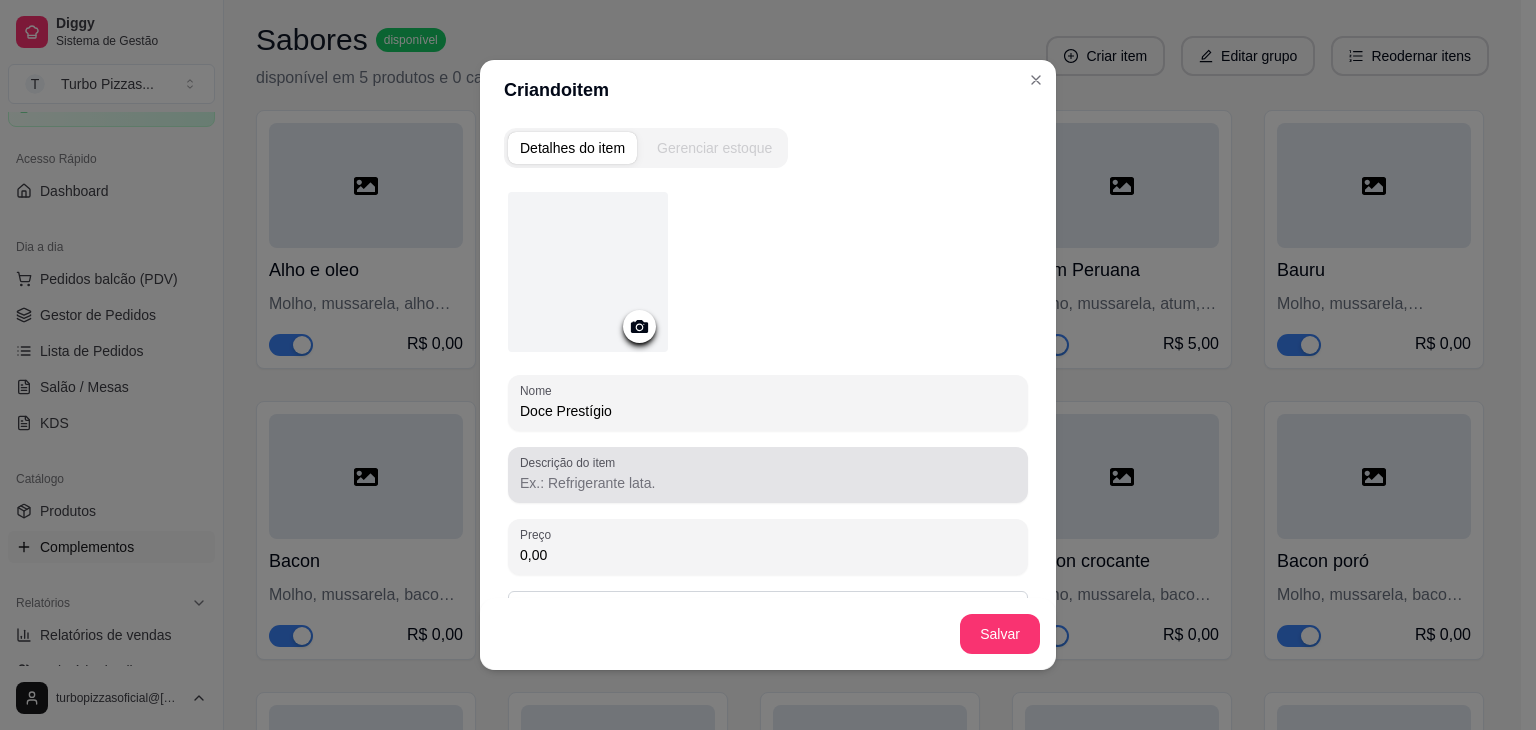 type on "Doce Prestígio" 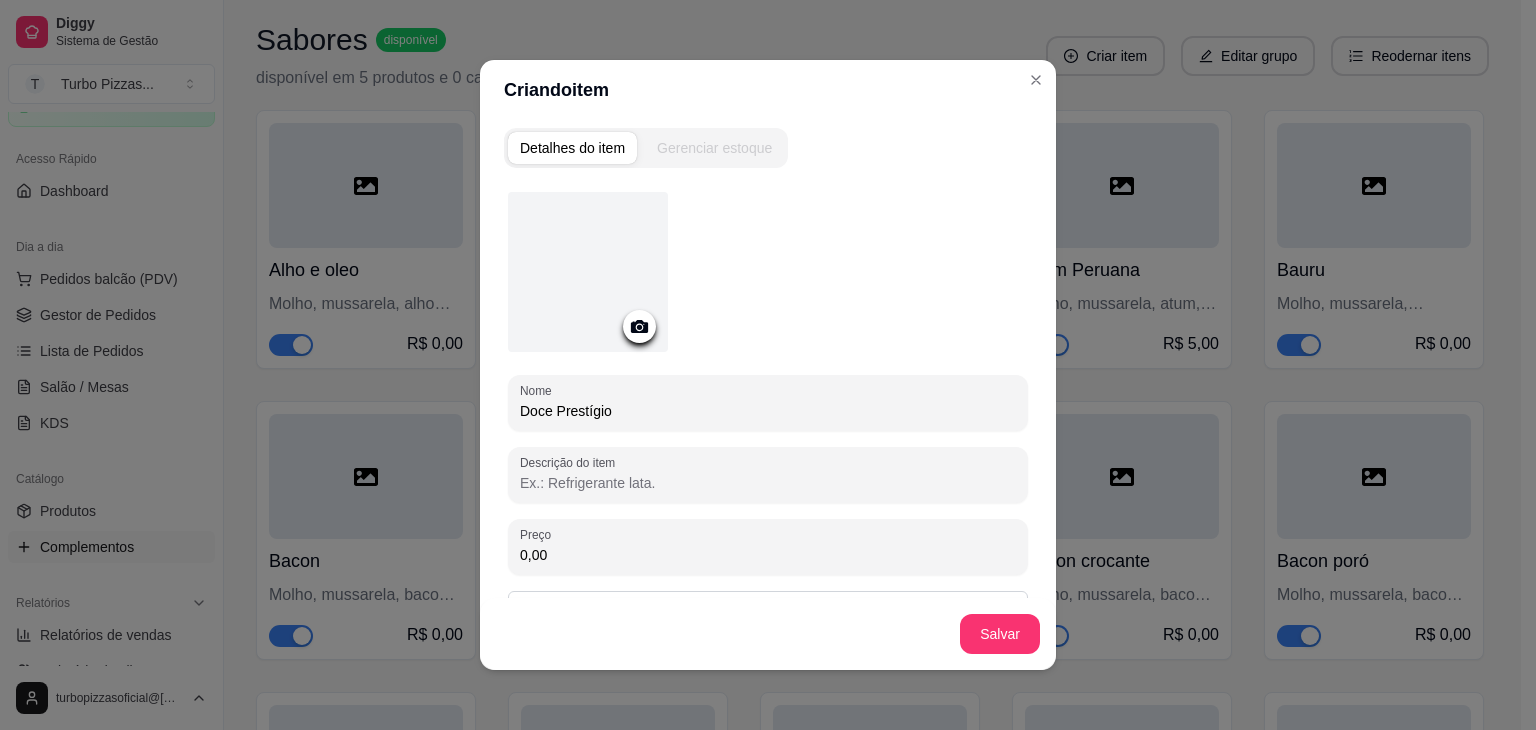 paste on "Mussarela, chocolate ao leite, doce de leite e amendoim triturado" 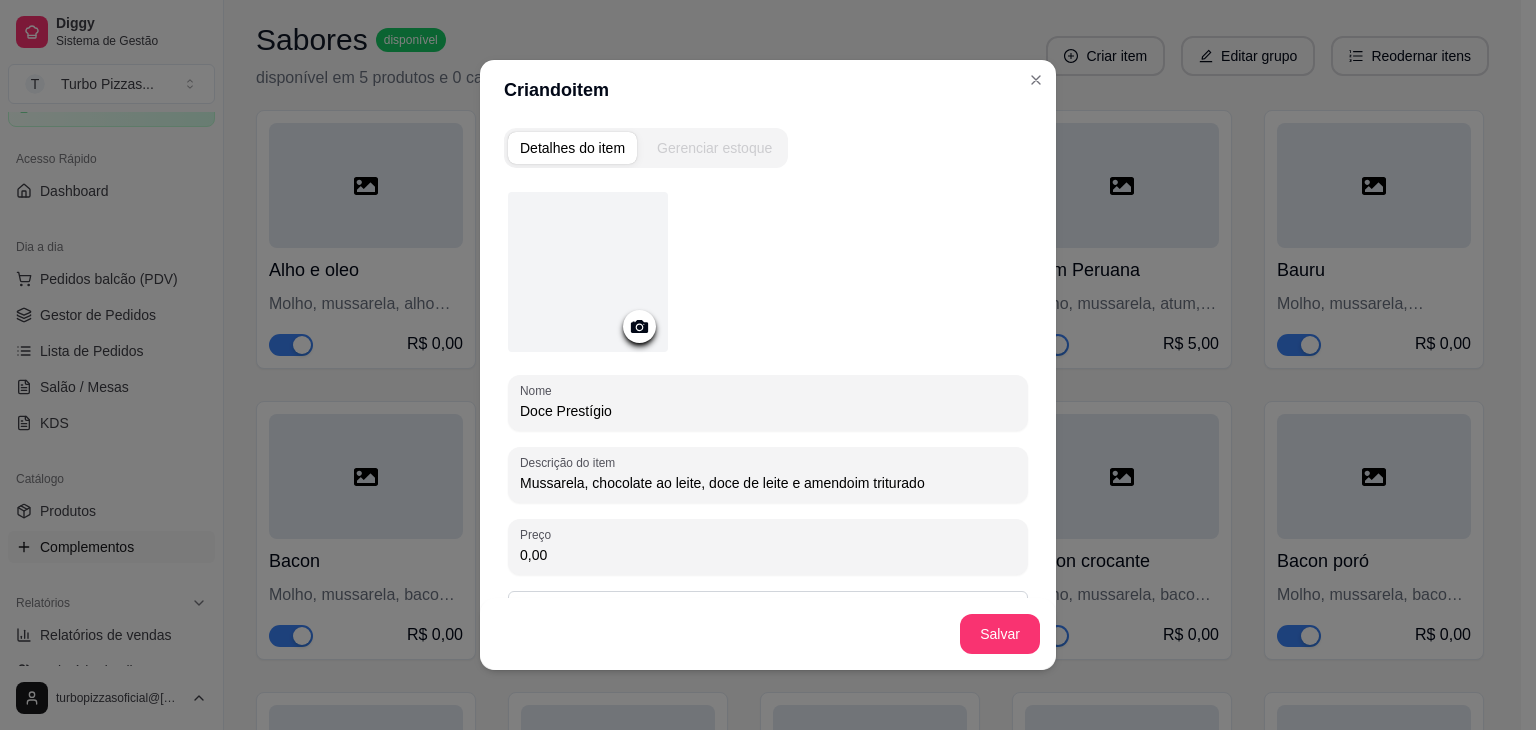 drag, startPoint x: 926, startPoint y: 485, endPoint x: 689, endPoint y: 491, distance: 237.07594 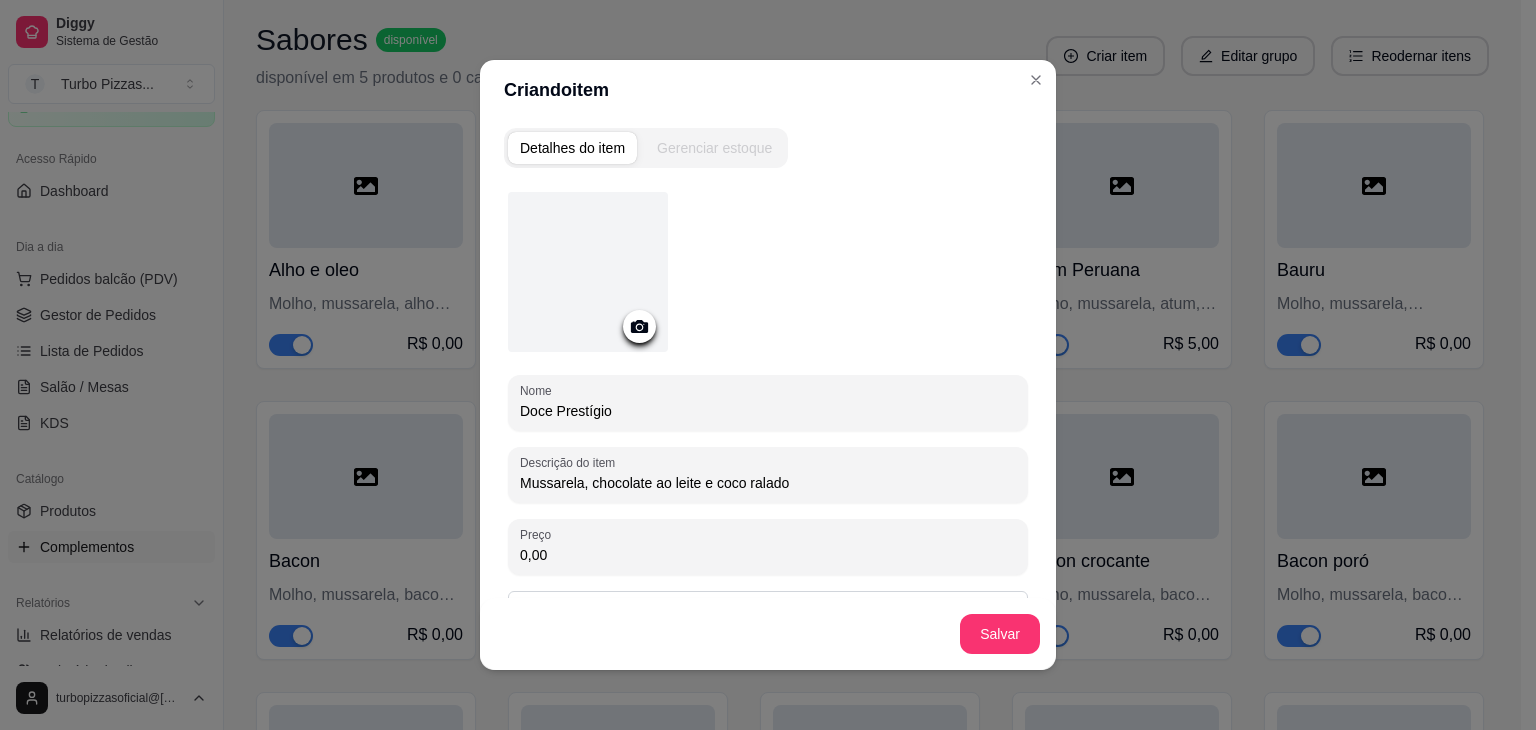 drag, startPoint x: 748, startPoint y: 493, endPoint x: 479, endPoint y: 498, distance: 269.04648 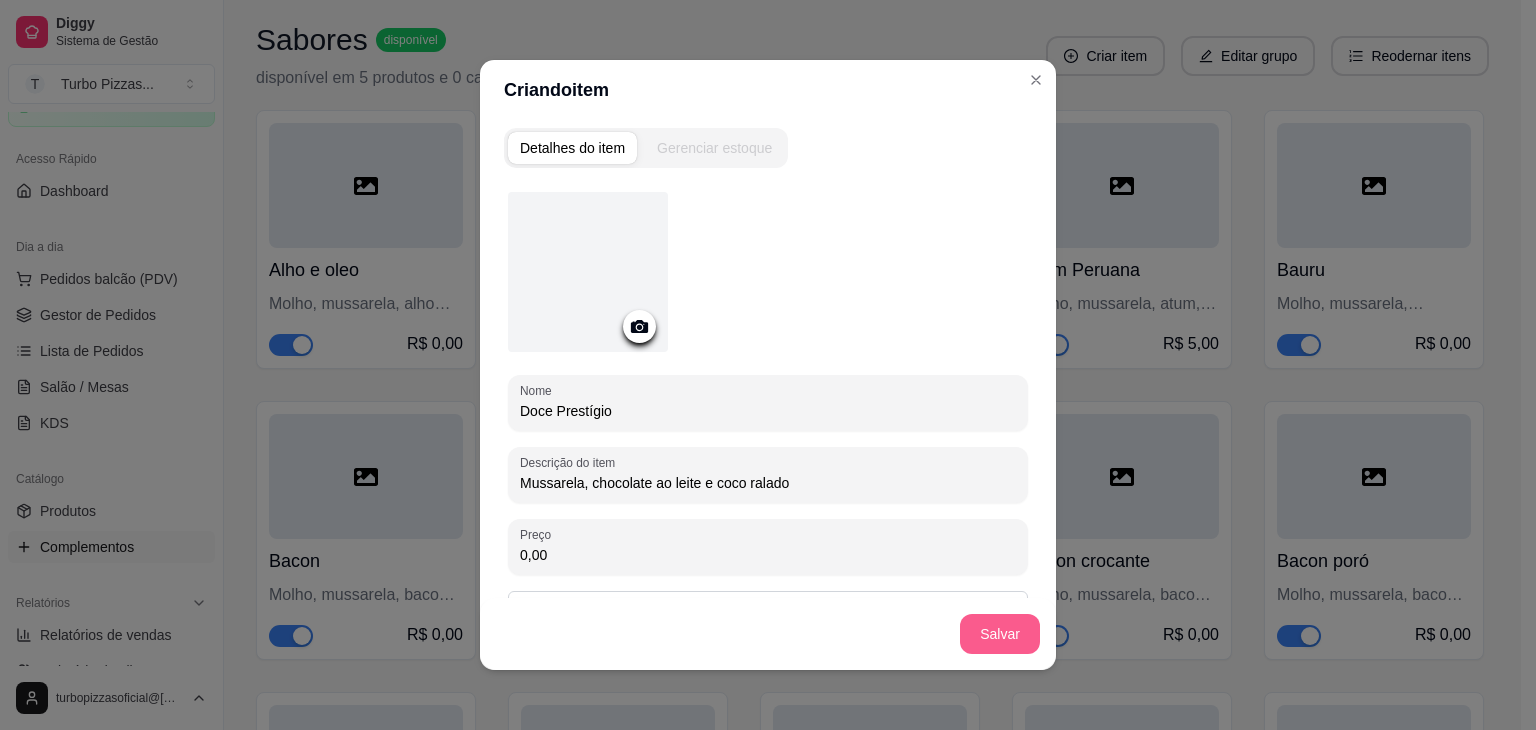 type on "Mussarela, chocolate ao leite e coco ralado" 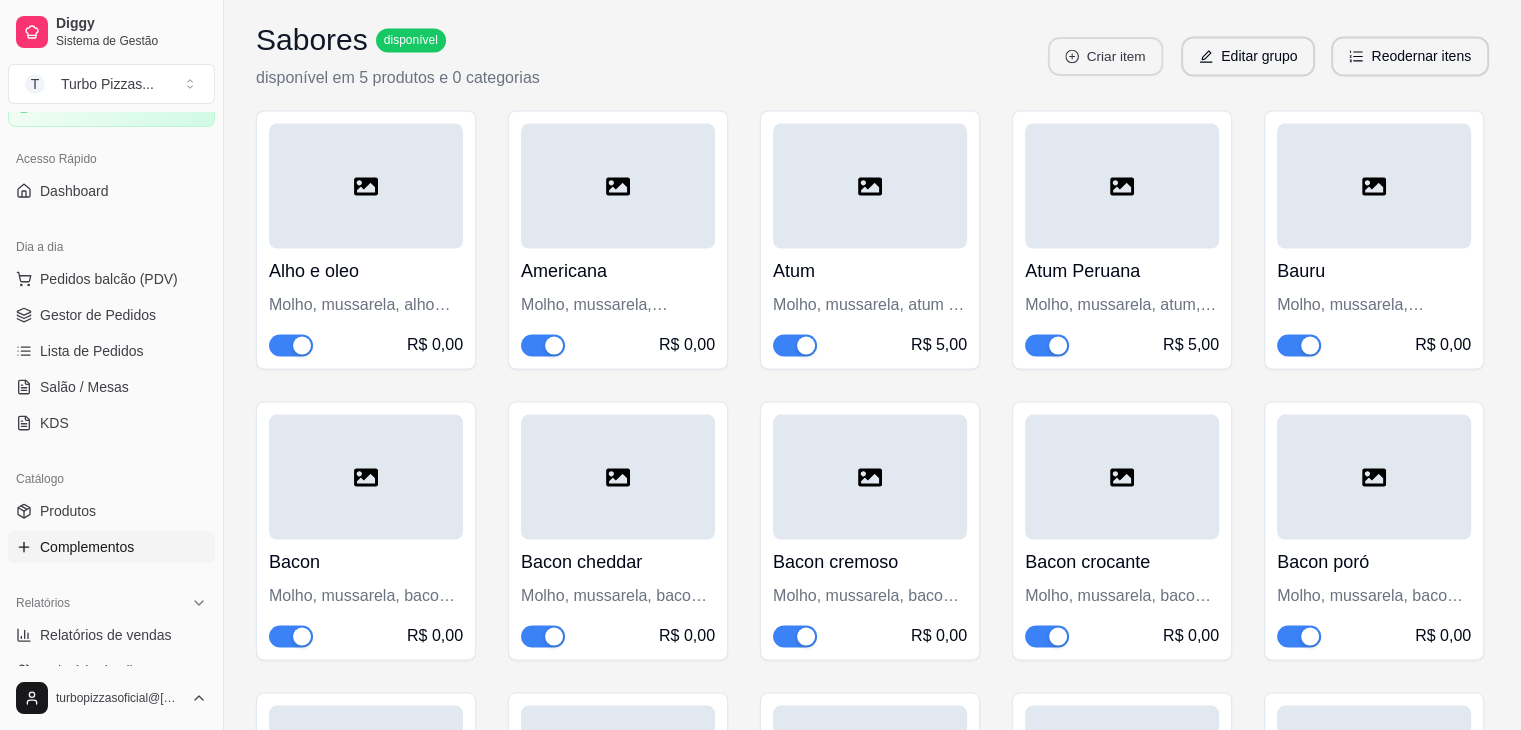 click on "Criar item" at bounding box center (1105, 56) 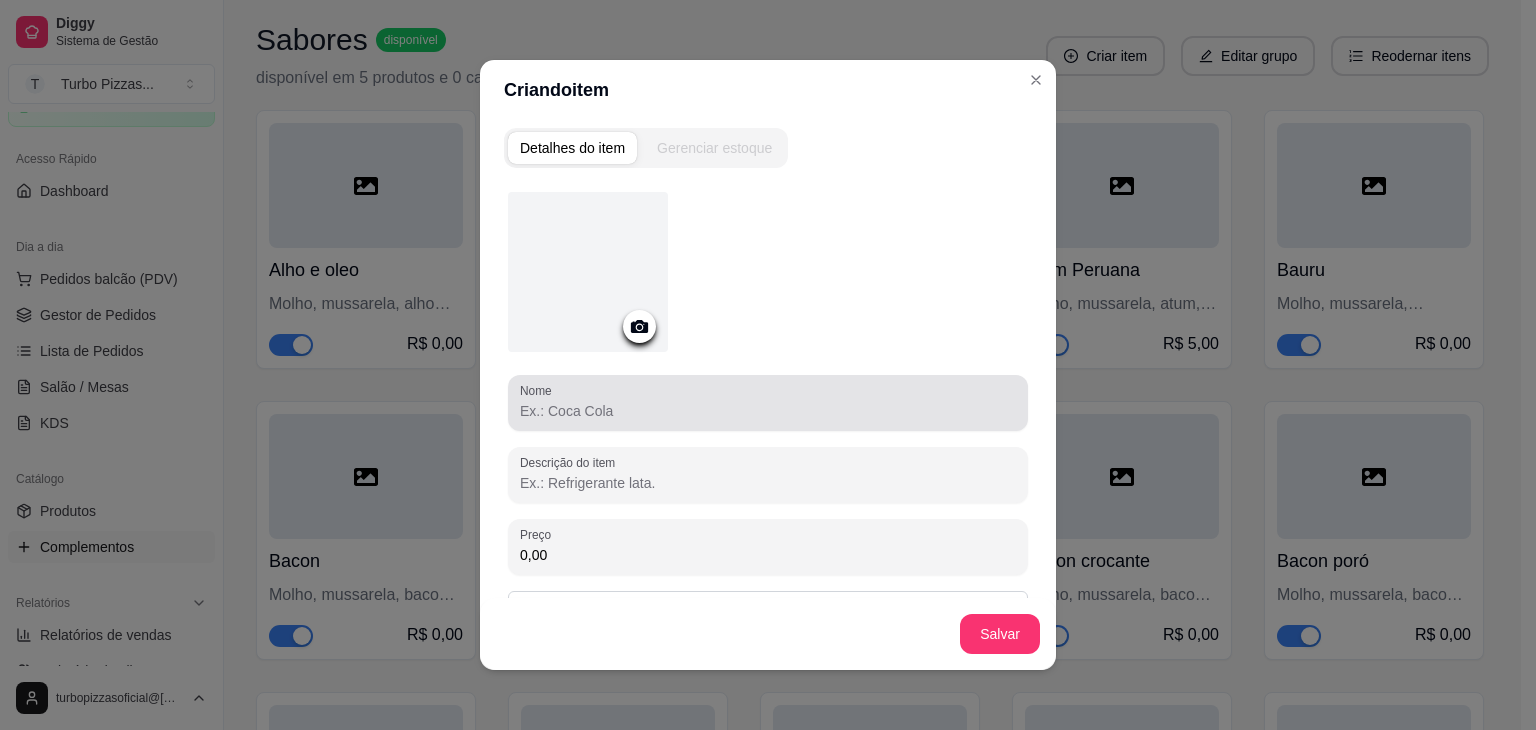 click on "Nome" at bounding box center (768, 411) 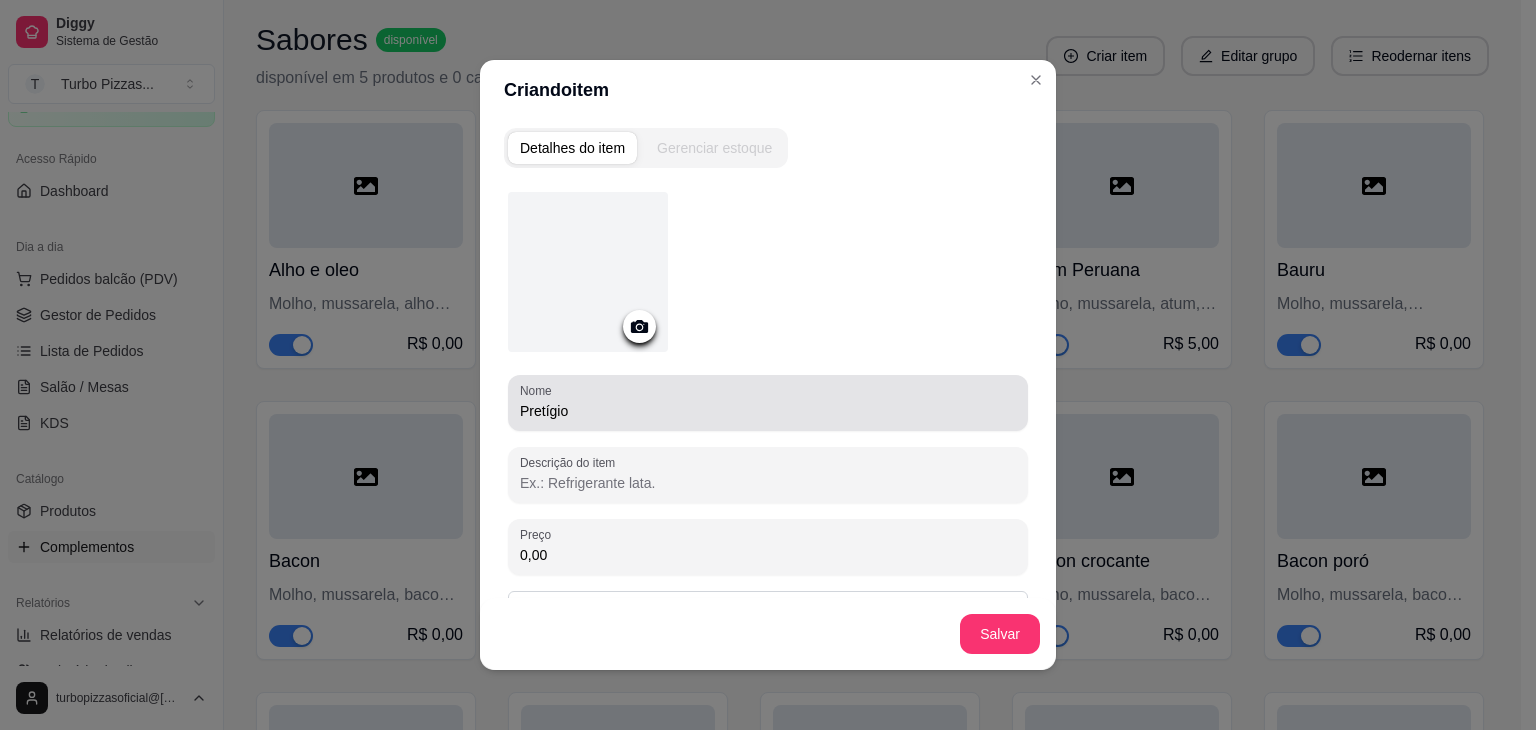 drag, startPoint x: 534, startPoint y: 421, endPoint x: 586, endPoint y: 449, distance: 59.05929 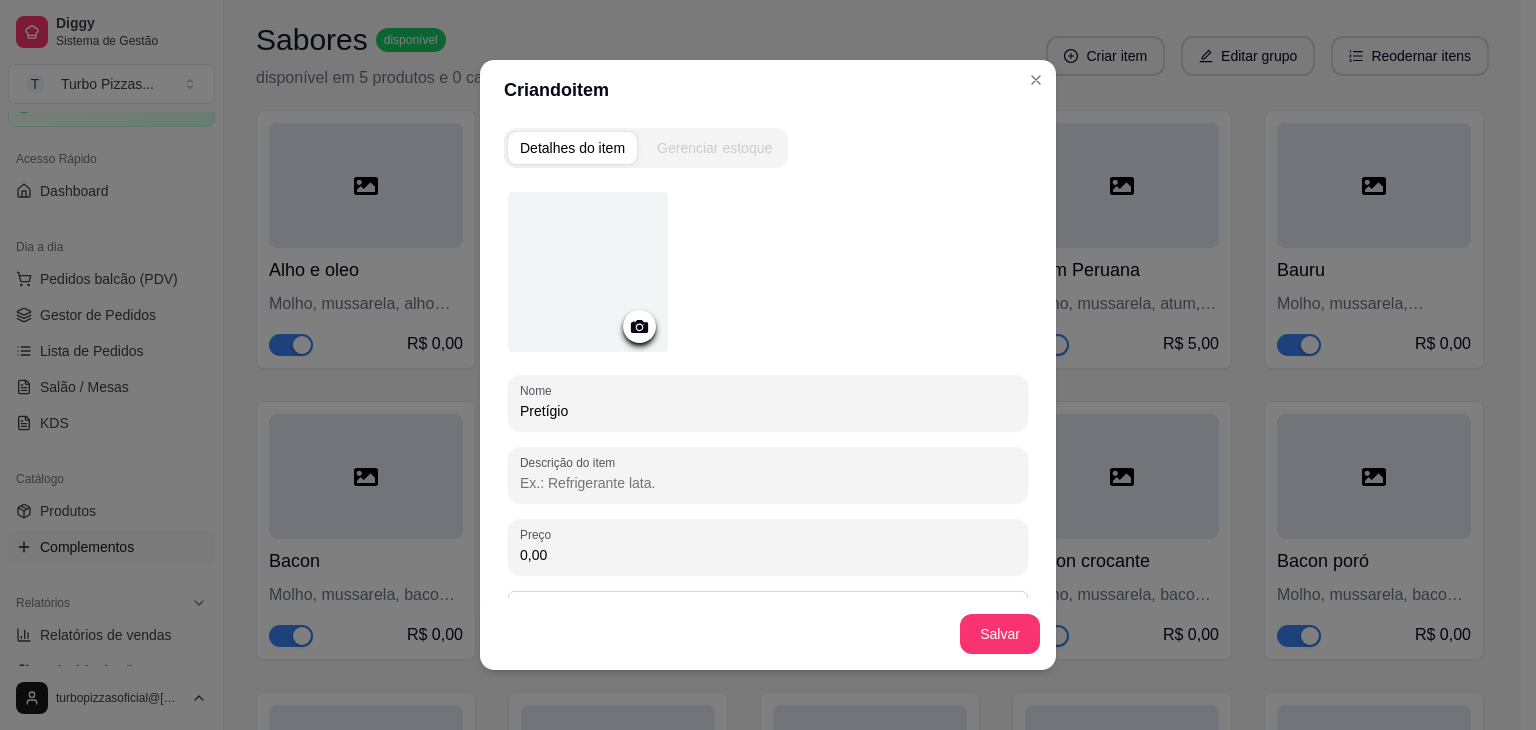 drag, startPoint x: 540, startPoint y: 409, endPoint x: 608, endPoint y: 424, distance: 69.63476 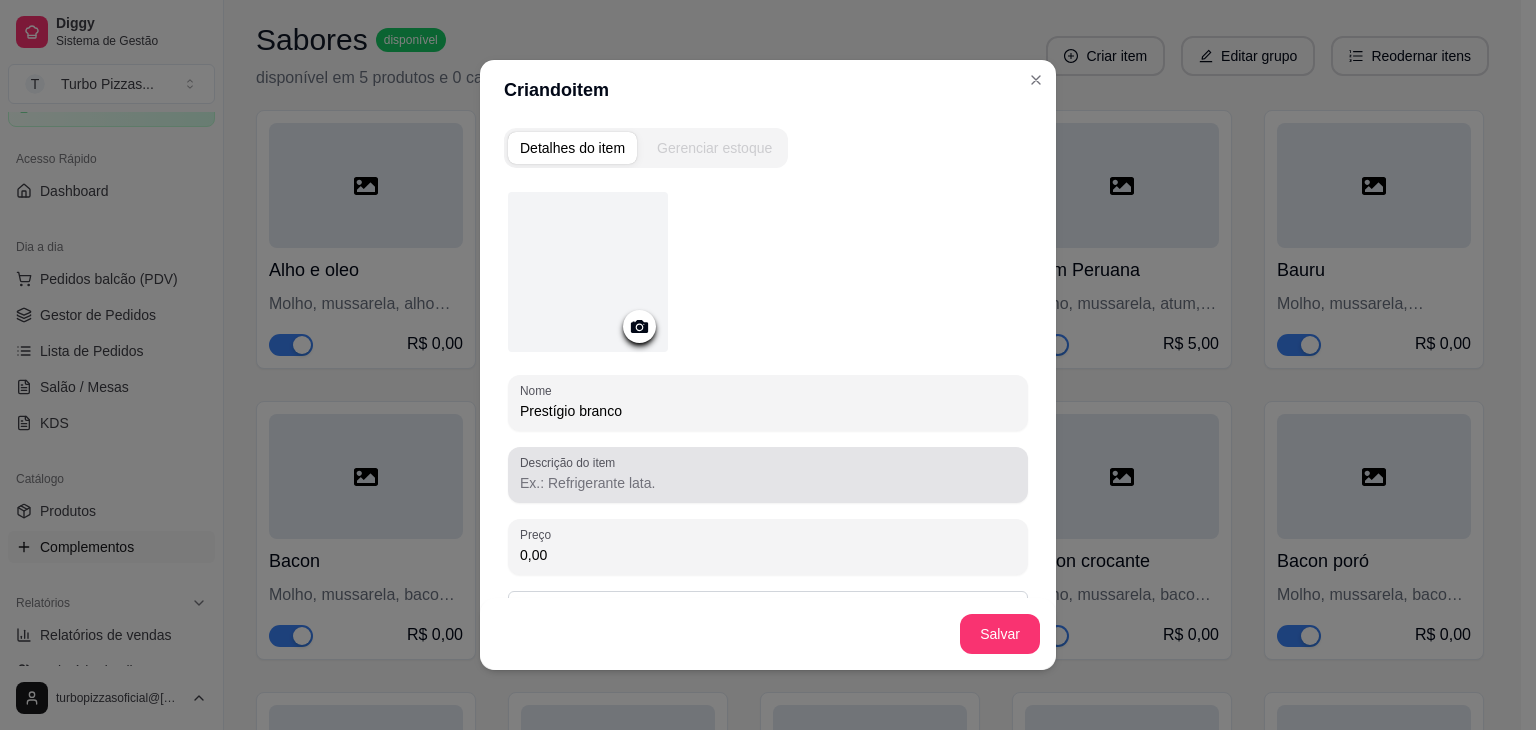 type on "Prestígio branco" 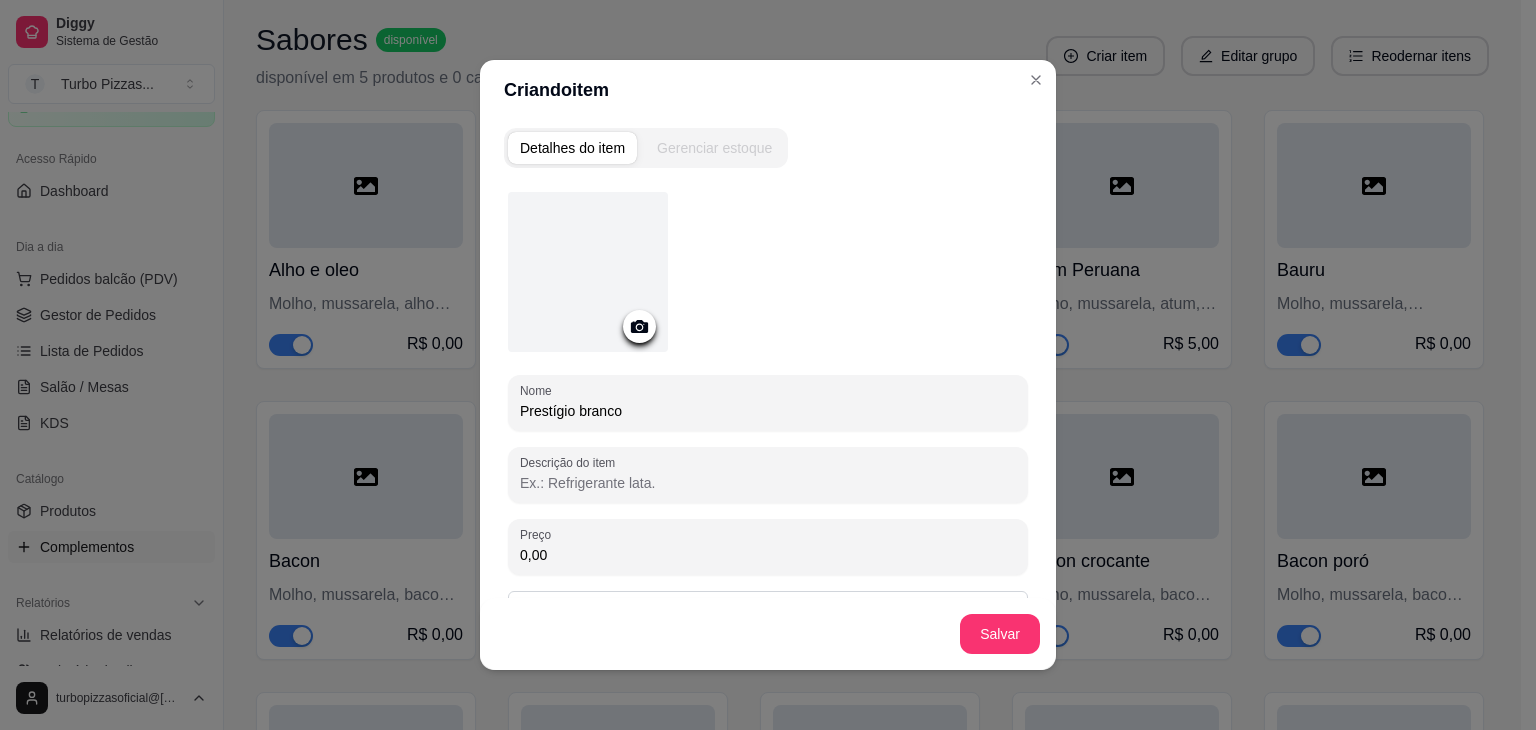 paste on "Mussarela, chocolate ao leite e coco ralado" 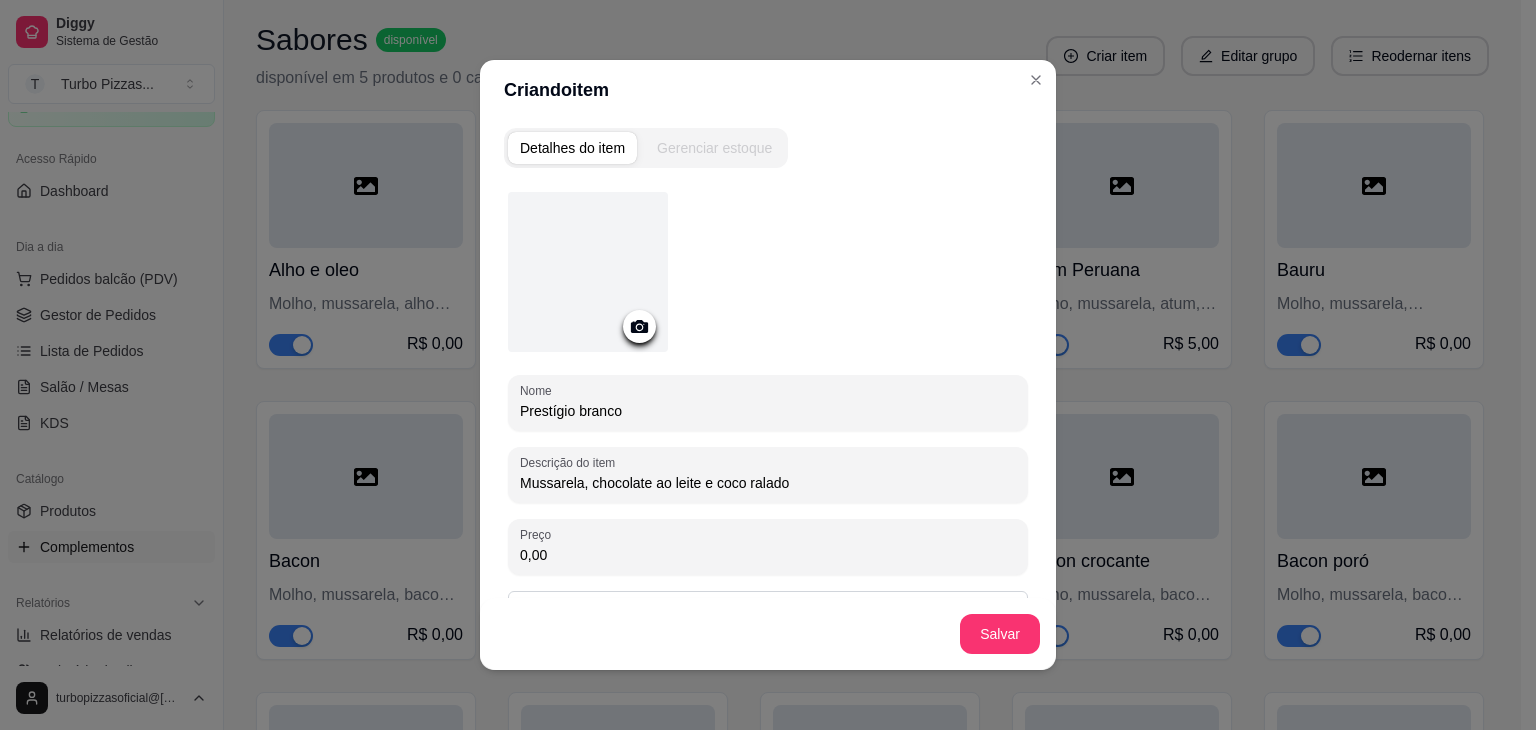 click on "Mussarela, chocolate ao leite e coco ralado" at bounding box center (768, 483) 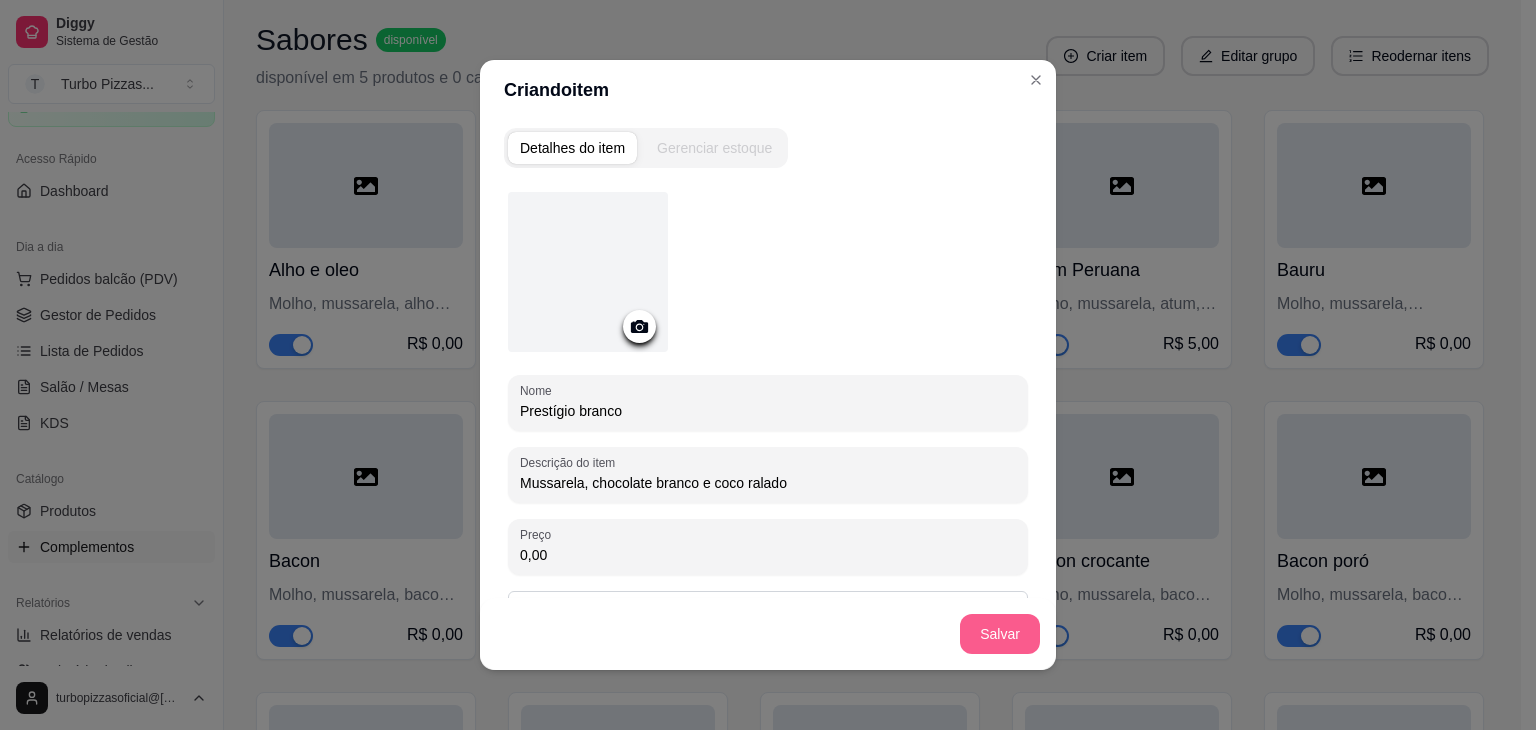 type on "Mussarela, chocolate branco e coco ralado" 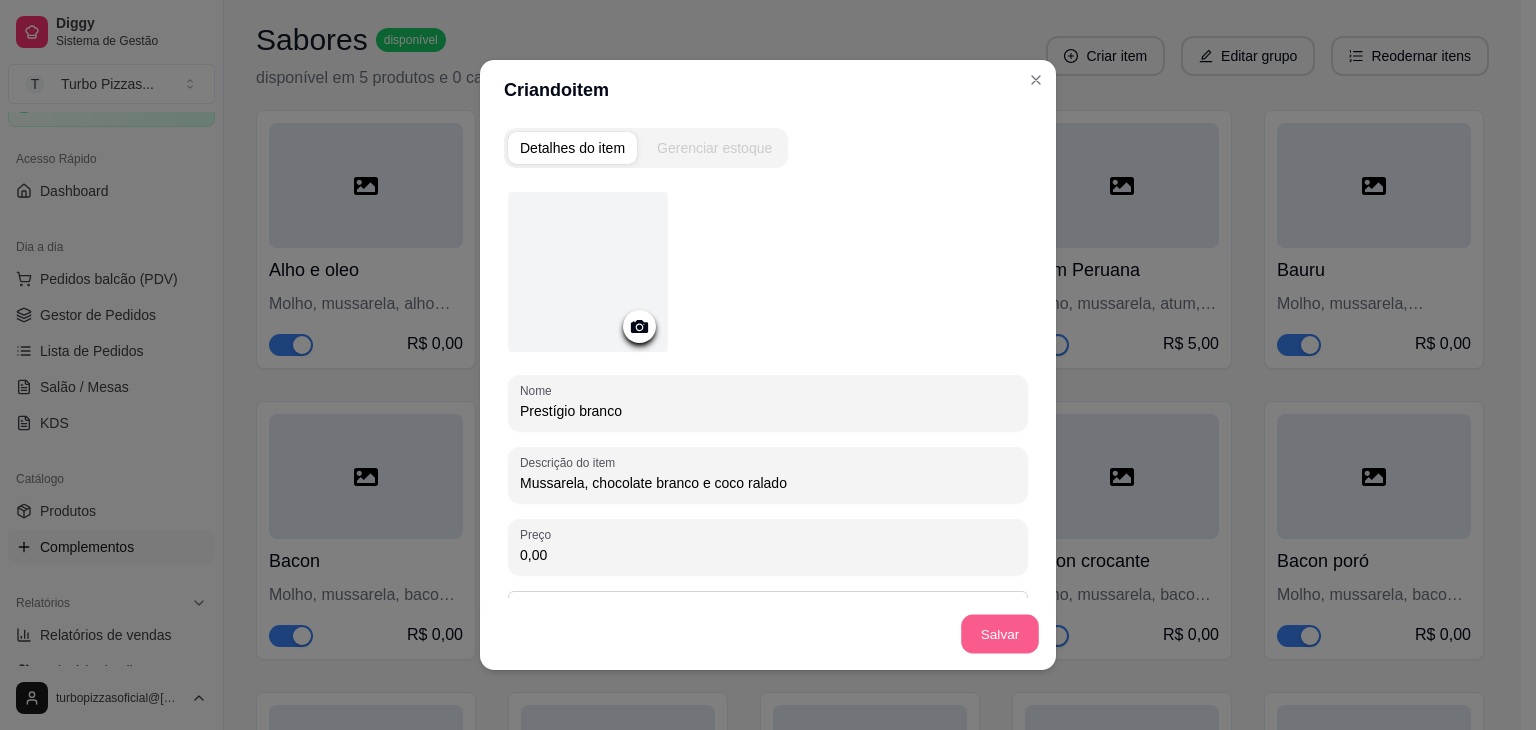 click on "Salvar" at bounding box center [1000, 634] 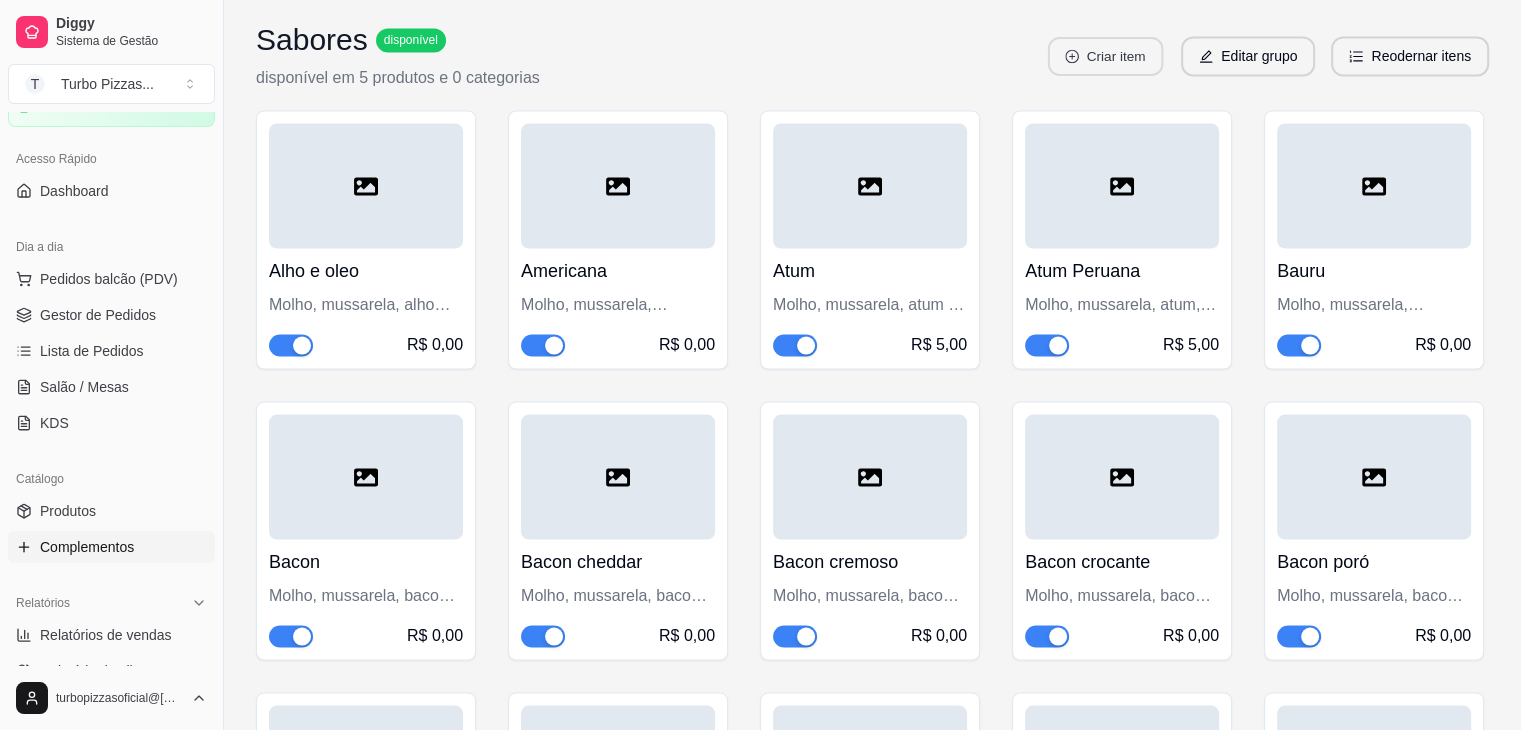 click on "Criar item" at bounding box center [1105, 56] 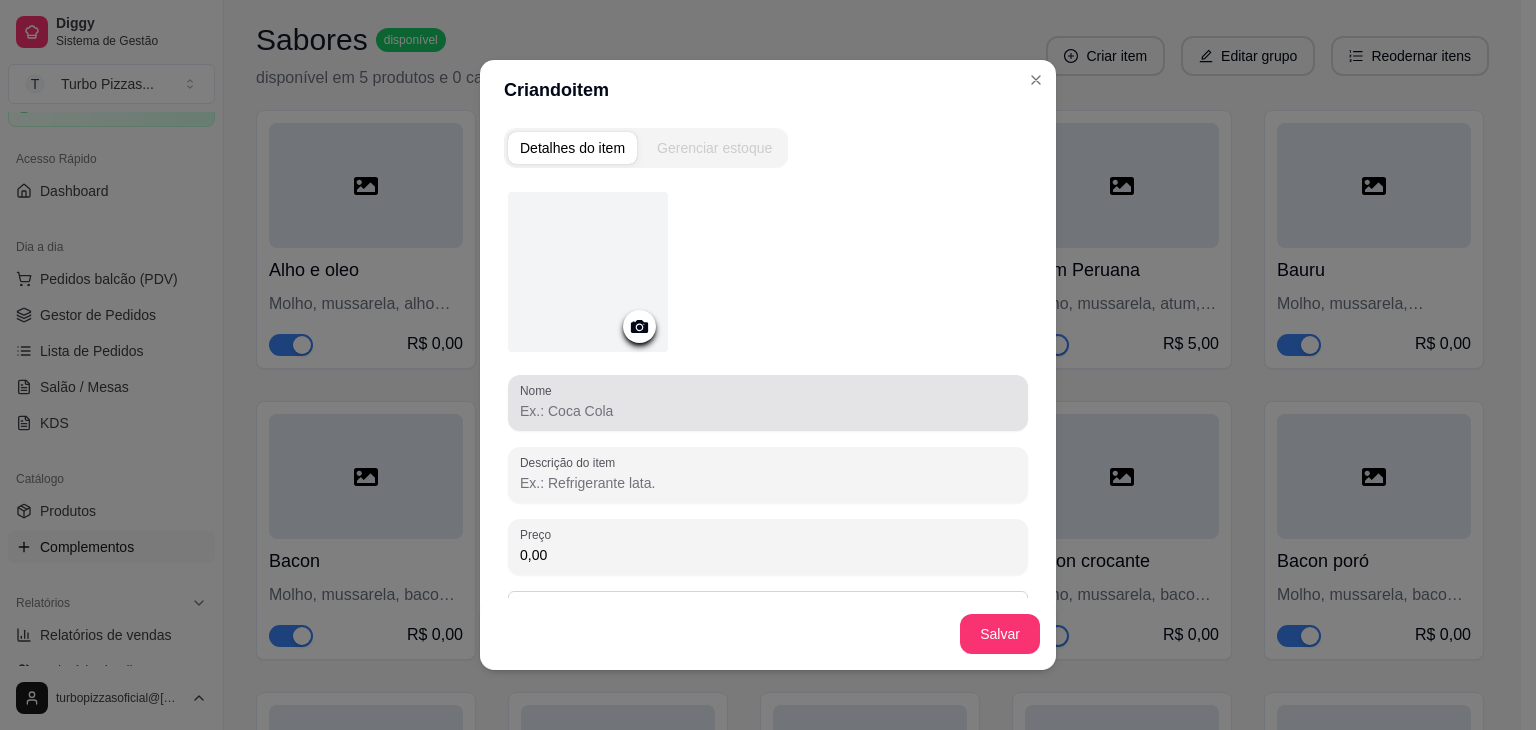 click on "Nome" at bounding box center (768, 411) 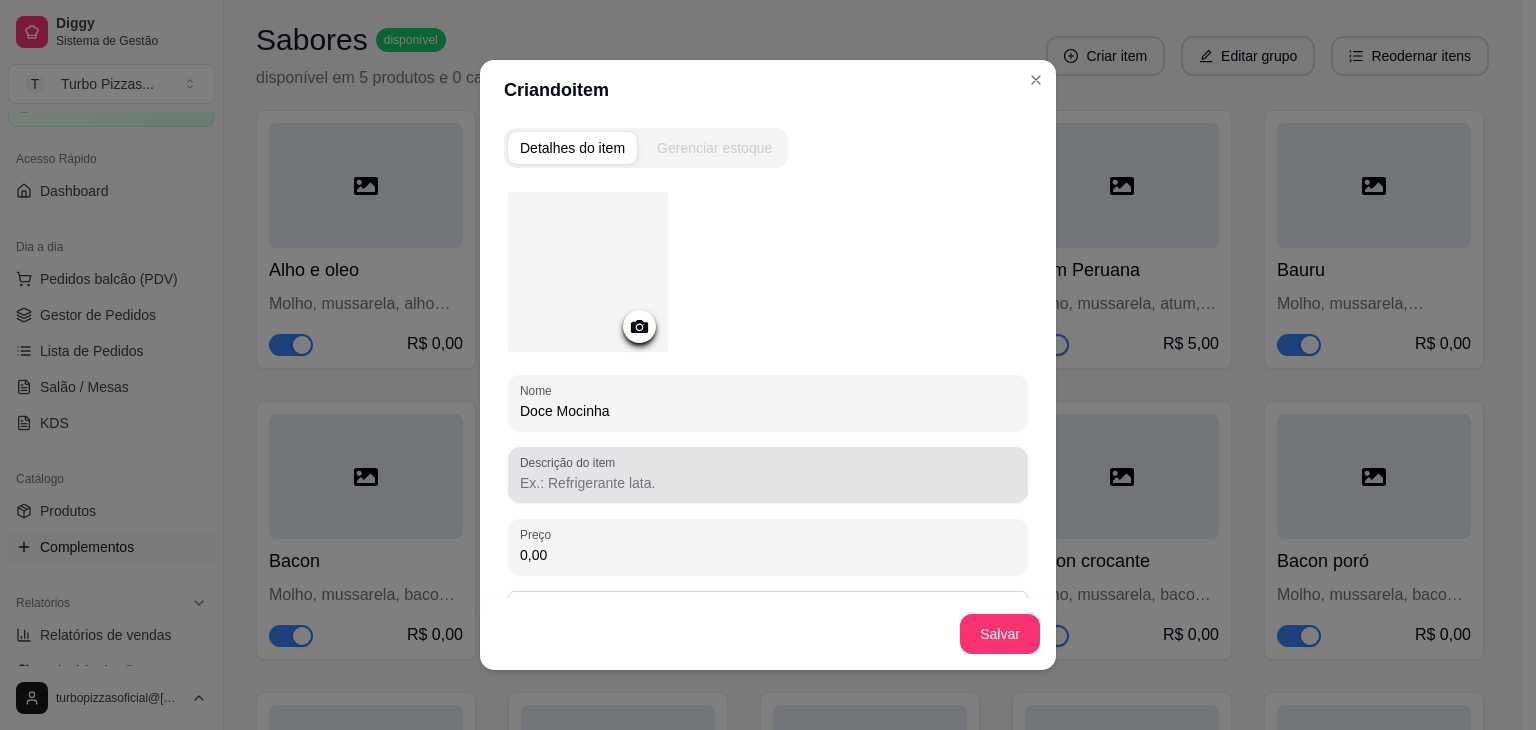 type on "Doce Mocinha" 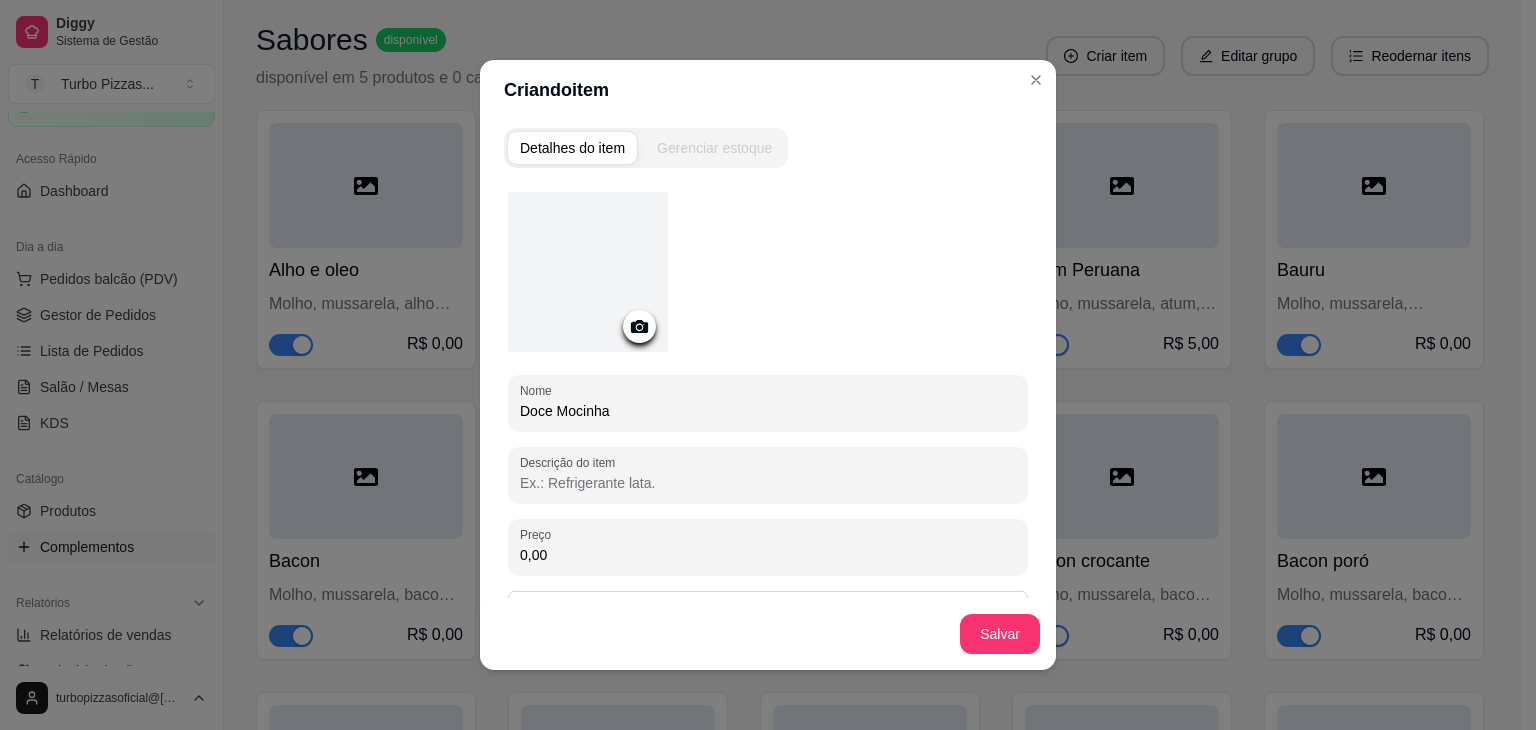 click on "Descrição do item" at bounding box center (768, 483) 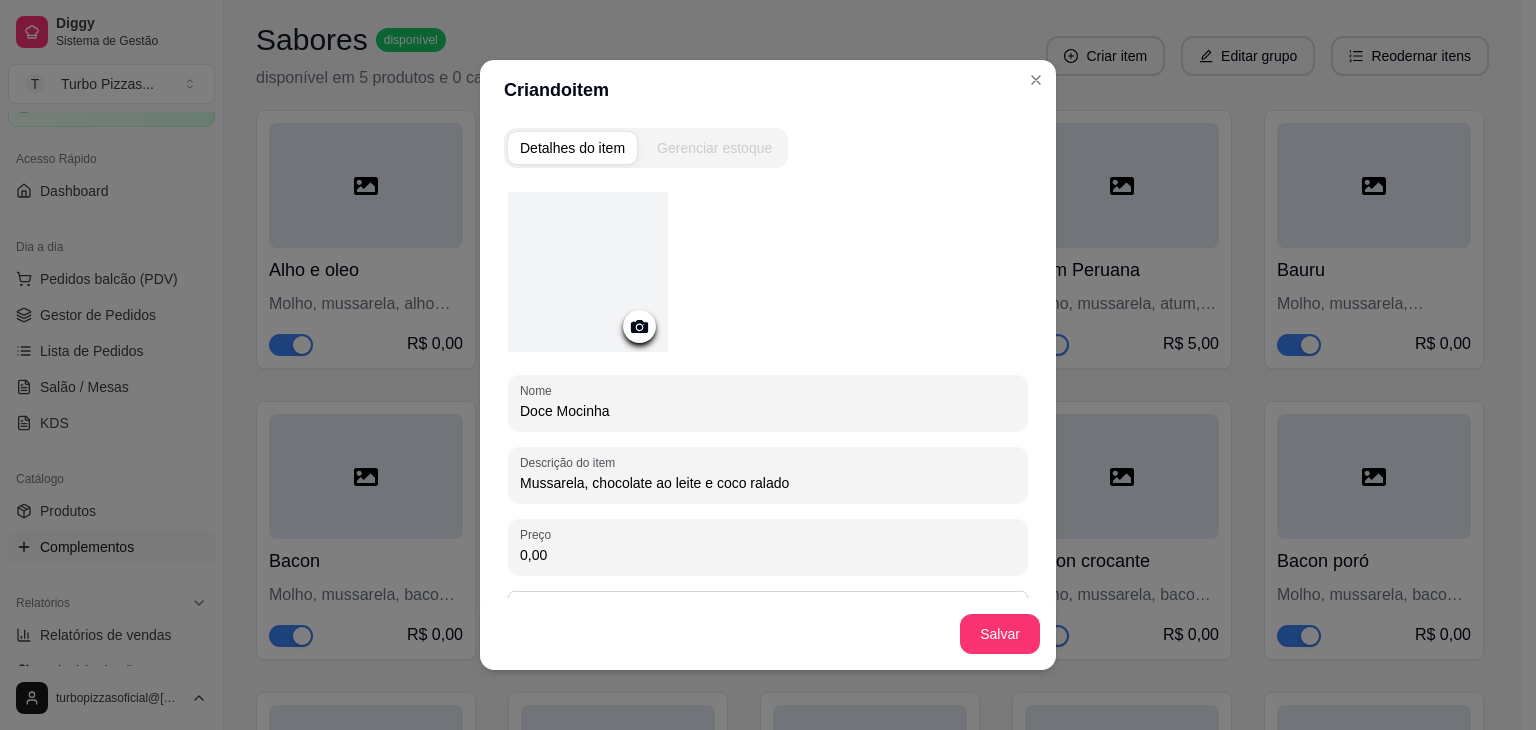 drag, startPoint x: 671, startPoint y: 485, endPoint x: 824, endPoint y: 477, distance: 153.20901 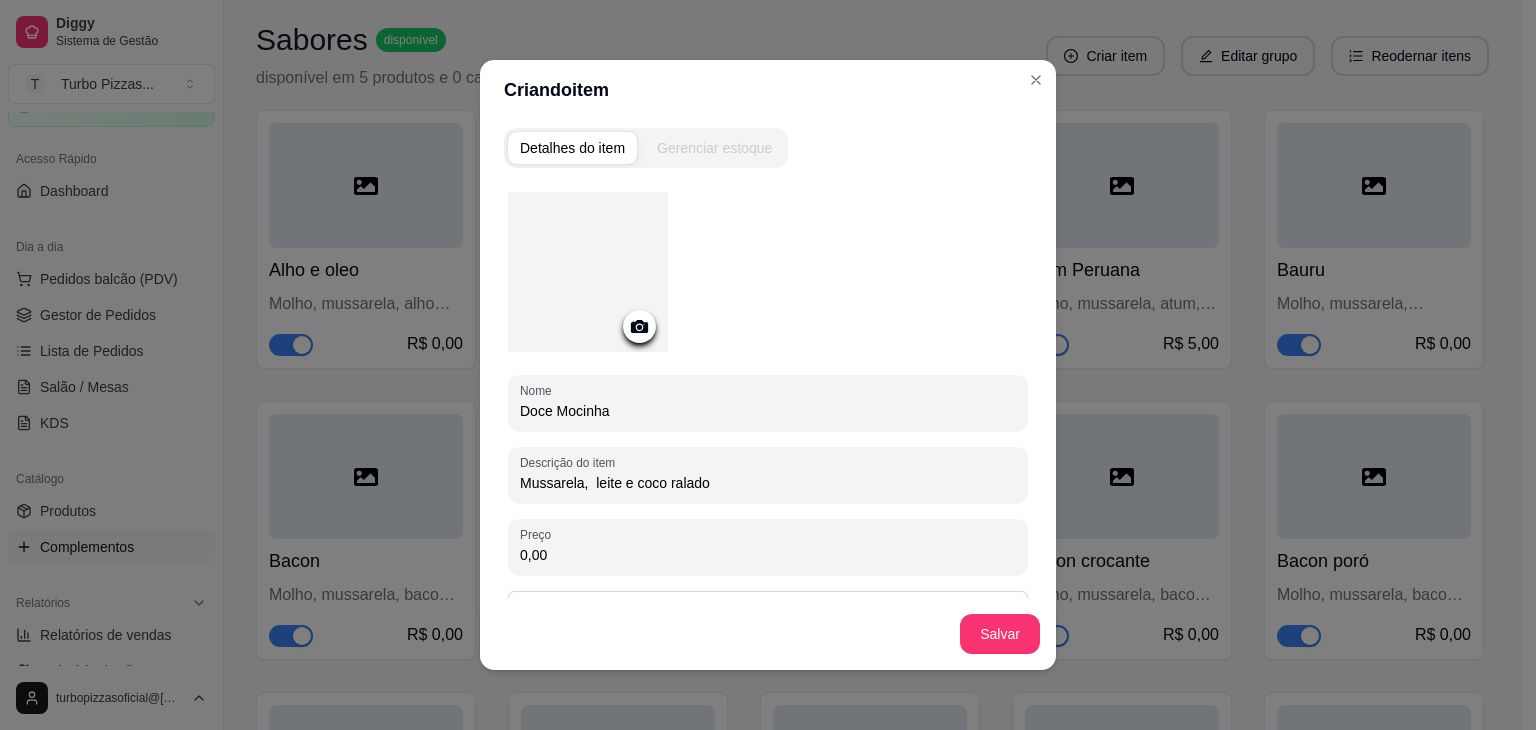 click on "Mussarela,  leite e coco ralado" at bounding box center (768, 483) 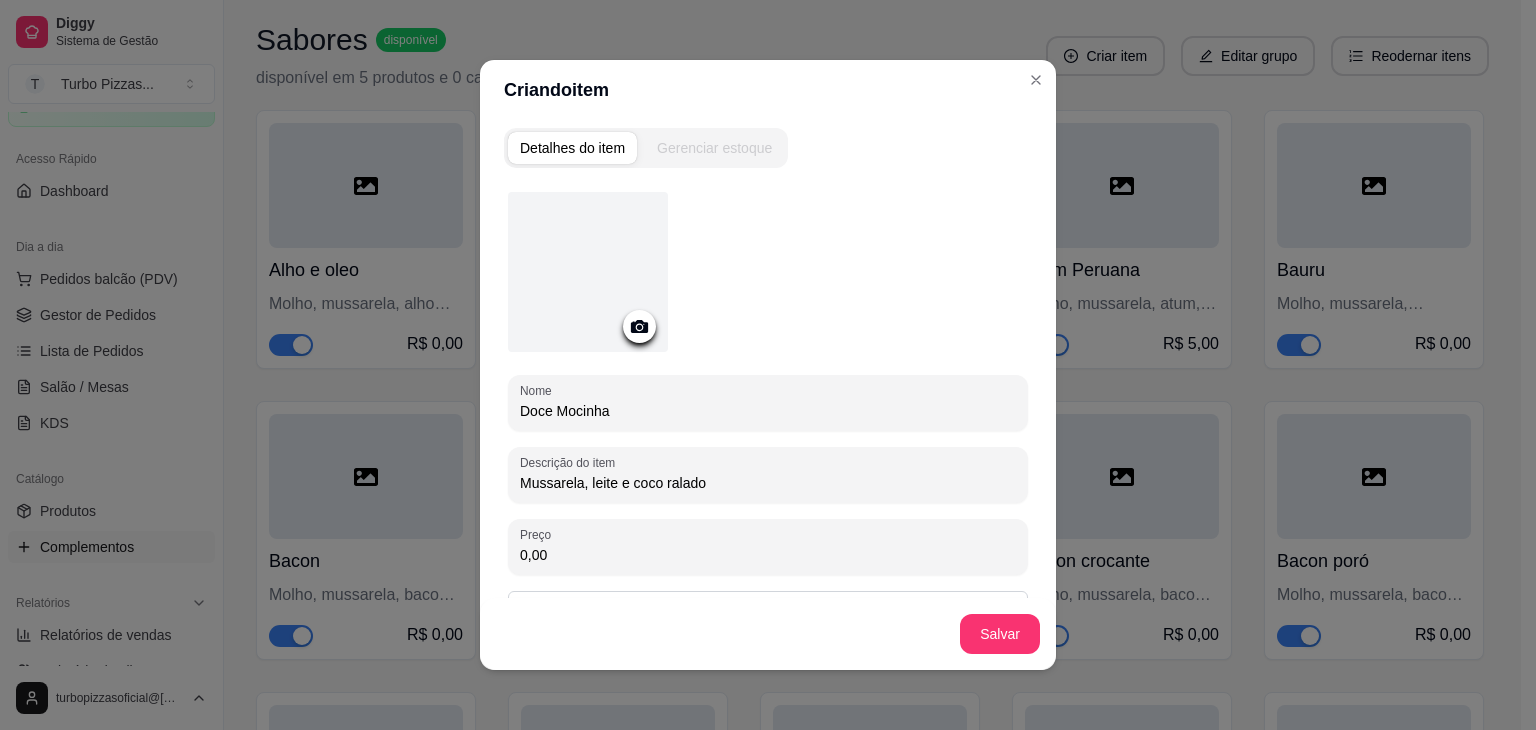 click on "Mussarela, leite e coco ralado" at bounding box center (768, 483) 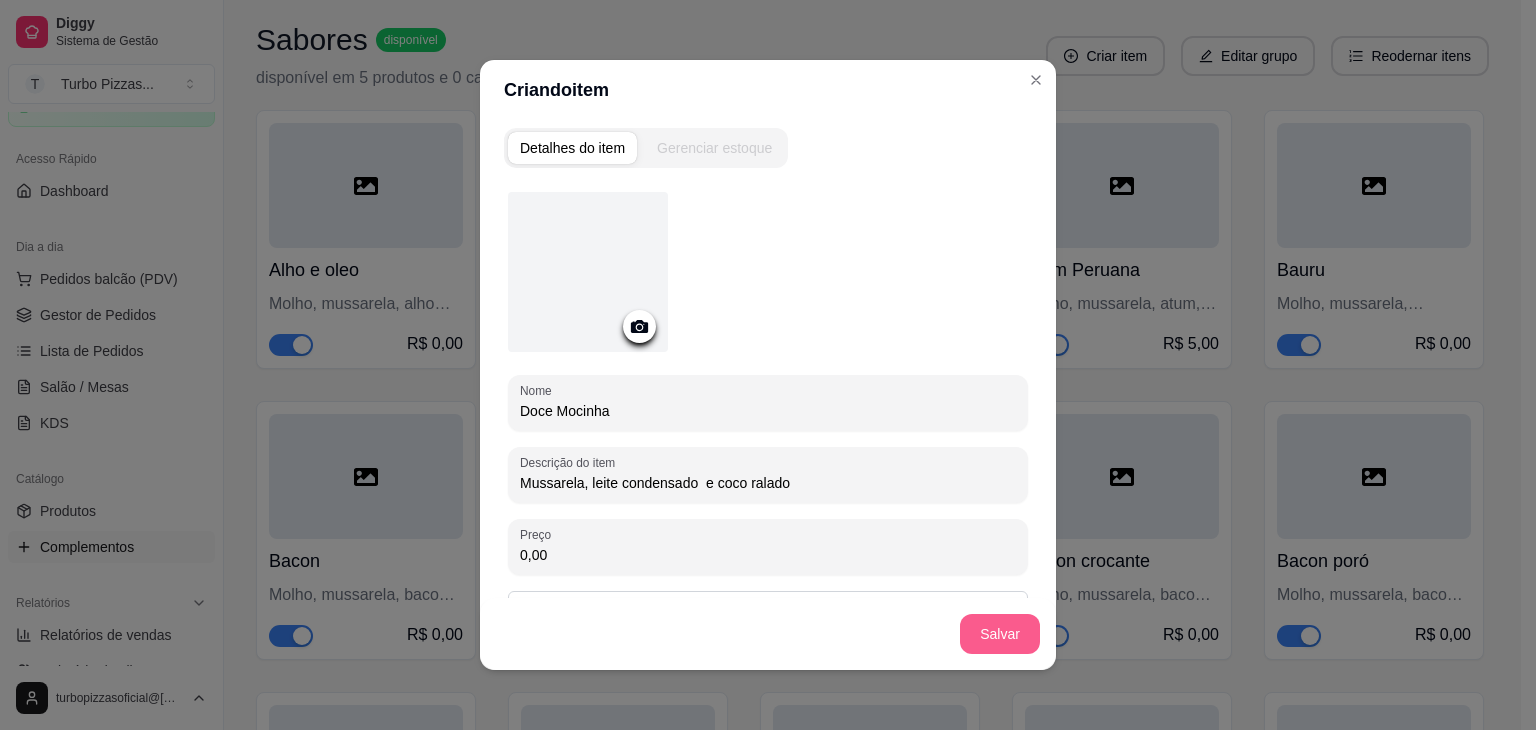 type on "Mussarela, leite condensado  e coco ralado" 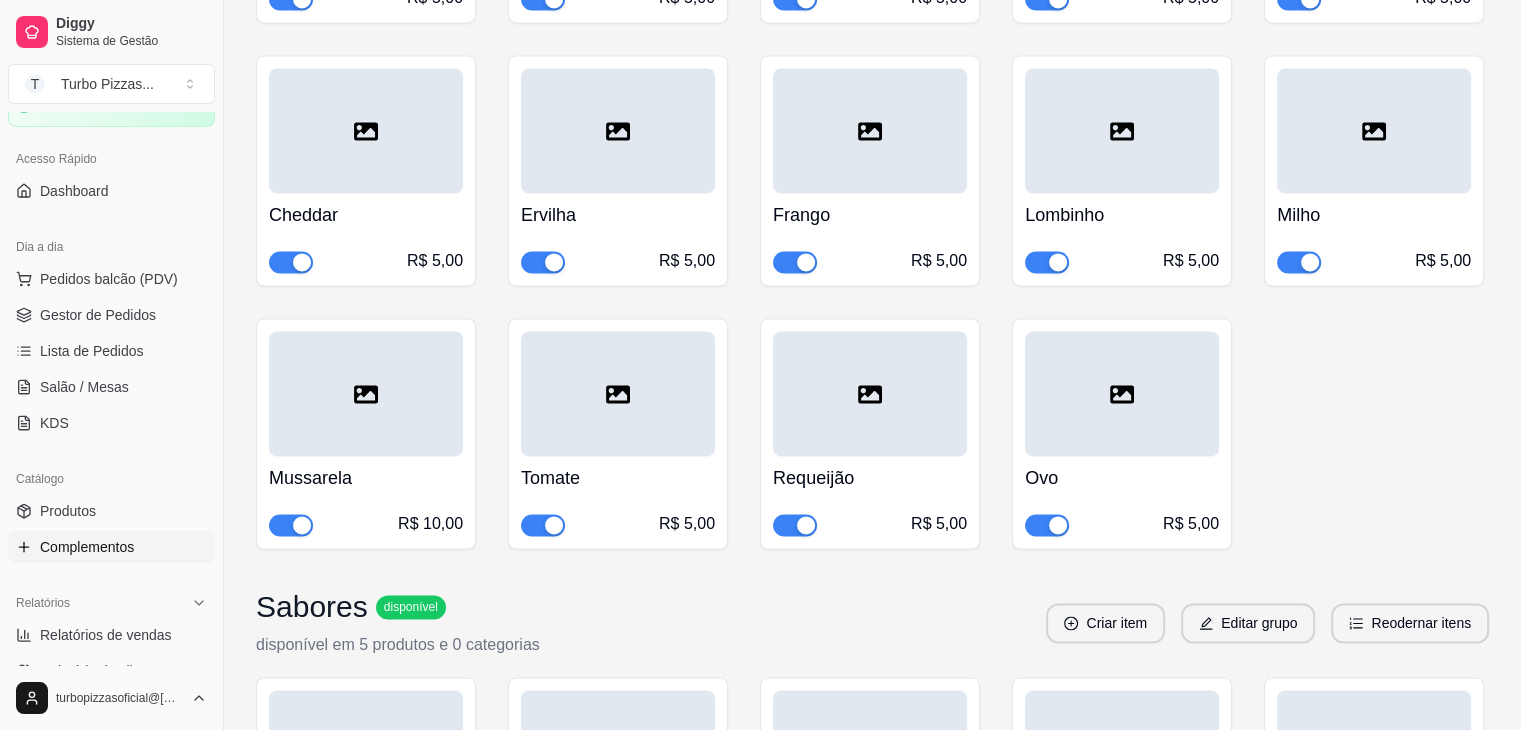 scroll, scrollTop: 3655, scrollLeft: 0, axis: vertical 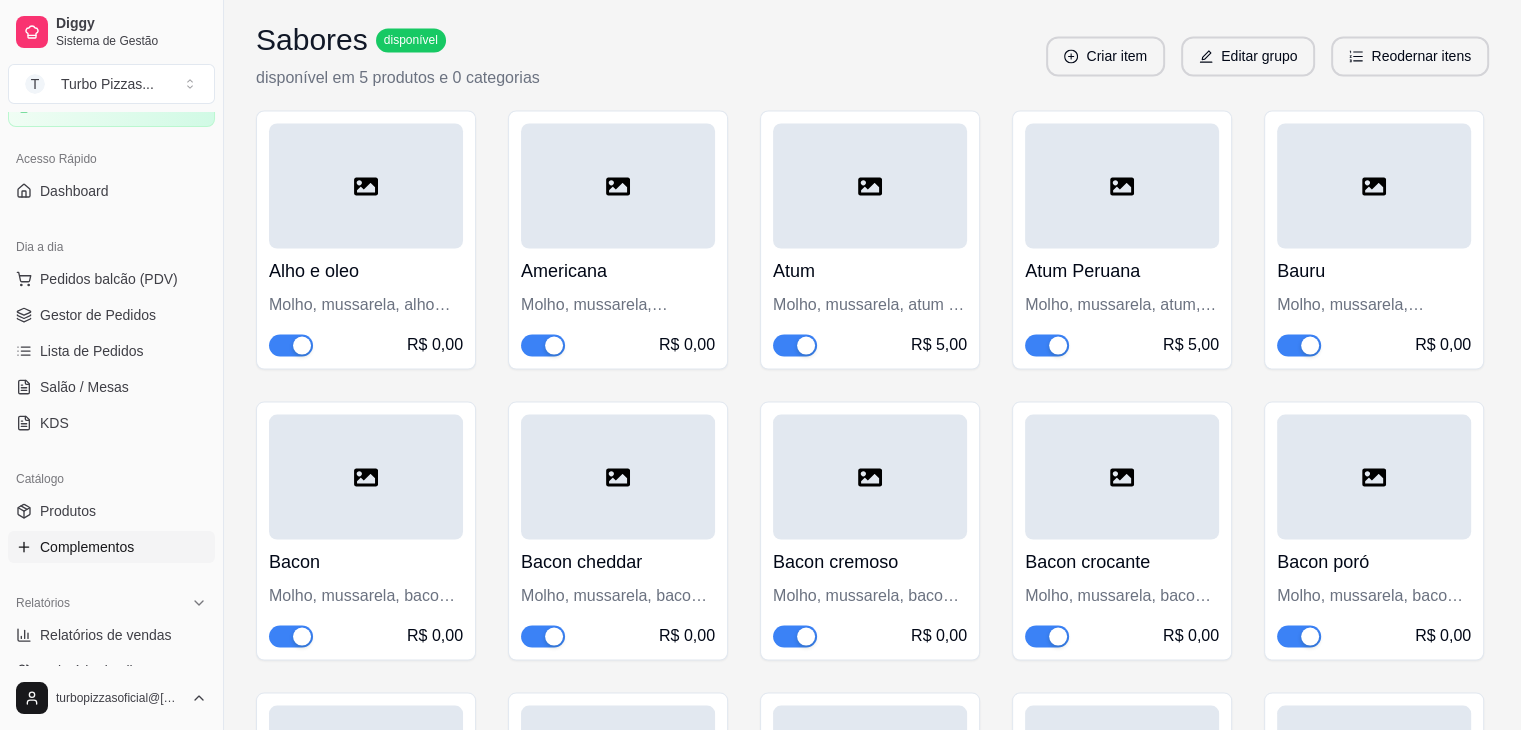 click at bounding box center [554, 636] 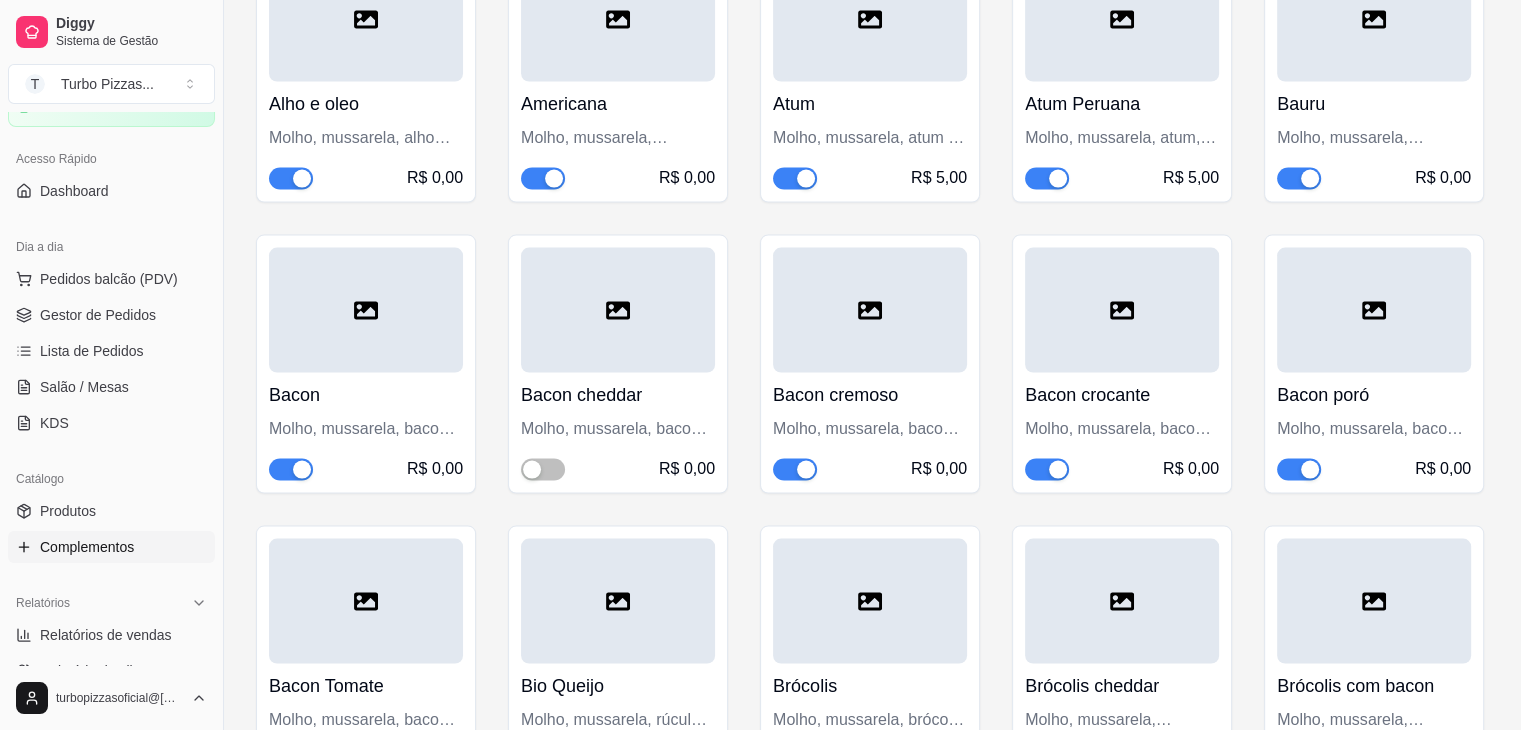 scroll, scrollTop: 3856, scrollLeft: 0, axis: vertical 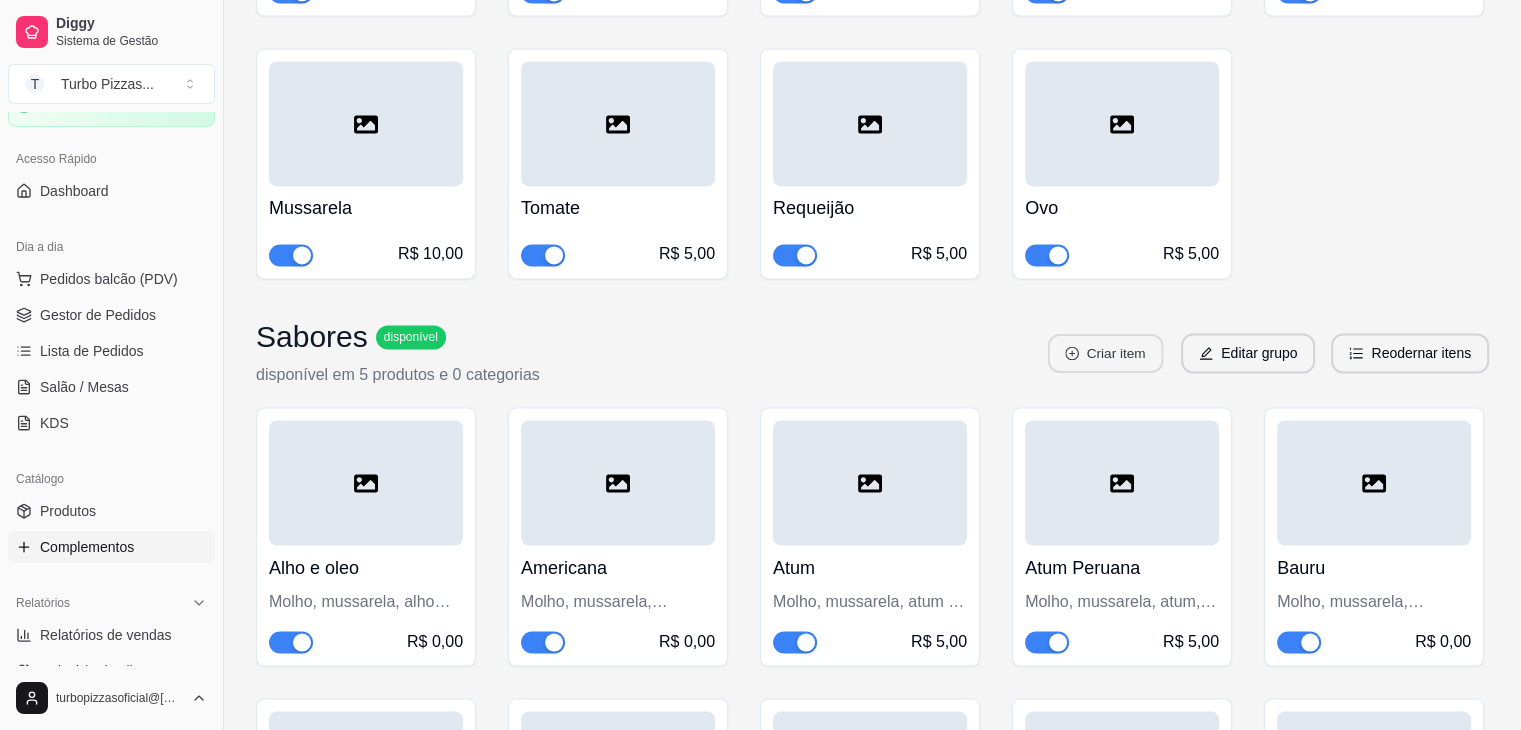 click on "Criar item" at bounding box center [1105, 353] 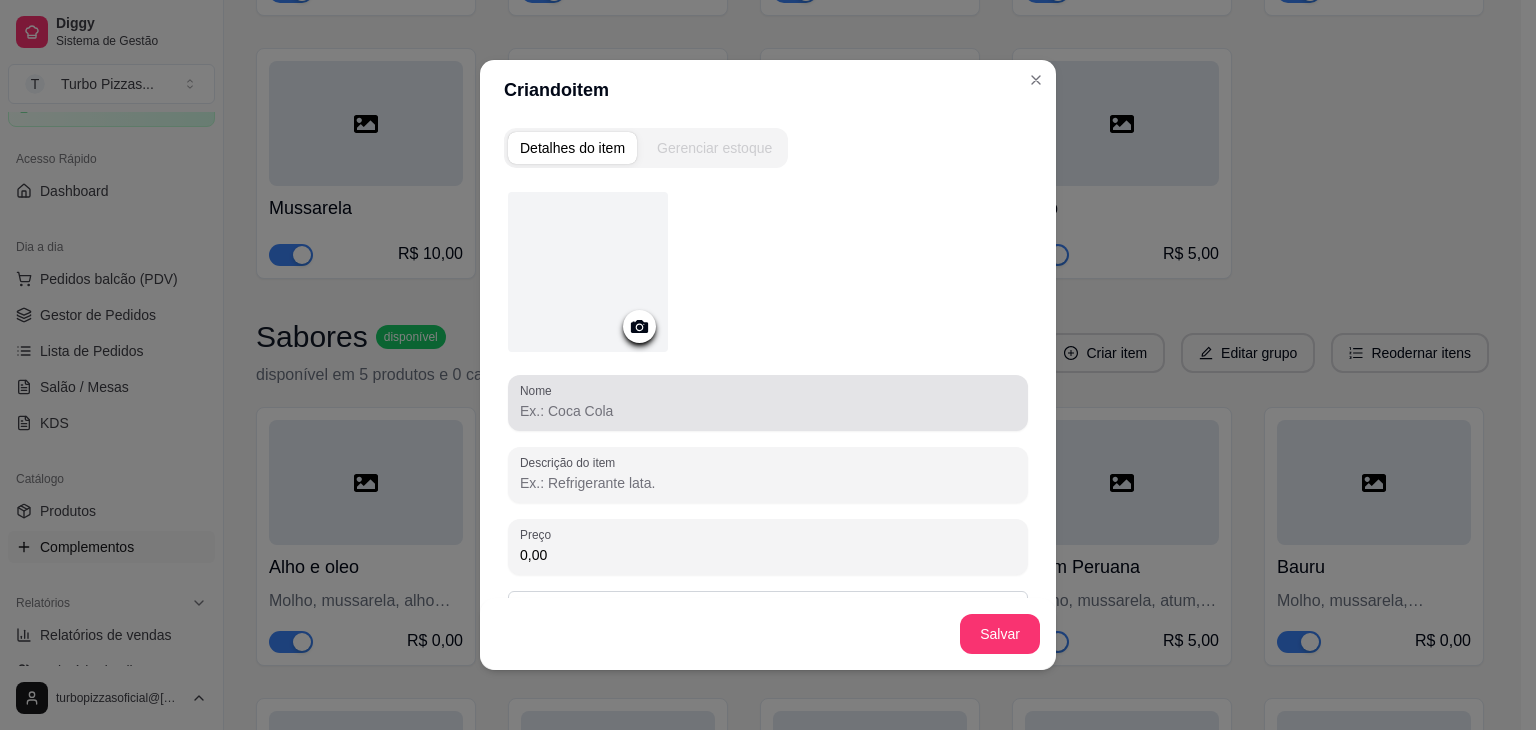 click on "Nome" at bounding box center [768, 411] 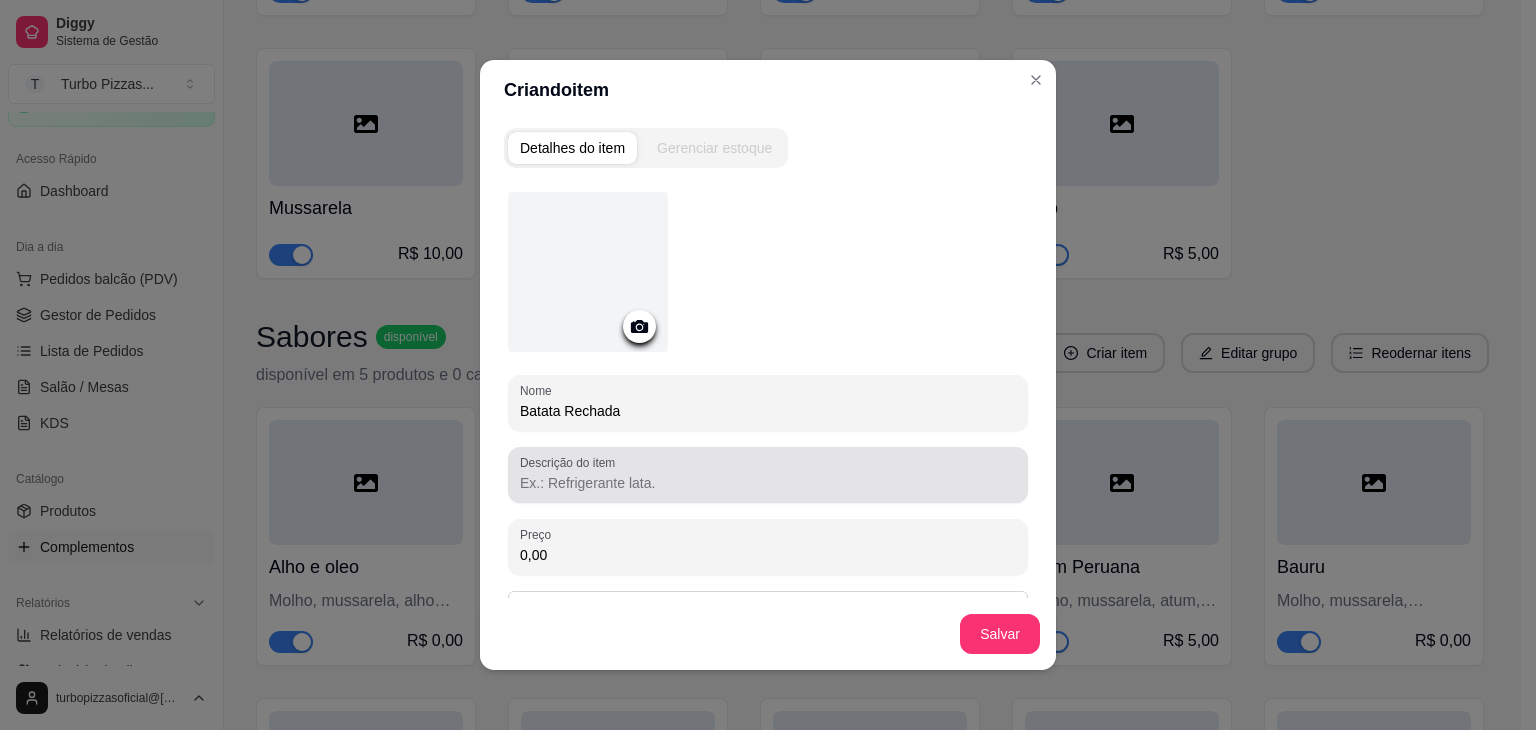 type on "Batata Rechada" 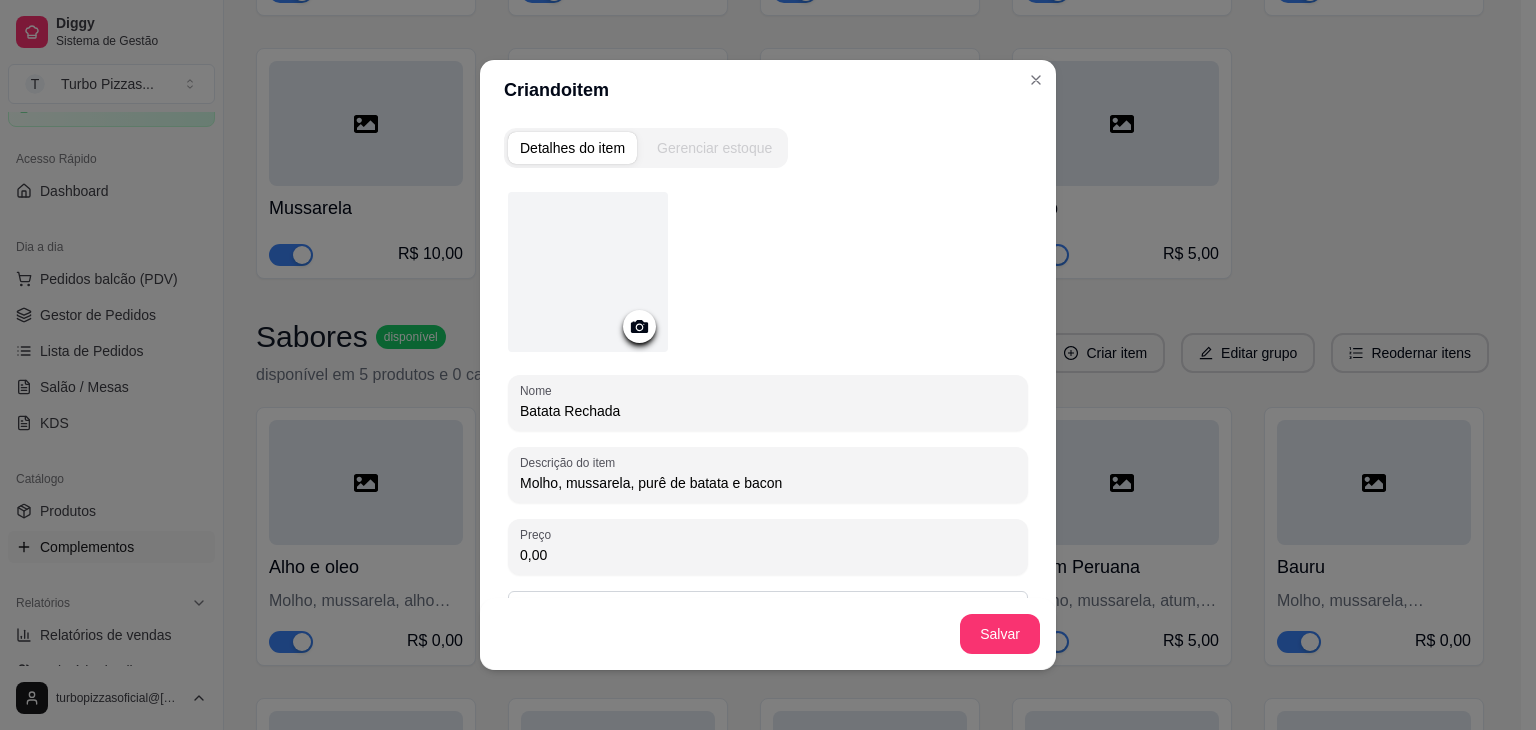 drag, startPoint x: 624, startPoint y: 485, endPoint x: 515, endPoint y: 485, distance: 109 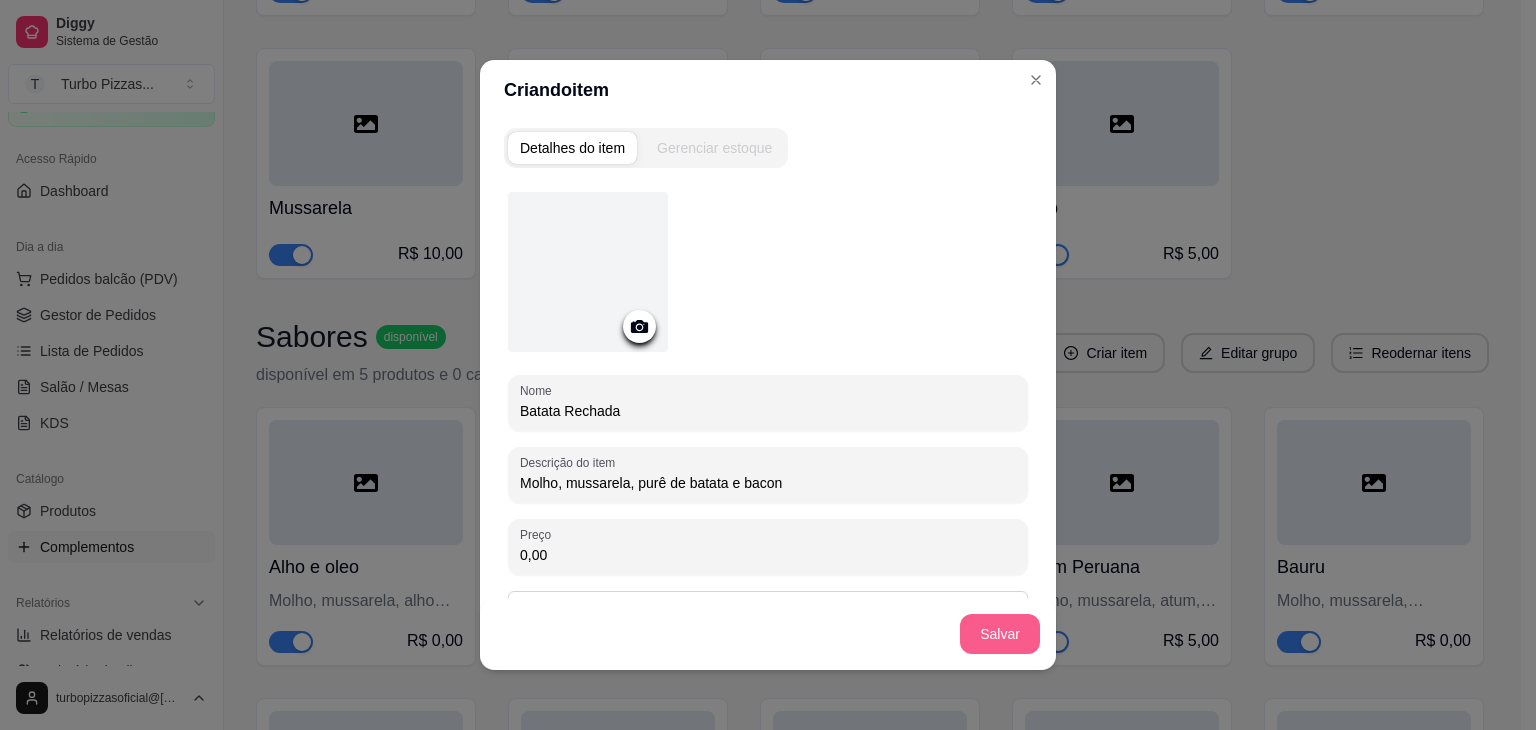 type on "Molho, mussarela, purê de batata e bacon" 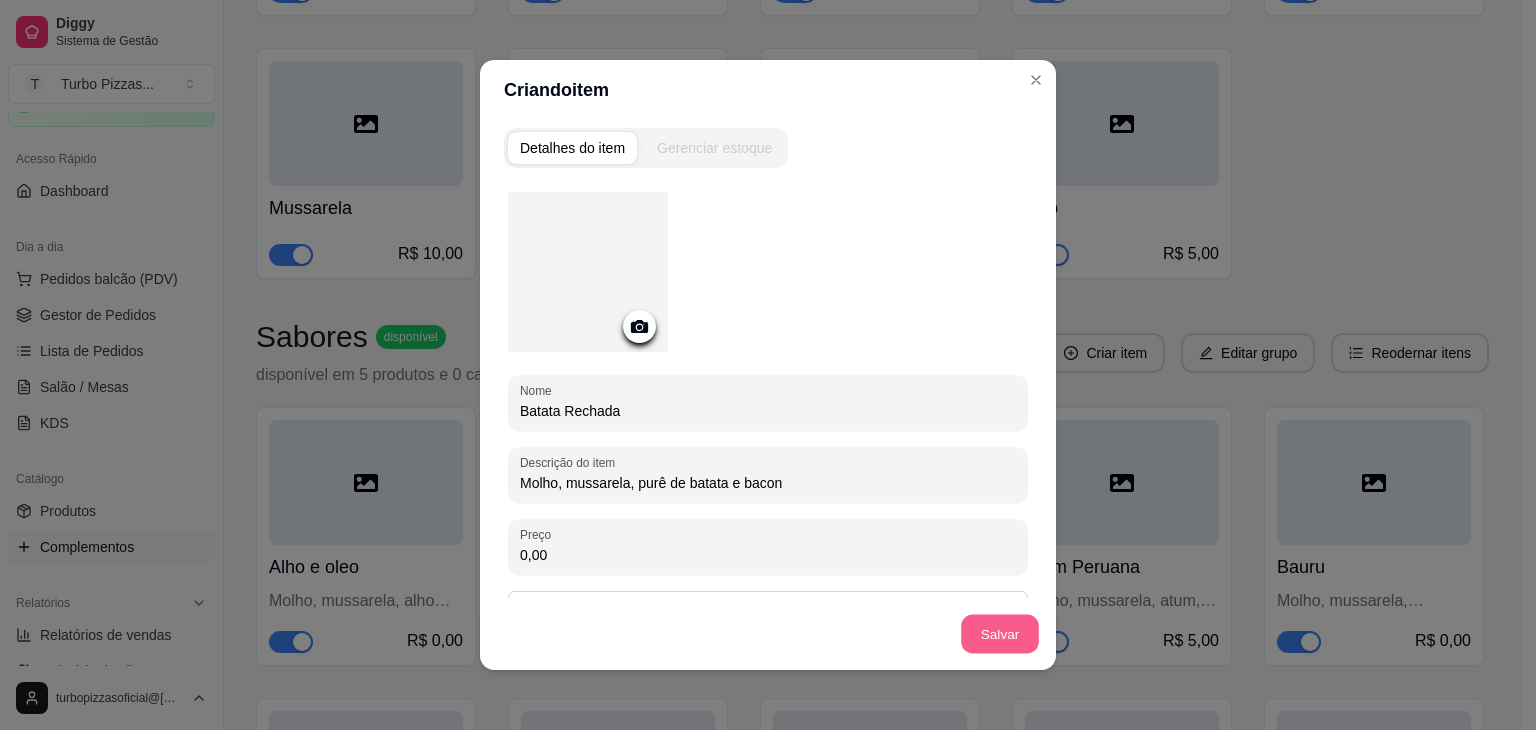 click on "Salvar" at bounding box center (1000, 634) 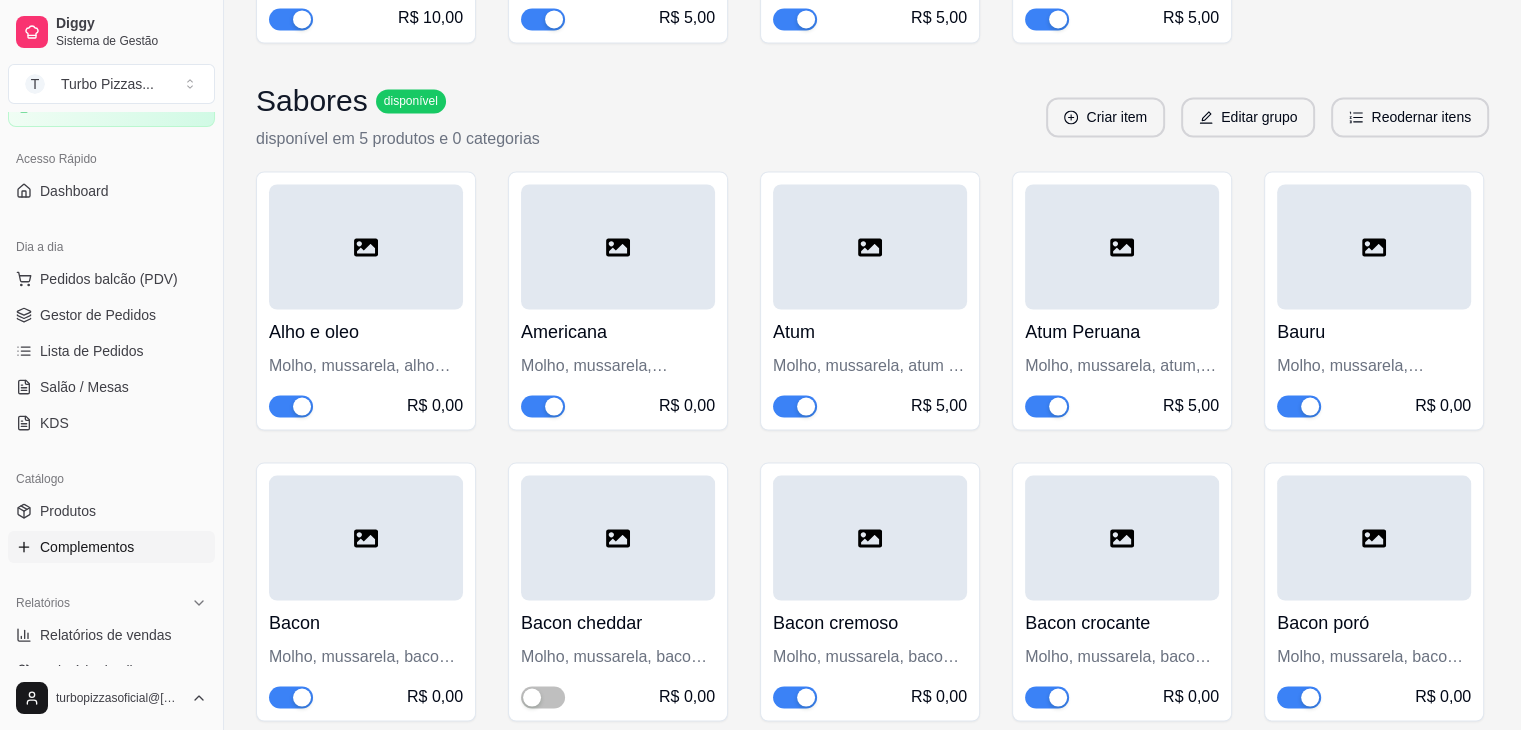 scroll, scrollTop: 3559, scrollLeft: 0, axis: vertical 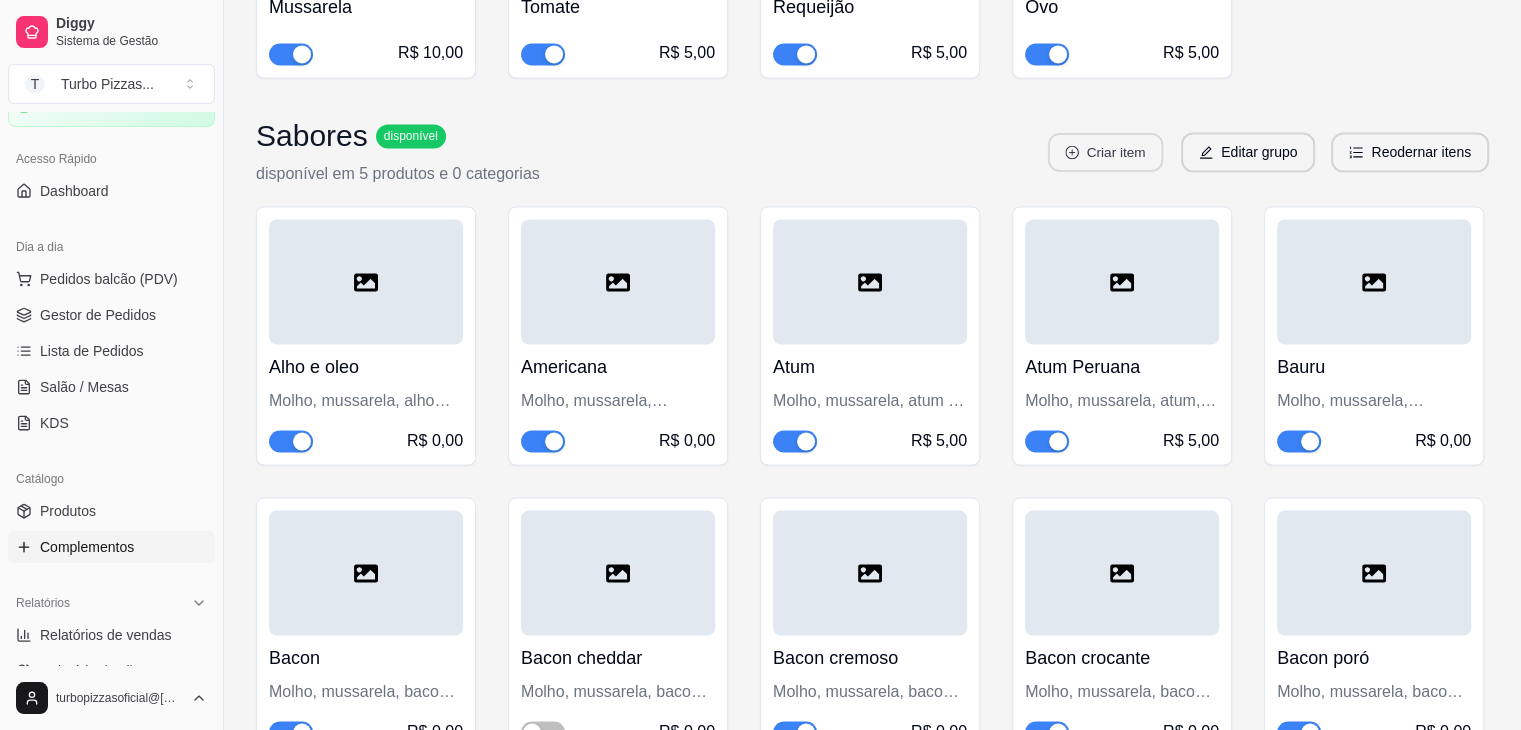 click on "Criar item" at bounding box center [1105, 152] 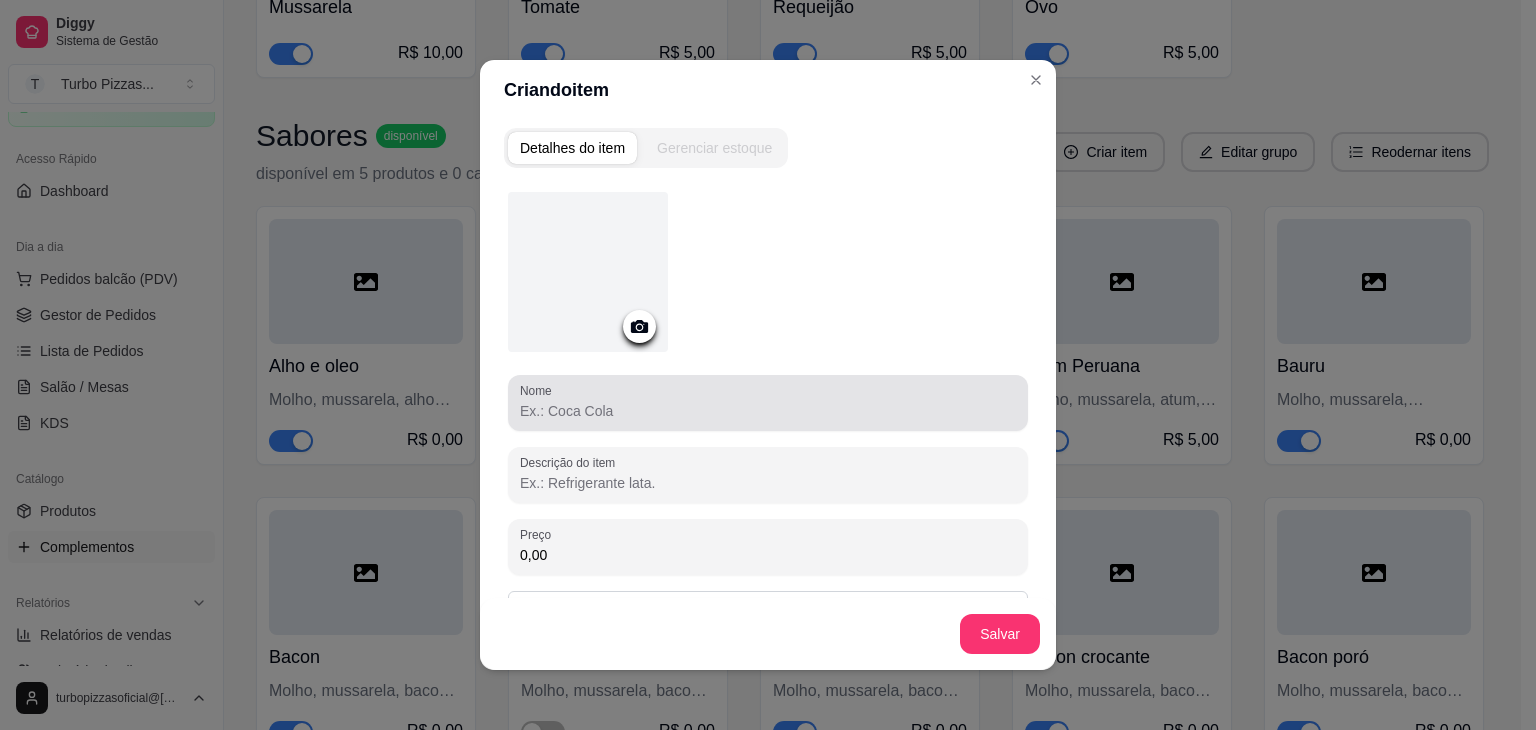 click on "Nome" at bounding box center (768, 411) 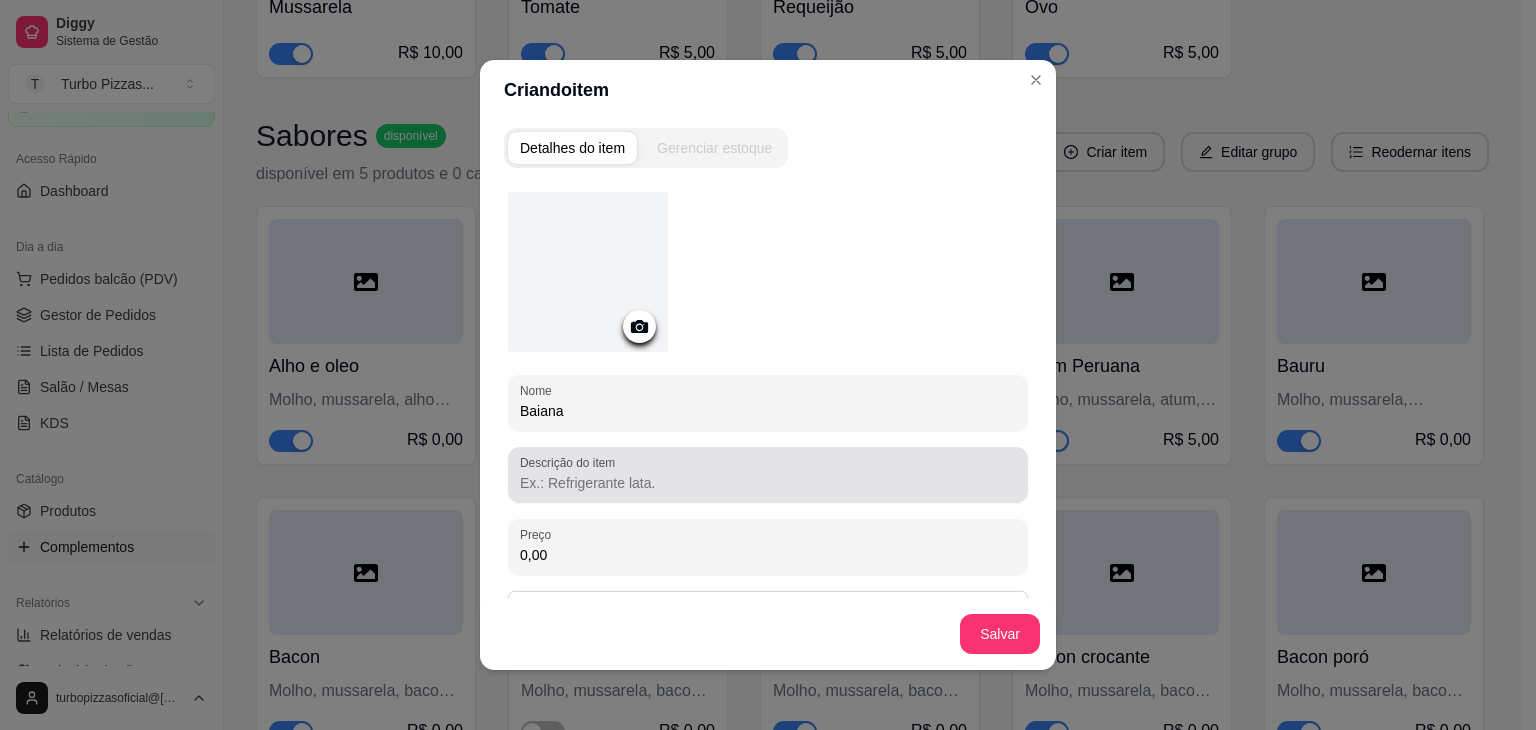 type on "Baiana" 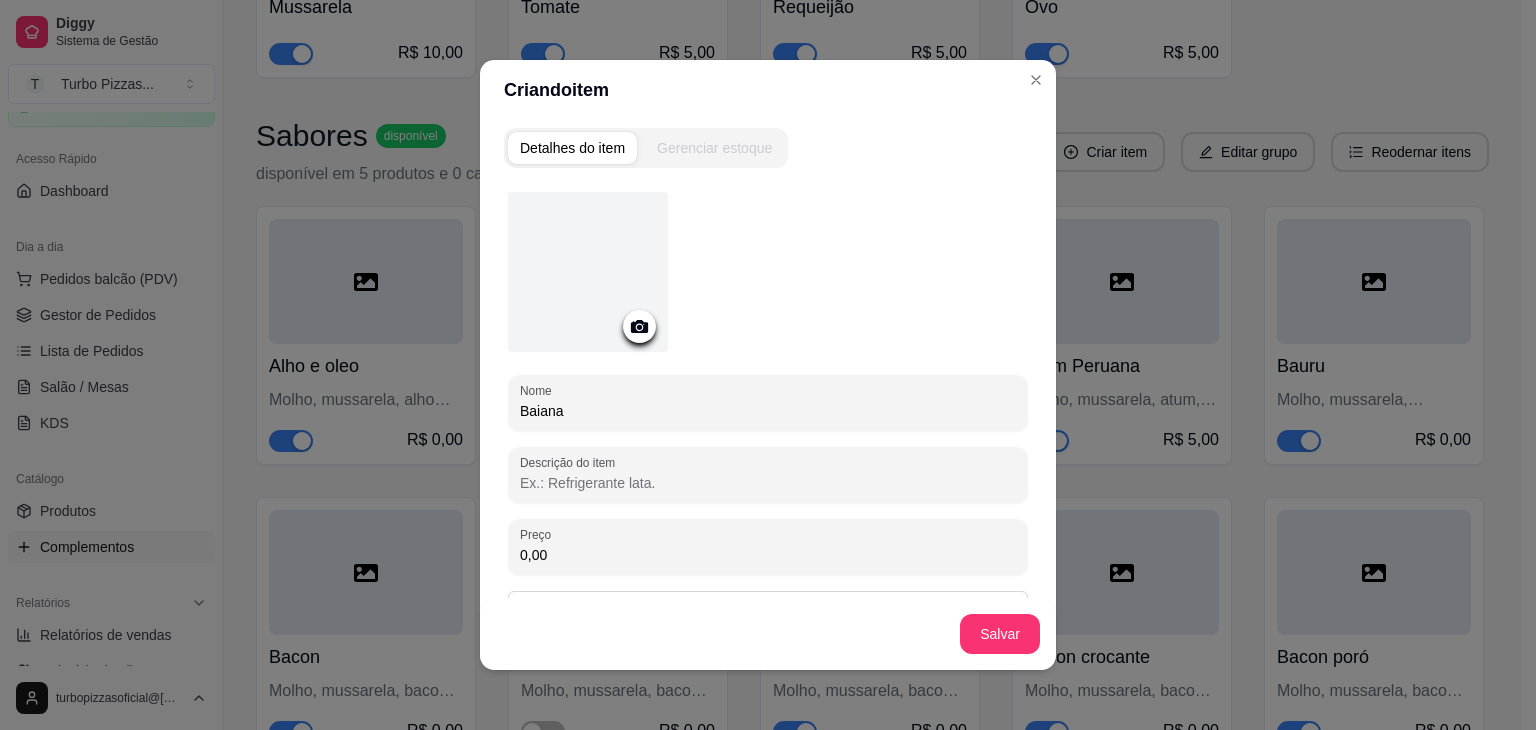 paste on "Molho, mussarela, purê de batata" 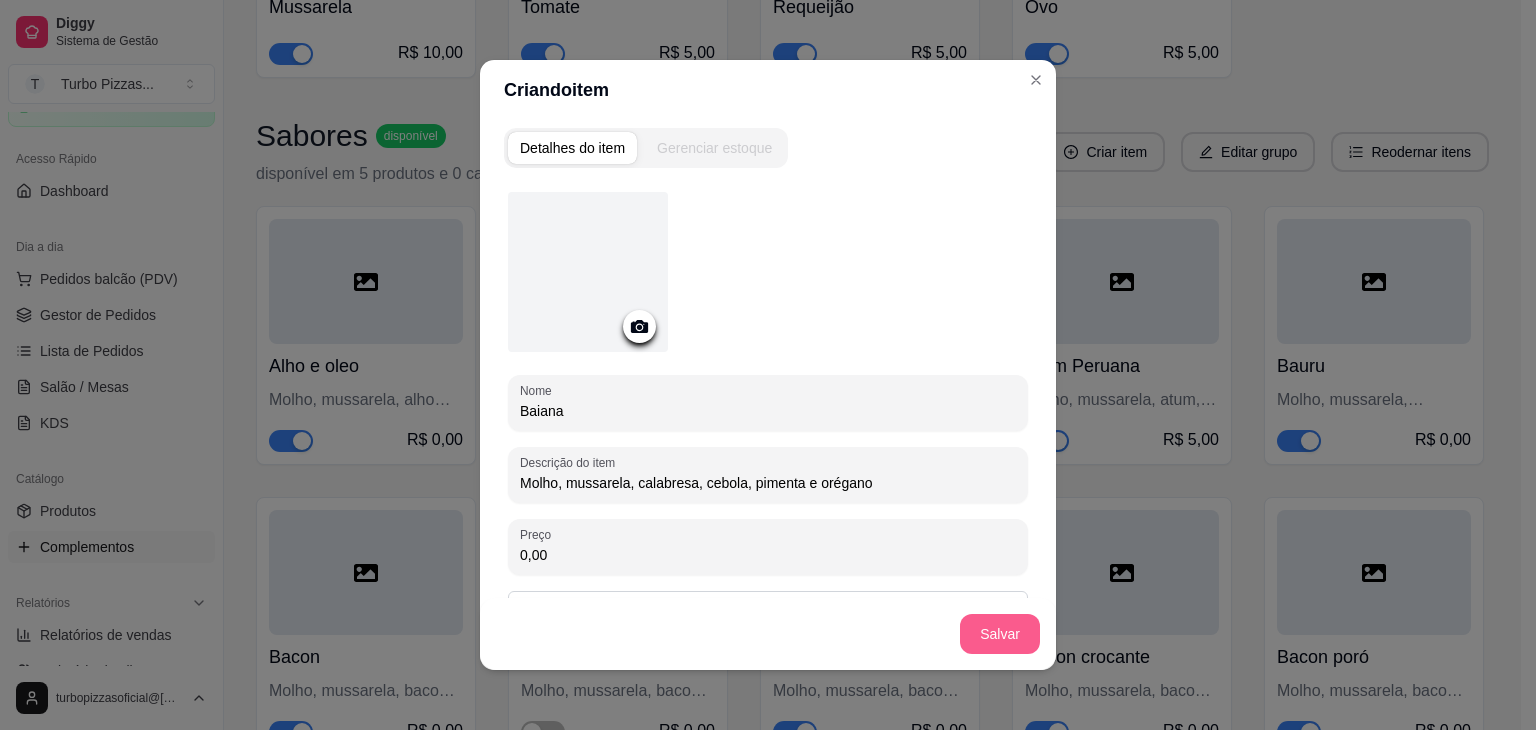 type on "Molho, mussarela, calabresa, cebola, pimenta e orégano" 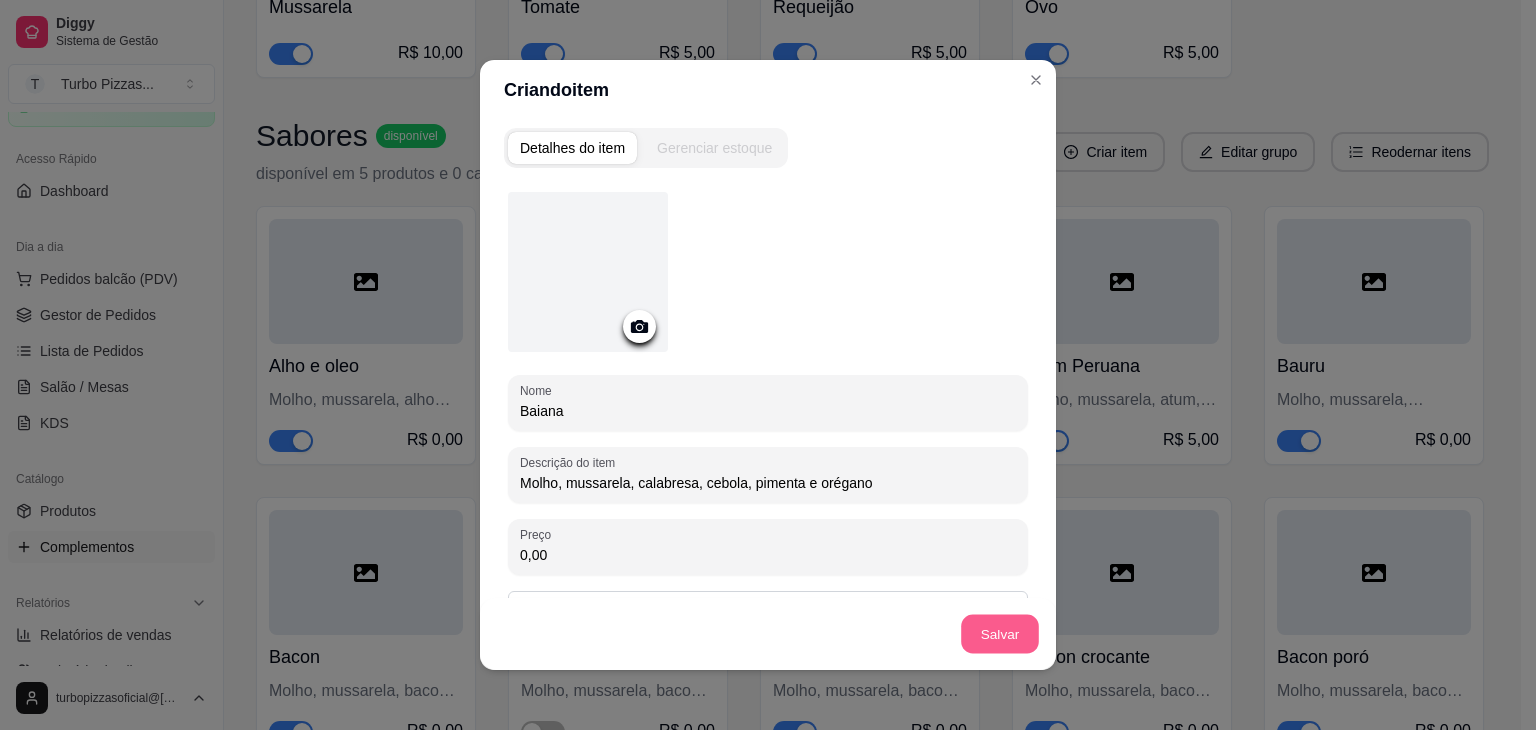 click on "Salvar" at bounding box center [1000, 634] 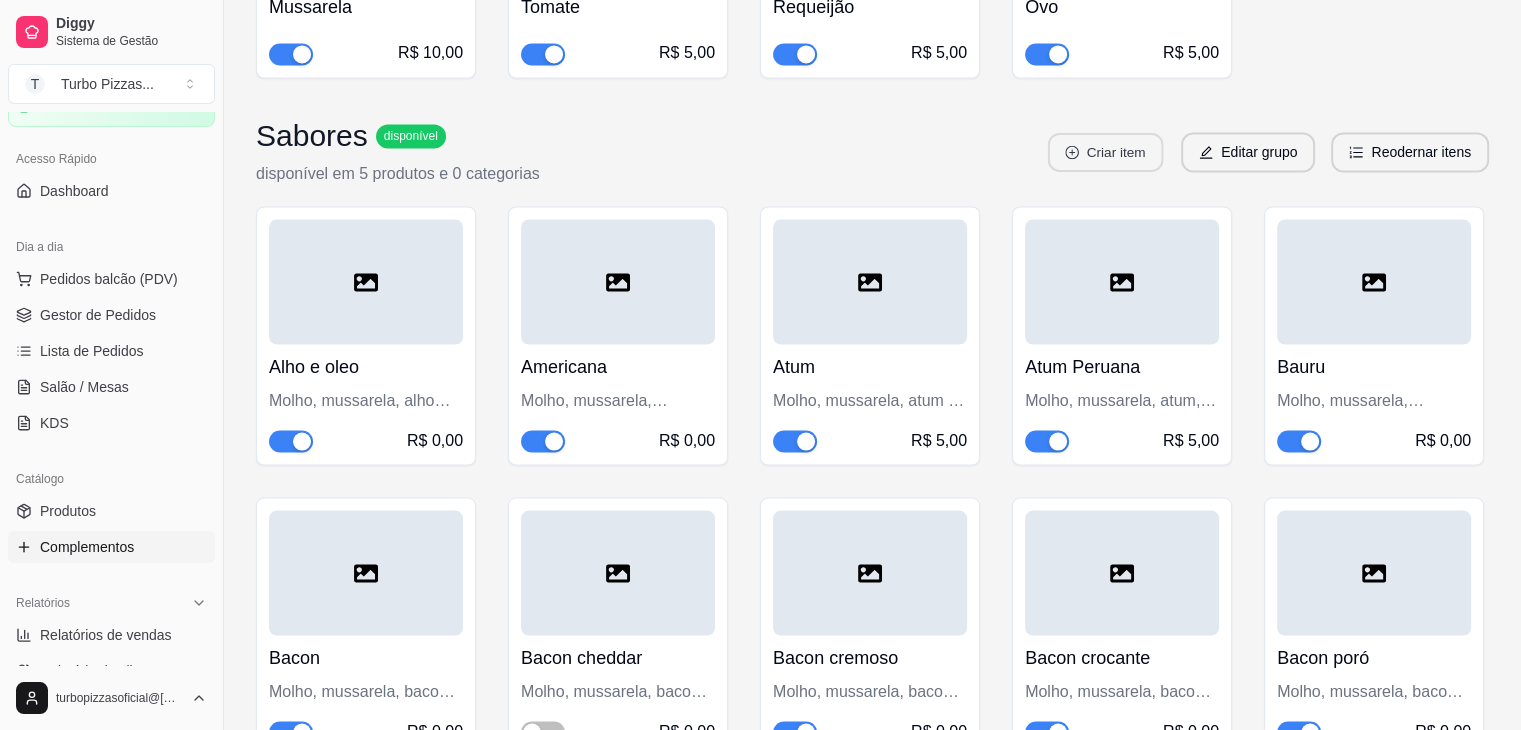 click on "Criar item" at bounding box center (1105, 152) 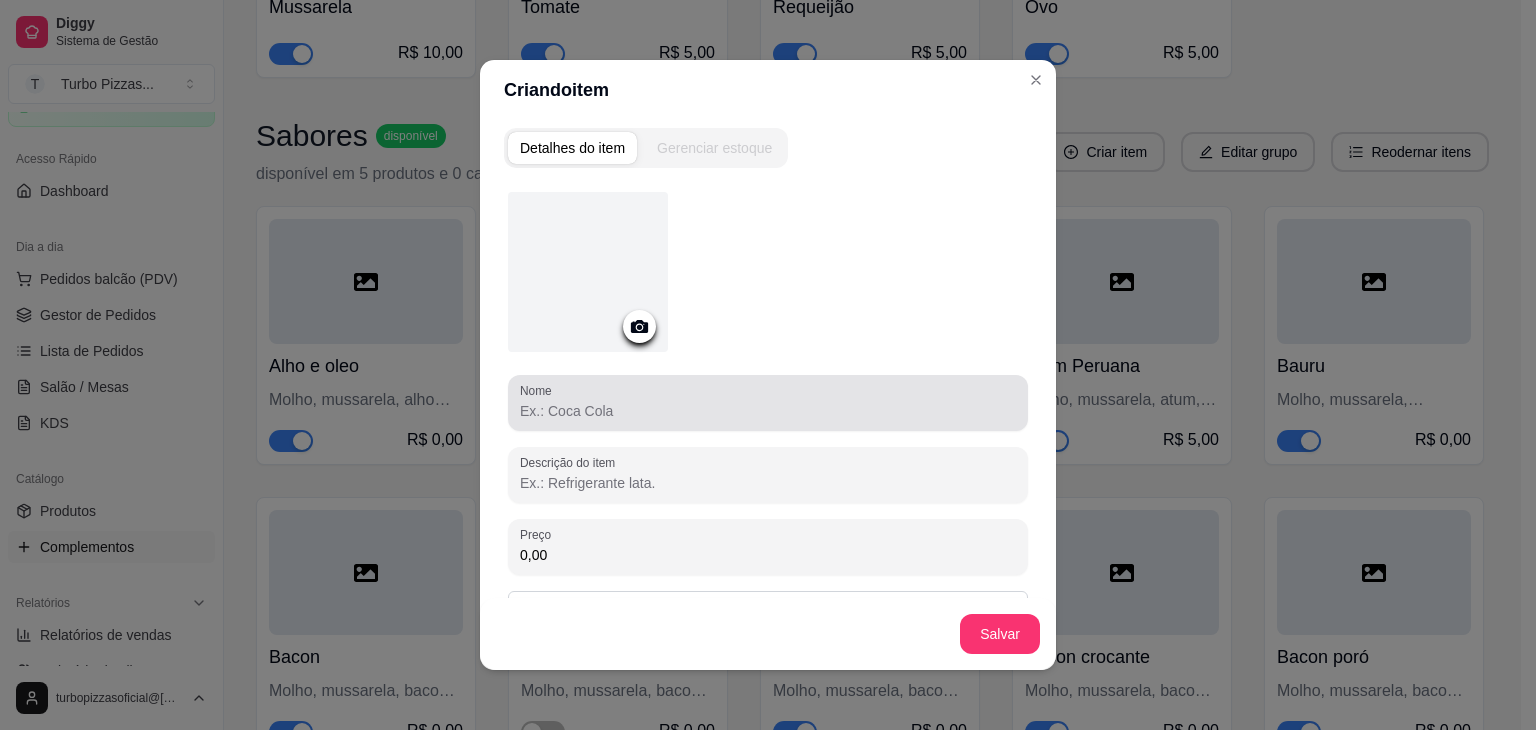 click on "Nome" at bounding box center [768, 411] 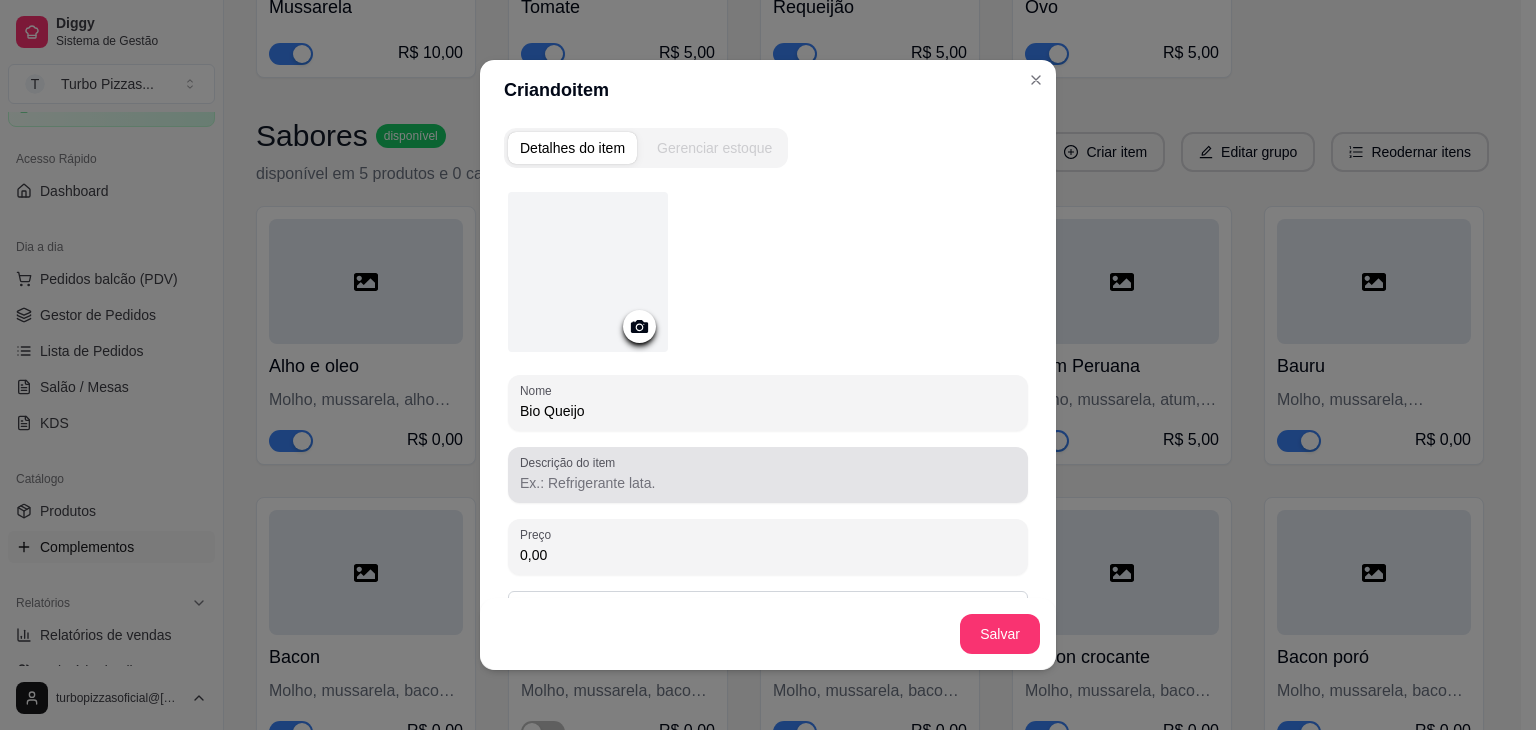 type on "Bio Queijo" 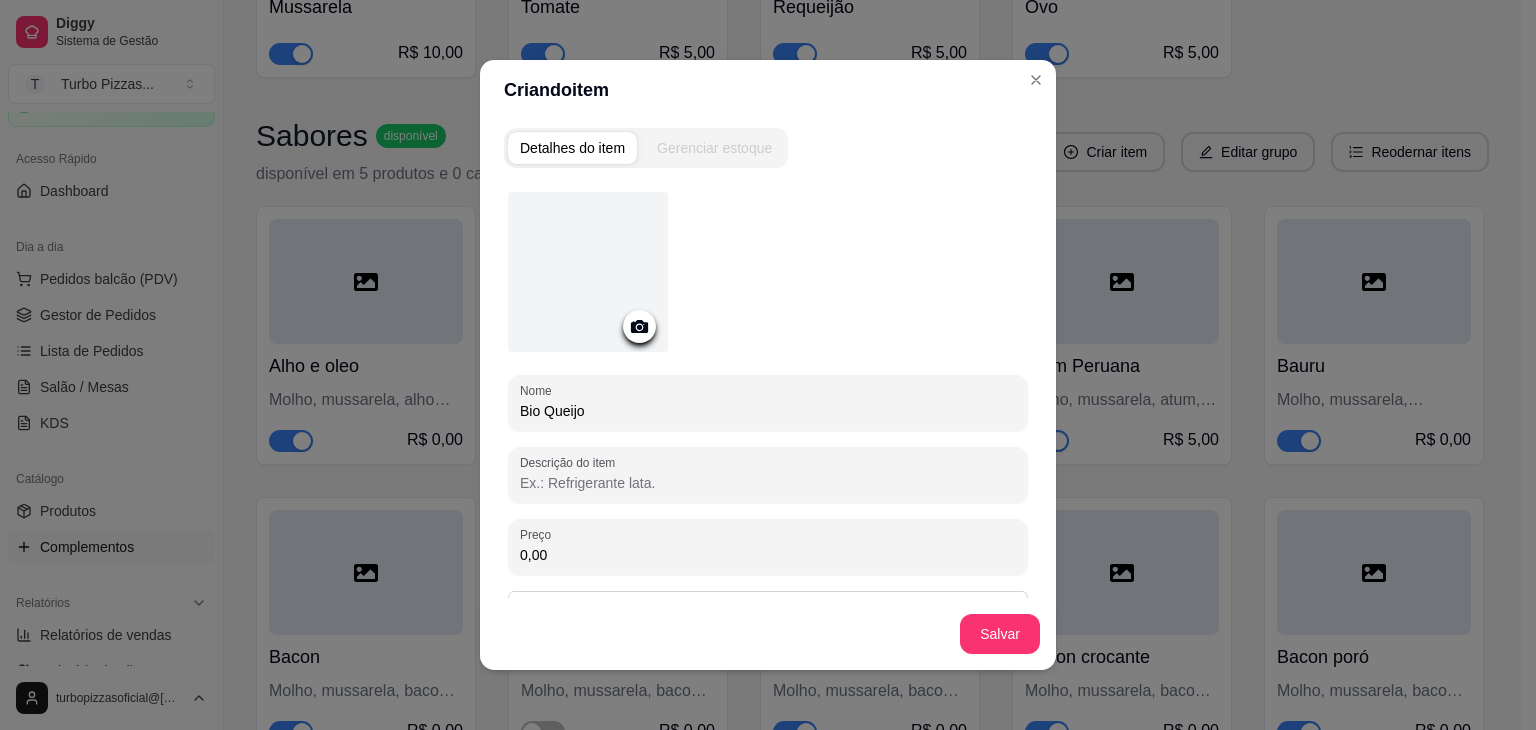 click on "Descrição do item" at bounding box center [768, 483] 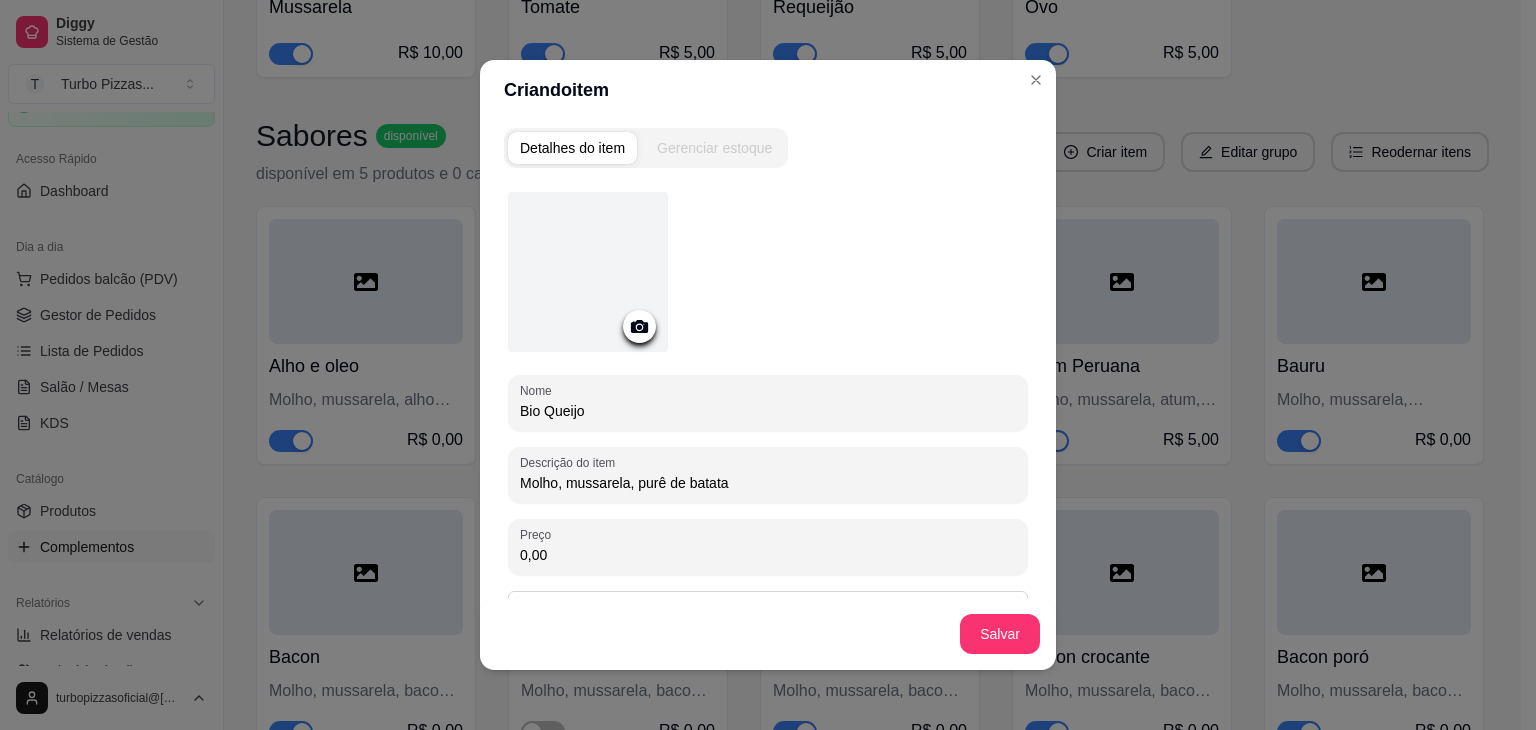 click on "Molho, mussarela, purê de batata" at bounding box center (768, 483) 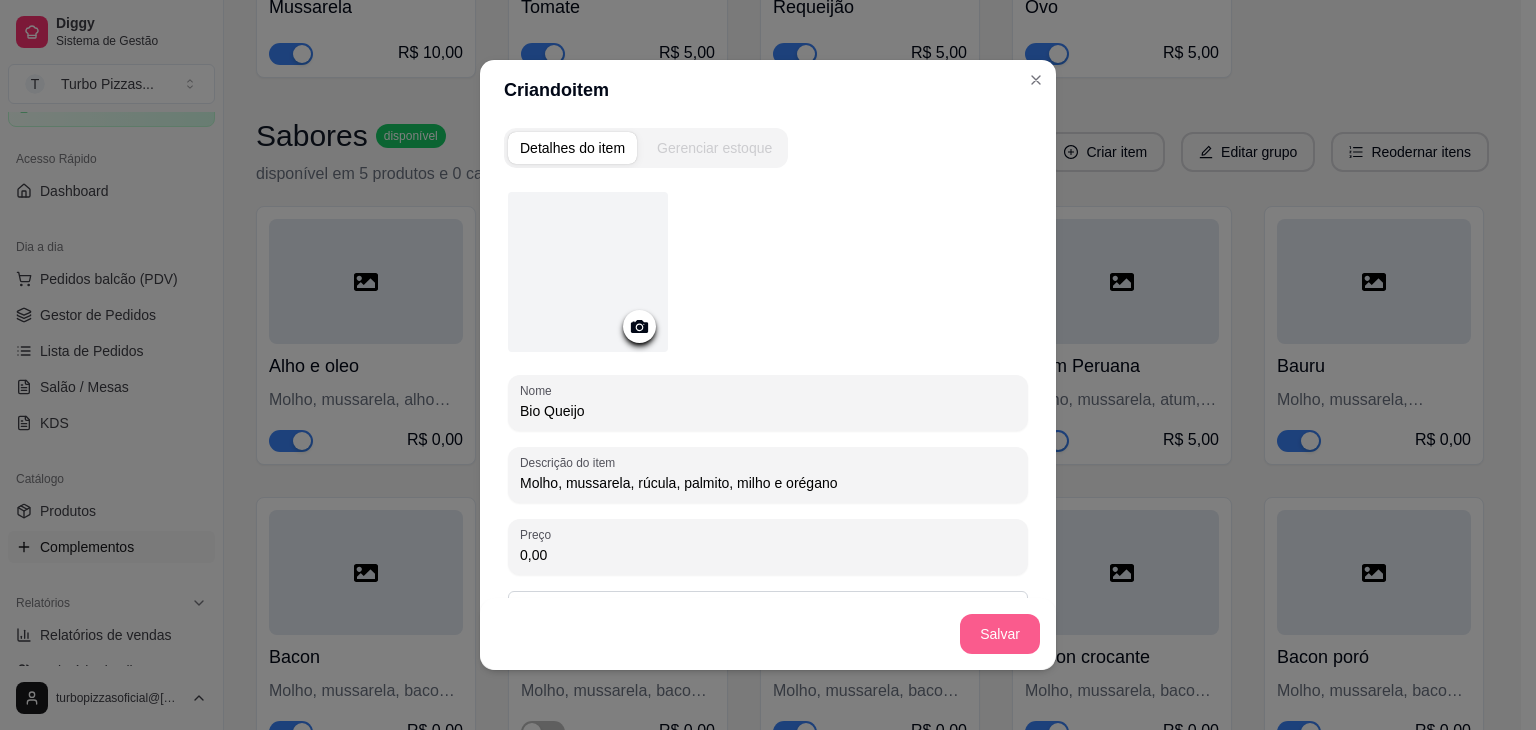 type on "Molho, mussarela, rúcula, palmito, milho e orégano" 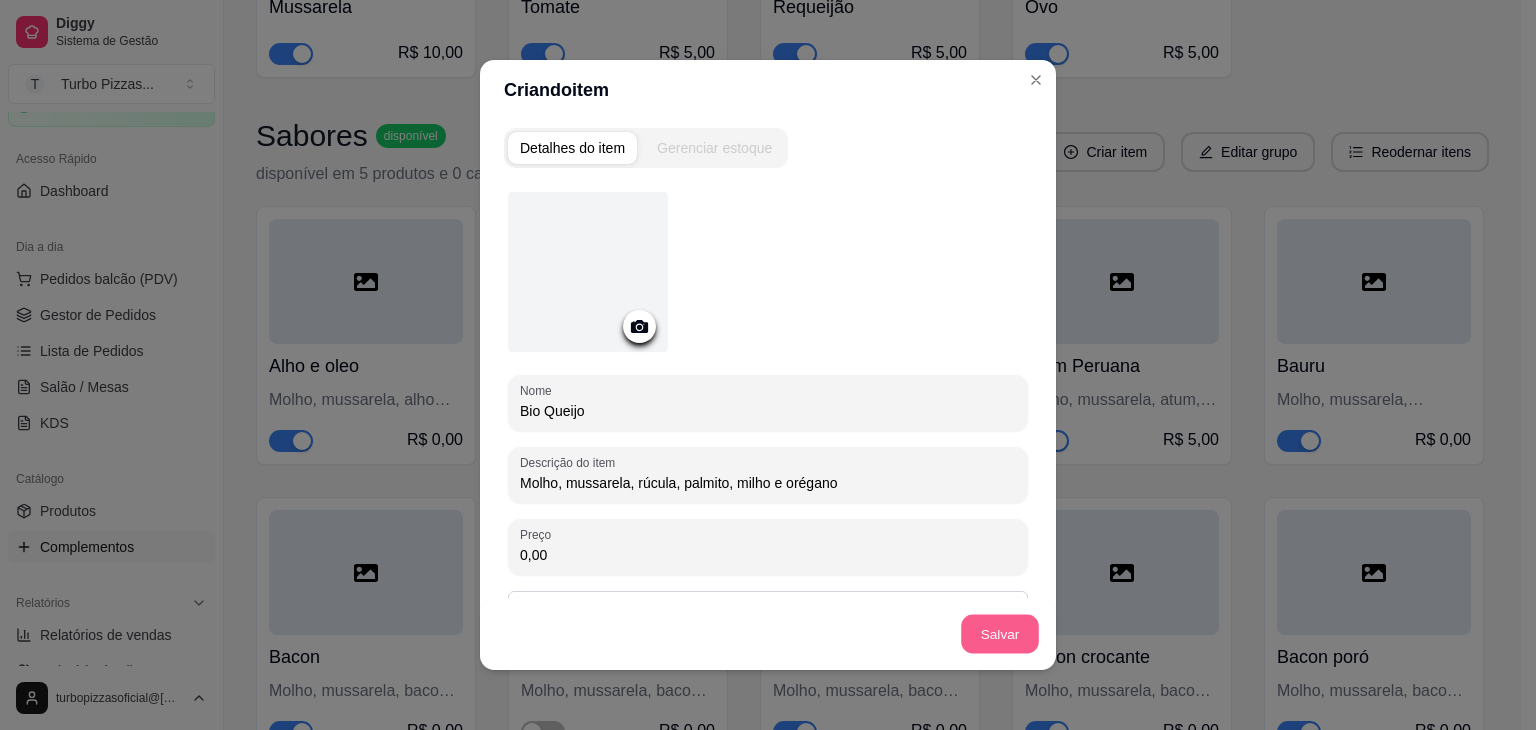 click on "Salvar" at bounding box center (1000, 634) 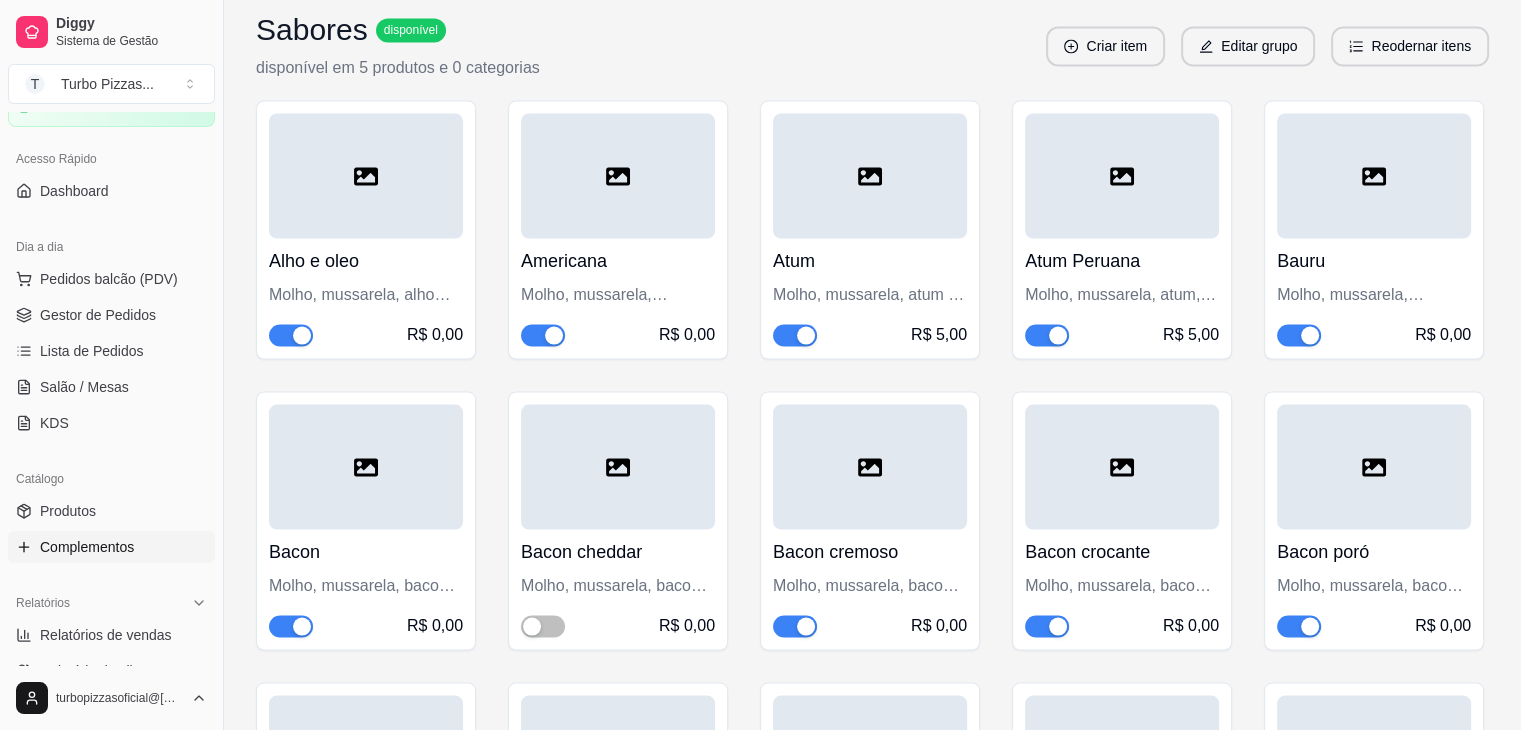 scroll, scrollTop: 3679, scrollLeft: 0, axis: vertical 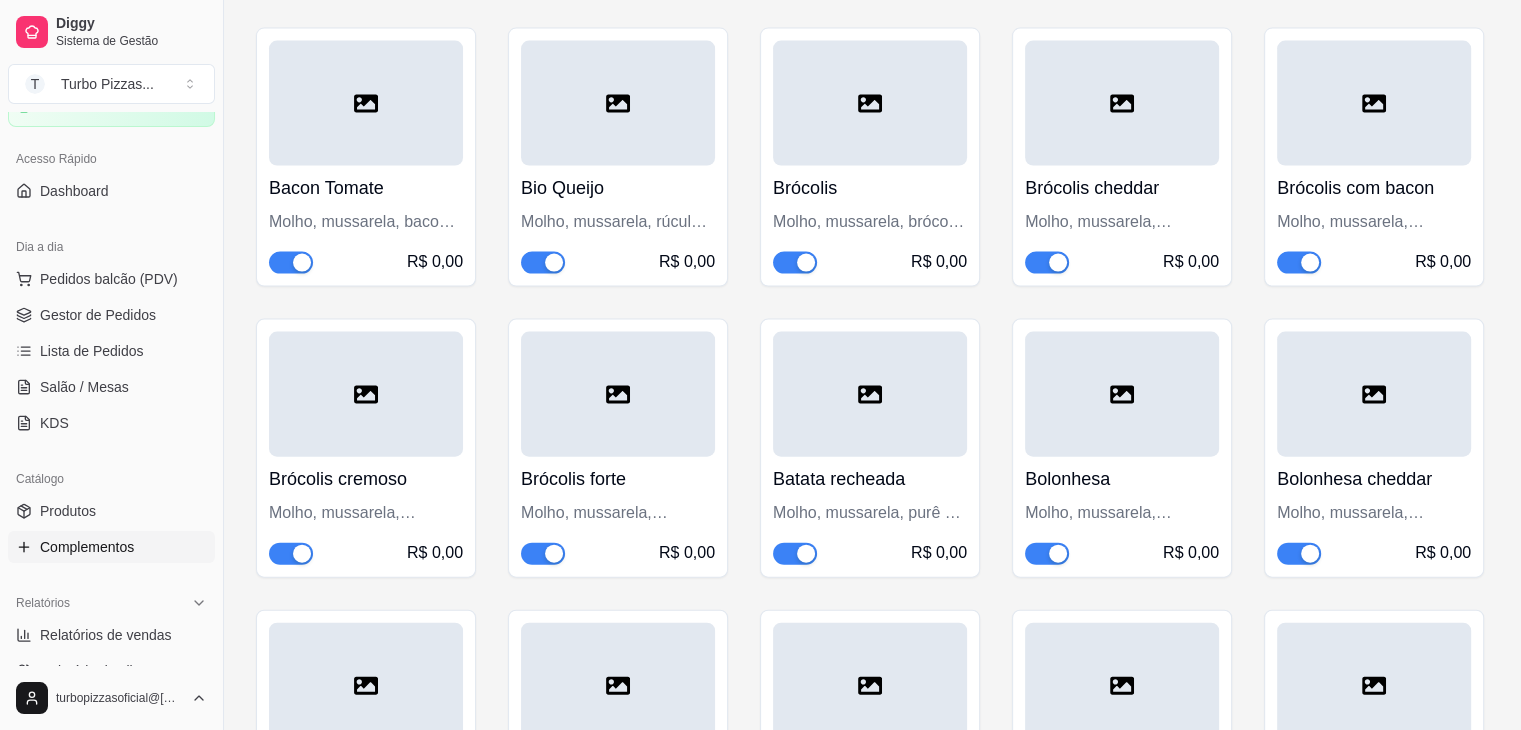 click at bounding box center [1058, 263] 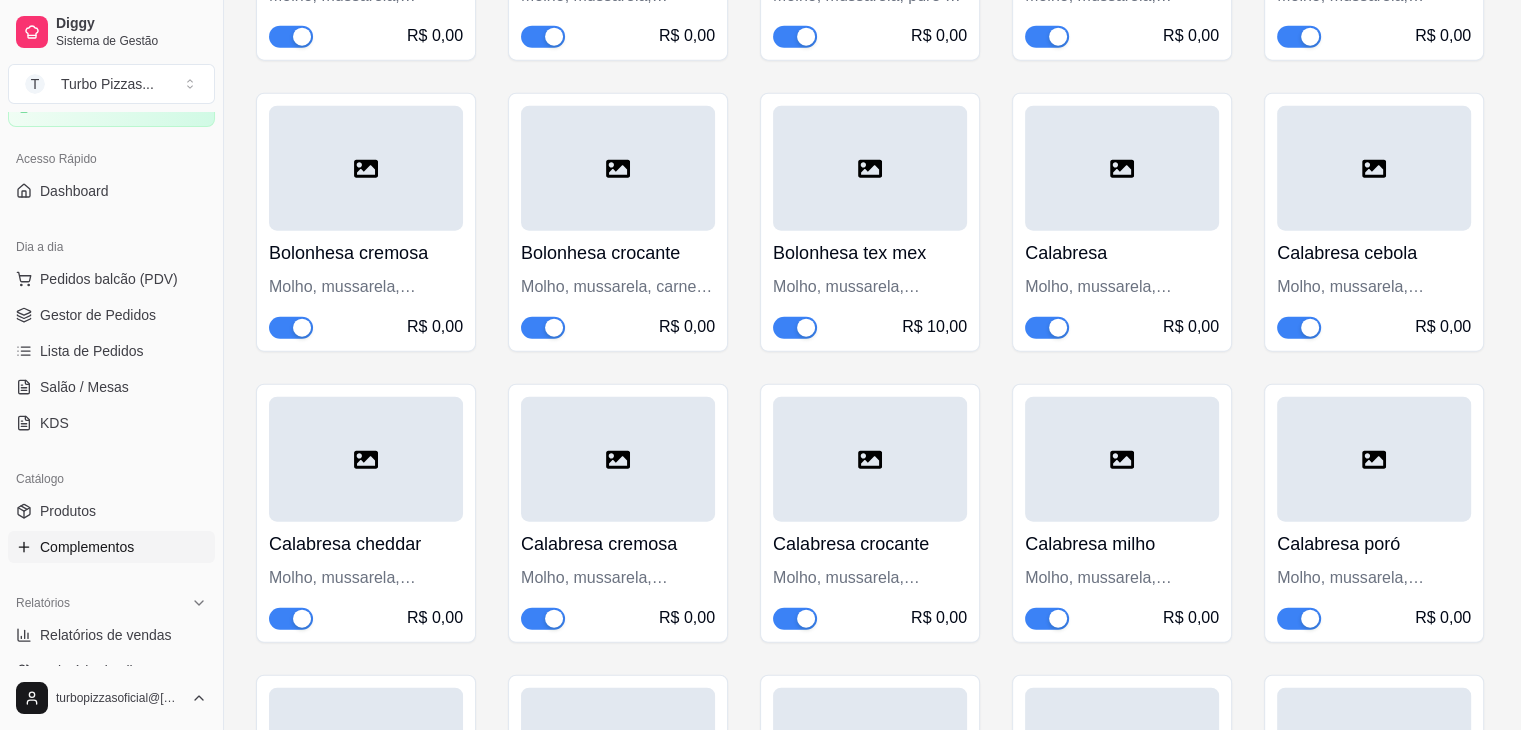 scroll, scrollTop: 4839, scrollLeft: 0, axis: vertical 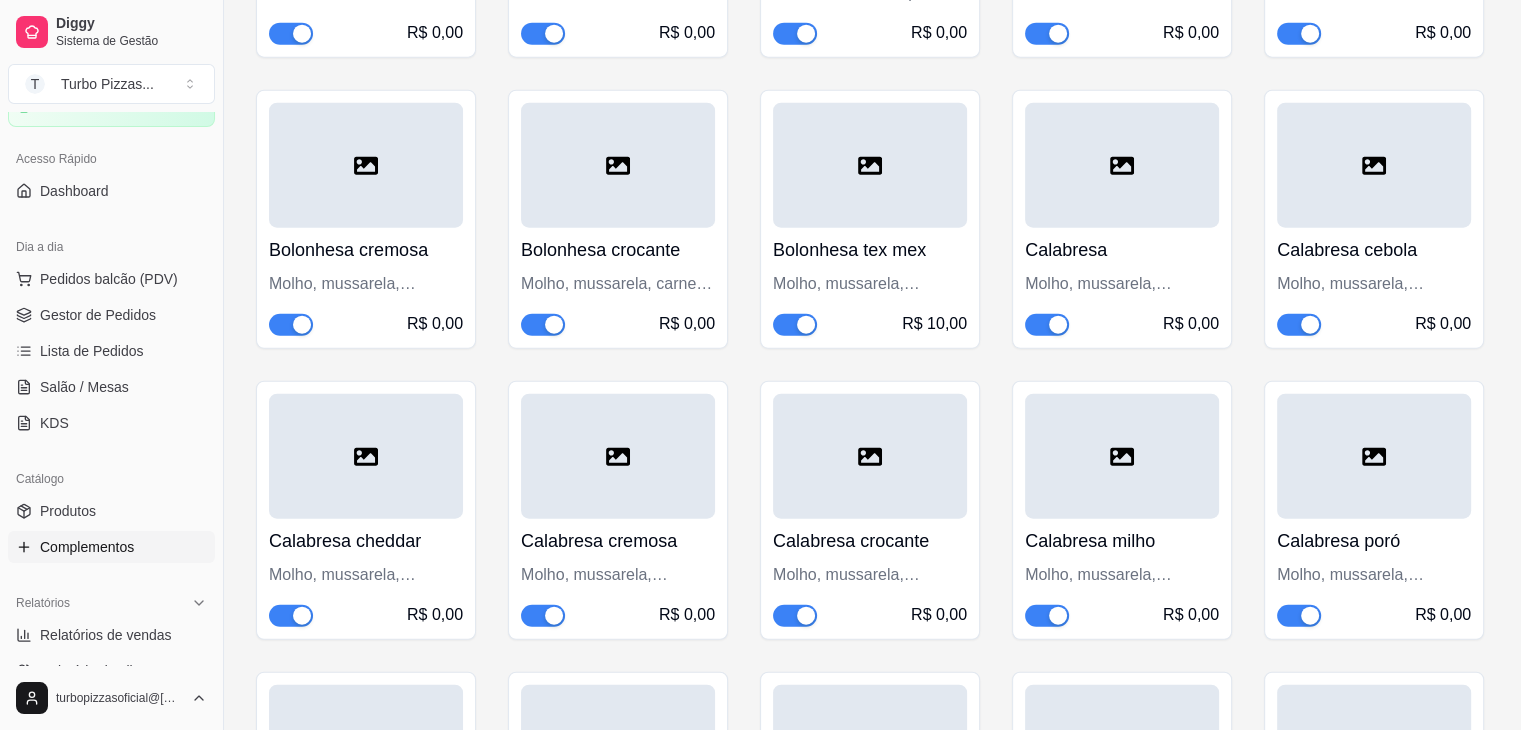 click at bounding box center [302, 616] 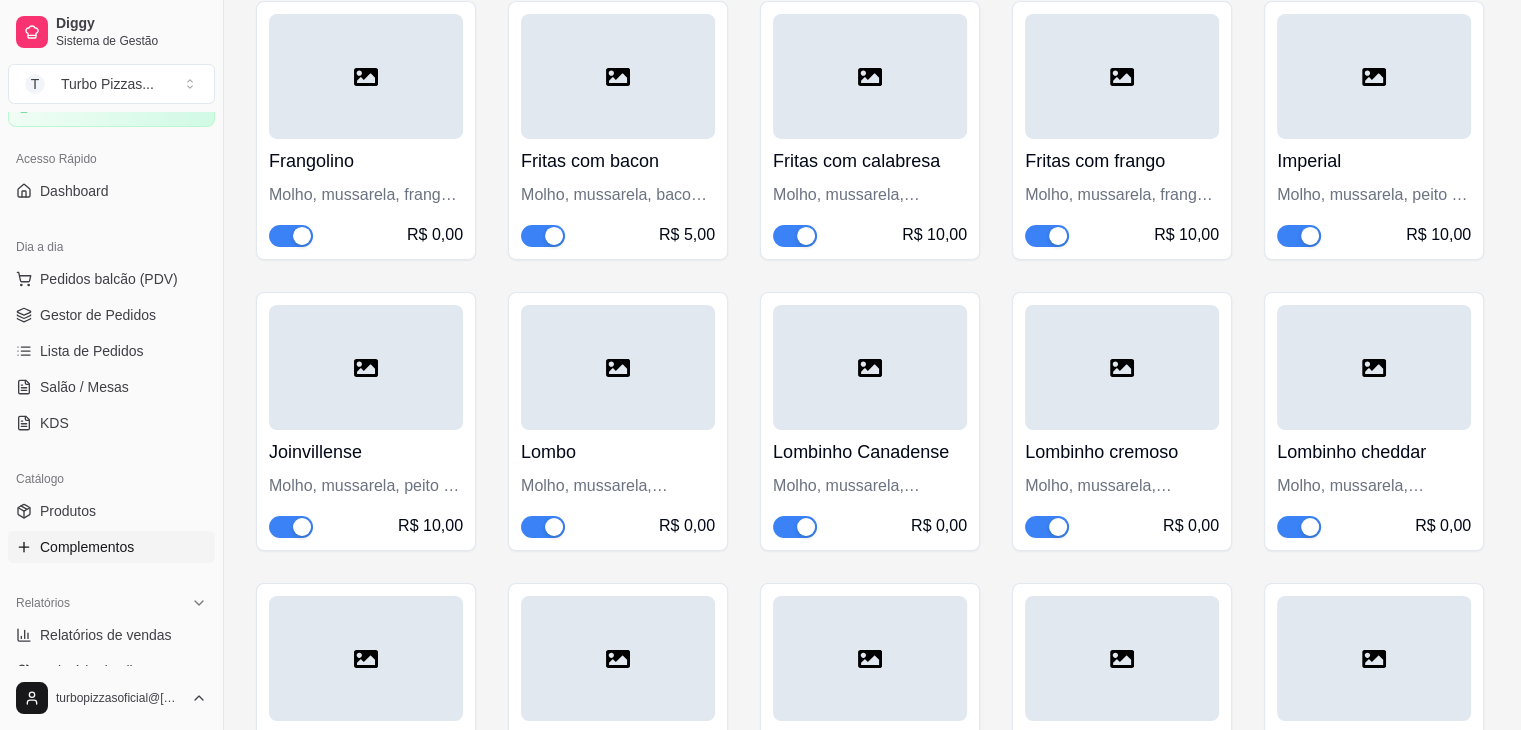 scroll, scrollTop: 7039, scrollLeft: 0, axis: vertical 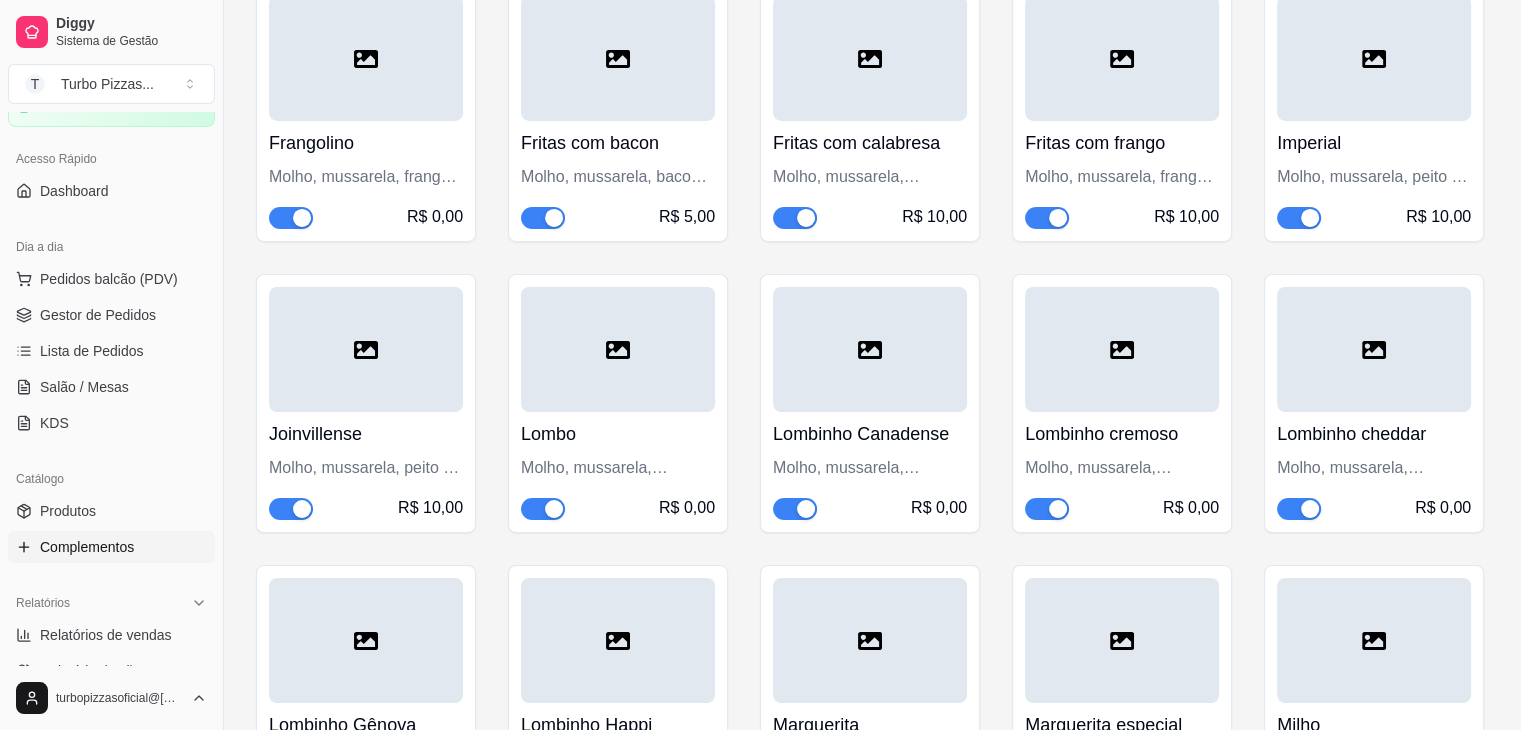 click at bounding box center [1310, 218] 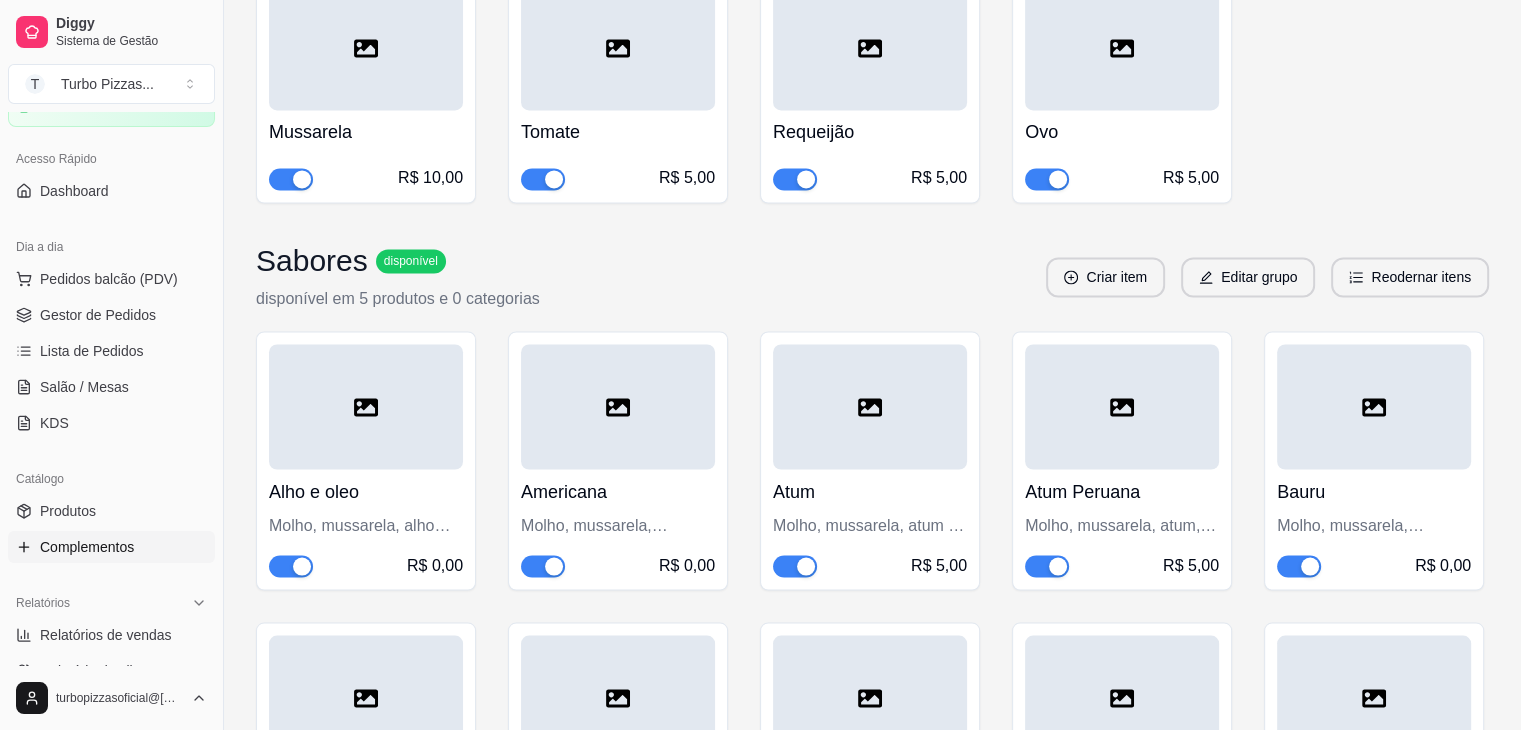 scroll, scrollTop: 3504, scrollLeft: 0, axis: vertical 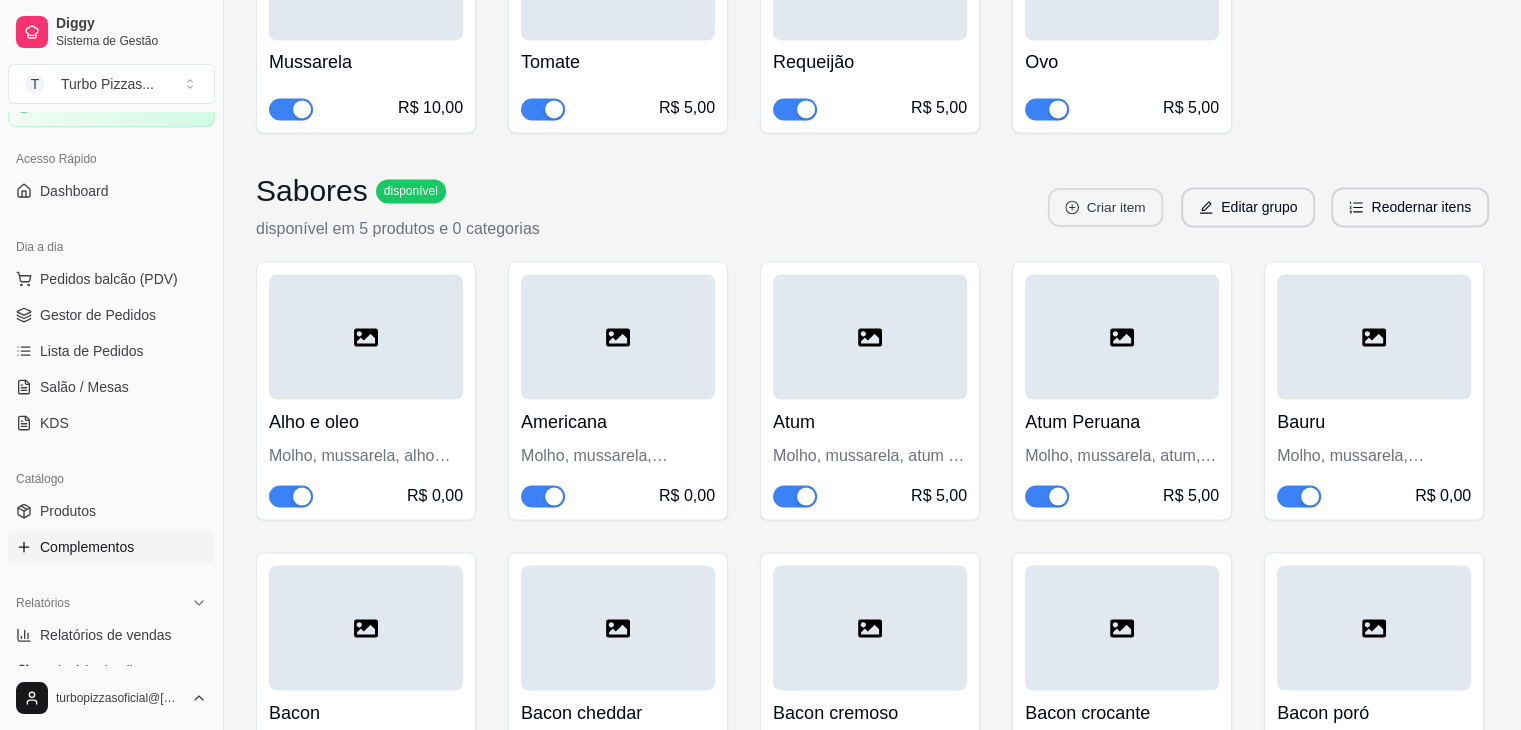 click on "Criar item" at bounding box center [1105, 207] 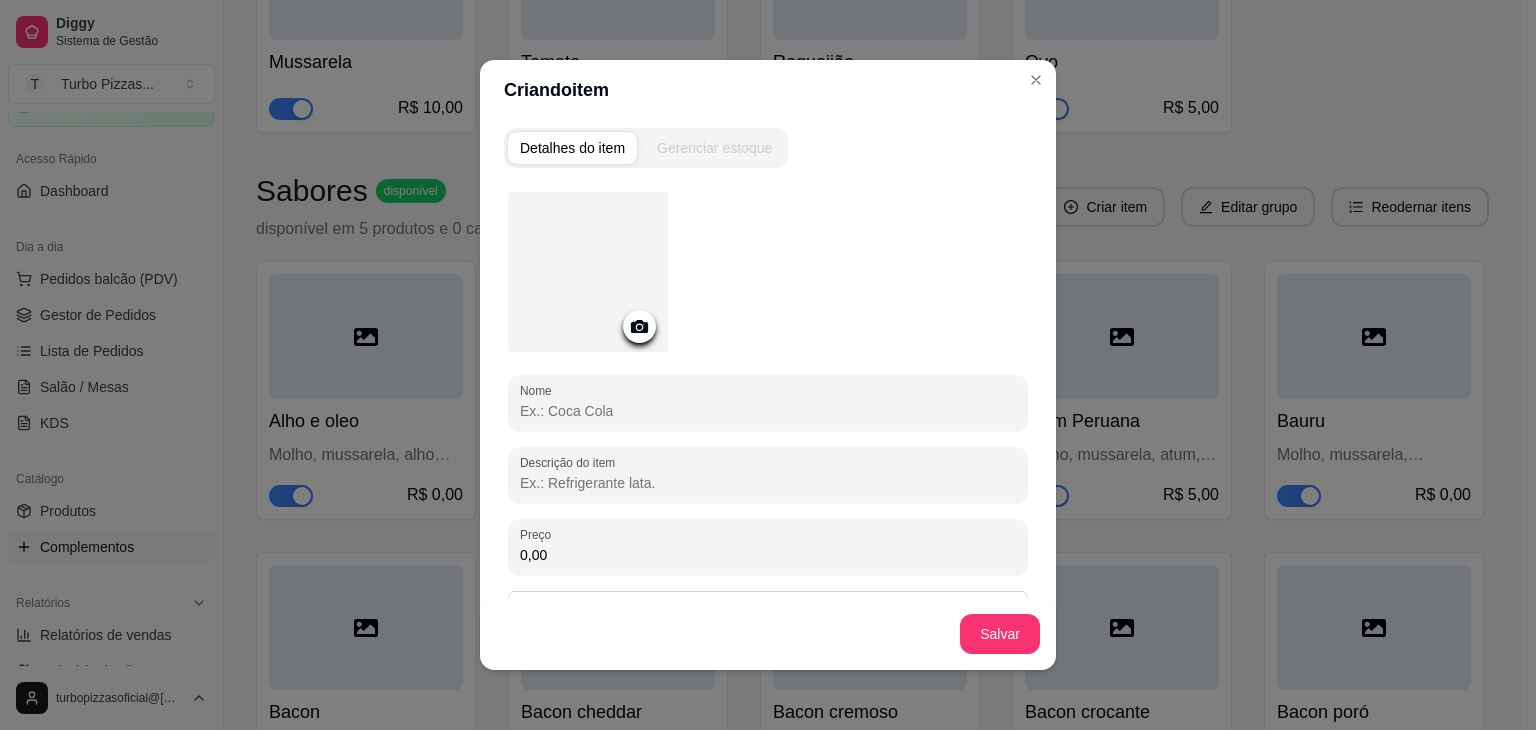 click on "Nome" at bounding box center (768, 411) 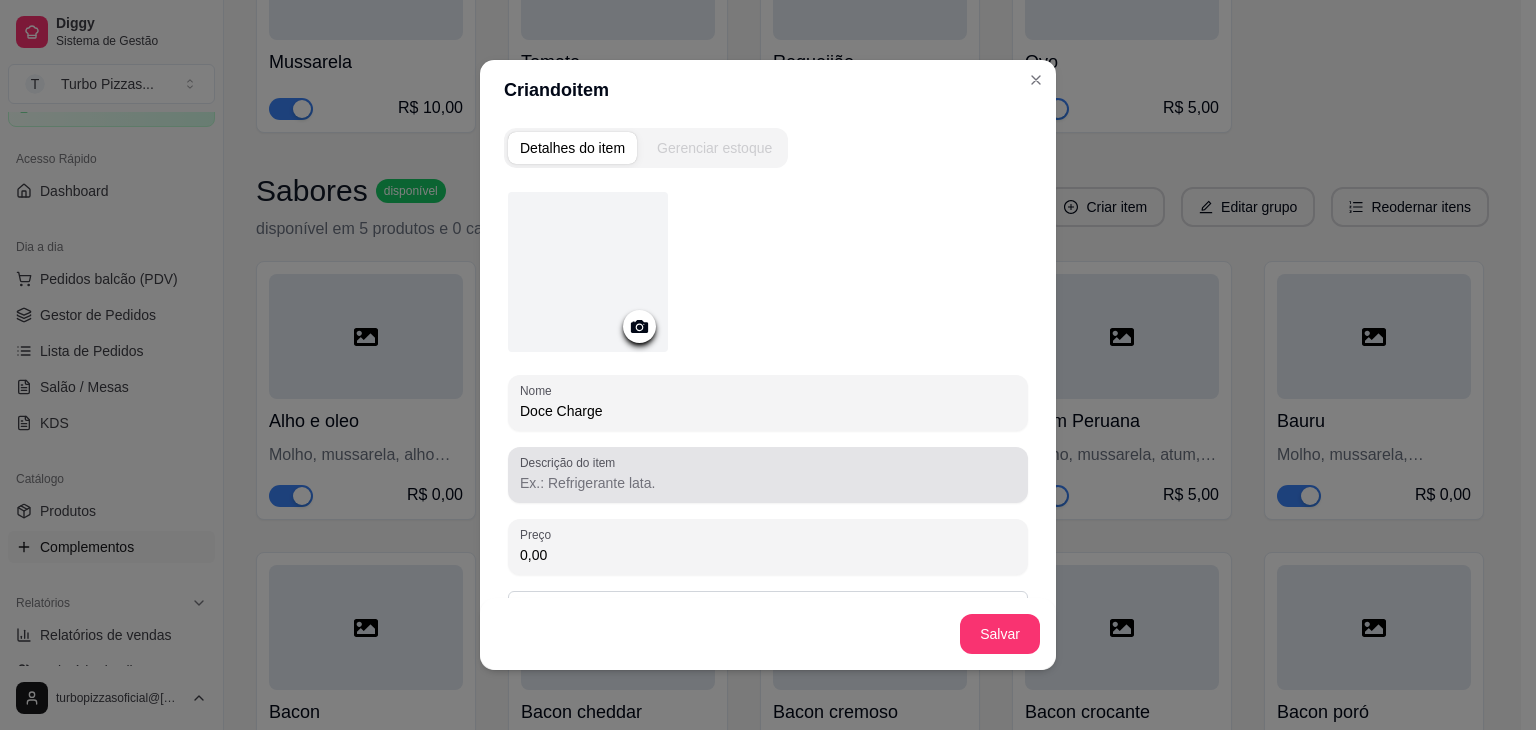 type on "Doce Charge" 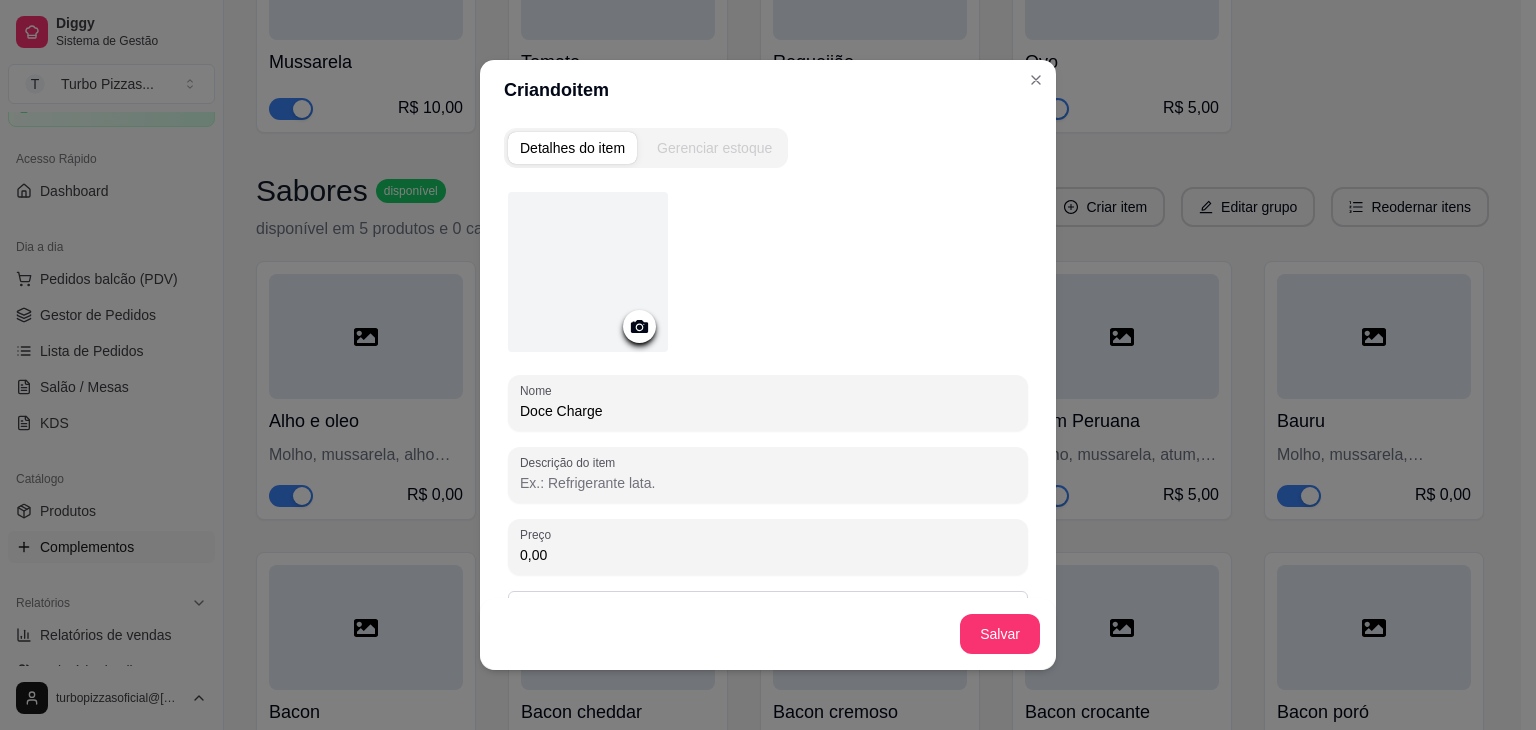 click on "Descrição do item" at bounding box center (768, 483) 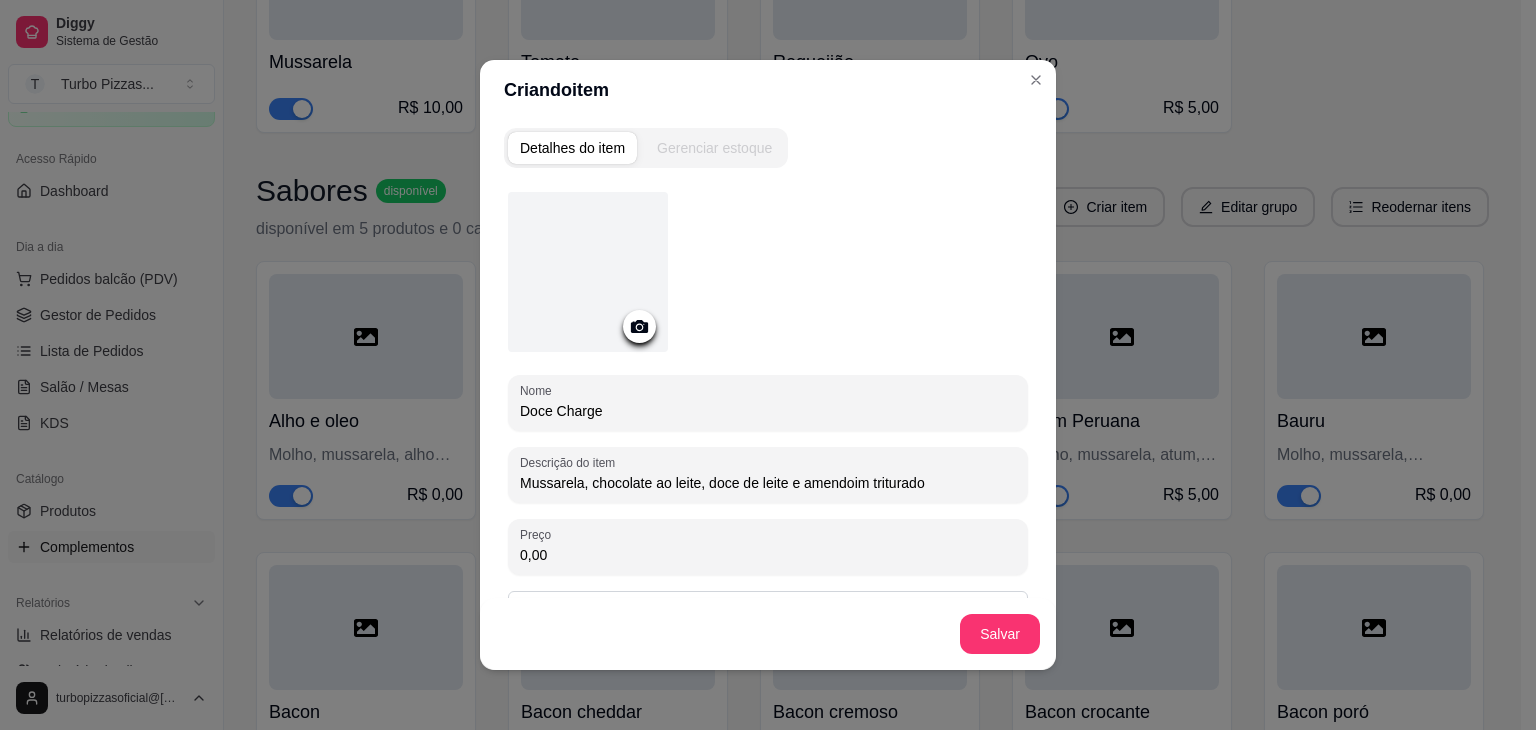 drag, startPoint x: 870, startPoint y: 482, endPoint x: 711, endPoint y: 487, distance: 159.0786 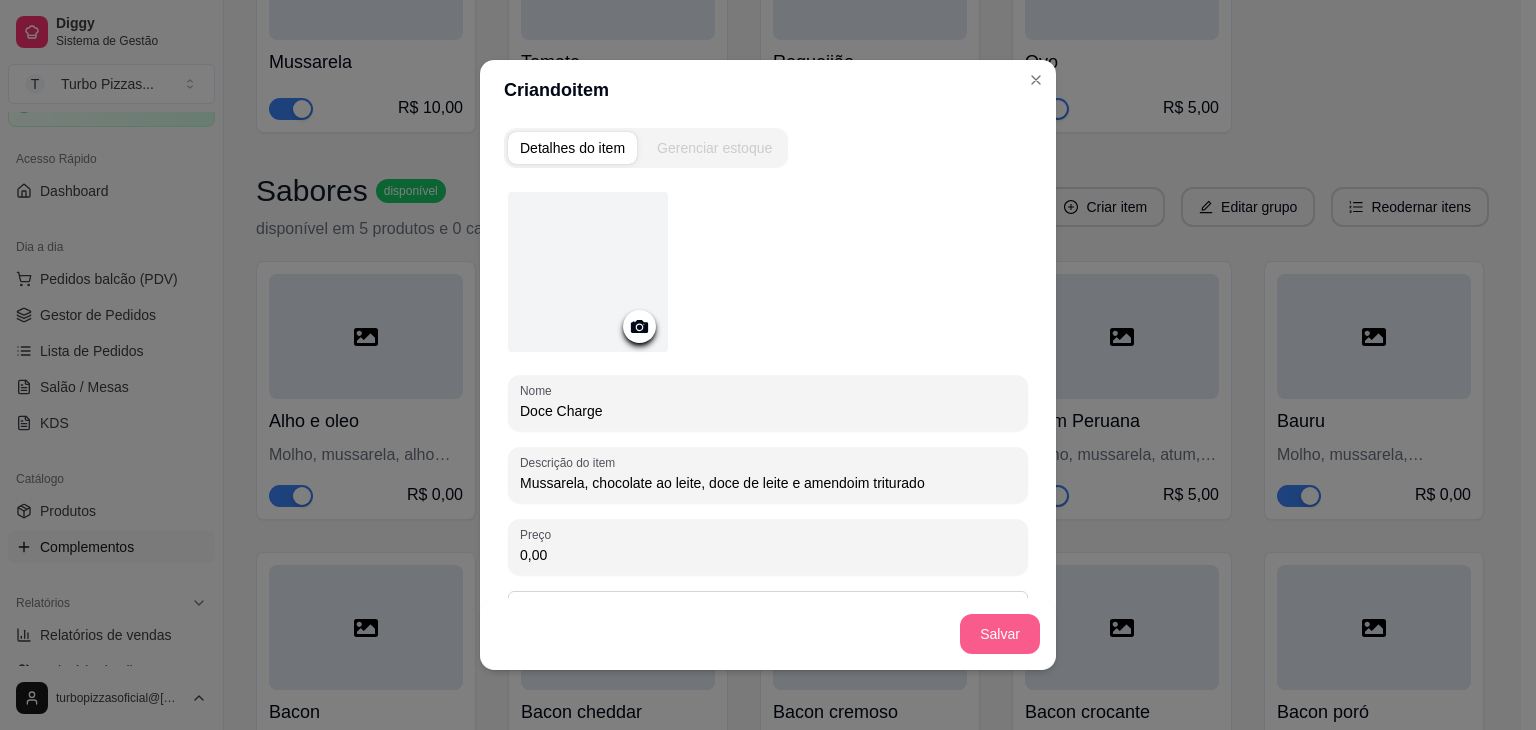 type on "Mussarela, chocolate ao leite, doce de leite e amendoim triturado" 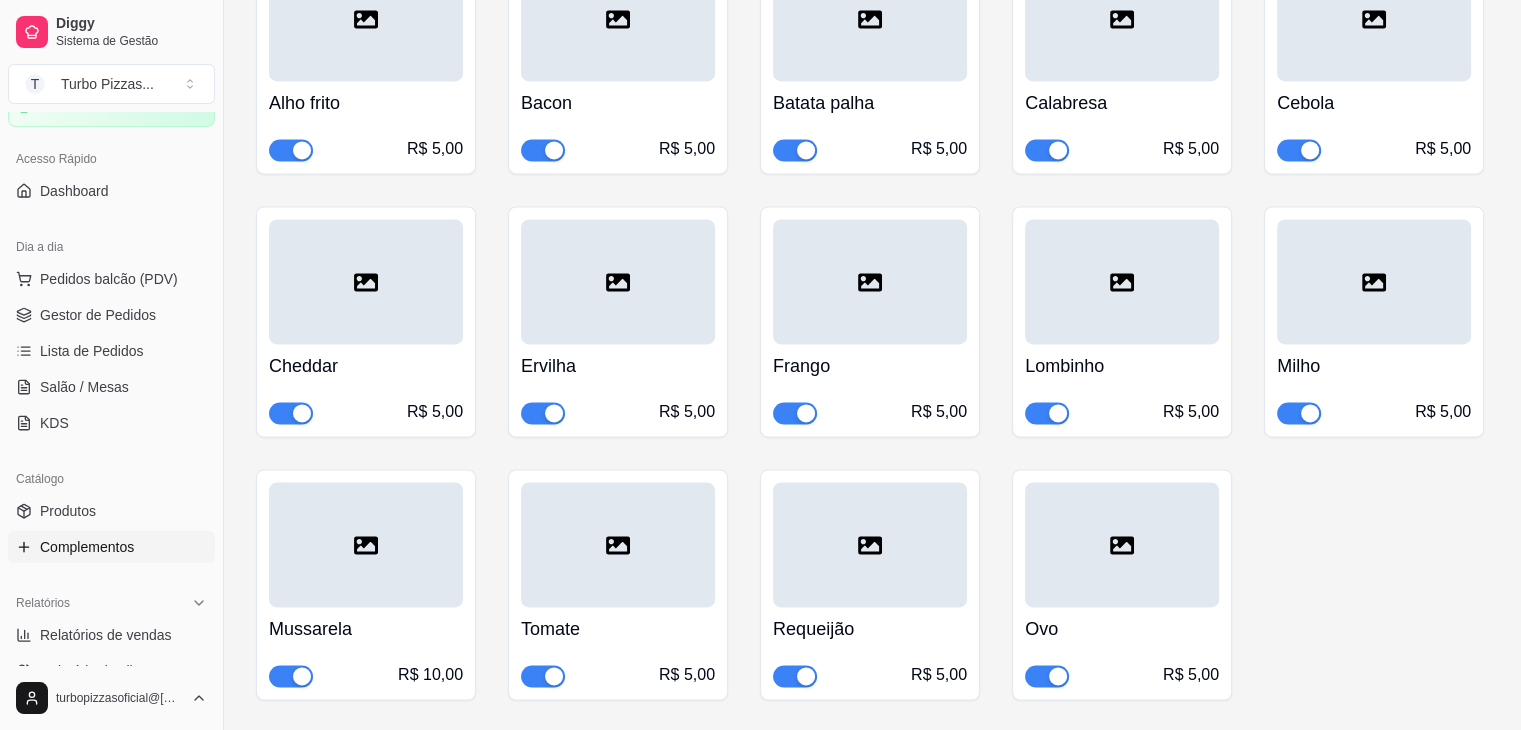 scroll, scrollTop: 3504, scrollLeft: 0, axis: vertical 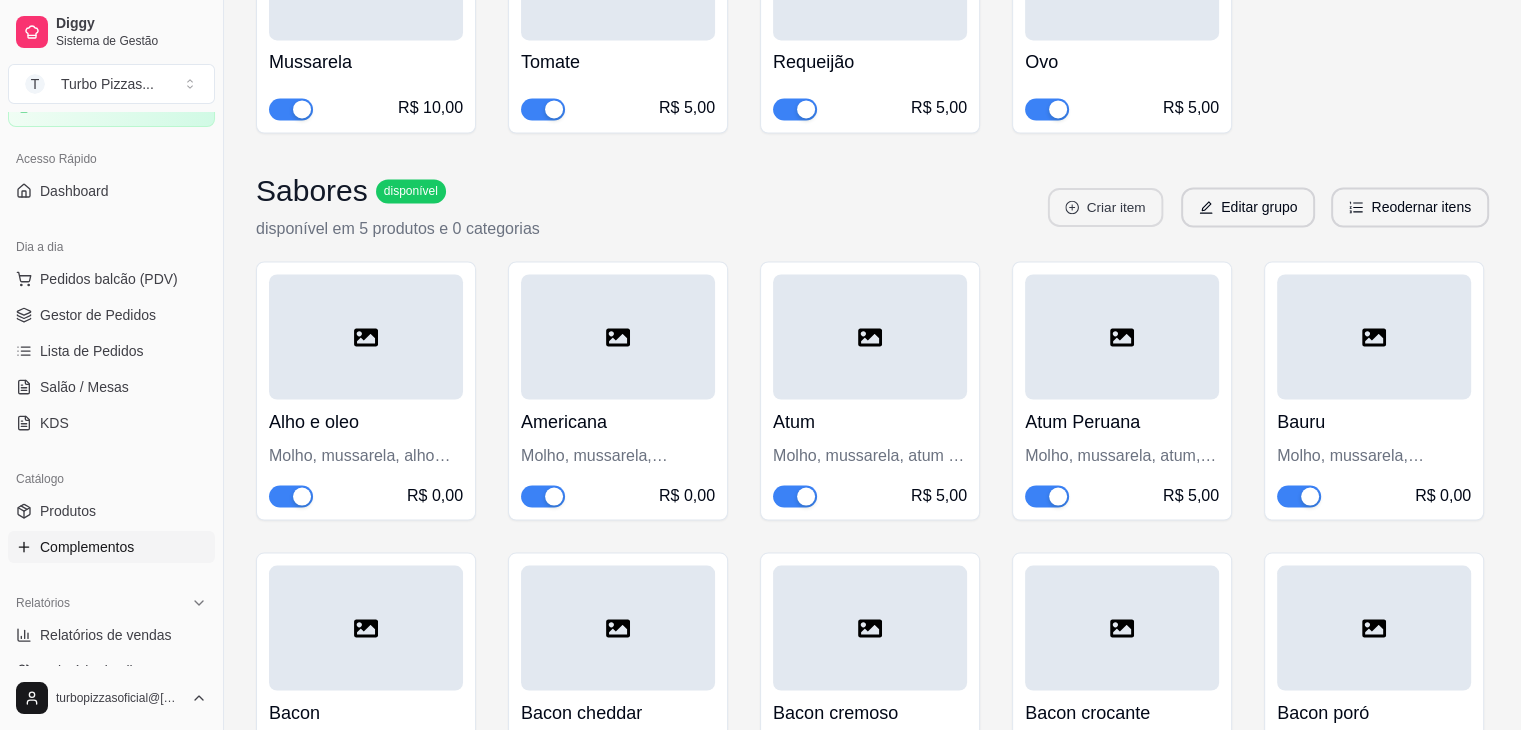click on "Criar item" at bounding box center [1105, 207] 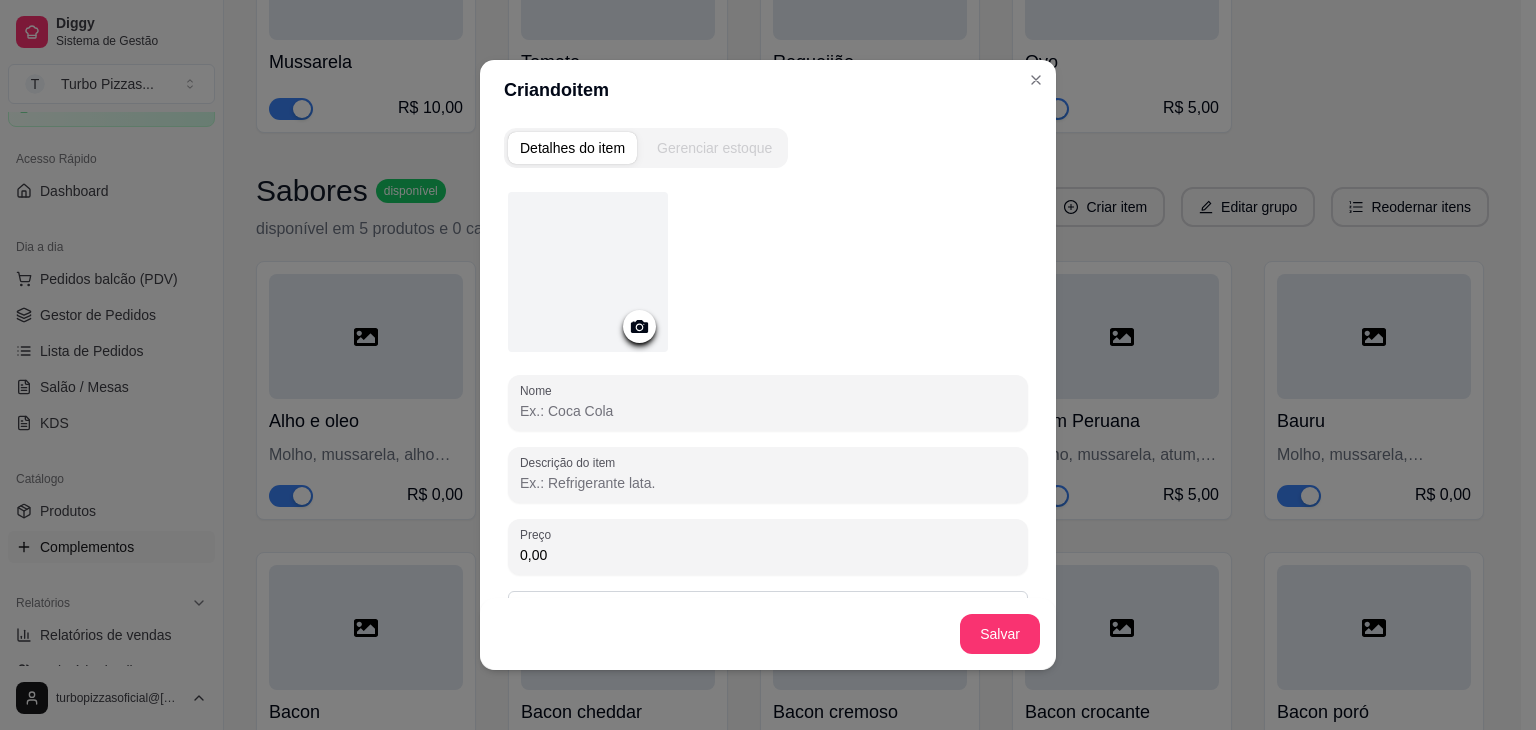 click on "Nome" at bounding box center [768, 411] 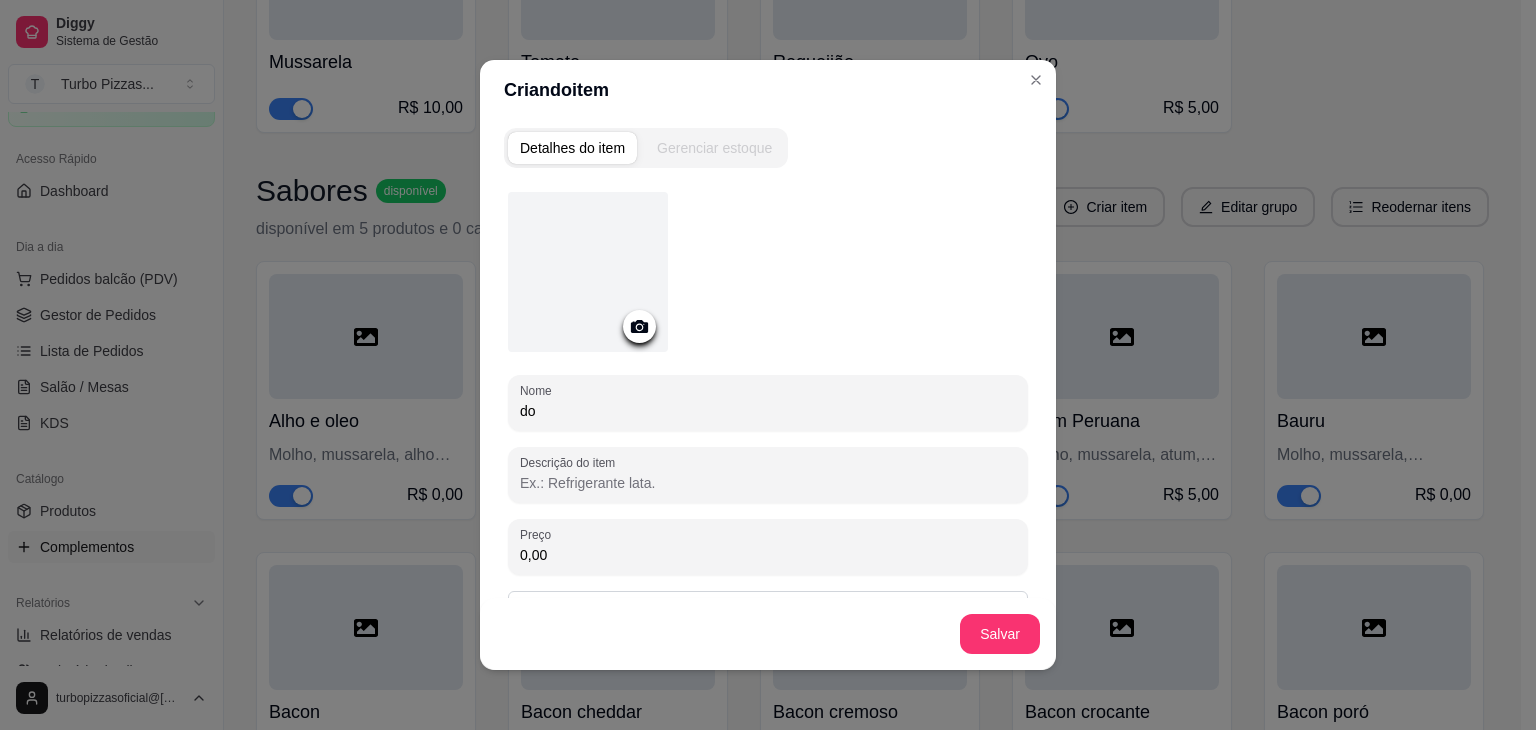 type on "d" 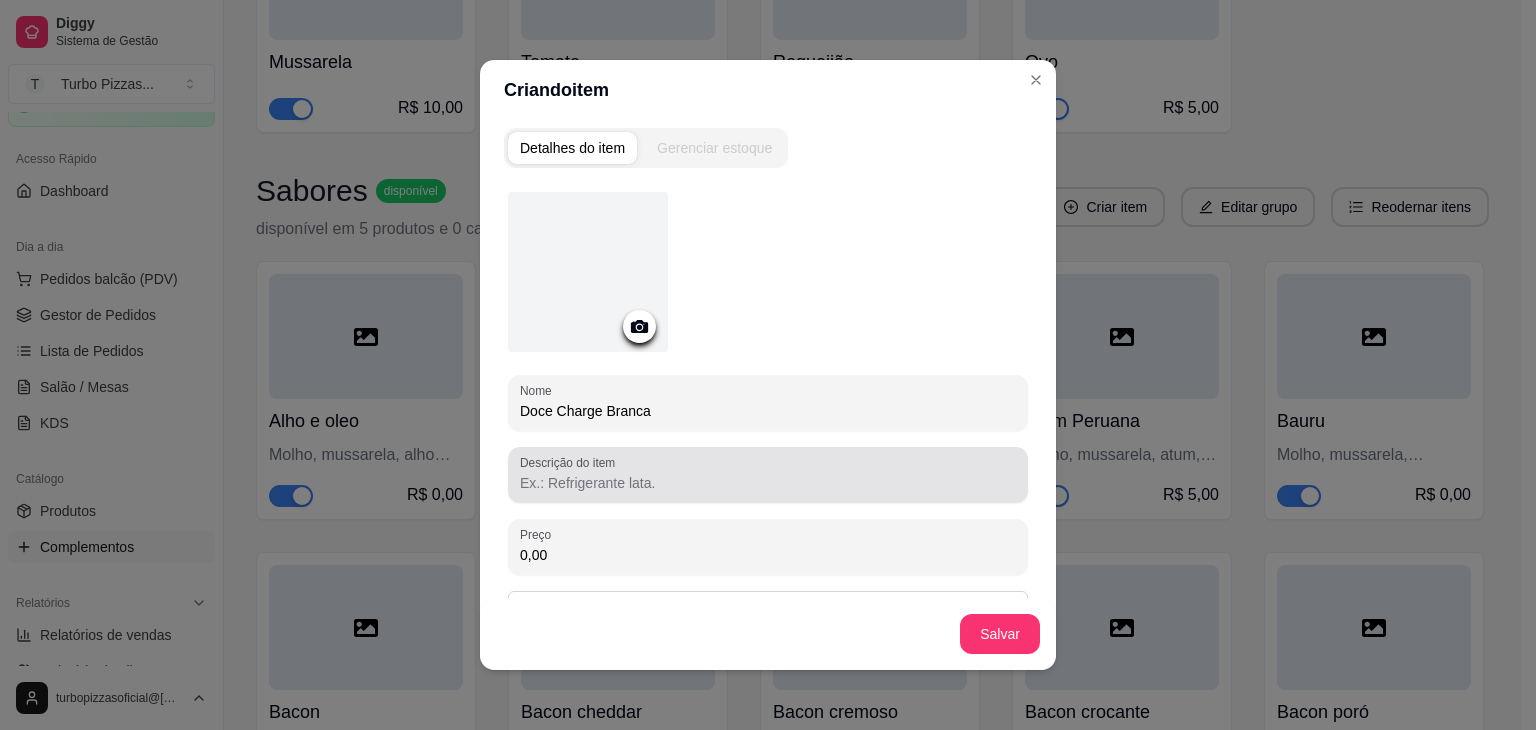 type on "Doce Charge Branca" 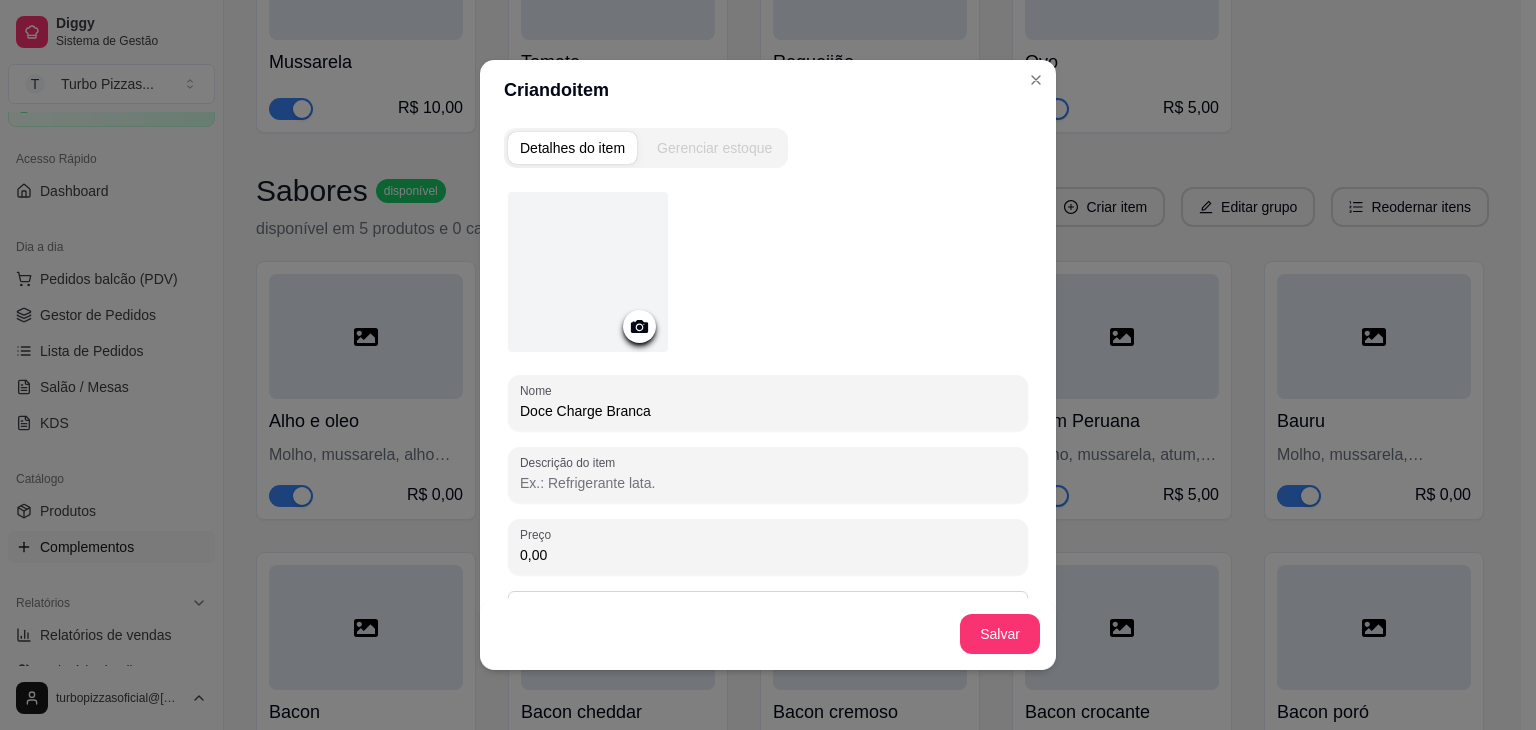 paste on "Mussarela, chocolate ao leite, doce de leite e amendoim triturado" 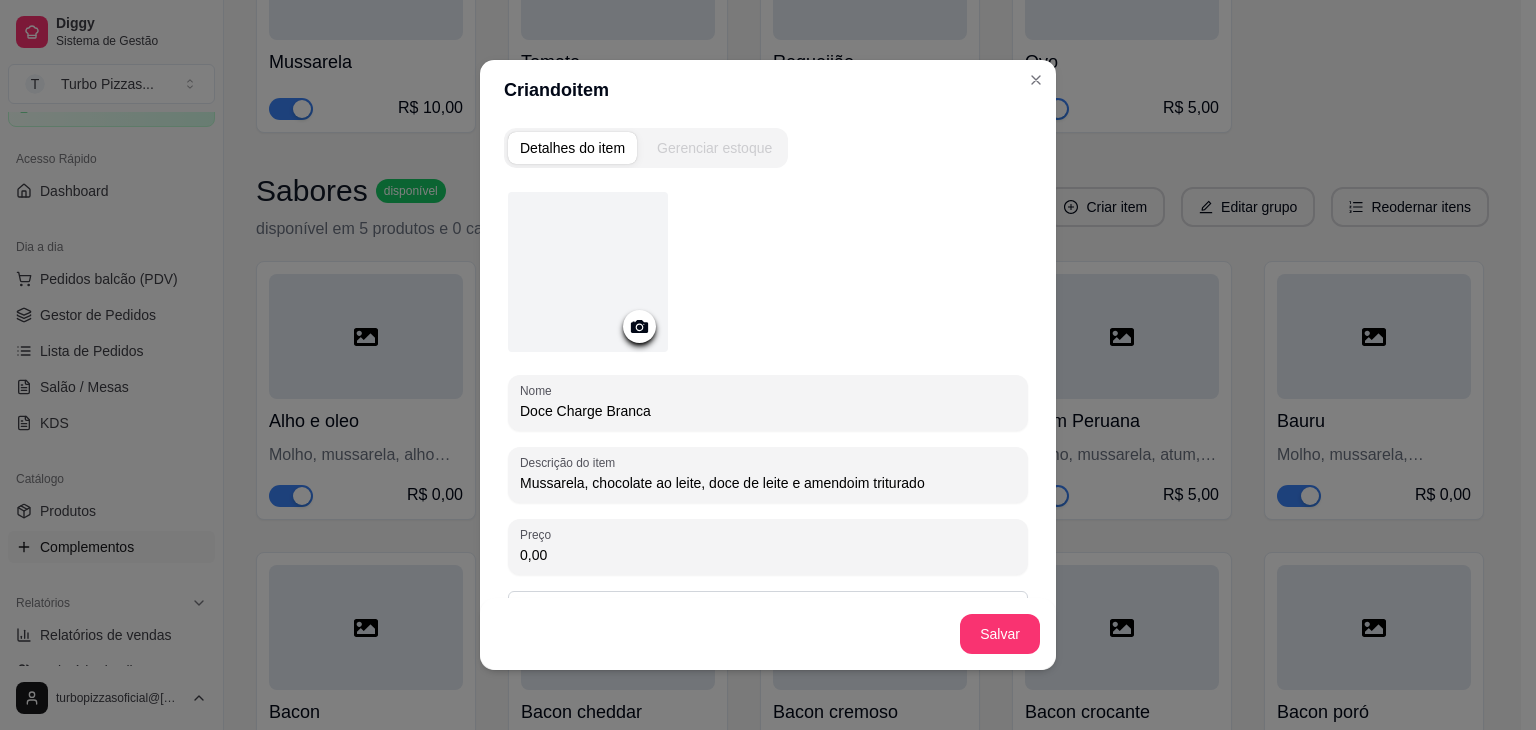 click on "Mussarela, chocolate ao leite, doce de leite e amendoim triturado" at bounding box center (768, 483) 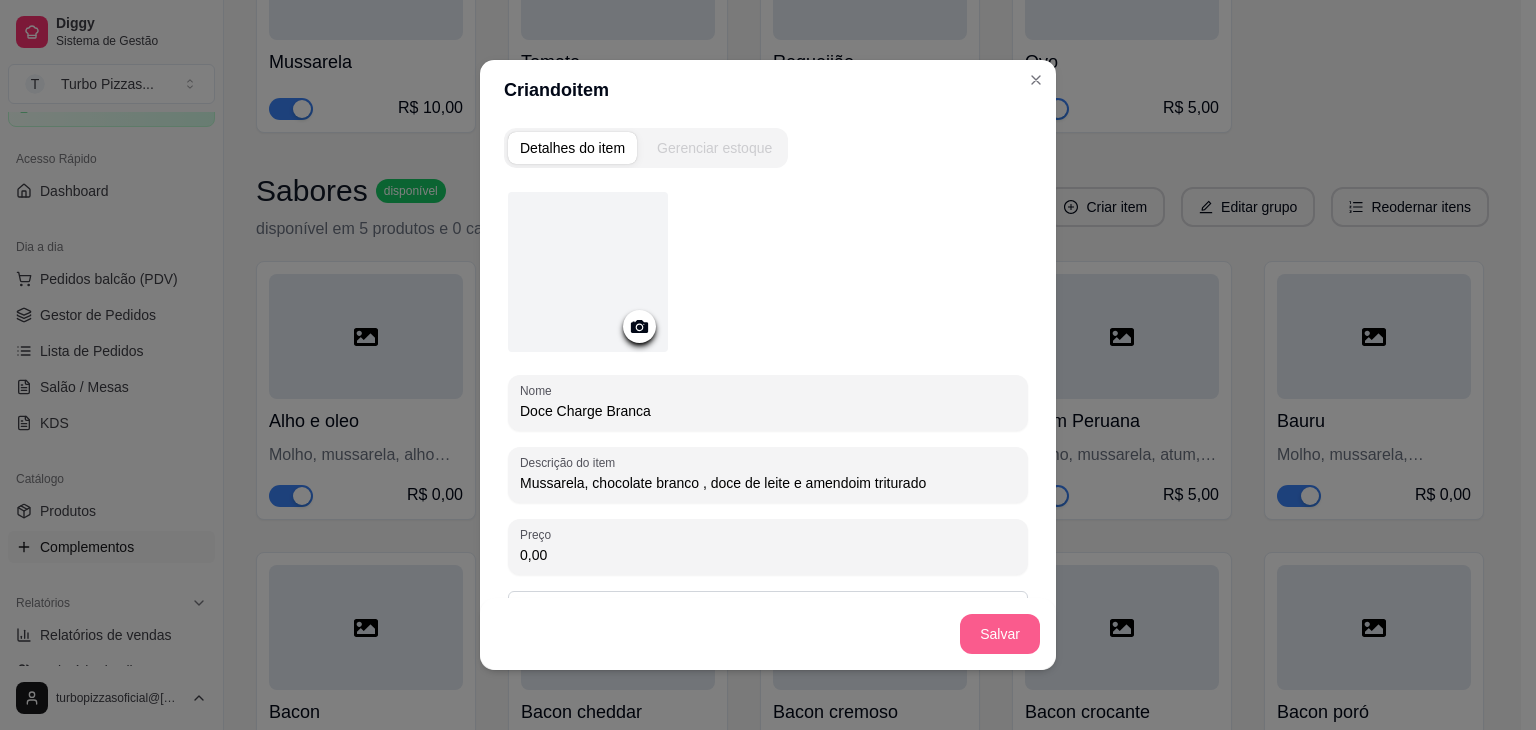 type on "Mussarela, chocolate branco , doce de leite e amendoim triturado" 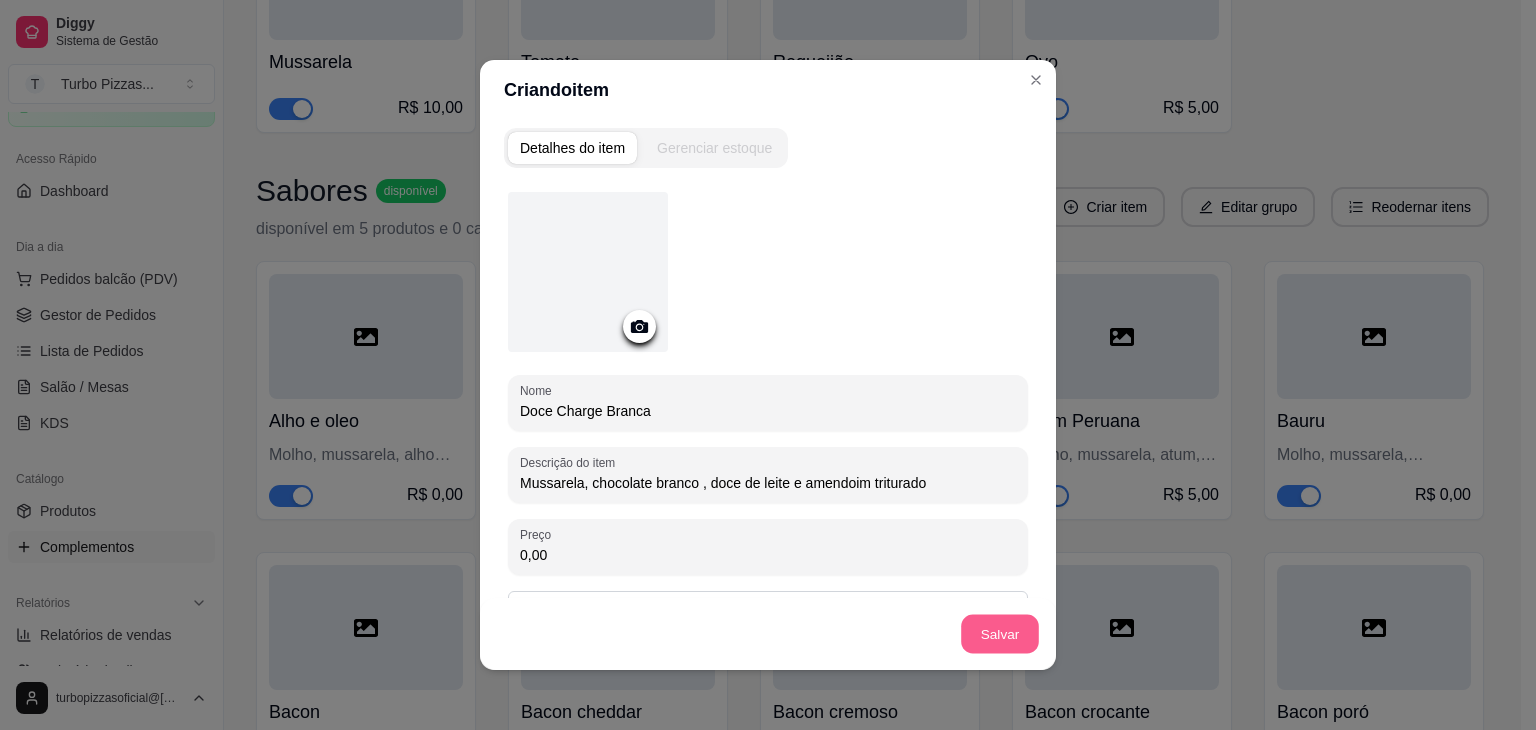 click on "Salvar" at bounding box center [1000, 634] 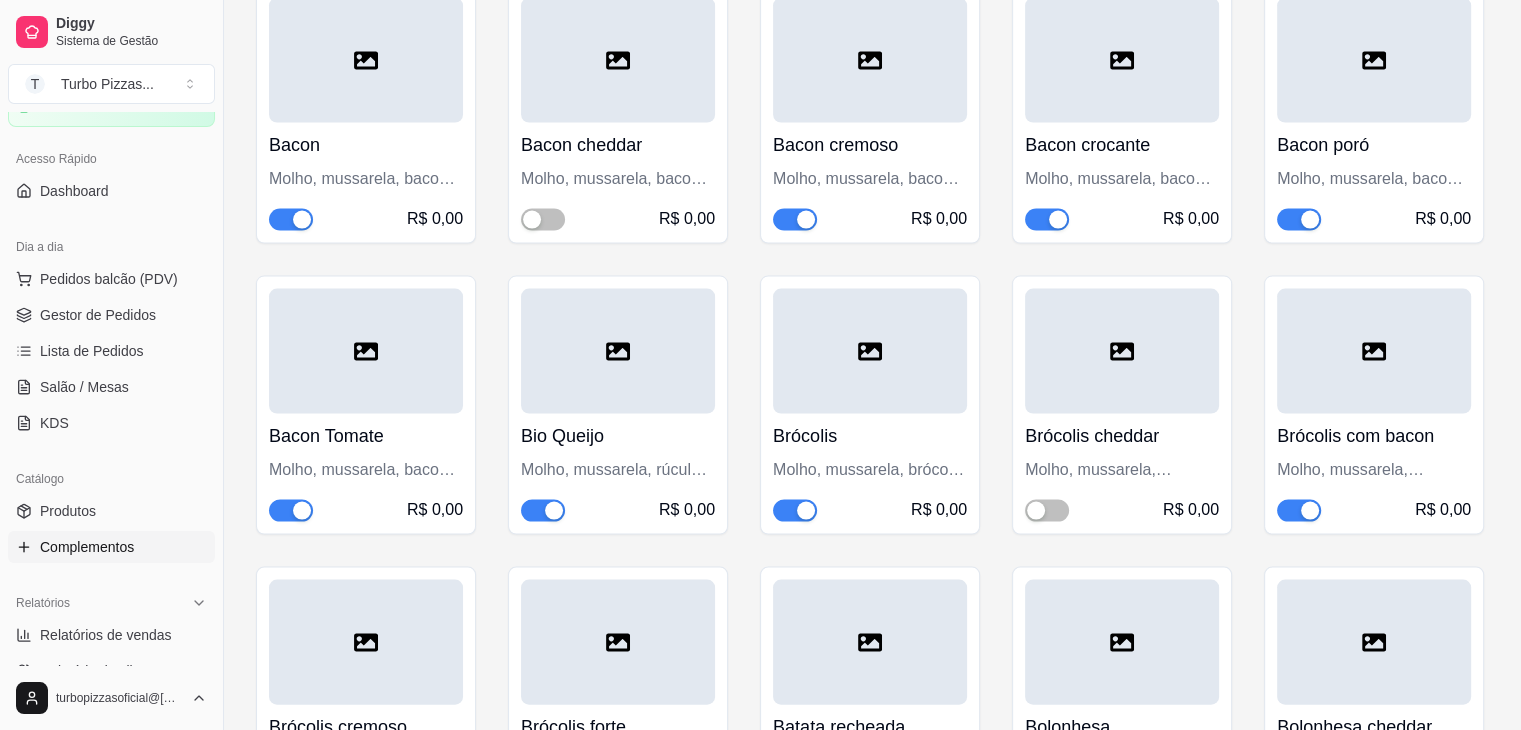 scroll, scrollTop: 3504, scrollLeft: 0, axis: vertical 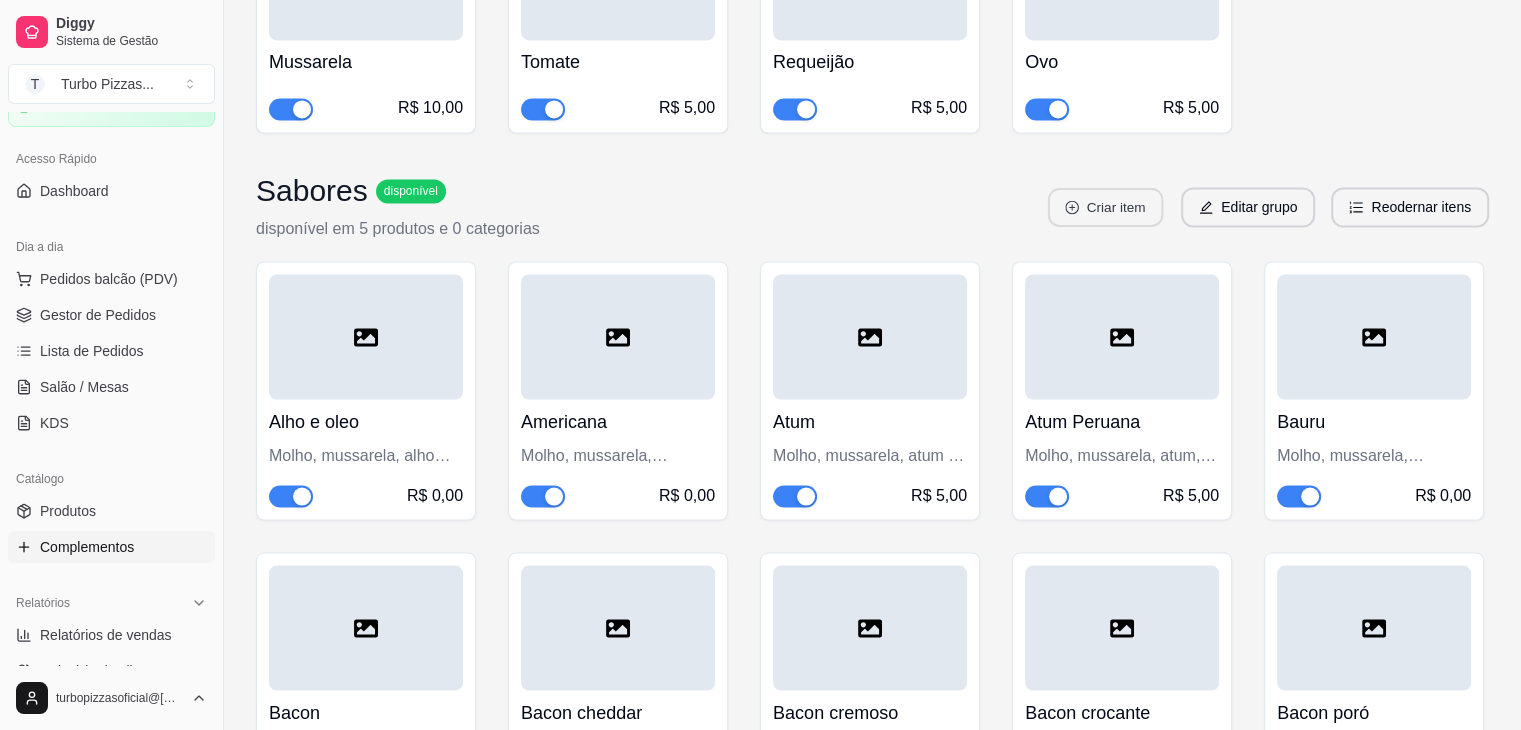 click on "Criar item" at bounding box center (1105, 207) 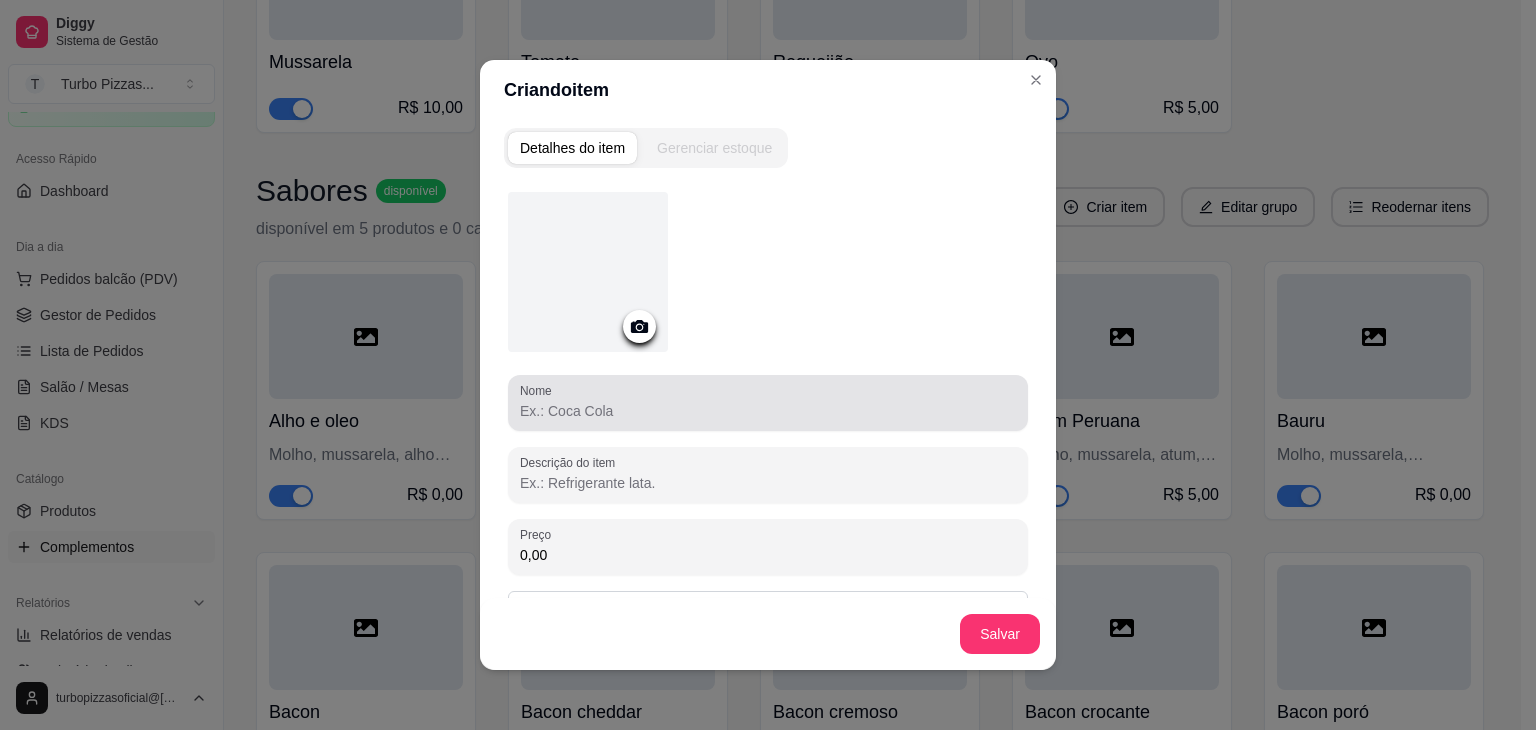 click at bounding box center (768, 403) 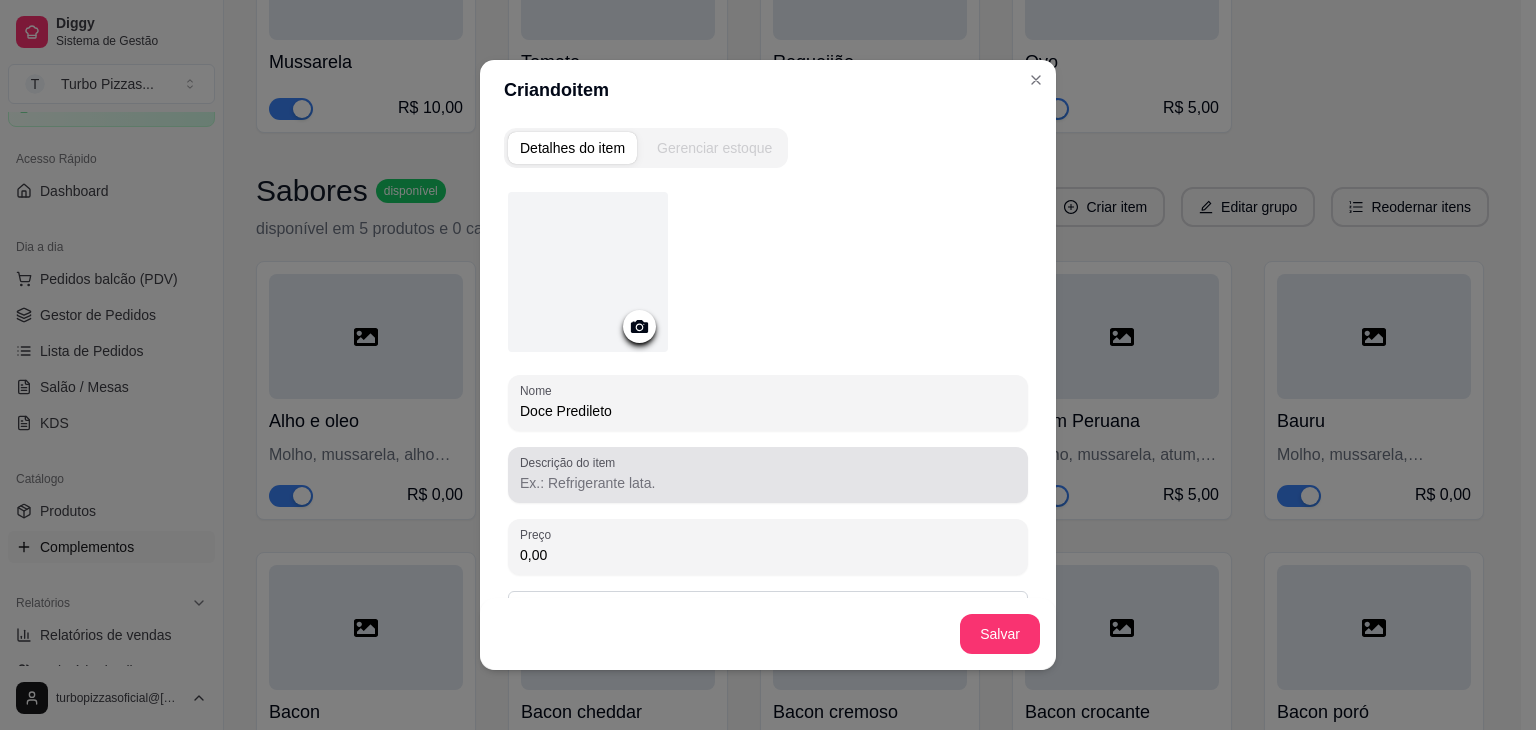 type on "Doce Predileto" 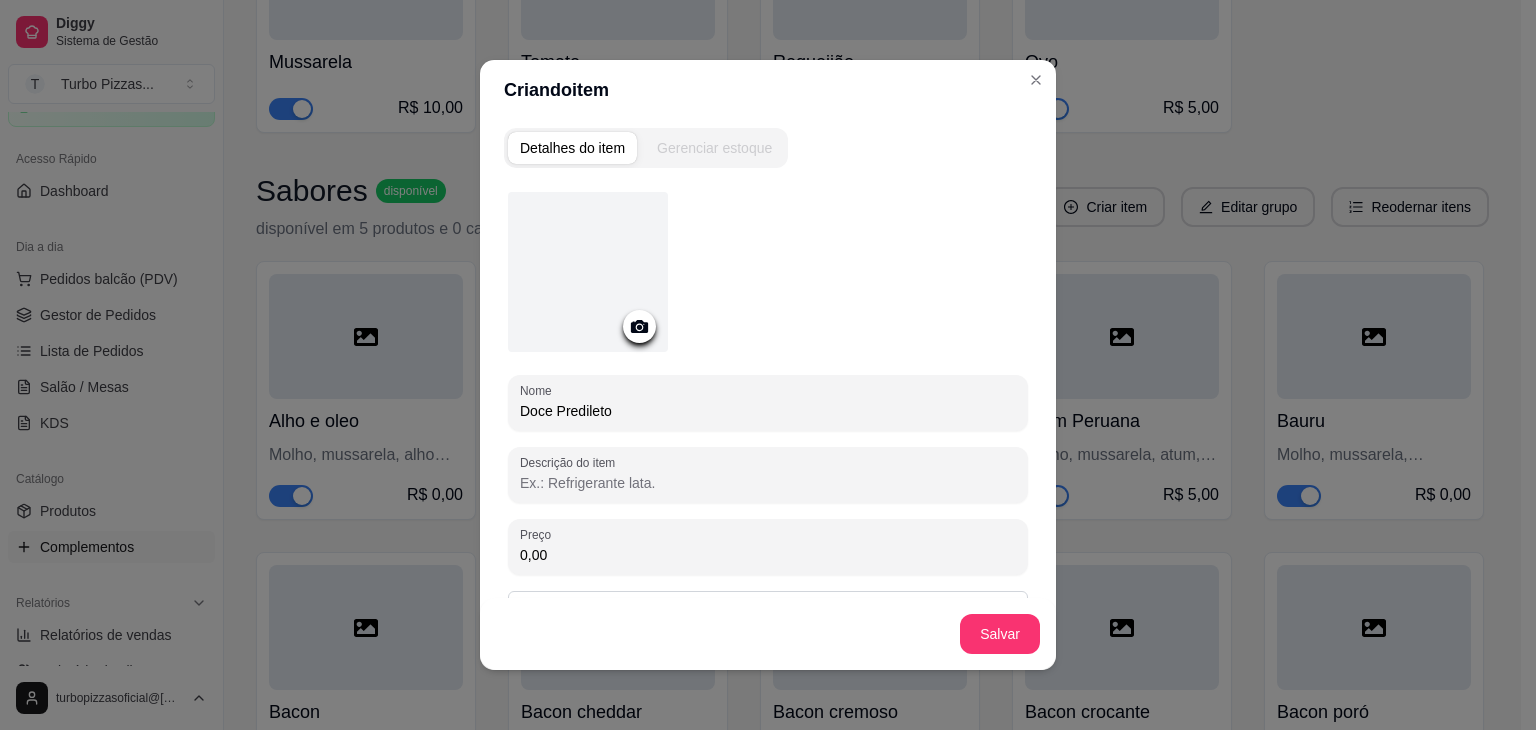 click on "Descrição do item" at bounding box center [768, 483] 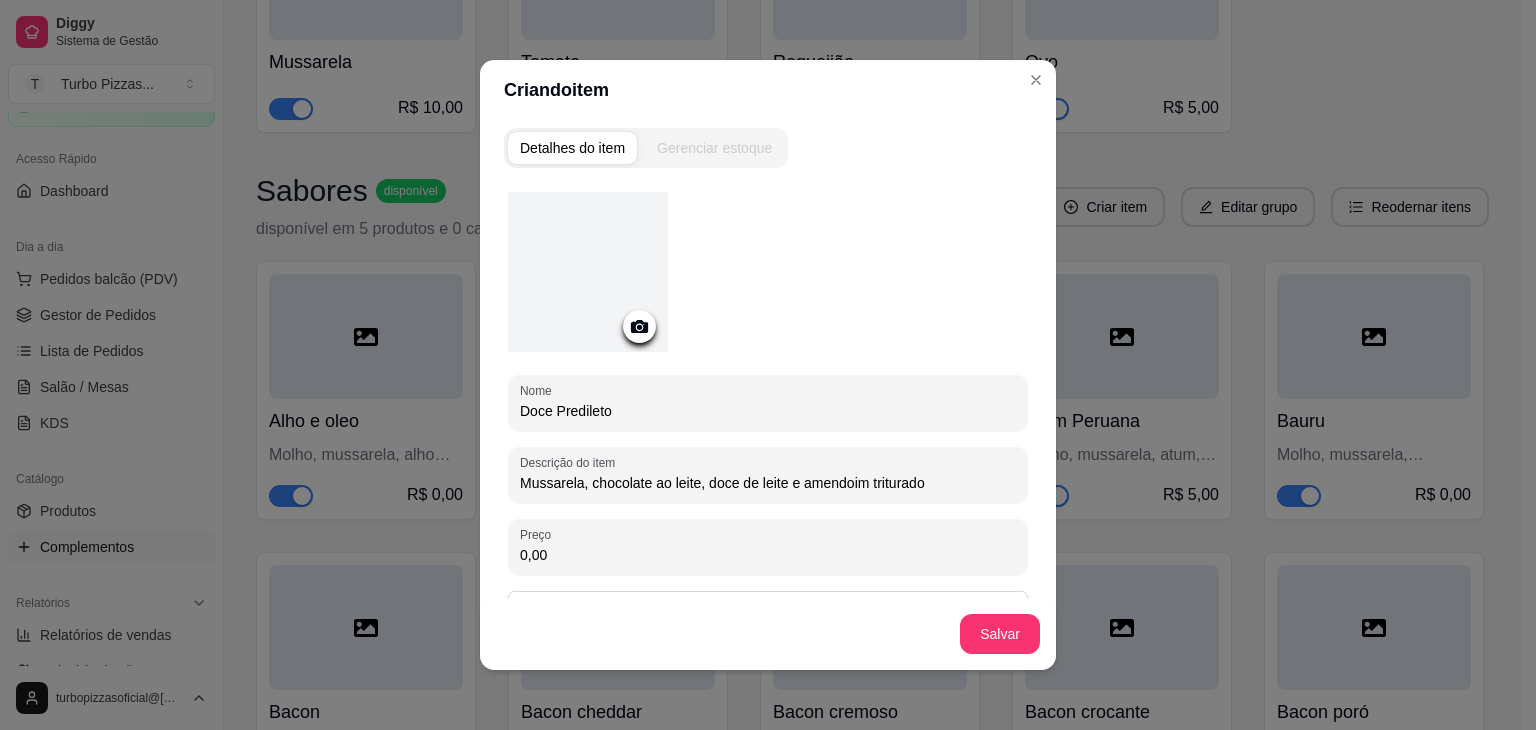 click on "Mussarela, chocolate ao leite, doce de leite e amendoim triturado" at bounding box center [768, 483] 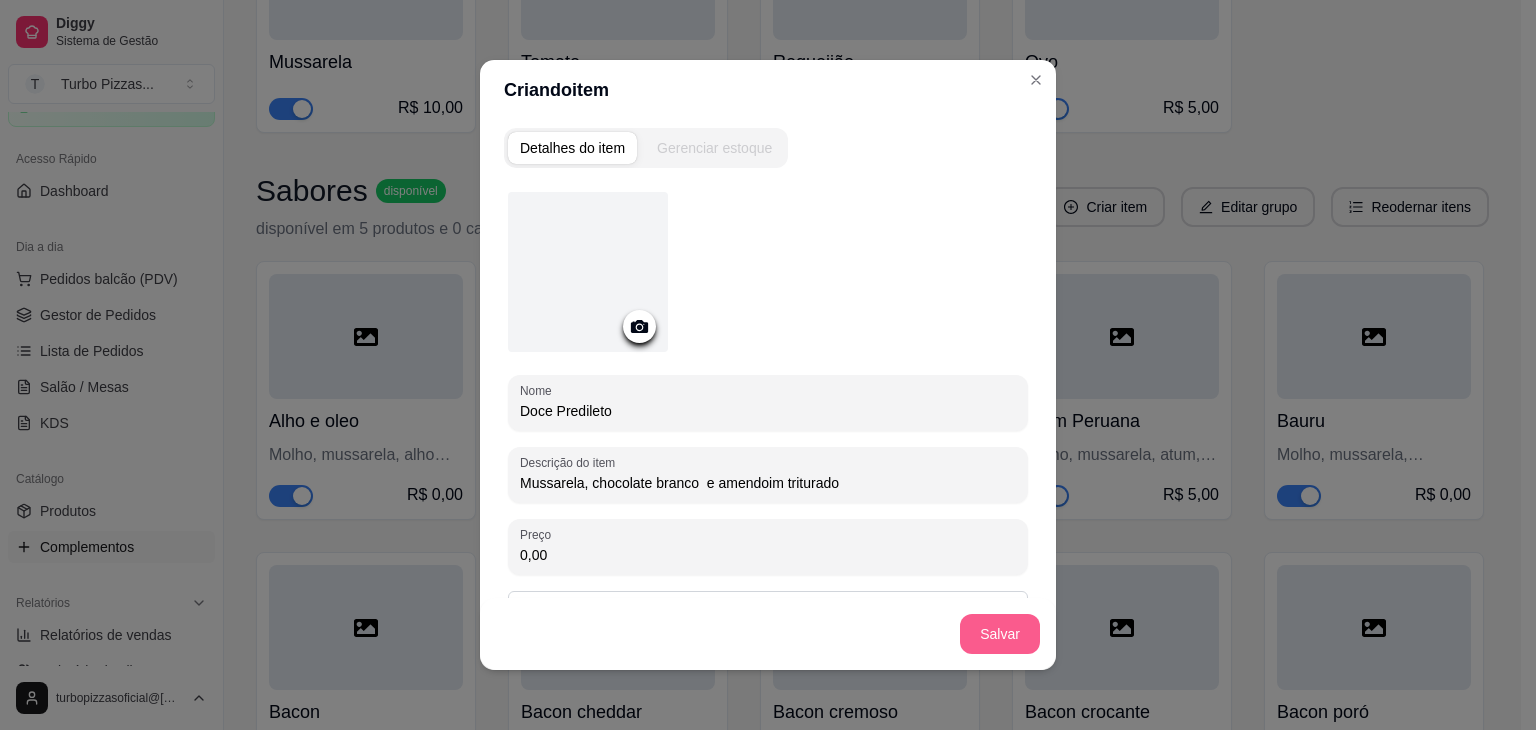 type on "Mussarela, chocolate branco  e amendoim triturado" 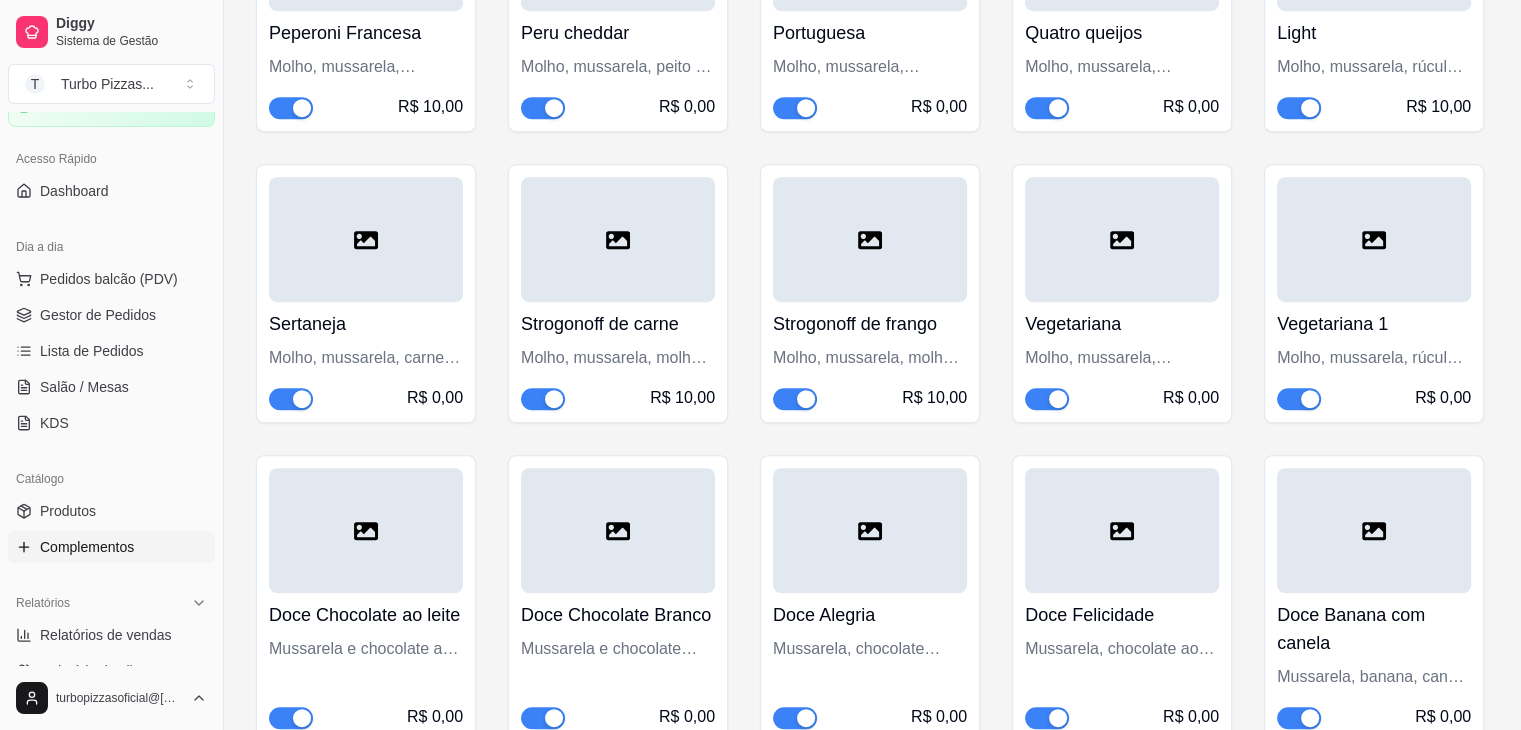 scroll, scrollTop: 9171, scrollLeft: 0, axis: vertical 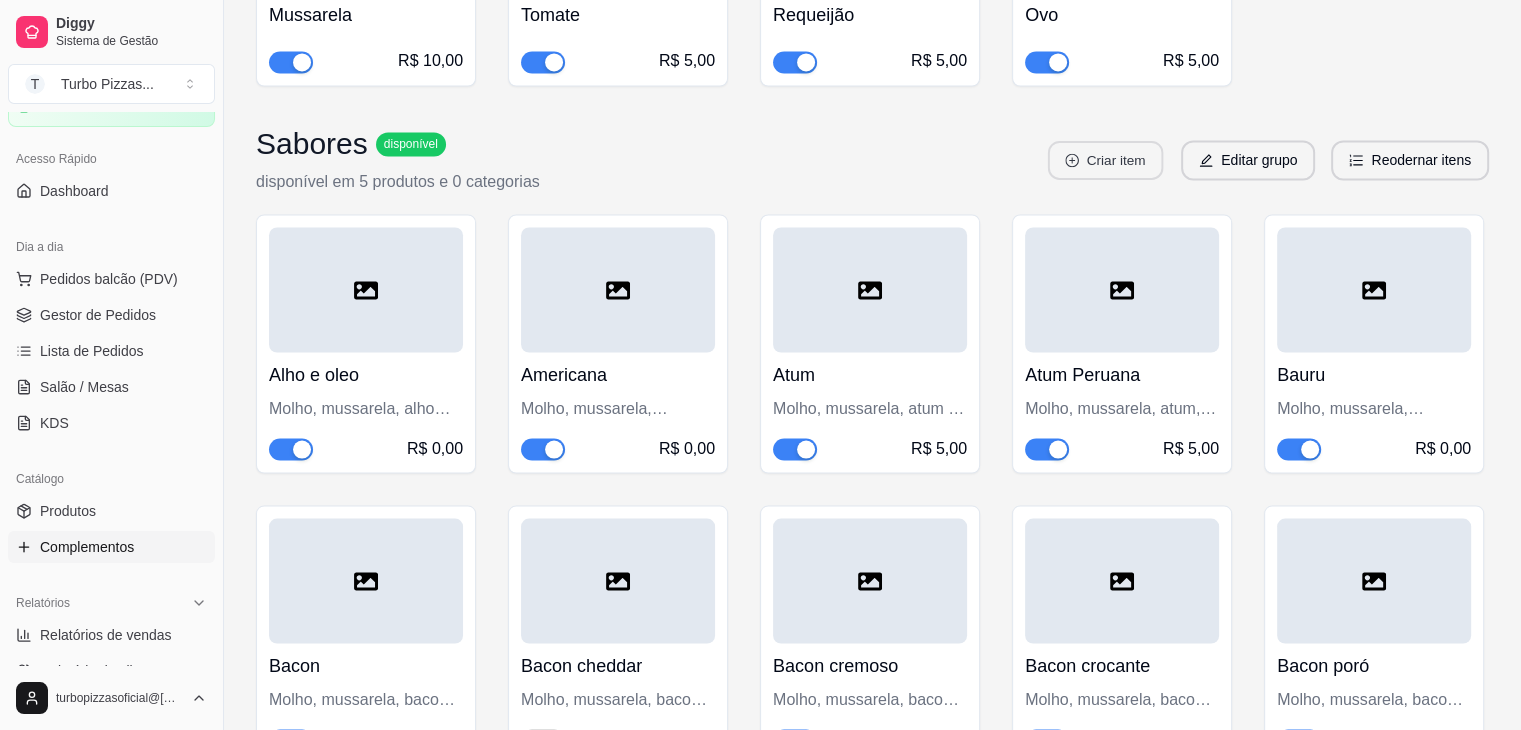 click on "Criar item" at bounding box center [1105, 160] 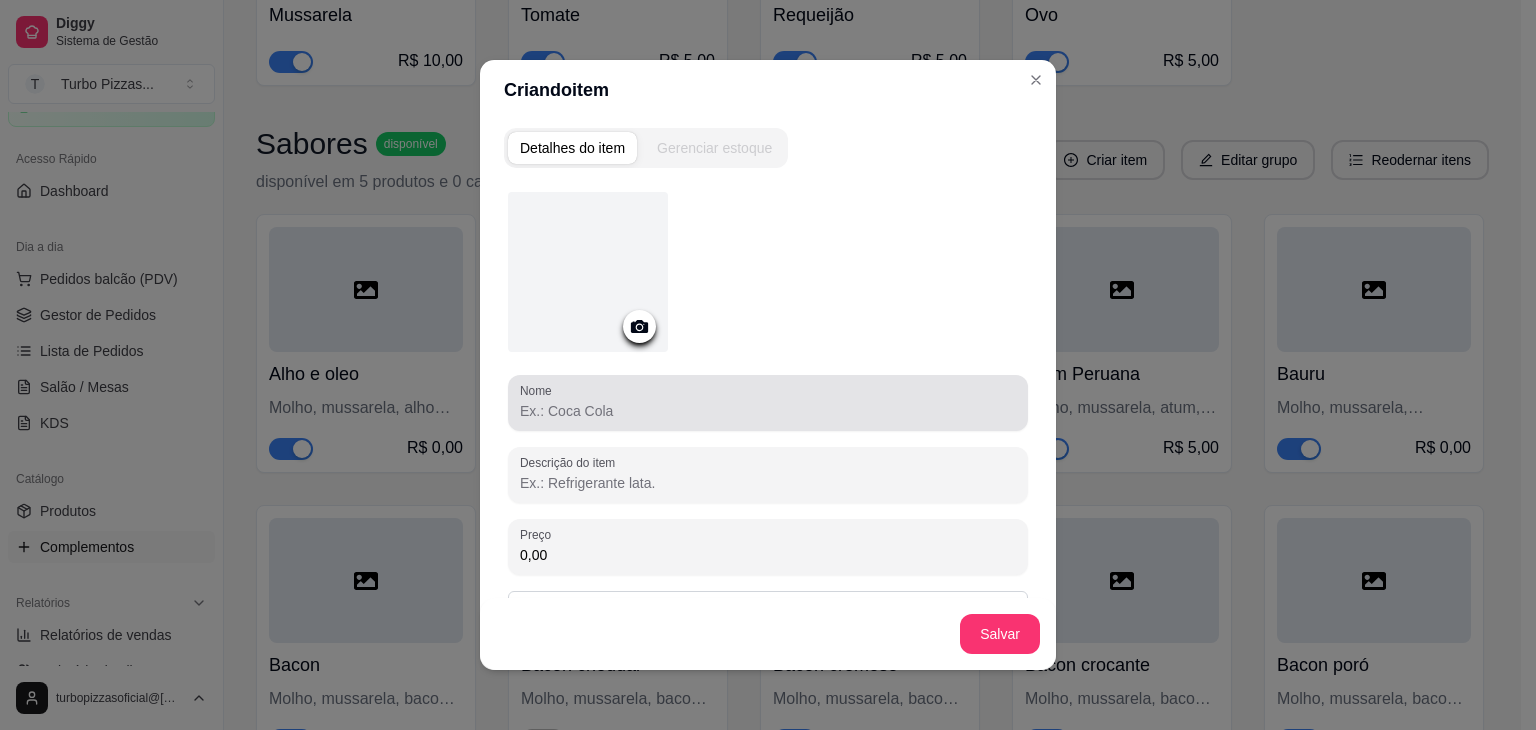 click at bounding box center (768, 403) 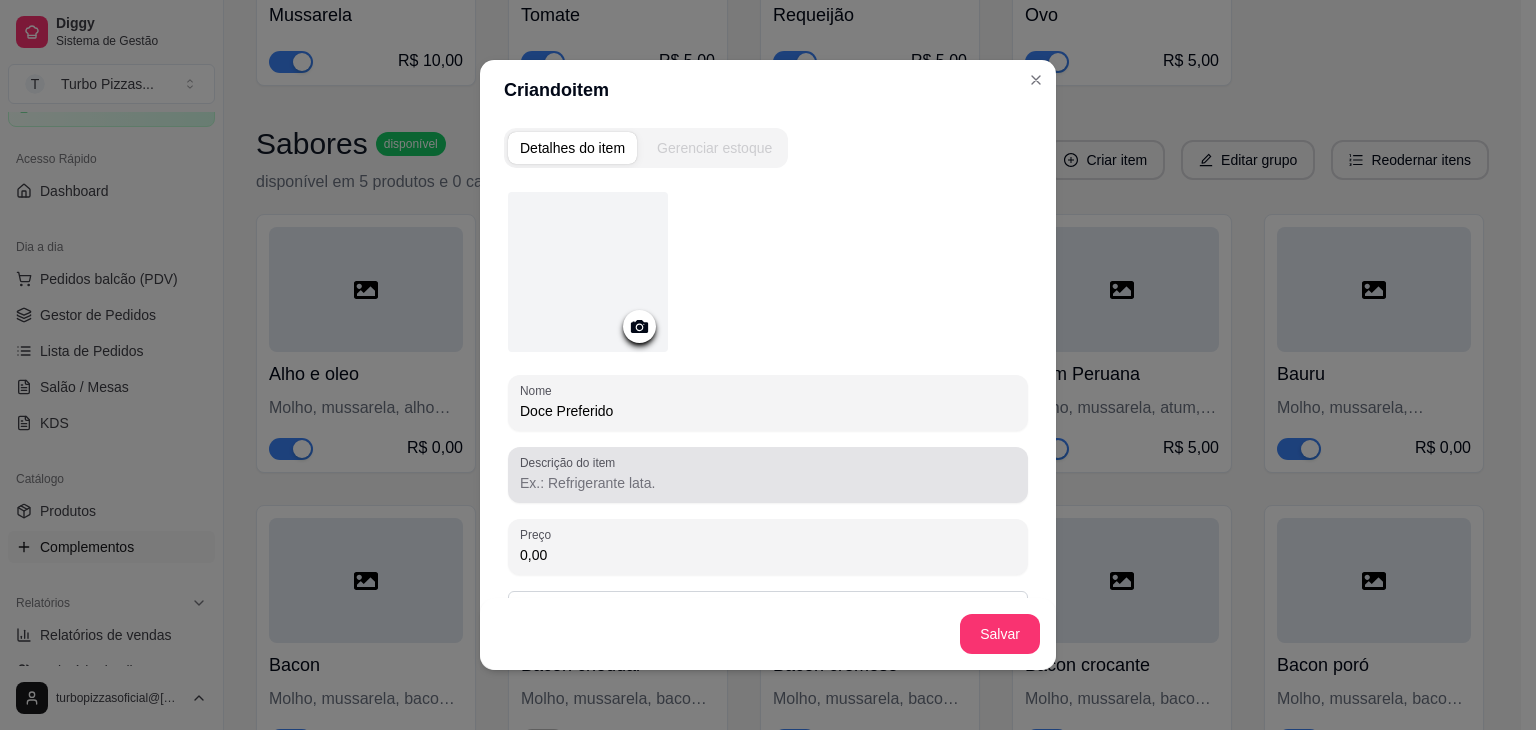 type on "Doce Preferido" 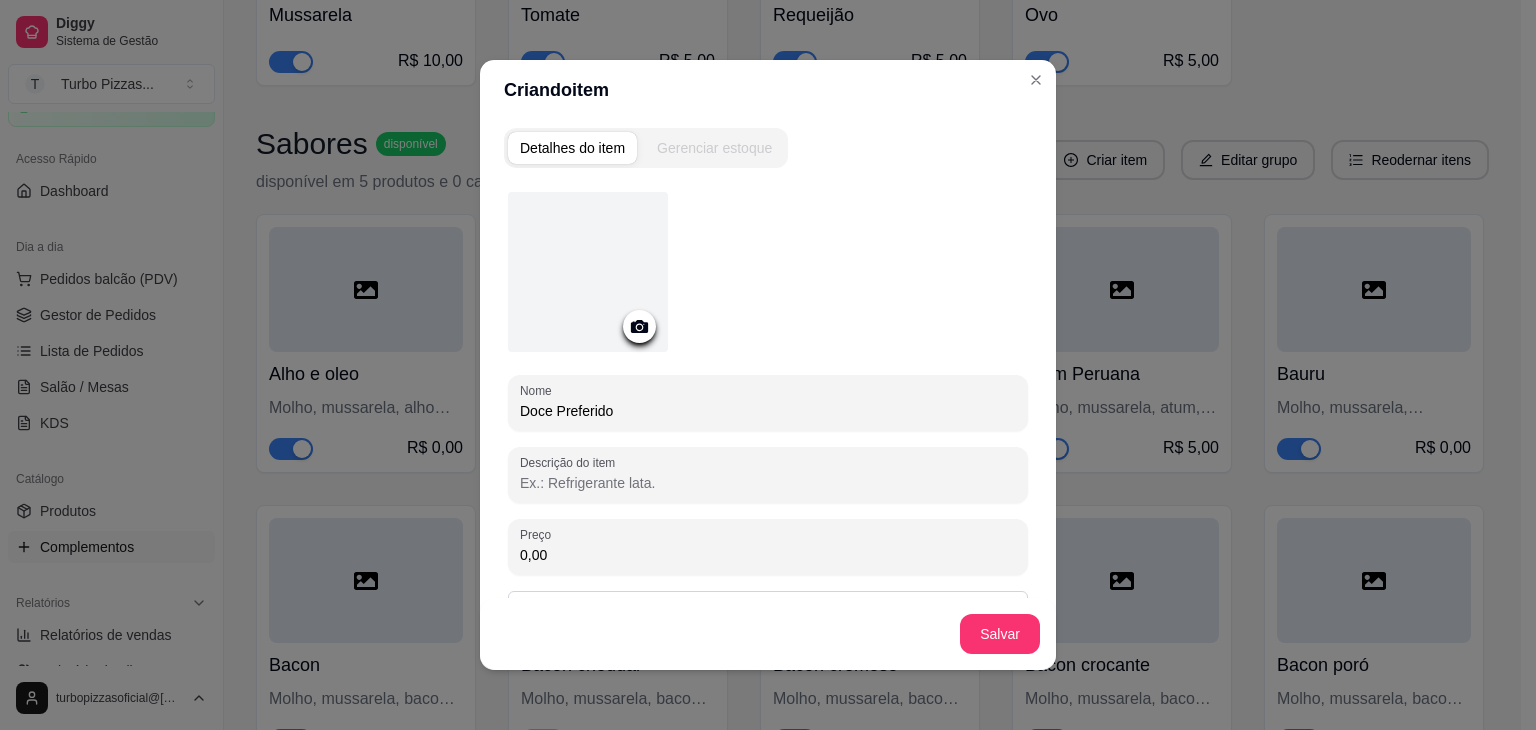 click on "Descrição do item" at bounding box center [768, 483] 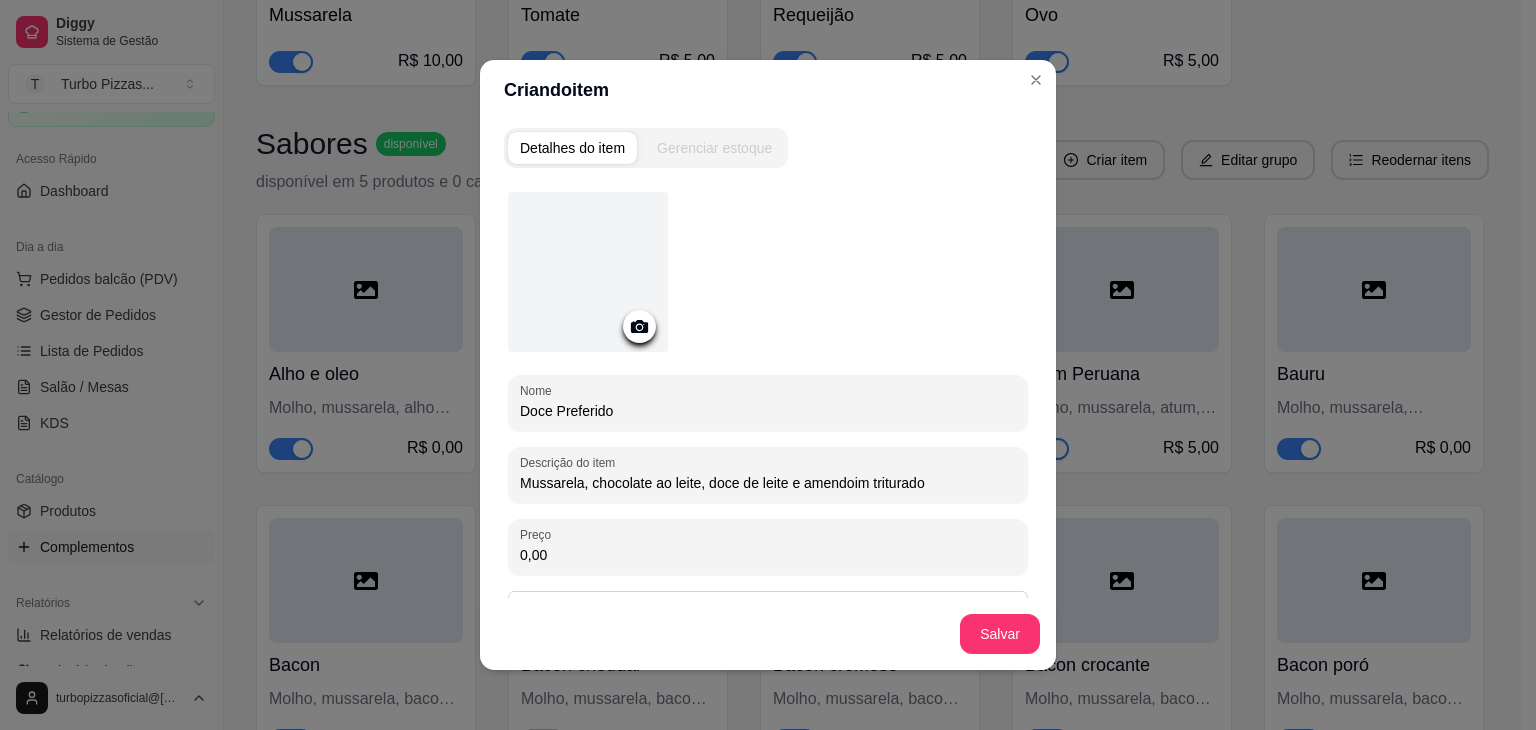 drag, startPoint x: 776, startPoint y: 486, endPoint x: 690, endPoint y: 489, distance: 86.05231 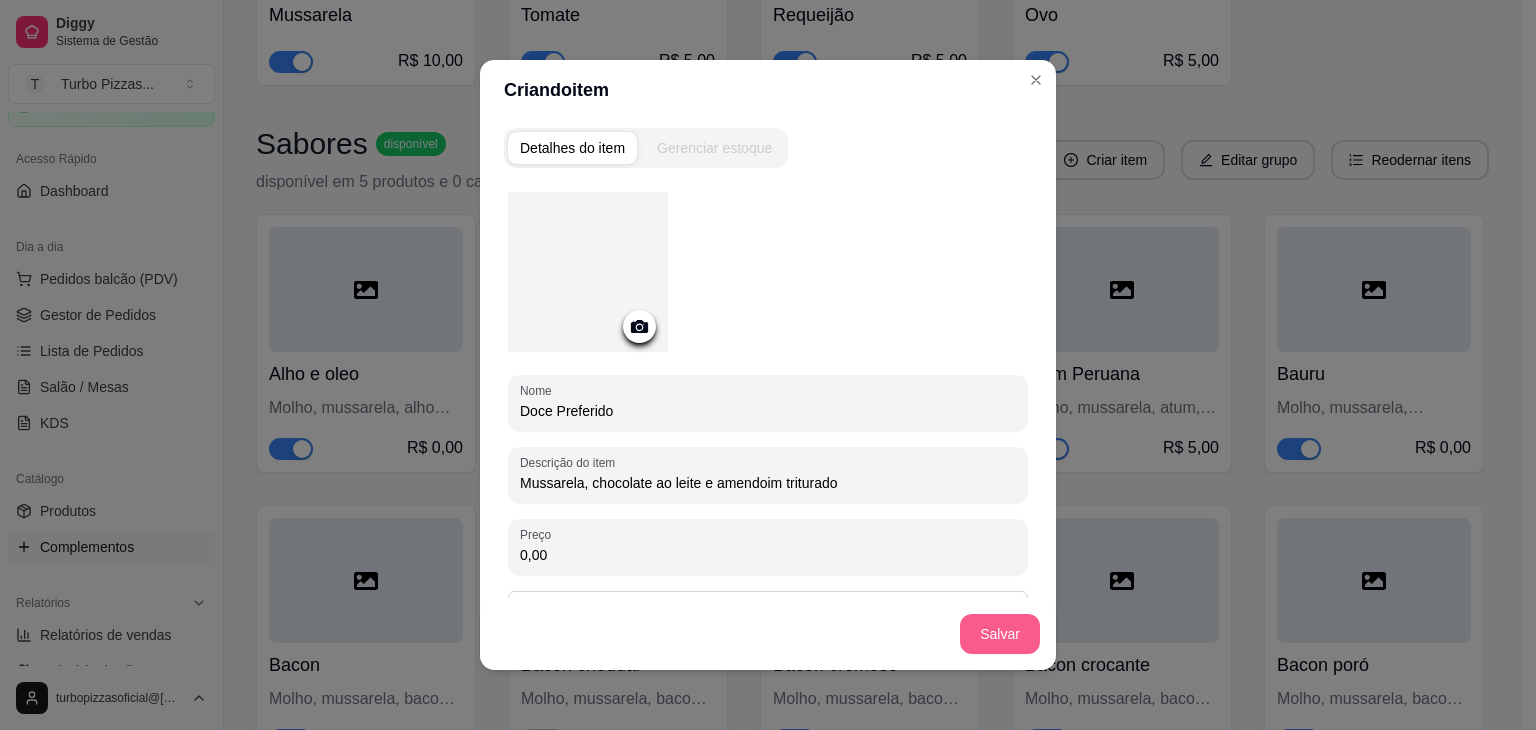 type on "Mussarela, chocolate ao leite e amendoim triturado" 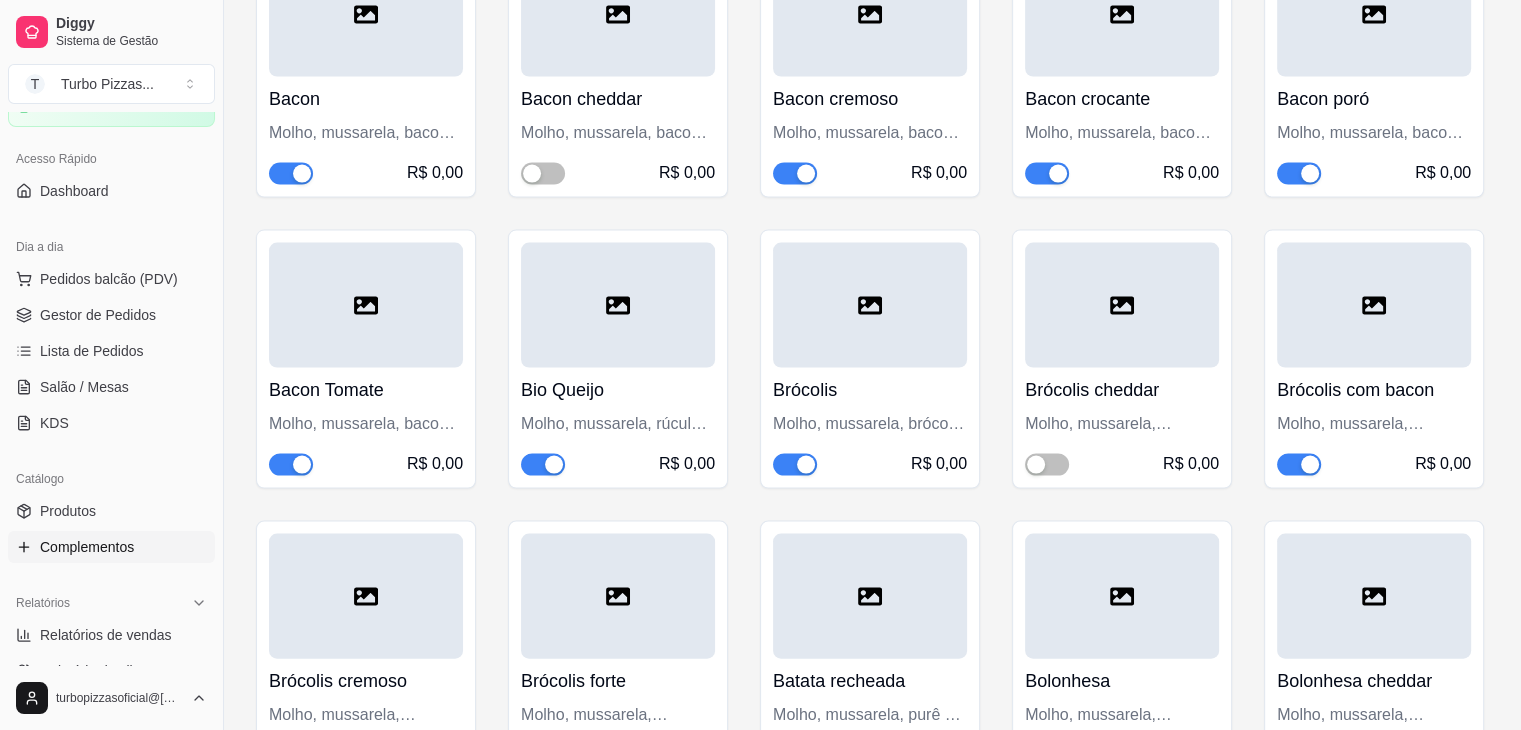 scroll, scrollTop: 3551, scrollLeft: 0, axis: vertical 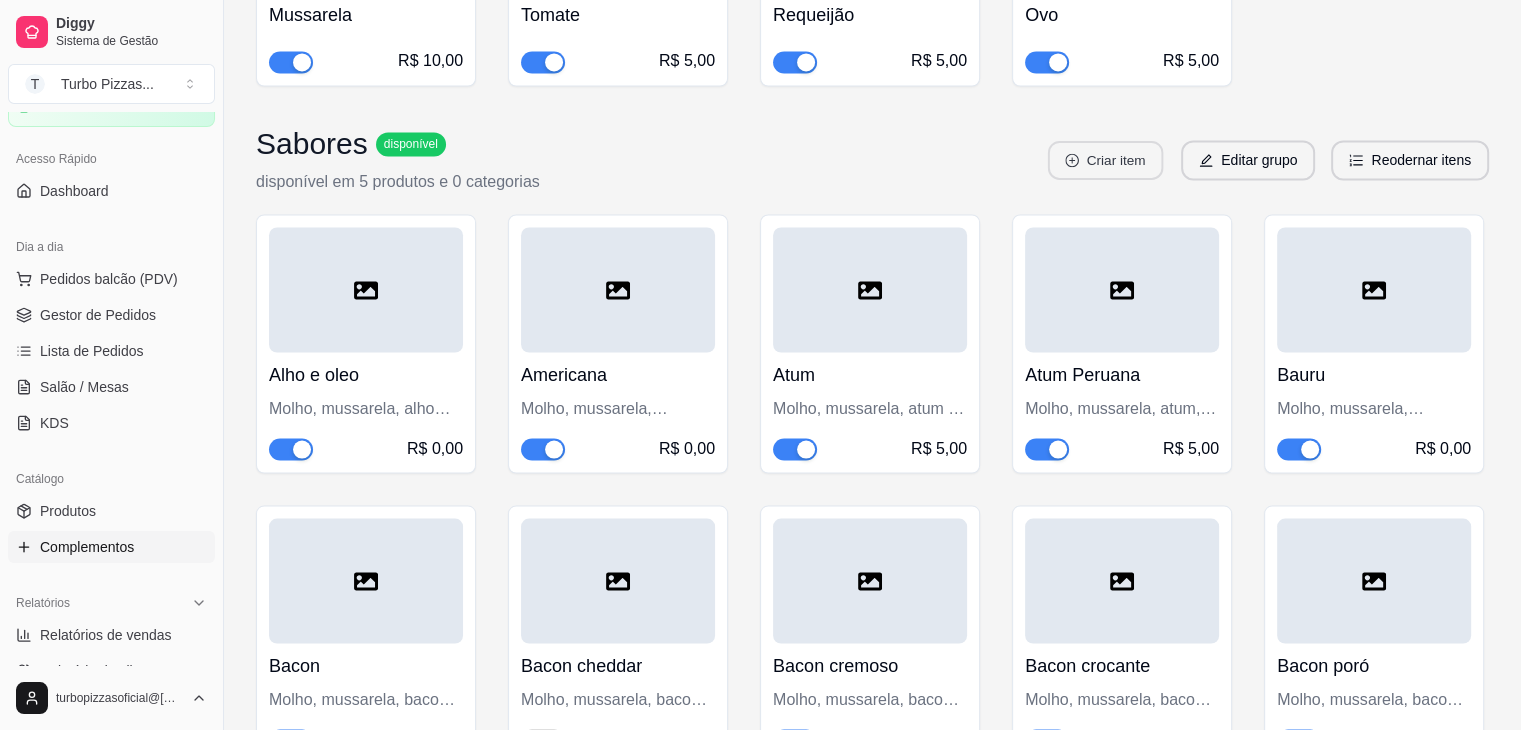 click on "Criar item" at bounding box center [1105, 160] 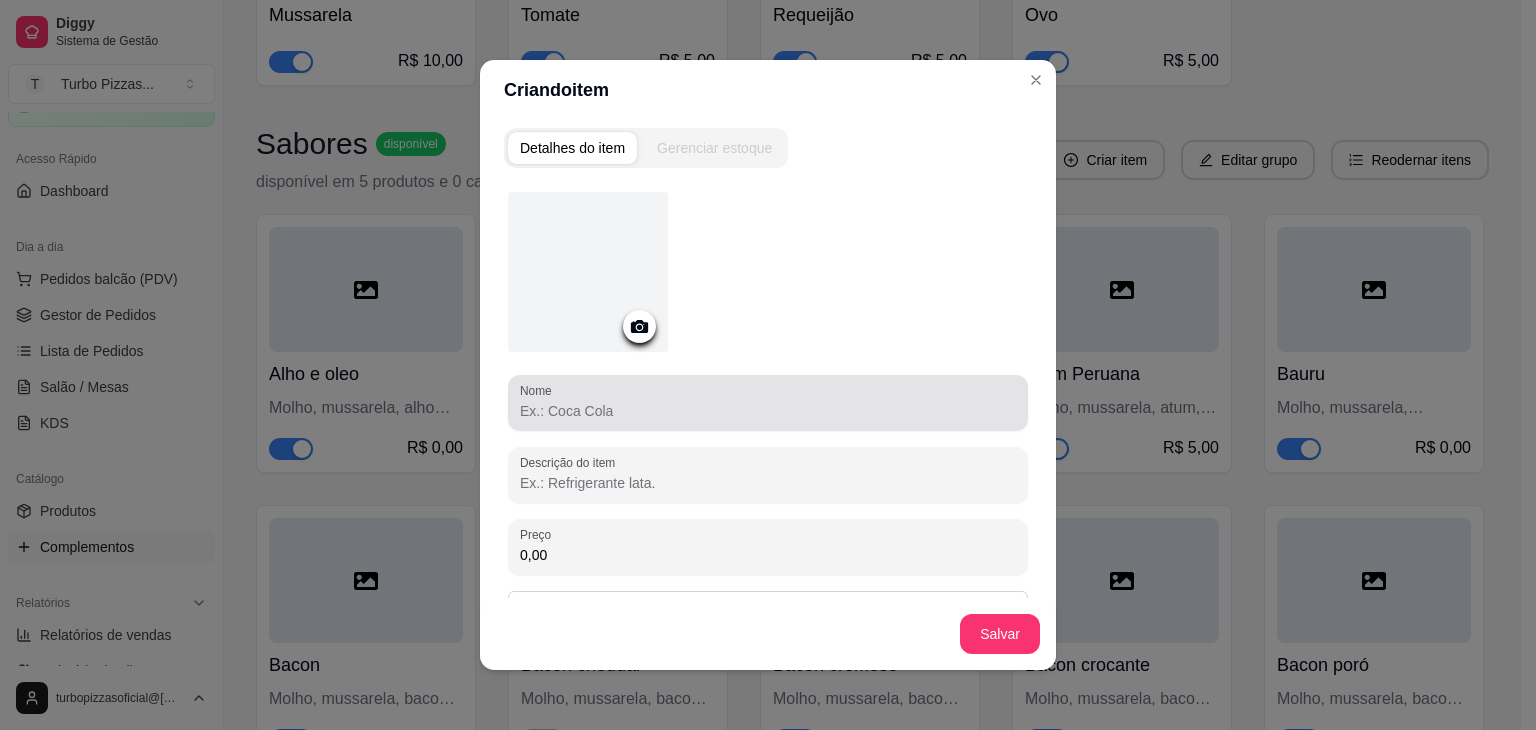 click on "Nome" at bounding box center (768, 411) 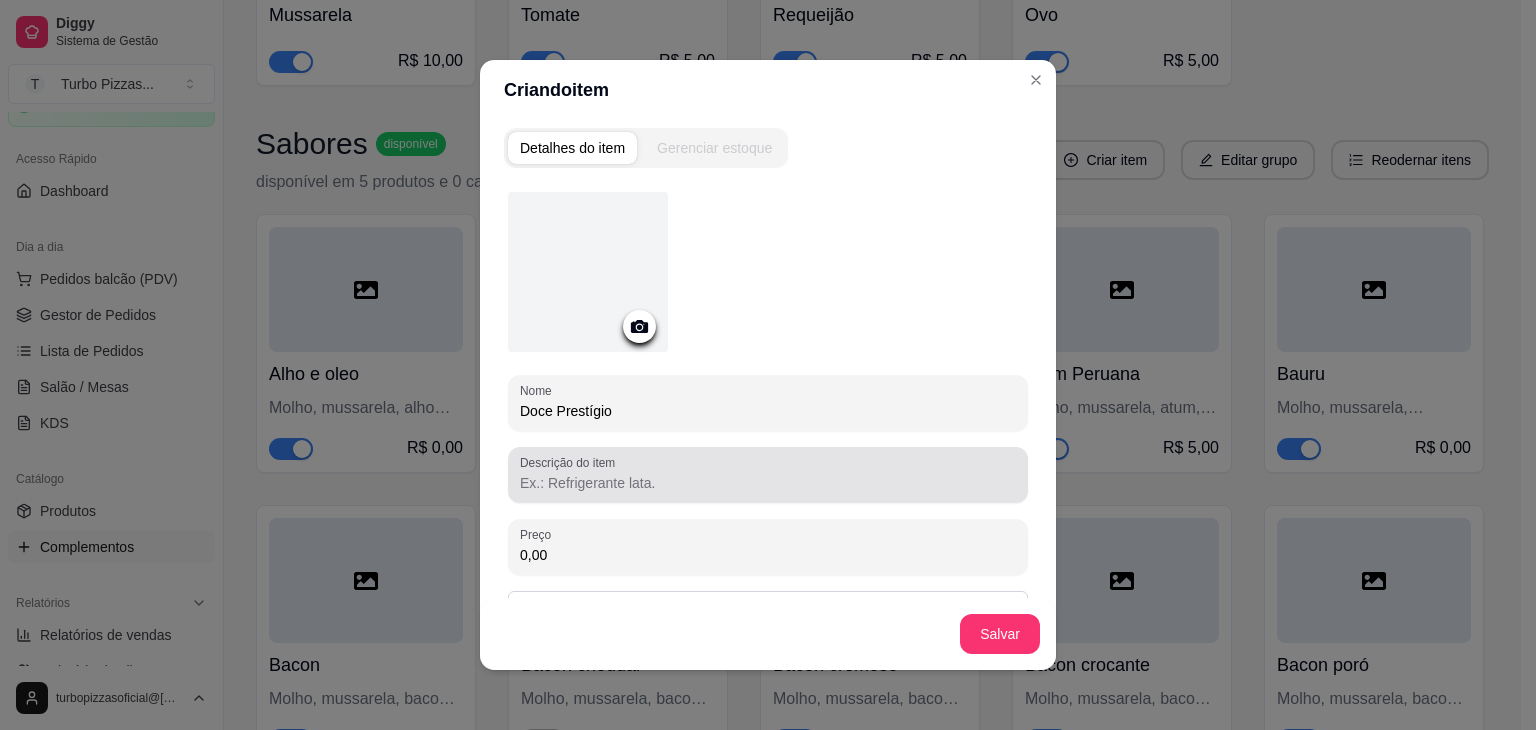 type on "Doce Prestígio" 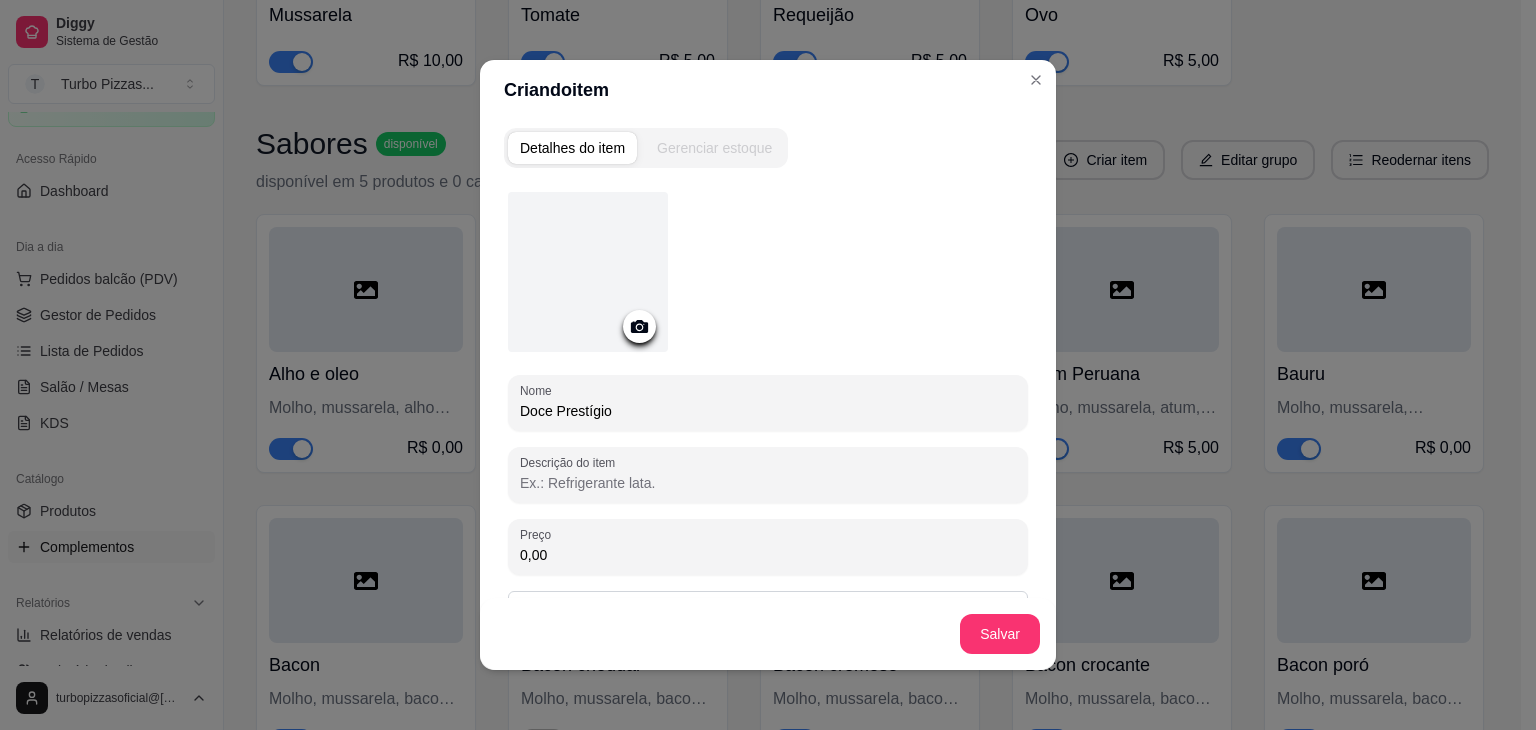 paste on "Mussarela, chocolate ao leite, doce de leite e amendoim triturado" 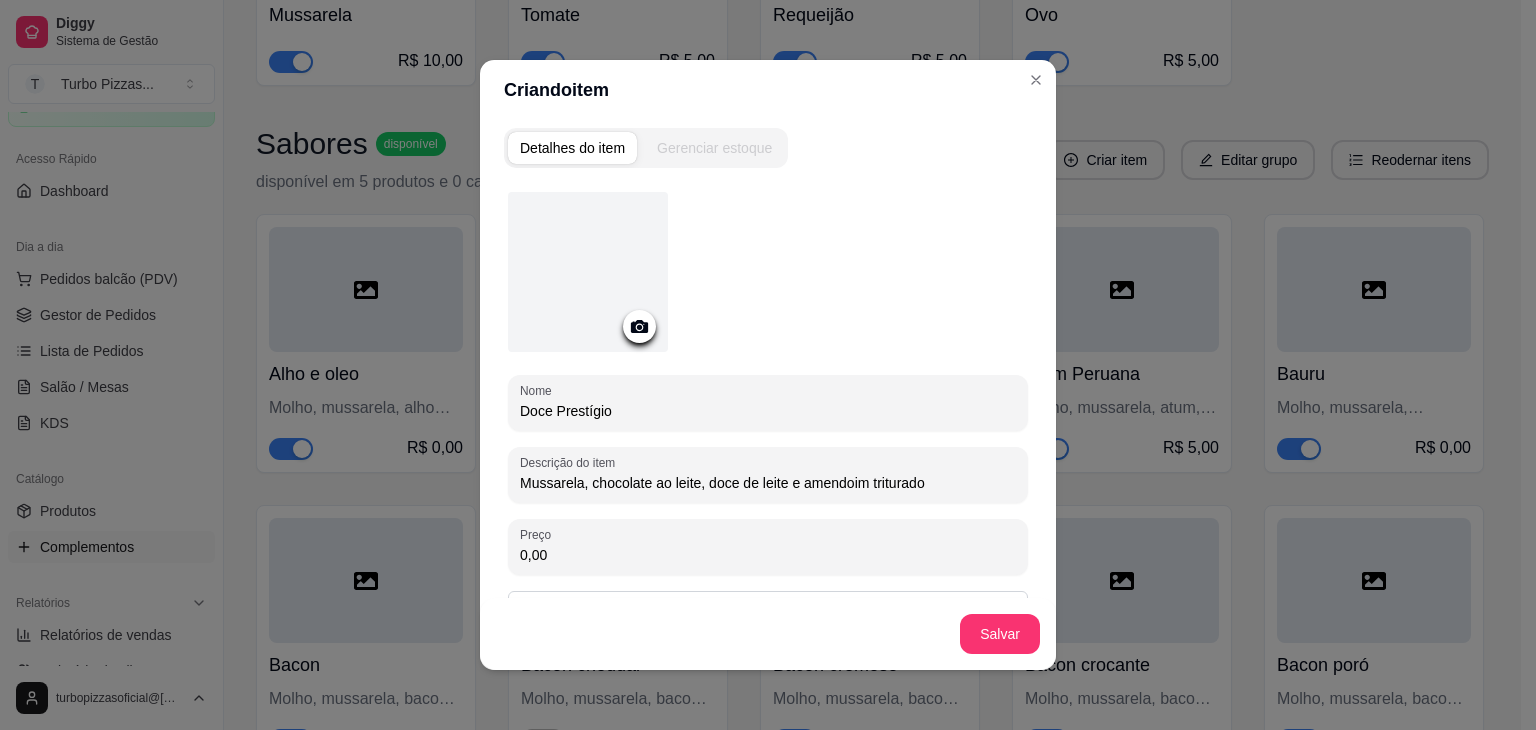 drag, startPoint x: 931, startPoint y: 482, endPoint x: 693, endPoint y: 492, distance: 238.20999 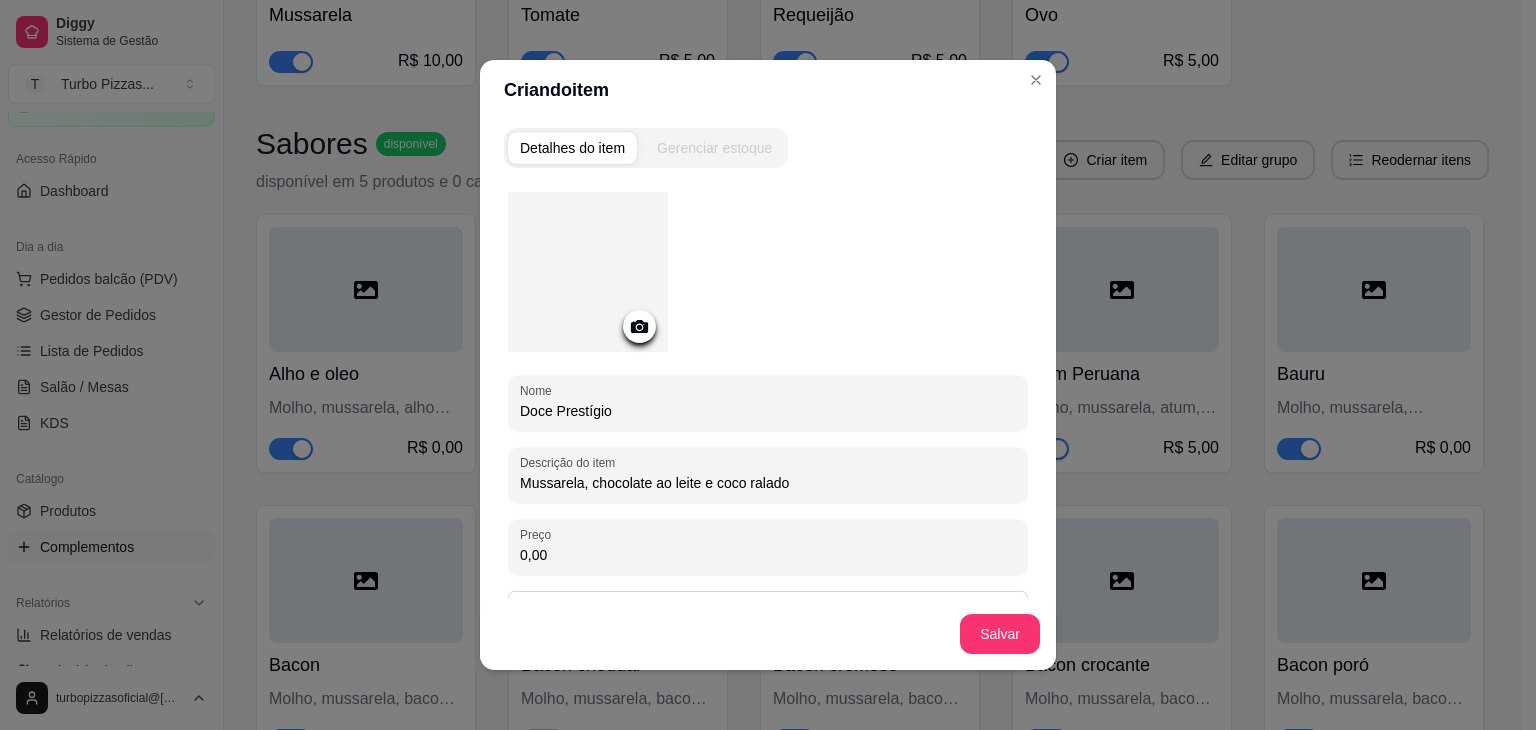 drag, startPoint x: 686, startPoint y: 485, endPoint x: 504, endPoint y: 474, distance: 182.3321 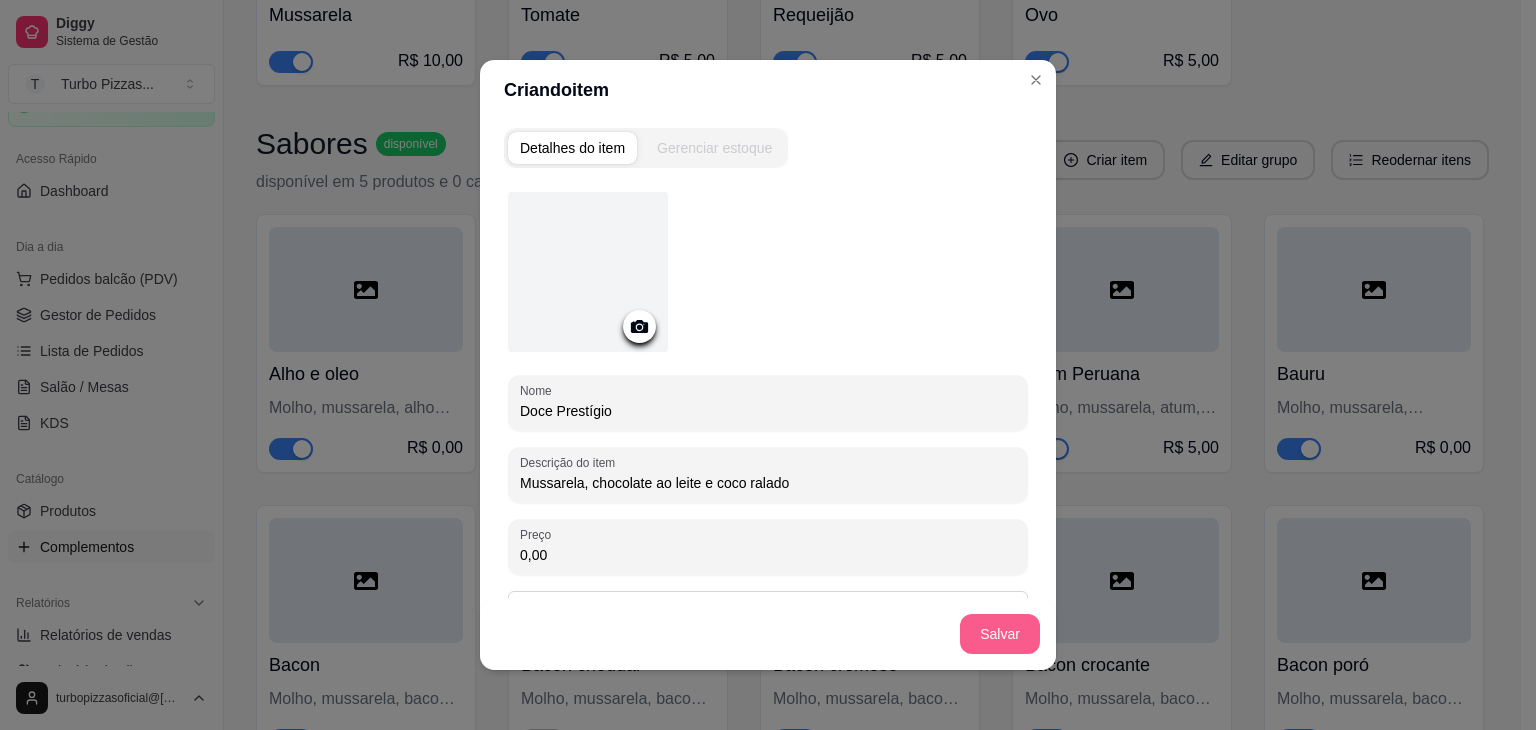 type on "Mussarela, chocolate ao leite e coco ralado" 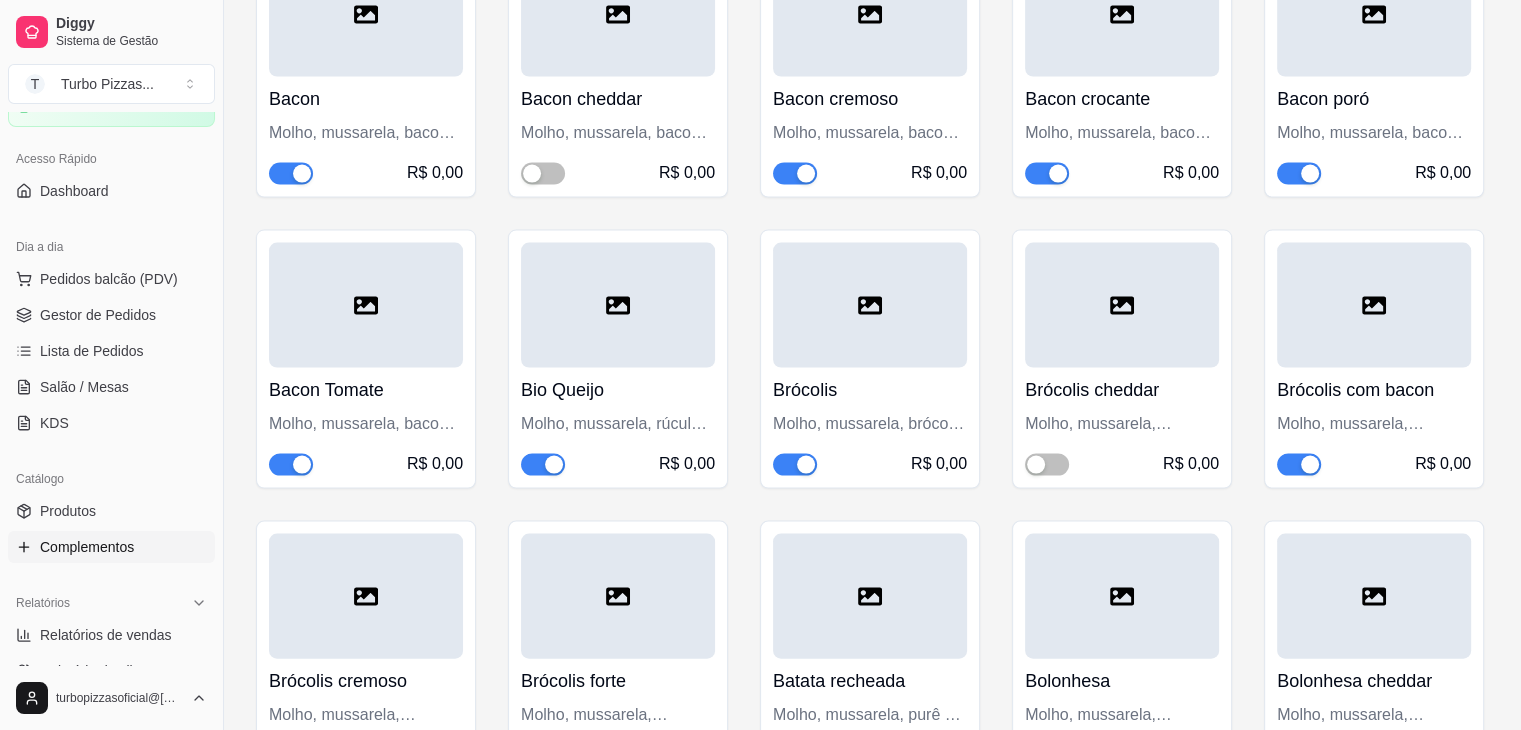scroll, scrollTop: 3551, scrollLeft: 0, axis: vertical 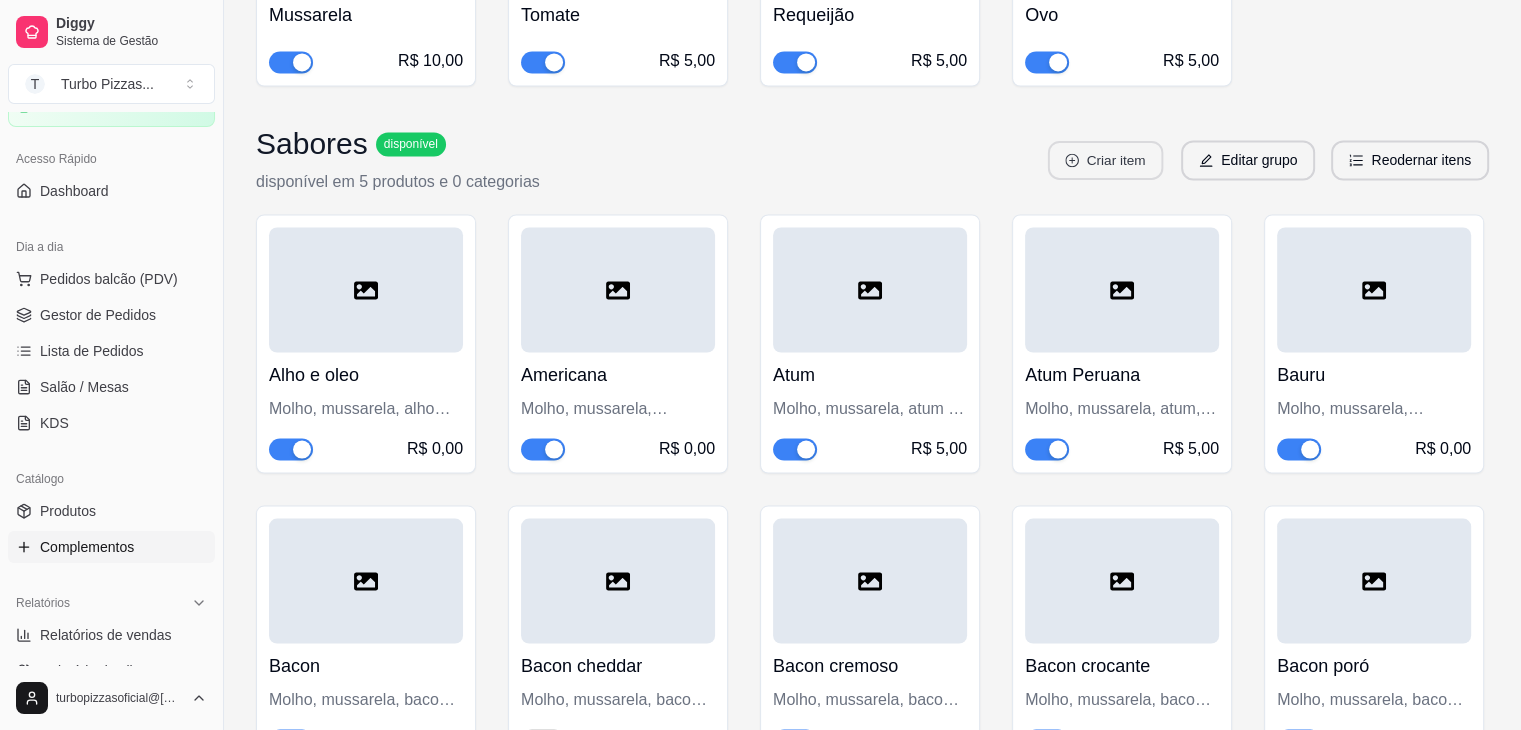 click on "Criar item" at bounding box center [1105, 160] 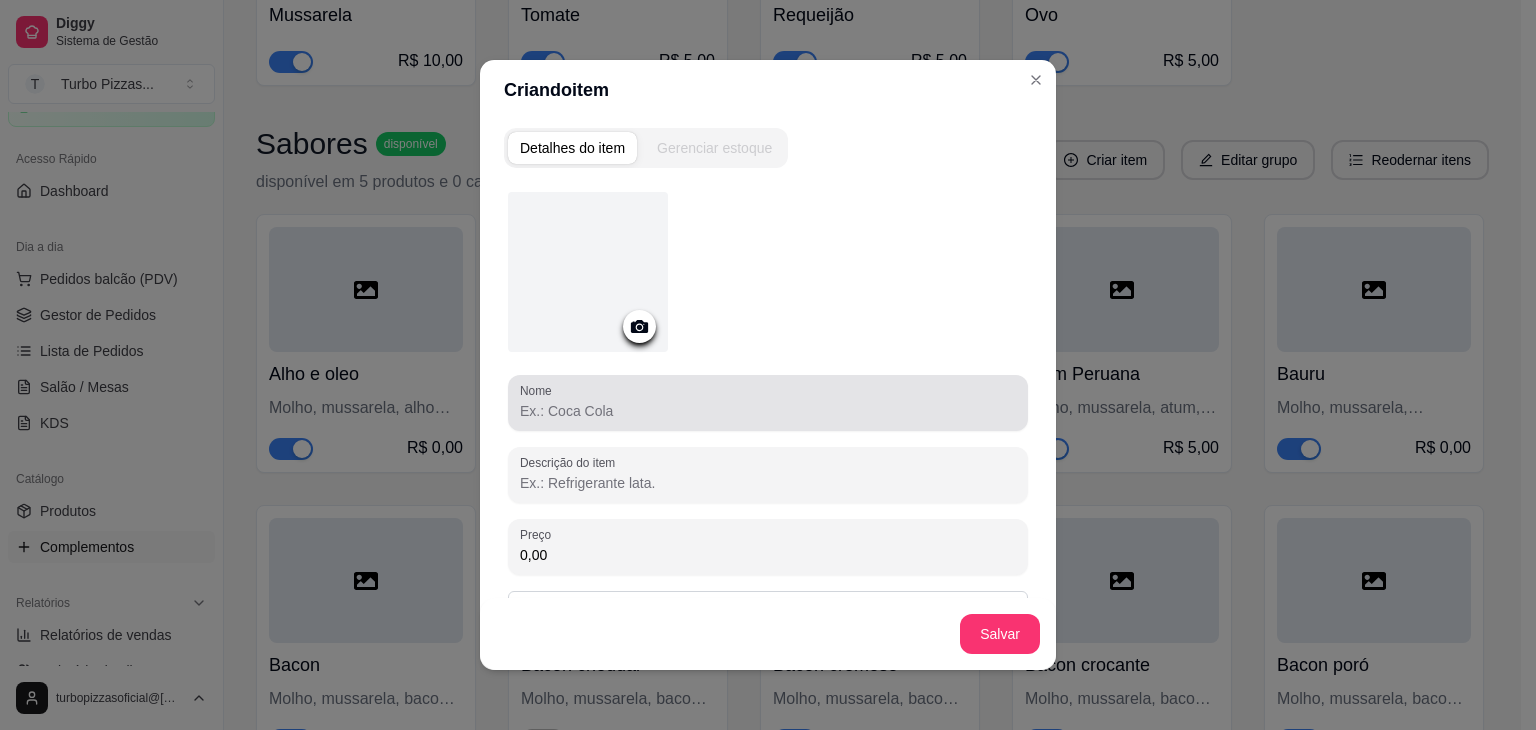 click on "Nome" at bounding box center [768, 411] 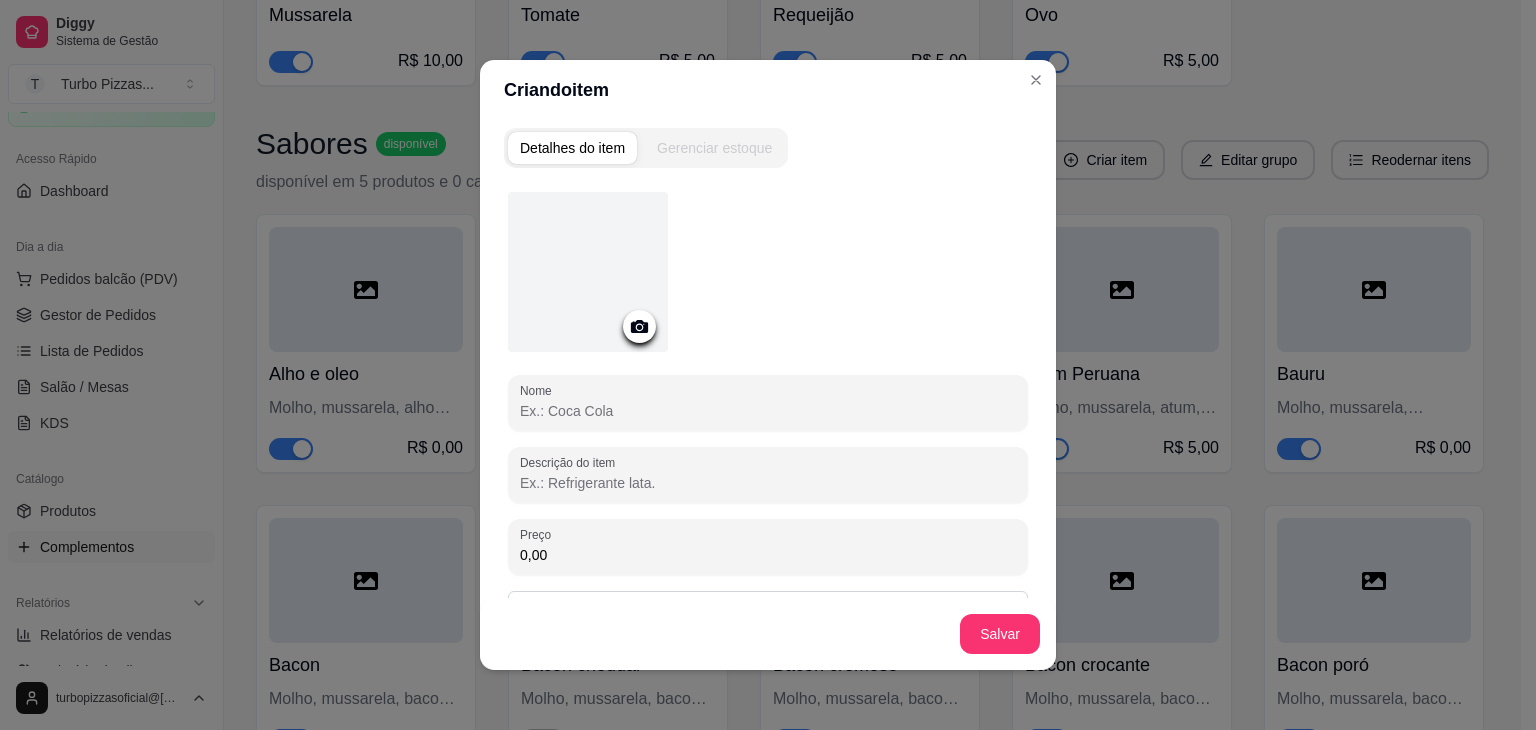 type on "P" 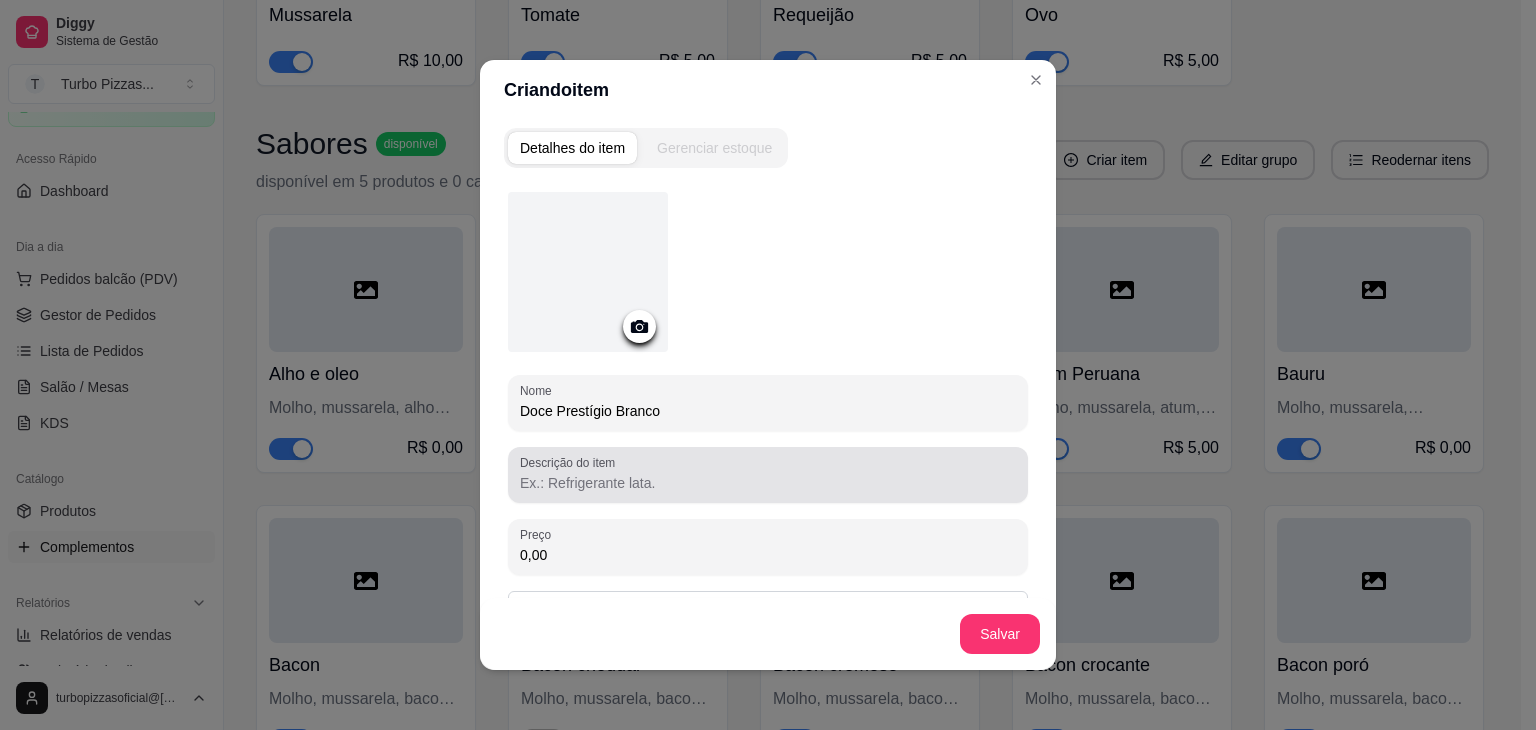 type on "Doce Prestígio Branco" 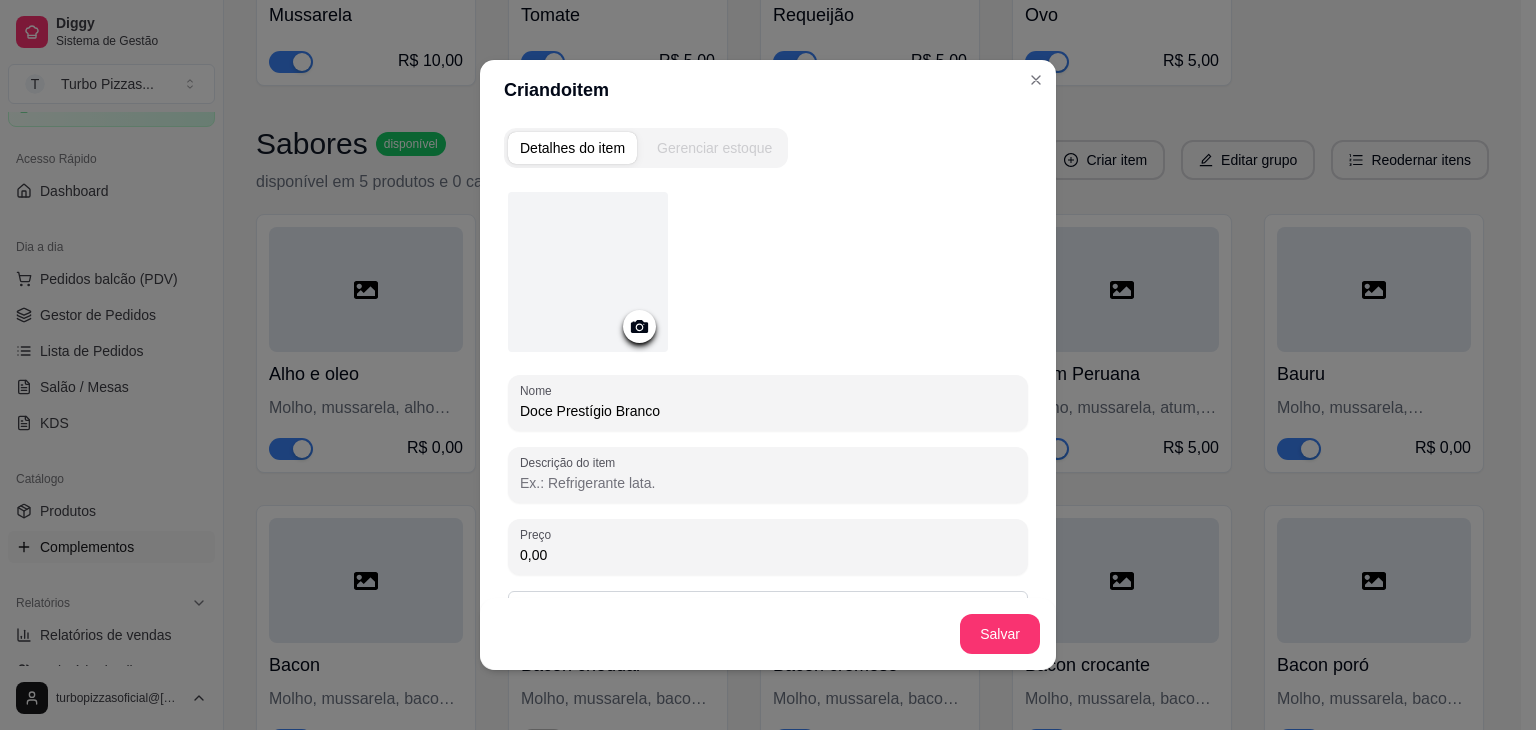 paste on "Mussarela, chocolate ao leite e coco ralado" 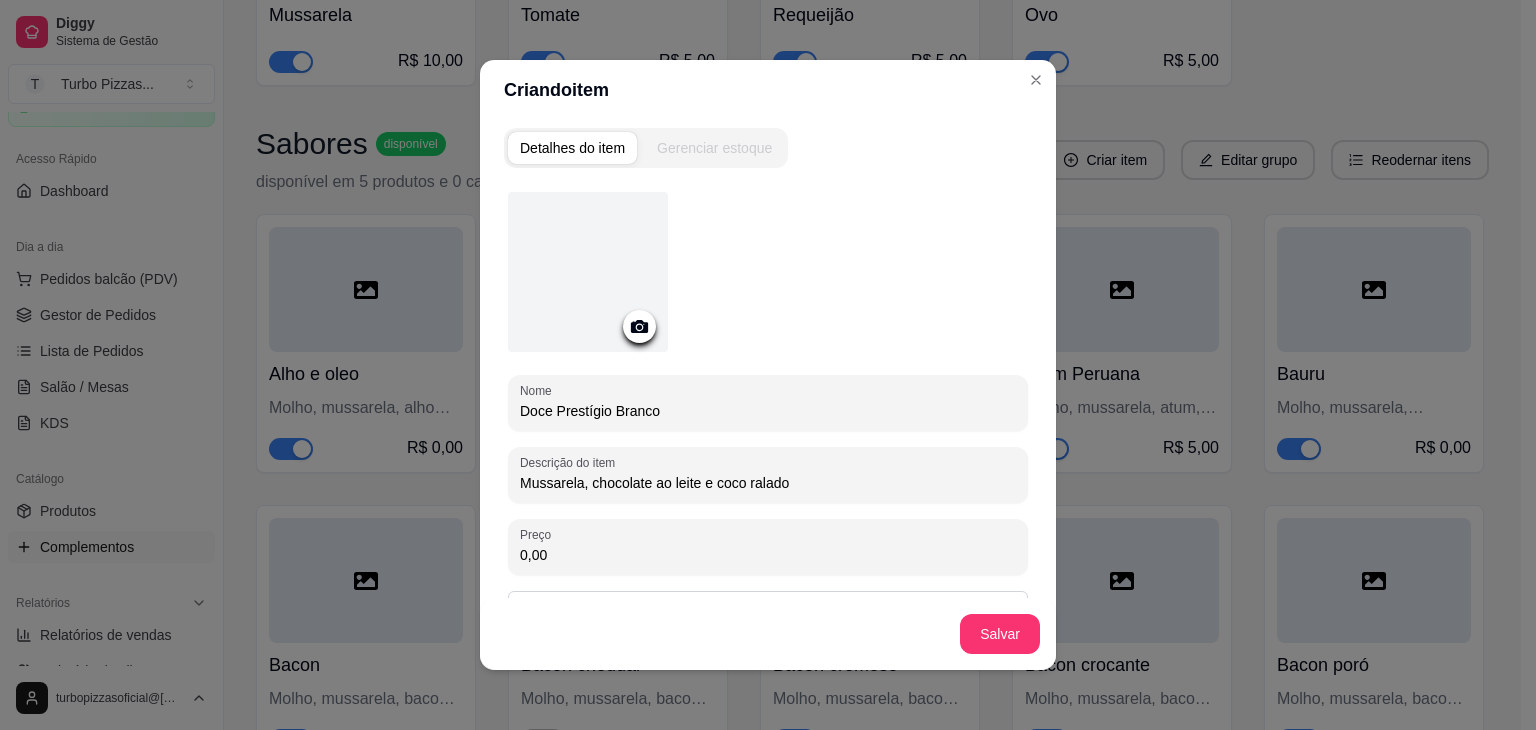 click on "Mussarela, chocolate ao leite e coco ralado" at bounding box center [768, 483] 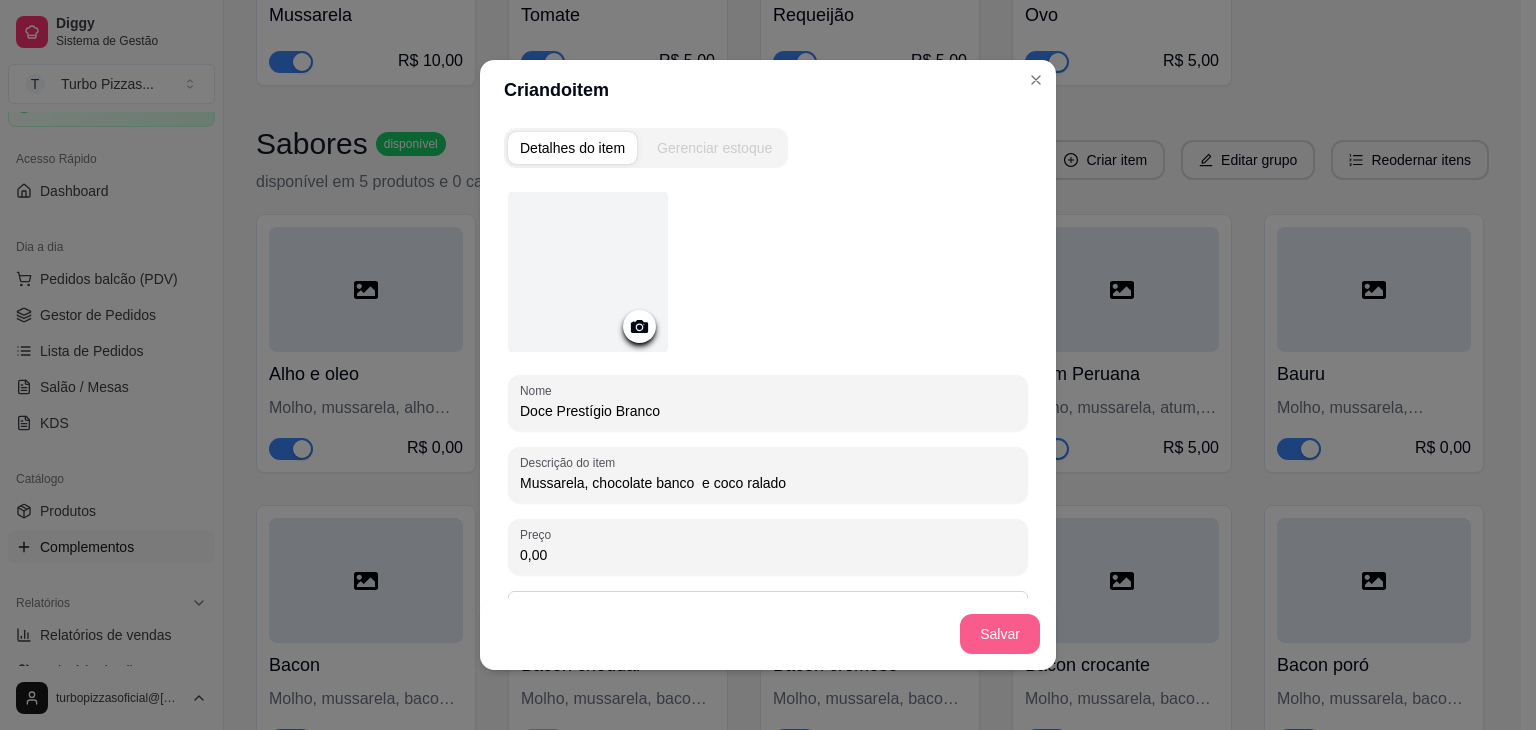 type on "Mussarela, chocolate banco  e coco ralado" 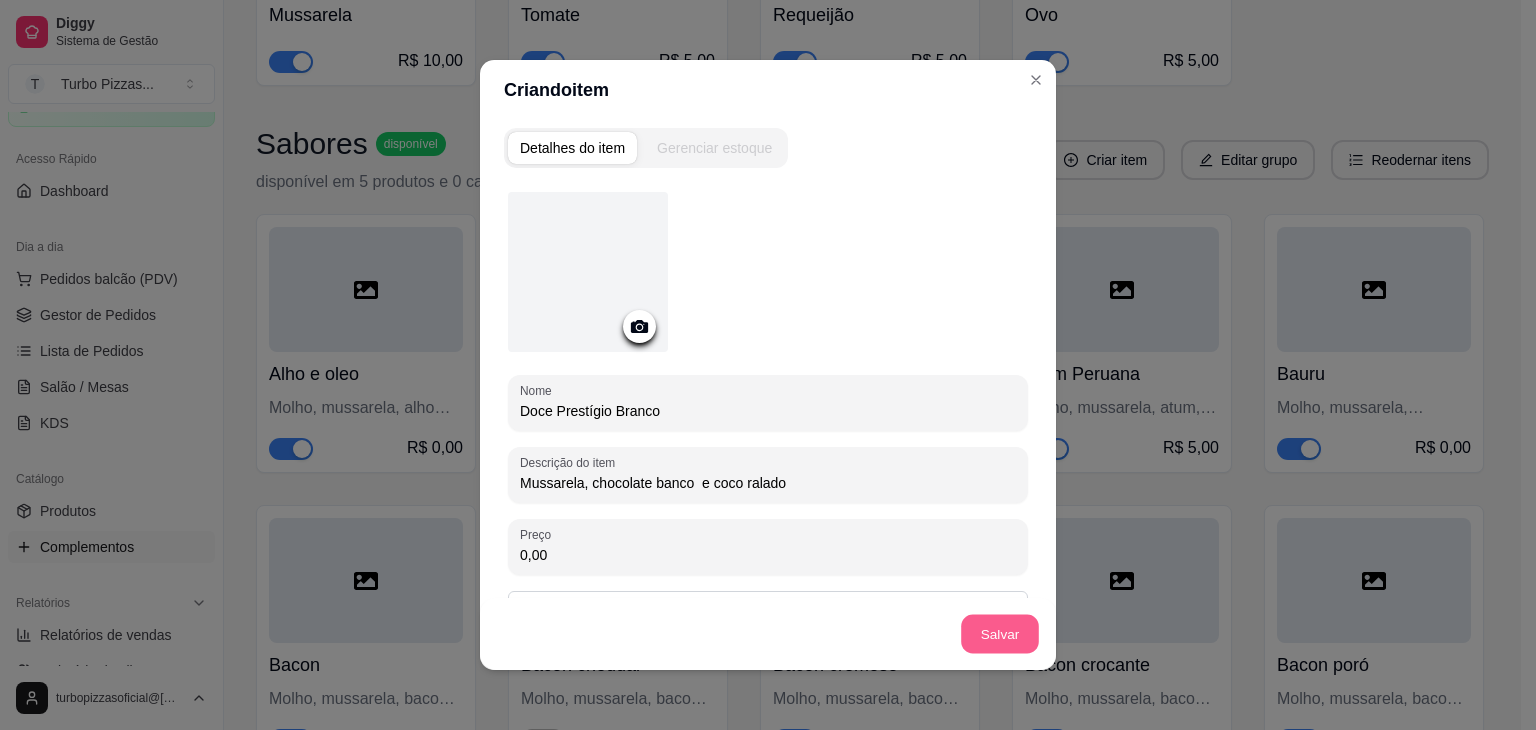 click on "Salvar" at bounding box center [1000, 634] 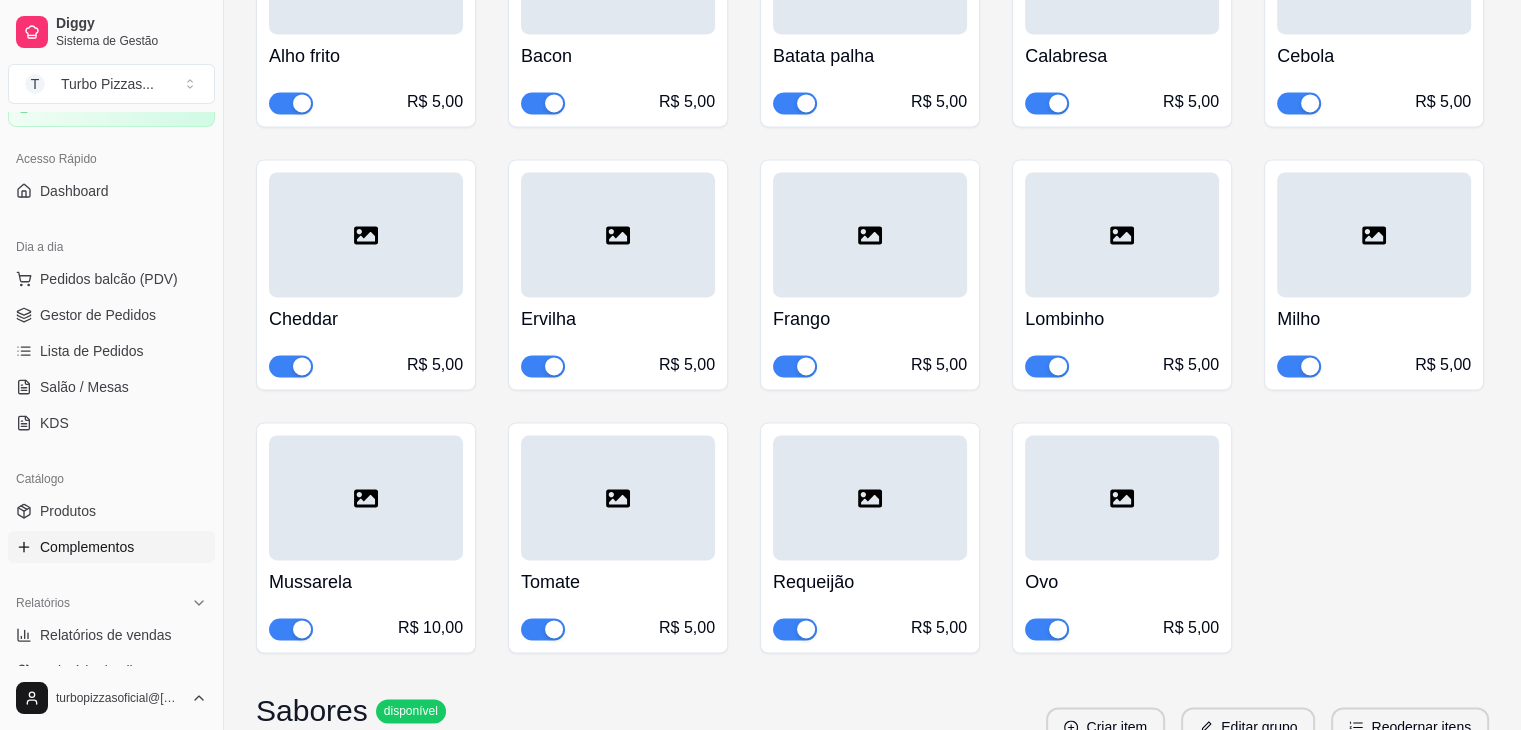 scroll, scrollTop: 2417, scrollLeft: 0, axis: vertical 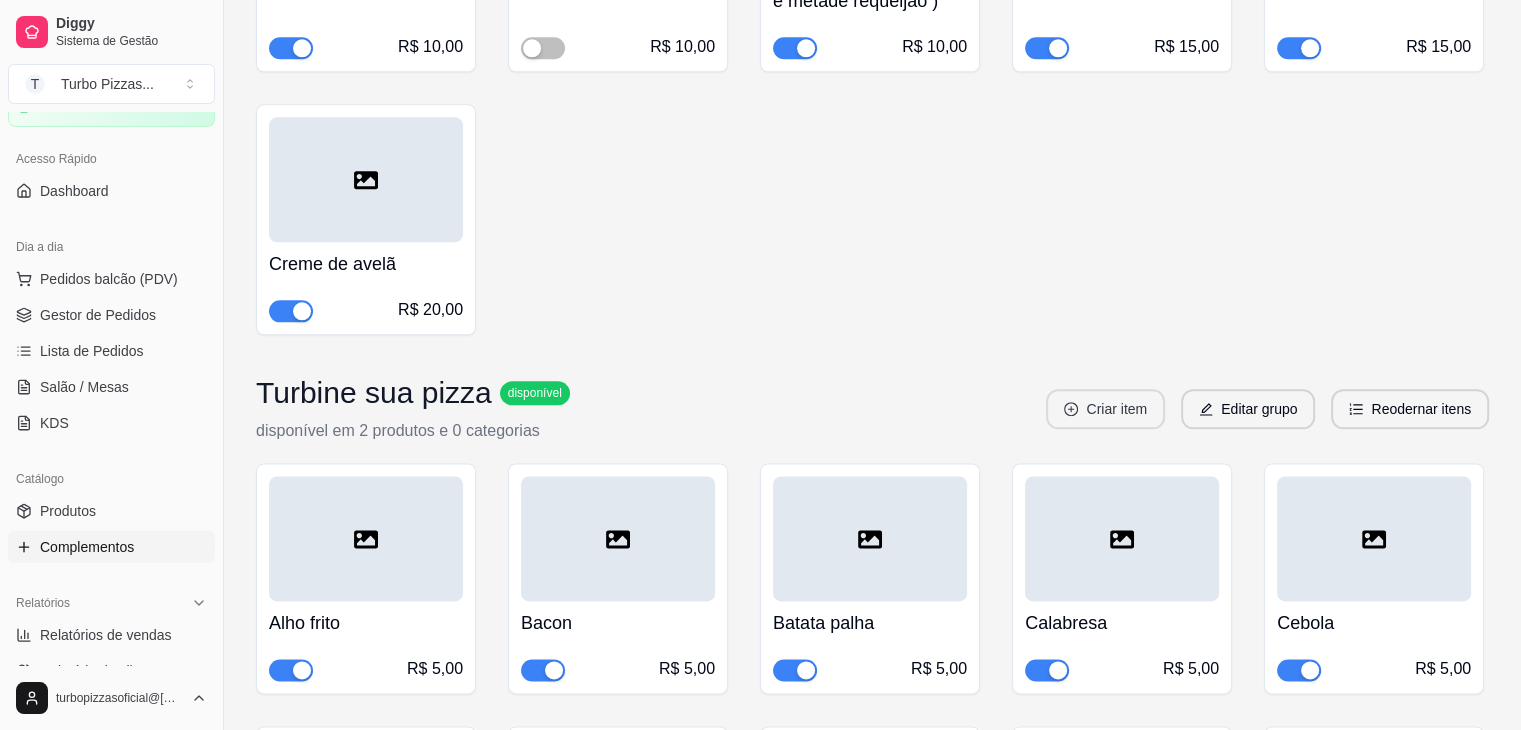 click on "Criar item" at bounding box center [1105, 409] 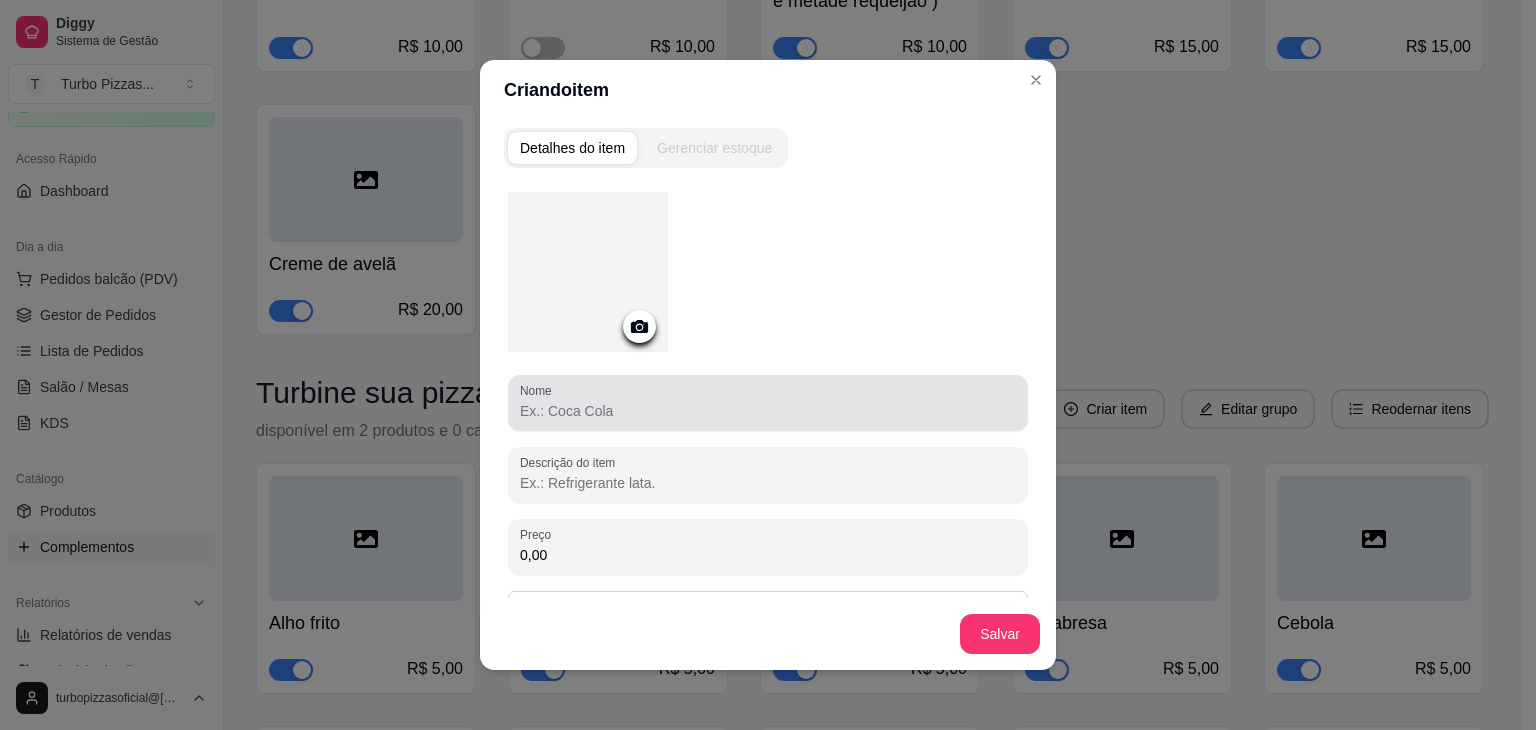 click at bounding box center (768, 403) 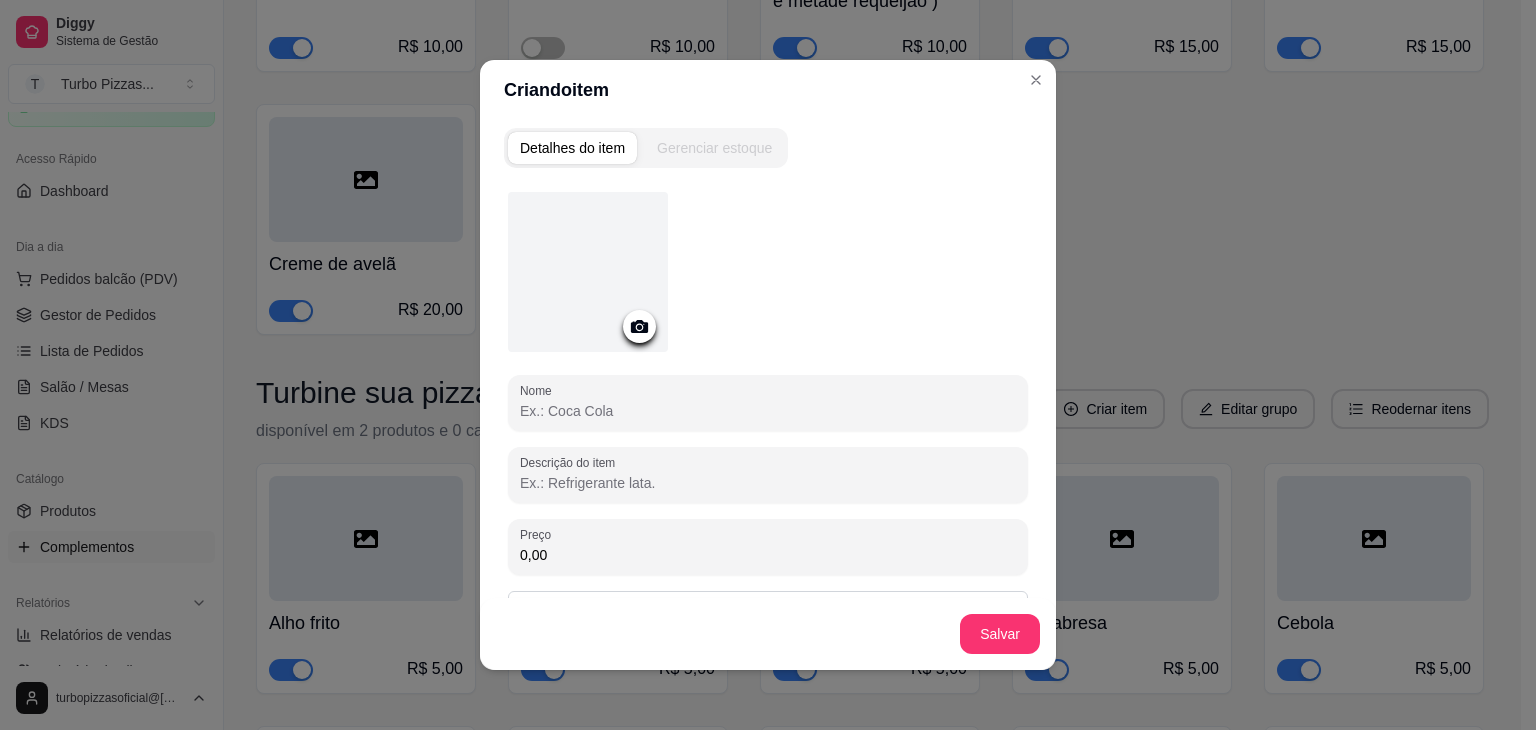 click on "Nome" at bounding box center (768, 411) 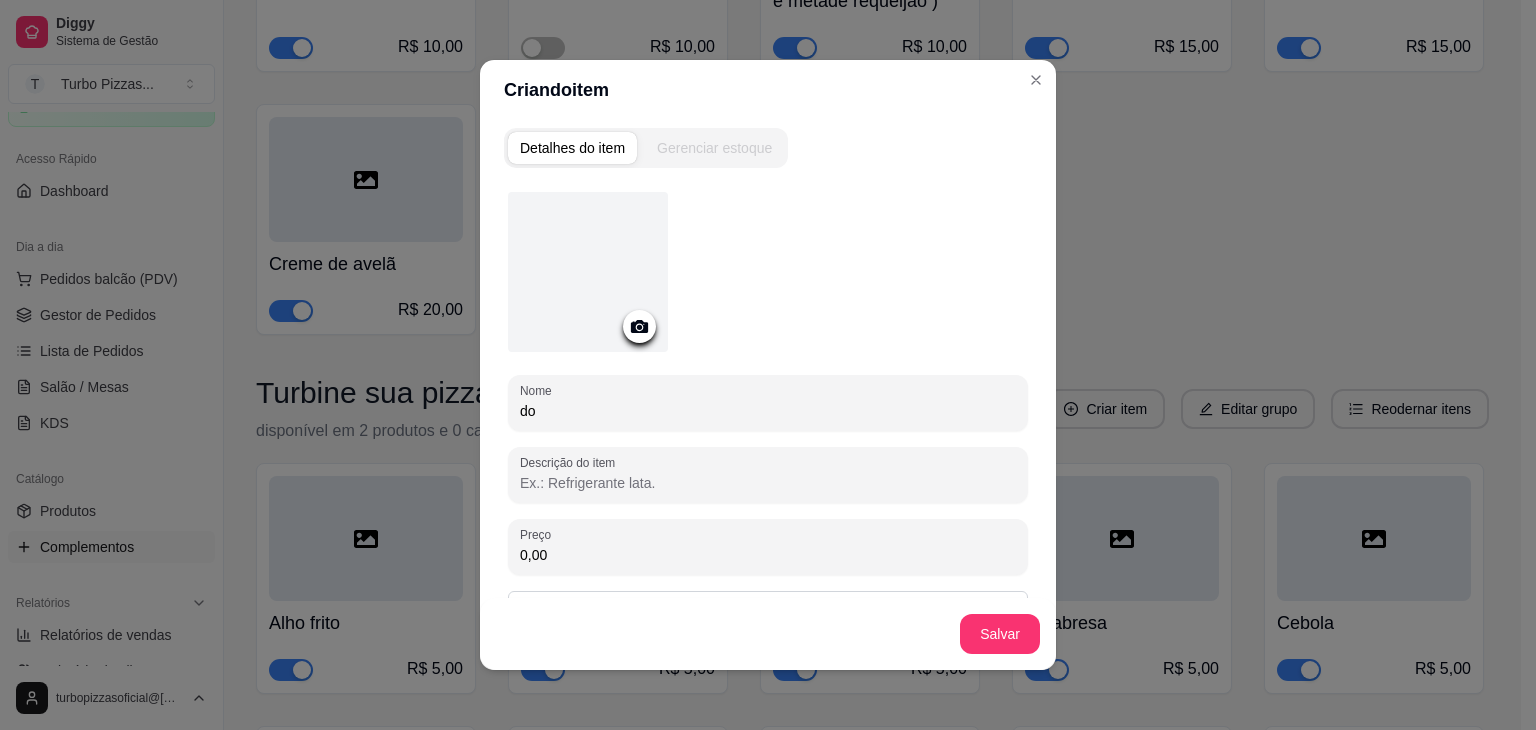 type on "d" 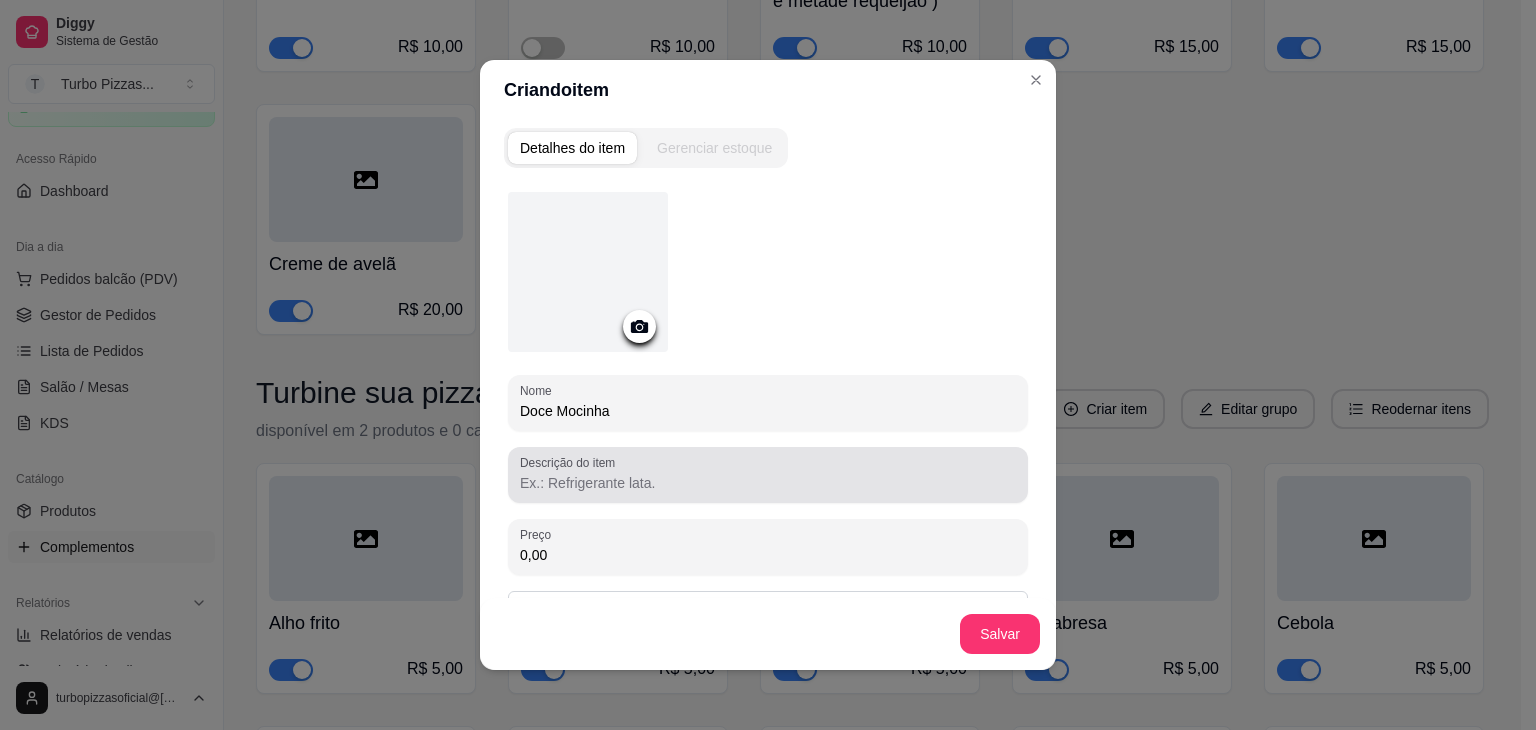 type on "Doce Mocinha" 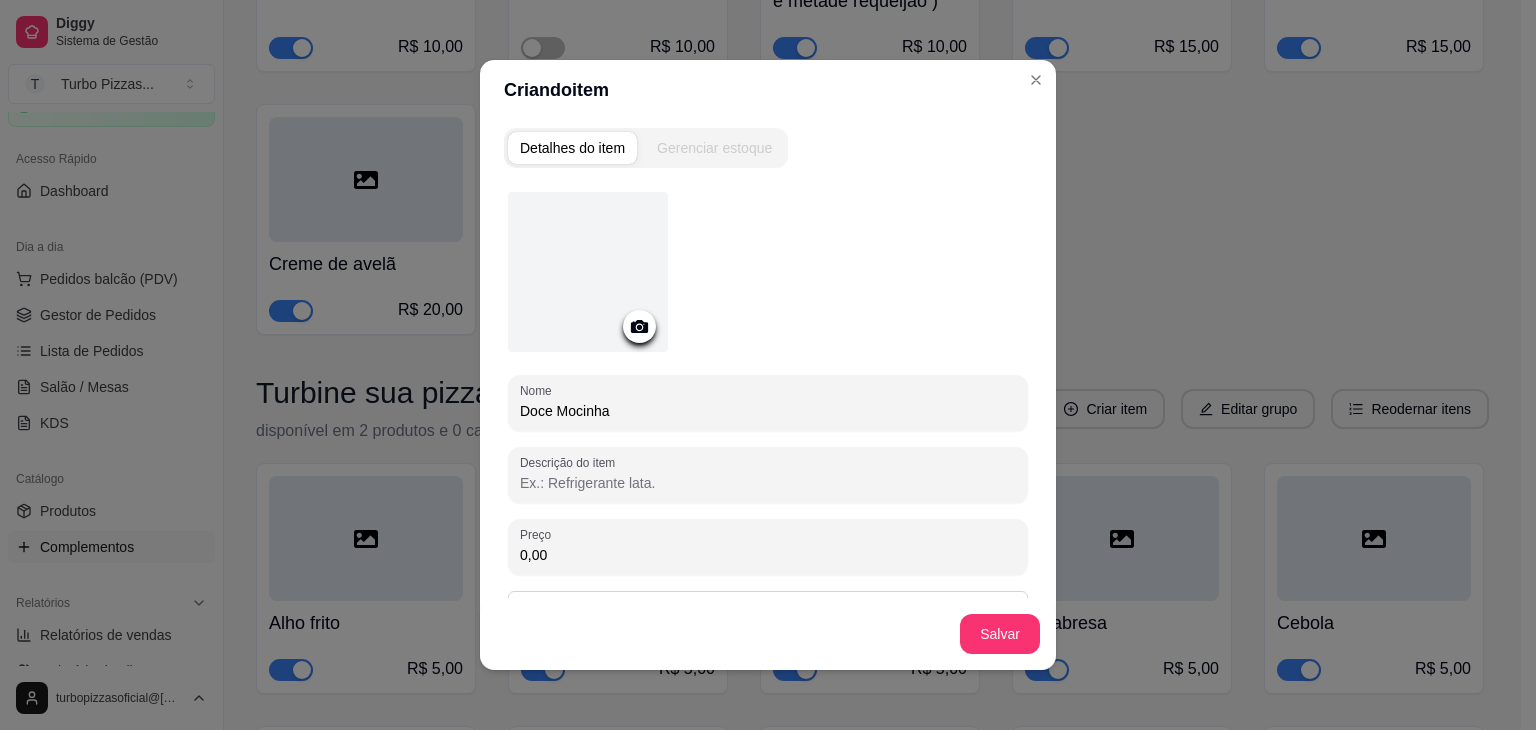 paste on "Mussarela, chocolate ao leite e coco ralado" 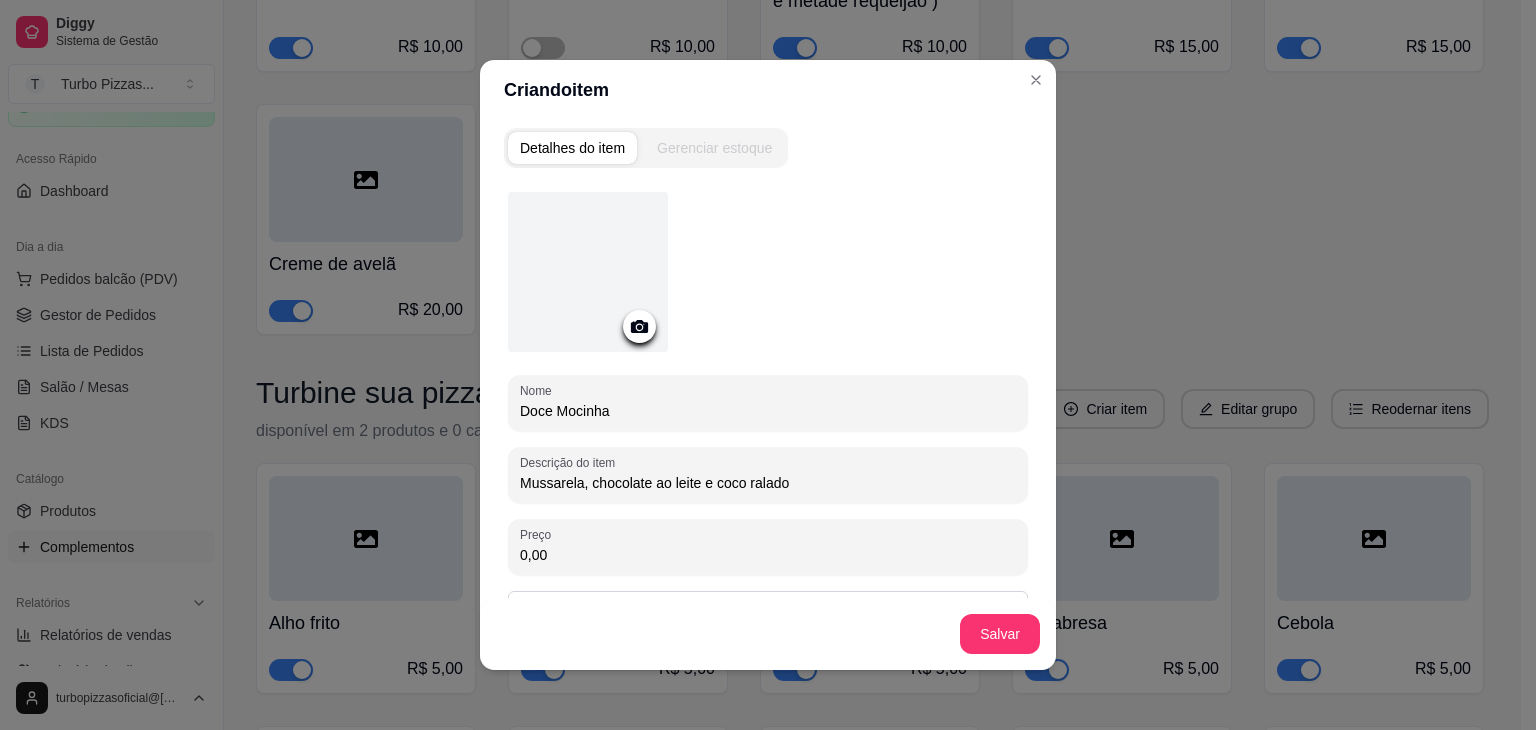 click on "Mussarela, chocolate ao leite e coco ralado" at bounding box center [768, 483] 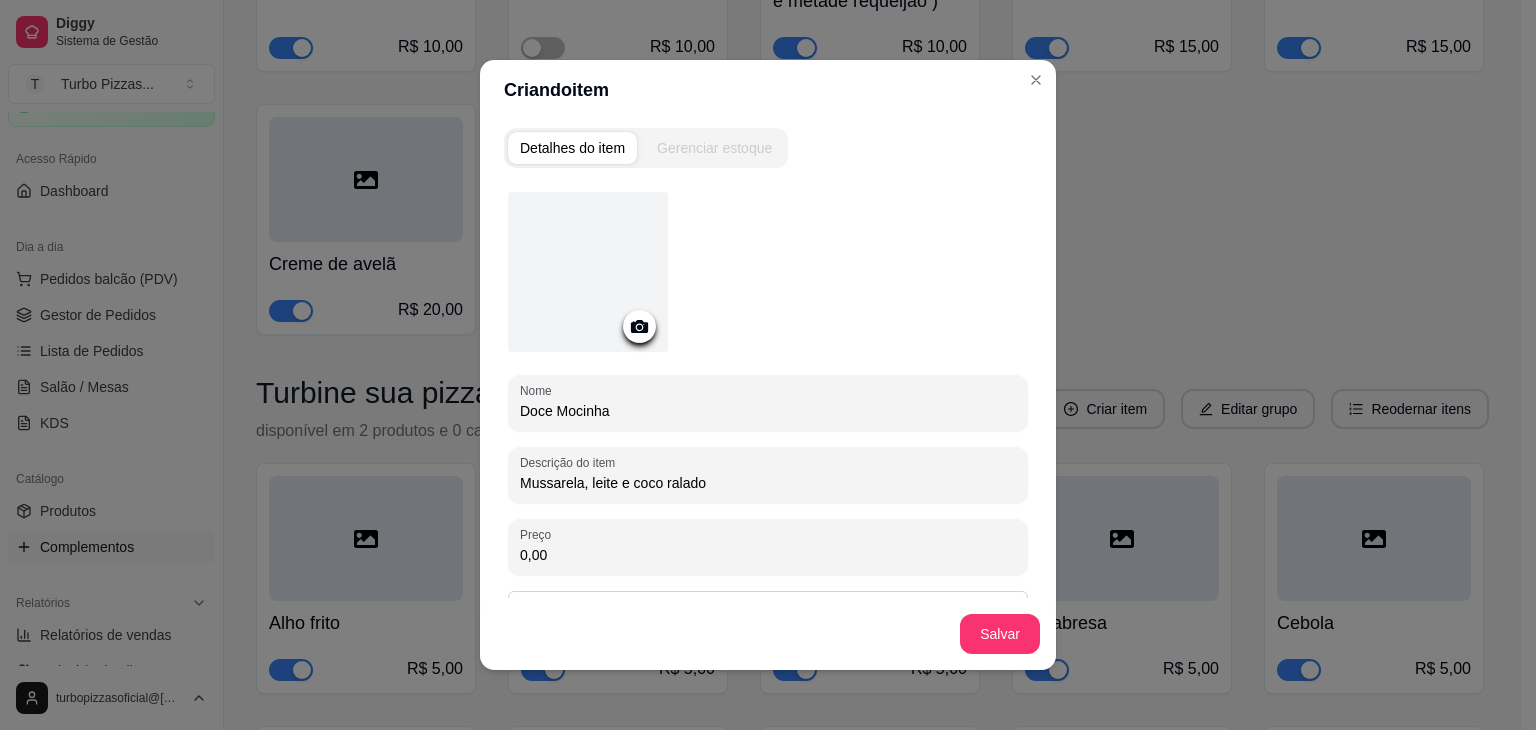 click on "Mussarela, leite e coco ralado" at bounding box center [768, 483] 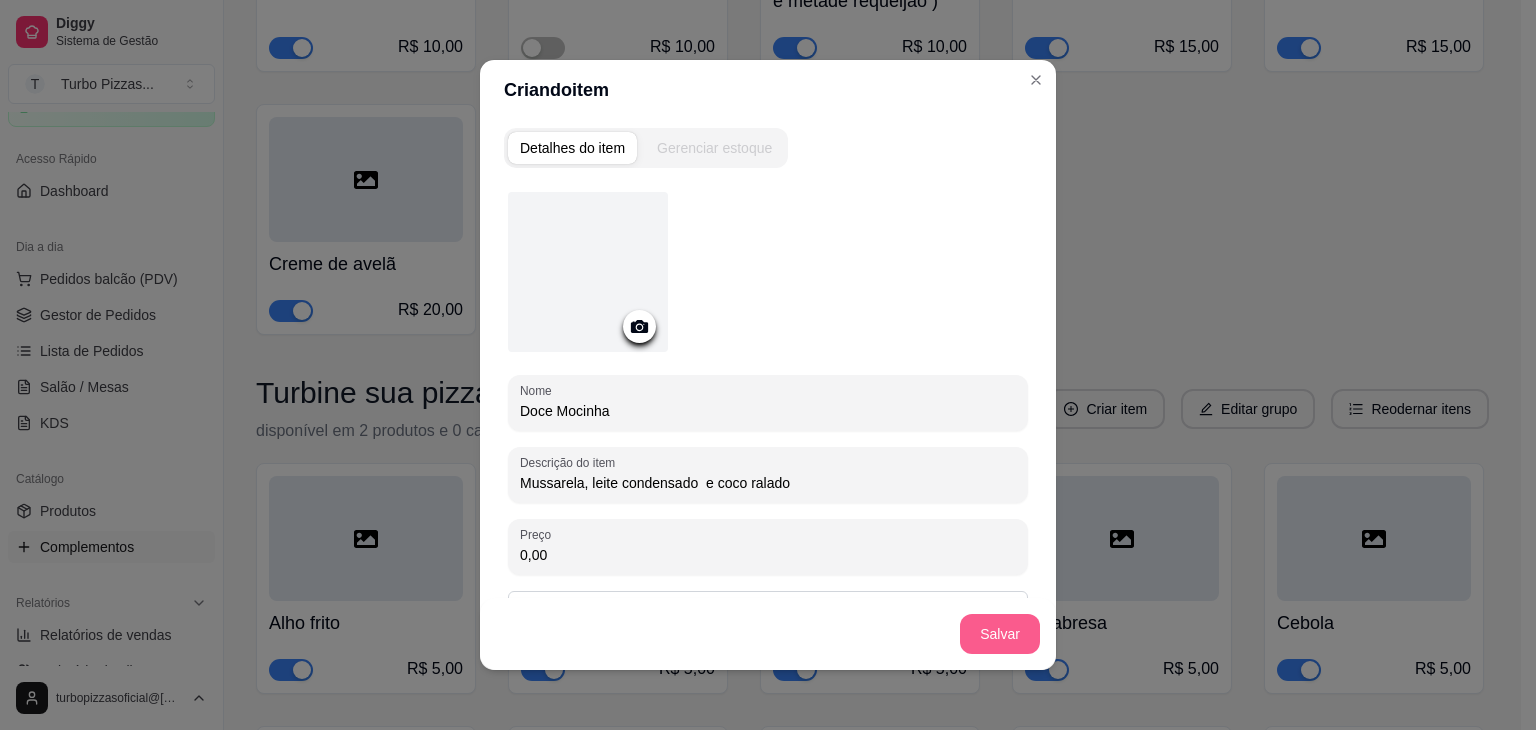 type on "Mussarela, leite condensado  e coco ralado" 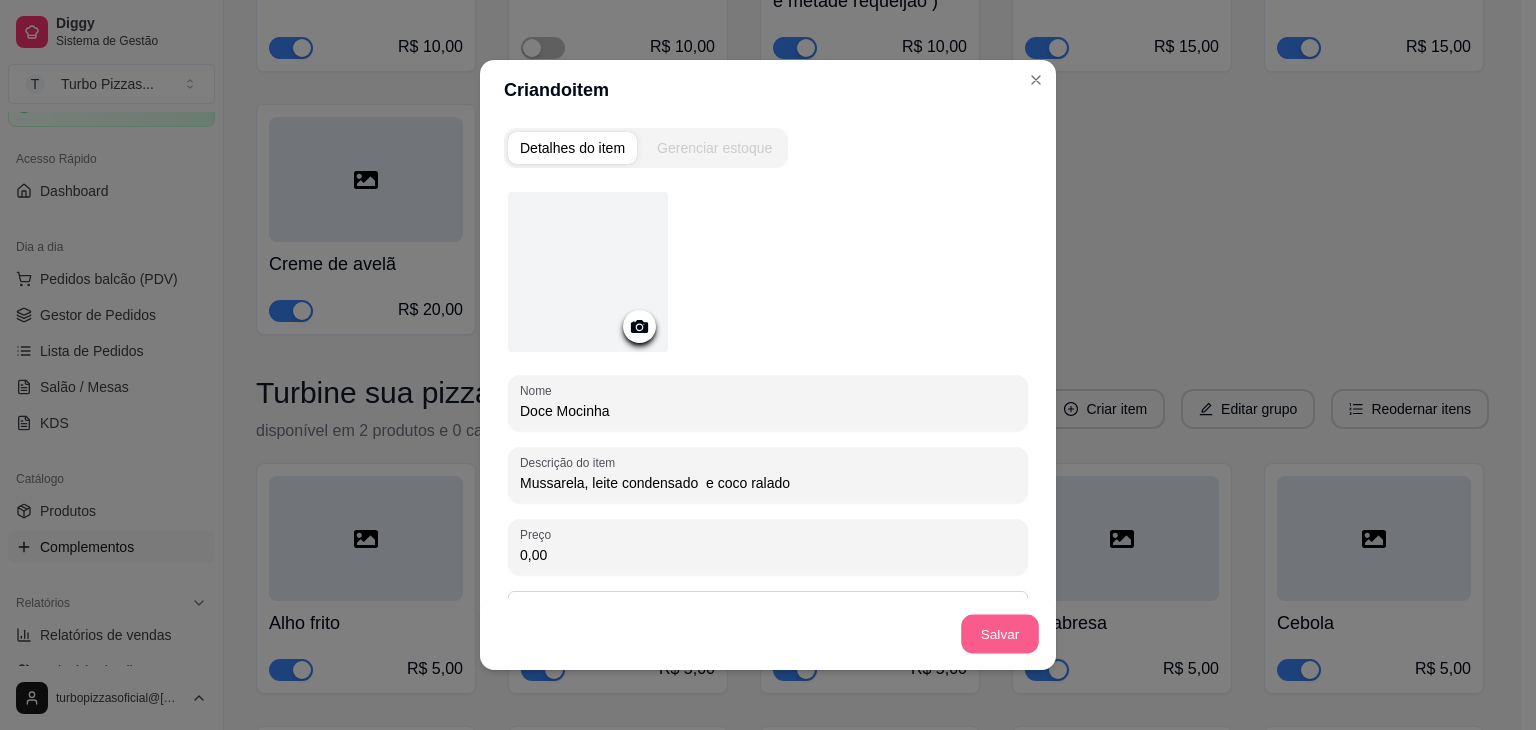 click on "Salvar" at bounding box center [1000, 634] 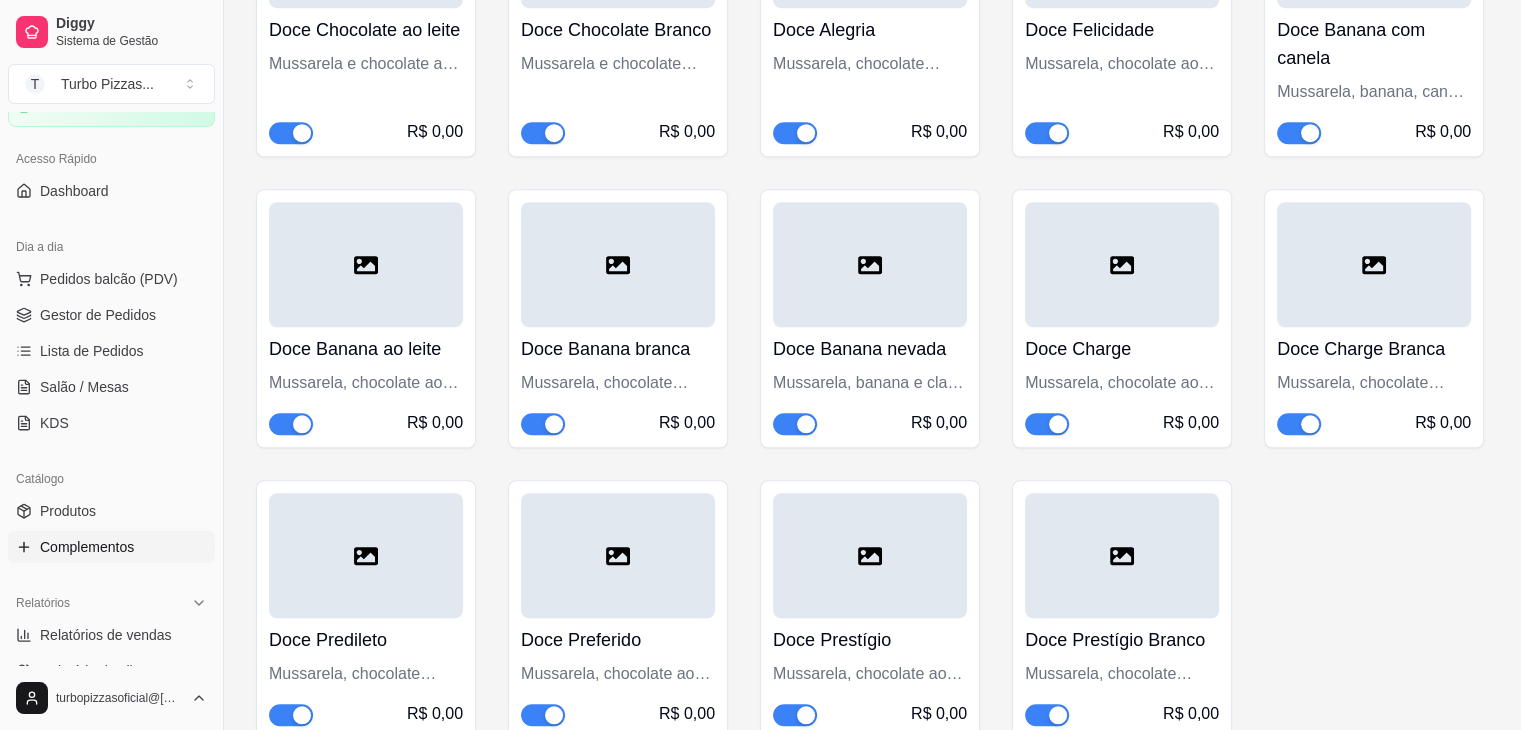 scroll, scrollTop: 9784, scrollLeft: 0, axis: vertical 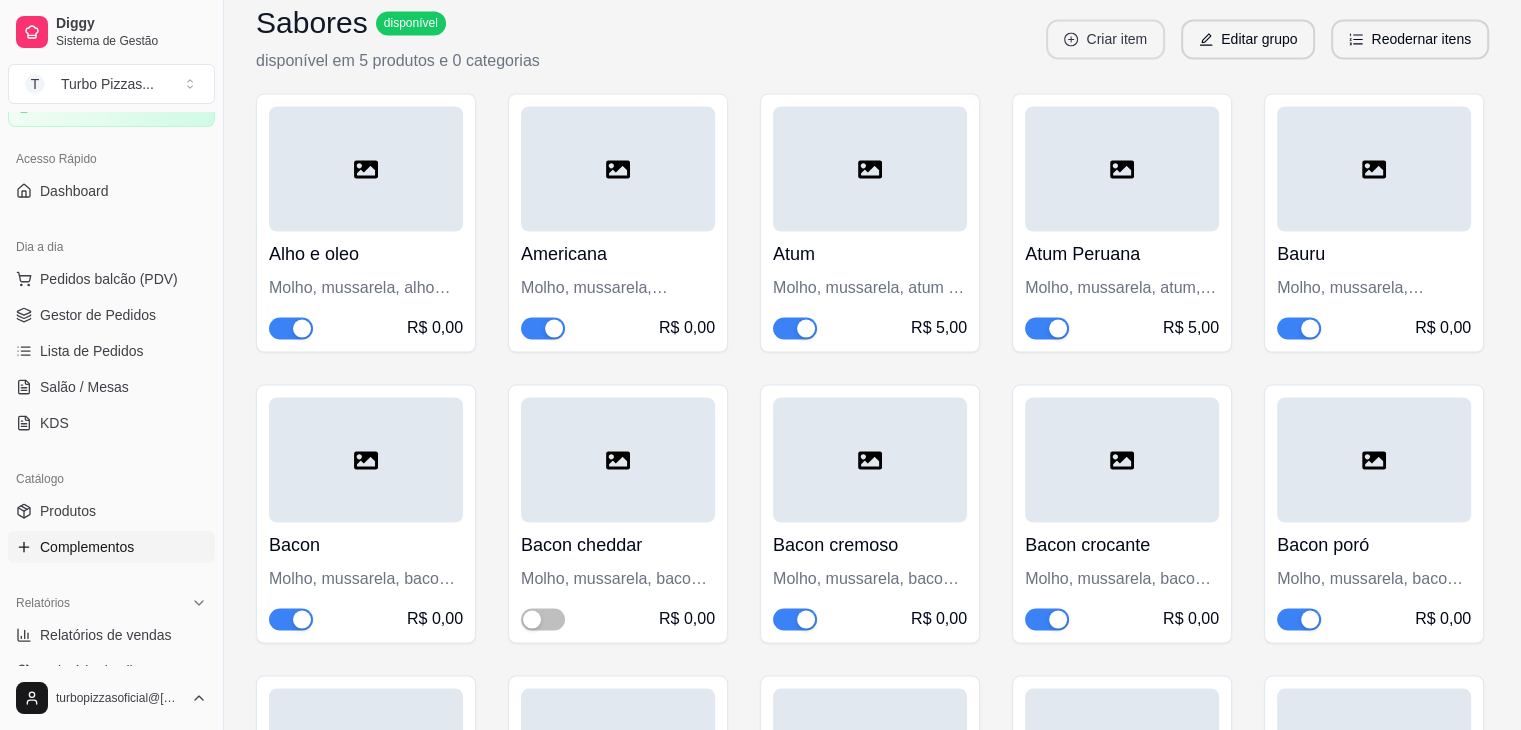 click on "Criar item" at bounding box center [1105, 39] 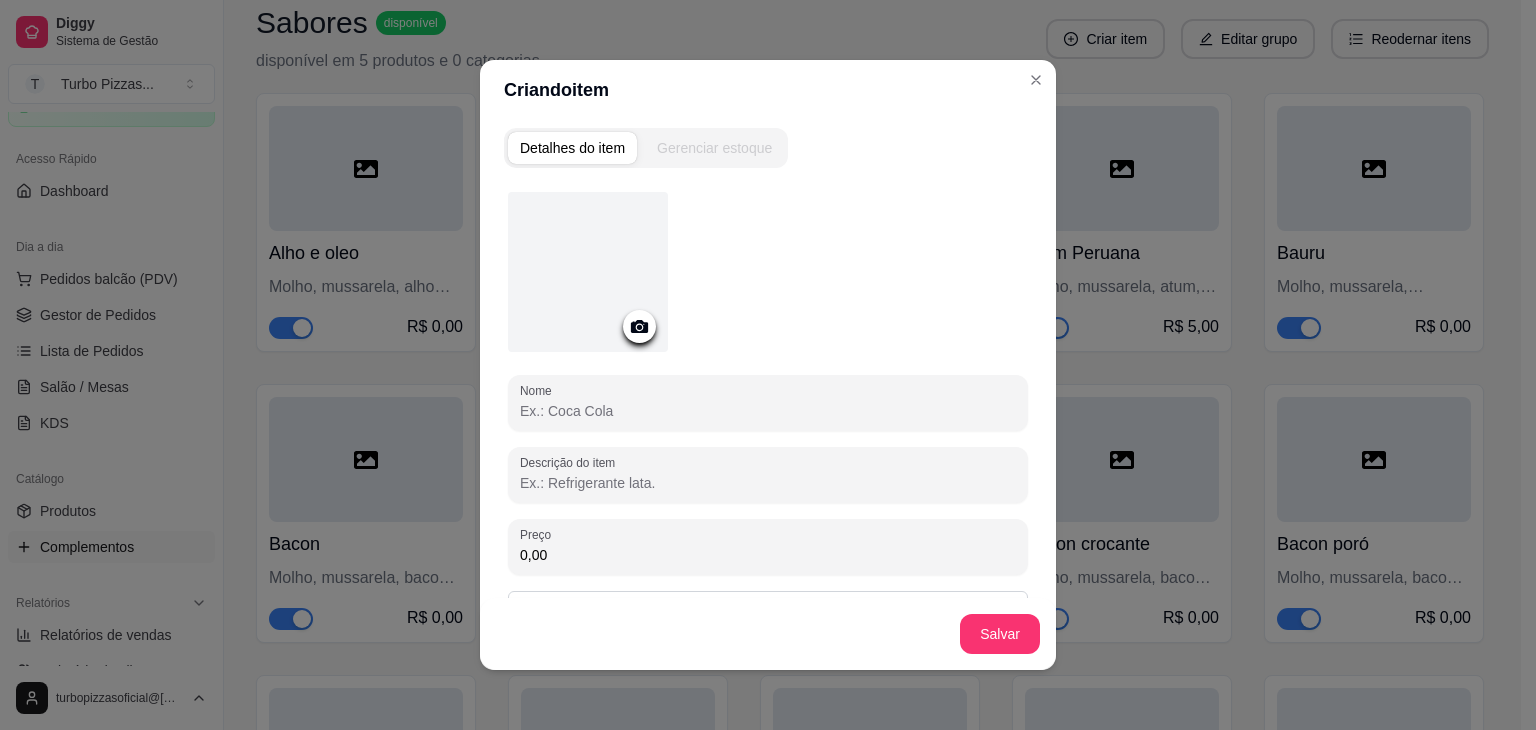 click on "Nome Descrição do item Preço 0,00 Pode repetir esse item Habilitado: o cliente poderá selecionar até o máximo configurado na quantidade do grupo." at bounding box center (768, 438) 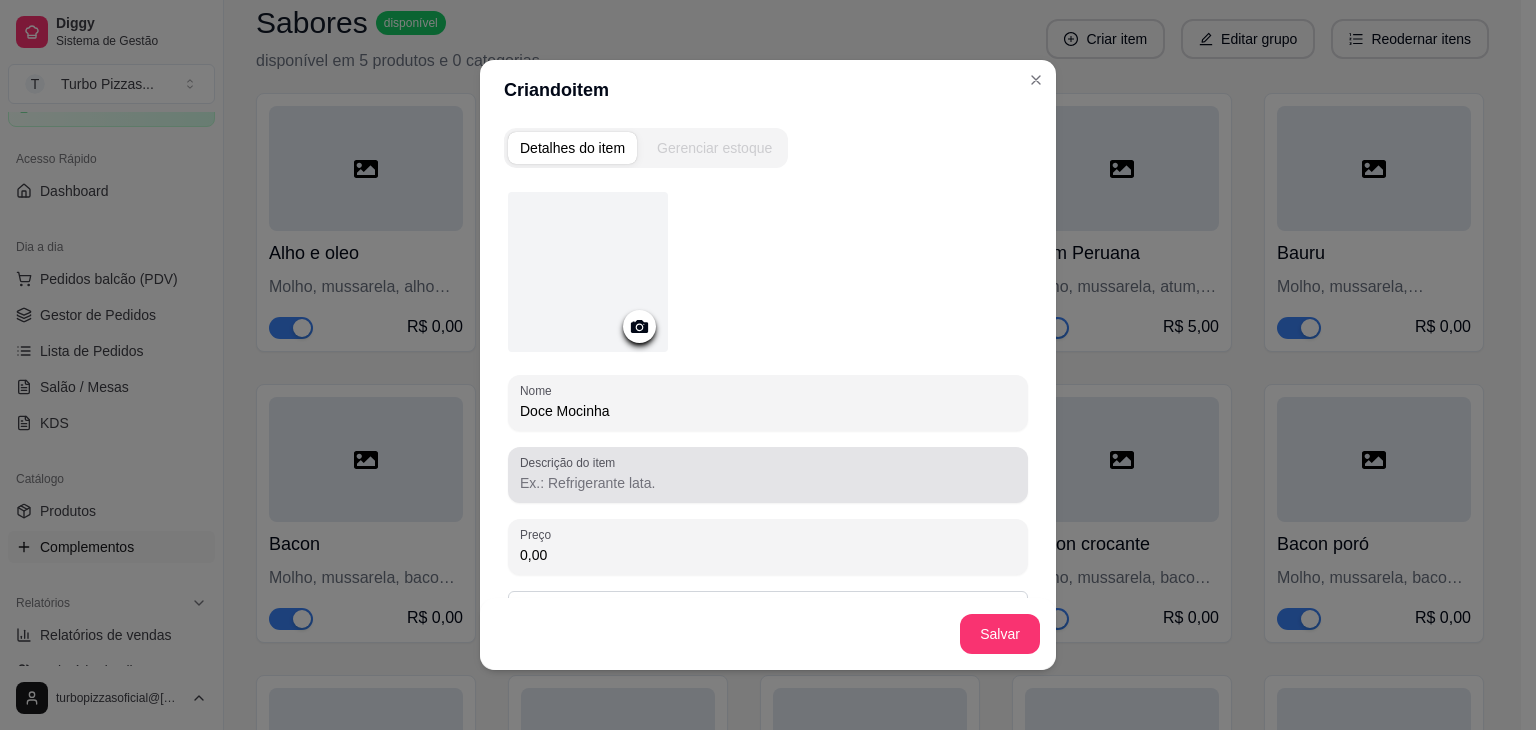 type on "Doce Mocinha" 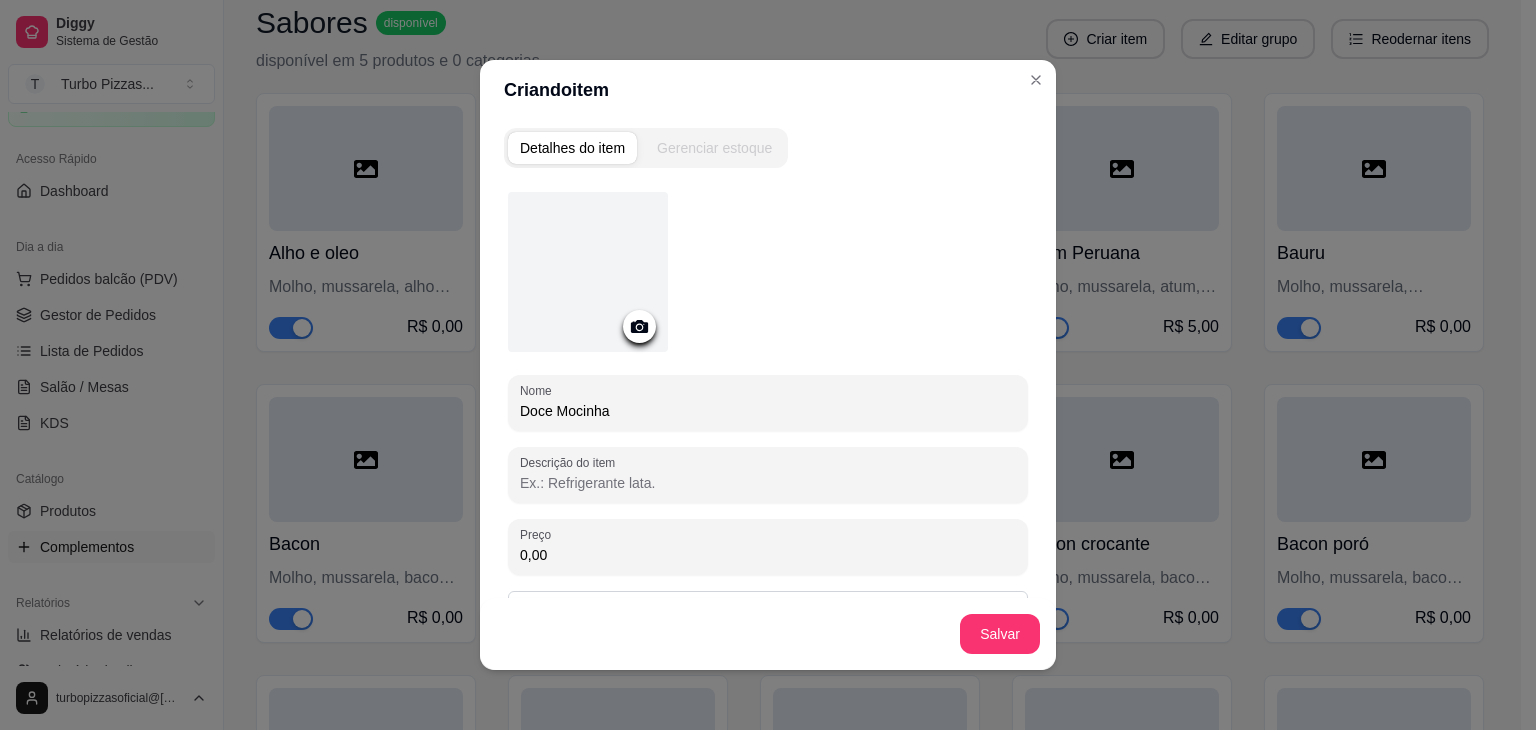 paste on "Mussarela, chocolate ao leite e coco ralado" 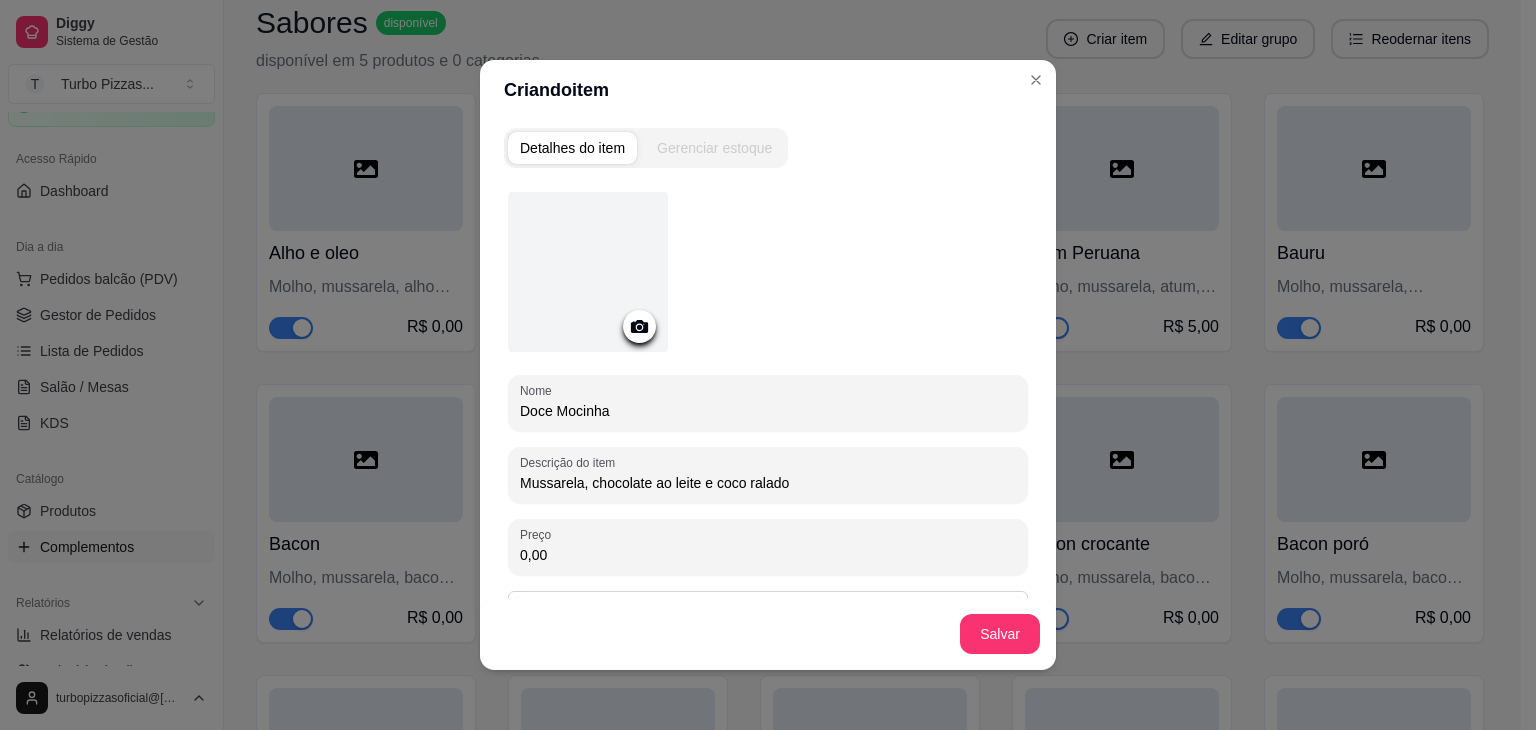 click on "Mussarela, chocolate ao leite e coco ralado" at bounding box center [768, 483] 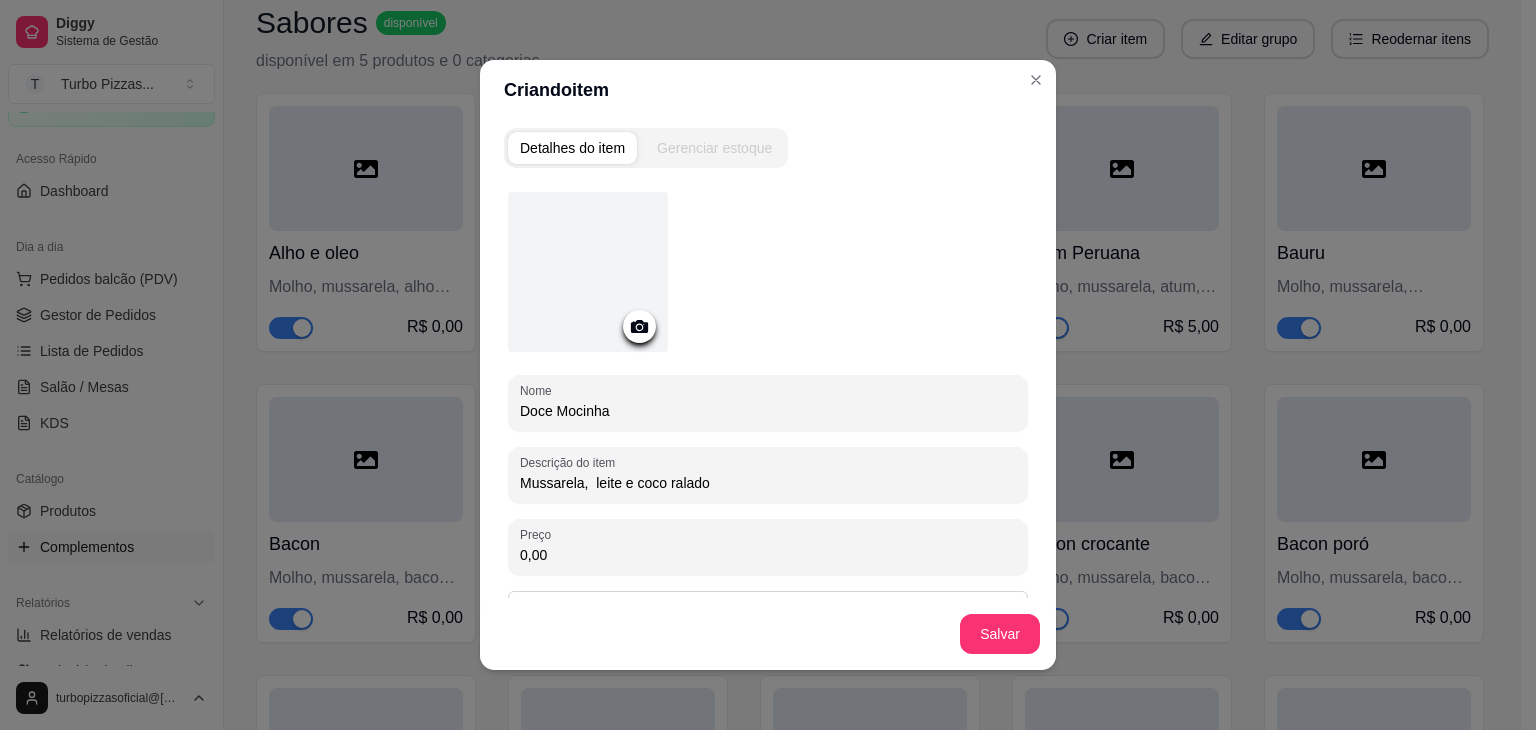 click on "Mussarela,  leite e coco ralado" at bounding box center (768, 483) 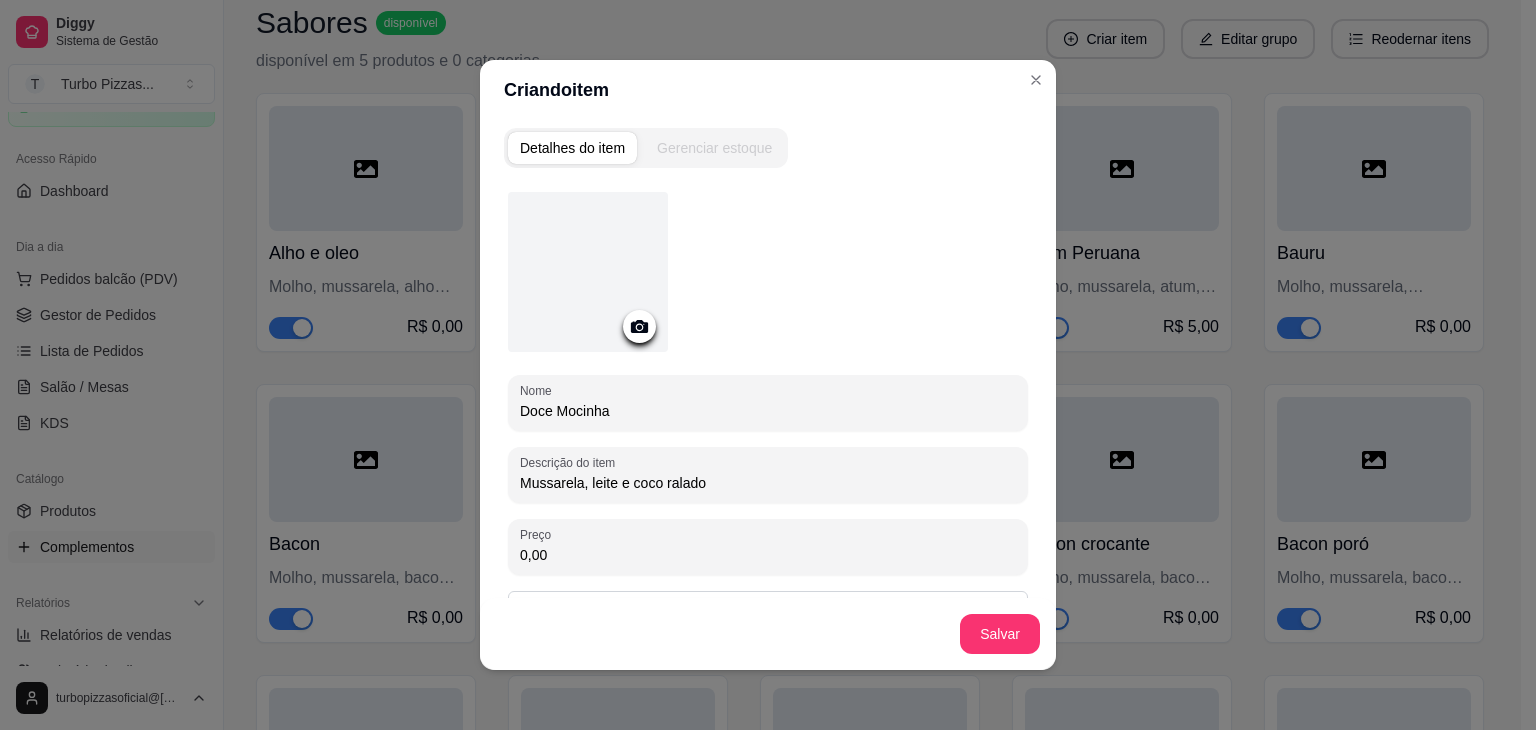 click on "Mussarela, leite e coco ralado" at bounding box center (768, 483) 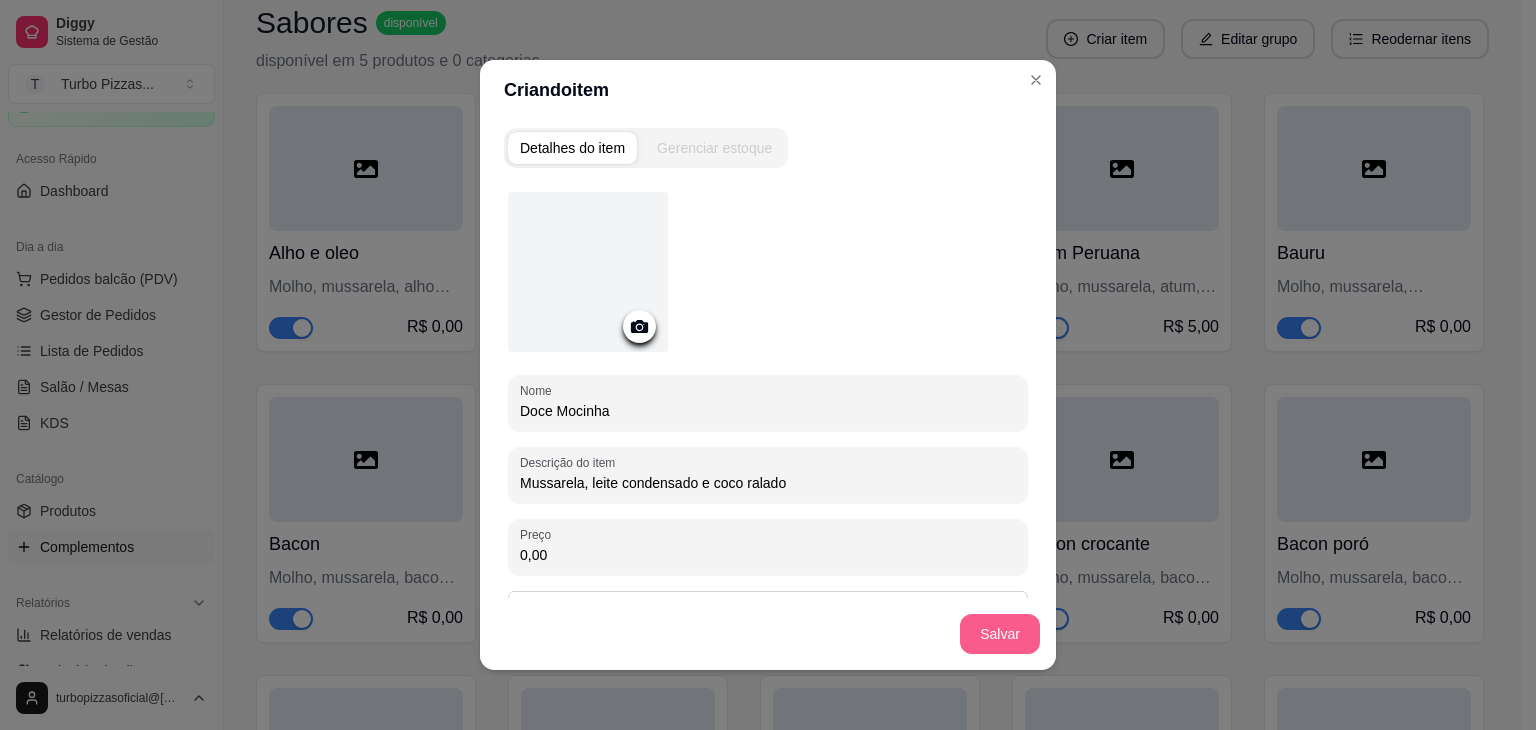 type on "Mussarela, leite condensado e coco ralado" 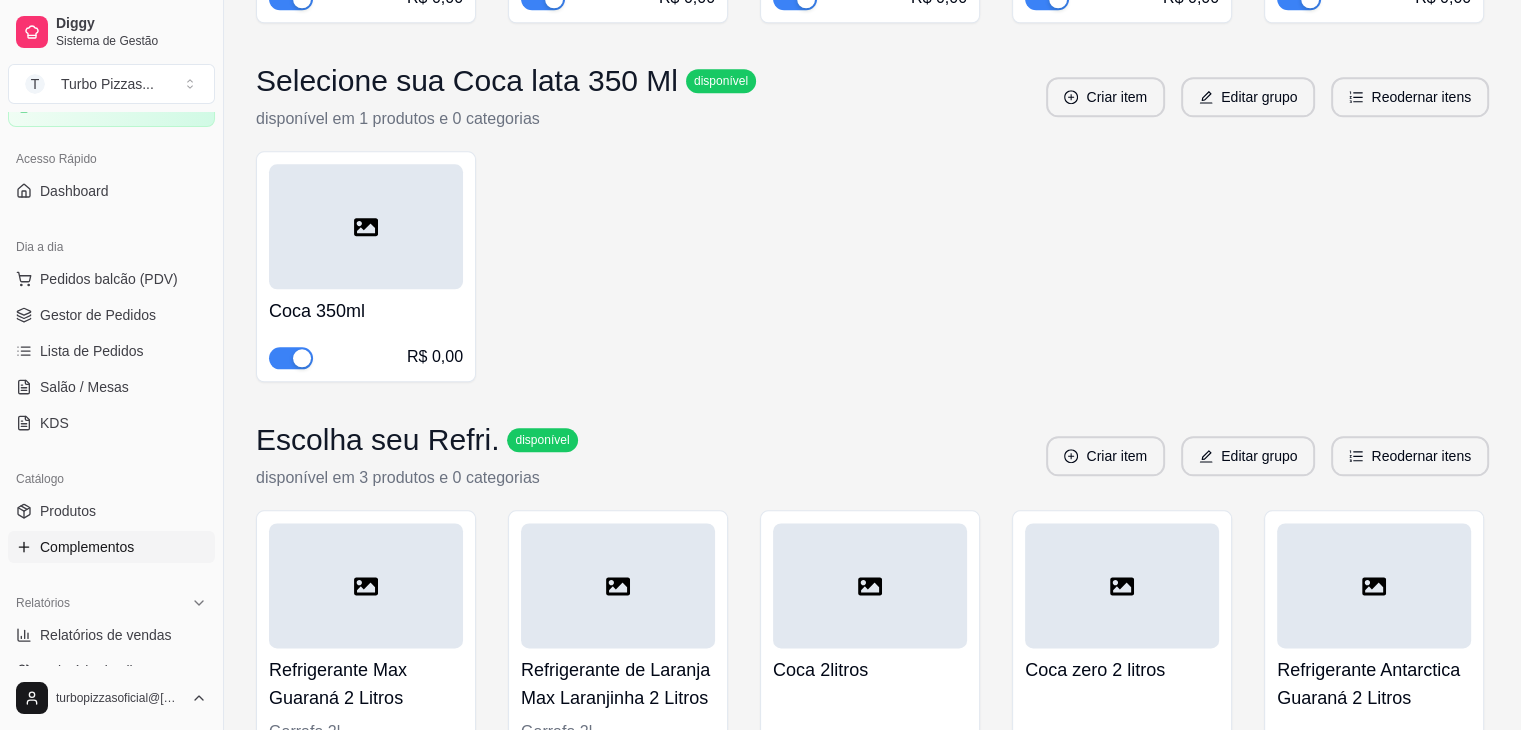 scroll, scrollTop: 9367, scrollLeft: 0, axis: vertical 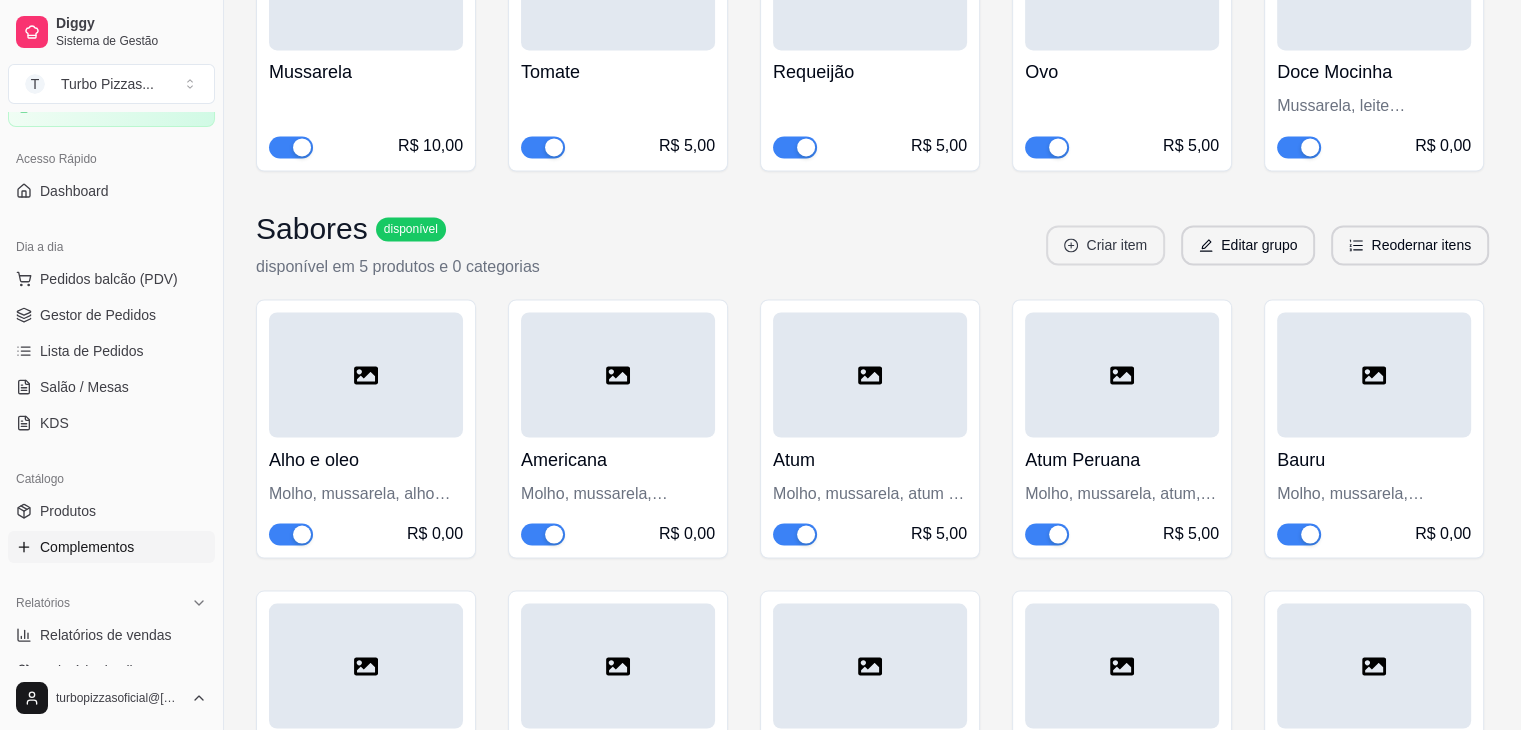 click on "Criar item" at bounding box center (1105, 245) 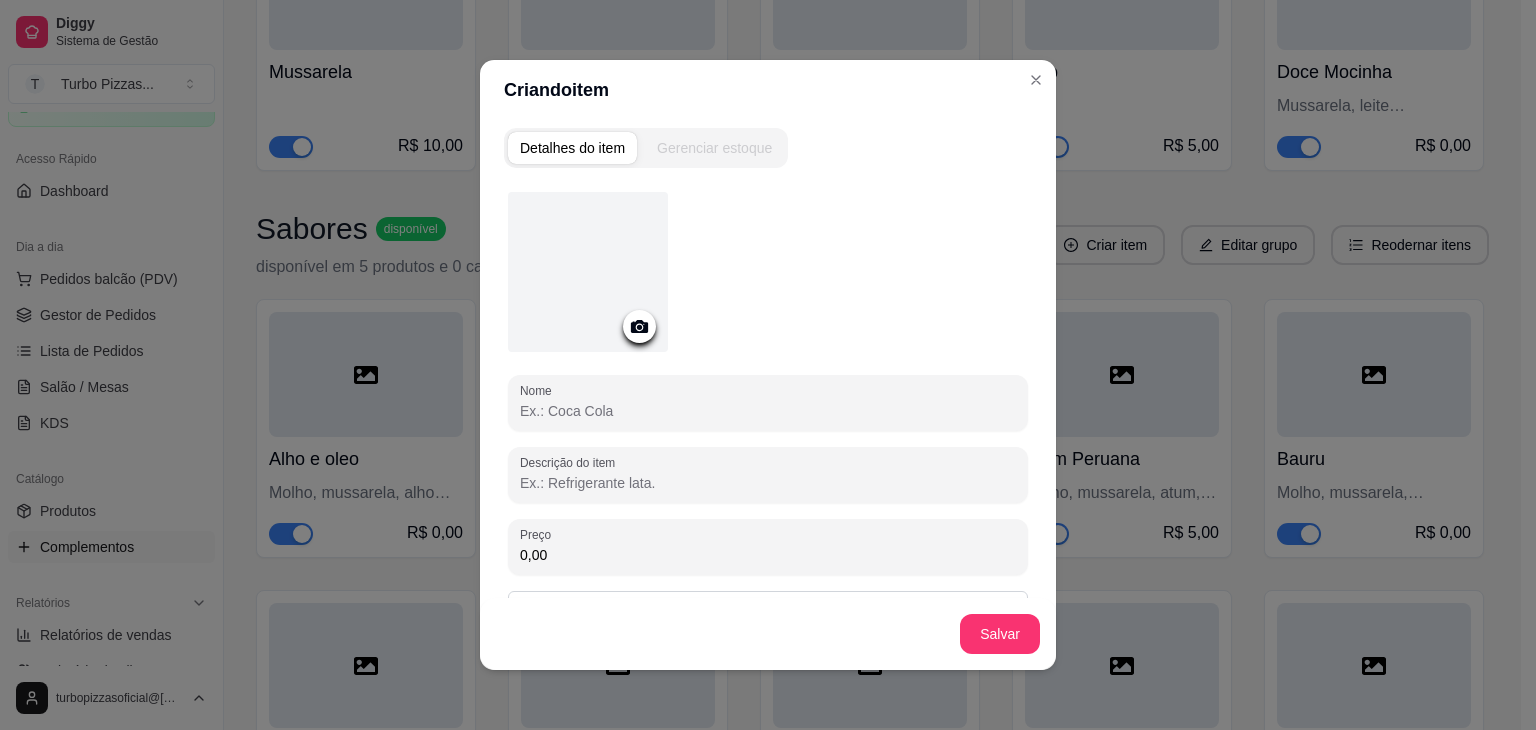 click on "Nome" at bounding box center [768, 411] 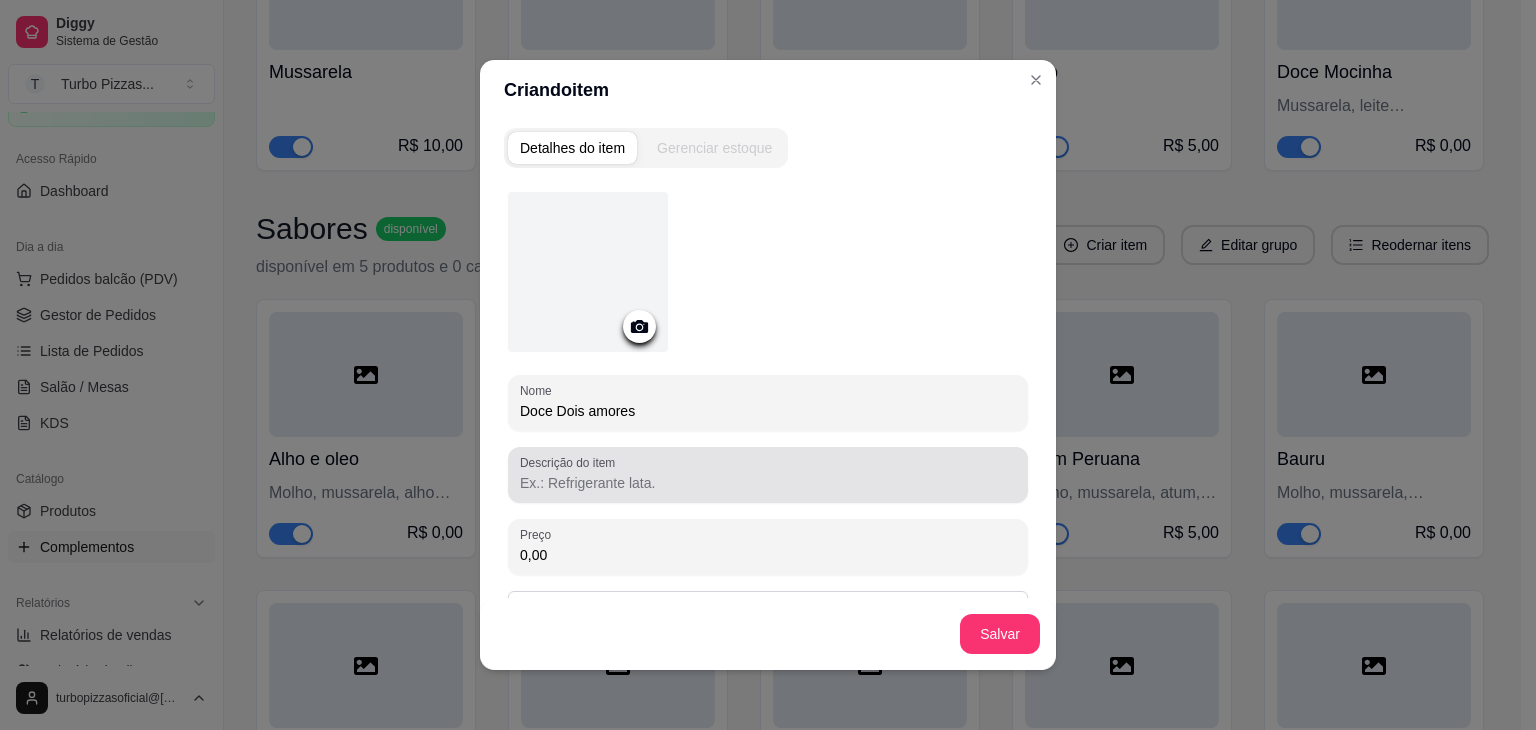 type on "Doce Dois amores" 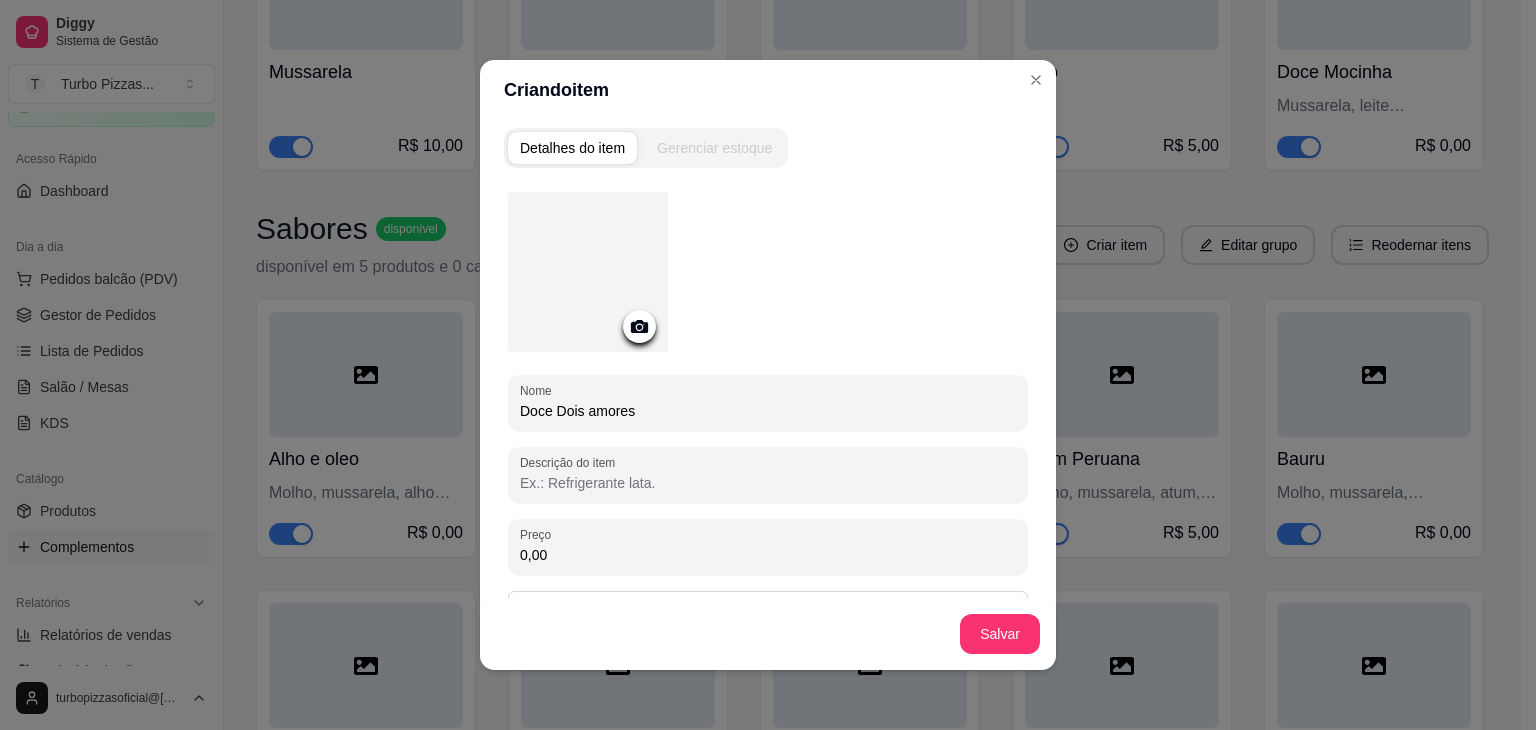 paste on "Mussarela, chocolate ao leite e coco ralado" 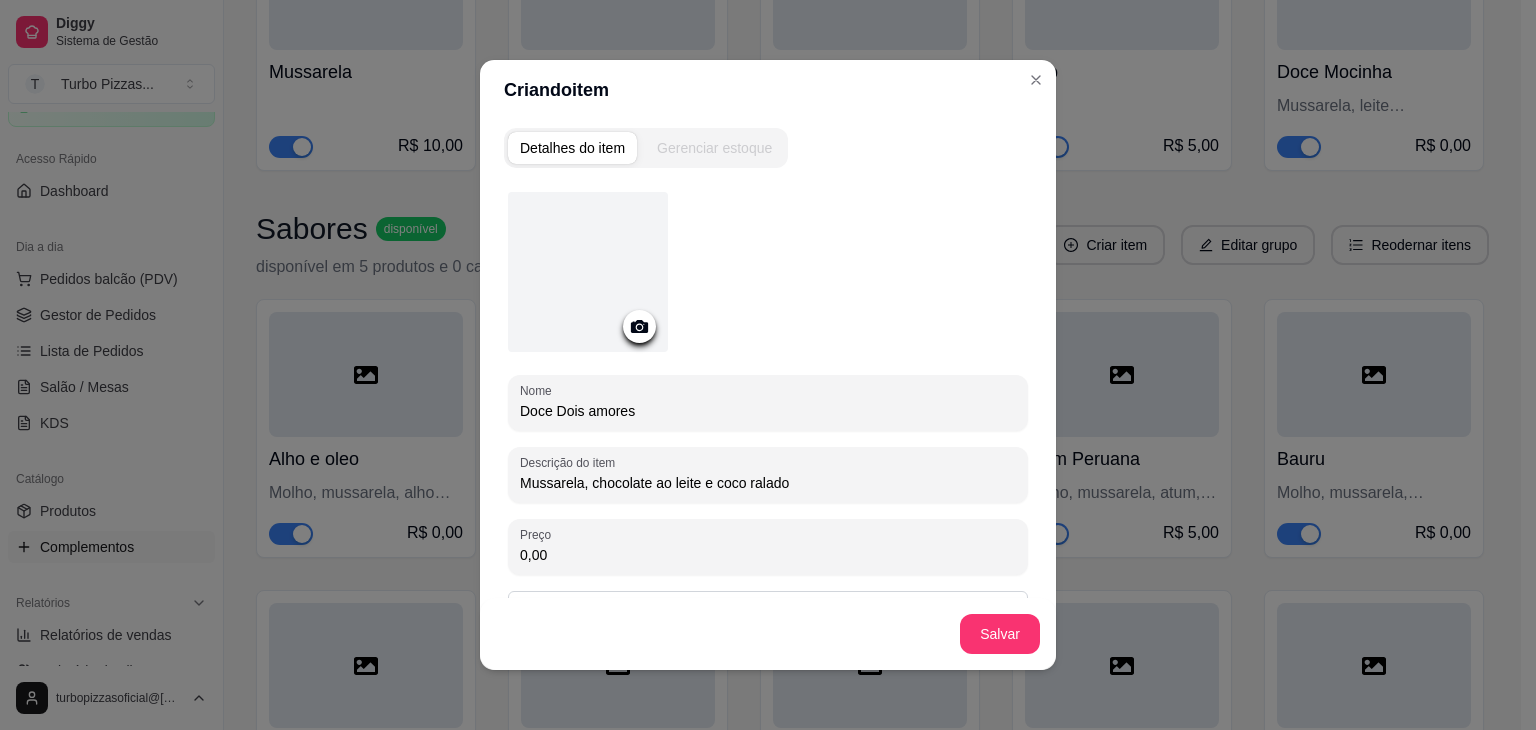 click on "Mussarela, chocolate ao leite e coco ralado" at bounding box center [768, 483] 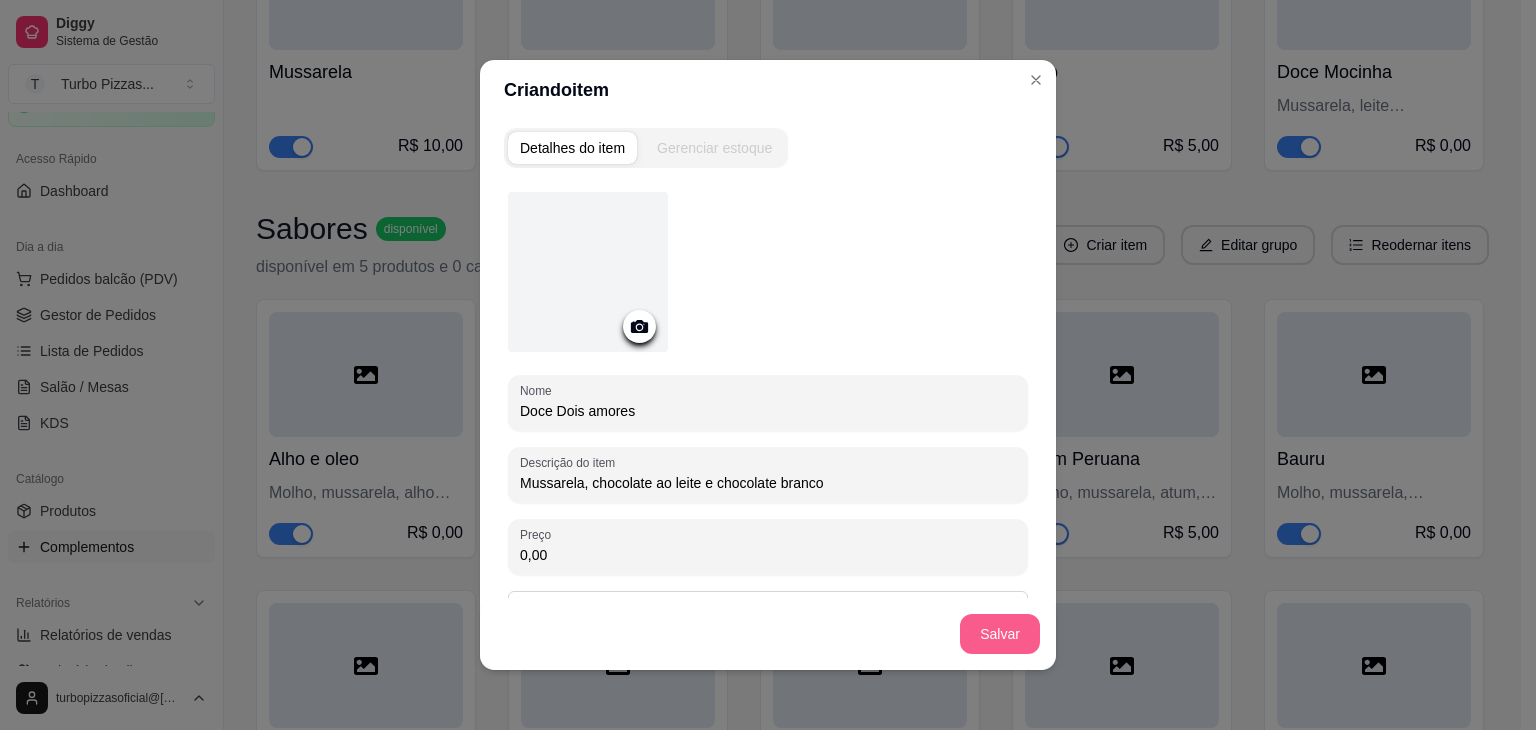 type on "Mussarela, chocolate ao leite e chocolate branco" 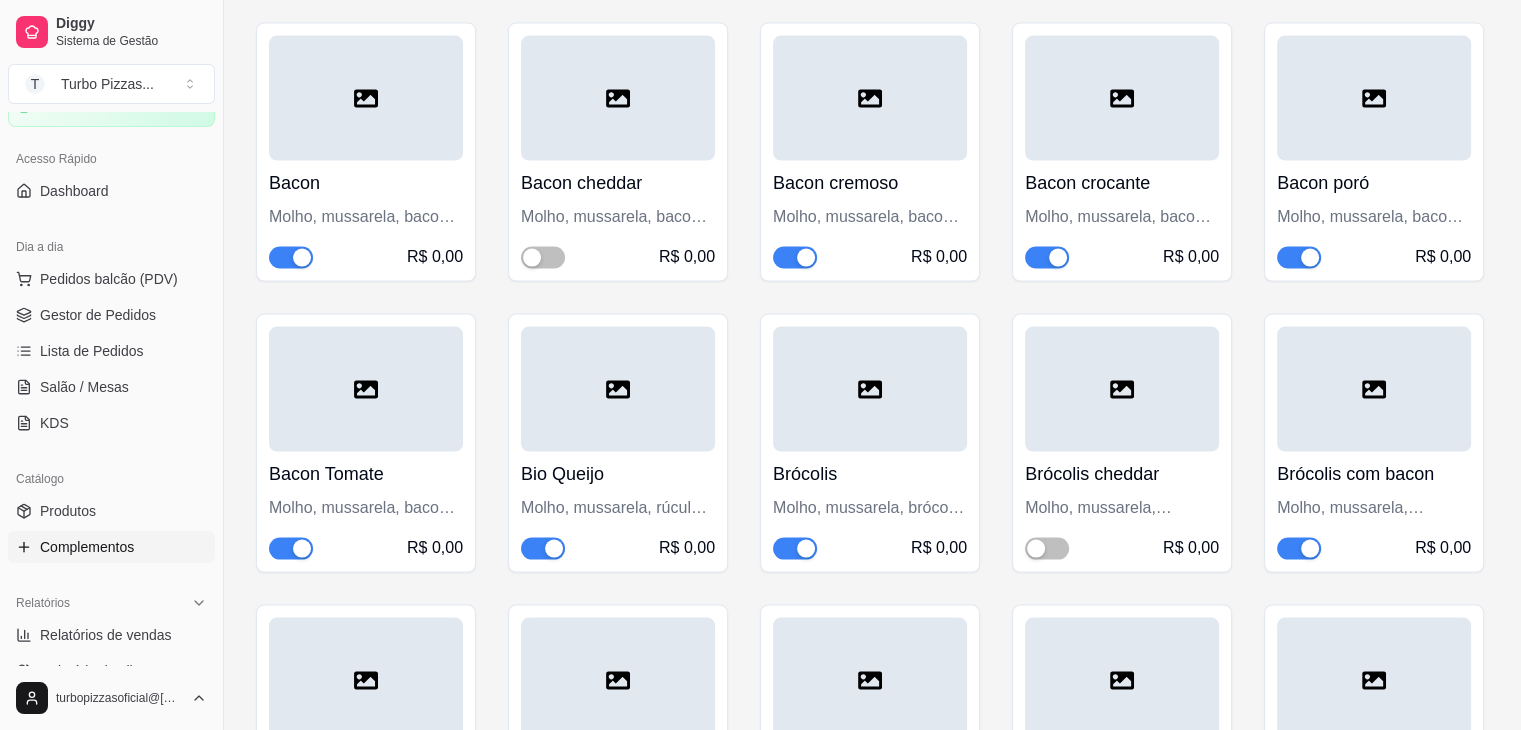 scroll, scrollTop: 3494, scrollLeft: 0, axis: vertical 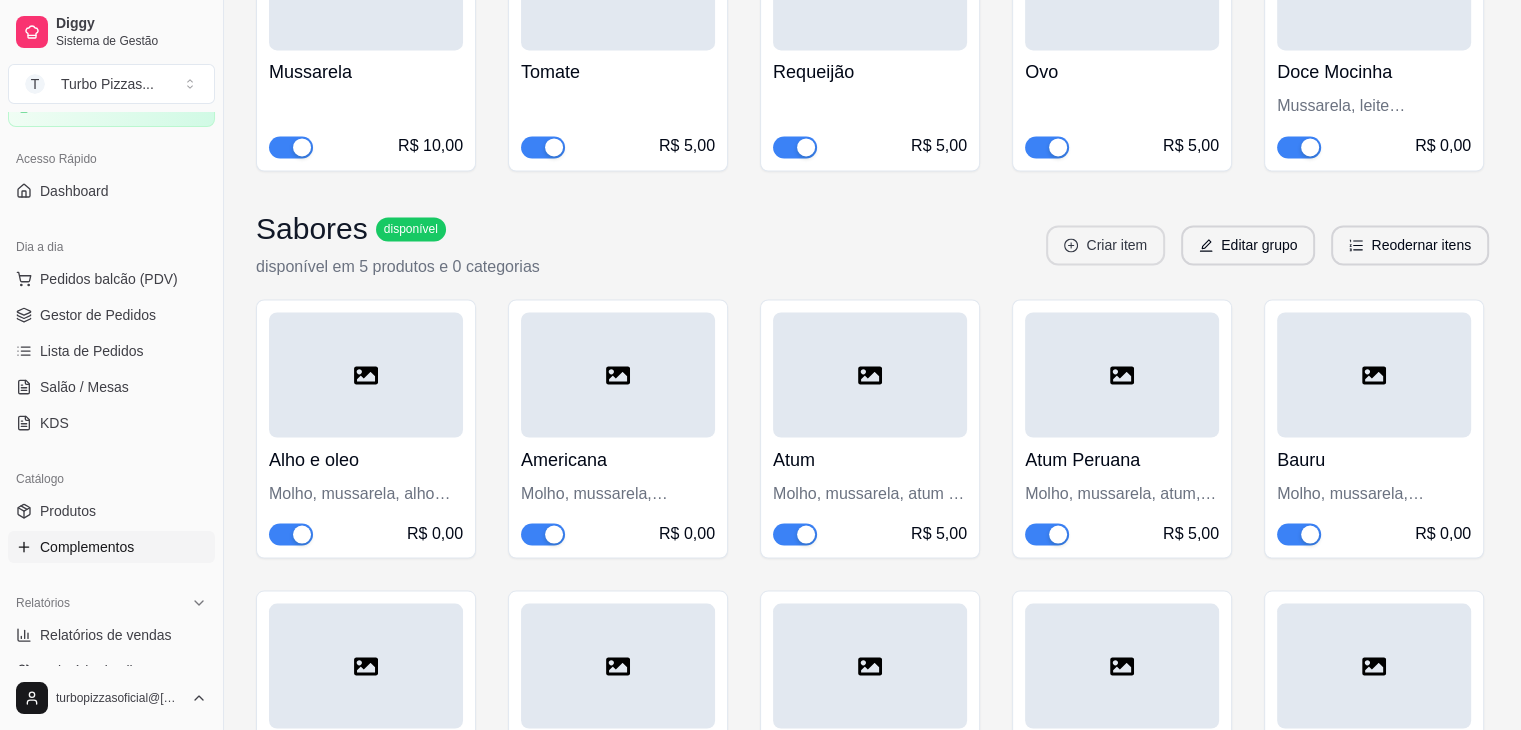 click on "Criar item" at bounding box center (1105, 245) 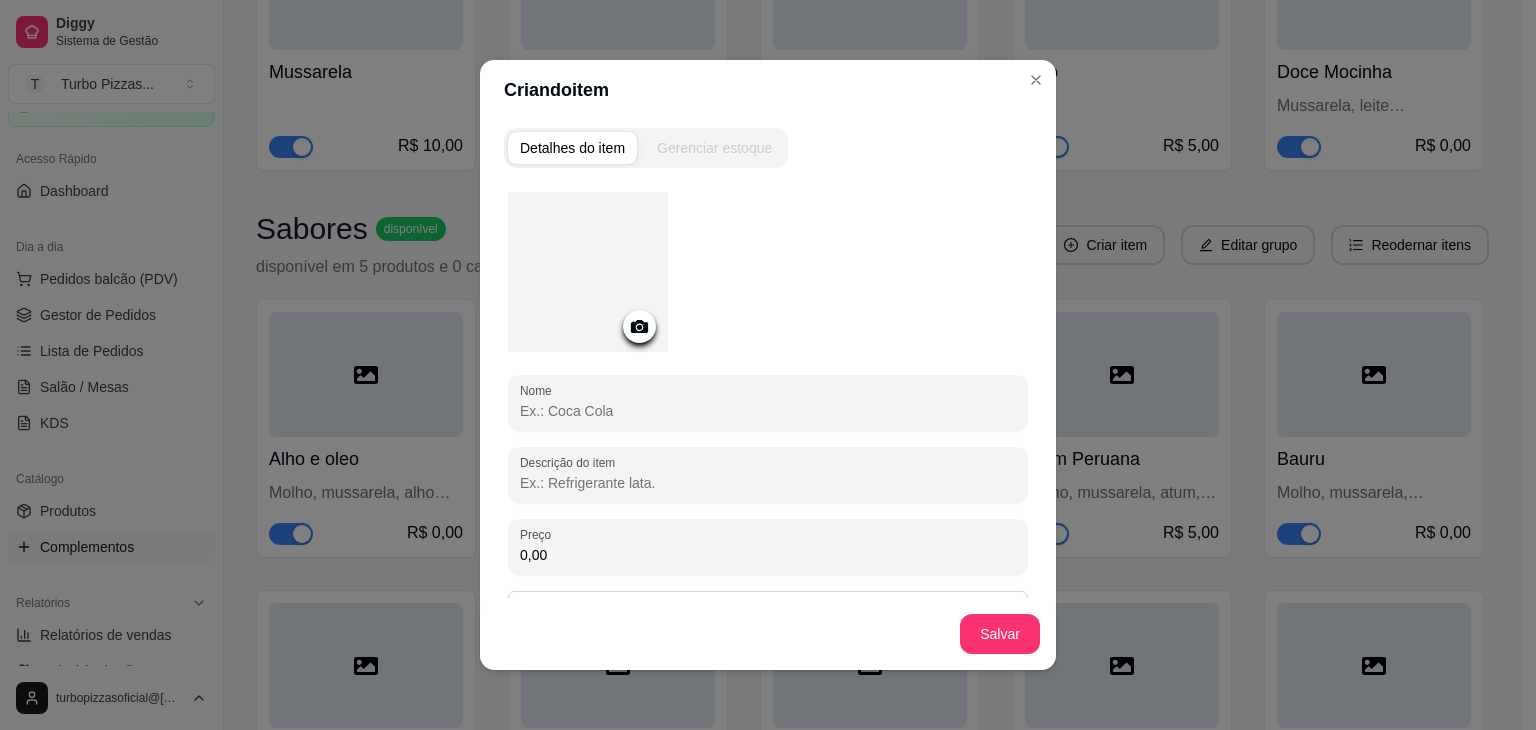 click on "Nome" at bounding box center [768, 411] 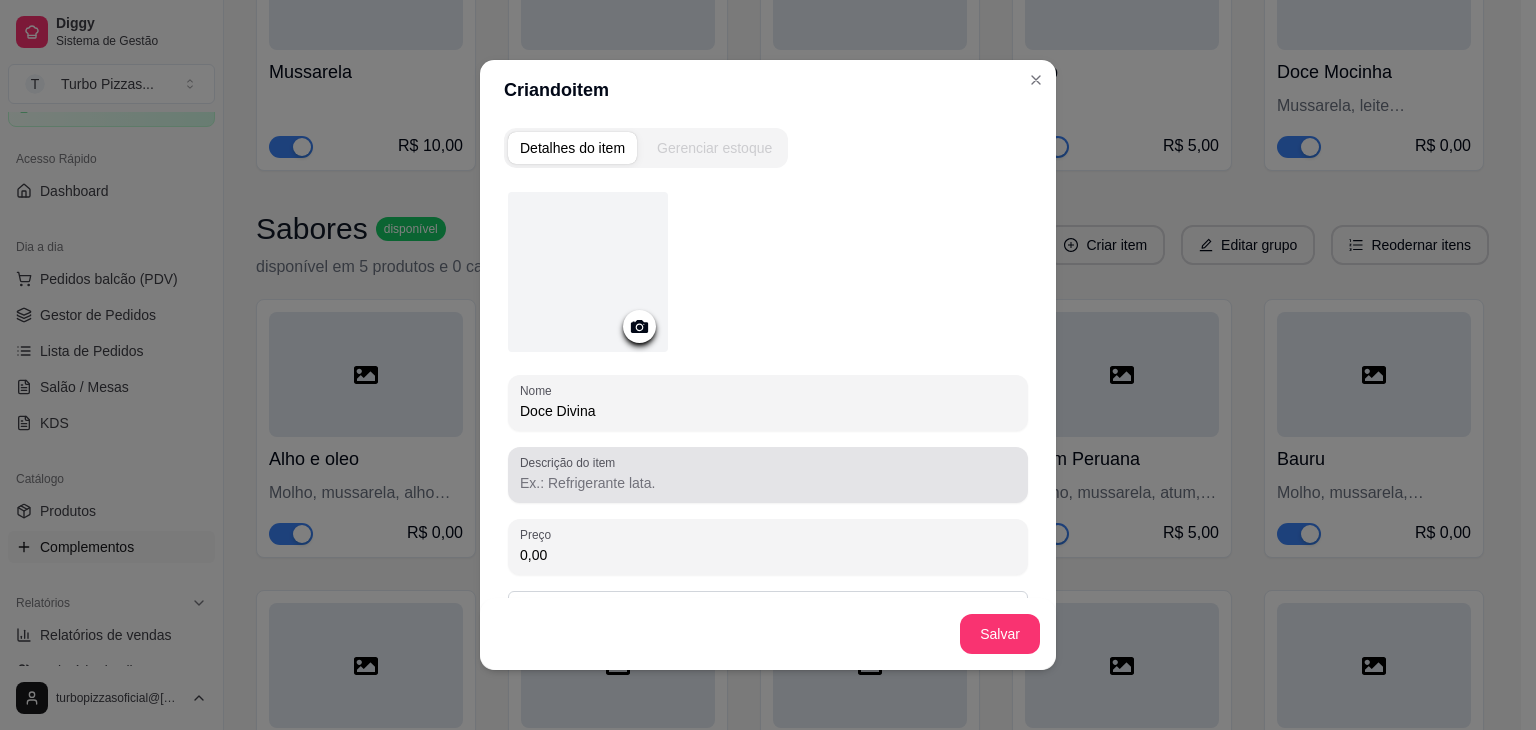 type on "Doce Divina" 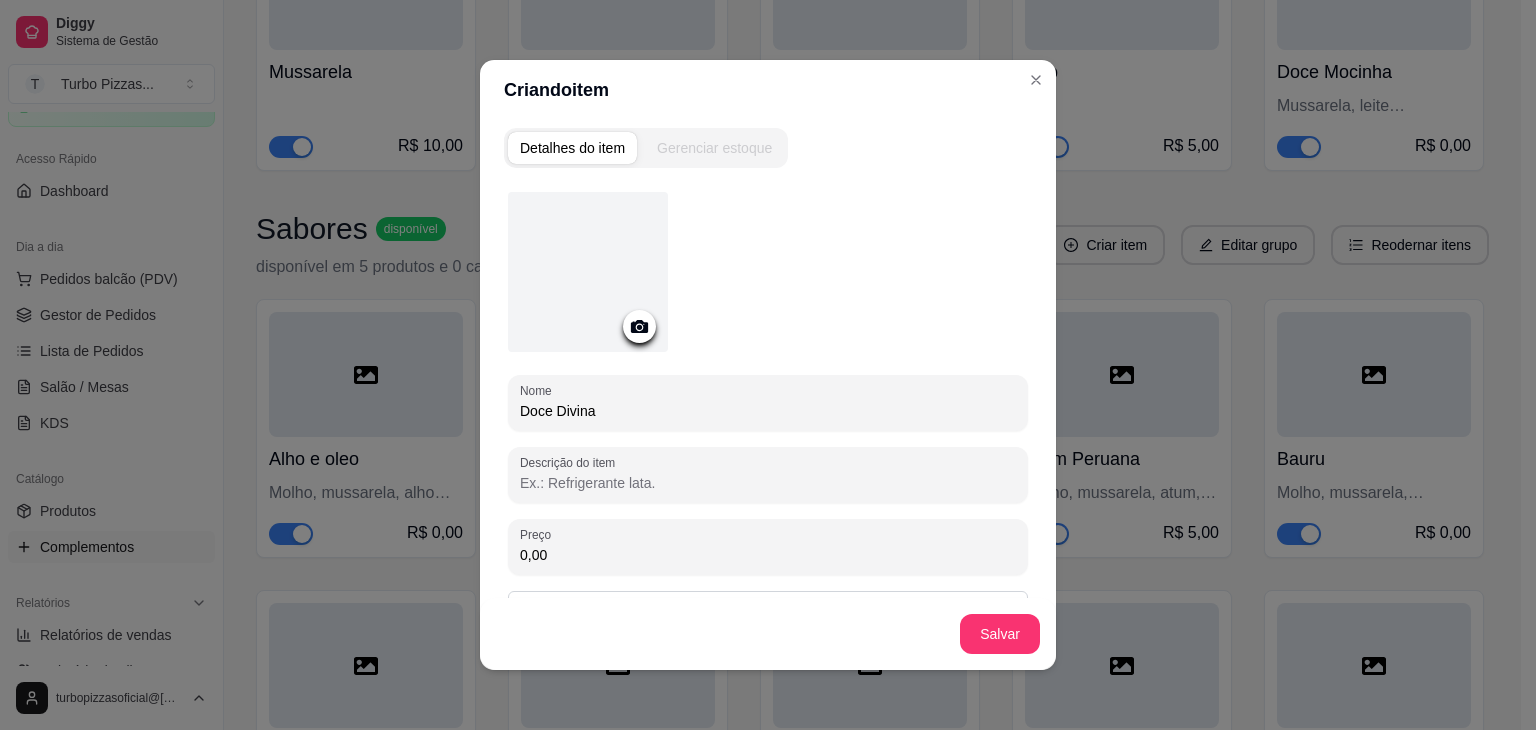 paste on "Mussarela, chocolate ao leite e coco ralado" 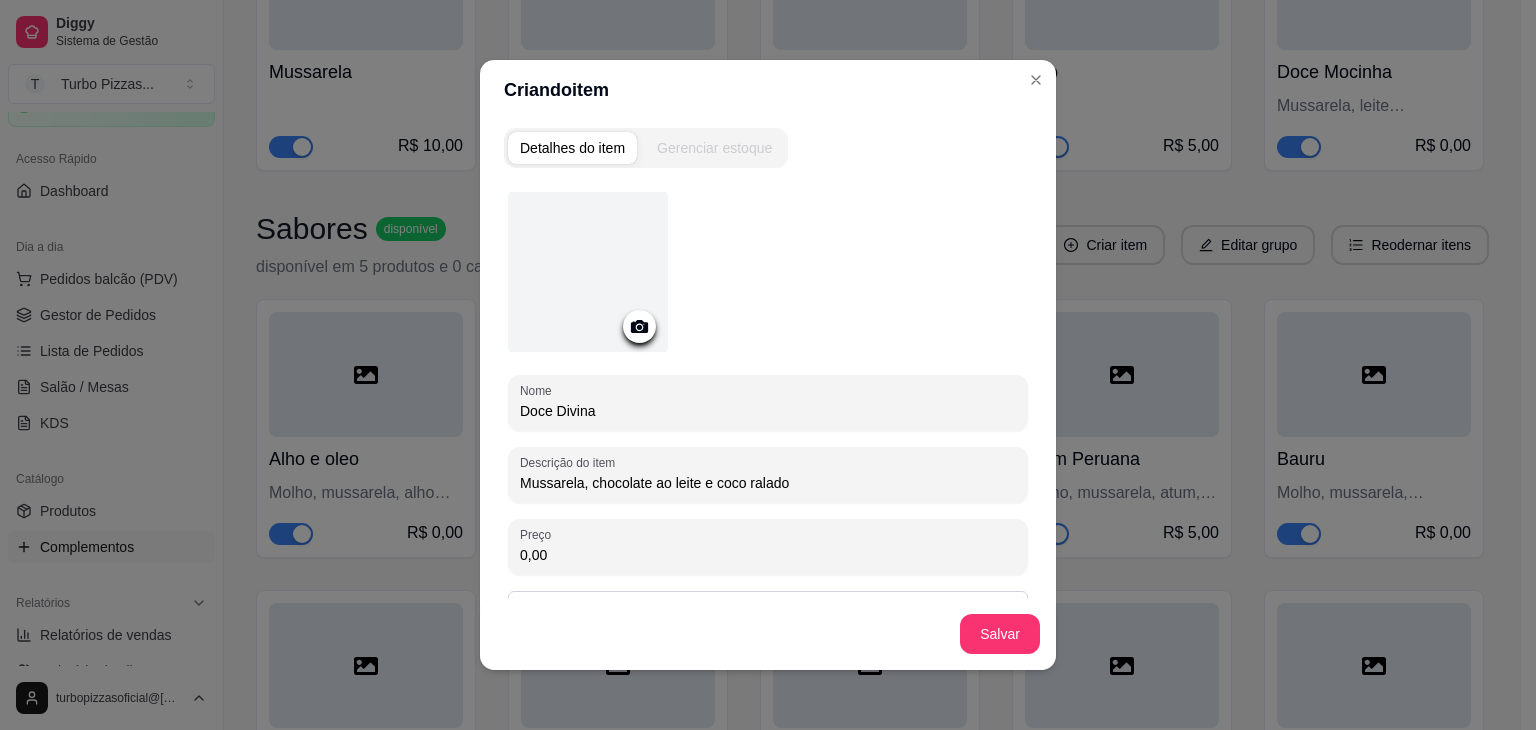 click on "Mussarela, chocolate ao leite e coco ralado" at bounding box center [768, 483] 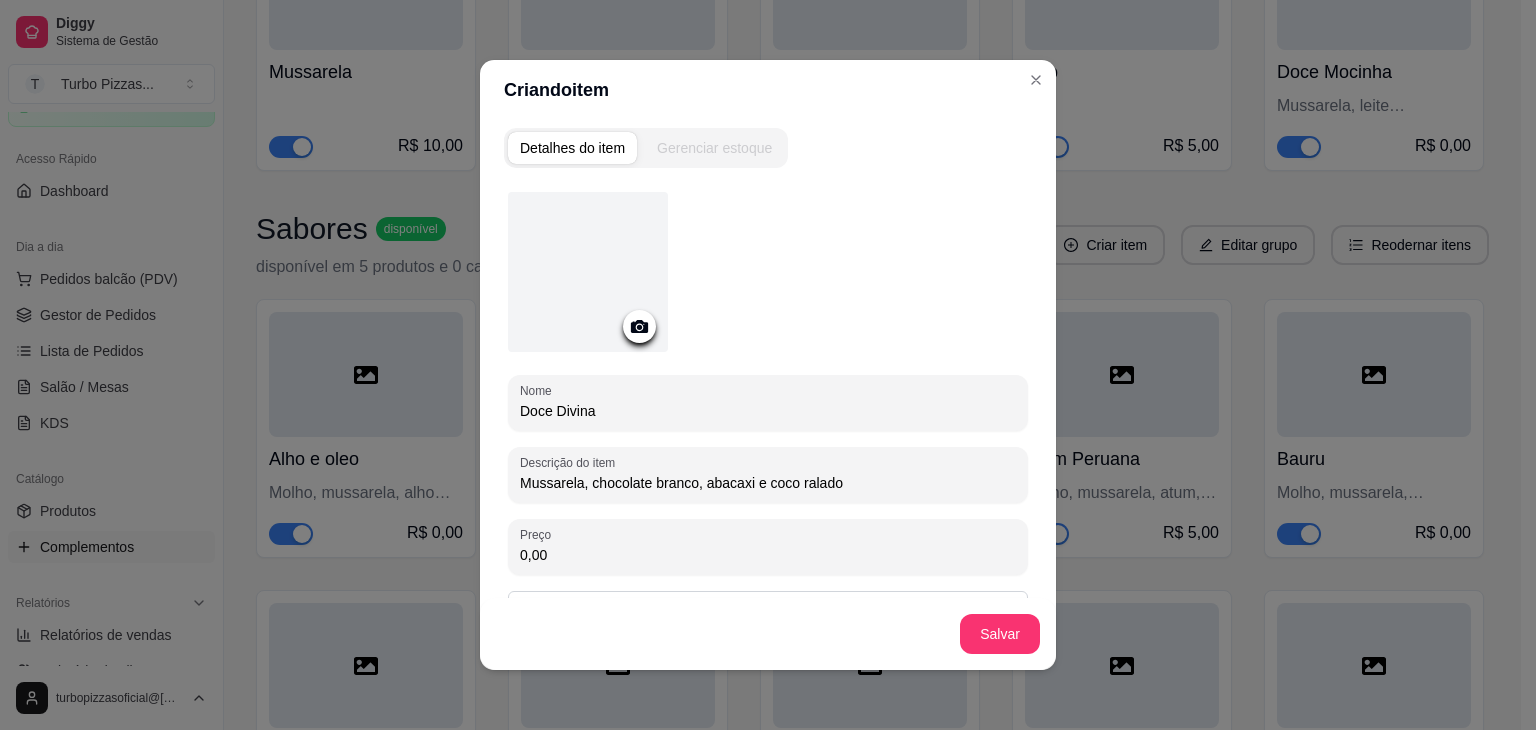 drag, startPoint x: 891, startPoint y: 481, endPoint x: 510, endPoint y: 500, distance: 381.47345 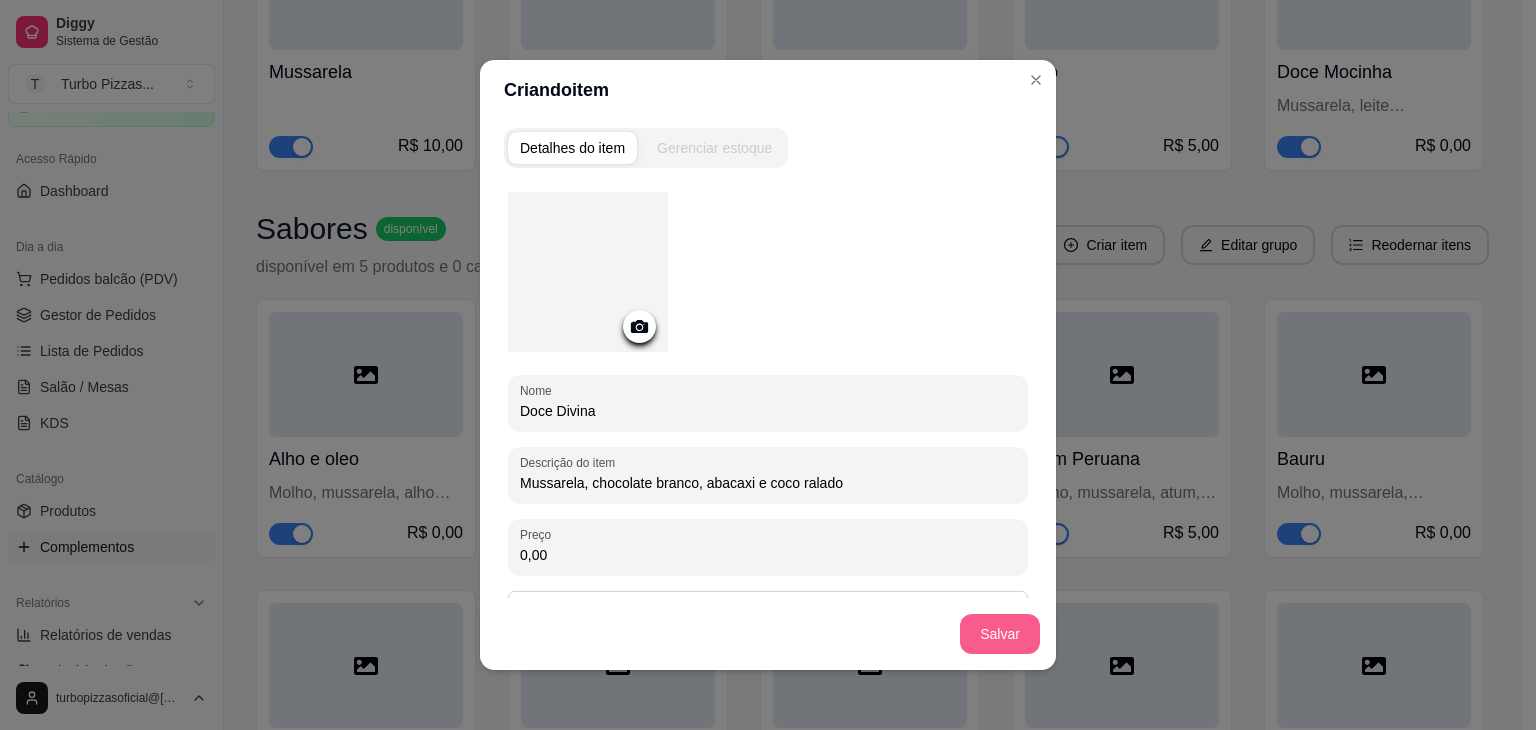type on "Mussarela, chocolate branco, abacaxi e coco ralado" 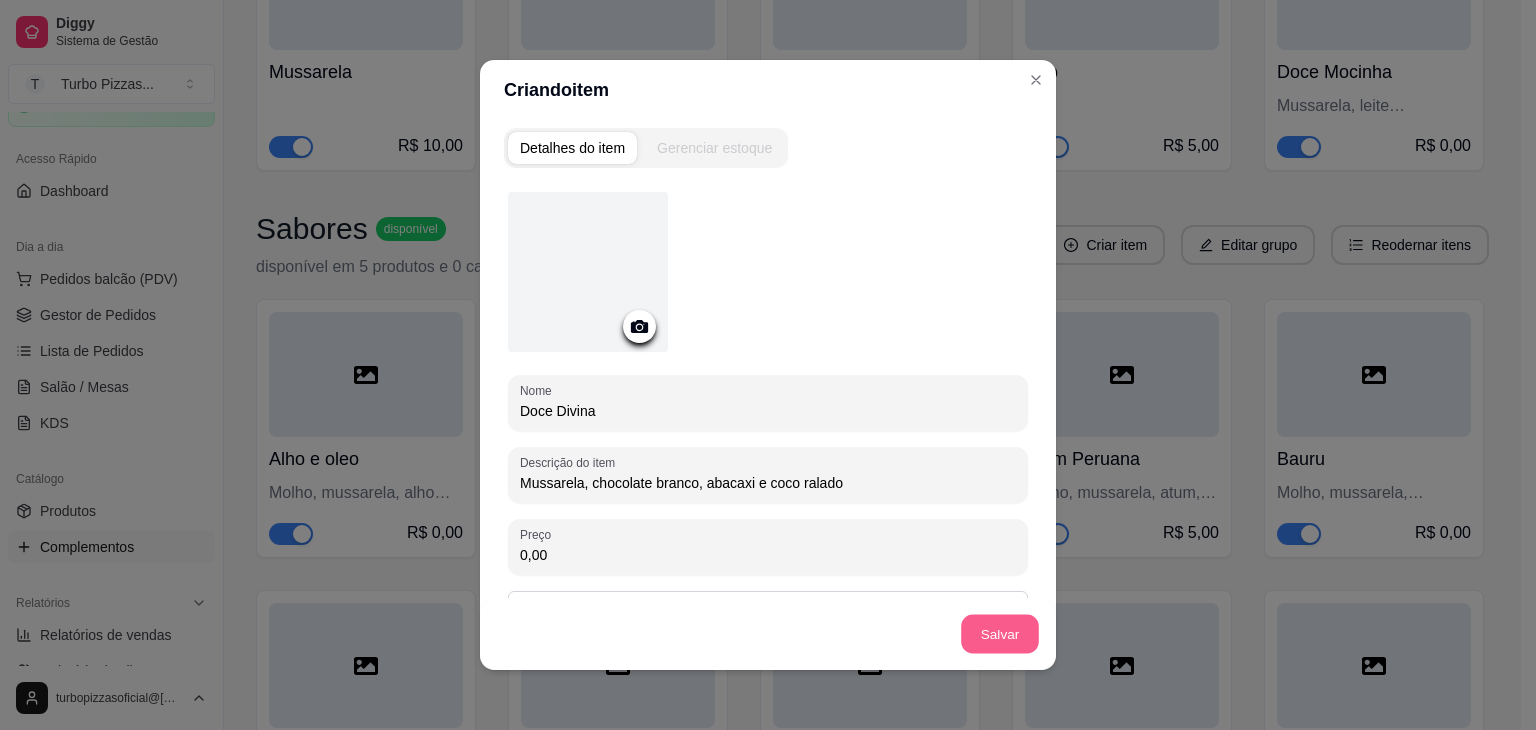 click on "Salvar" at bounding box center [1000, 634] 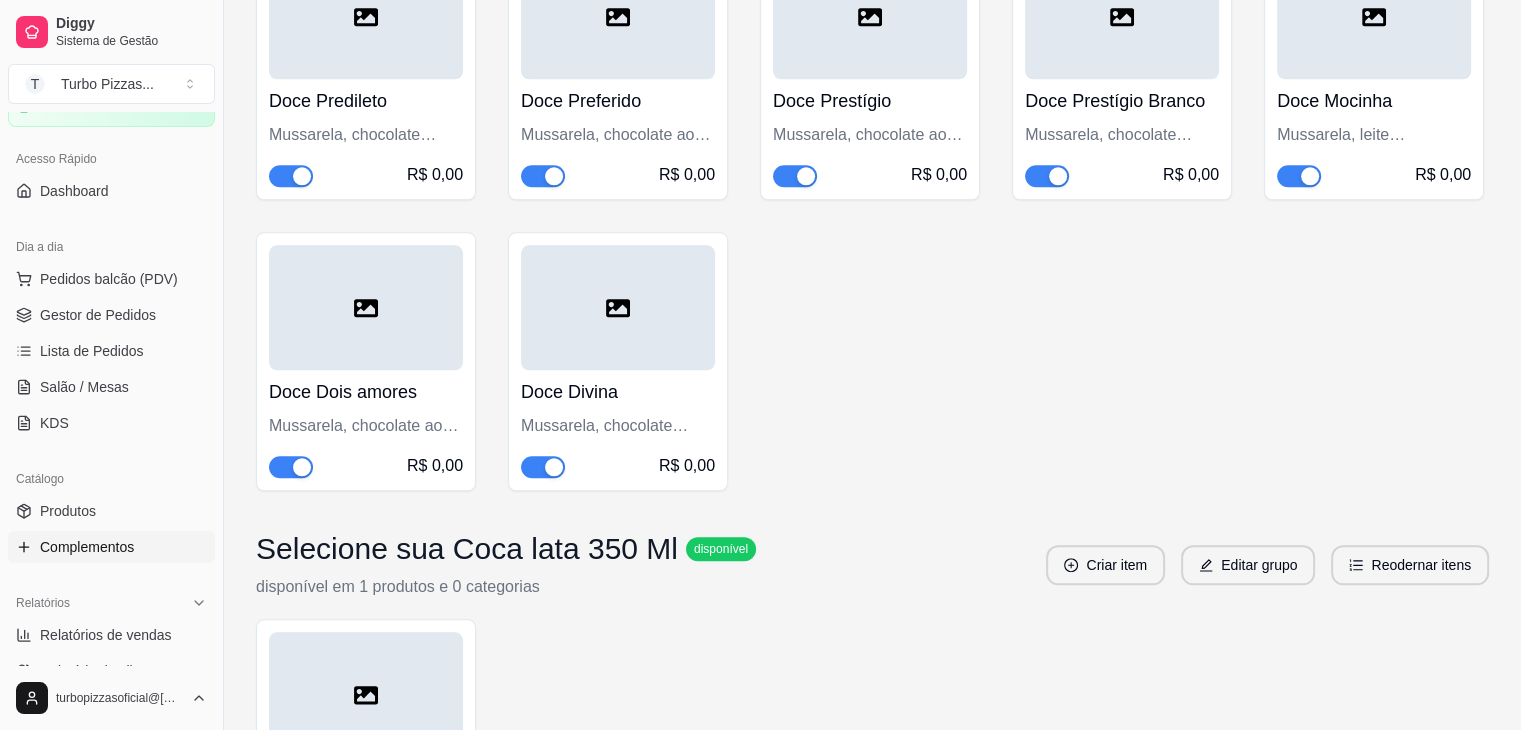 scroll, scrollTop: 9728, scrollLeft: 0, axis: vertical 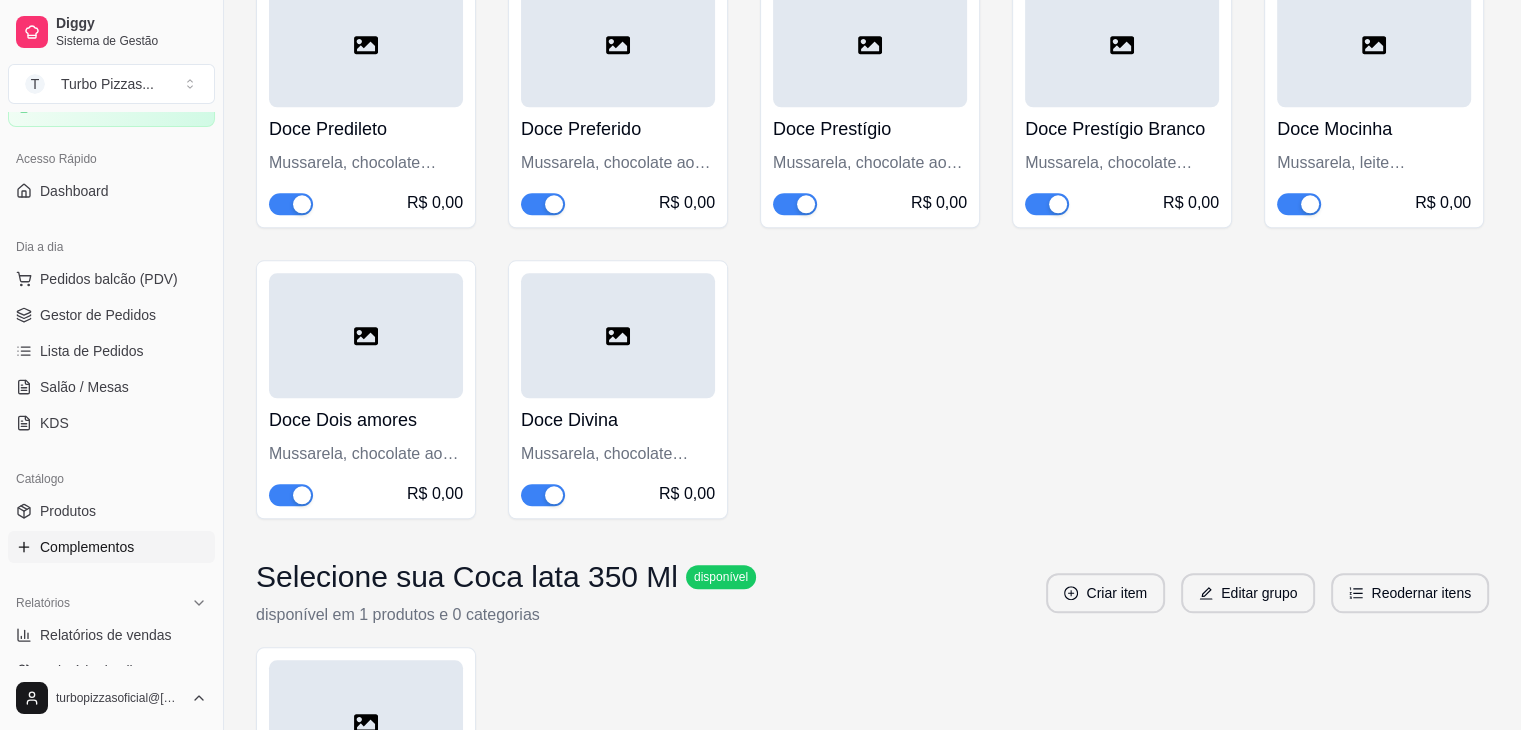 click at bounding box center (543, 495) 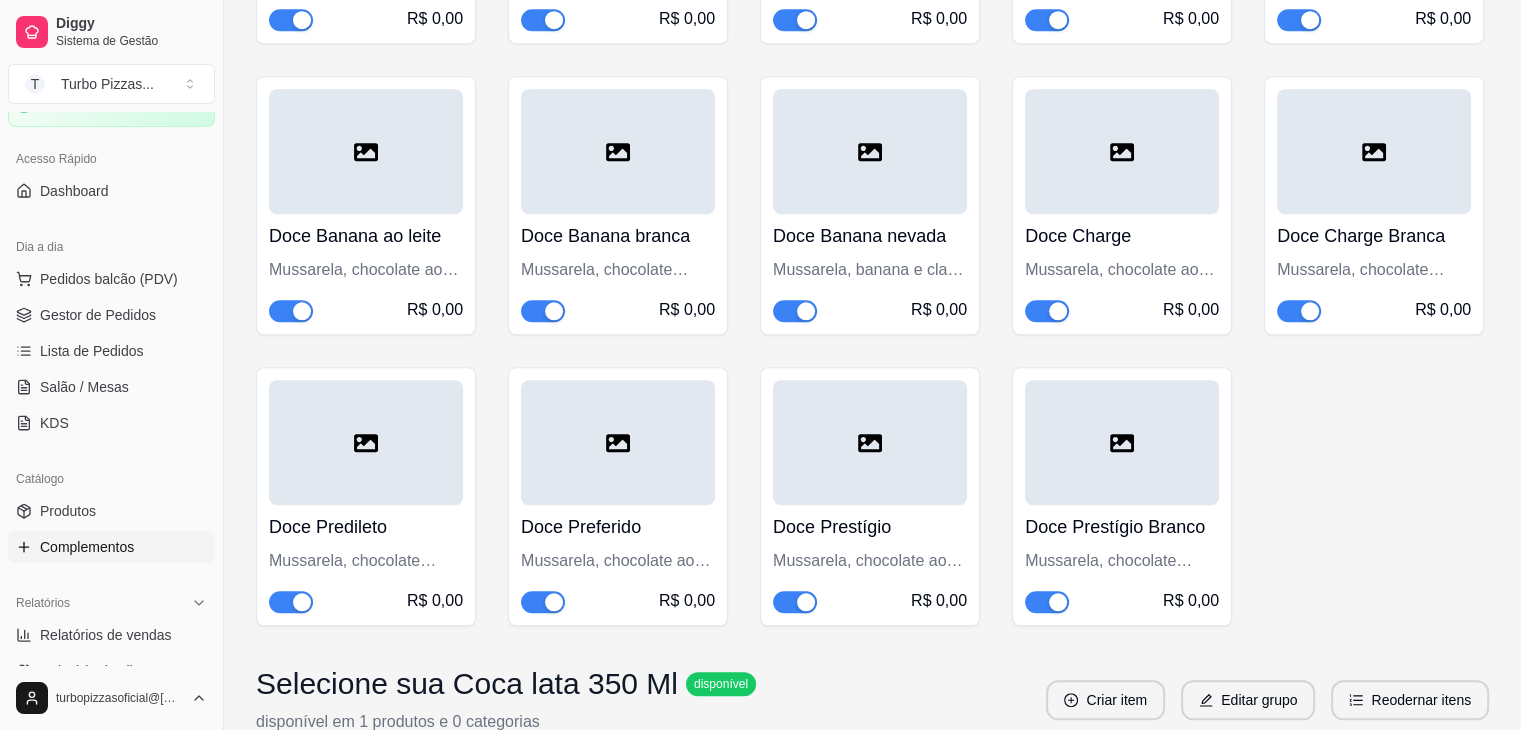 scroll, scrollTop: 9401, scrollLeft: 0, axis: vertical 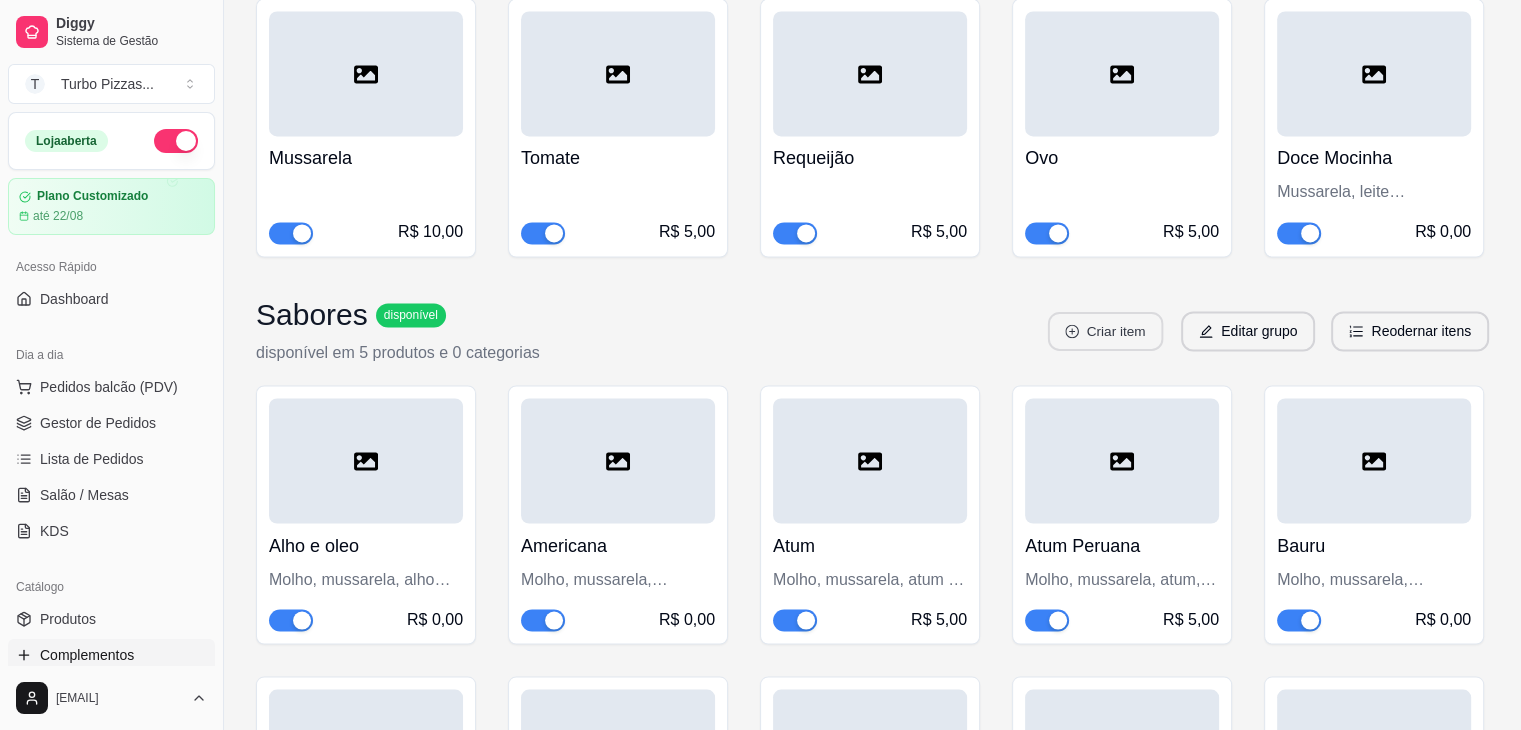 click on "Criar item" at bounding box center [1105, 331] 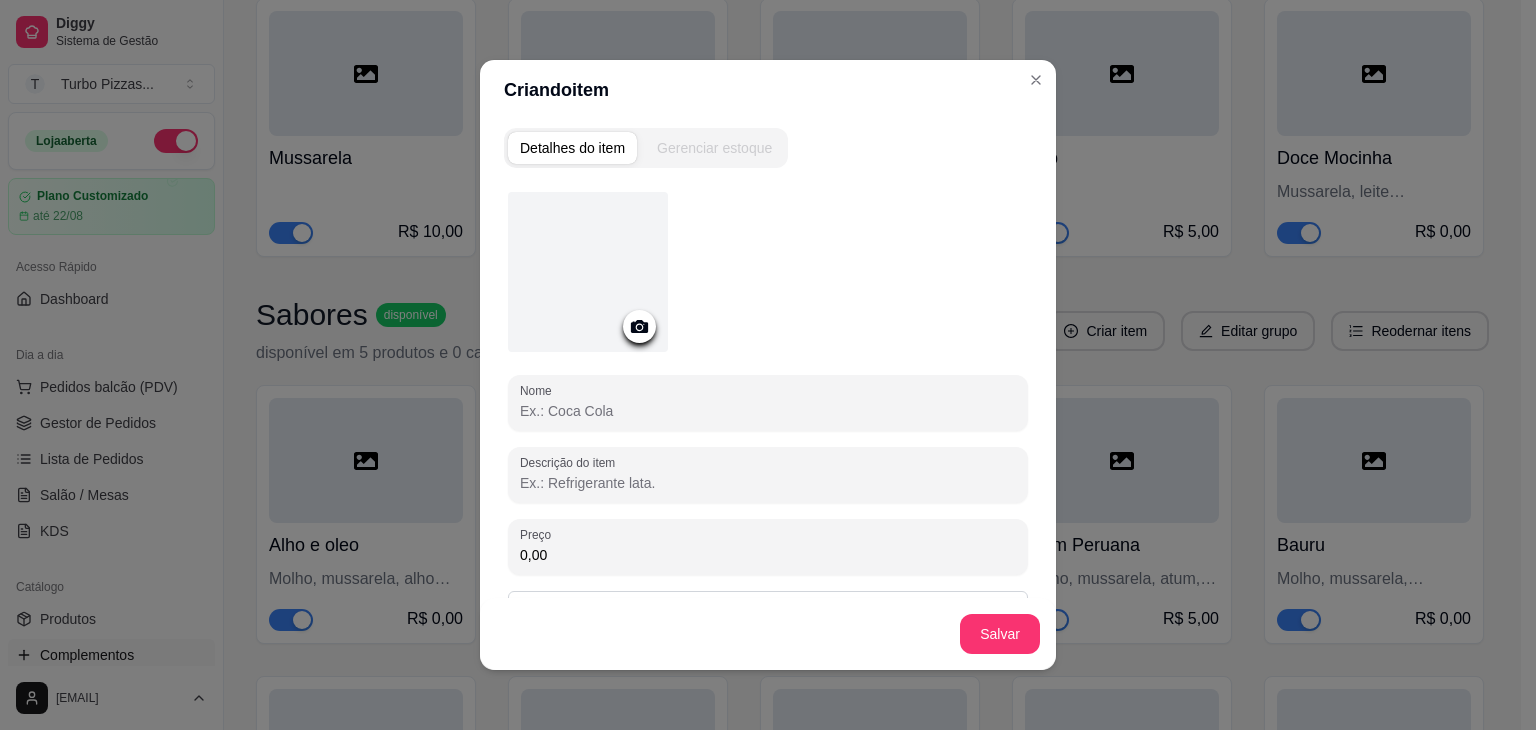 click on "Nome" at bounding box center [768, 411] 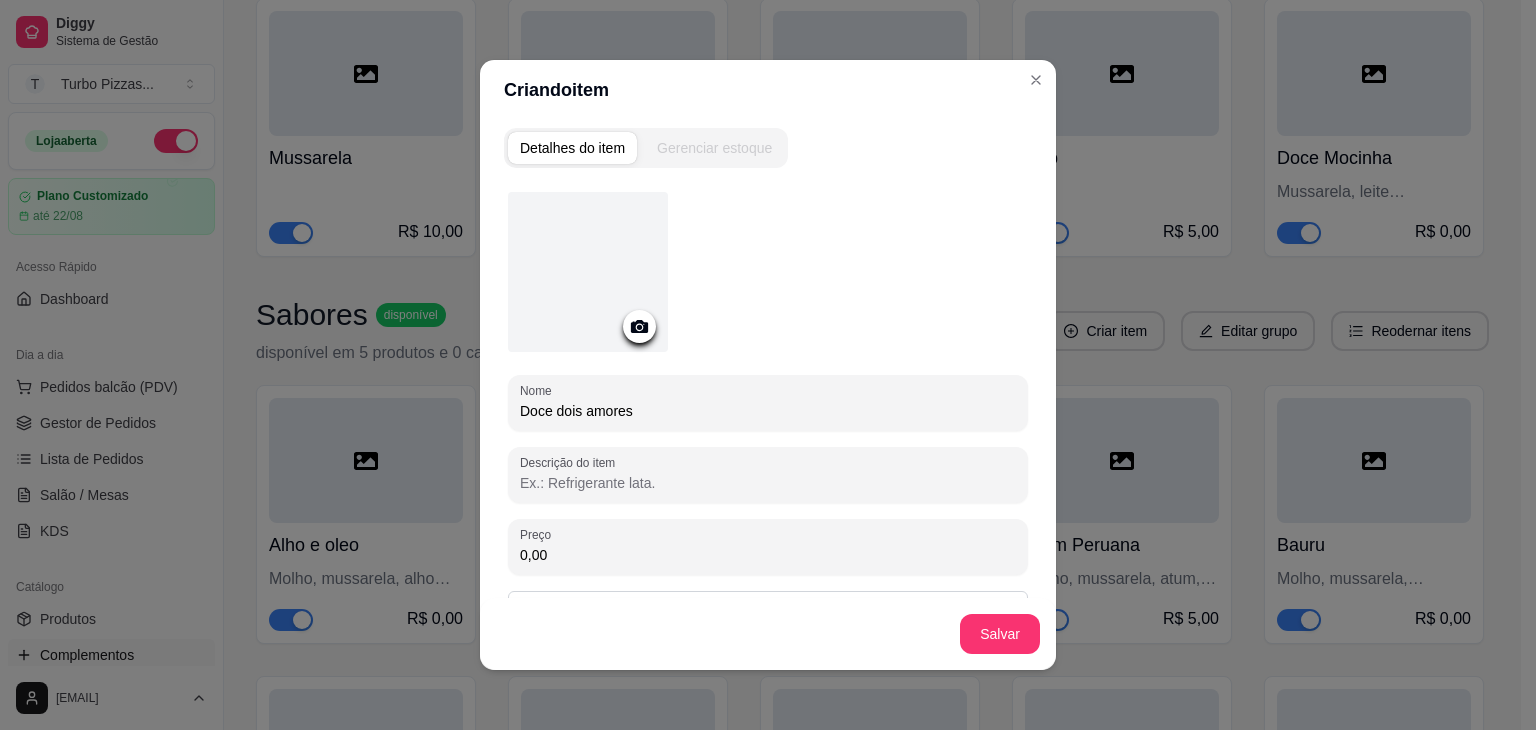 drag, startPoint x: 608, startPoint y: 419, endPoint x: 553, endPoint y: 427, distance: 55.578773 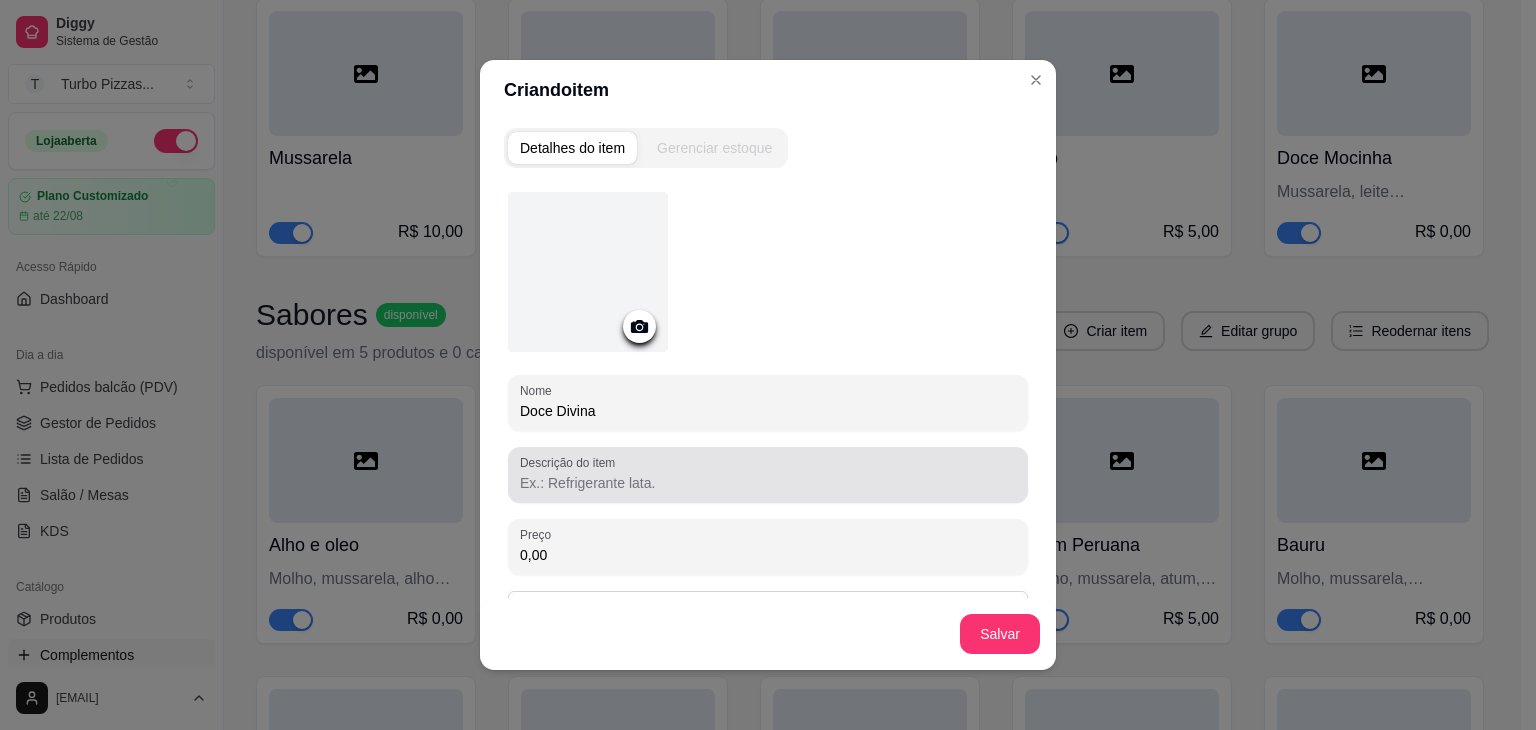 type on "Doce Divina" 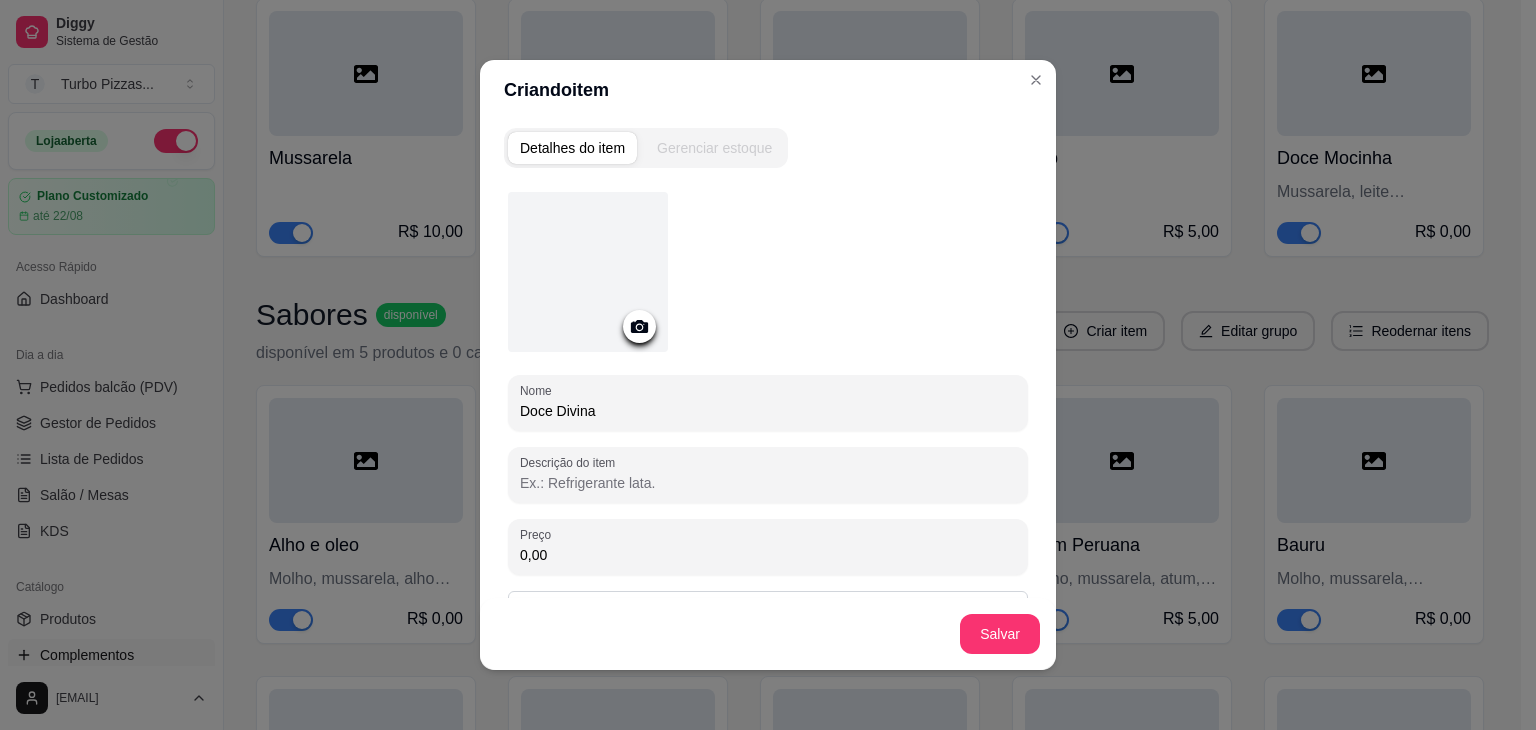 click on "Descrição do item" at bounding box center (768, 483) 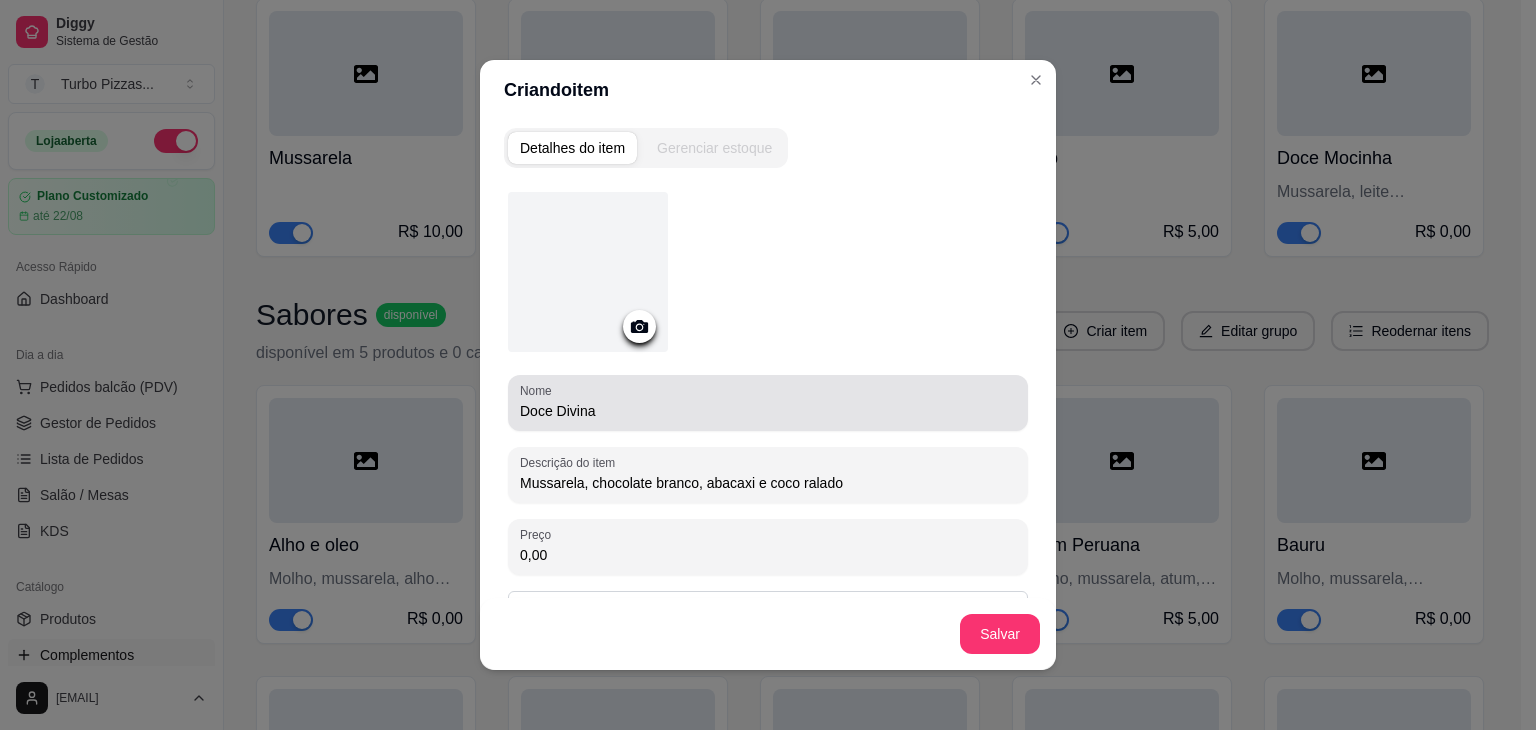 type on "Mussarela, chocolate branco, abacaxi e coco ralado" 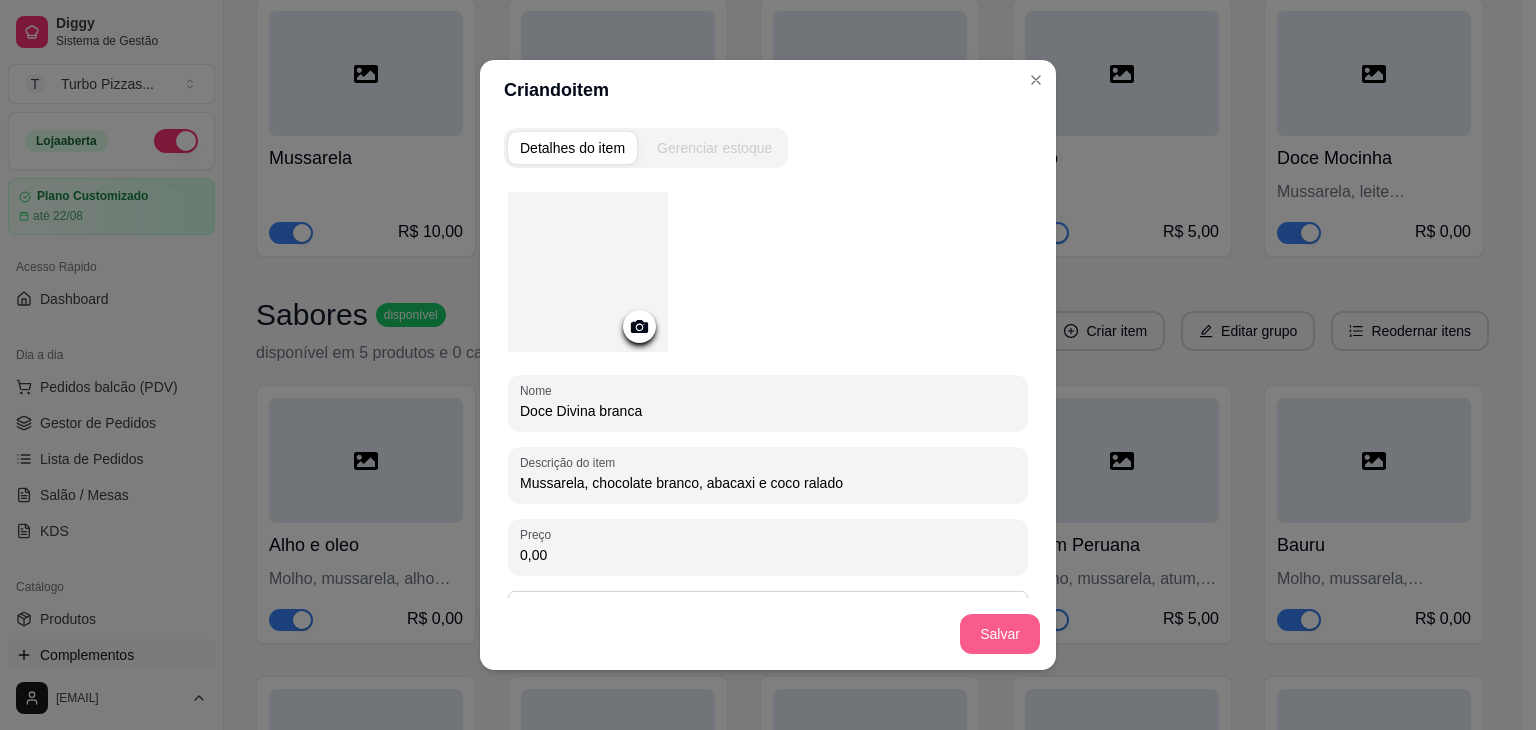 type on "Doce Divina branca" 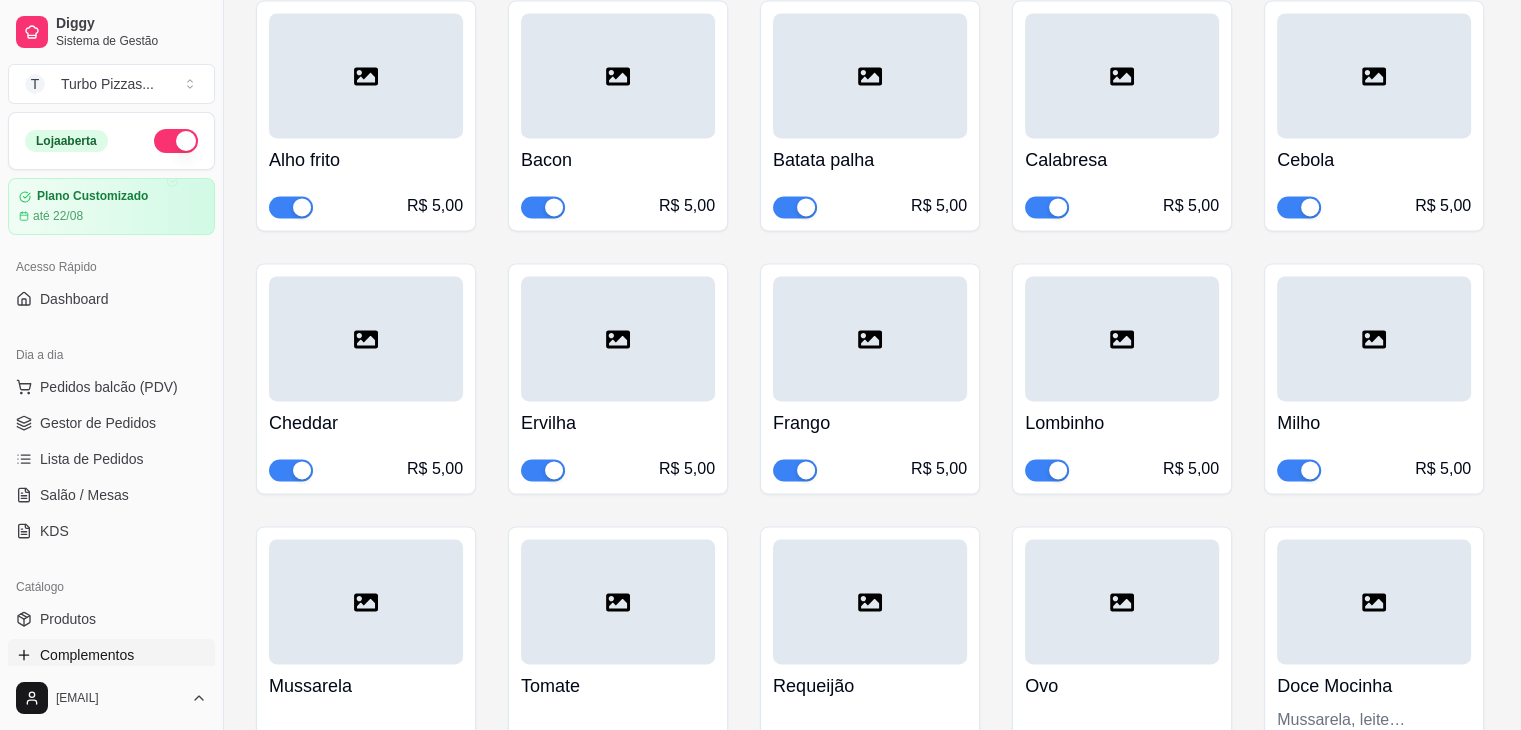 scroll, scrollTop: 3408, scrollLeft: 0, axis: vertical 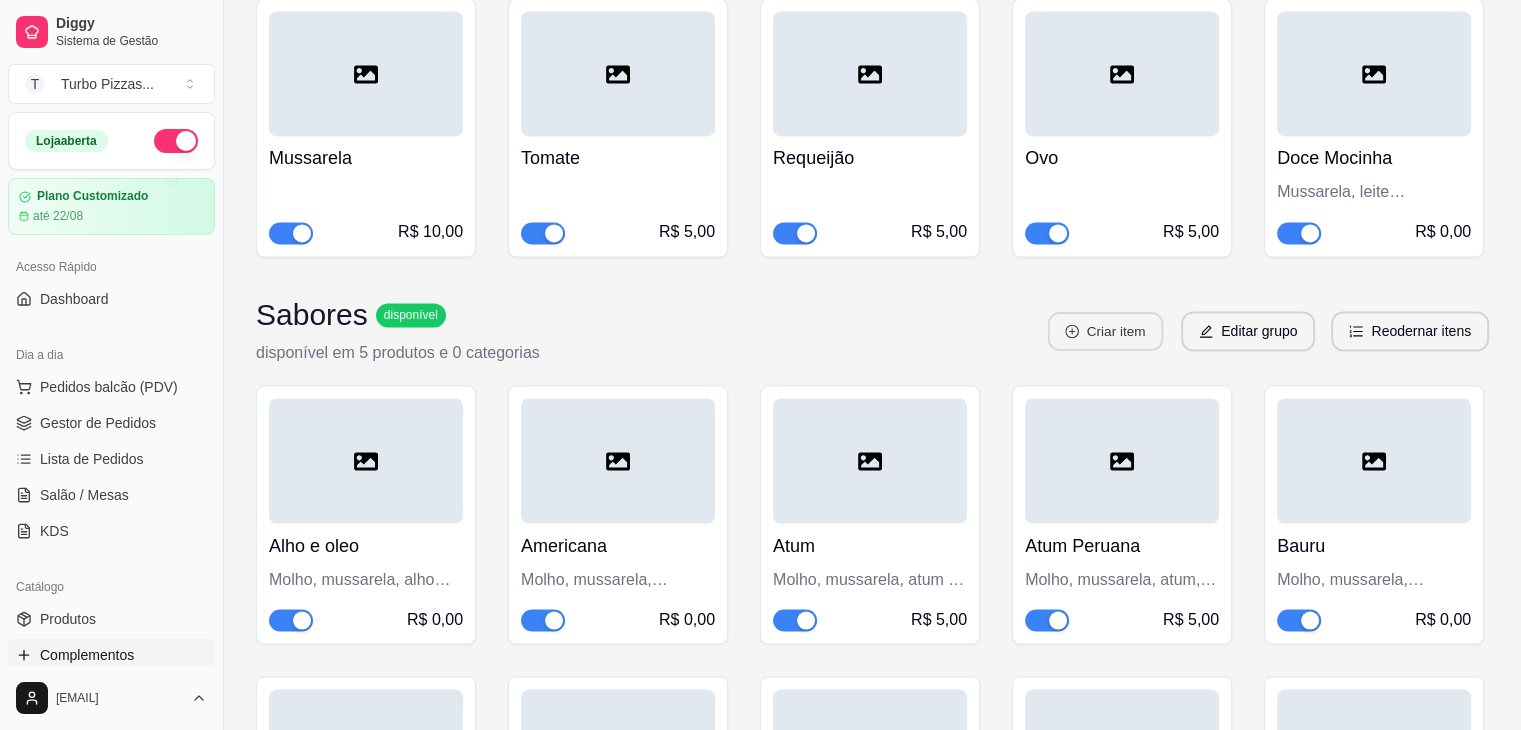 click on "Criar item" at bounding box center (1105, 331) 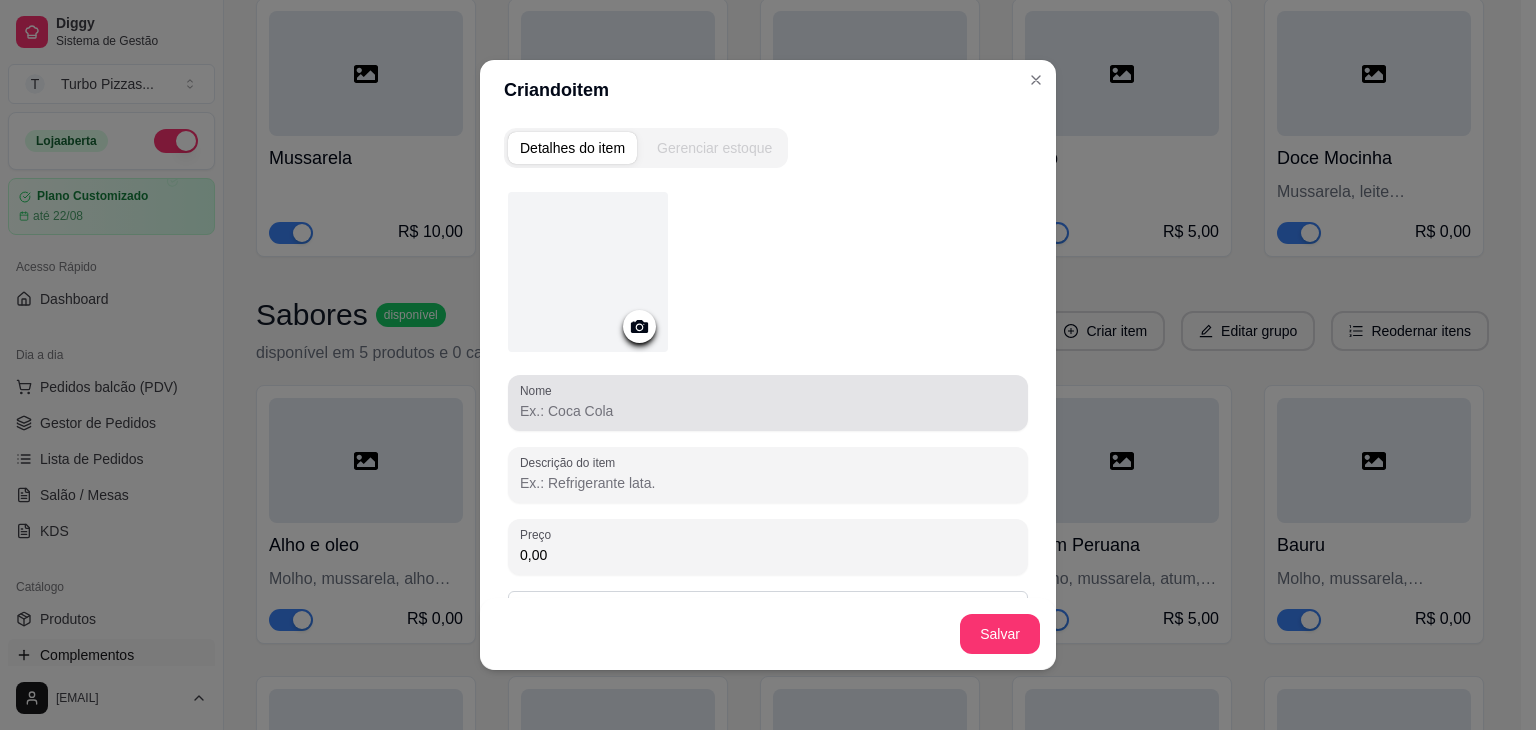 click at bounding box center (768, 403) 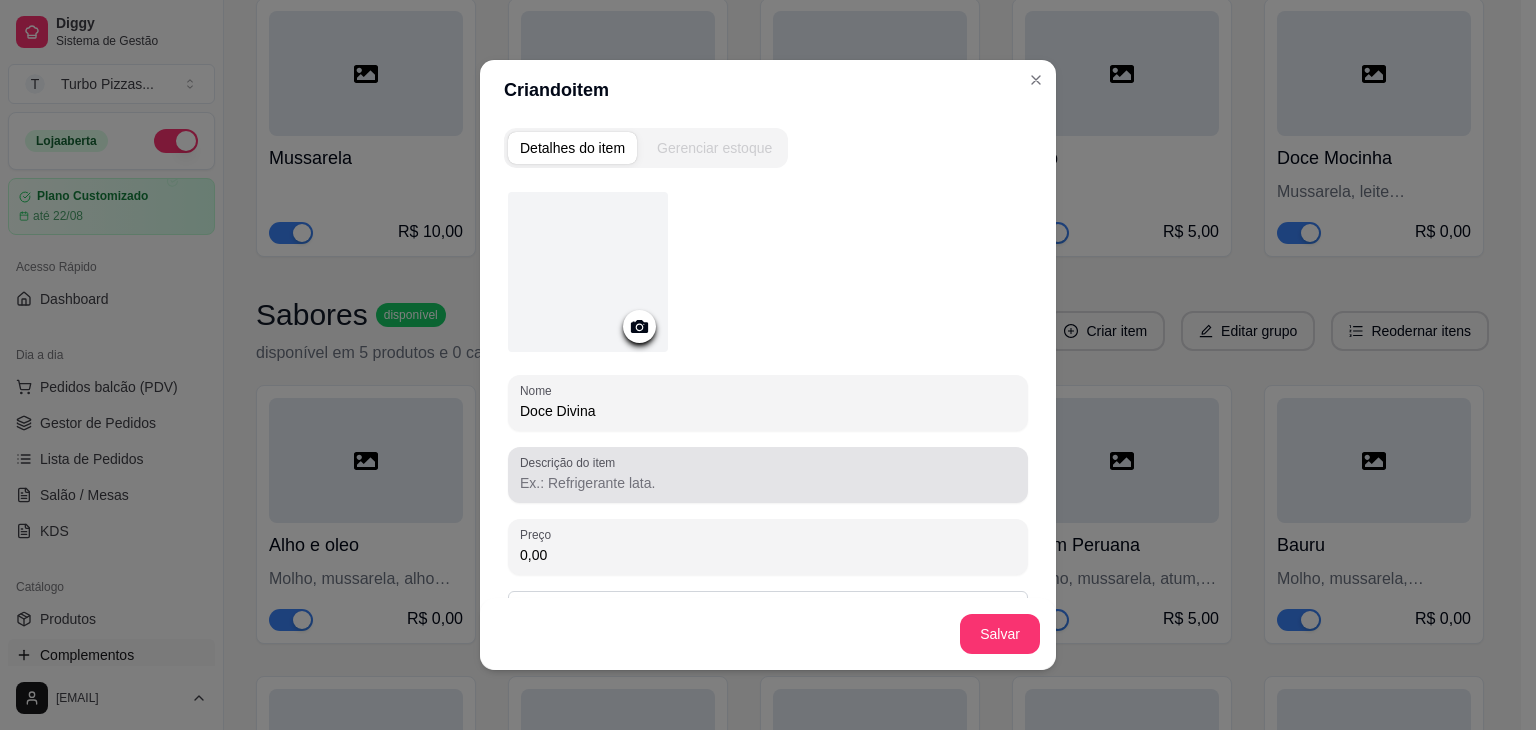 type on "Doce Divina" 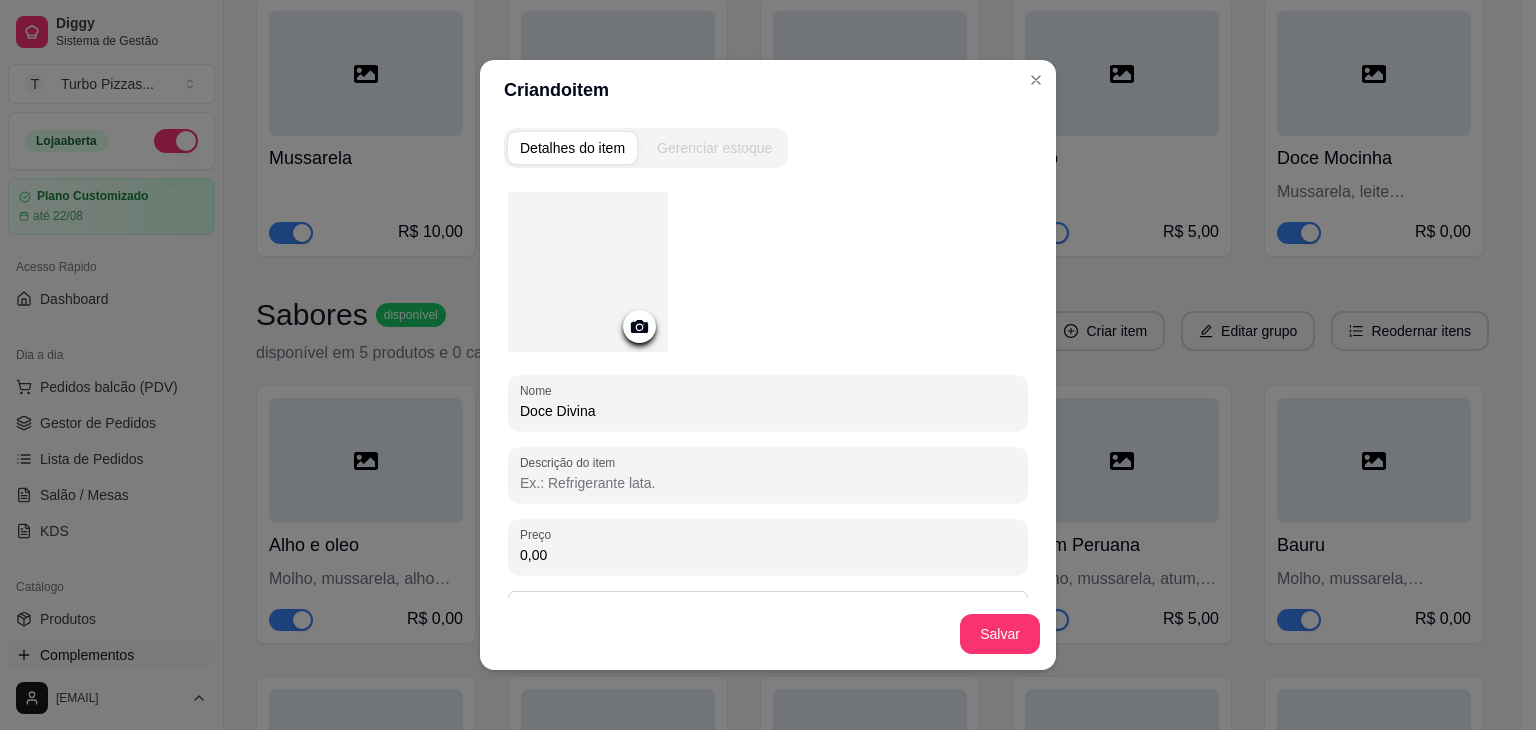 click on "Descrição do item" at bounding box center (768, 483) 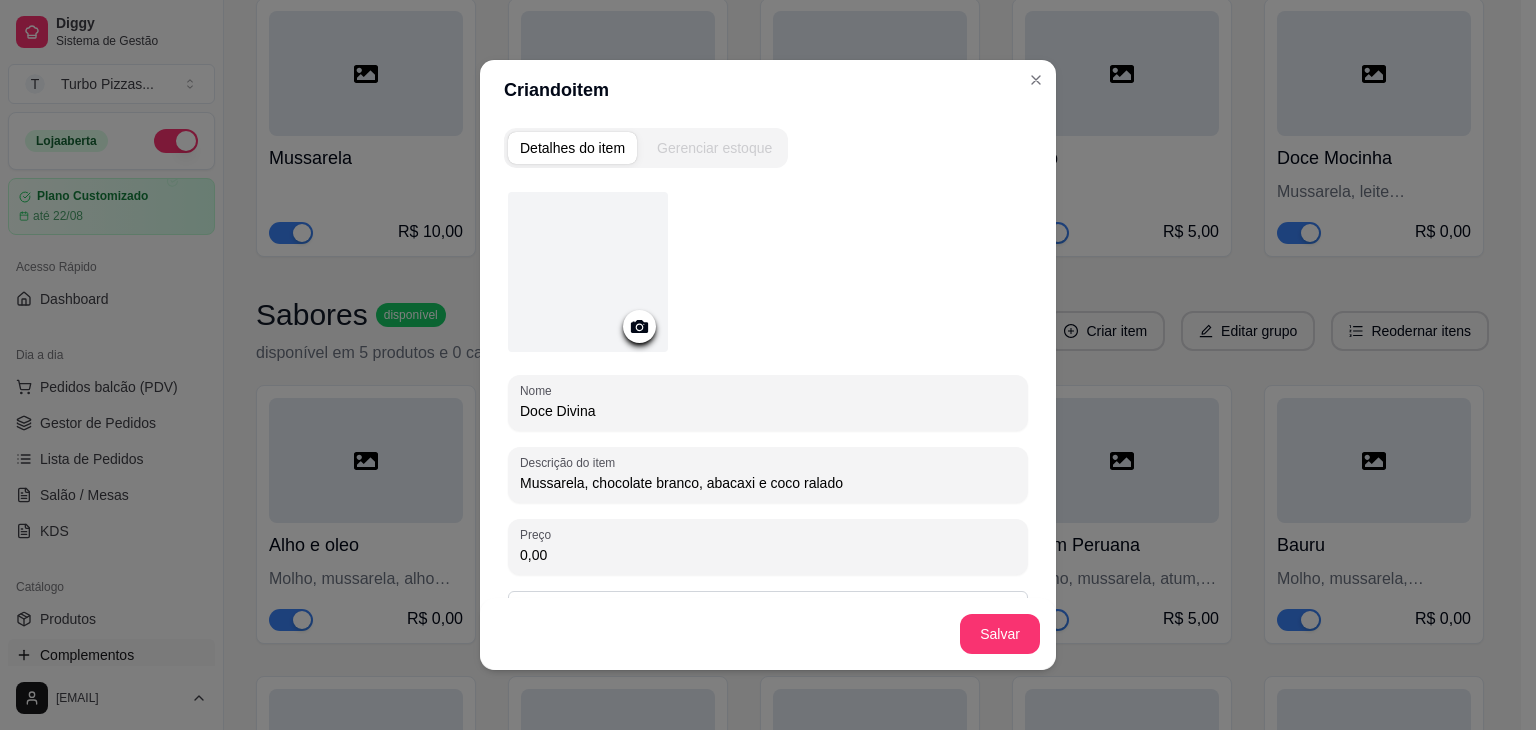 click on "Mussarela, chocolate branco, abacaxi e coco ralado" at bounding box center [768, 483] 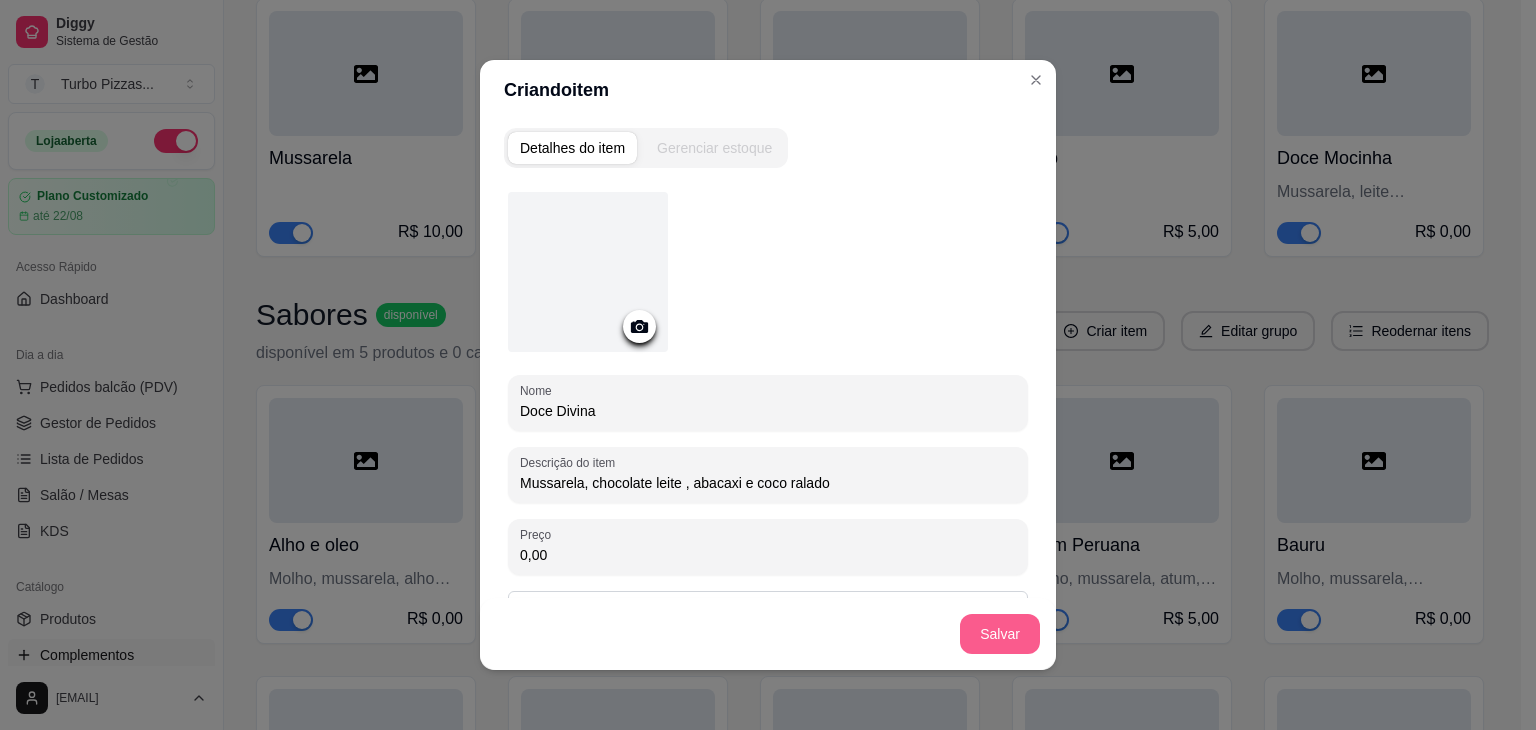 type on "Mussarela, chocolate leite , abacaxi e coco ralado" 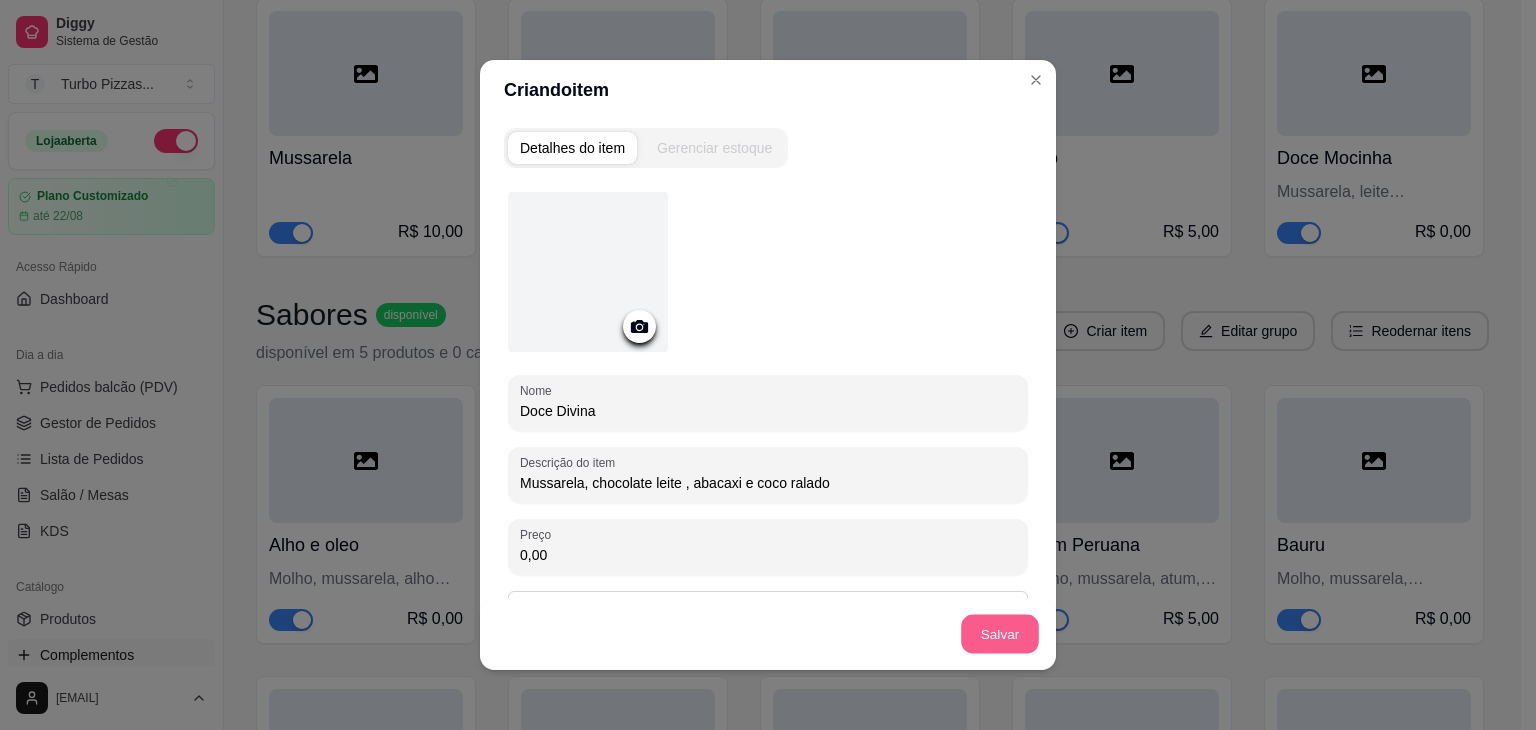 click on "Salvar" at bounding box center [1000, 634] 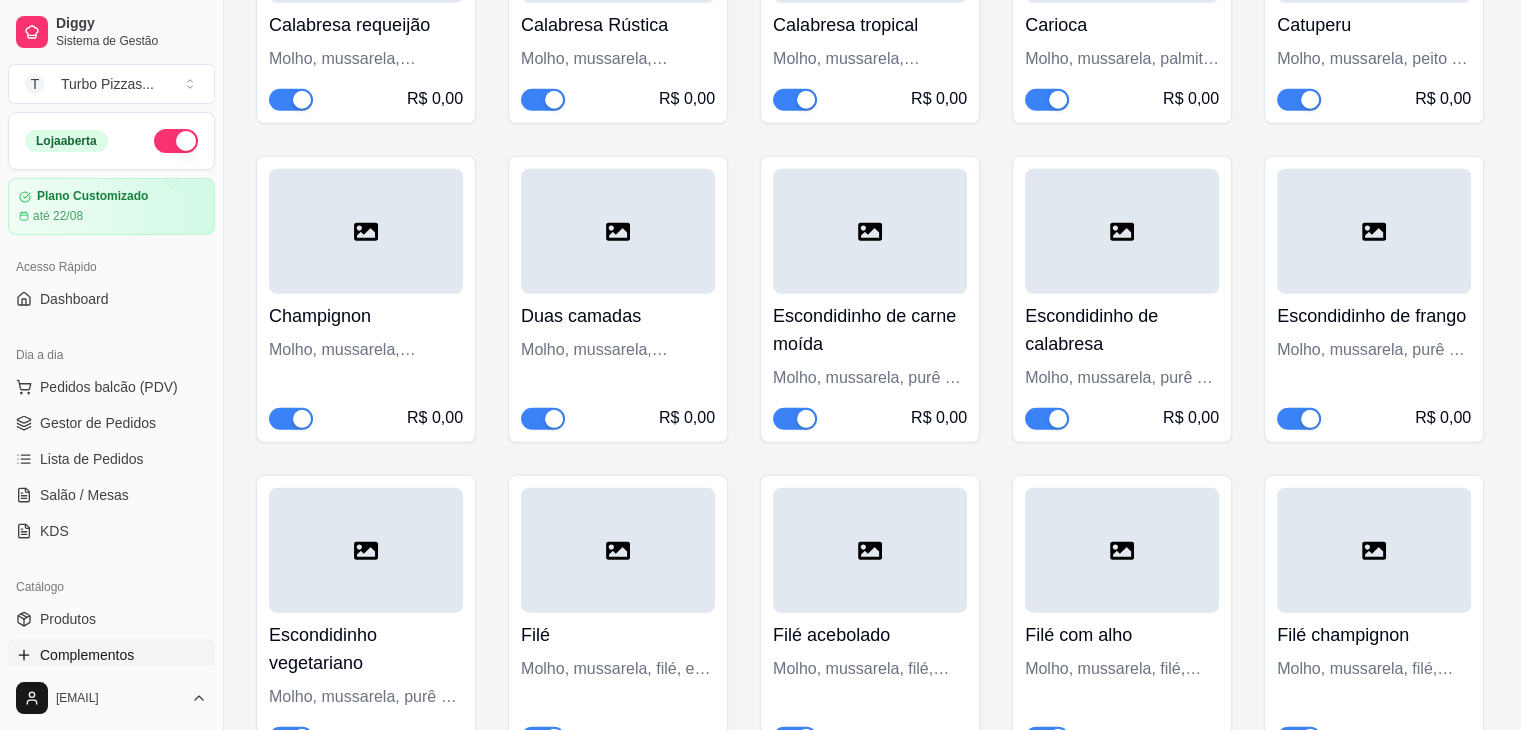 scroll, scrollTop: 6240, scrollLeft: 0, axis: vertical 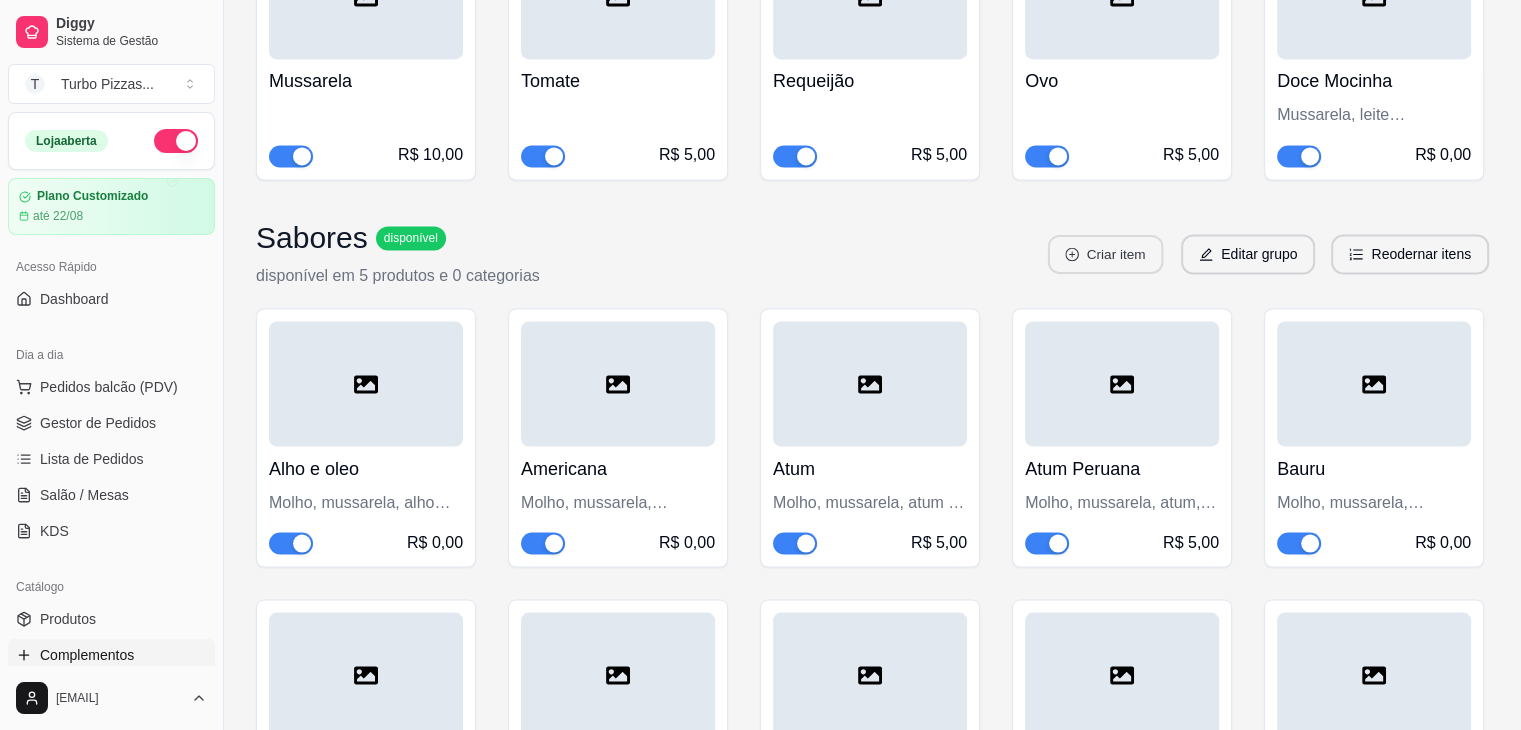 click on "Criar item" at bounding box center (1105, 254) 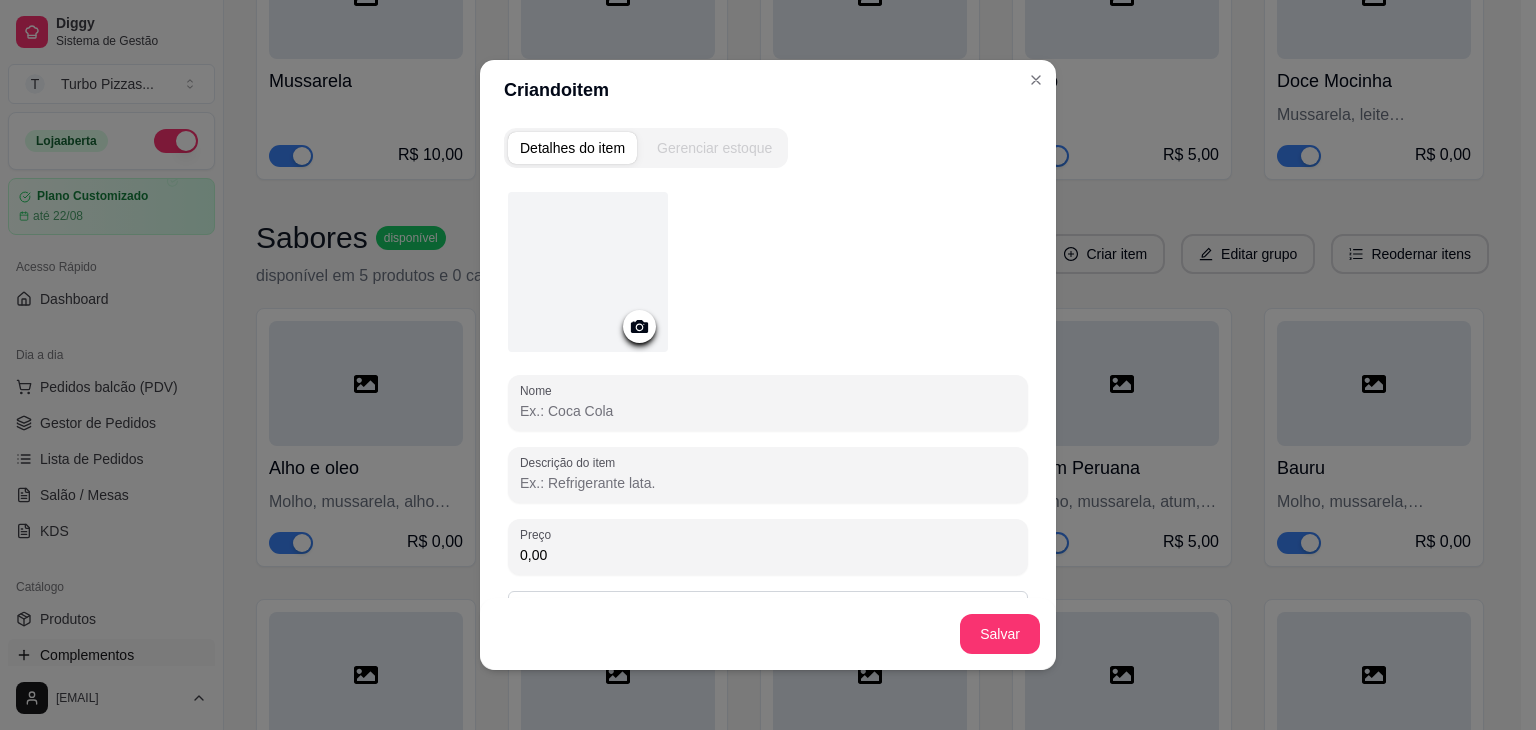 click on "Nome" at bounding box center [768, 411] 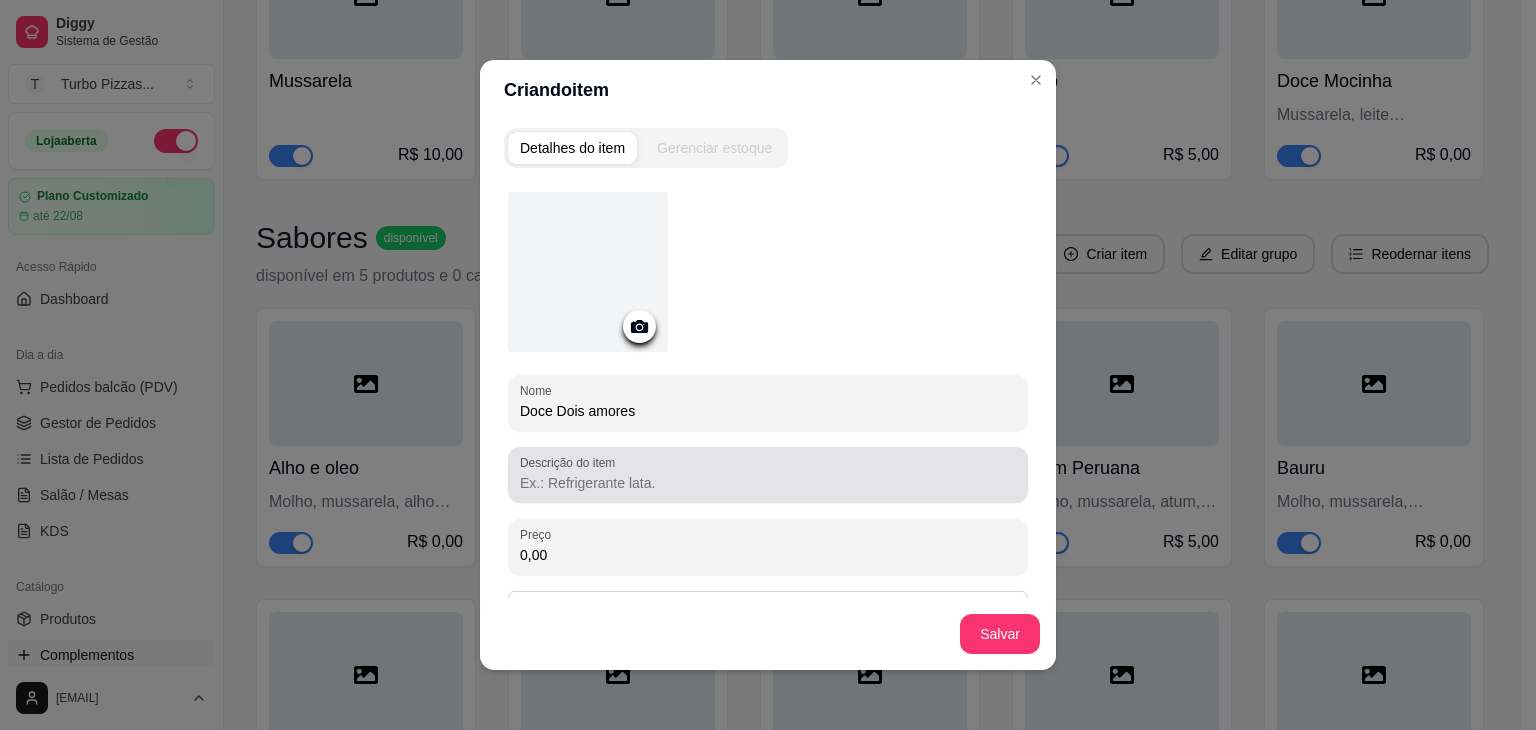 type on "Doce Dois amores" 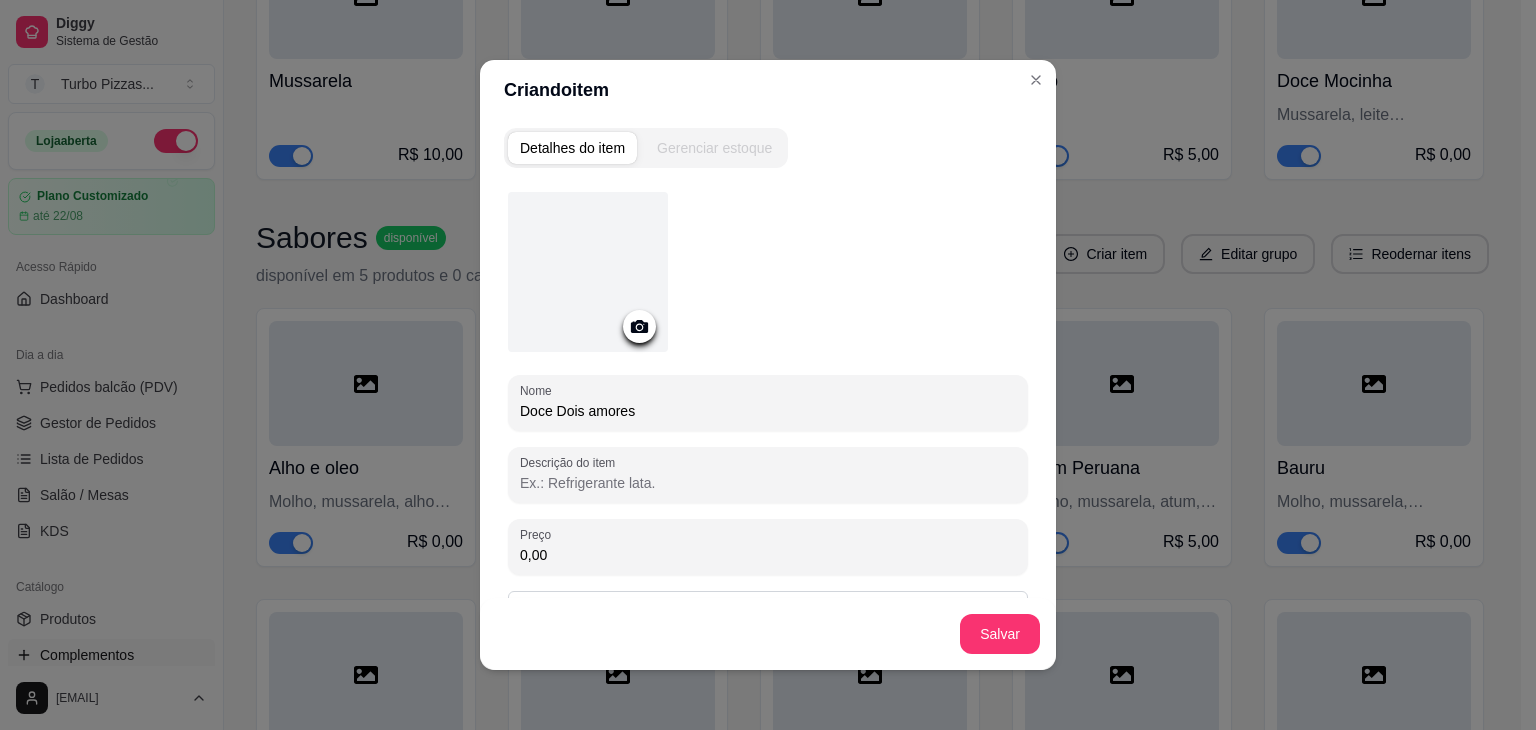 click on "Descrição do item" at bounding box center (768, 483) 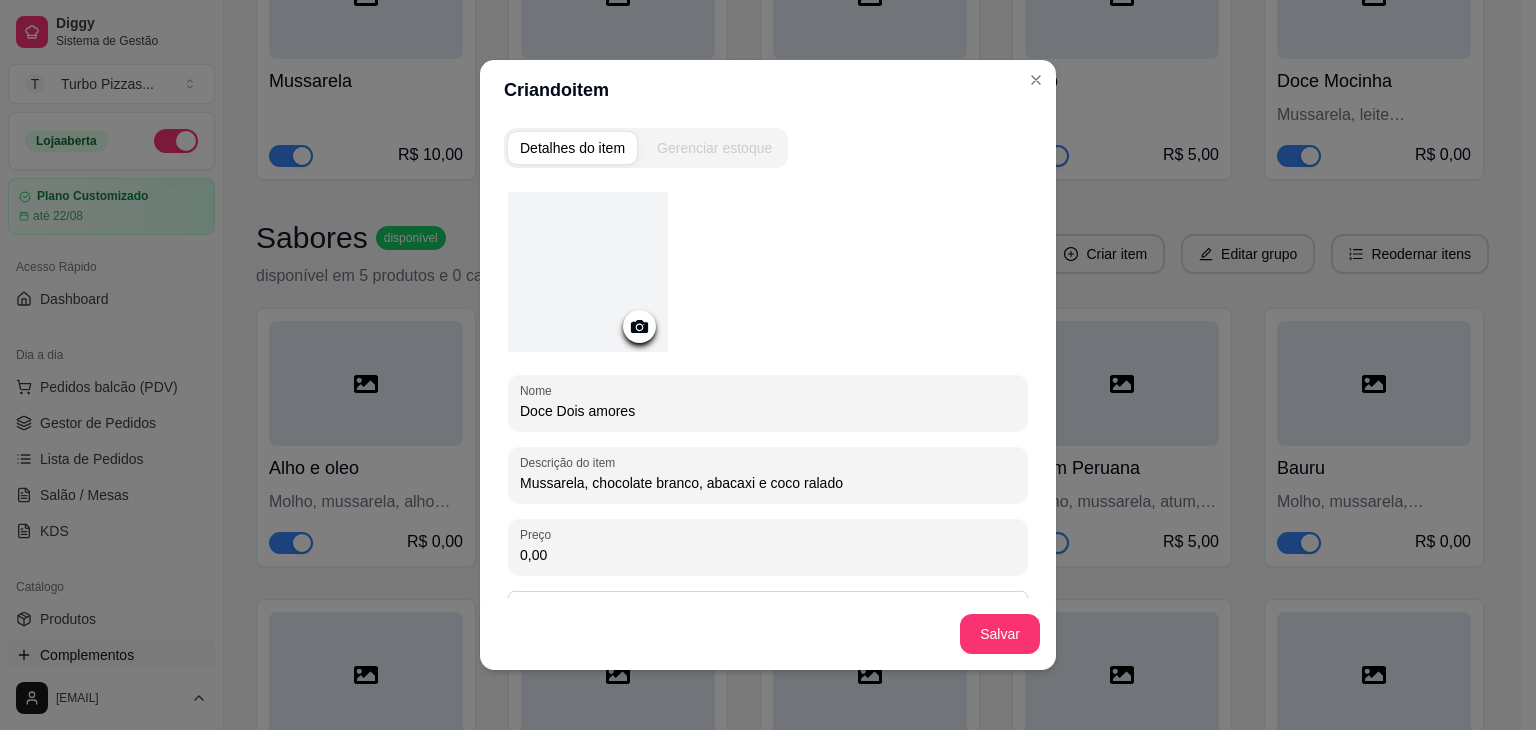 click on "Mussarela, chocolate branco, abacaxi e coco ralado" at bounding box center [768, 483] 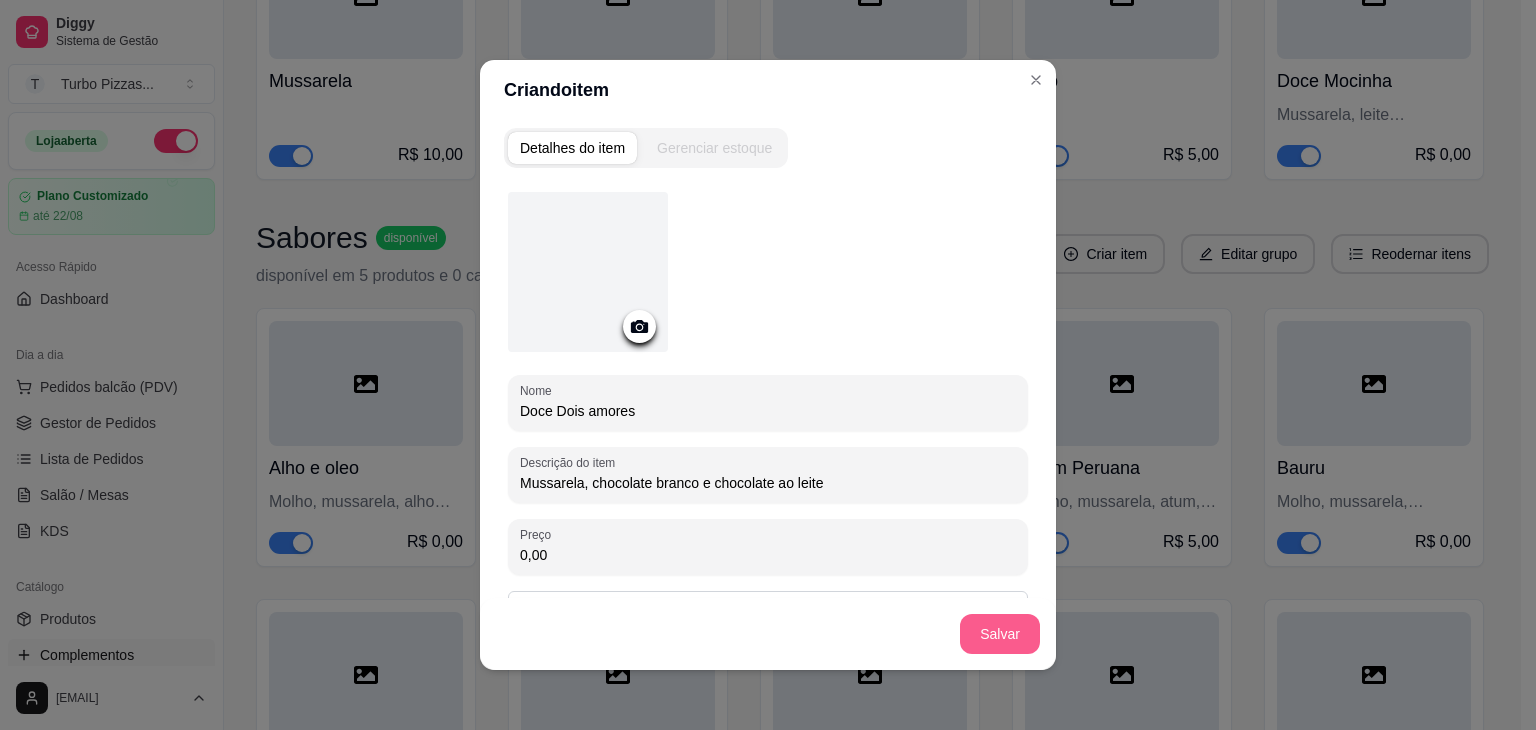 type on "Mussarela, chocolate branco e chocolate ao leite" 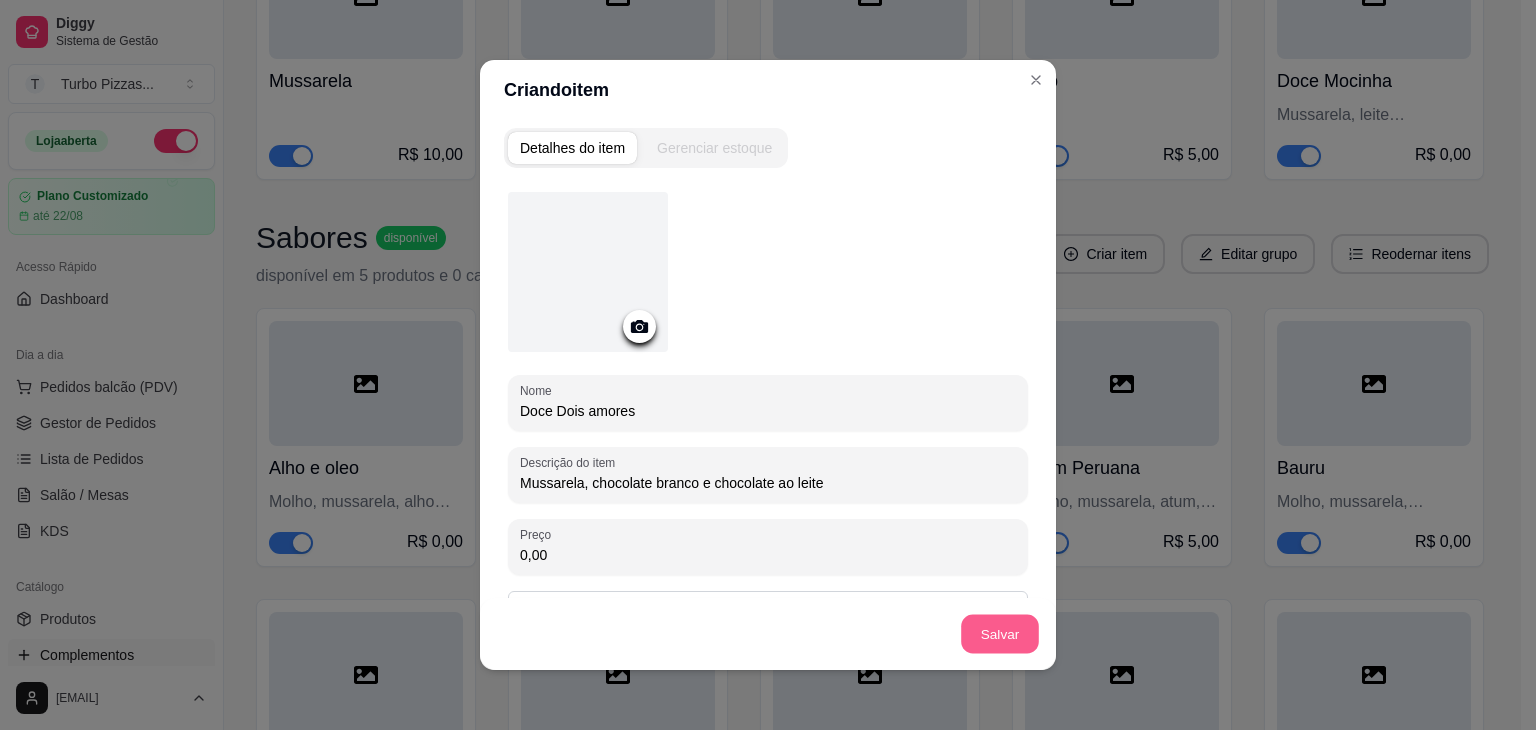 click on "Salvar" at bounding box center [1000, 634] 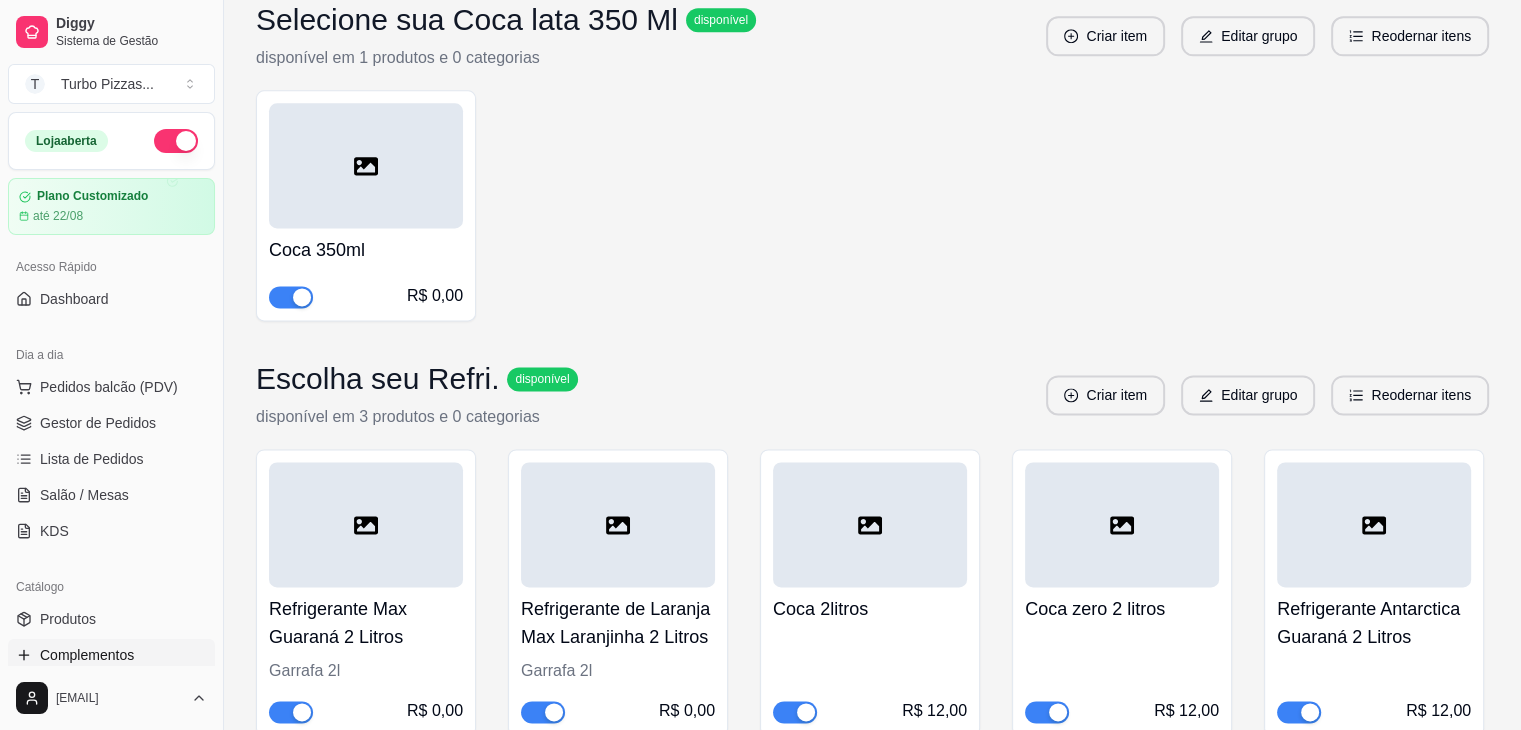scroll, scrollTop: 9719, scrollLeft: 0, axis: vertical 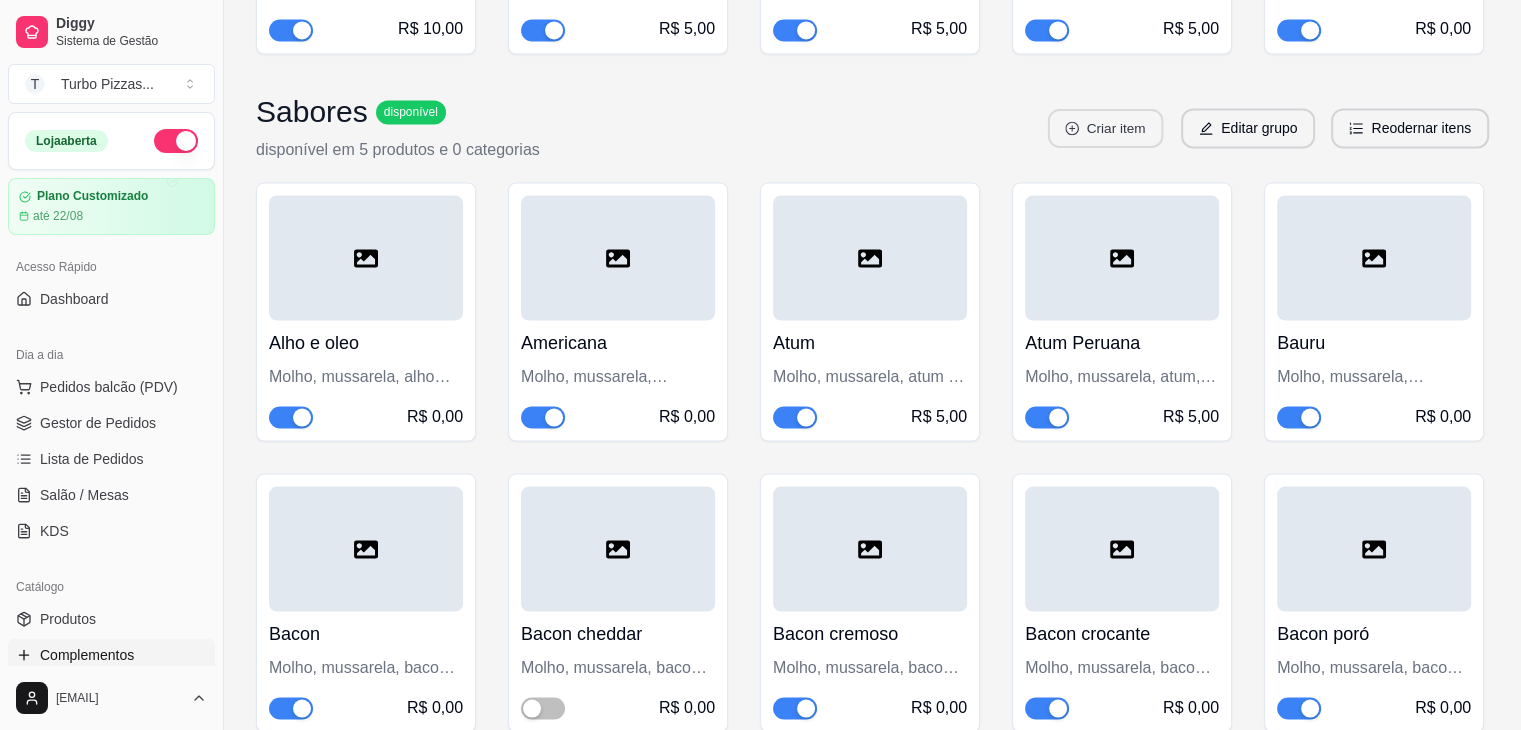click on "Criar item" at bounding box center [1105, 128] 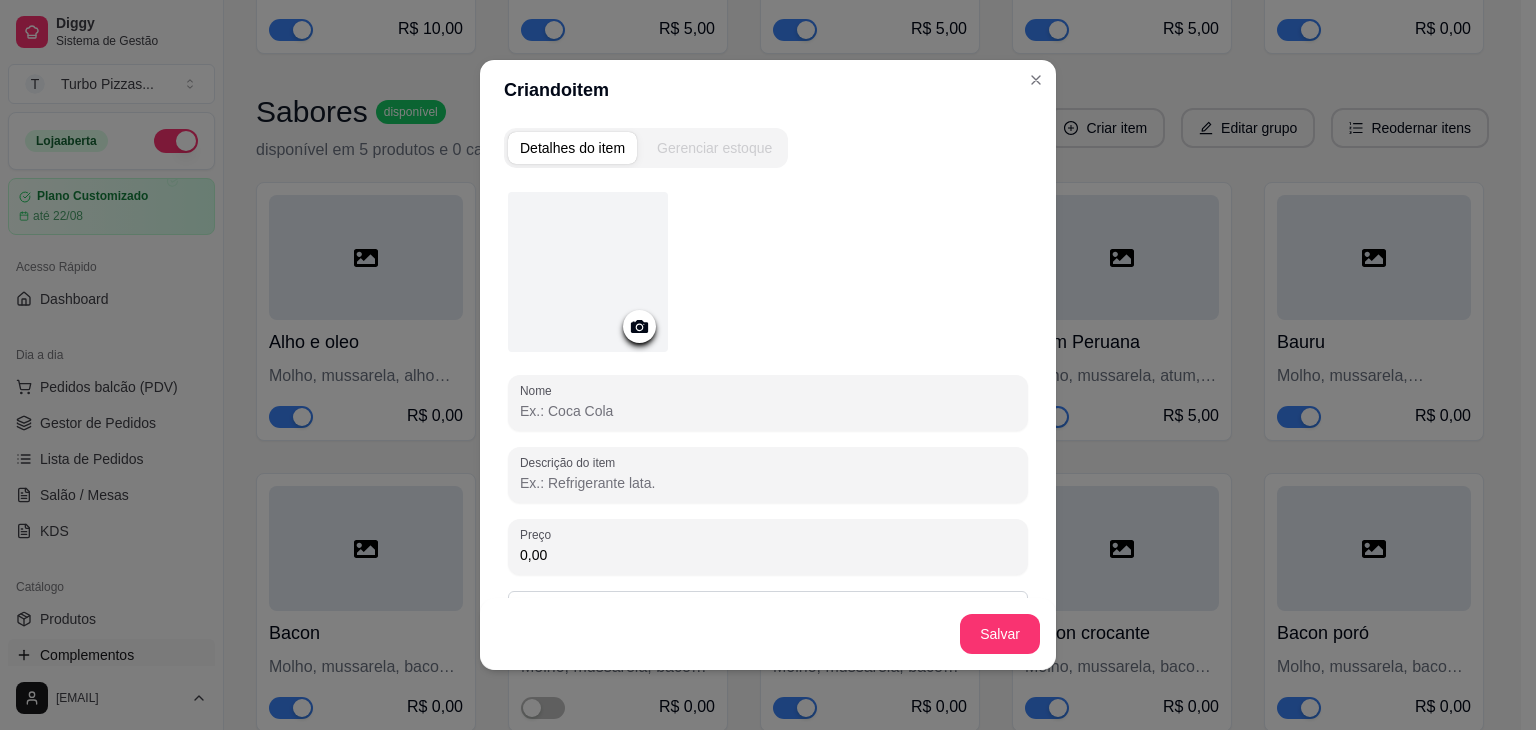 click on "Nome" at bounding box center (768, 411) 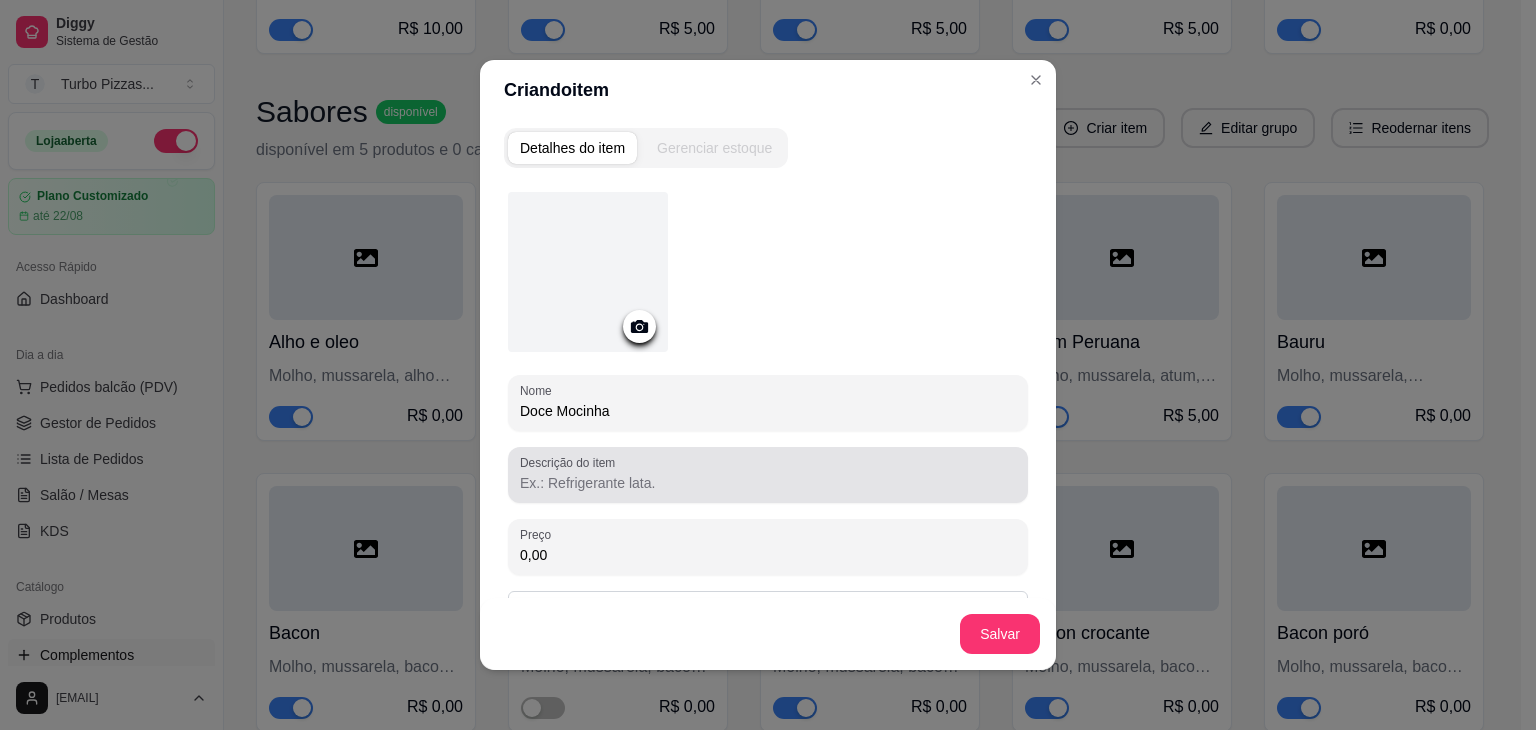 type on "Doce Mocinha" 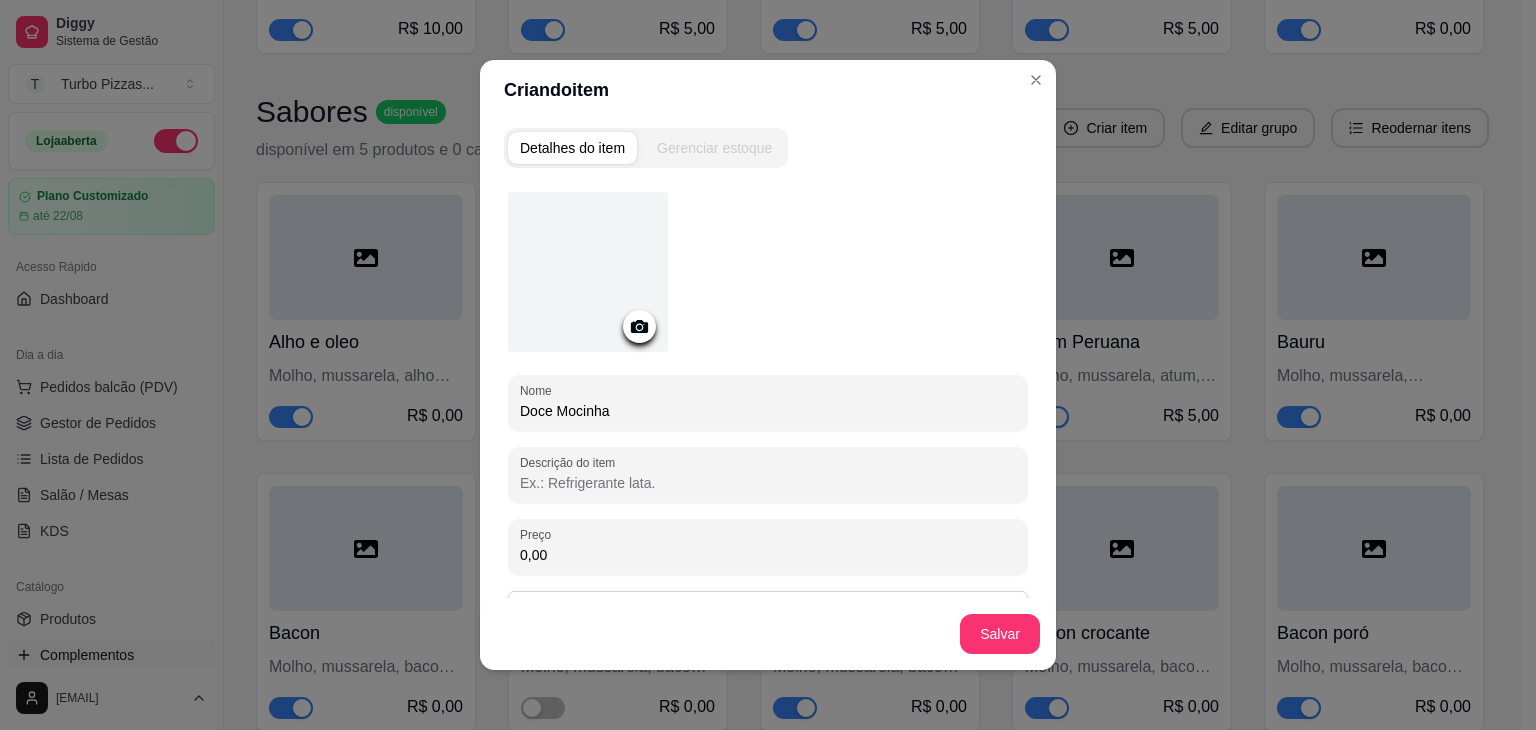 paste on "Mussarela, chocolate branco, abacaxi e coco ralado" 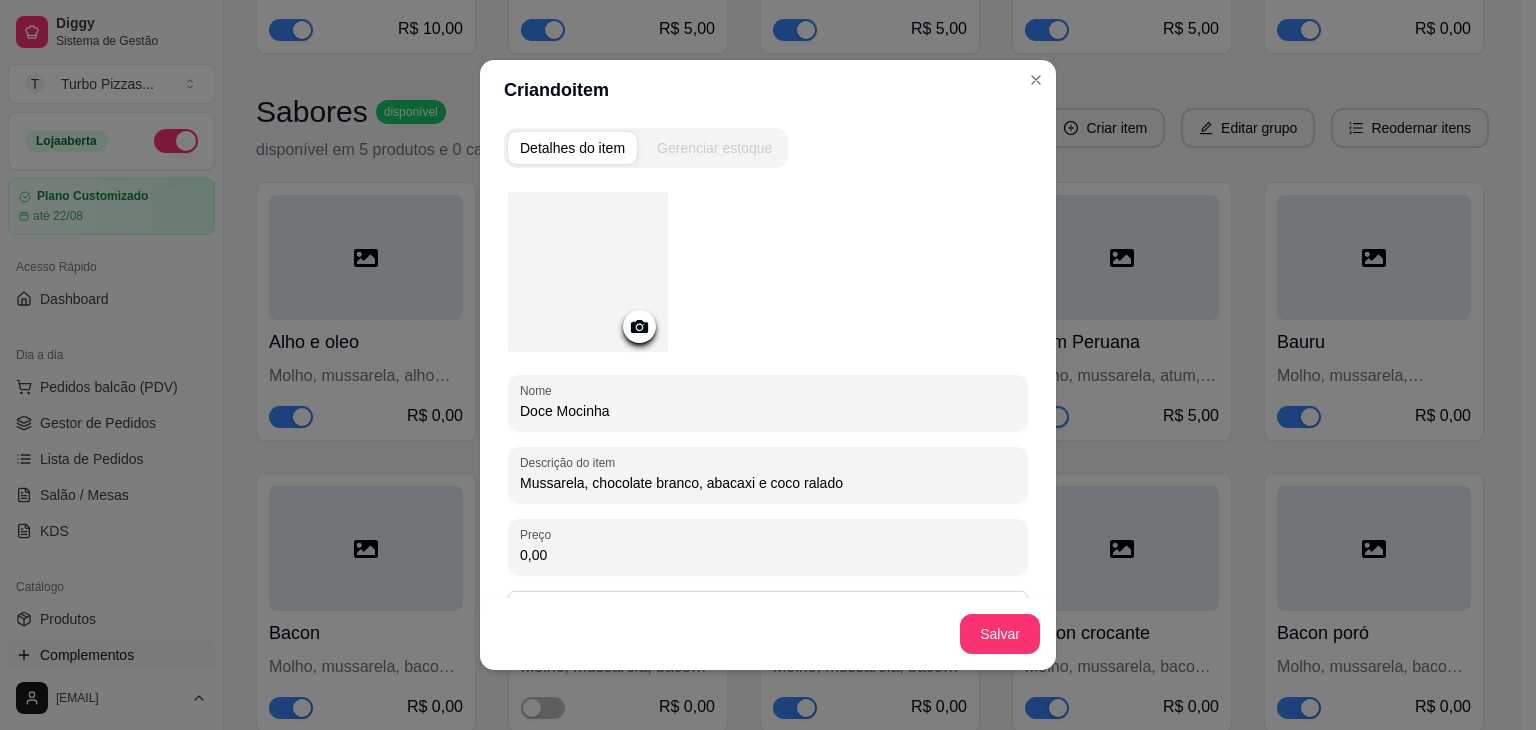 click on "Mussarela, chocolate branco, abacaxi e coco ralado" at bounding box center (768, 483) 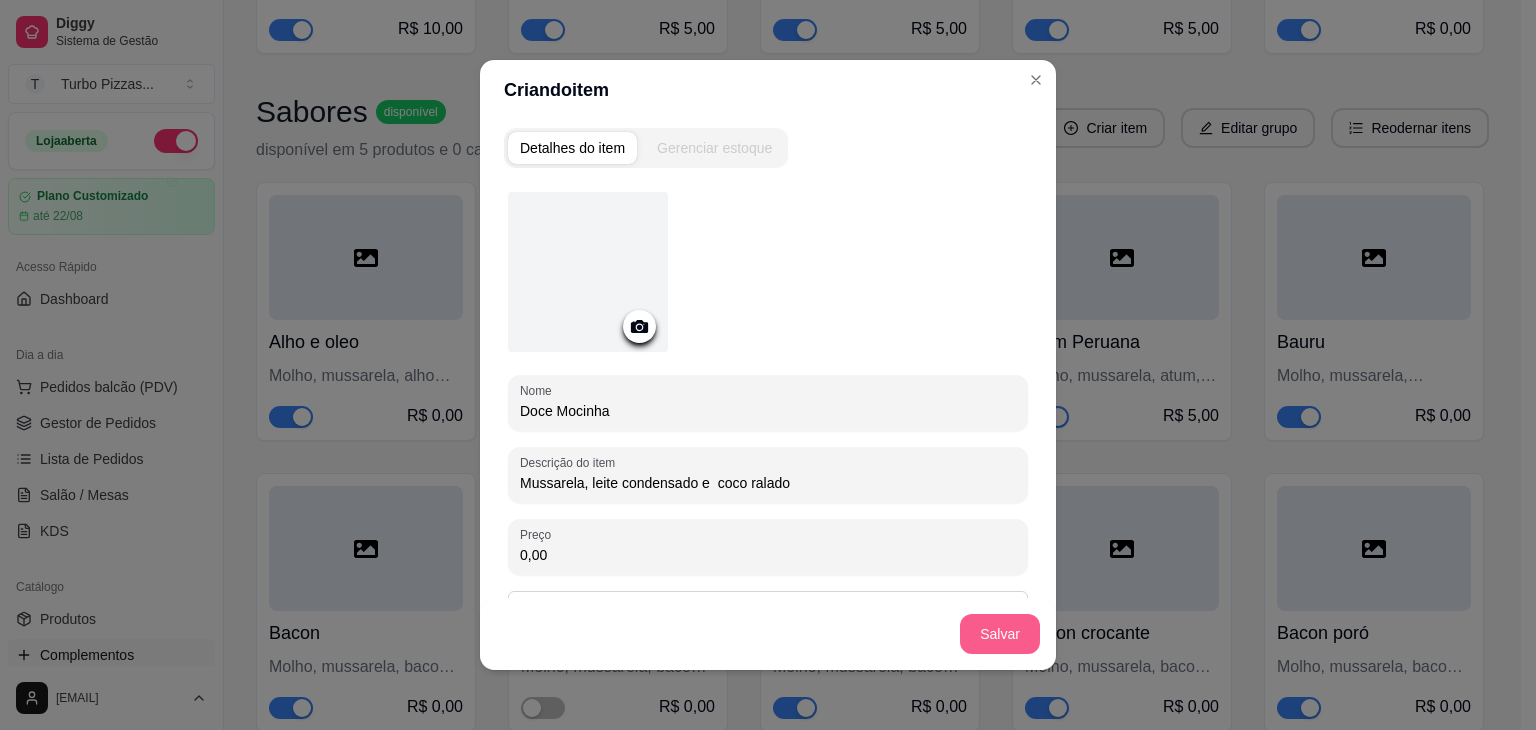 type on "Mussarela, leite condensado e  coco ralado" 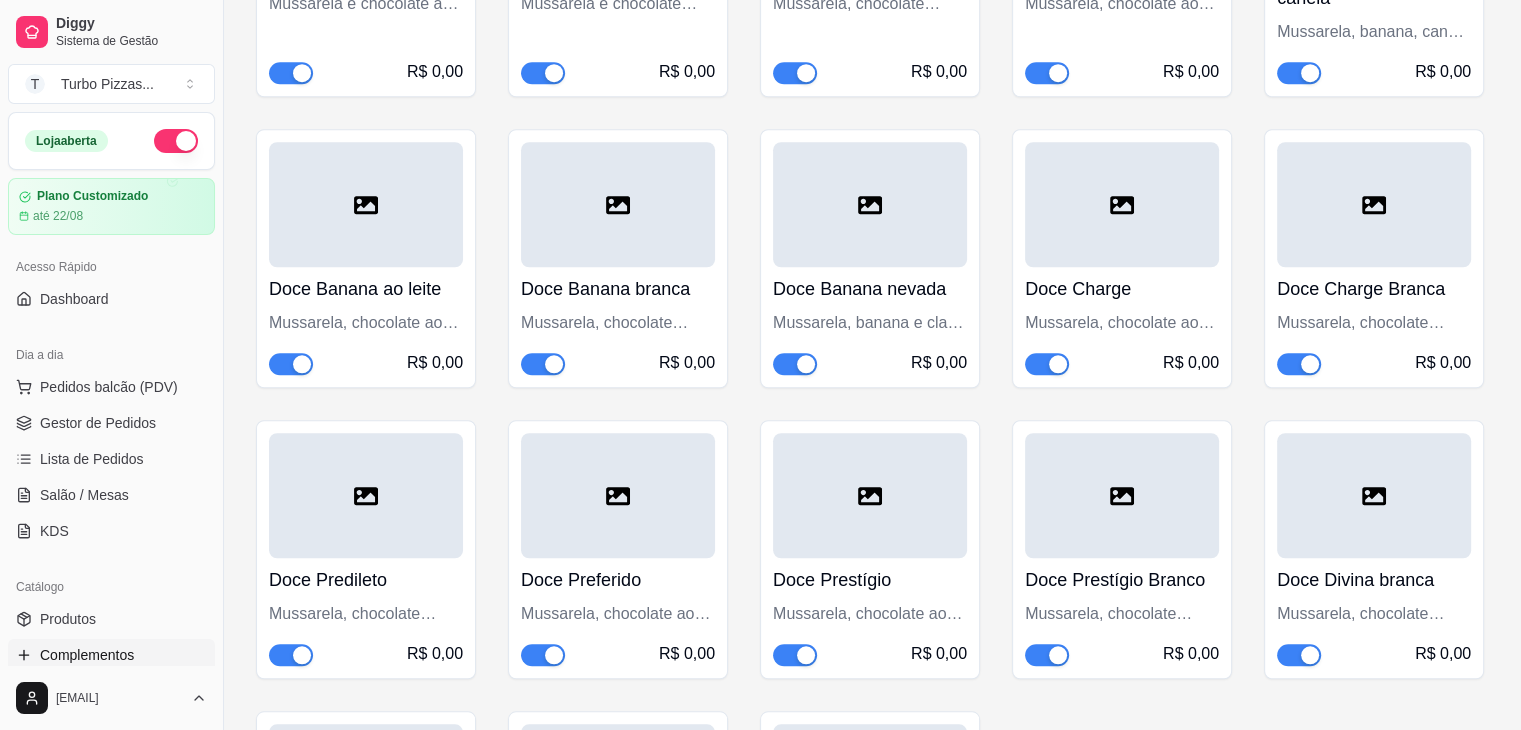 scroll, scrollTop: 9844, scrollLeft: 0, axis: vertical 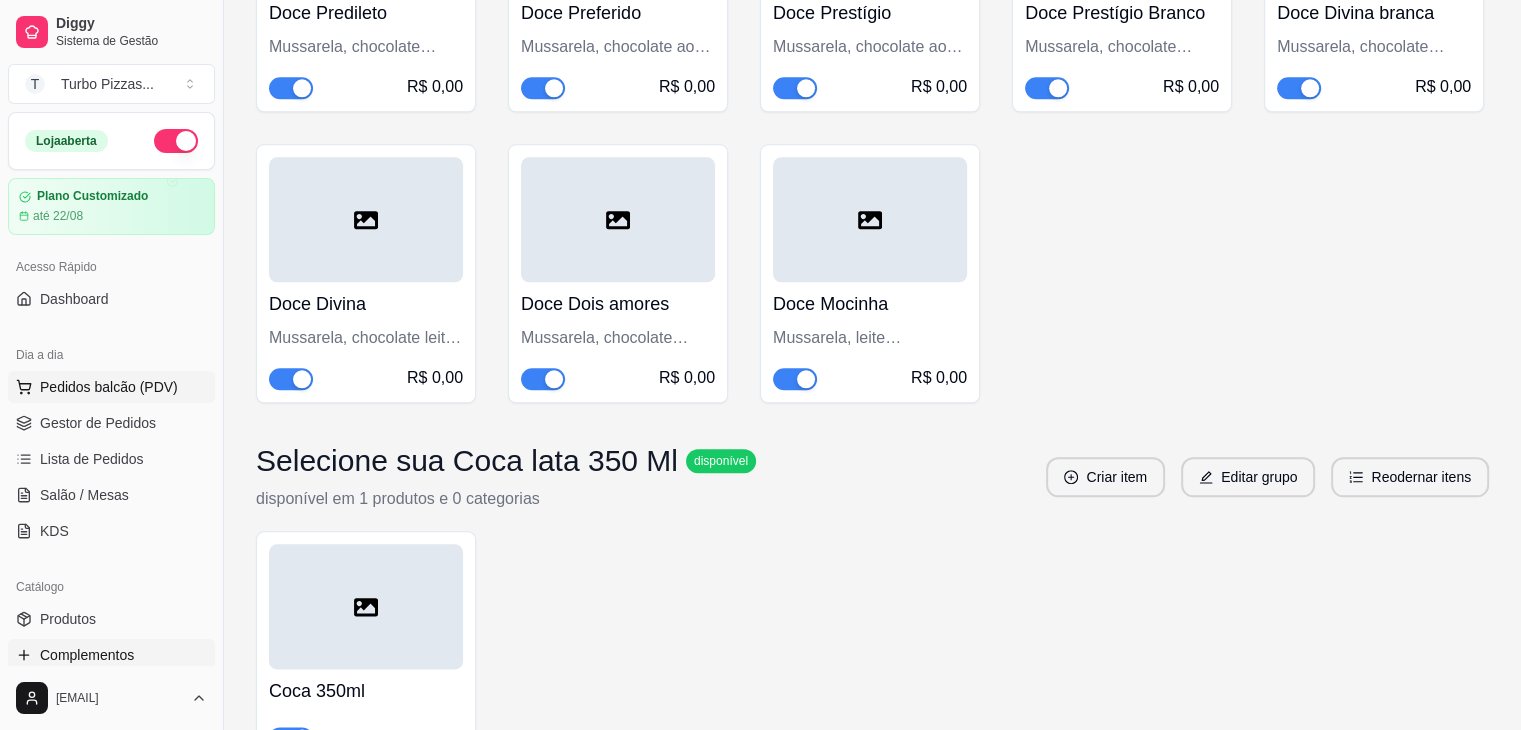 click on "Pedidos balcão (PDV)" at bounding box center (109, 387) 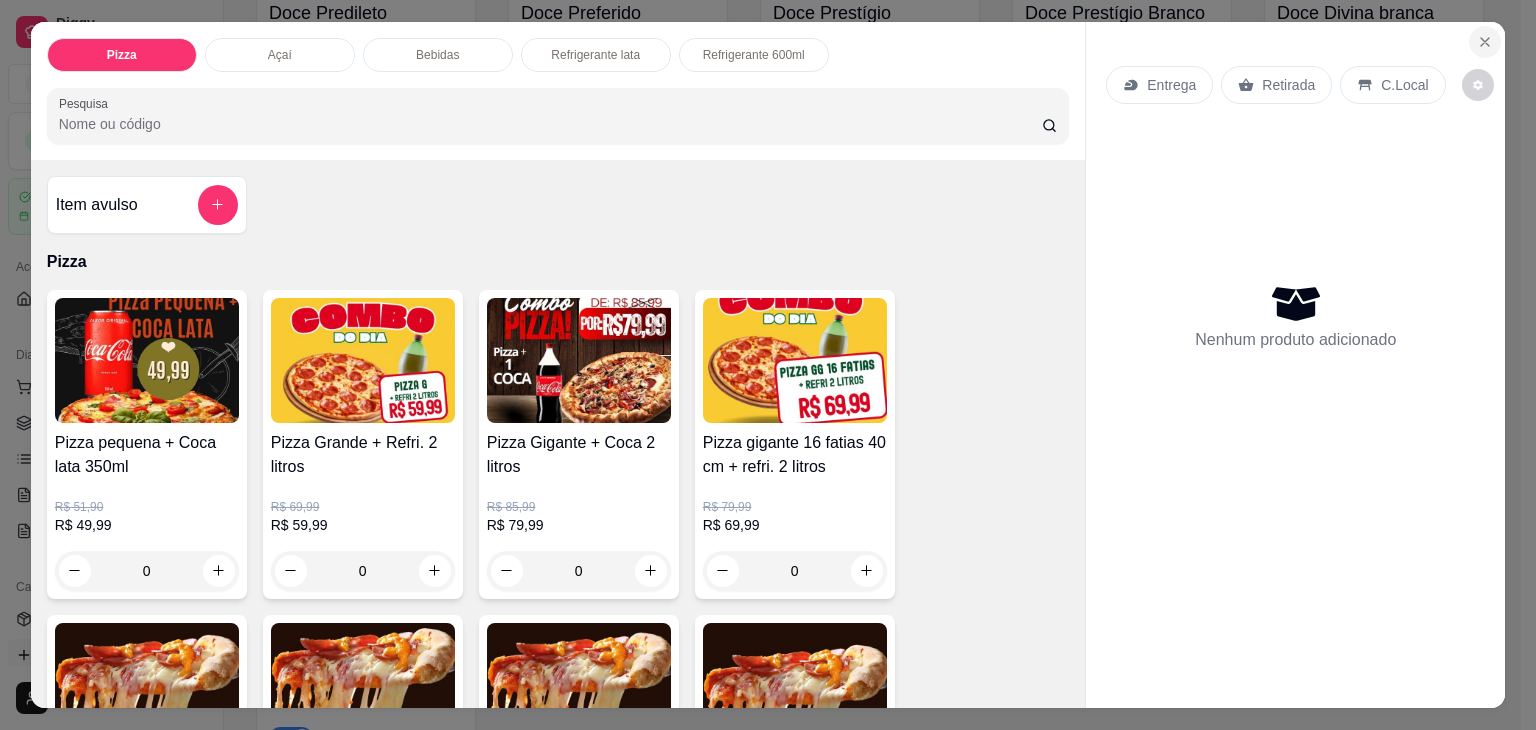 click 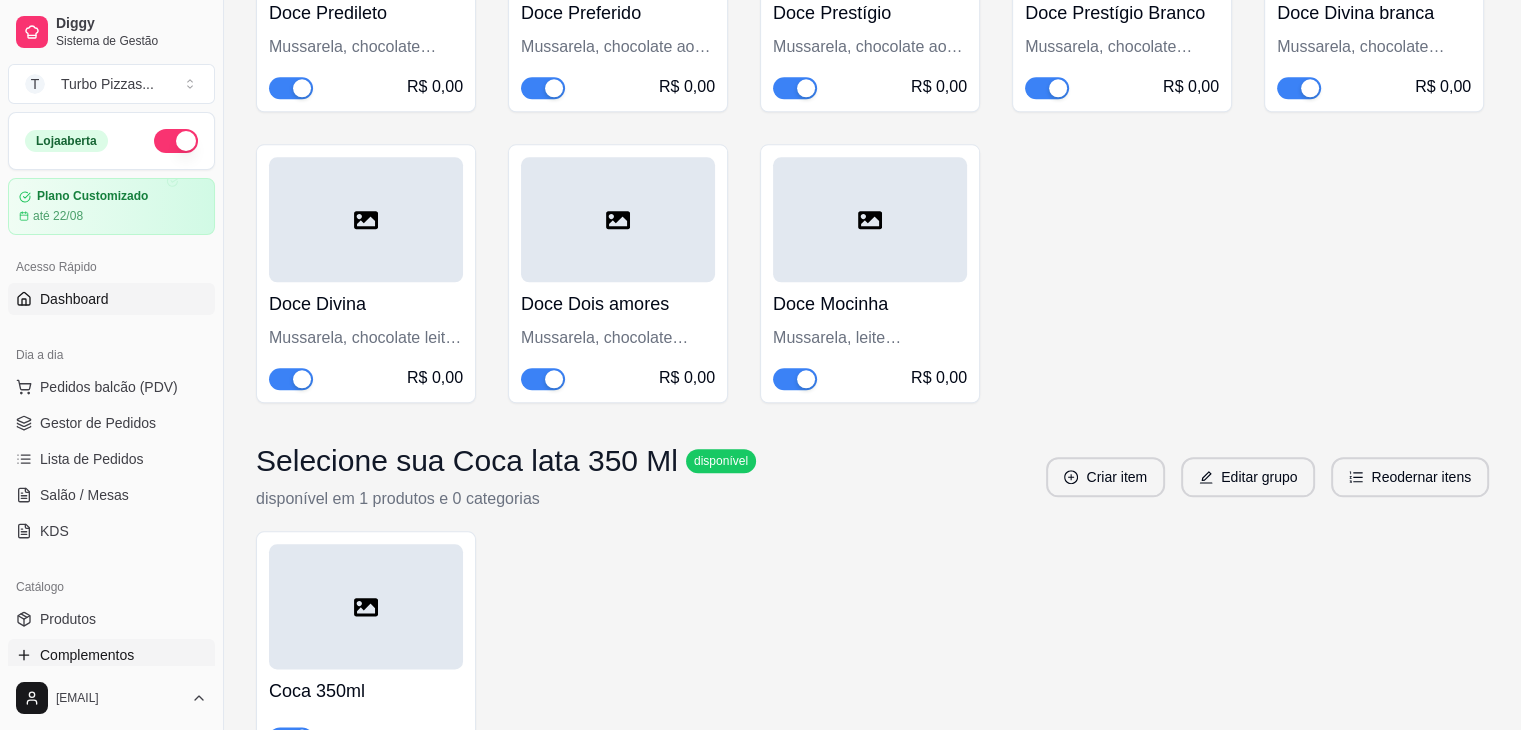 click on "Dashboard" at bounding box center [74, 299] 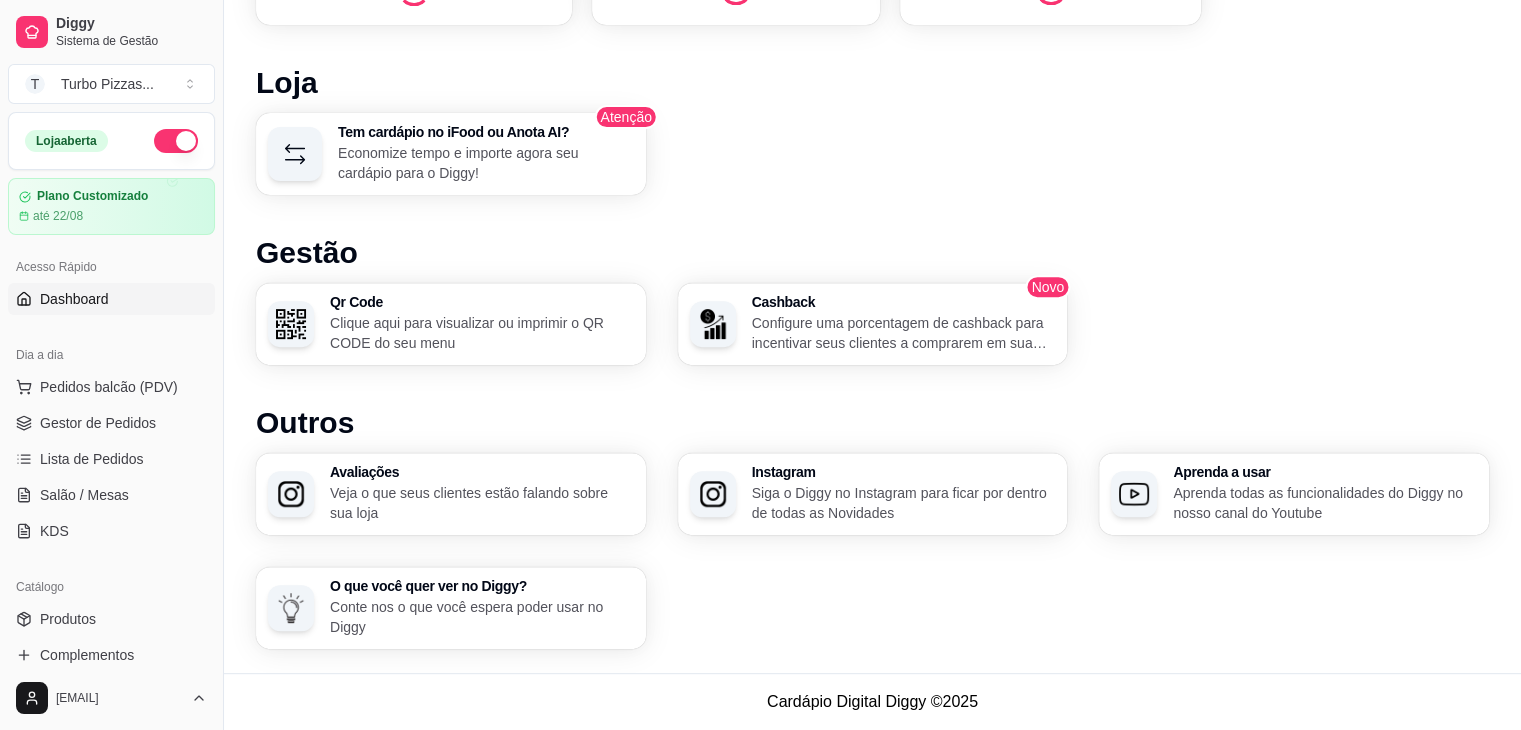 scroll, scrollTop: 0, scrollLeft: 0, axis: both 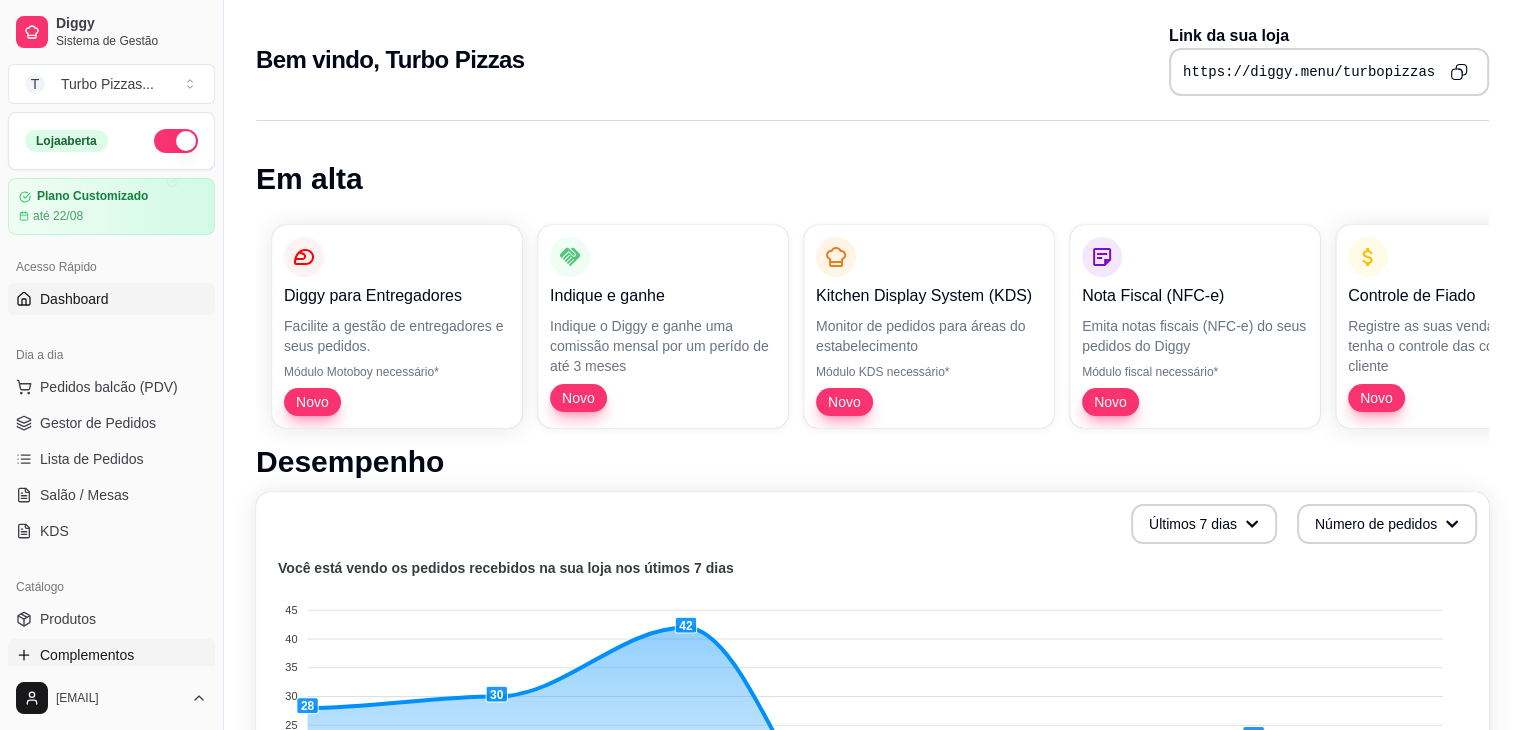 click on "Complementos" at bounding box center [87, 655] 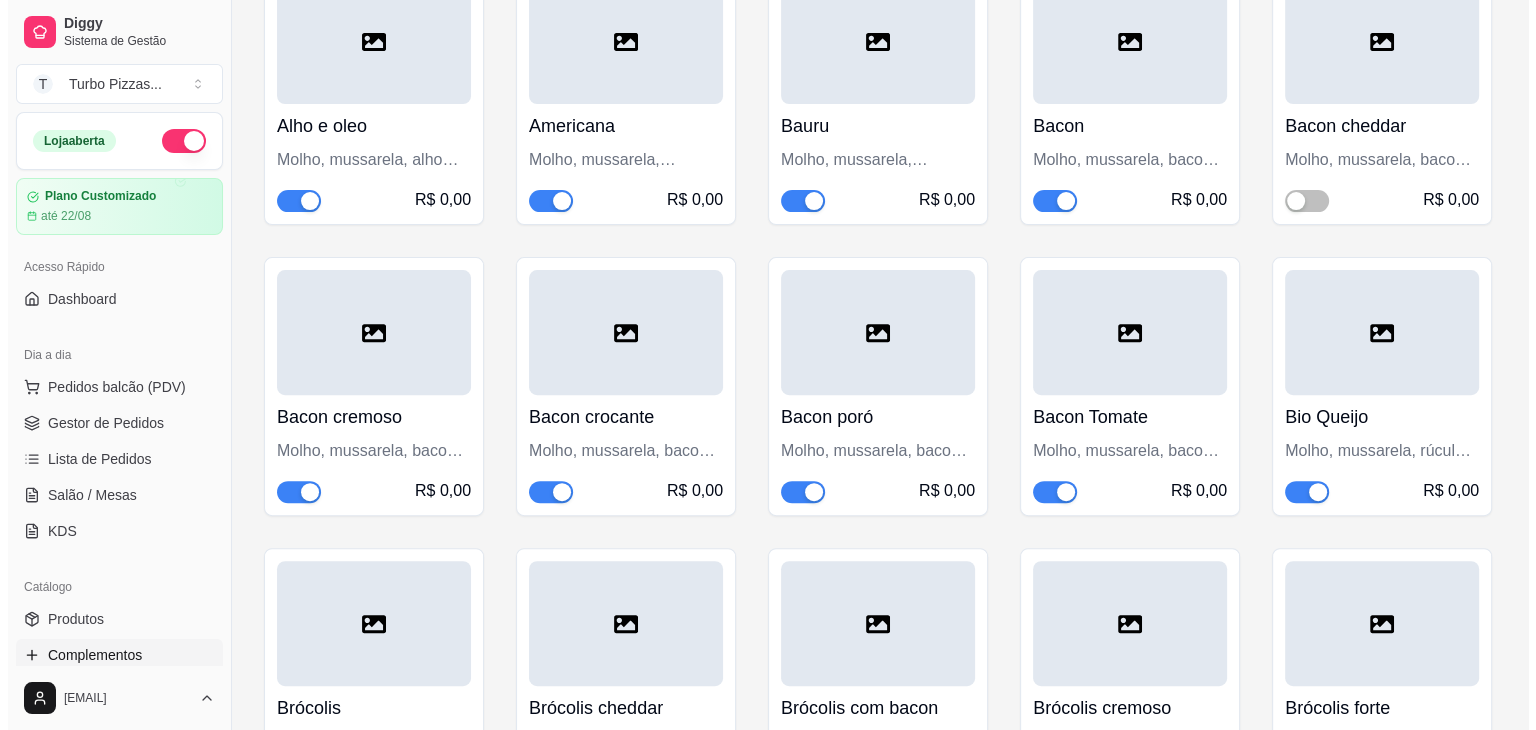 scroll, scrollTop: 15300, scrollLeft: 0, axis: vertical 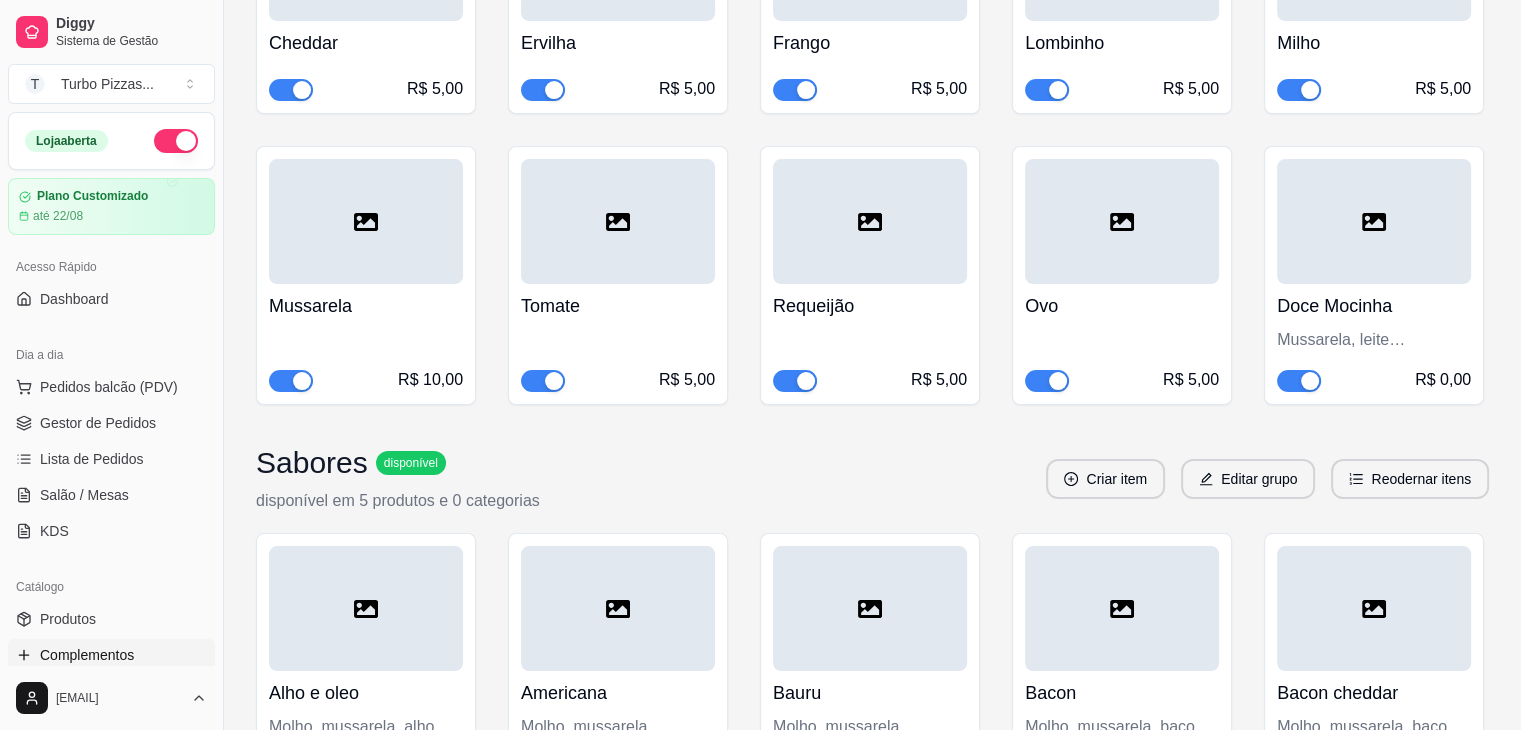 click on "disponível em 5 produtos e 0 categorias" at bounding box center [398, 501] 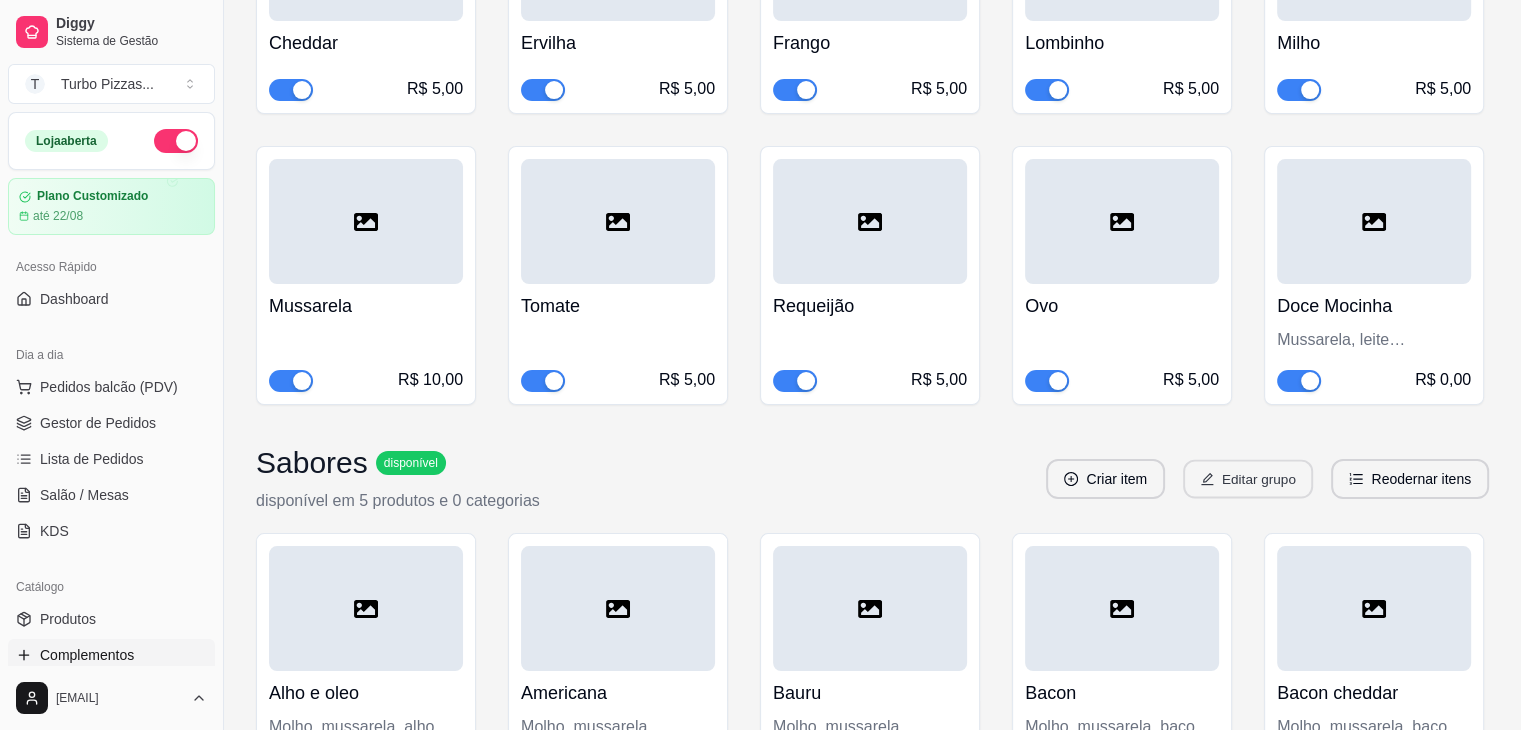 click on "Editar grupo" at bounding box center [1248, 479] 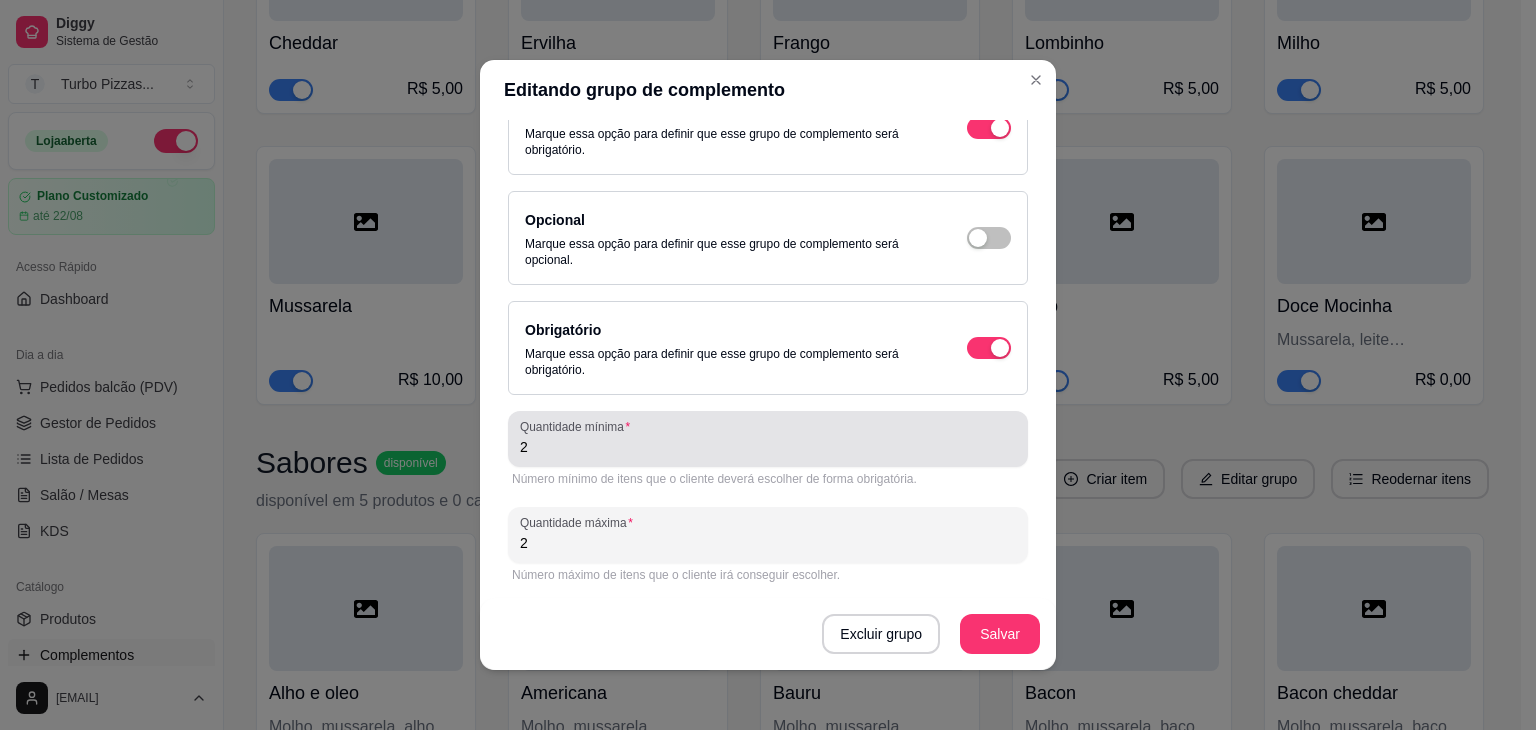 scroll, scrollTop: 0, scrollLeft: 0, axis: both 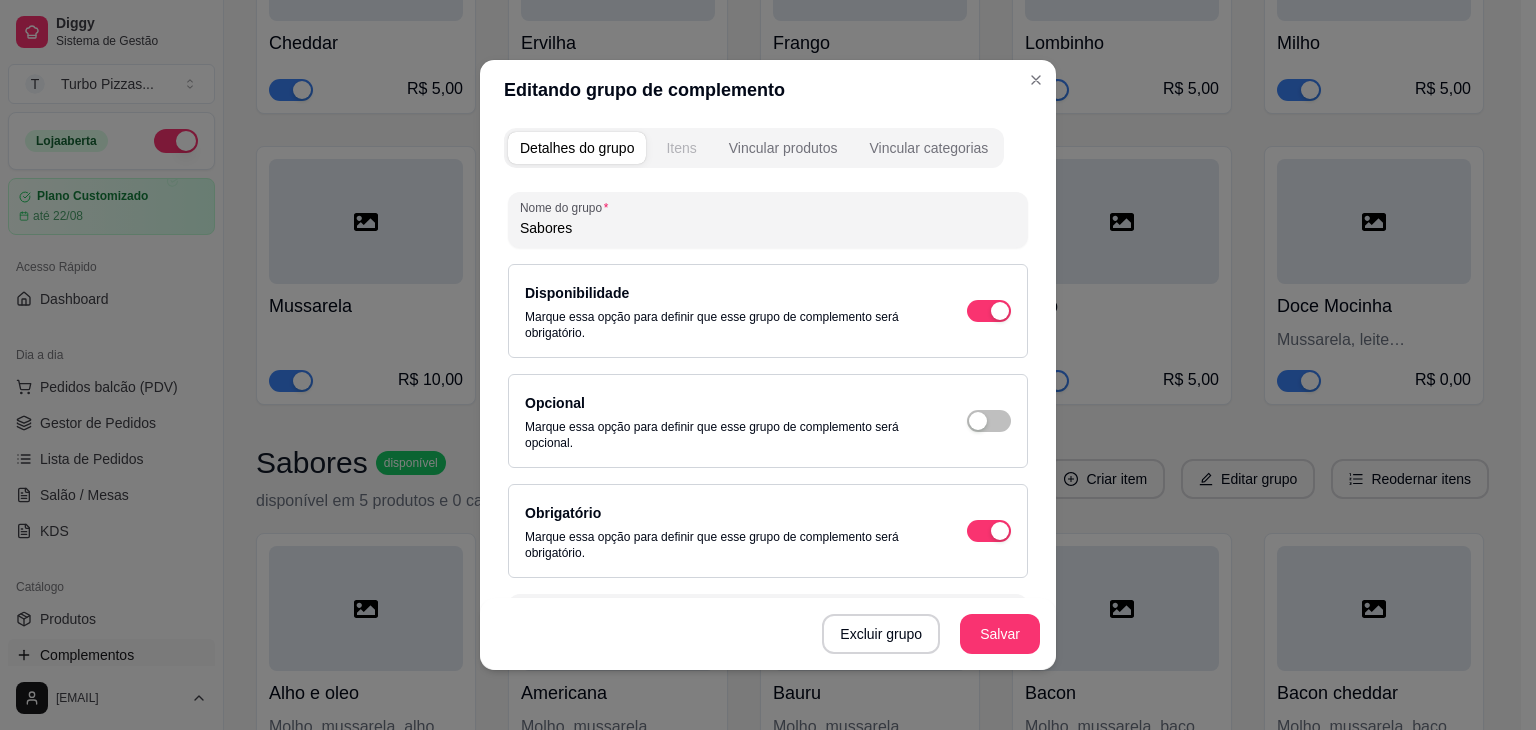 click on "Itens" at bounding box center (681, 148) 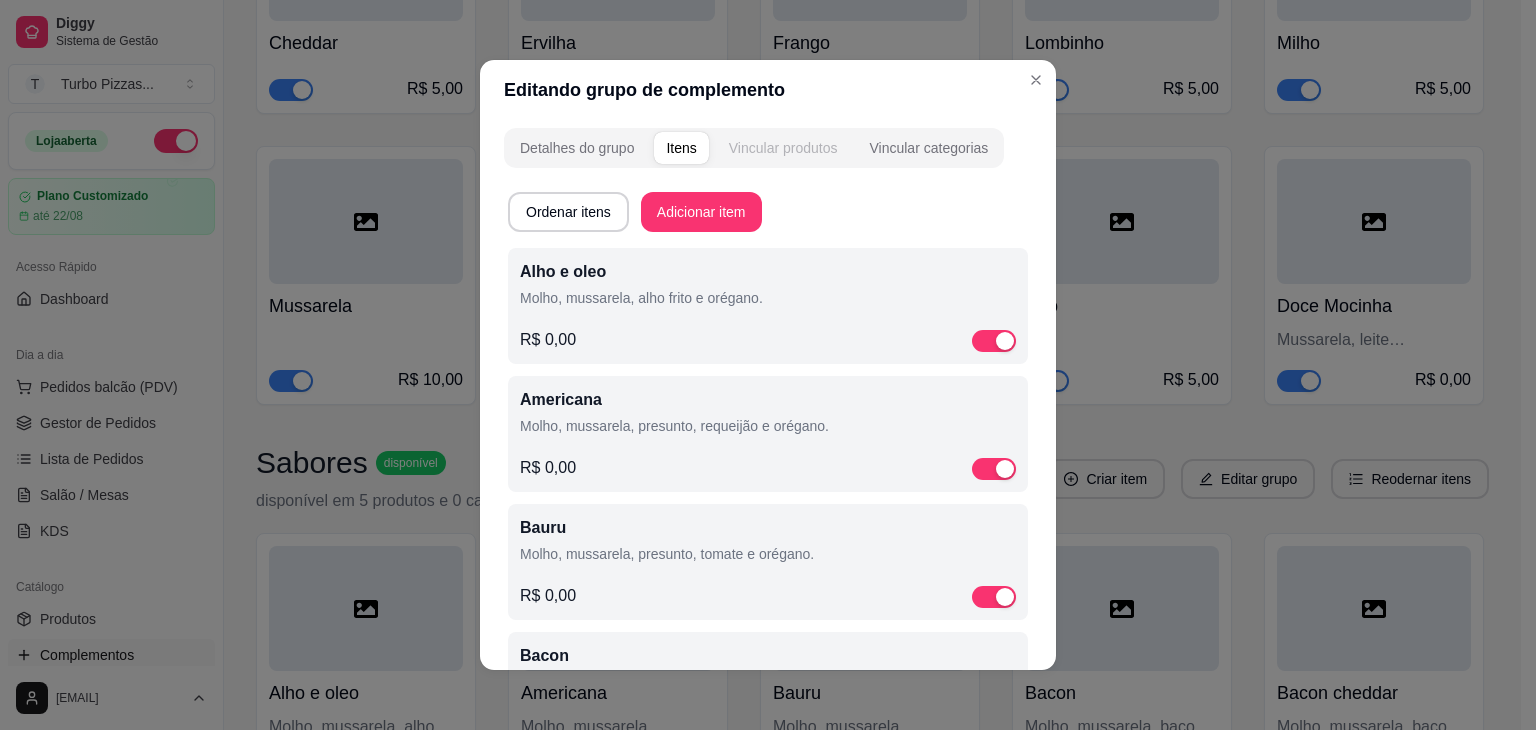 click on "Vincular produtos" at bounding box center (783, 148) 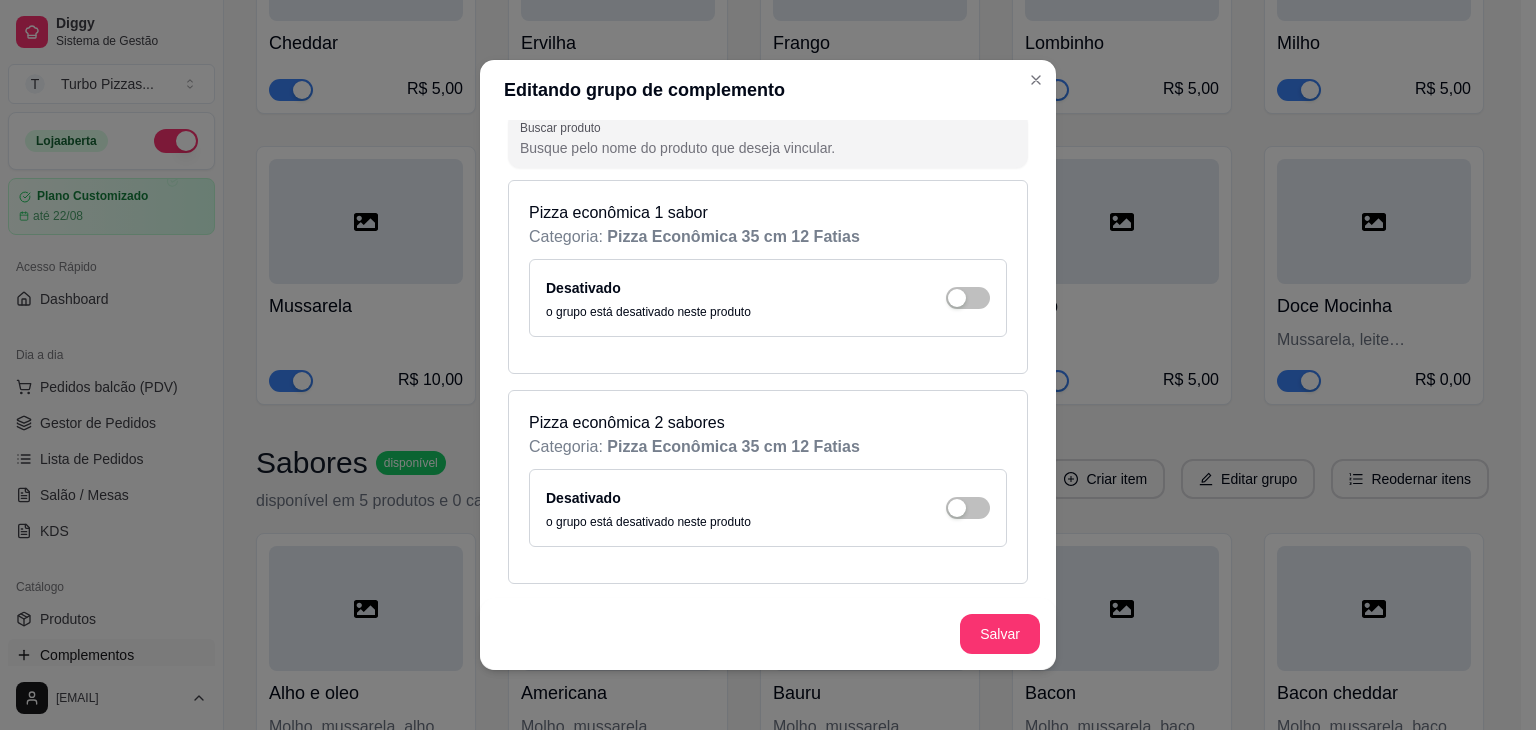 scroll, scrollTop: 0, scrollLeft: 0, axis: both 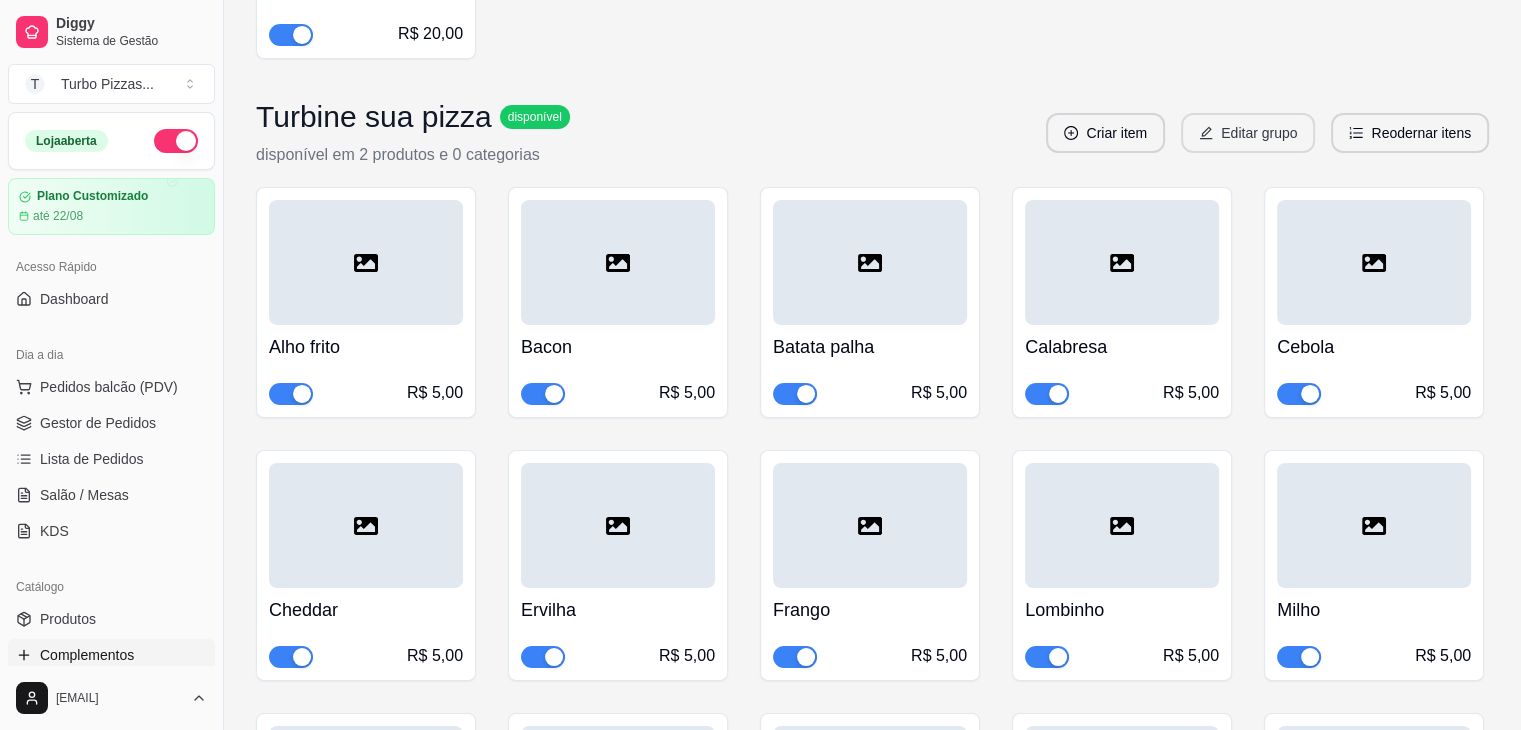 click on "Editar grupo" at bounding box center [1248, 133] 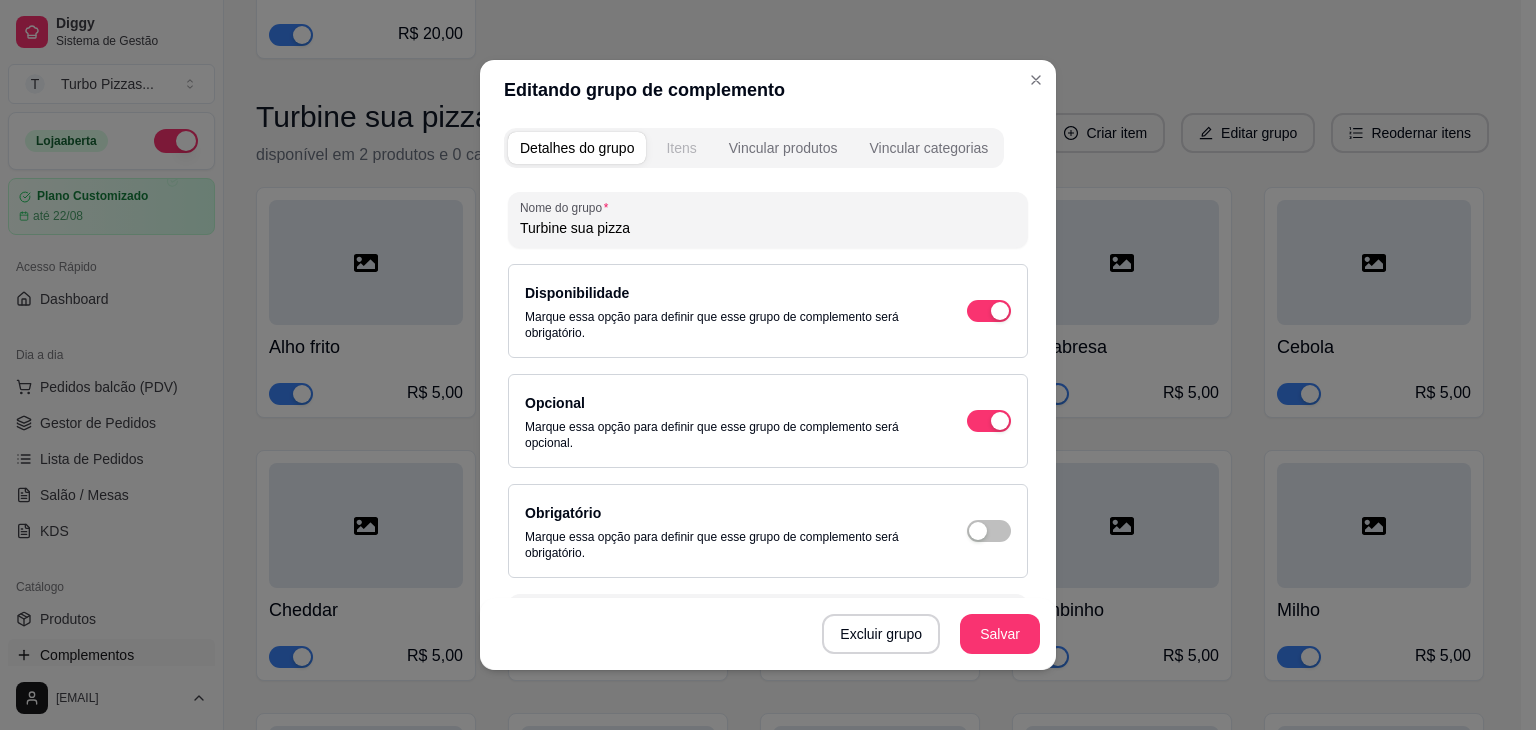 click on "Itens" at bounding box center [681, 148] 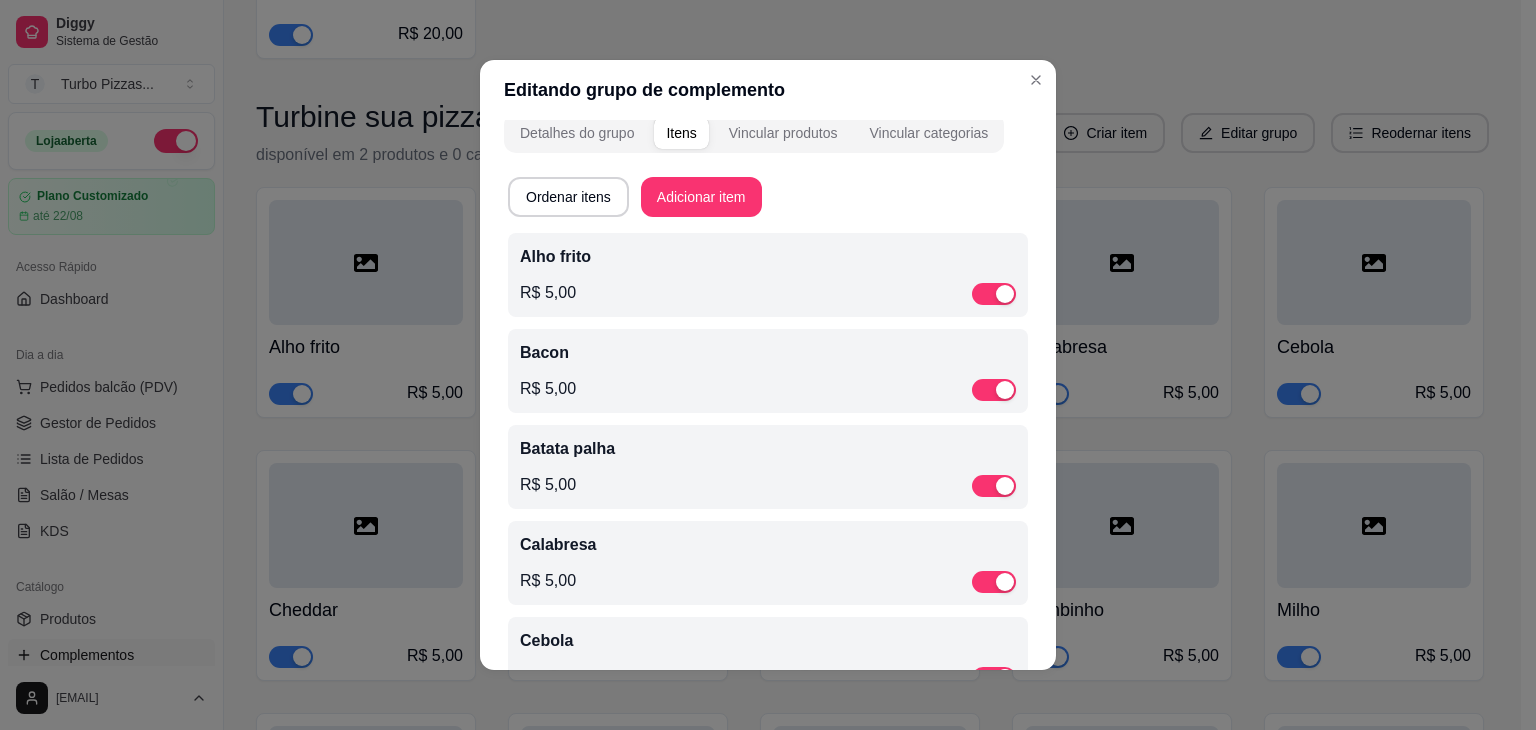 scroll, scrollTop: 0, scrollLeft: 0, axis: both 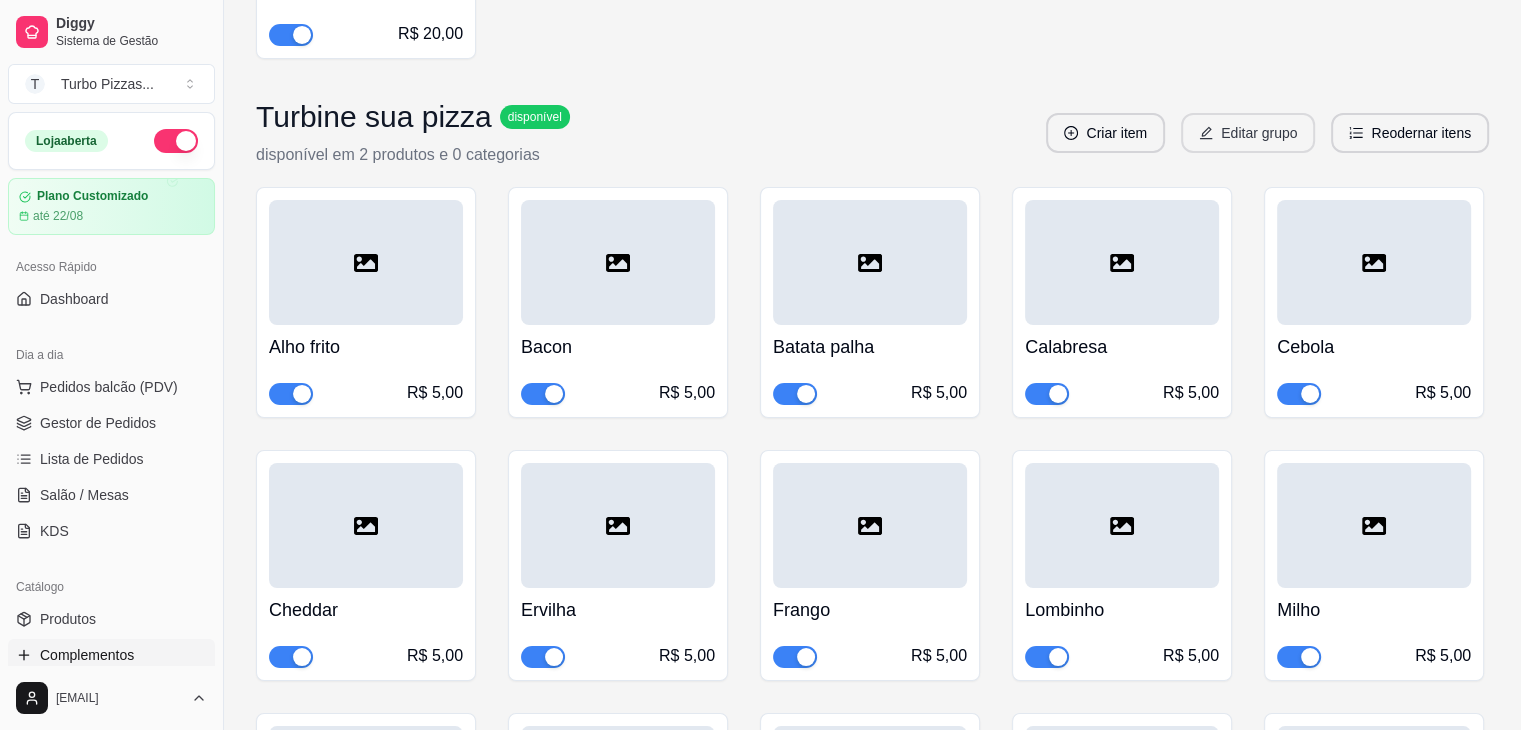 click 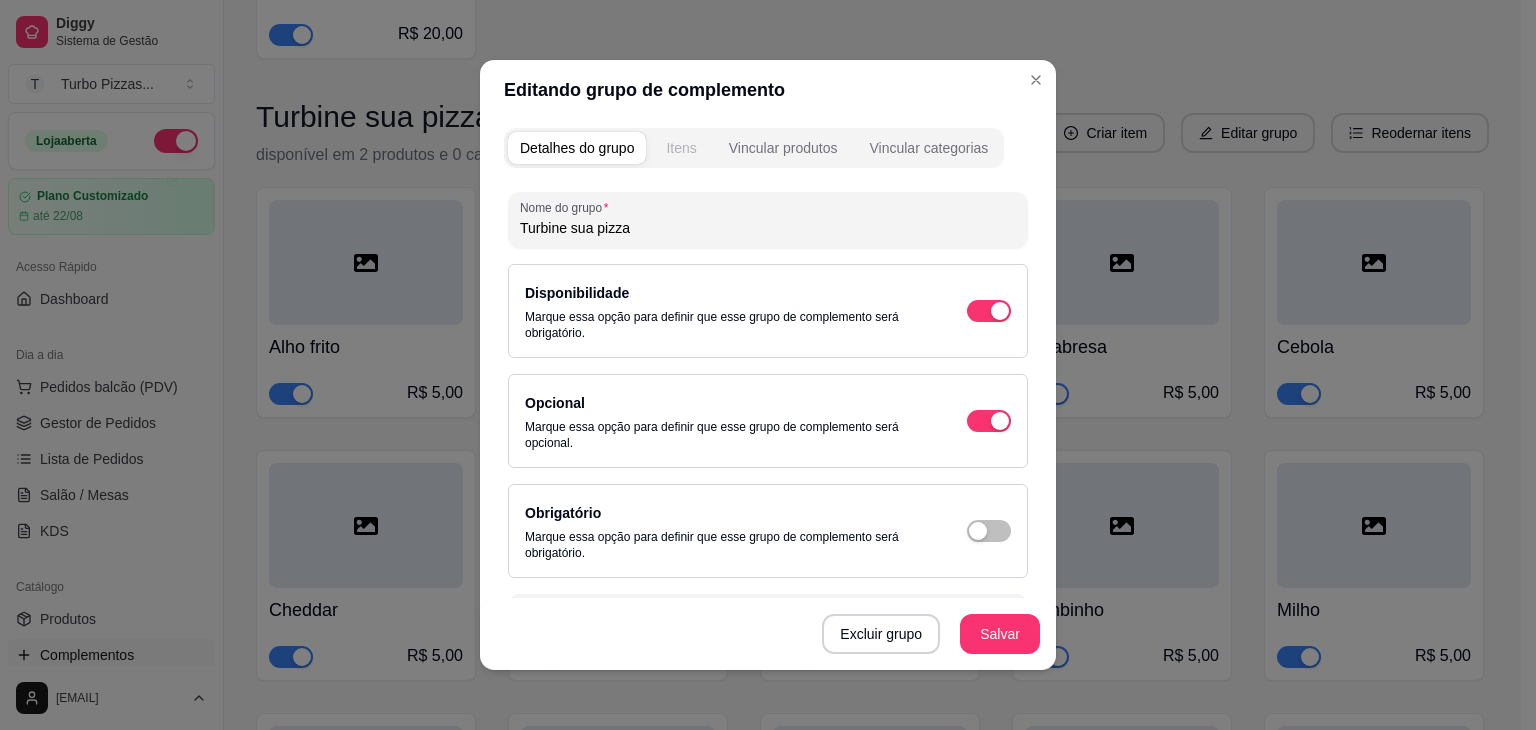click on "Itens" at bounding box center [681, 148] 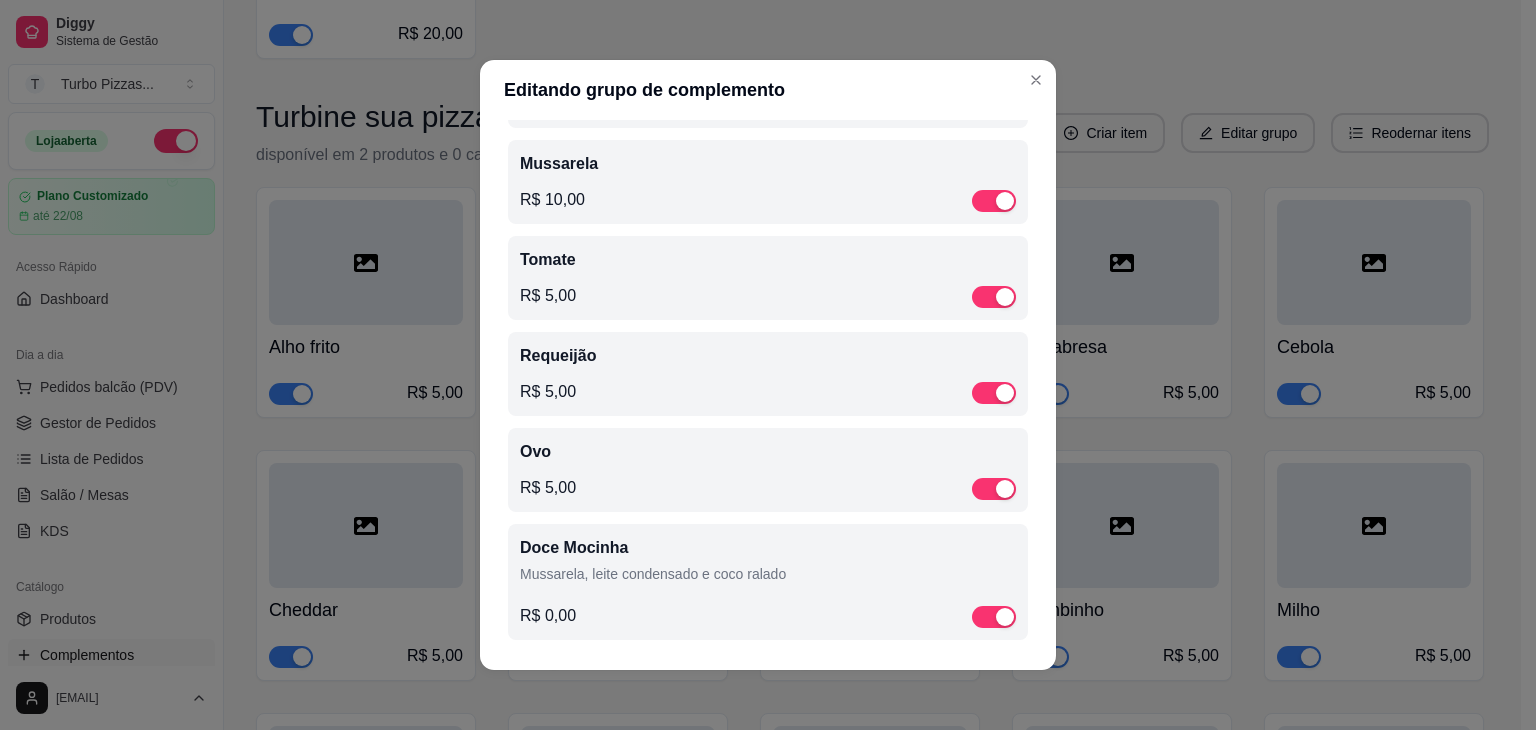 scroll, scrollTop: 1091, scrollLeft: 0, axis: vertical 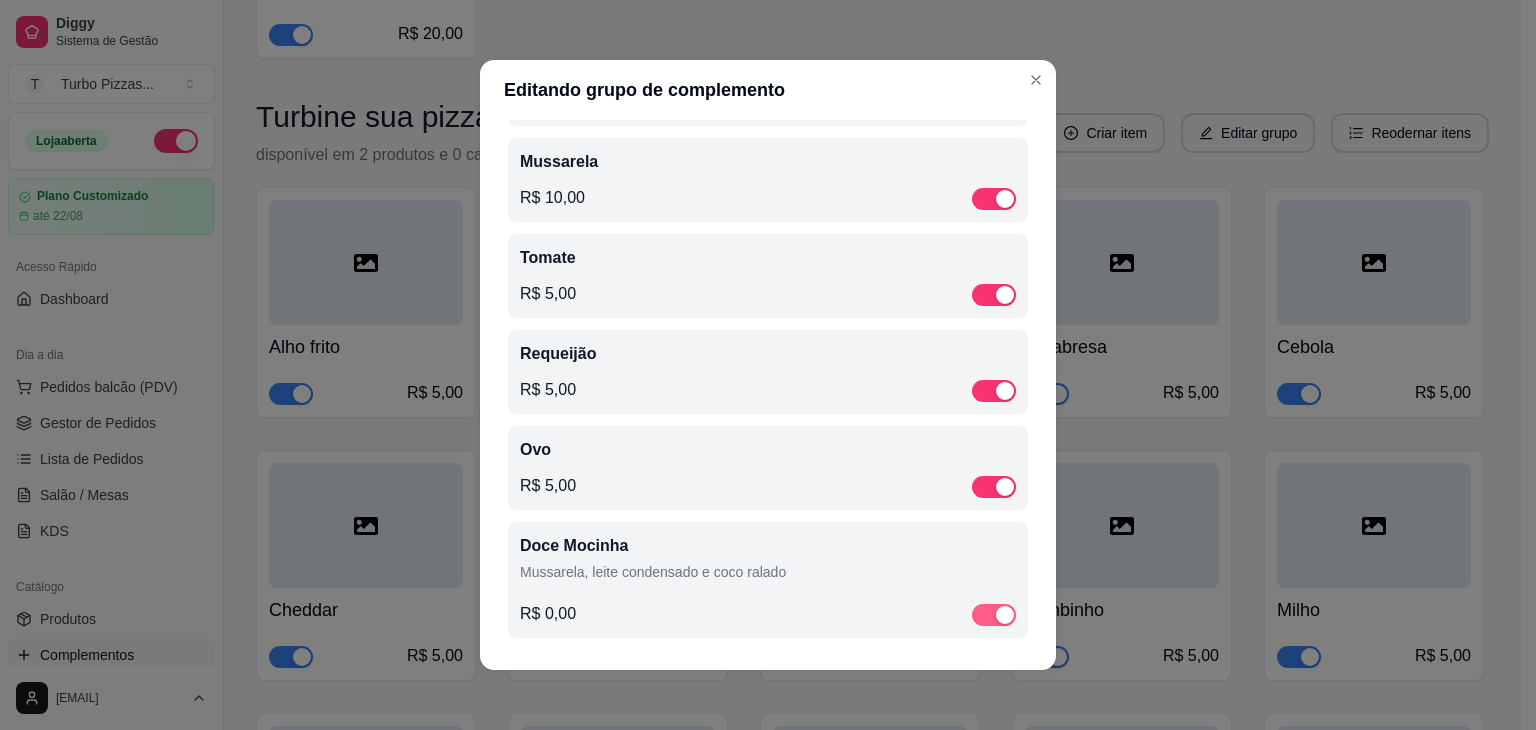 click at bounding box center (994, 615) 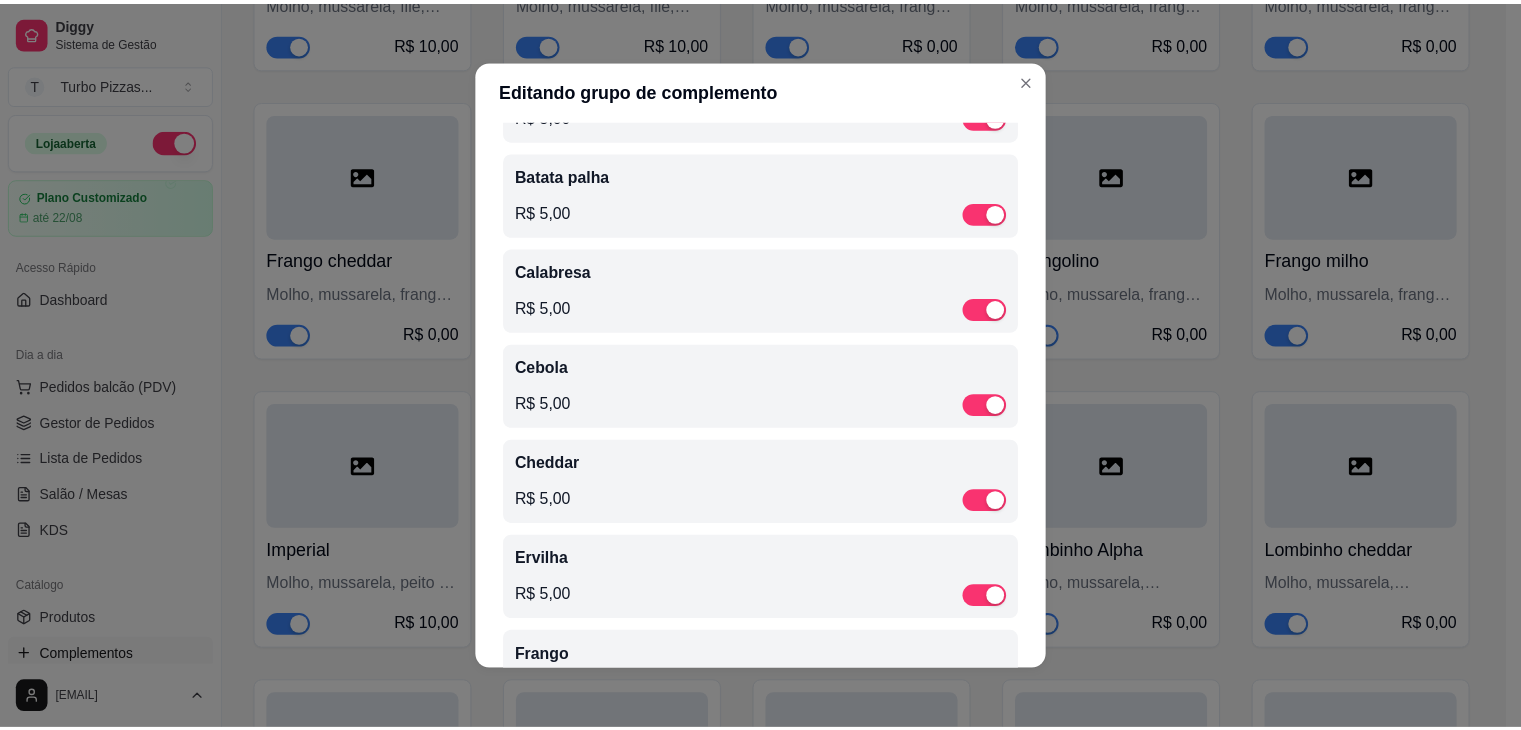 scroll, scrollTop: 0, scrollLeft: 0, axis: both 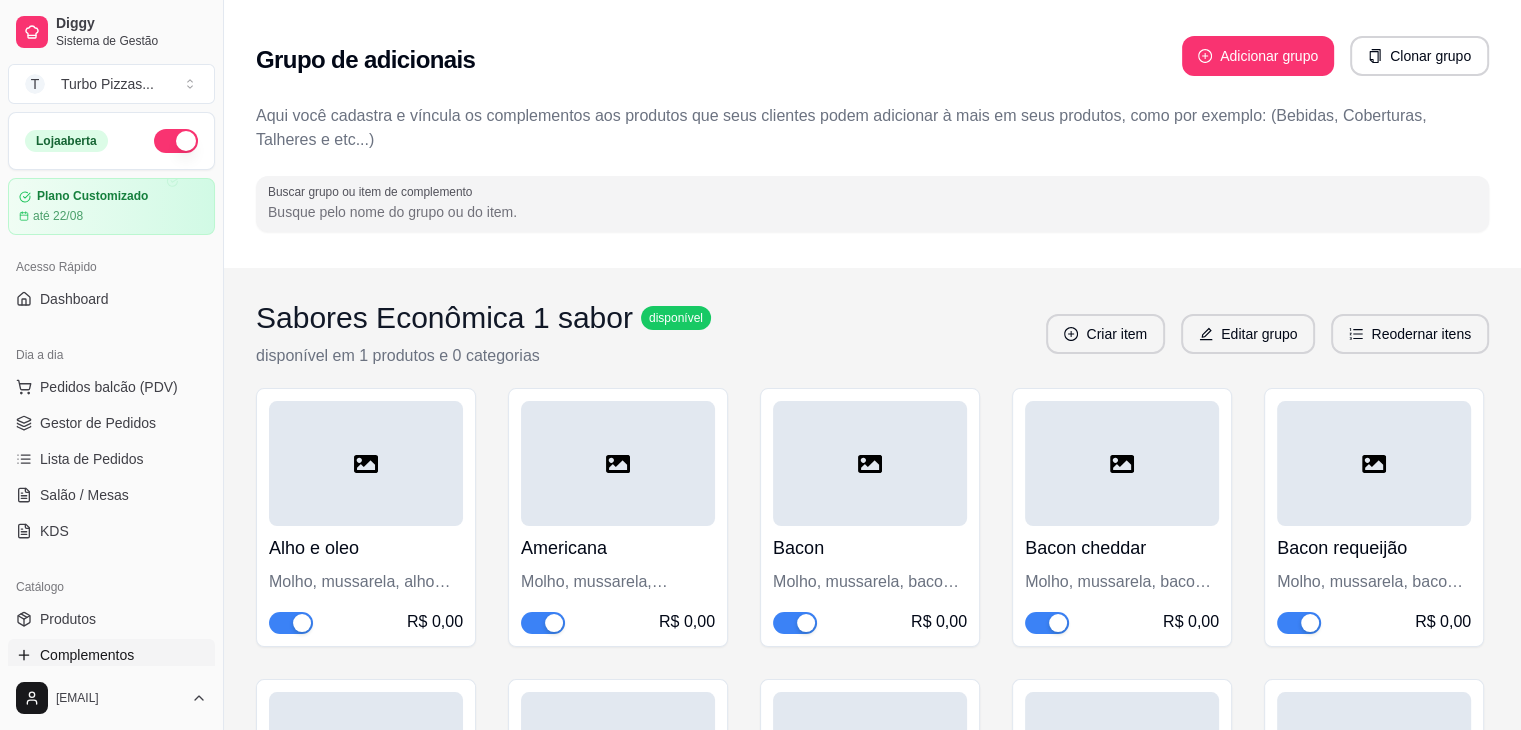 click at bounding box center [1047, 623] 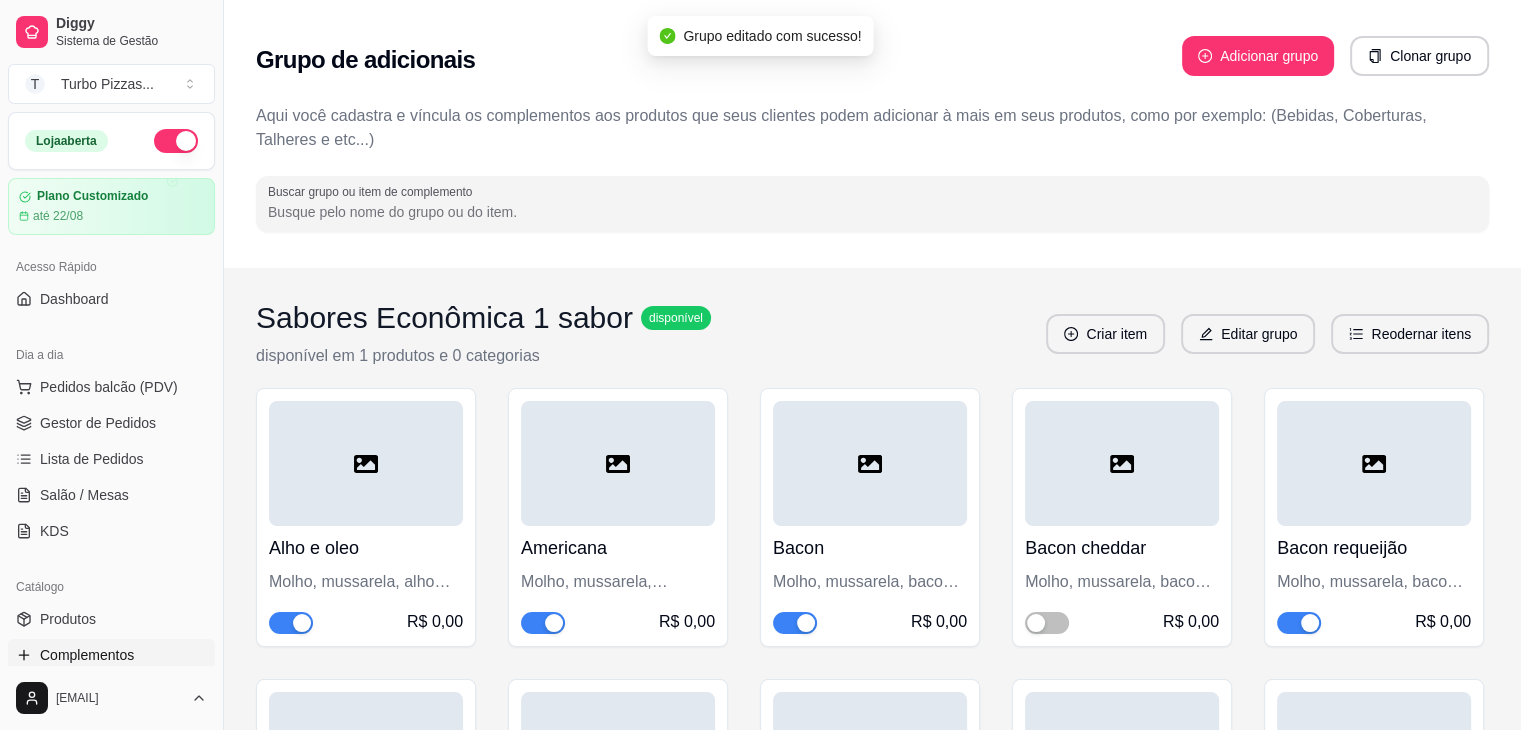 scroll, scrollTop: 638, scrollLeft: 0, axis: vertical 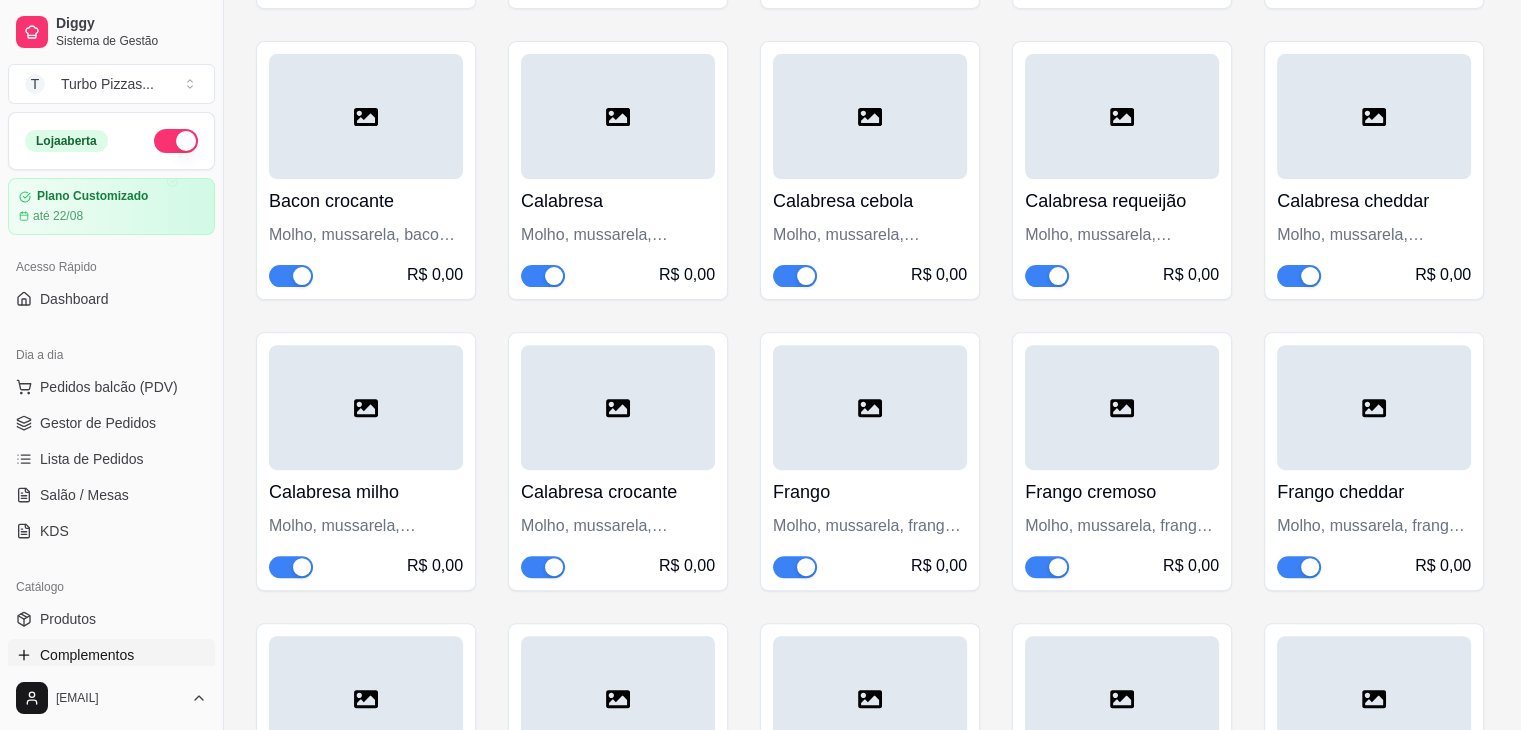 drag, startPoint x: 1299, startPoint y: 281, endPoint x: 1332, endPoint y: 308, distance: 42.638012 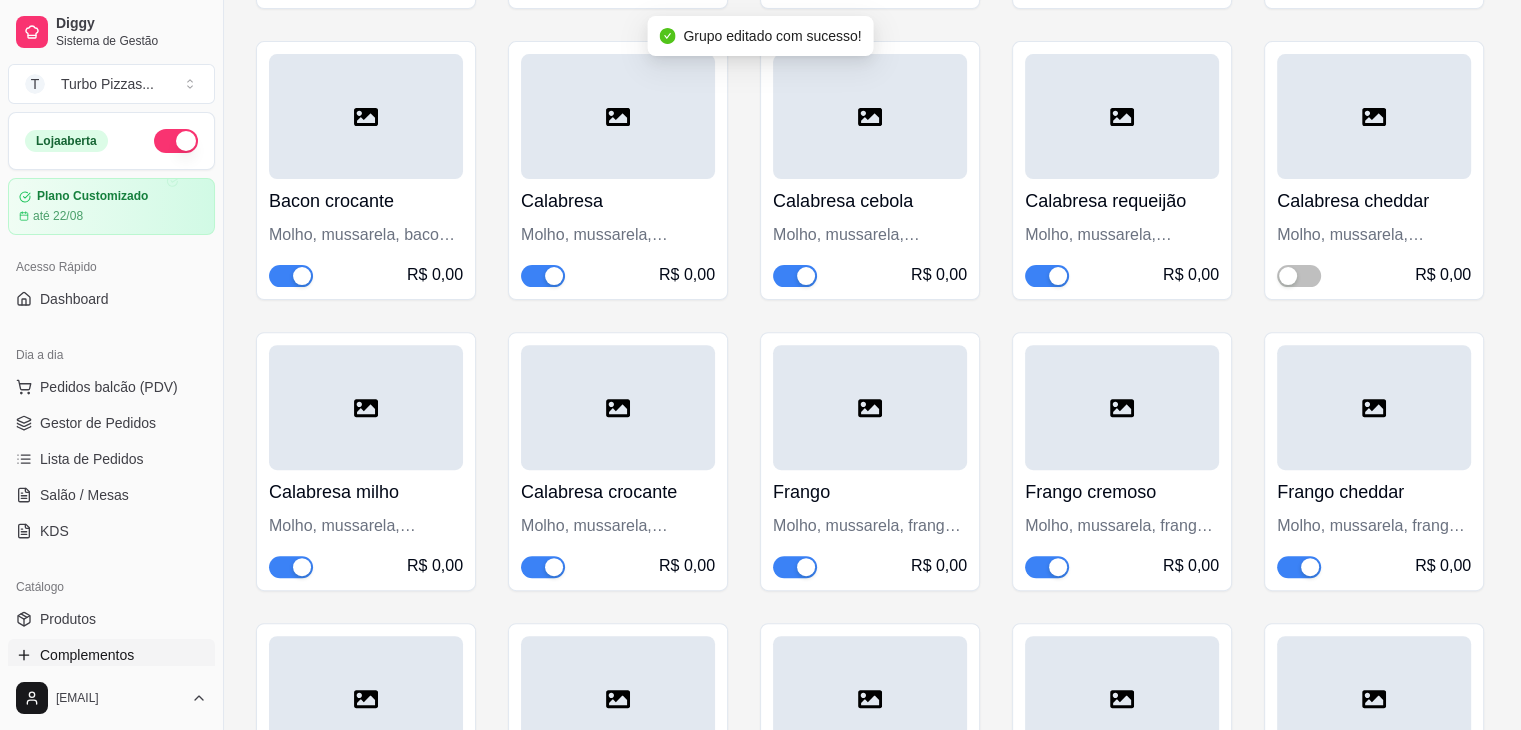 scroll, scrollTop: 0, scrollLeft: 0, axis: both 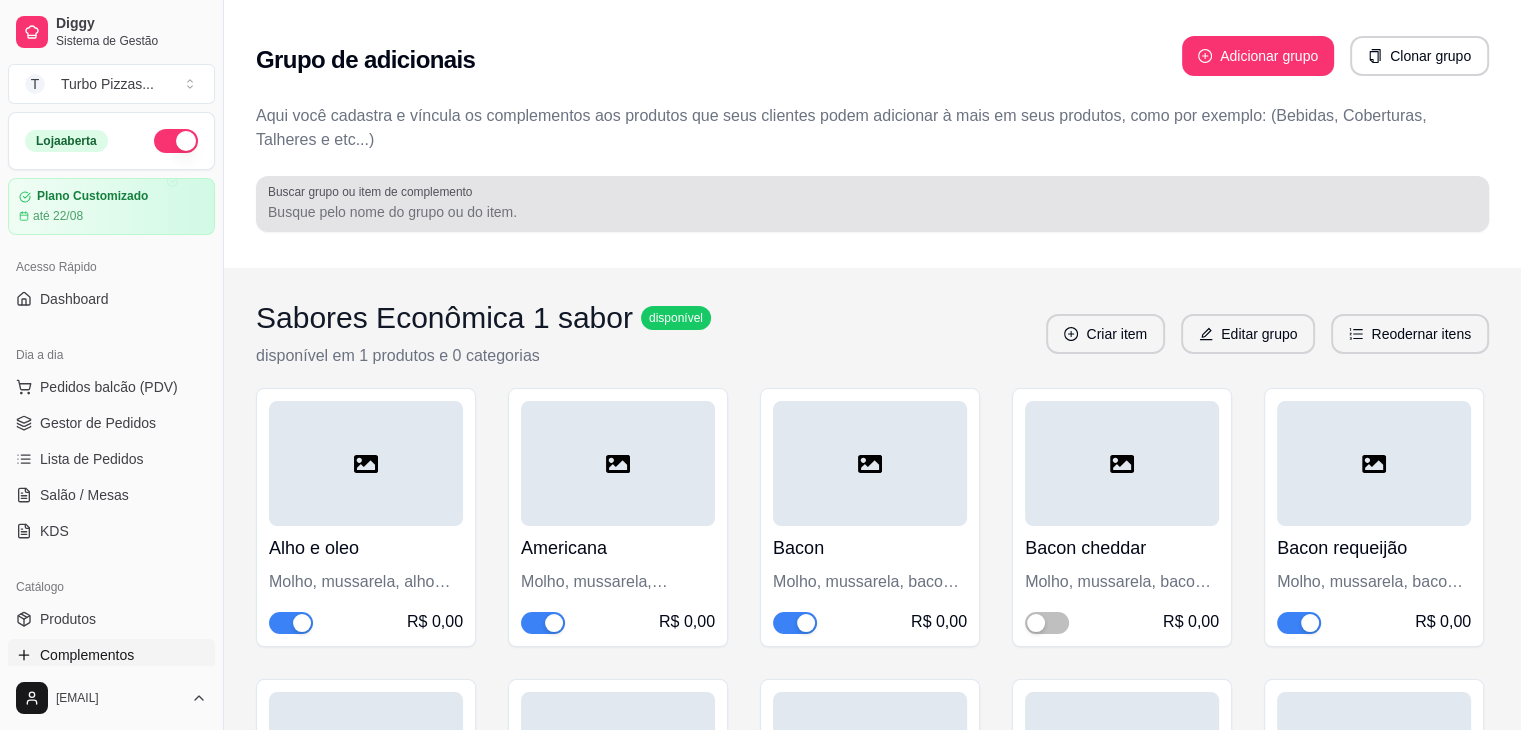 click on "Buscar grupo ou item de complemento" at bounding box center (872, 212) 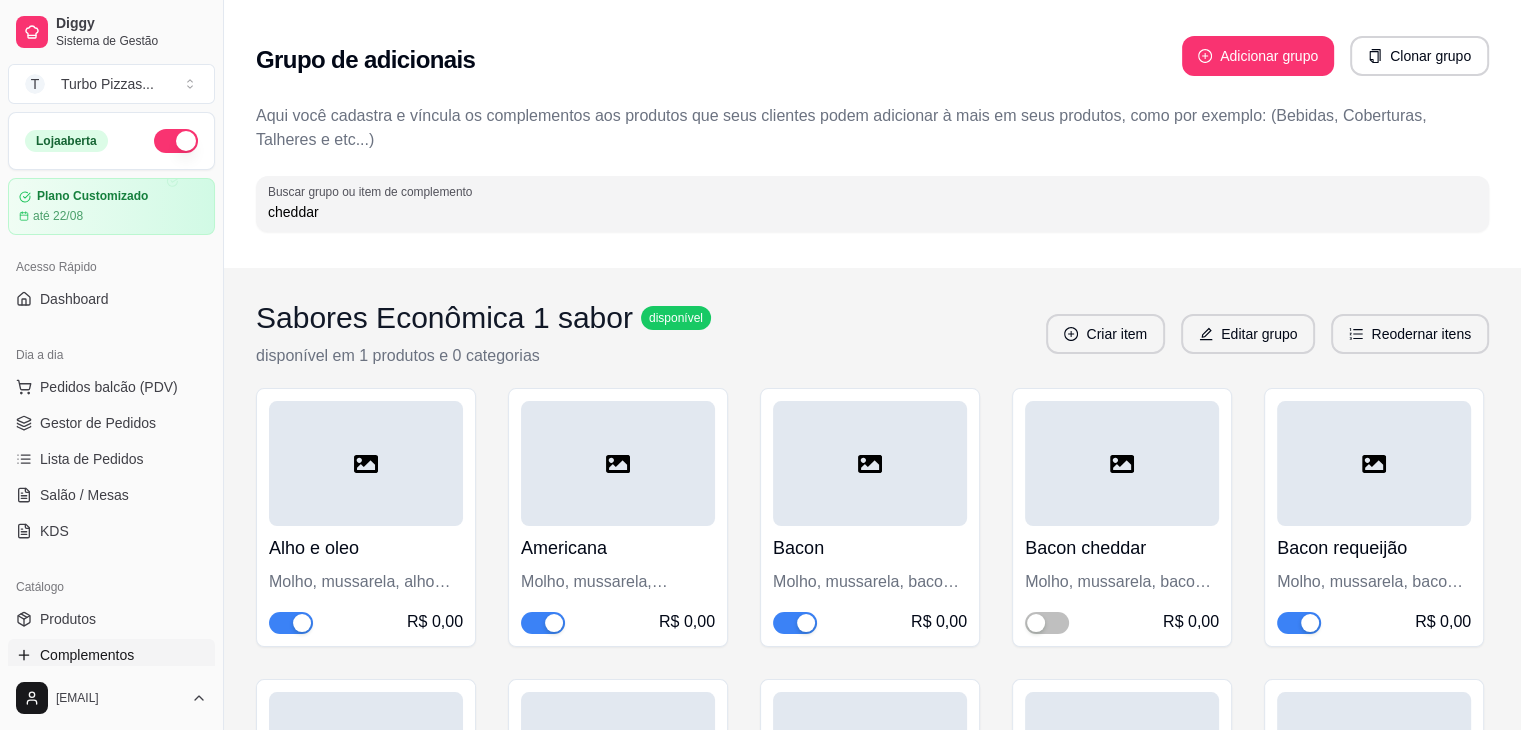 type on "cheddar" 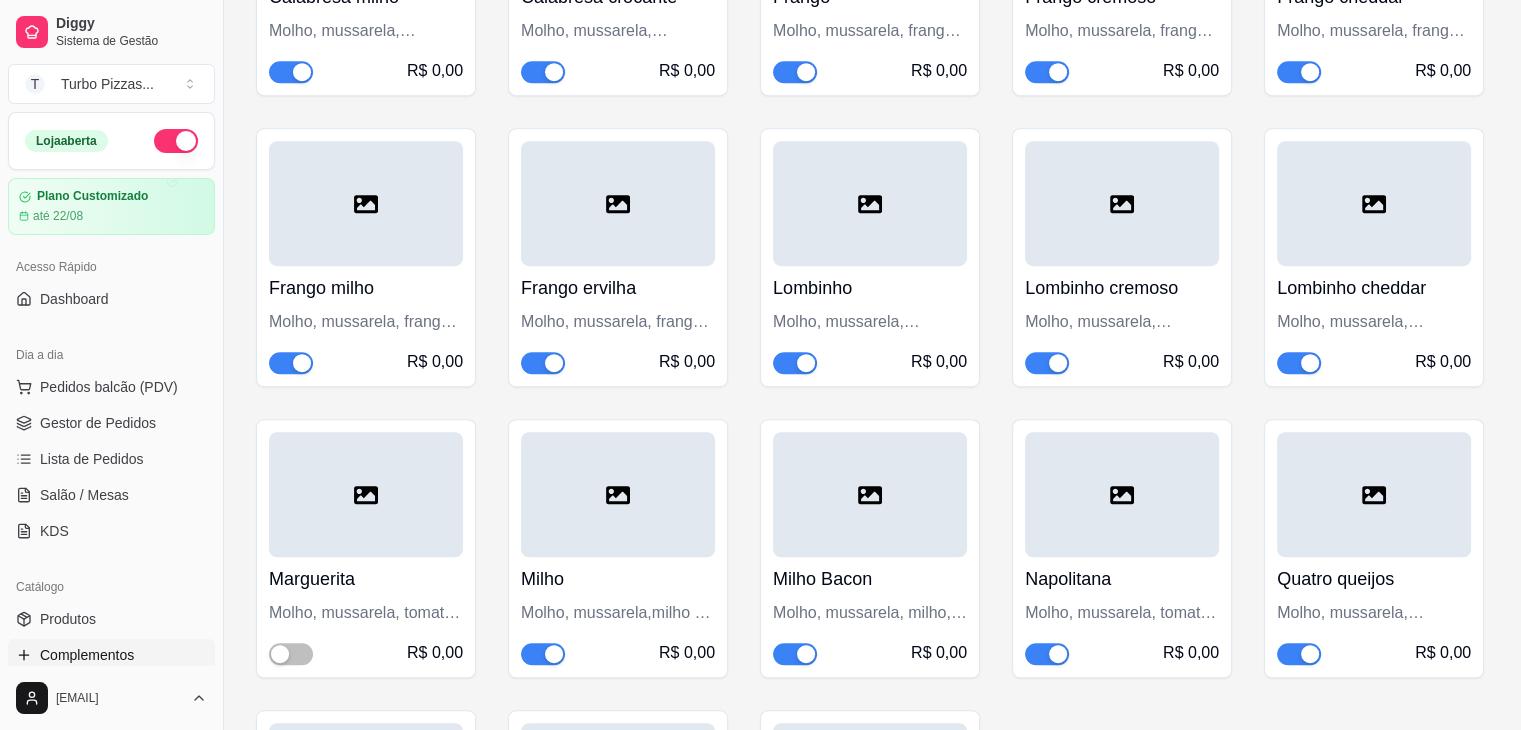 scroll, scrollTop: 566, scrollLeft: 0, axis: vertical 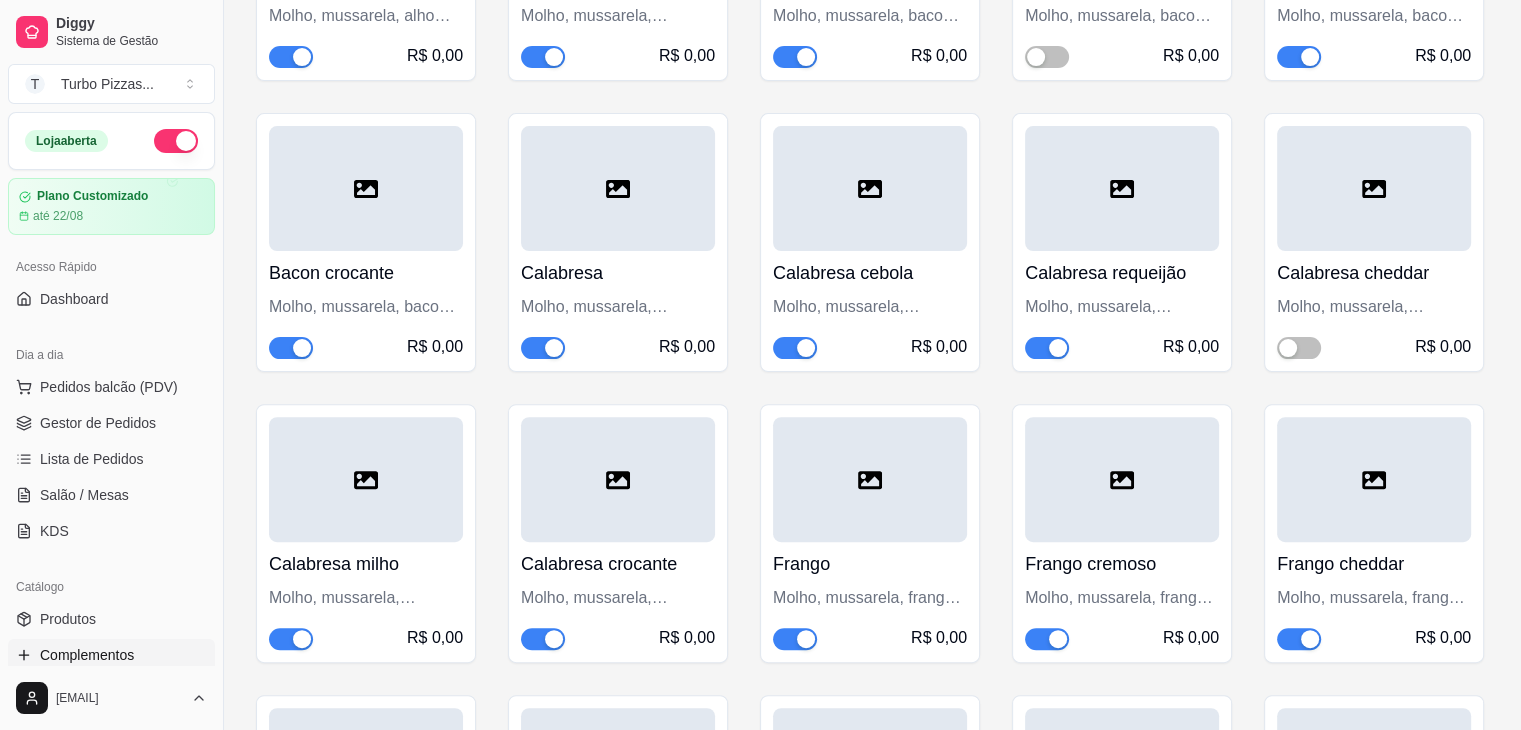 click at bounding box center [1299, 639] 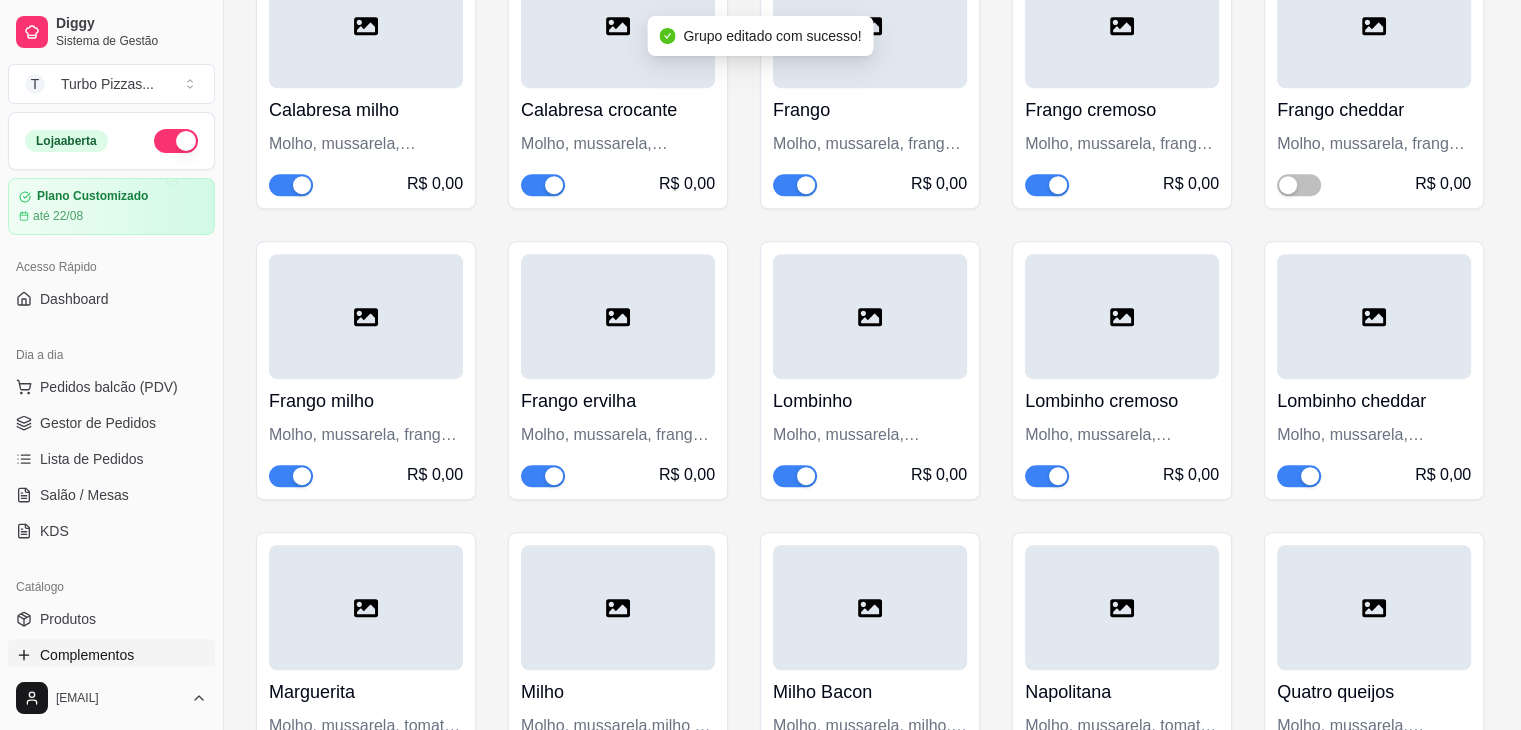 scroll, scrollTop: 1185, scrollLeft: 0, axis: vertical 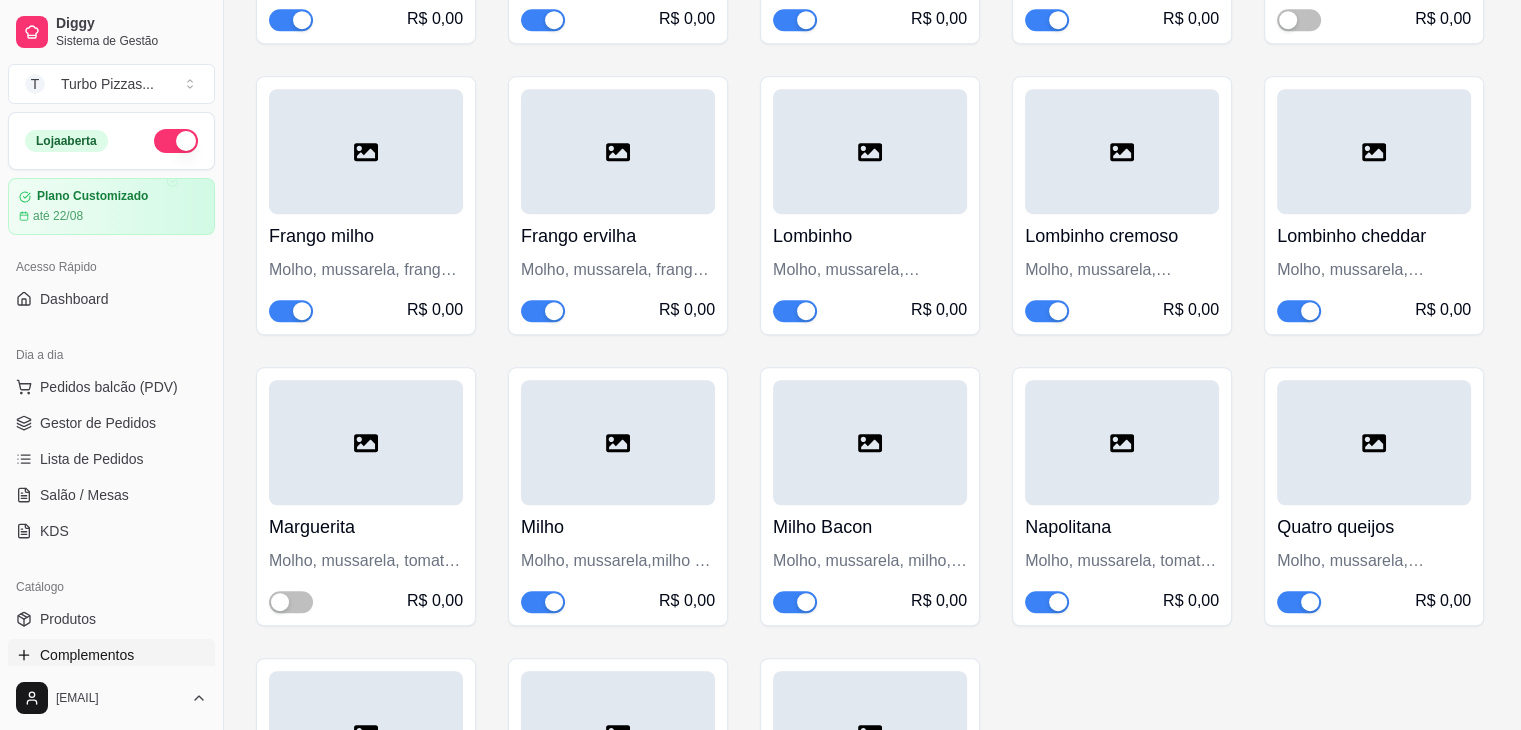 click at bounding box center (1310, 311) 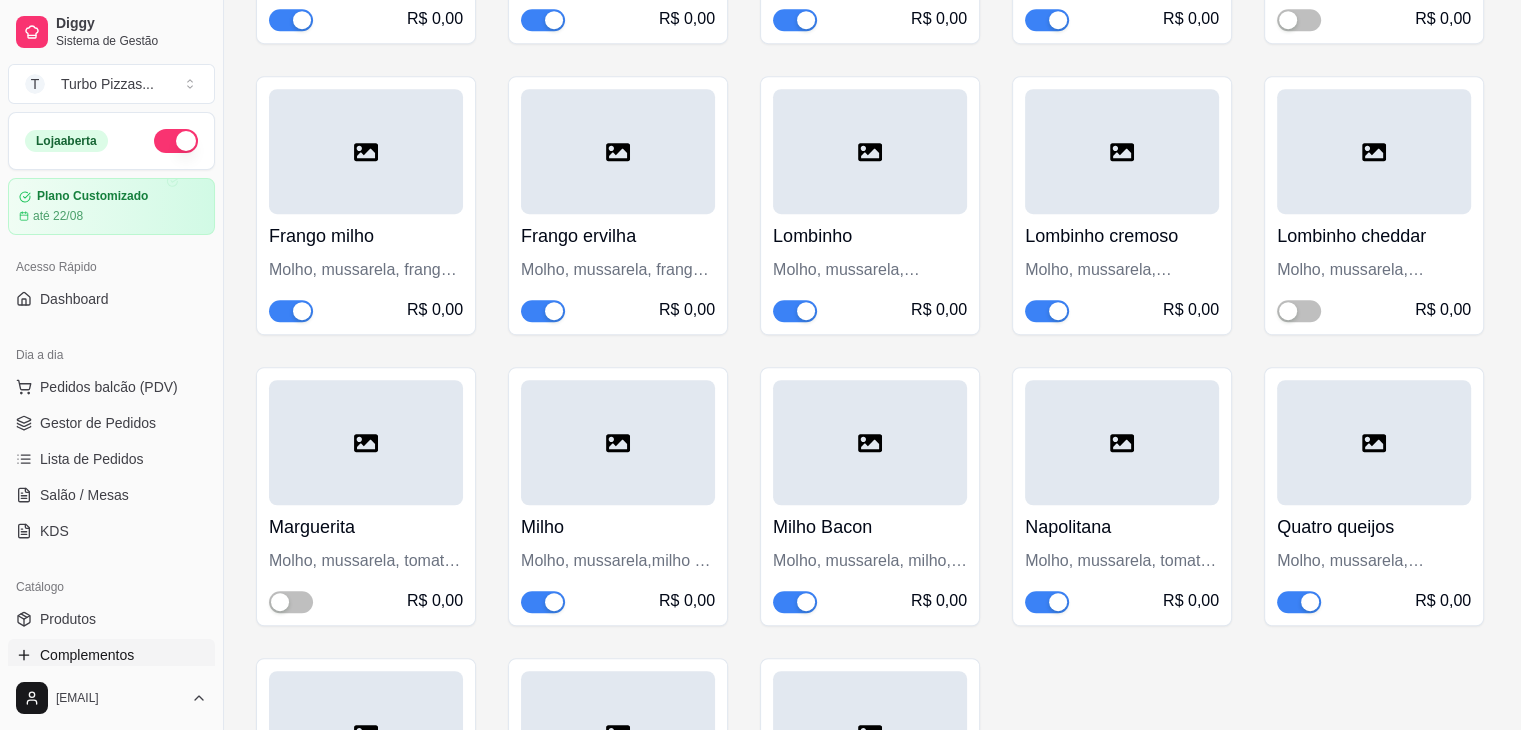 scroll, scrollTop: 1824, scrollLeft: 0, axis: vertical 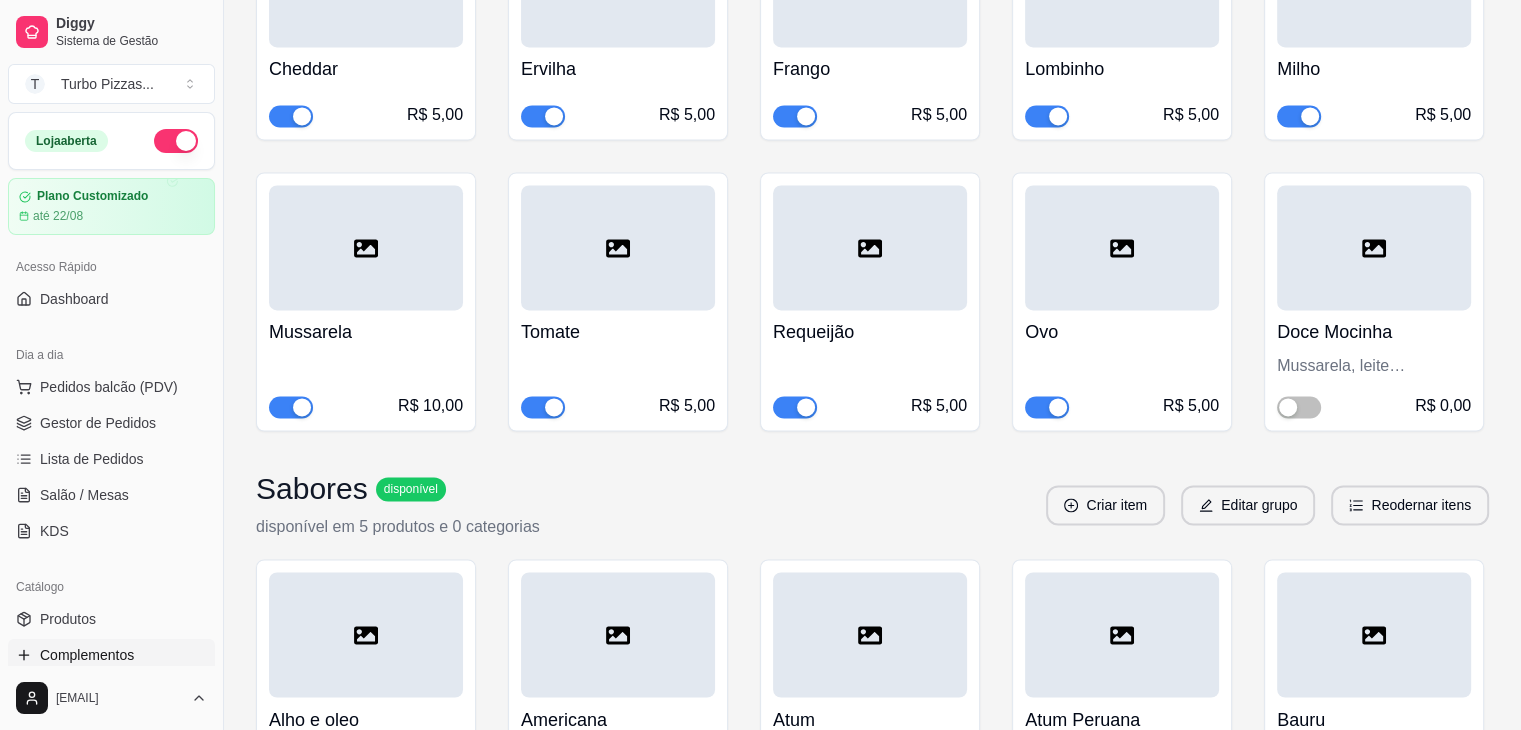 click at bounding box center (1374, 247) 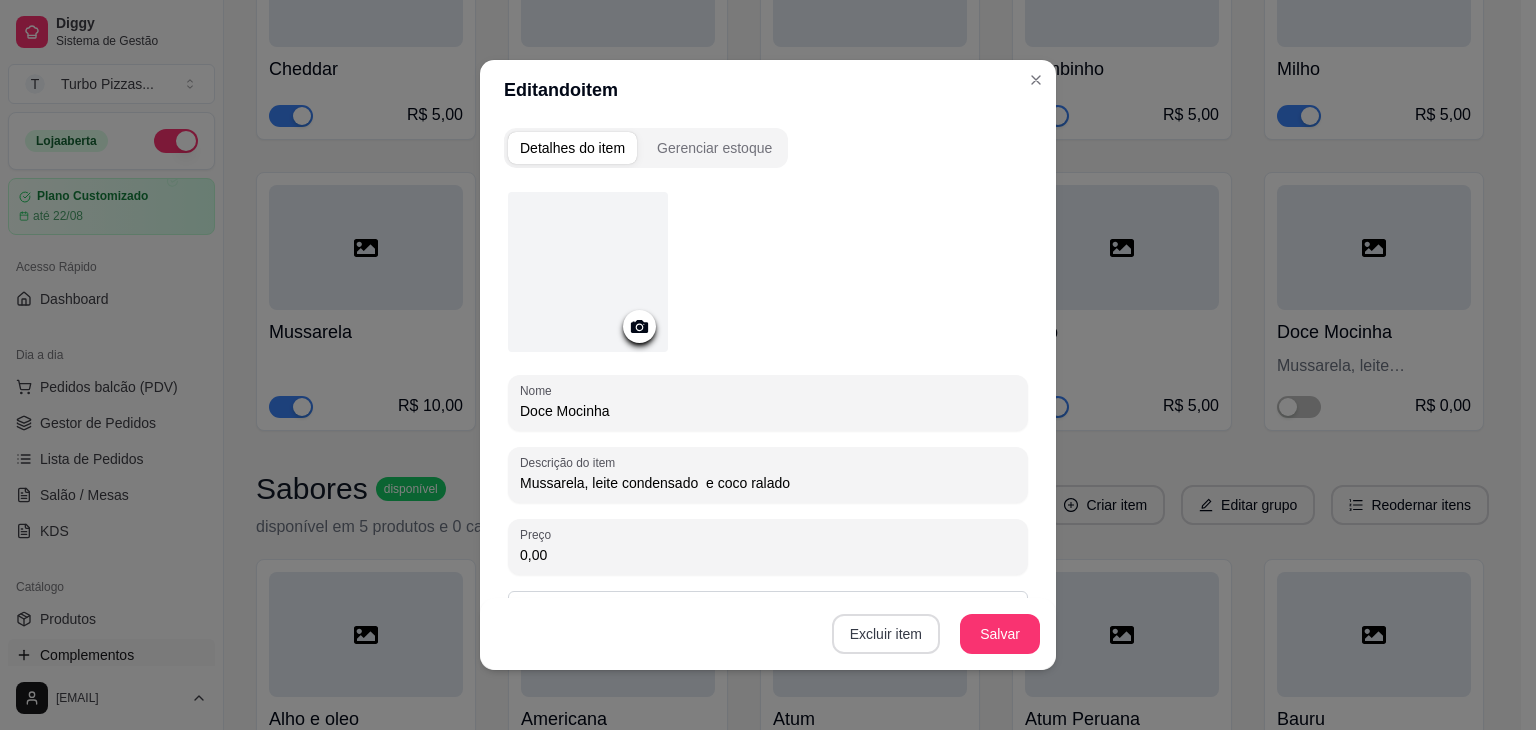 click on "Excluir item" at bounding box center (886, 634) 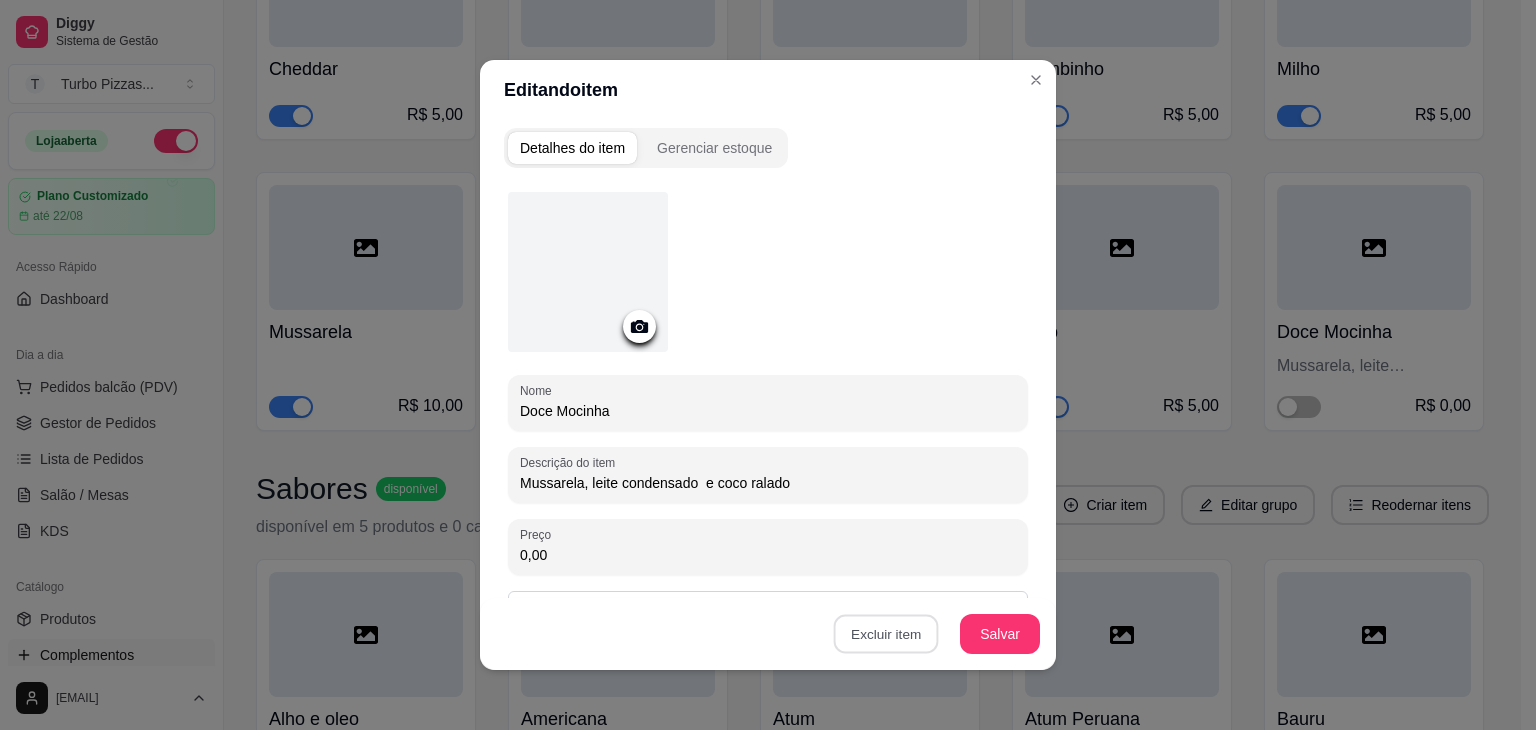 click on "Sim" at bounding box center [960, 588] 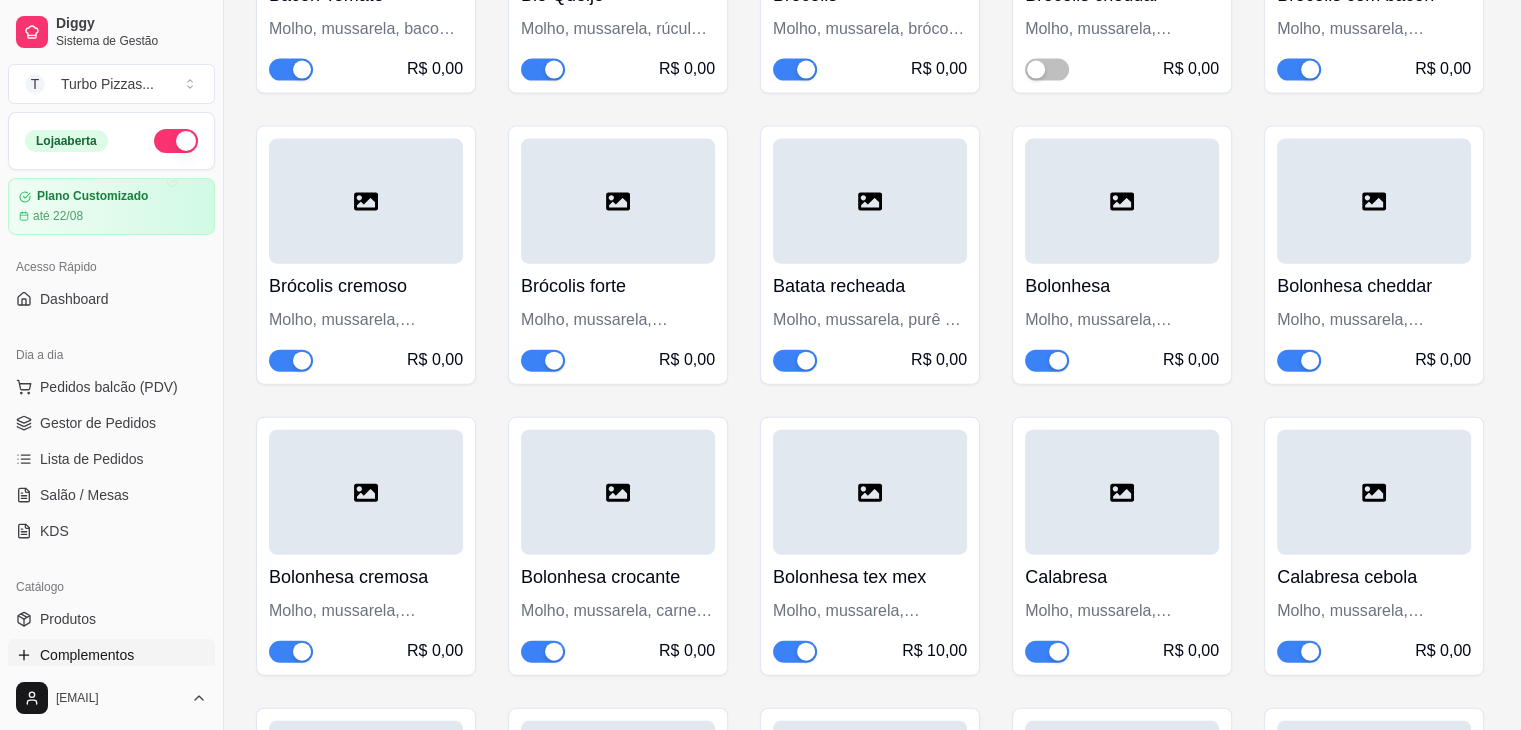 scroll, scrollTop: 4644, scrollLeft: 0, axis: vertical 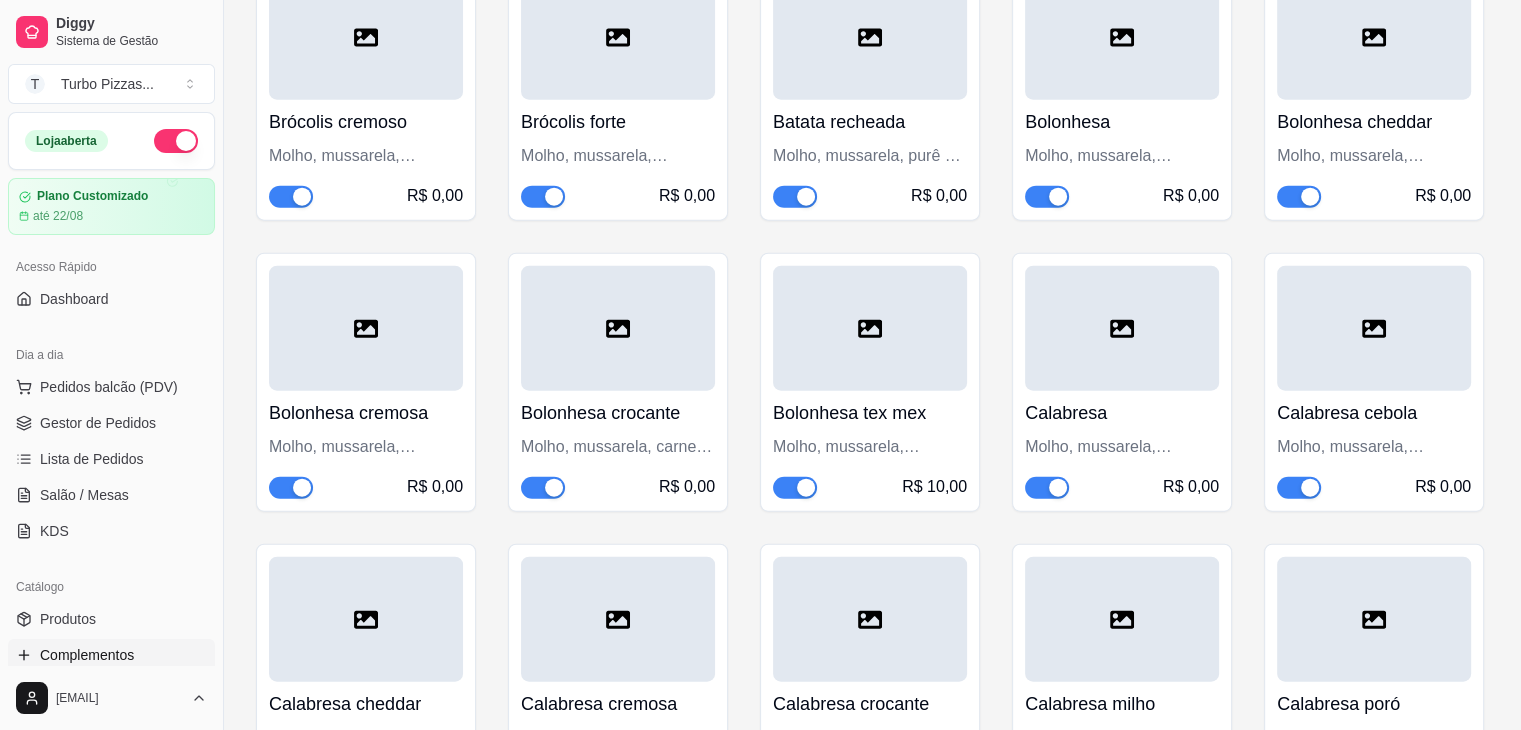 click at bounding box center [1310, 197] 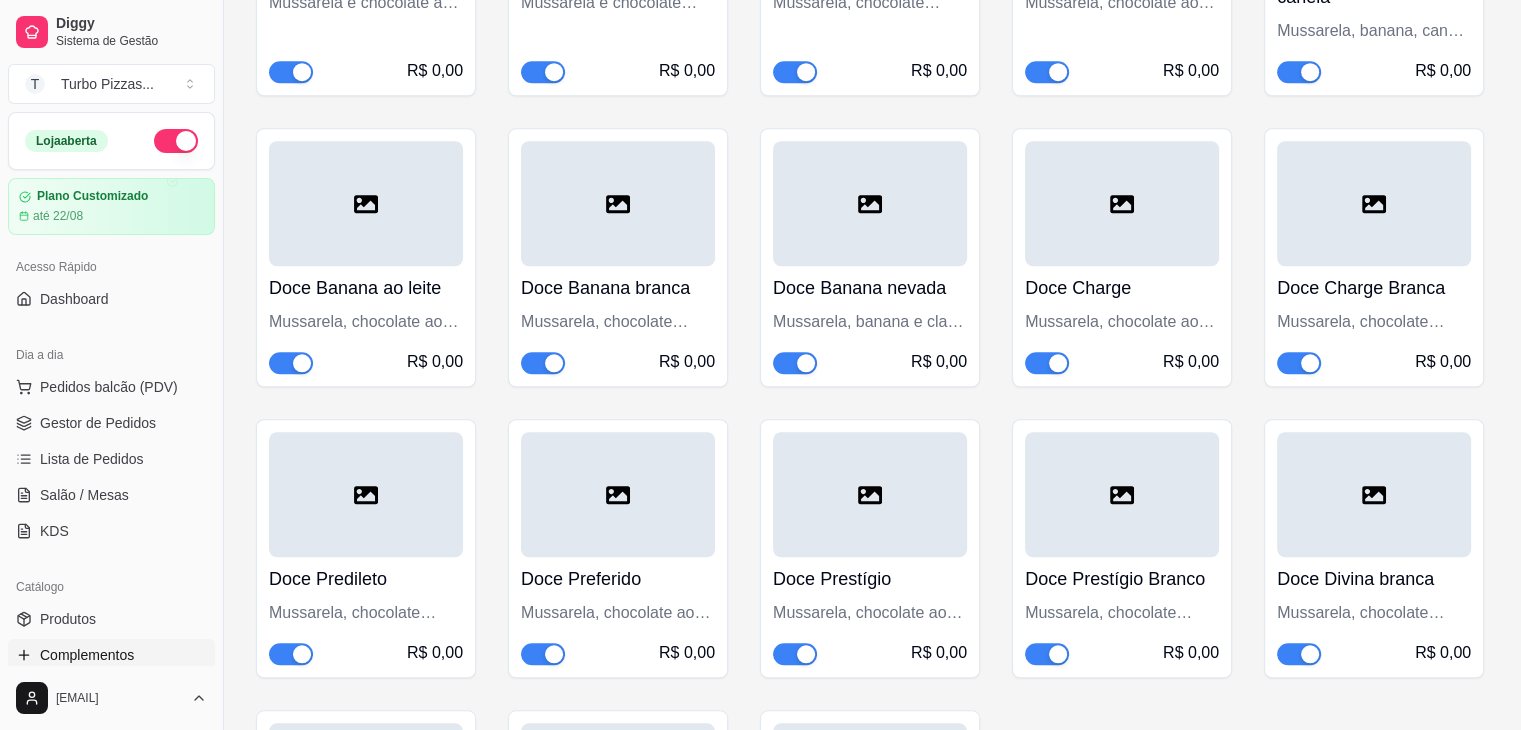 scroll, scrollTop: 9382, scrollLeft: 0, axis: vertical 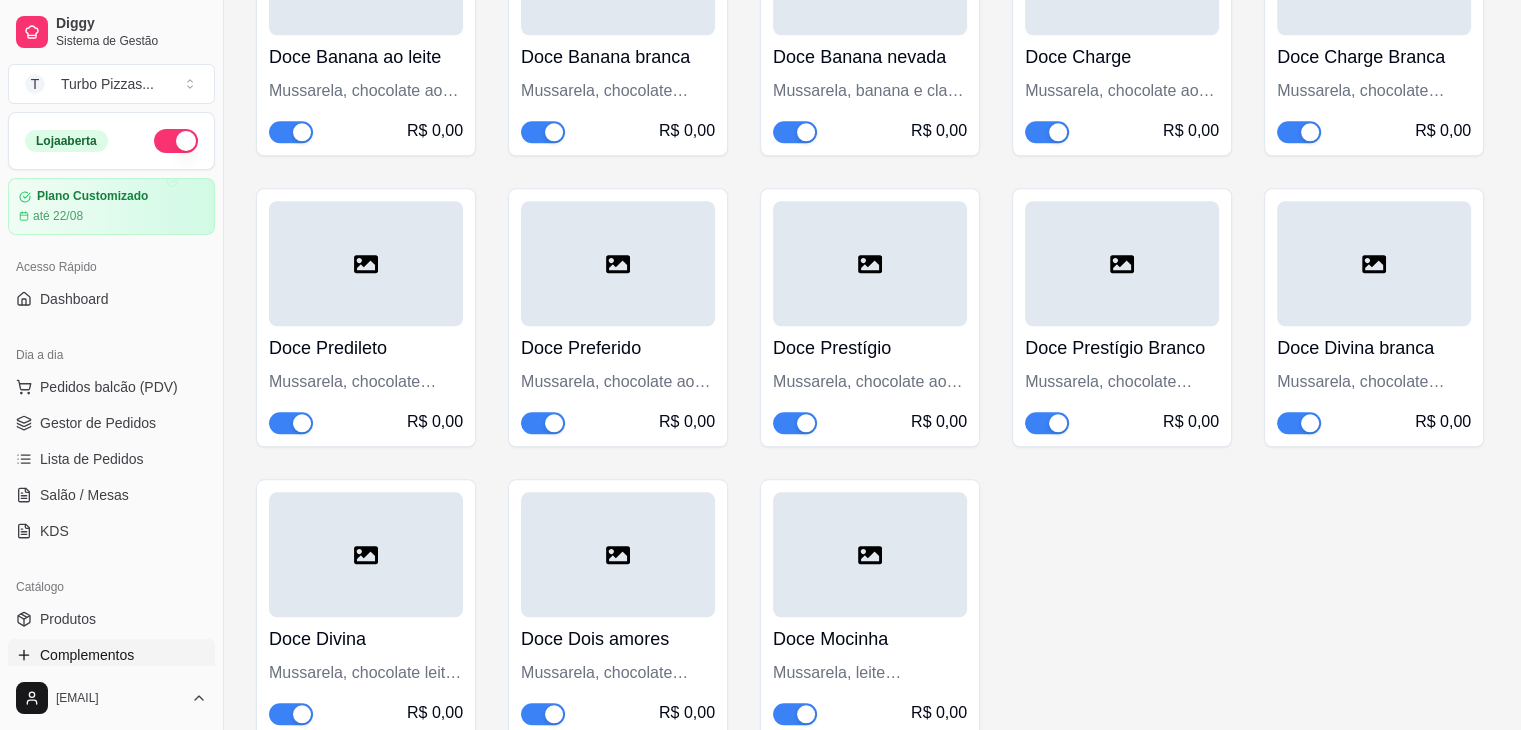 drag, startPoint x: 1303, startPoint y: 453, endPoint x: 1321, endPoint y: 472, distance: 26.172504 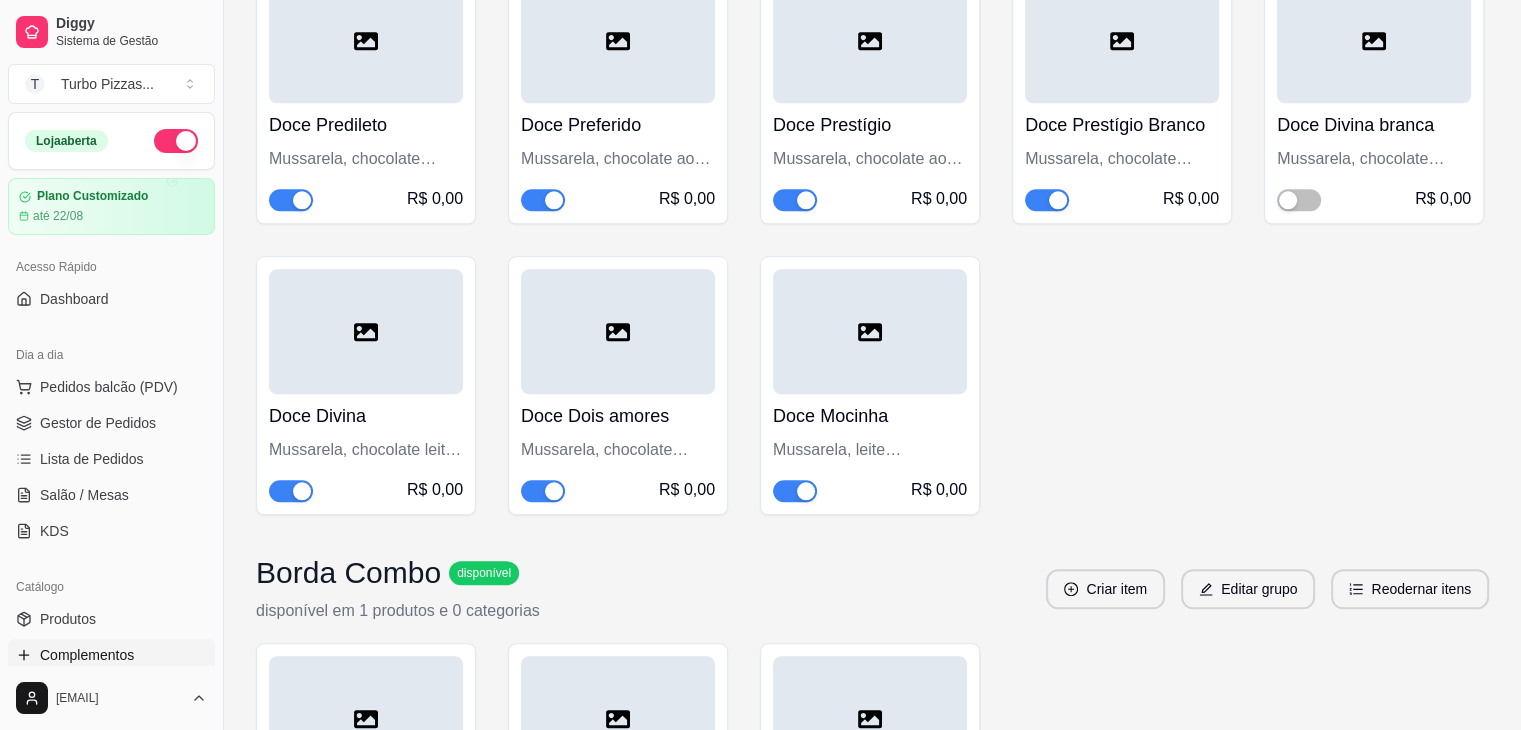 scroll, scrollTop: 9736, scrollLeft: 0, axis: vertical 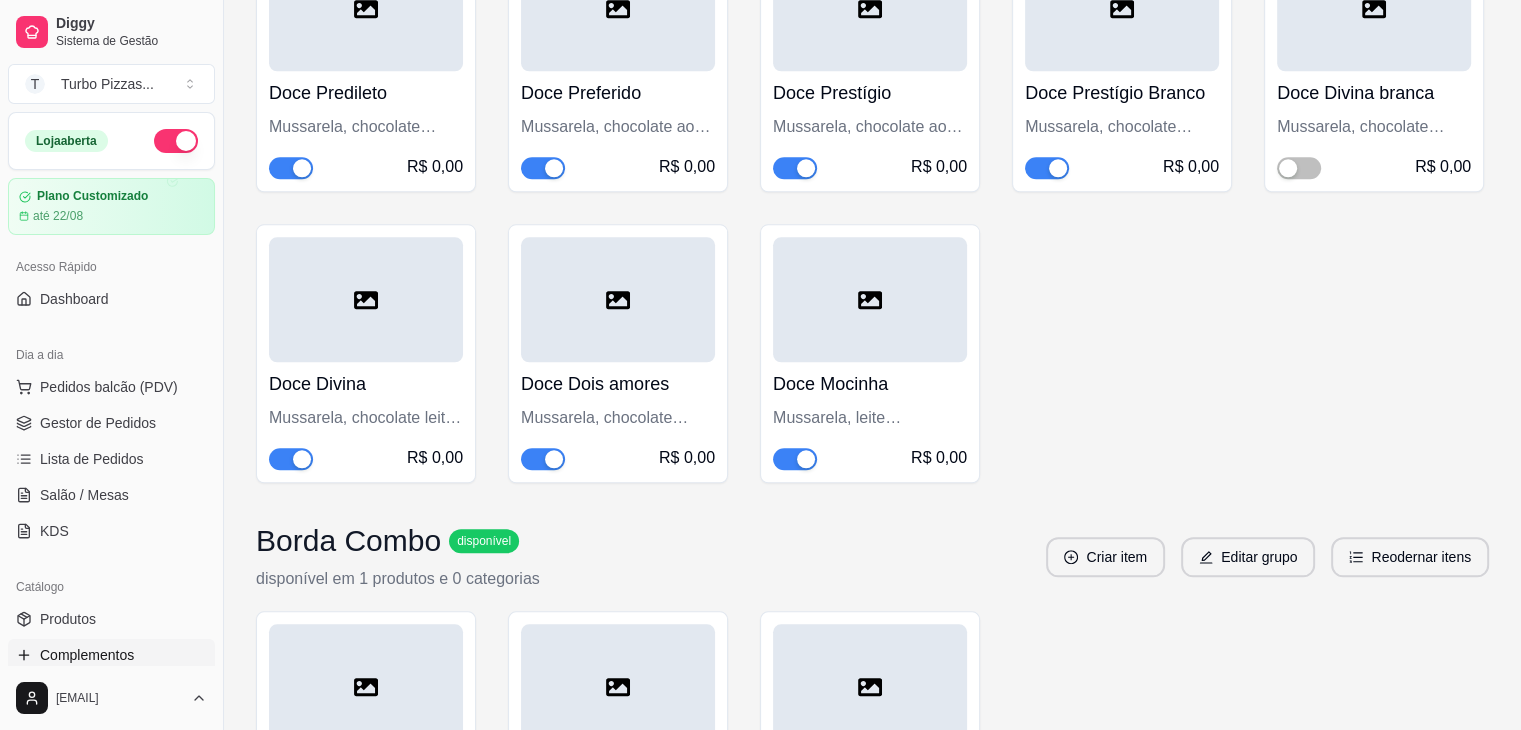 click at bounding box center (302, 459) 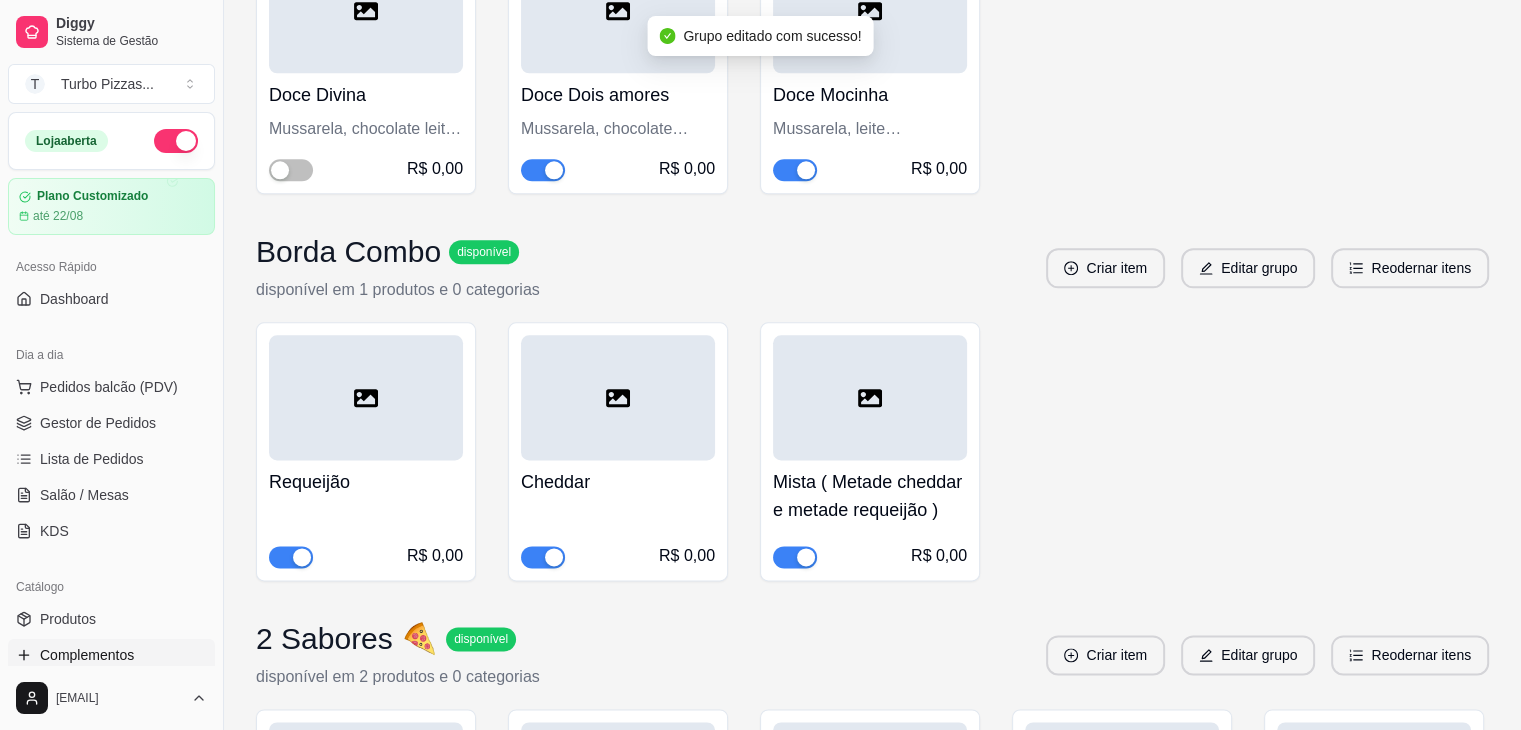 scroll, scrollTop: 10124, scrollLeft: 0, axis: vertical 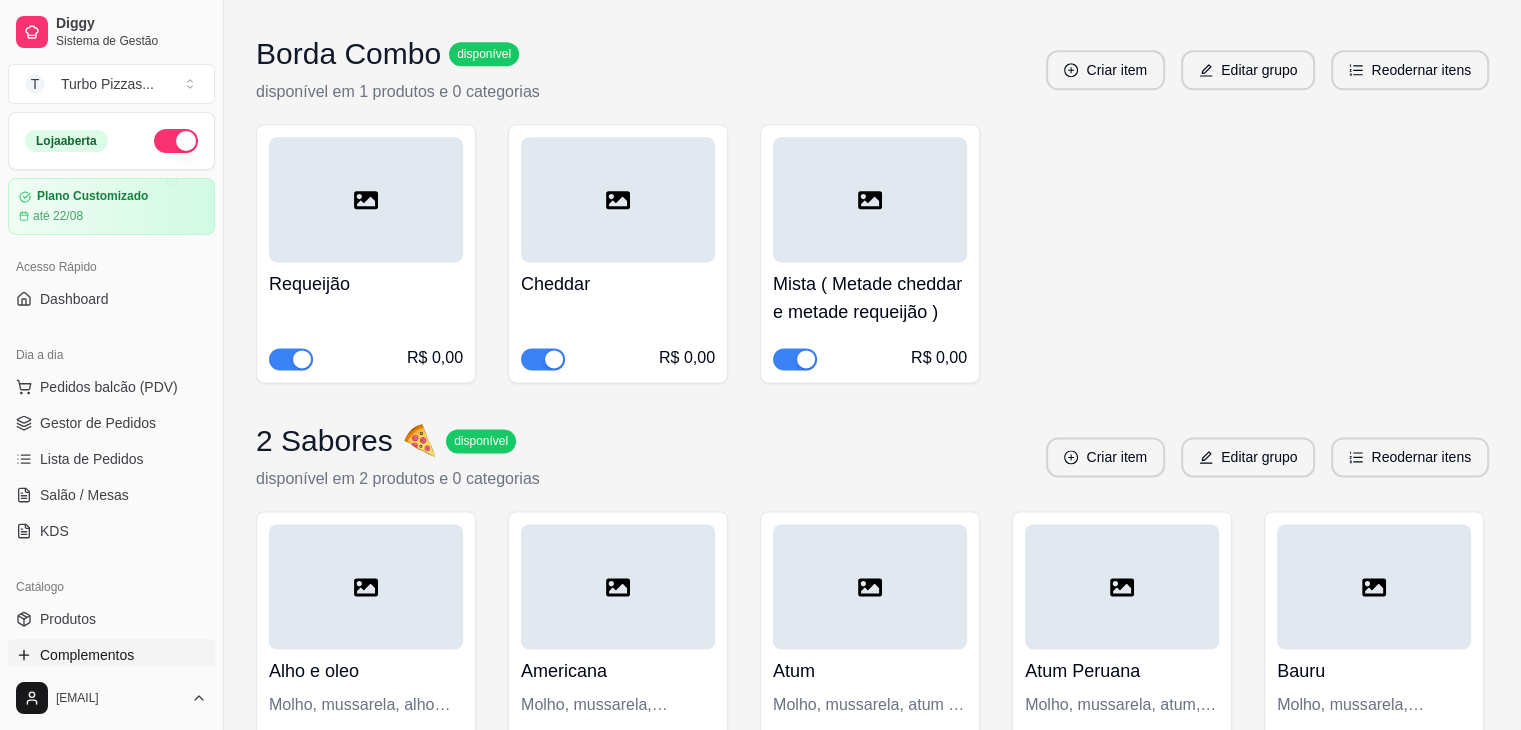 click at bounding box center (554, 359) 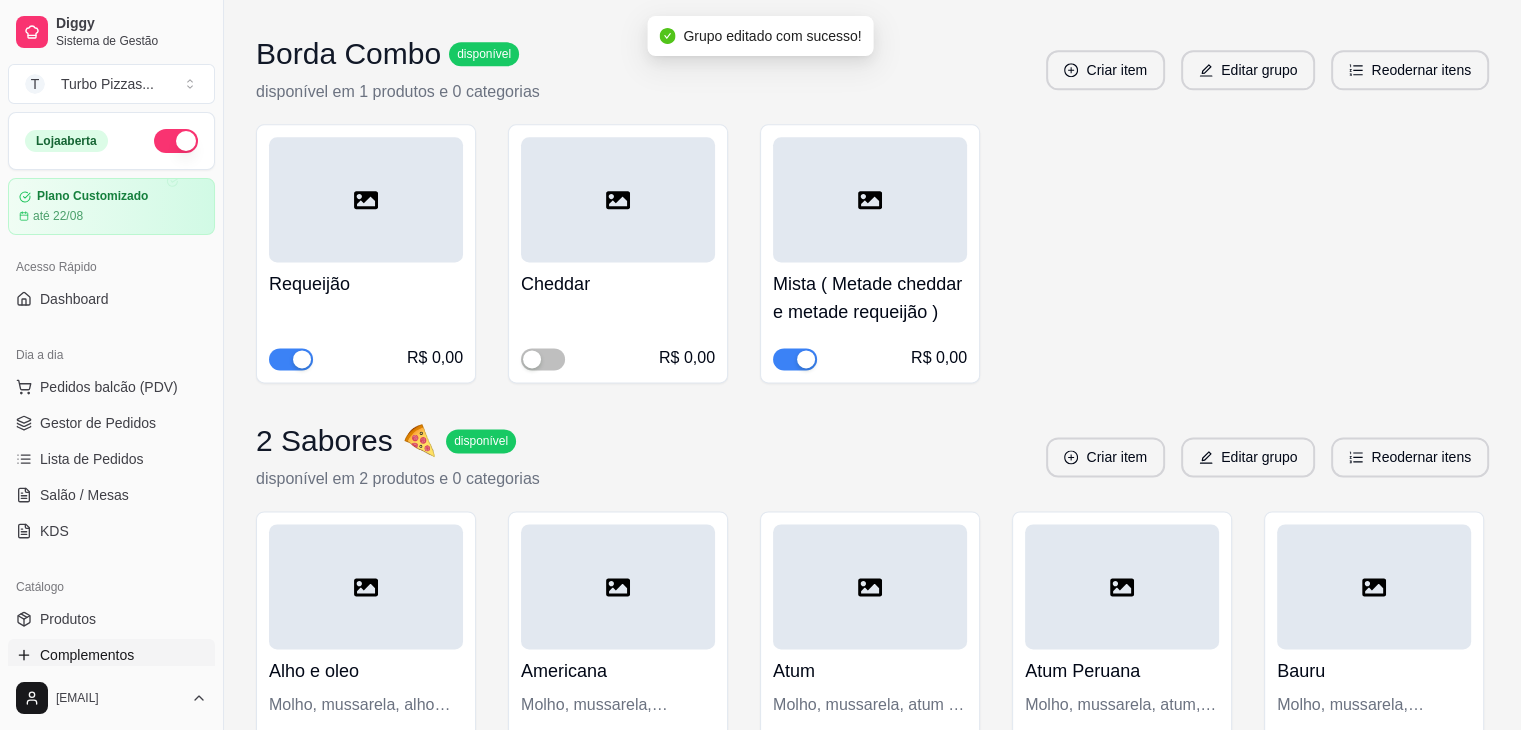 click at bounding box center [806, 359] 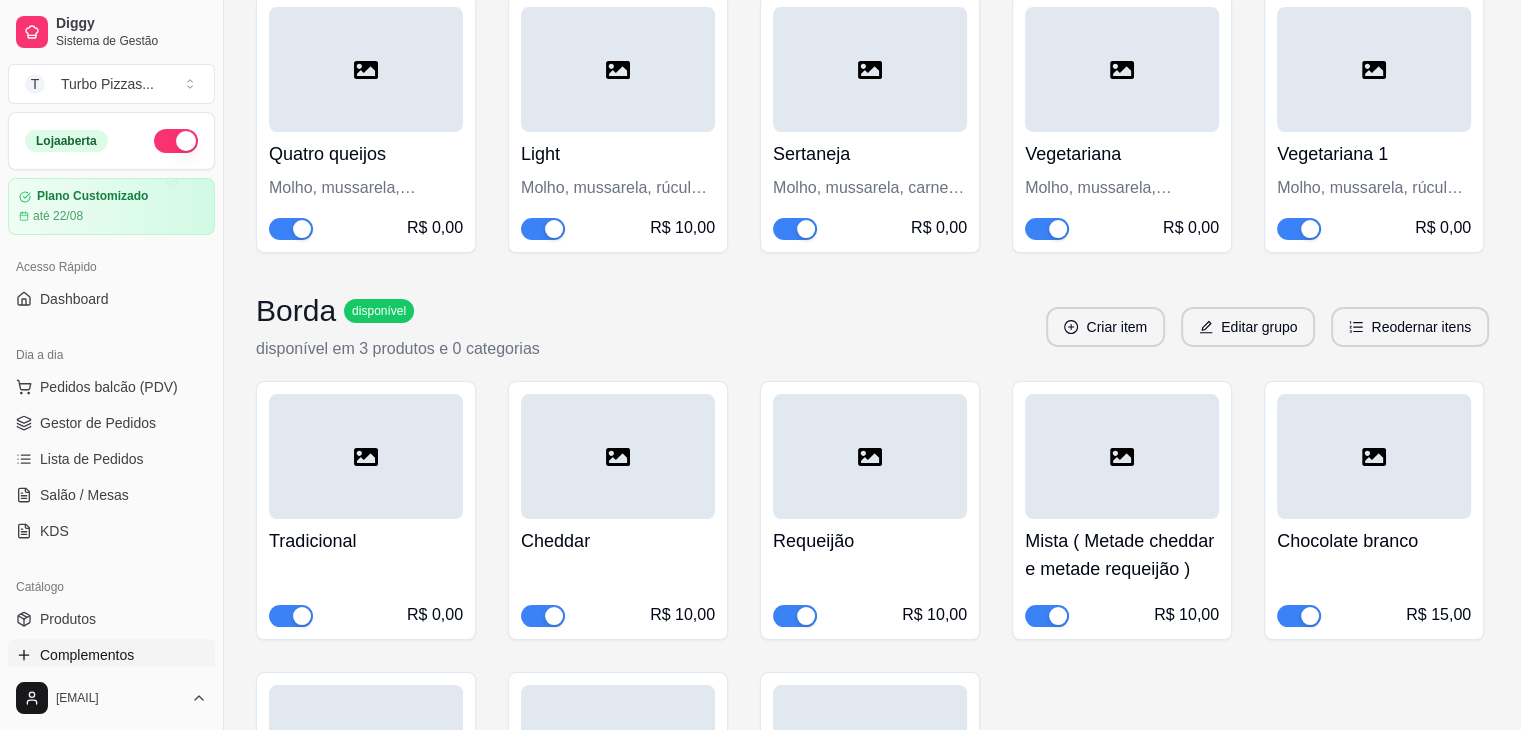 scroll, scrollTop: 14896, scrollLeft: 0, axis: vertical 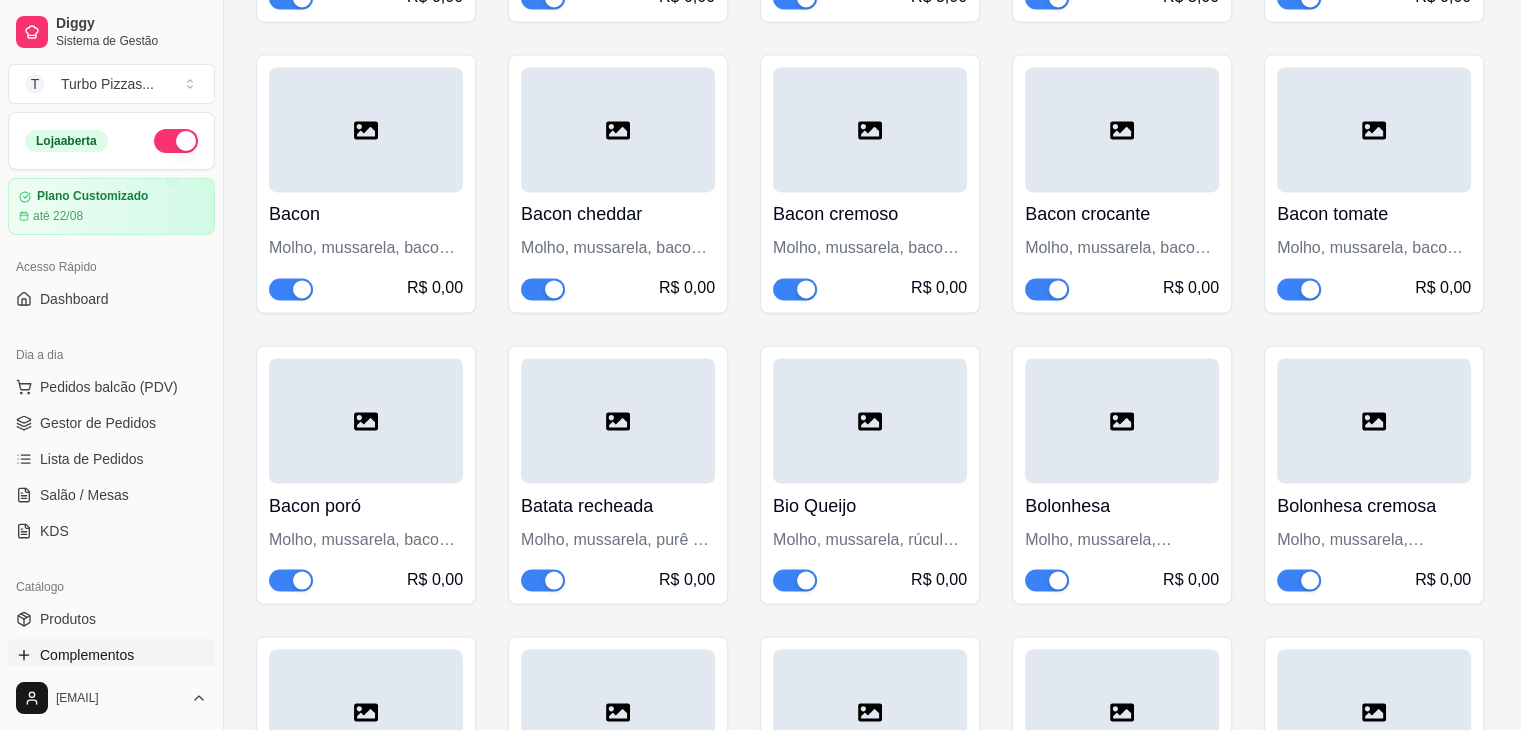 click at bounding box center (554, 289) 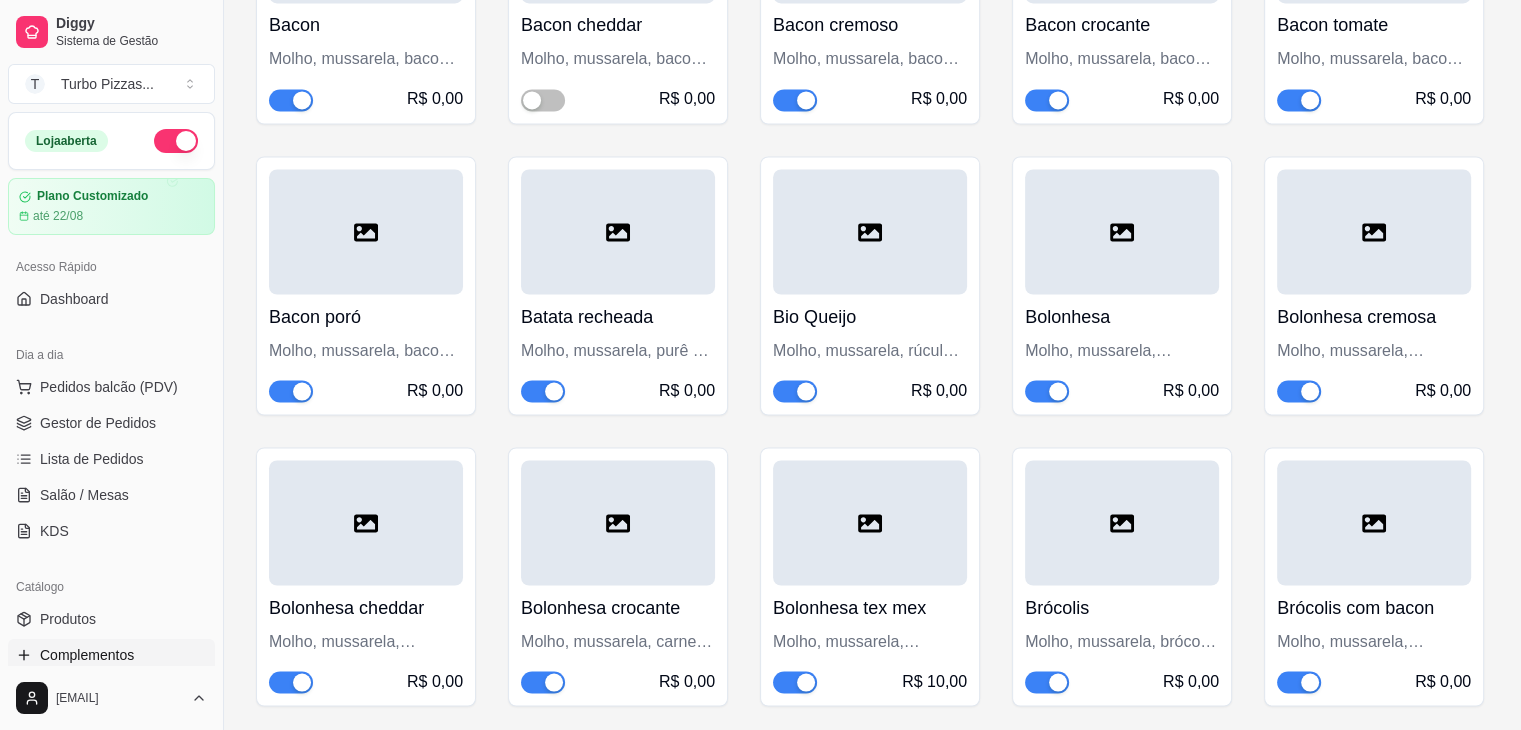 scroll, scrollTop: 11292, scrollLeft: 0, axis: vertical 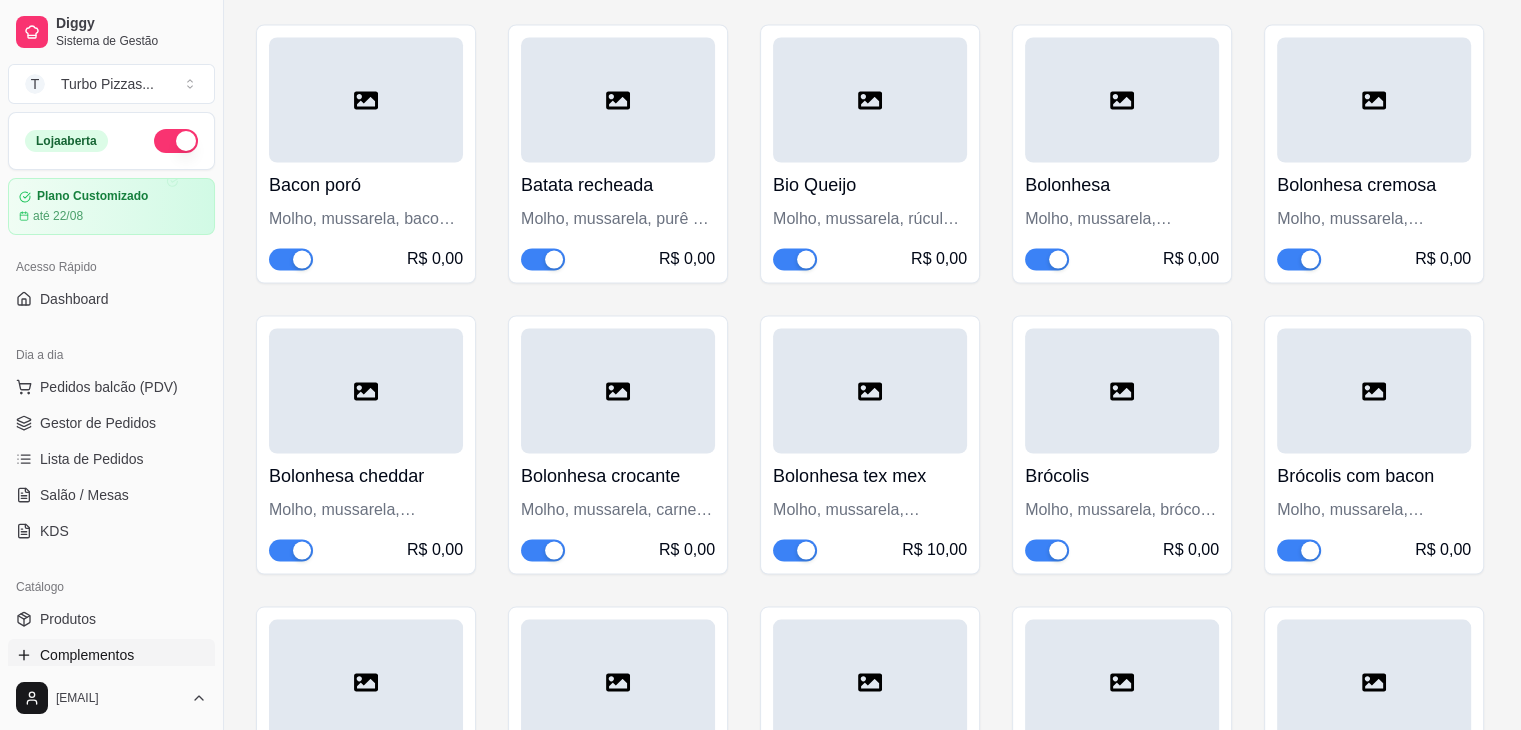 click at bounding box center (291, 550) 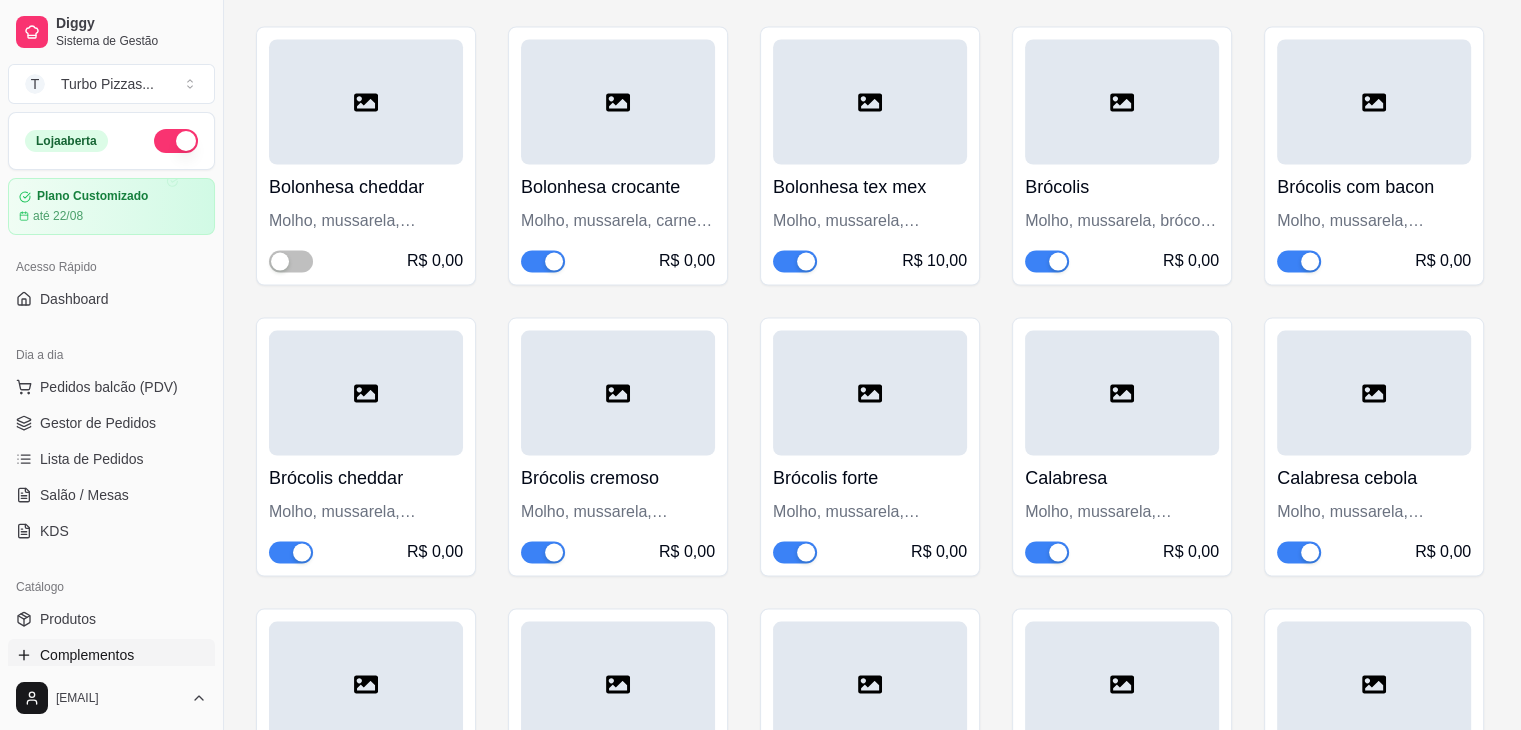 scroll, scrollTop: 11712, scrollLeft: 0, axis: vertical 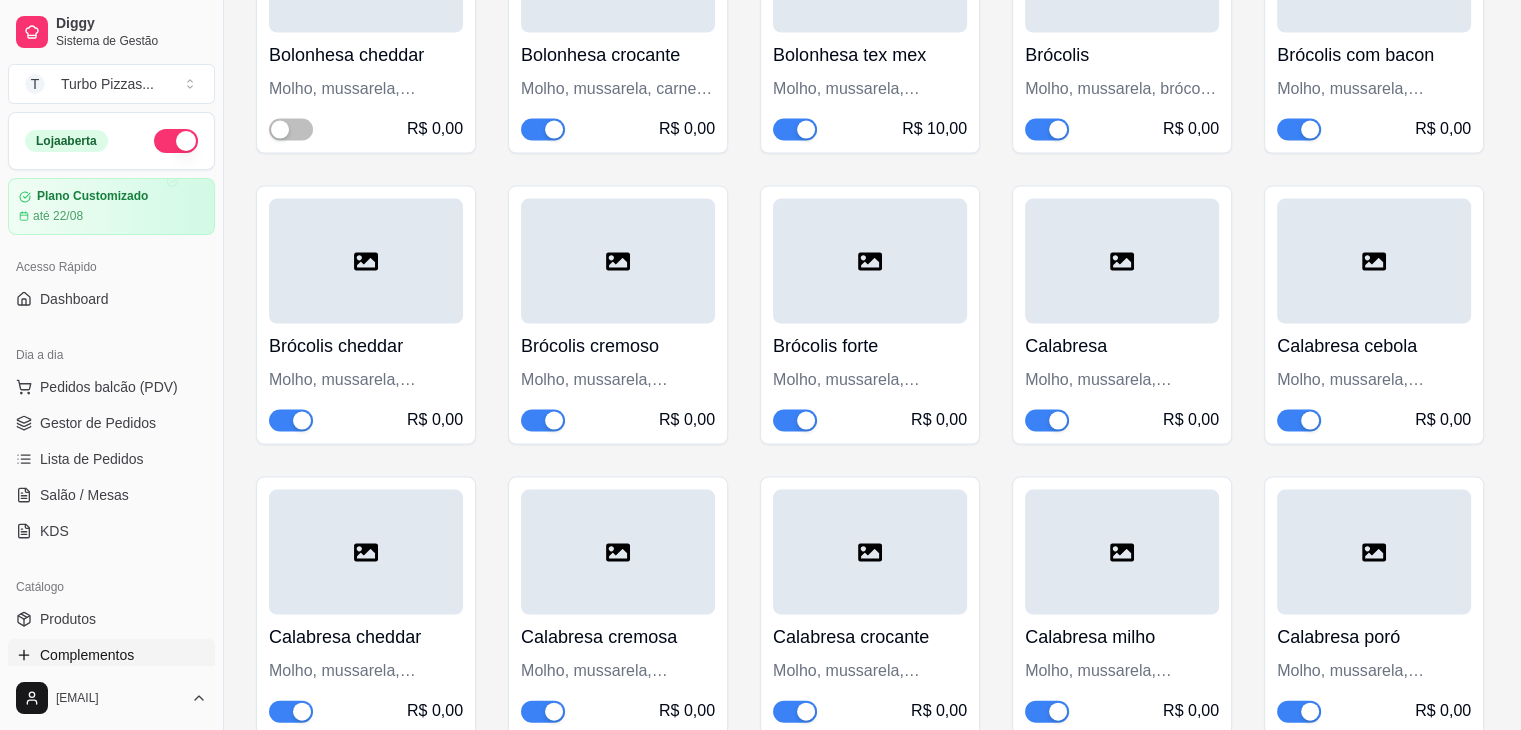 click at bounding box center (302, 421) 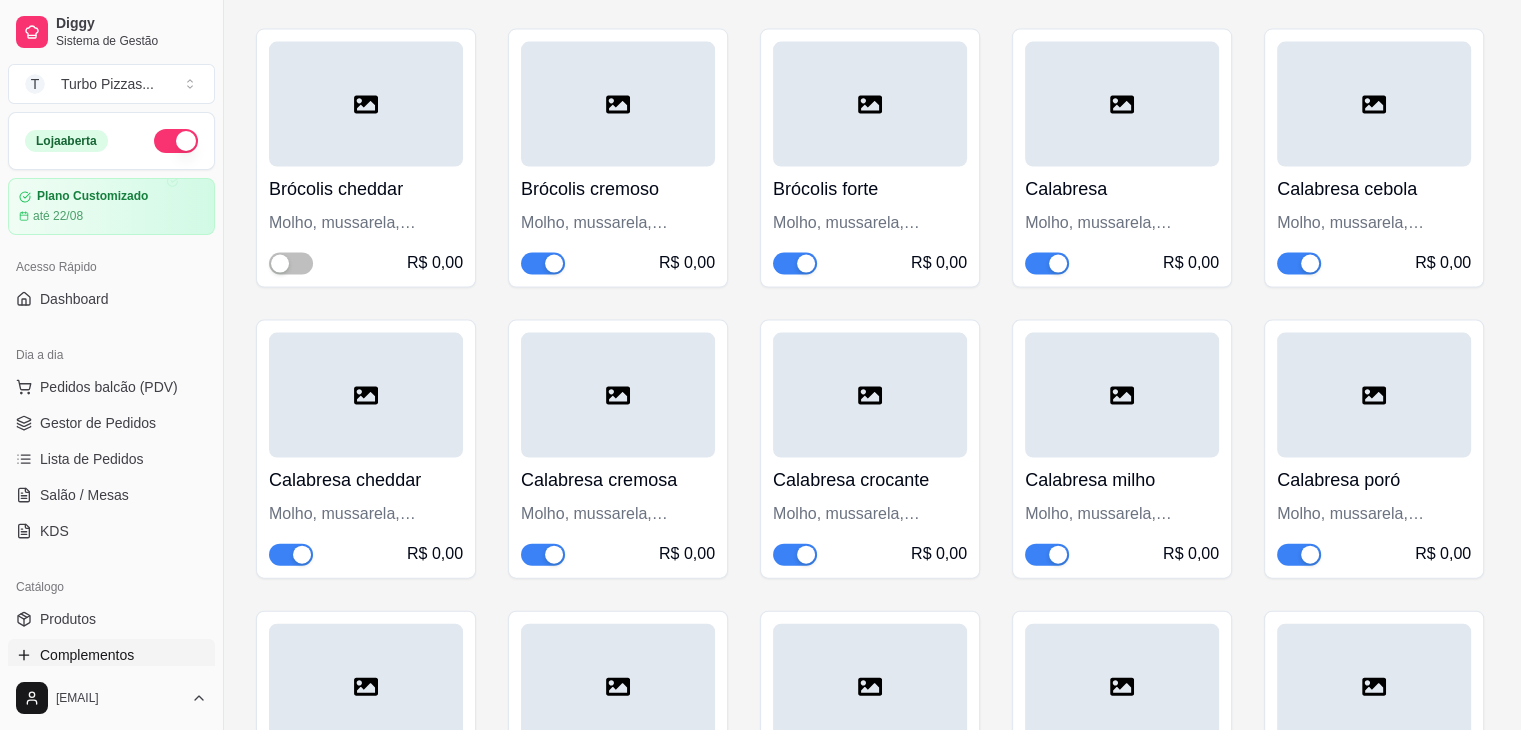 scroll, scrollTop: 12100, scrollLeft: 0, axis: vertical 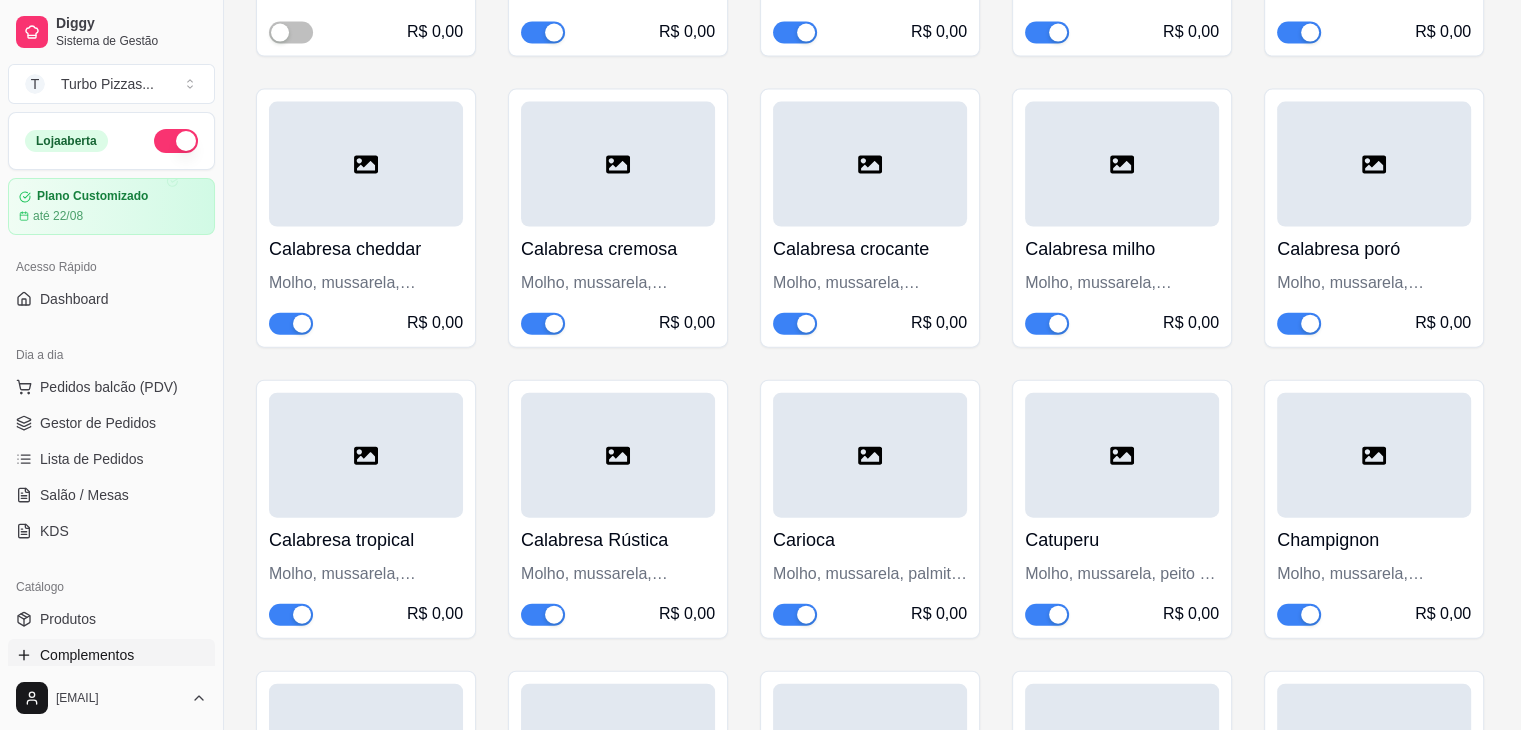click at bounding box center (302, 324) 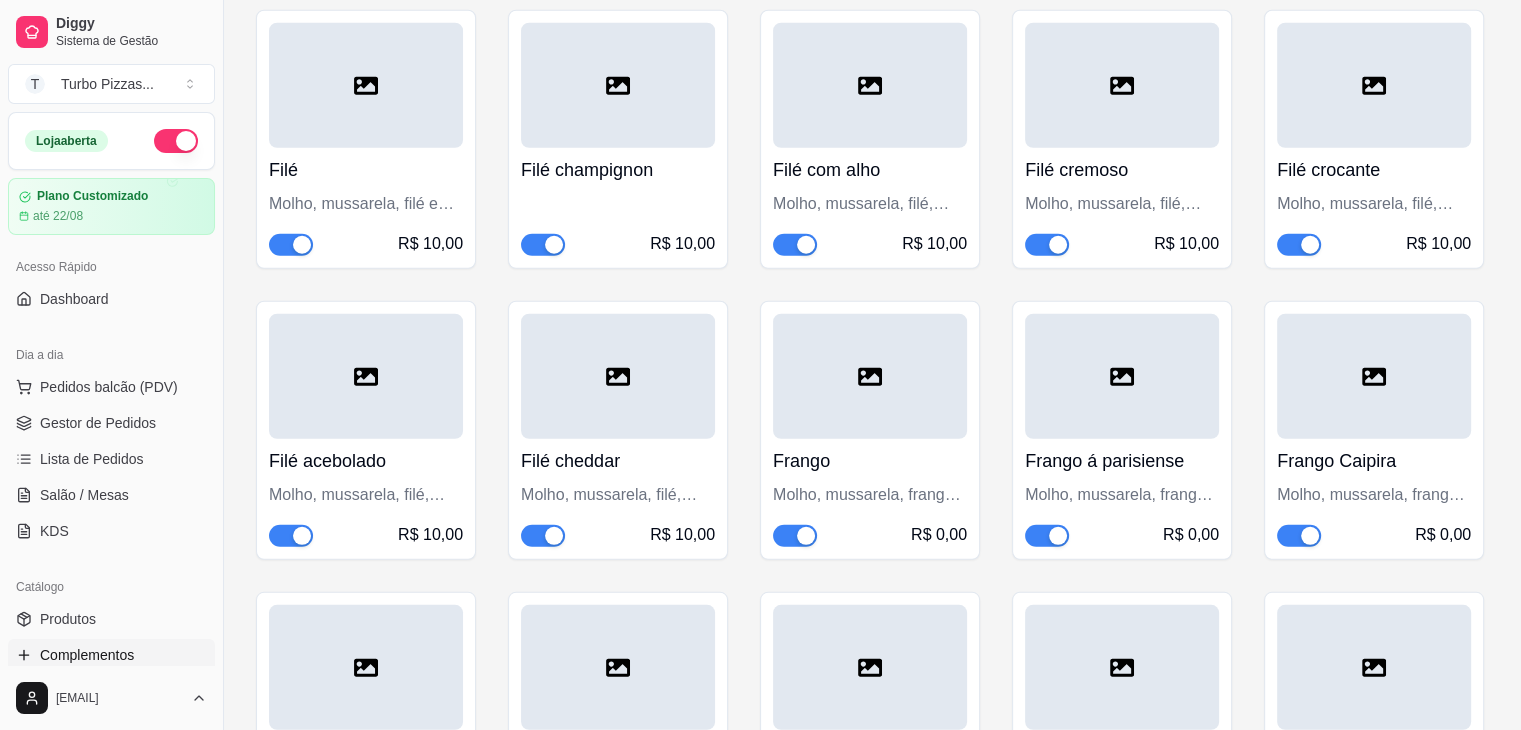 scroll, scrollTop: 13279, scrollLeft: 0, axis: vertical 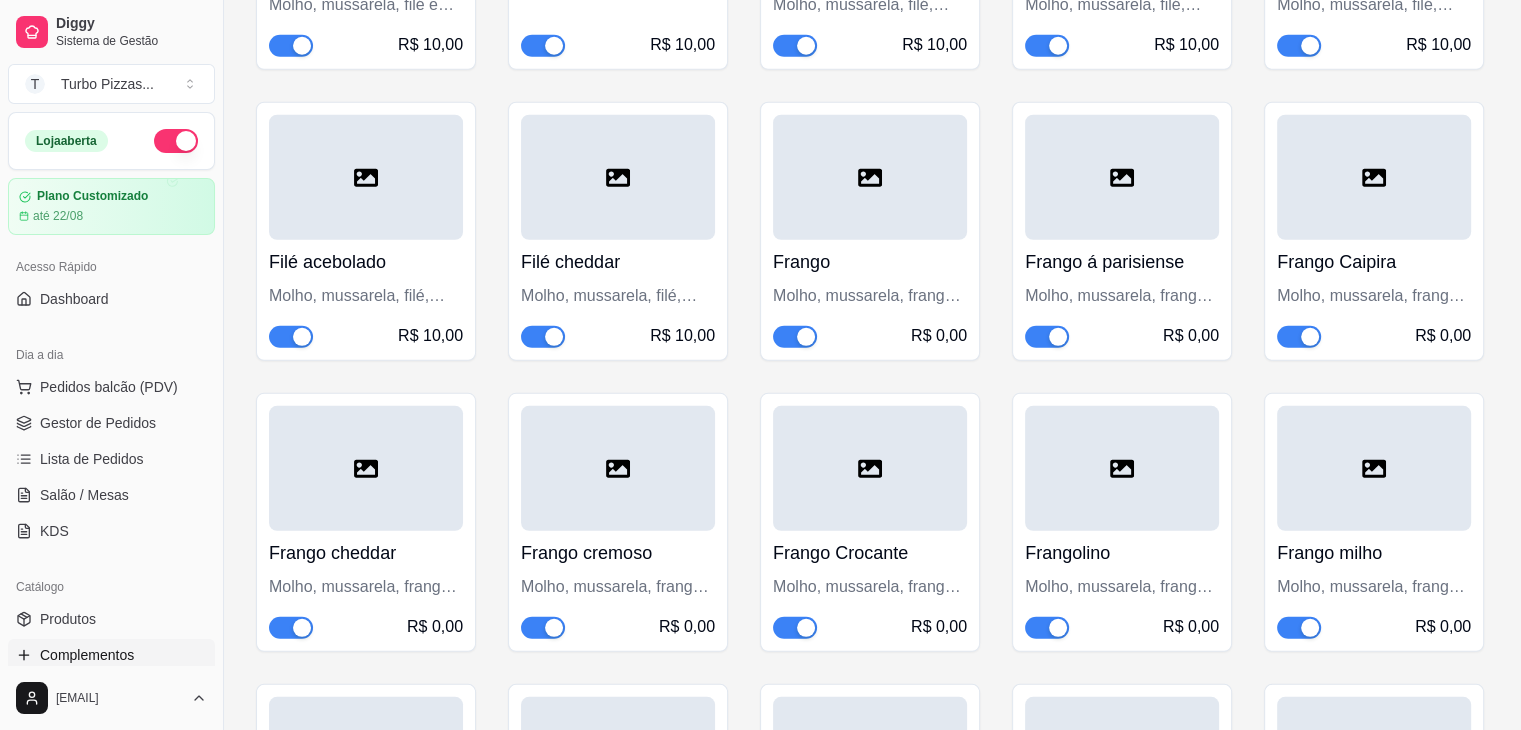 click at bounding box center [554, 337] 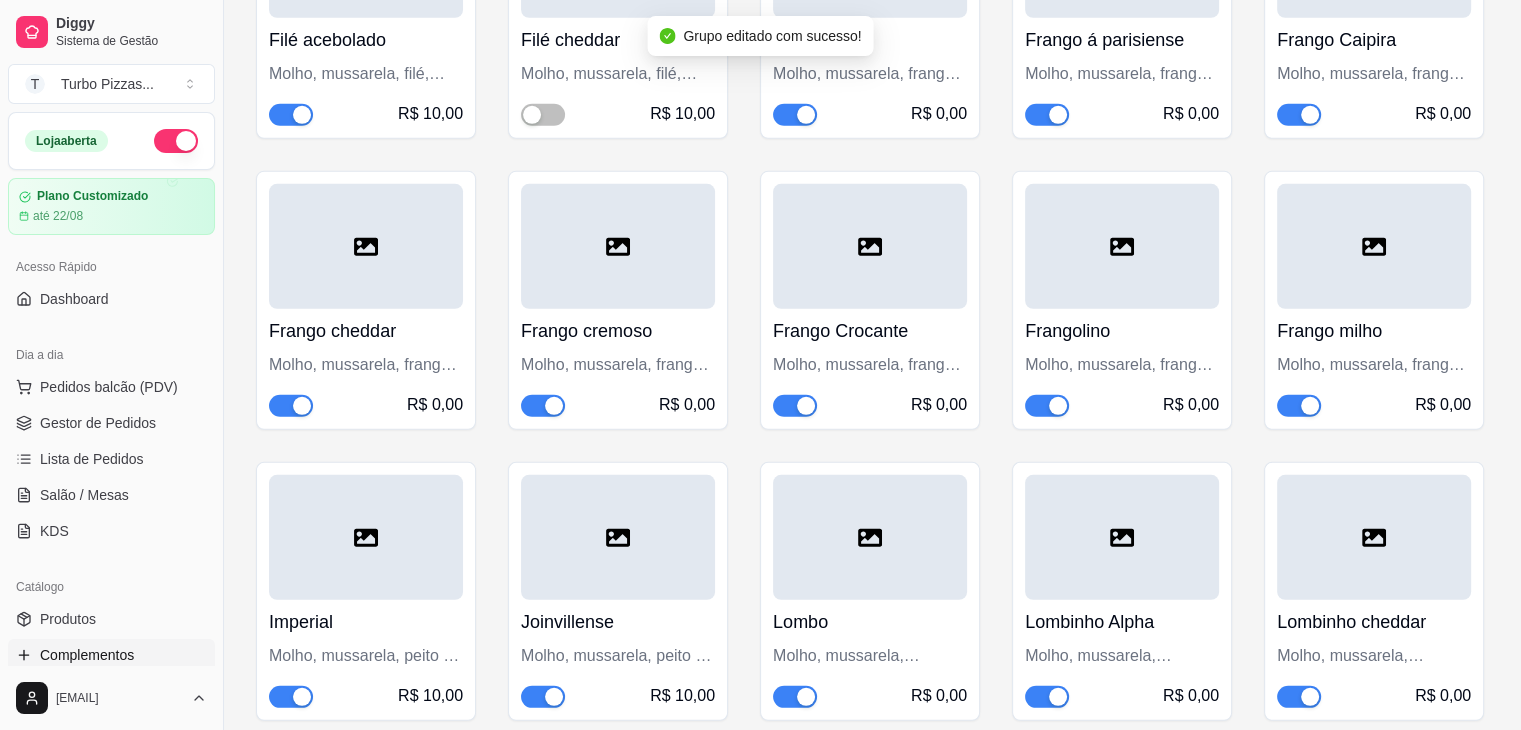 scroll, scrollTop: 13600, scrollLeft: 0, axis: vertical 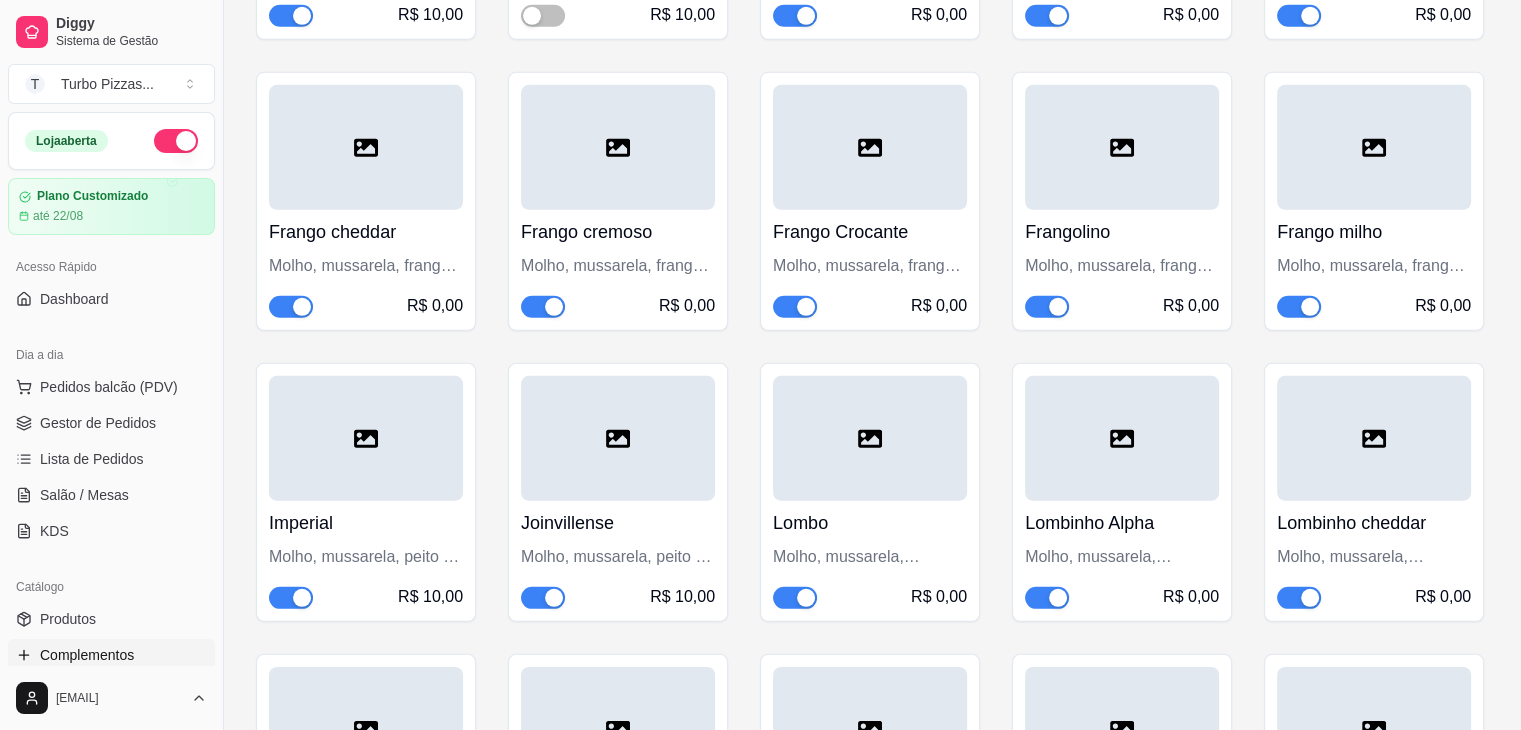click at bounding box center (291, 307) 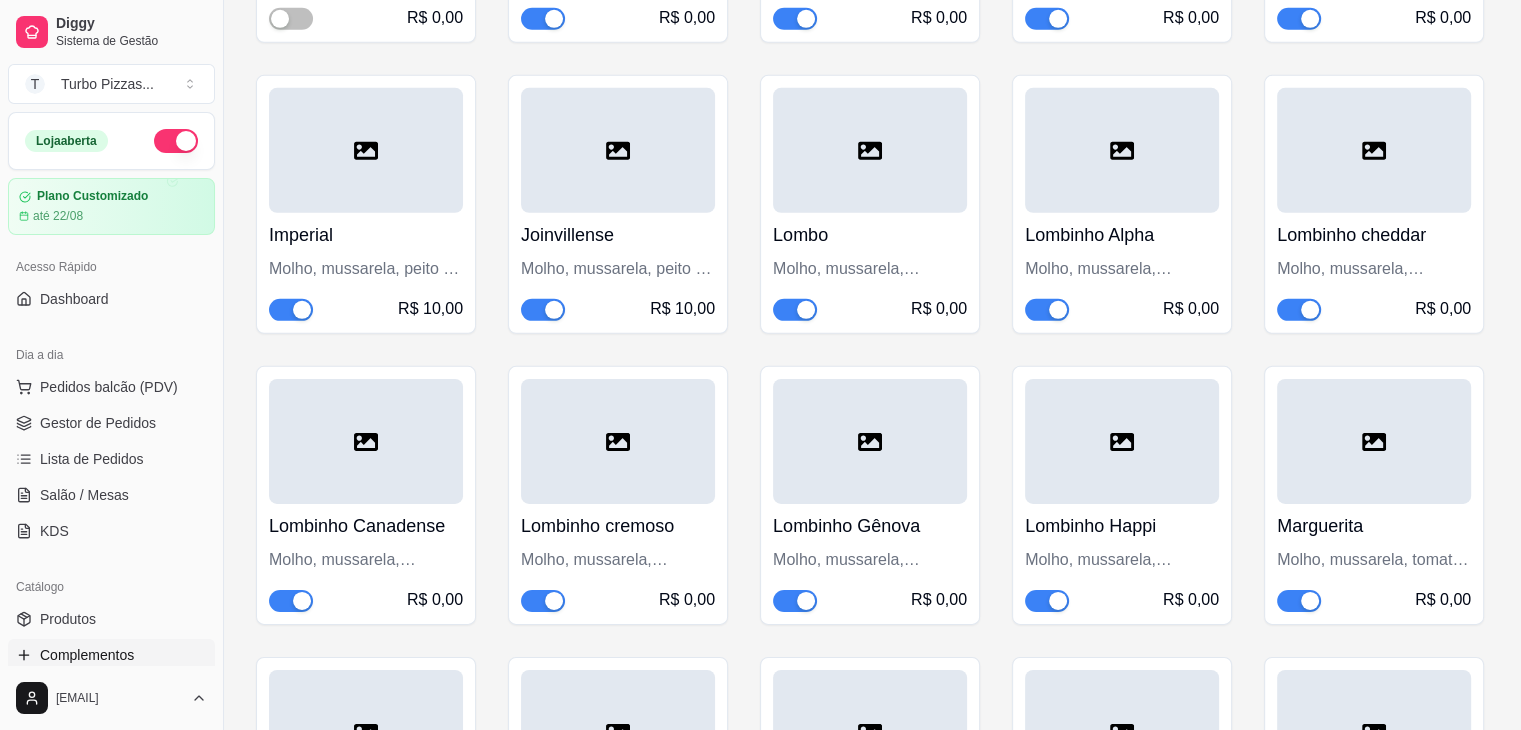 scroll, scrollTop: 13954, scrollLeft: 0, axis: vertical 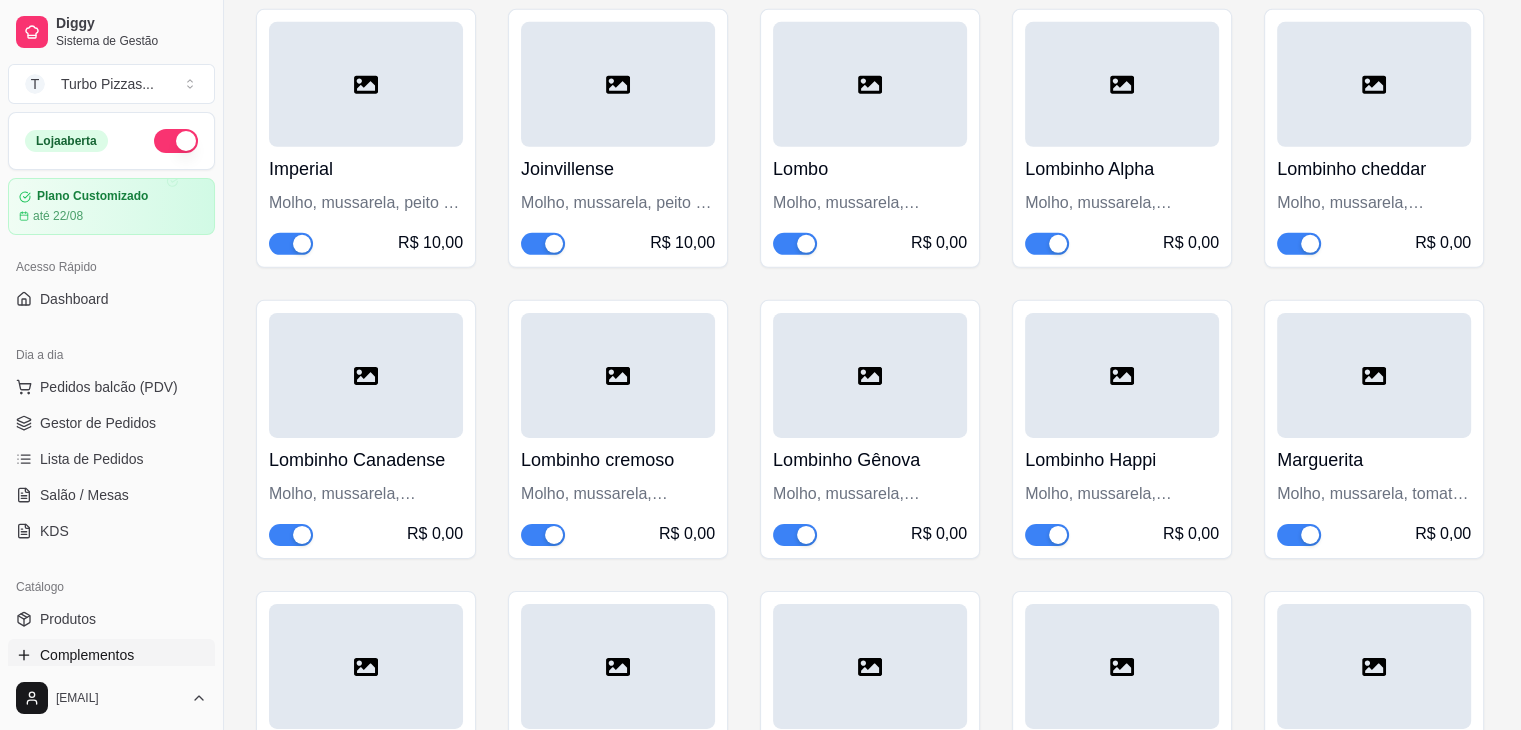 click at bounding box center (554, 244) 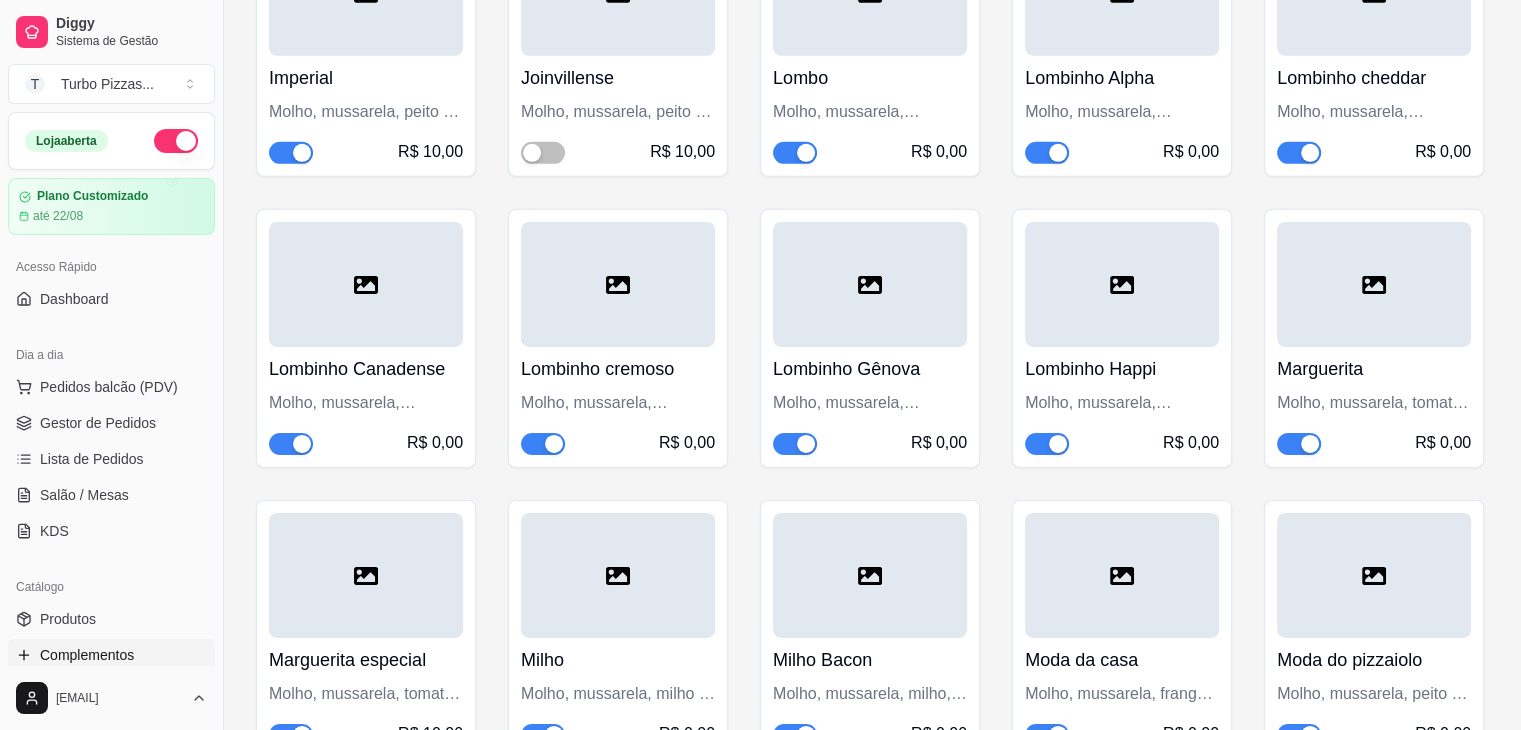 scroll, scrollTop: 14243, scrollLeft: 0, axis: vertical 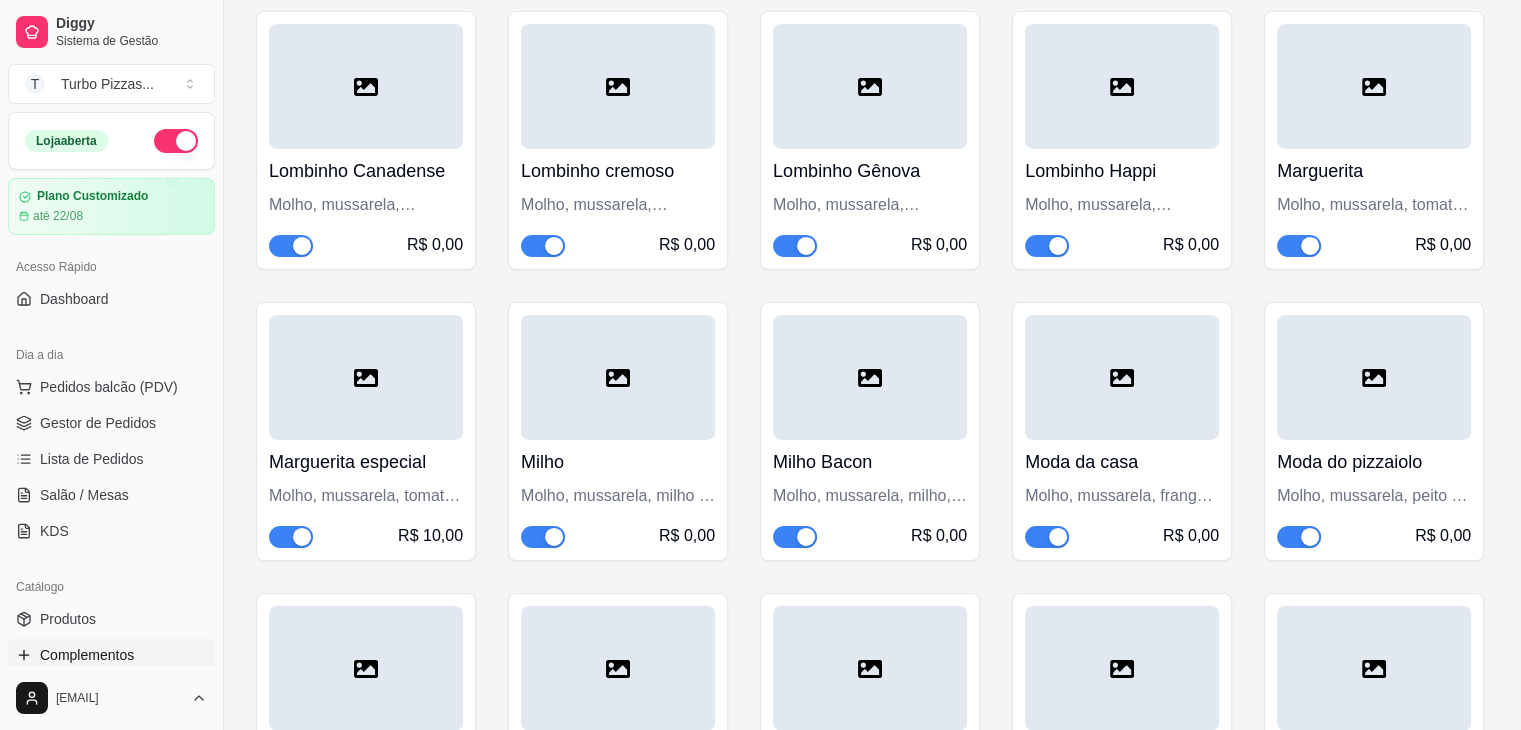 click at bounding box center (1310, 246) 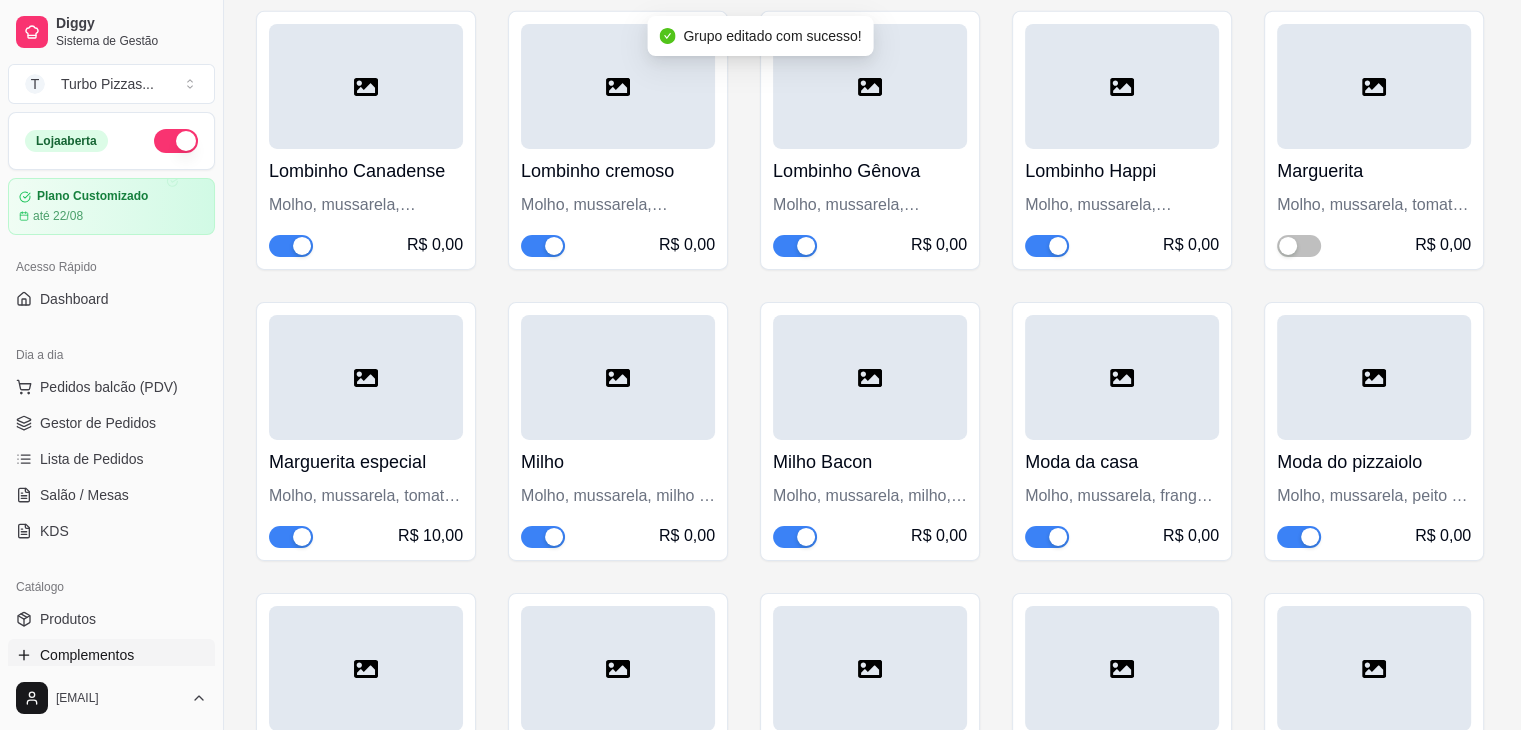 click at bounding box center [302, 537] 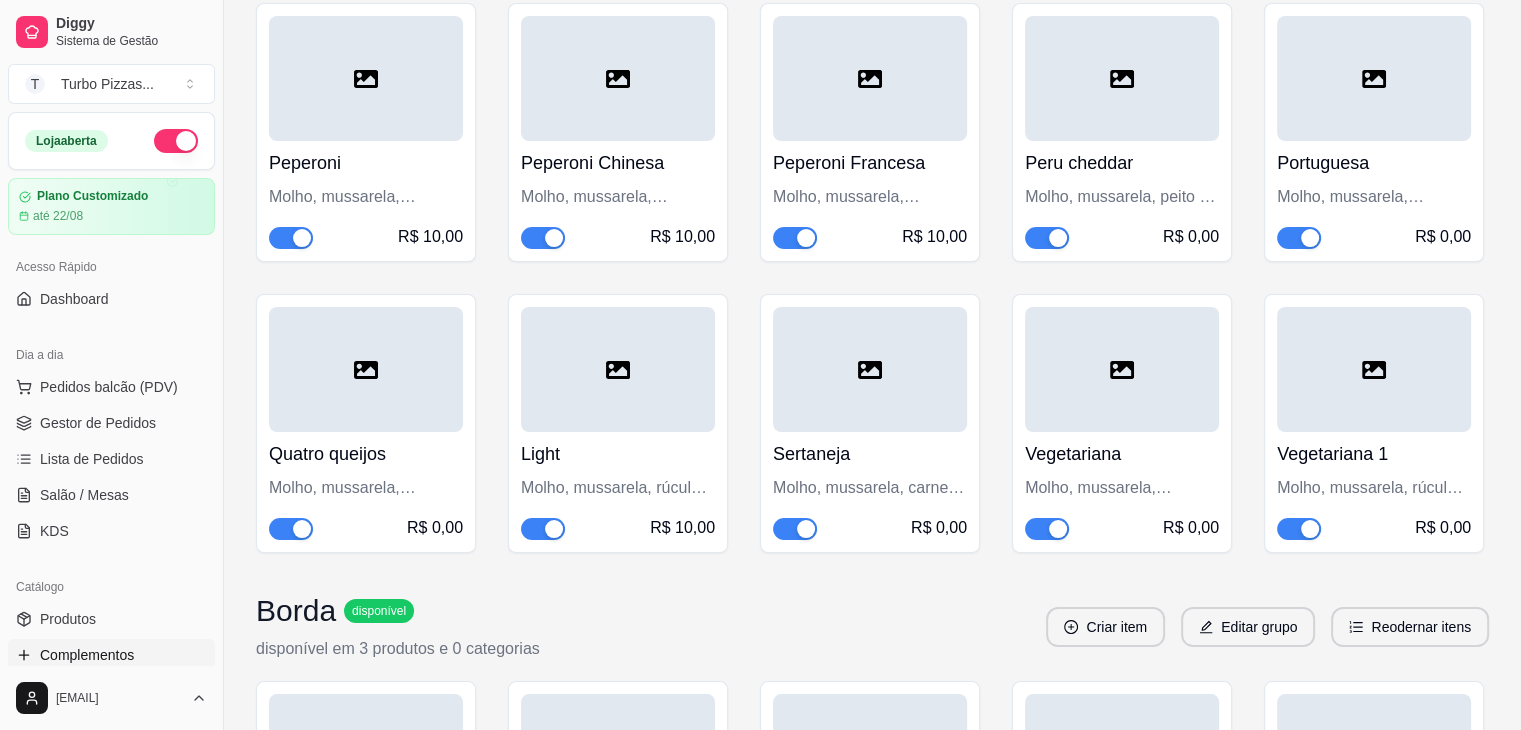 scroll, scrollTop: 15289, scrollLeft: 0, axis: vertical 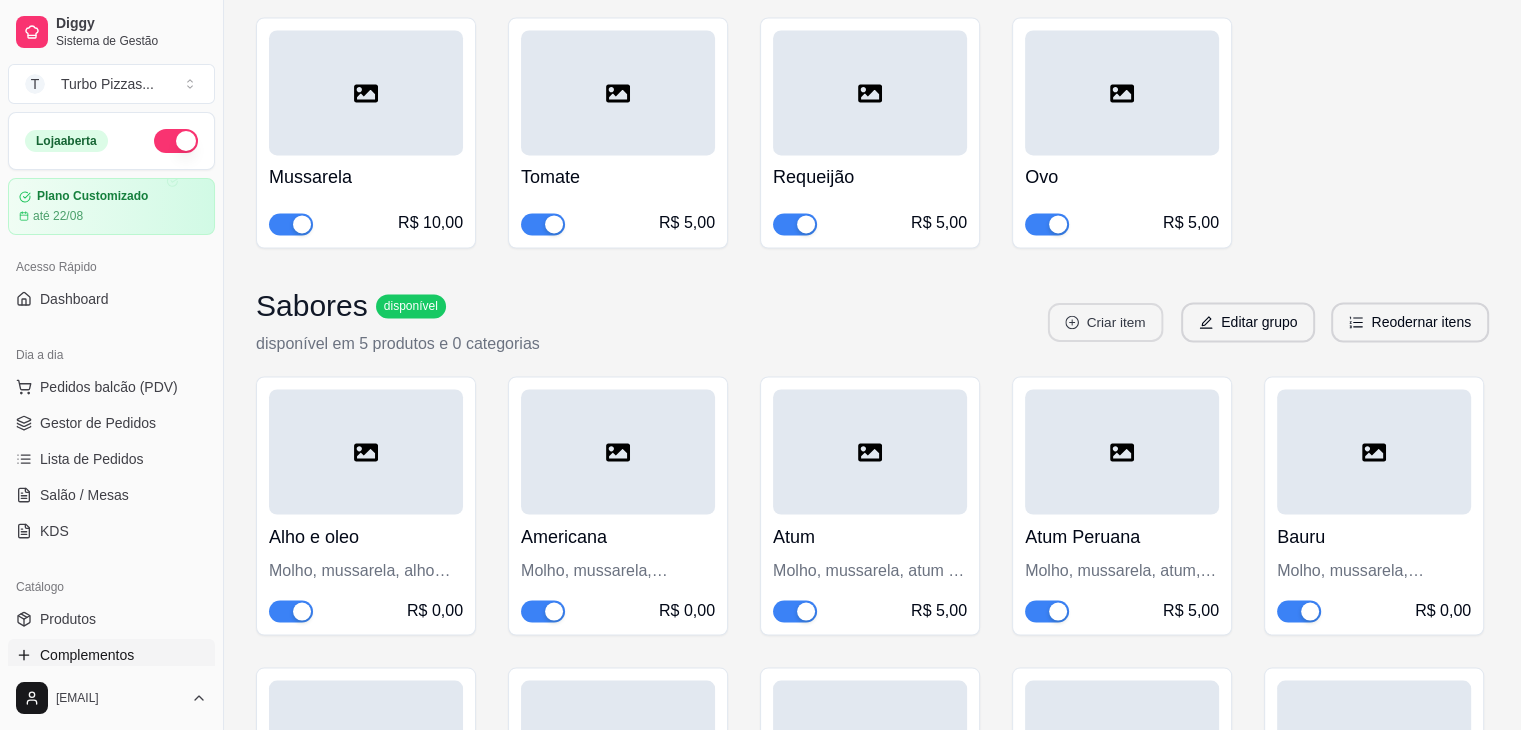 click on "Criar item" at bounding box center [1105, 322] 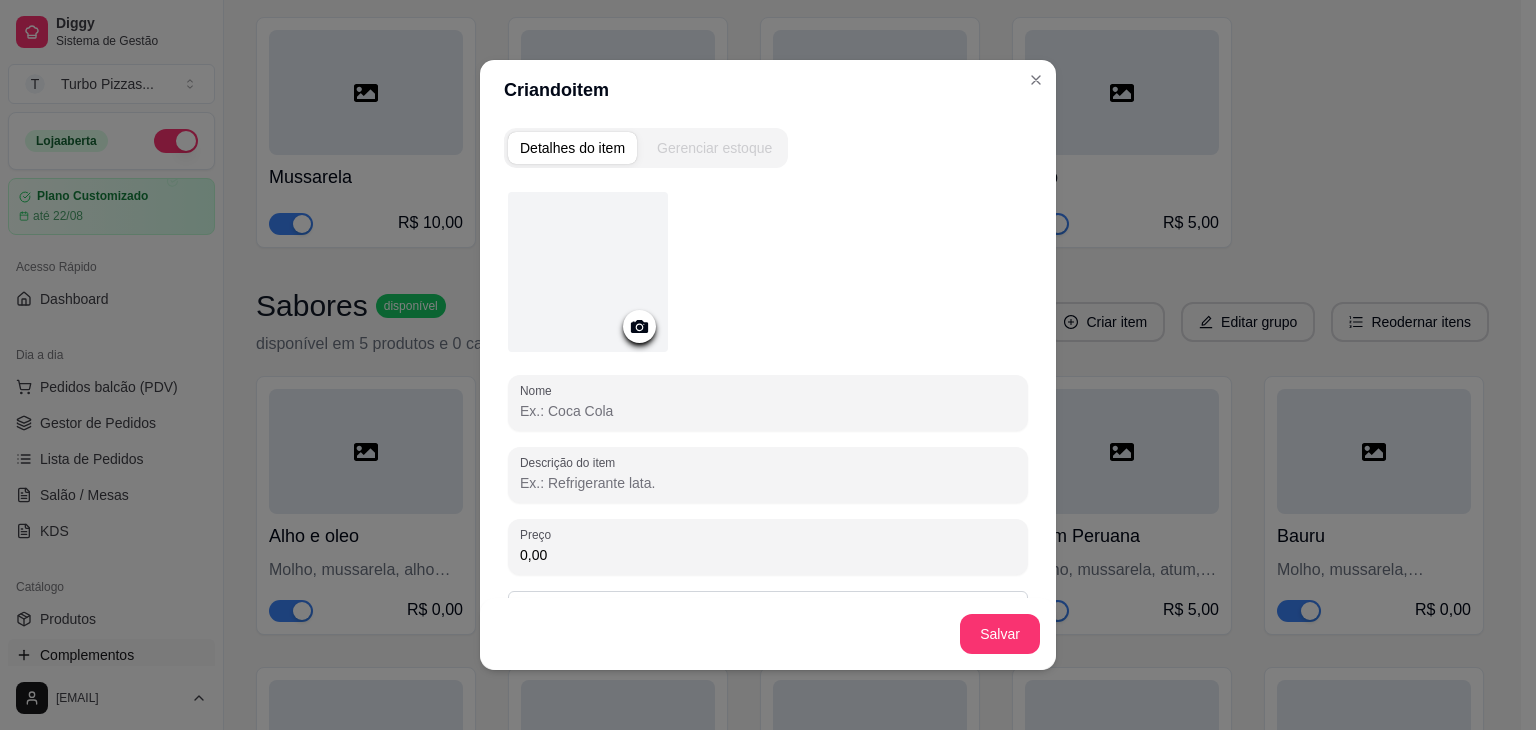 click on "Nome" at bounding box center (768, 411) 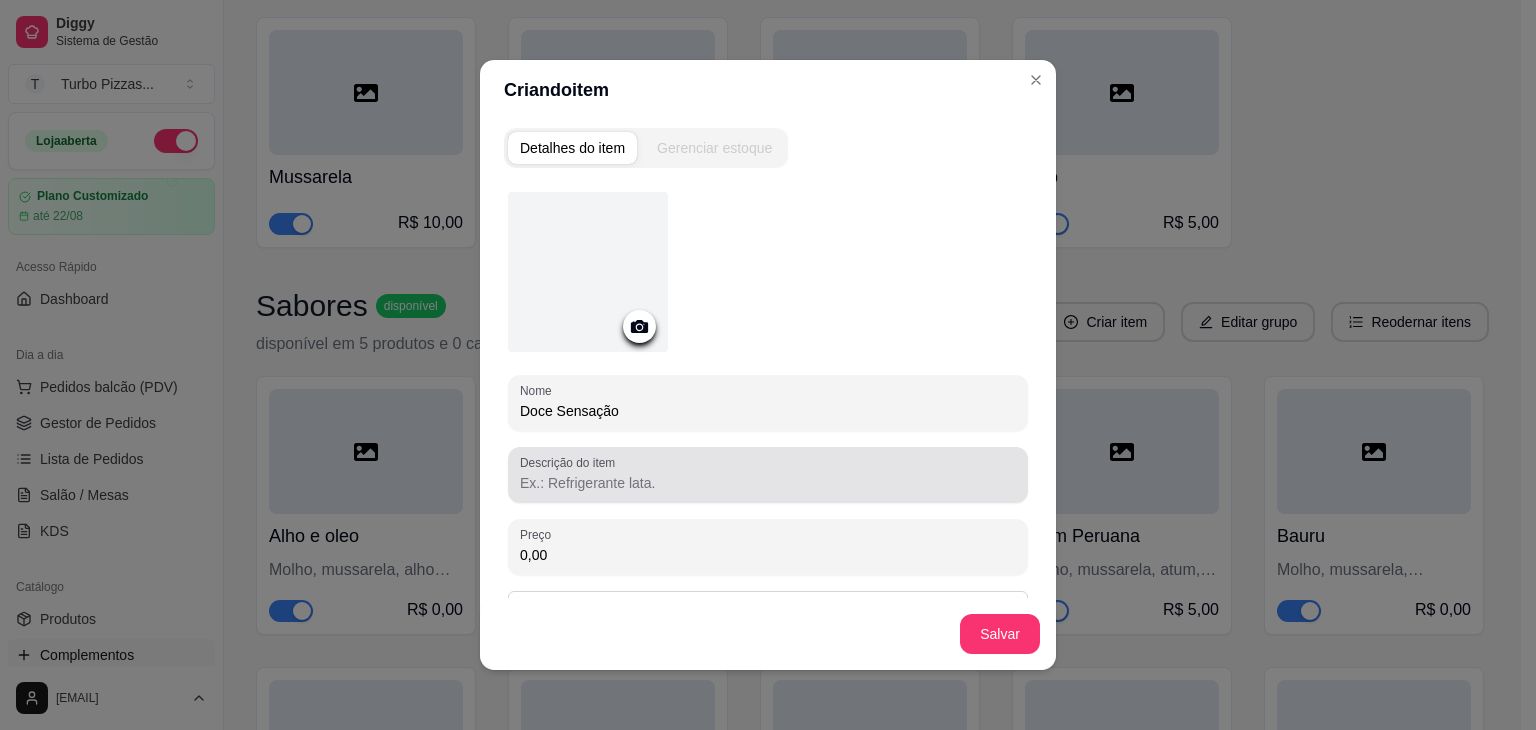 type on "Doce Sensação" 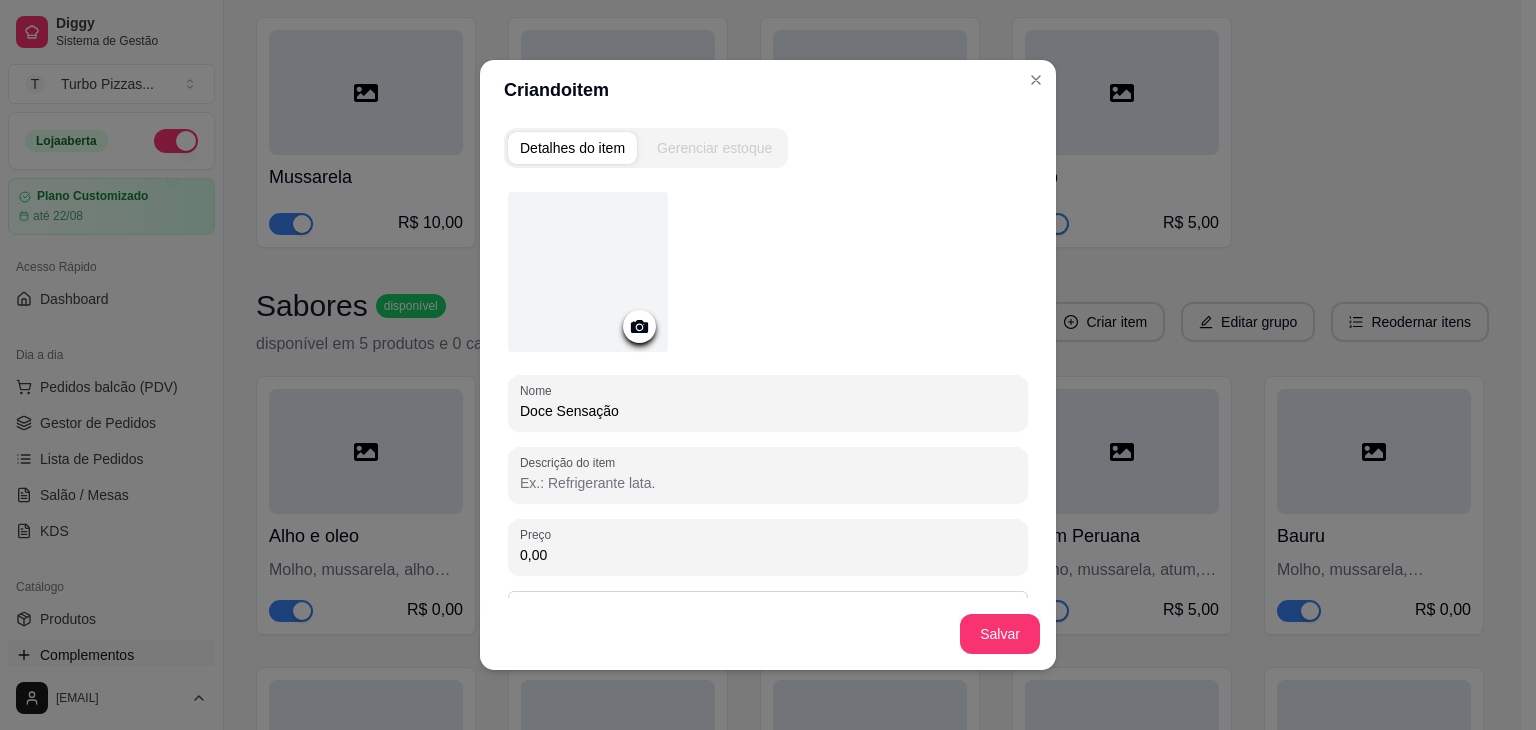 click on "Descrição do item" at bounding box center [768, 483] 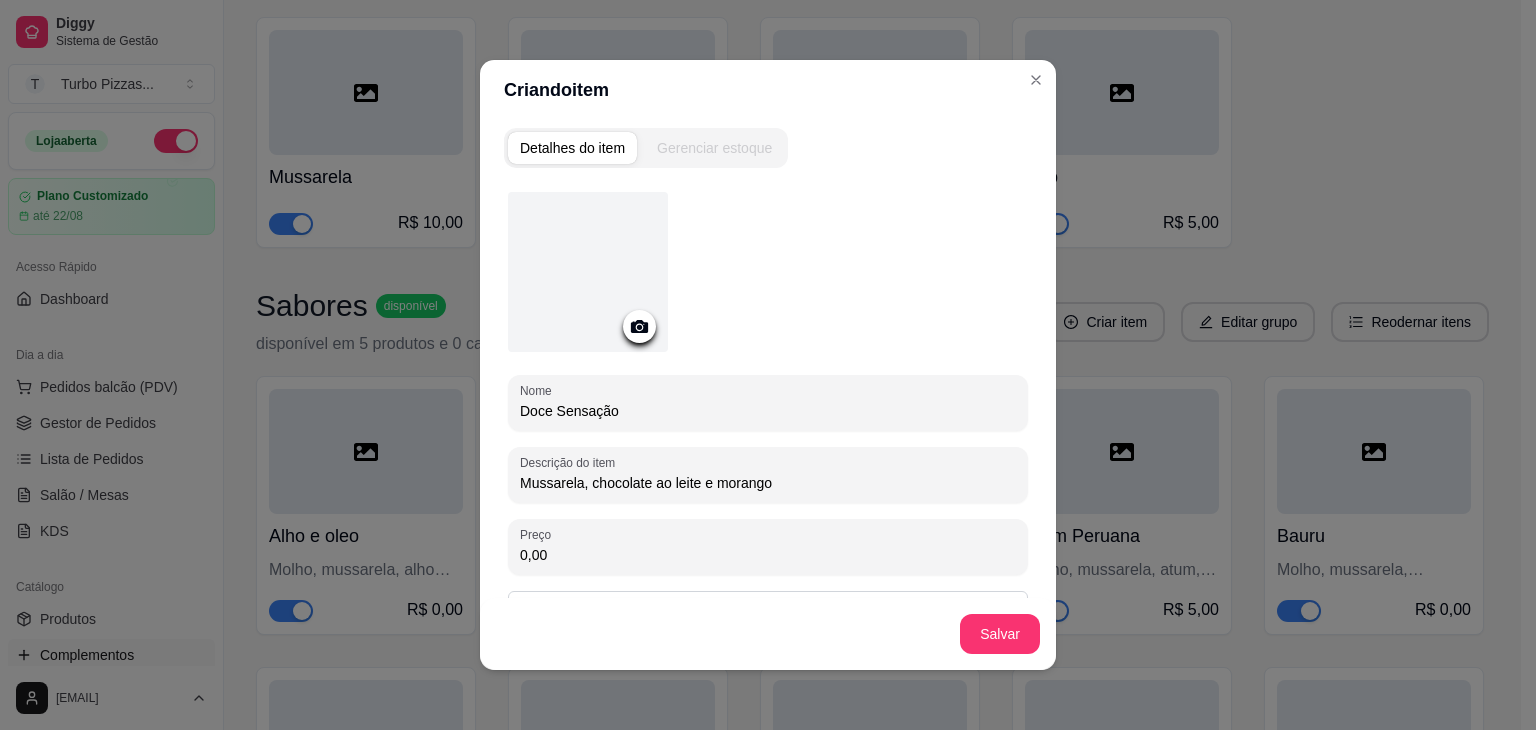 drag, startPoint x: 809, startPoint y: 481, endPoint x: 456, endPoint y: 481, distance: 353 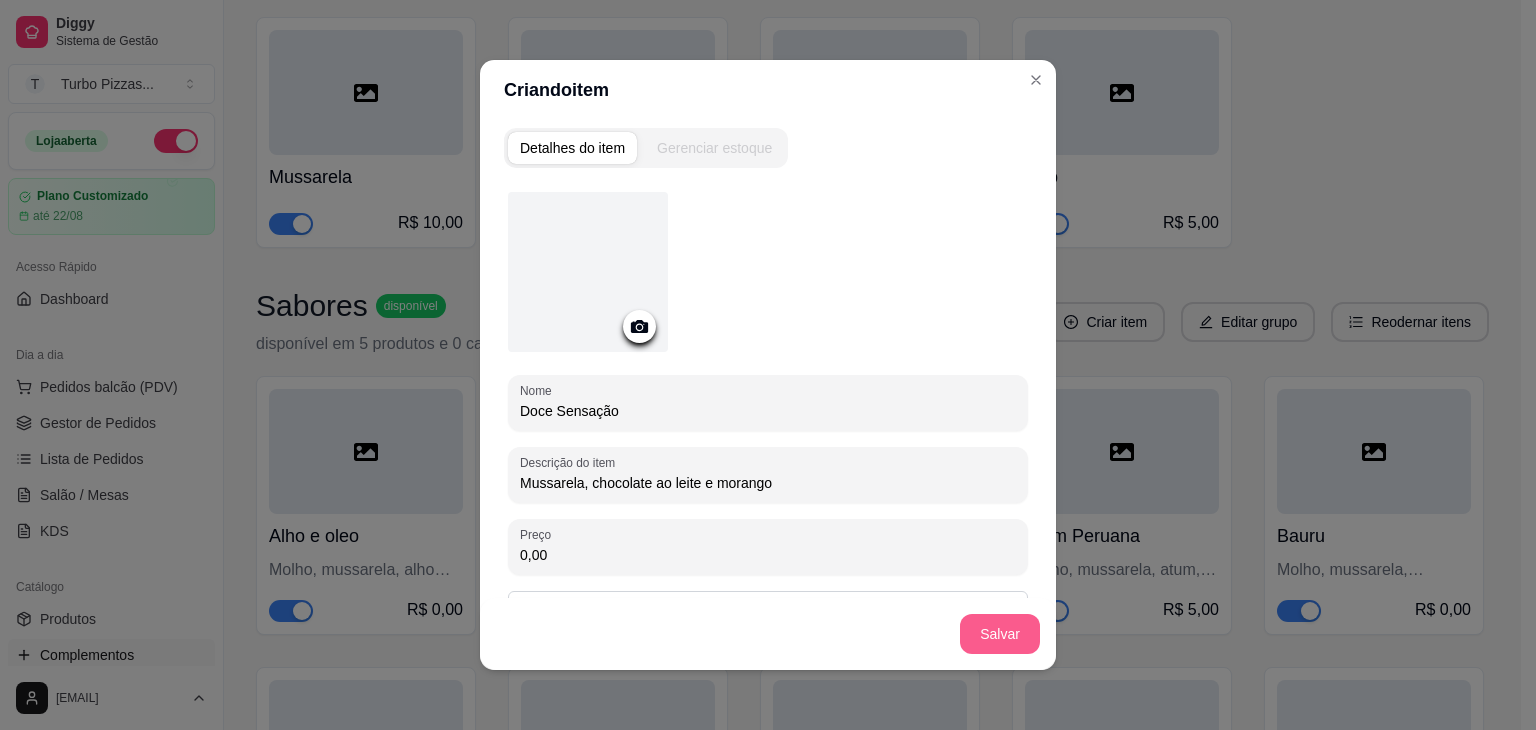 type on "Mussarela, chocolate ao leite e morango" 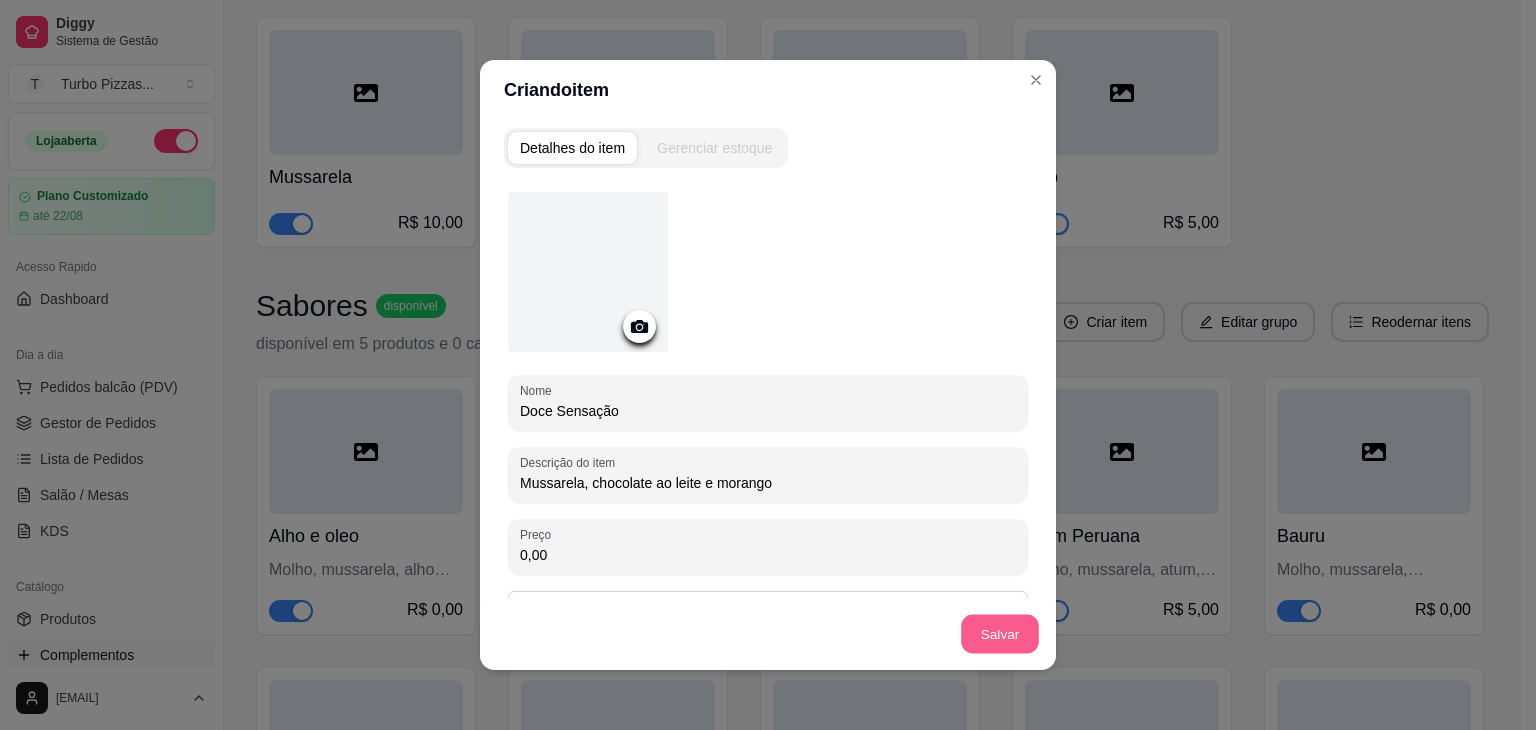 click on "Salvar" at bounding box center [1000, 634] 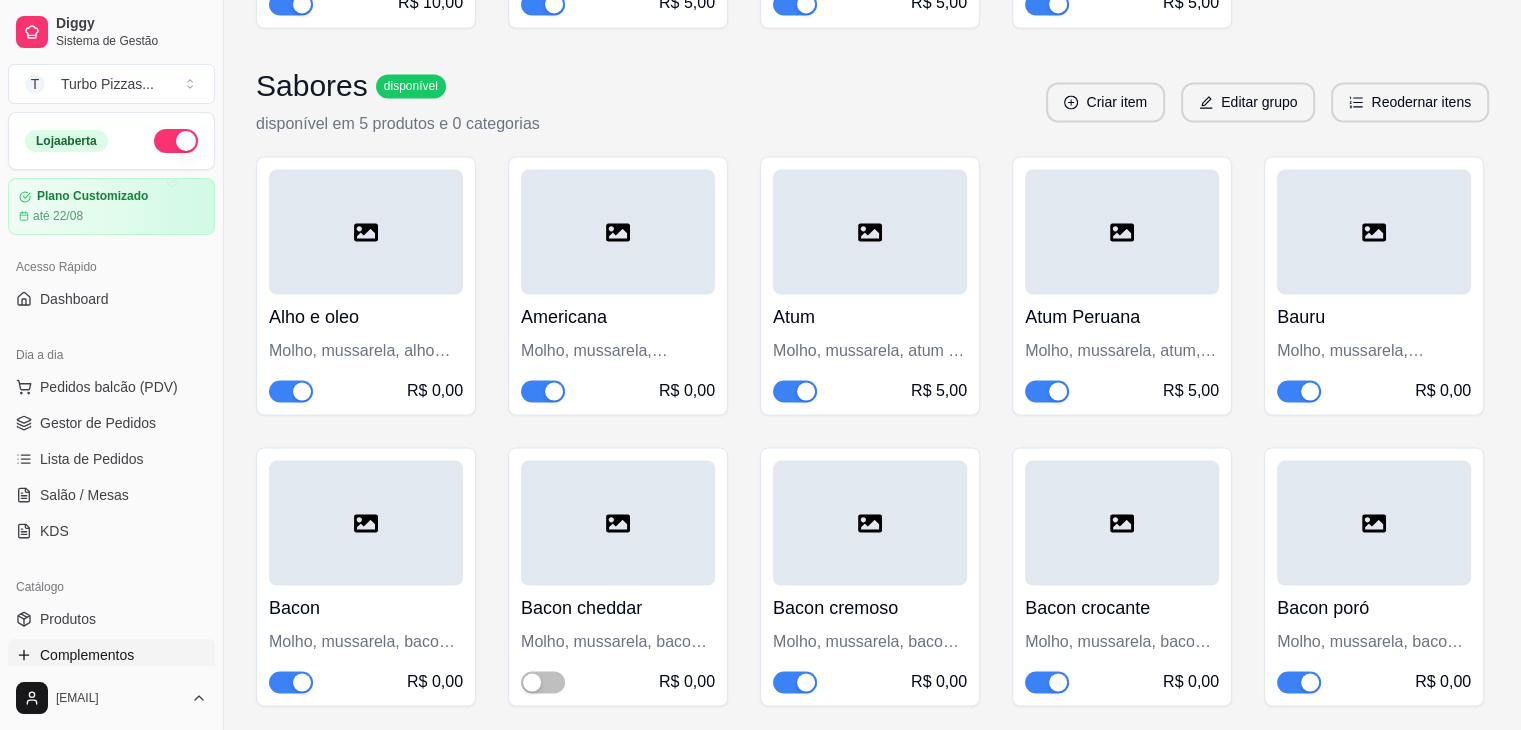 scroll, scrollTop: 3389, scrollLeft: 0, axis: vertical 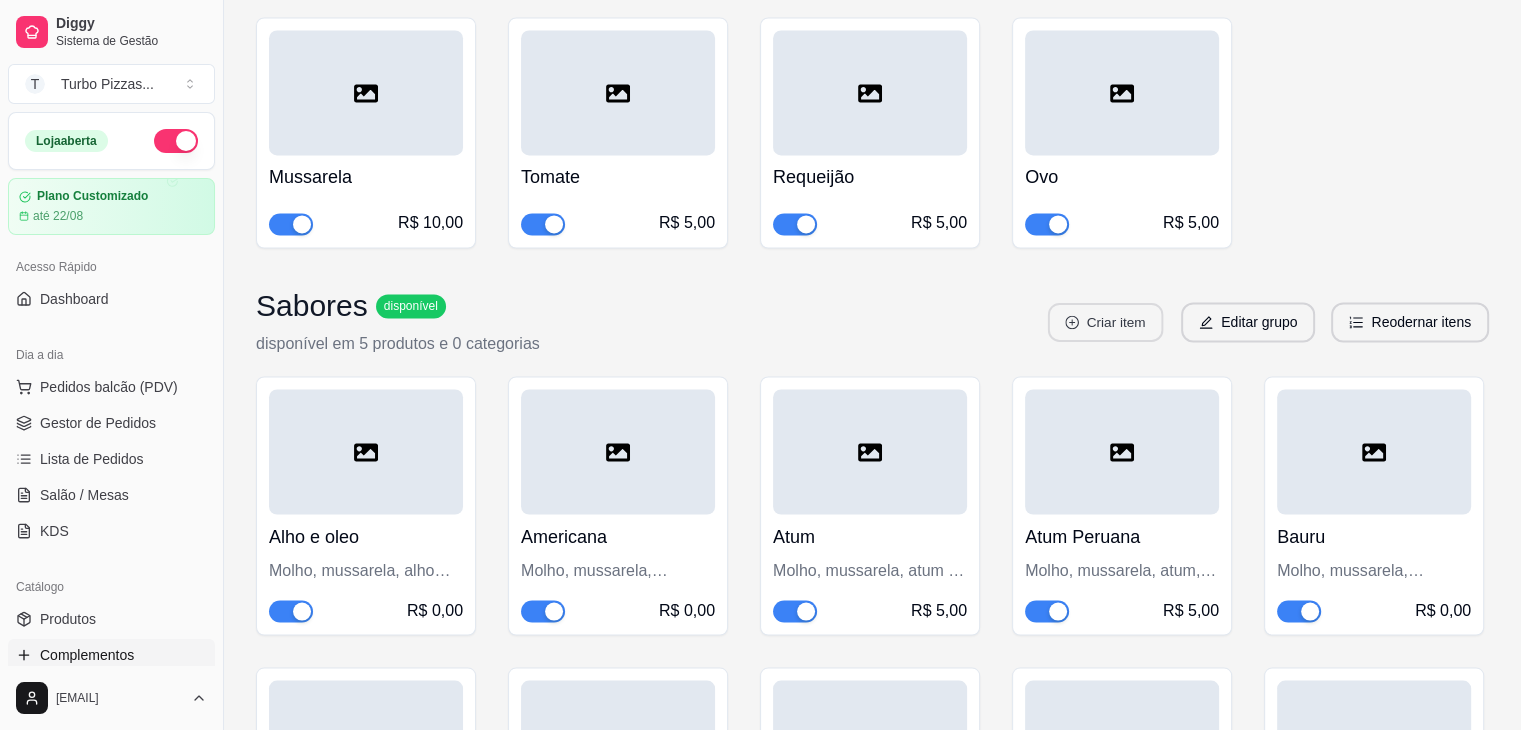 click on "Criar item" at bounding box center (1105, 322) 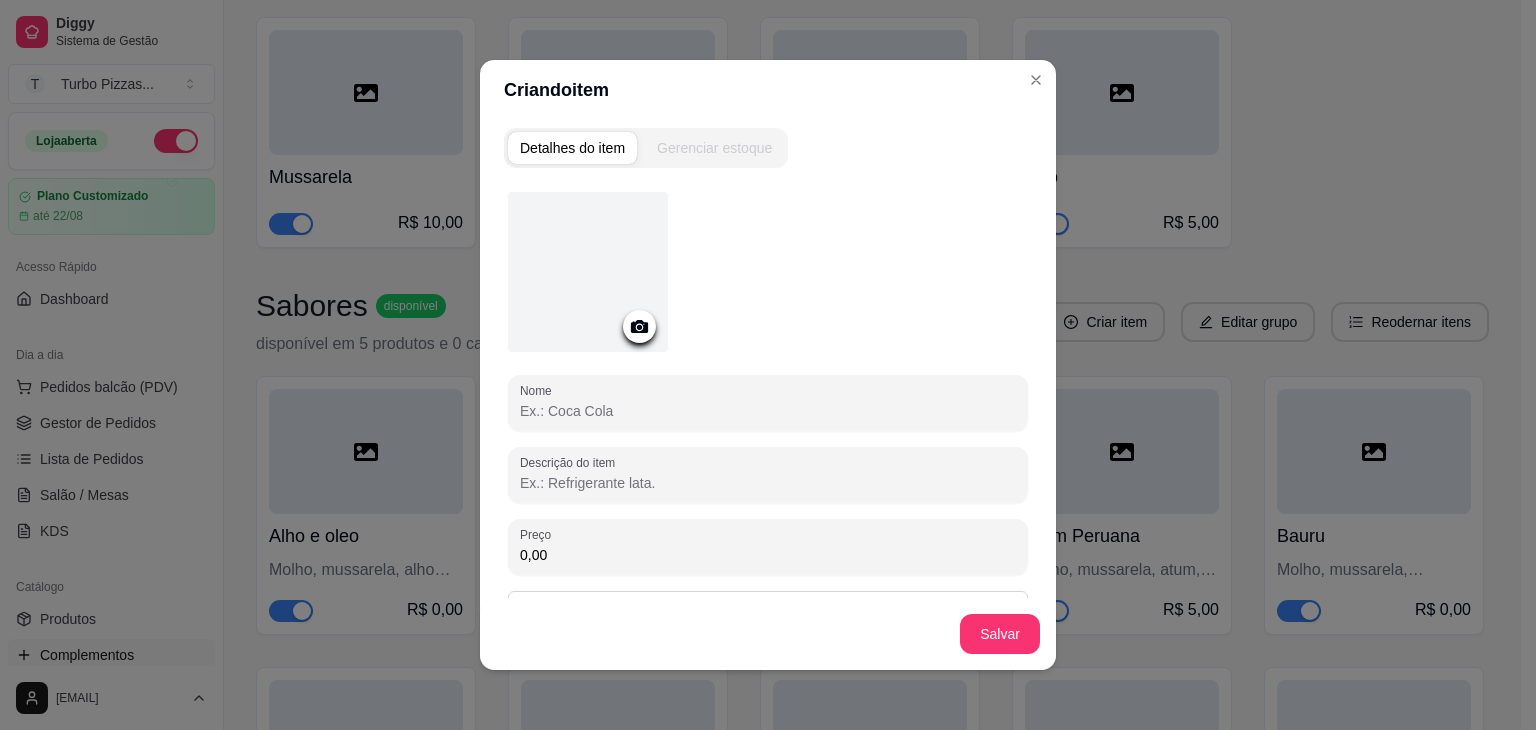 click on "Nome" at bounding box center (768, 411) 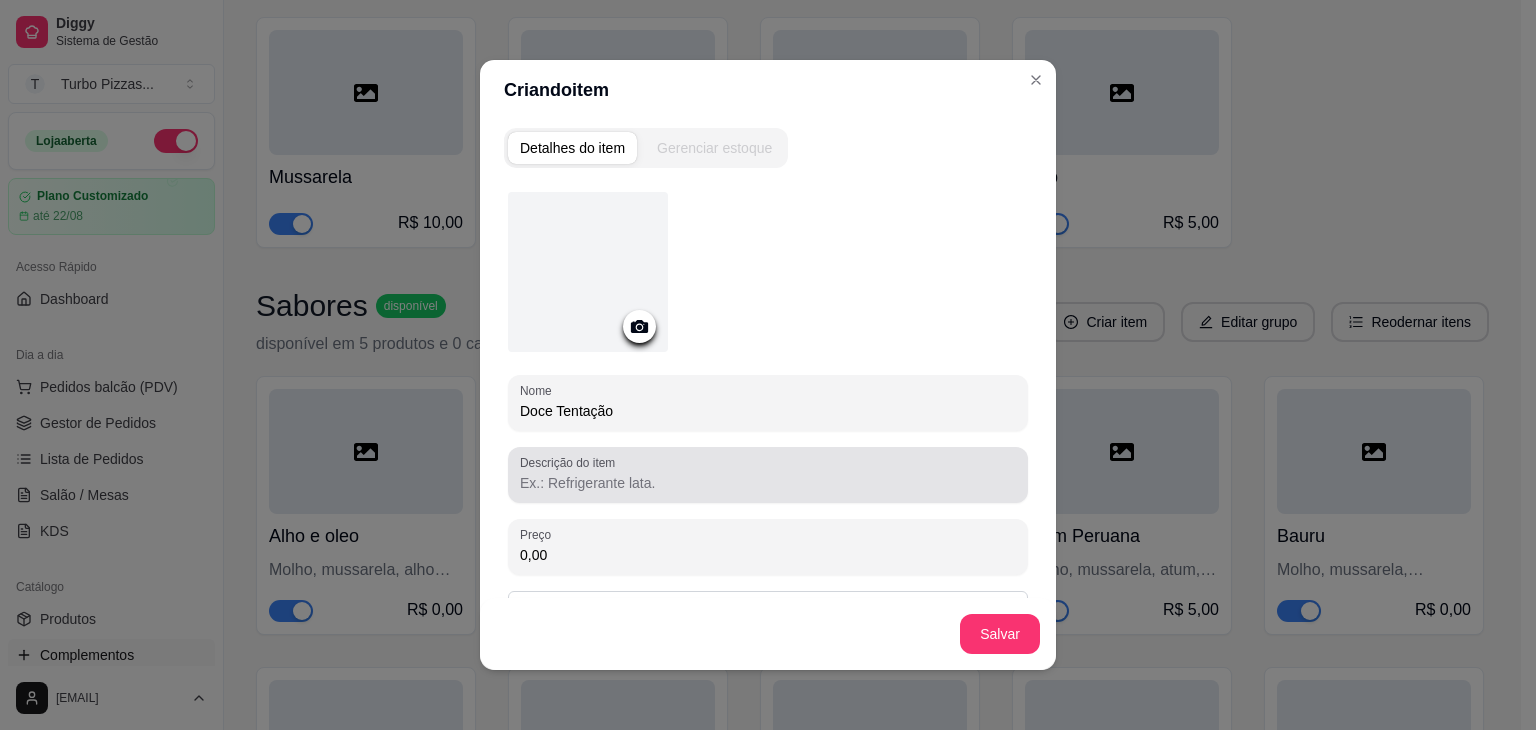 type on "Doce Tentação" 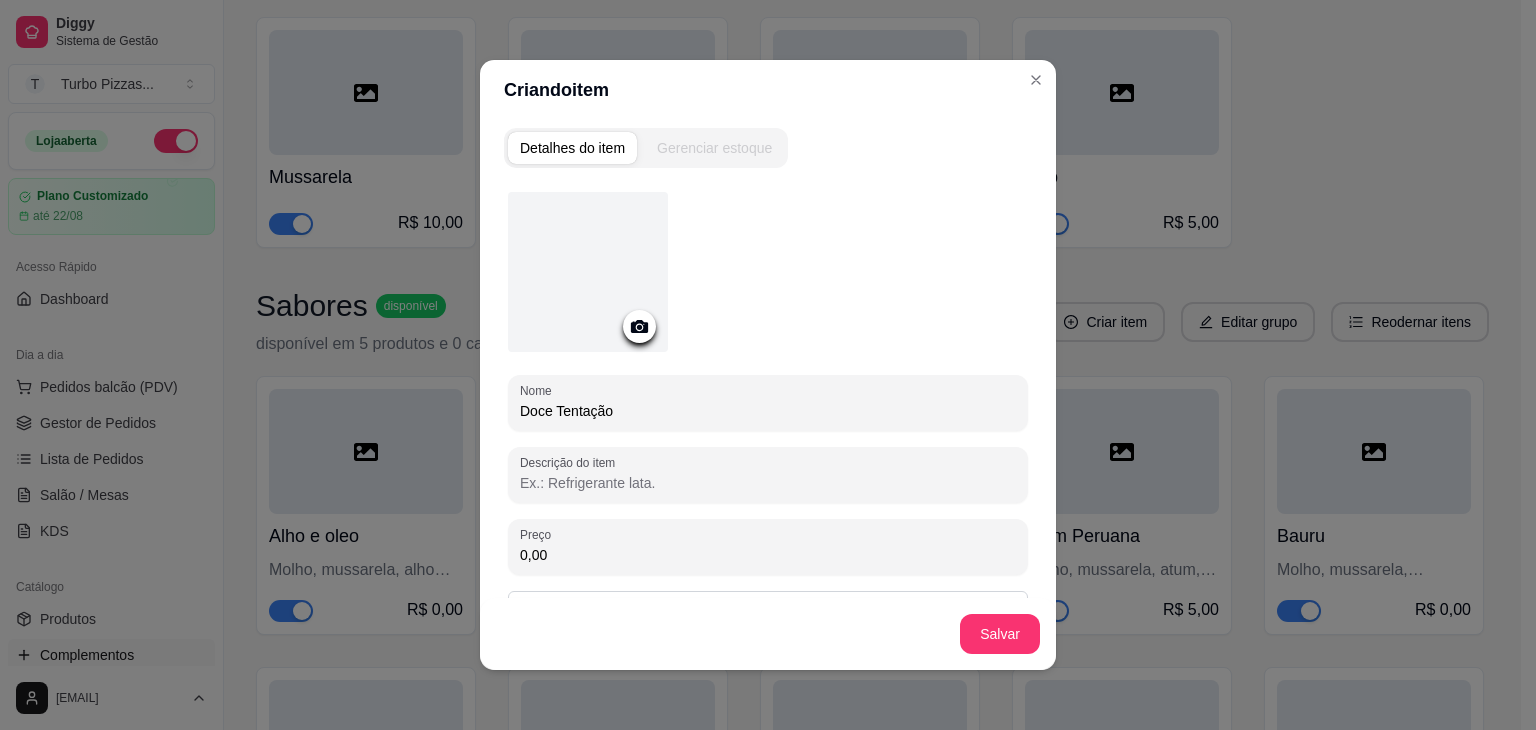 click on "Descrição do item" at bounding box center (768, 483) 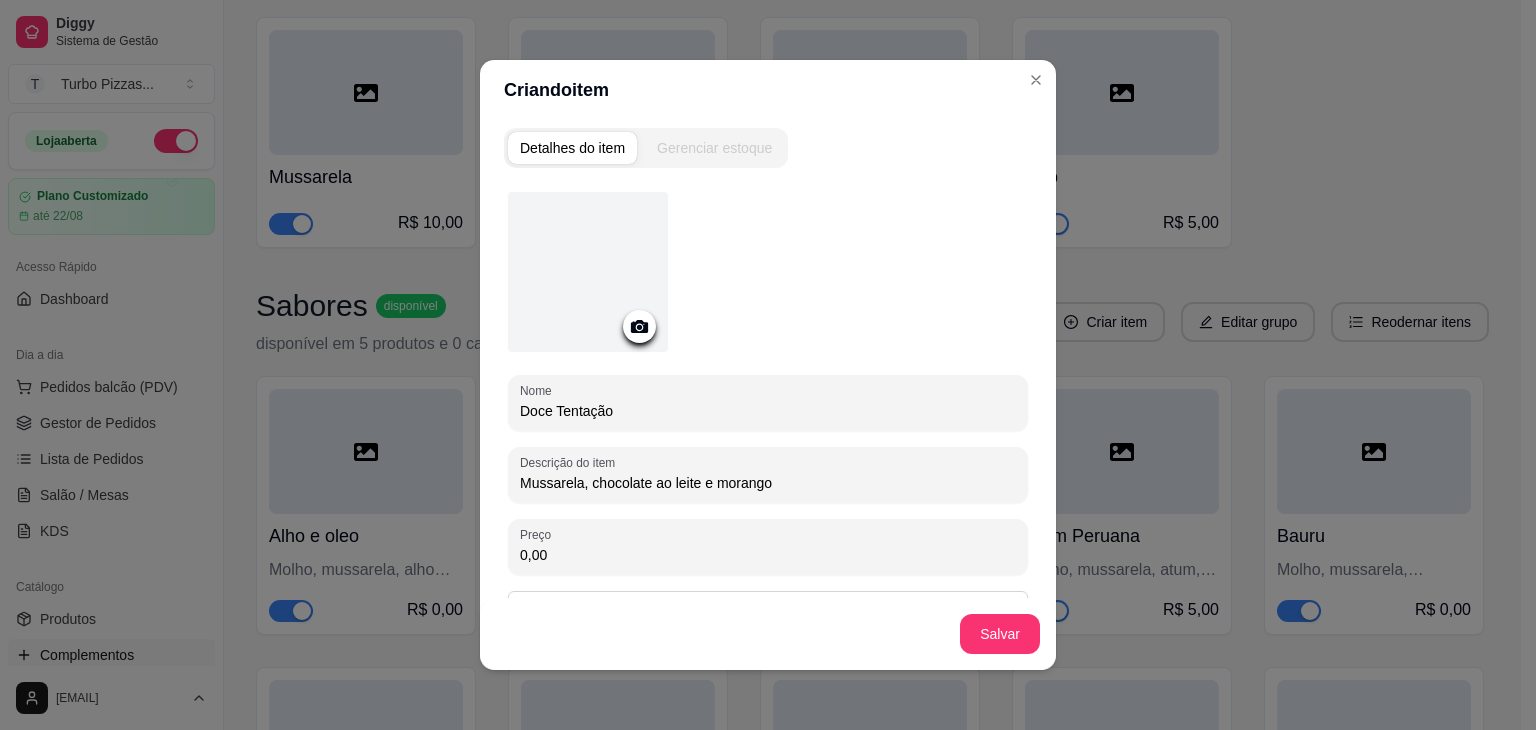 click on "Mussarela, chocolate ao leite e morango" at bounding box center (768, 483) 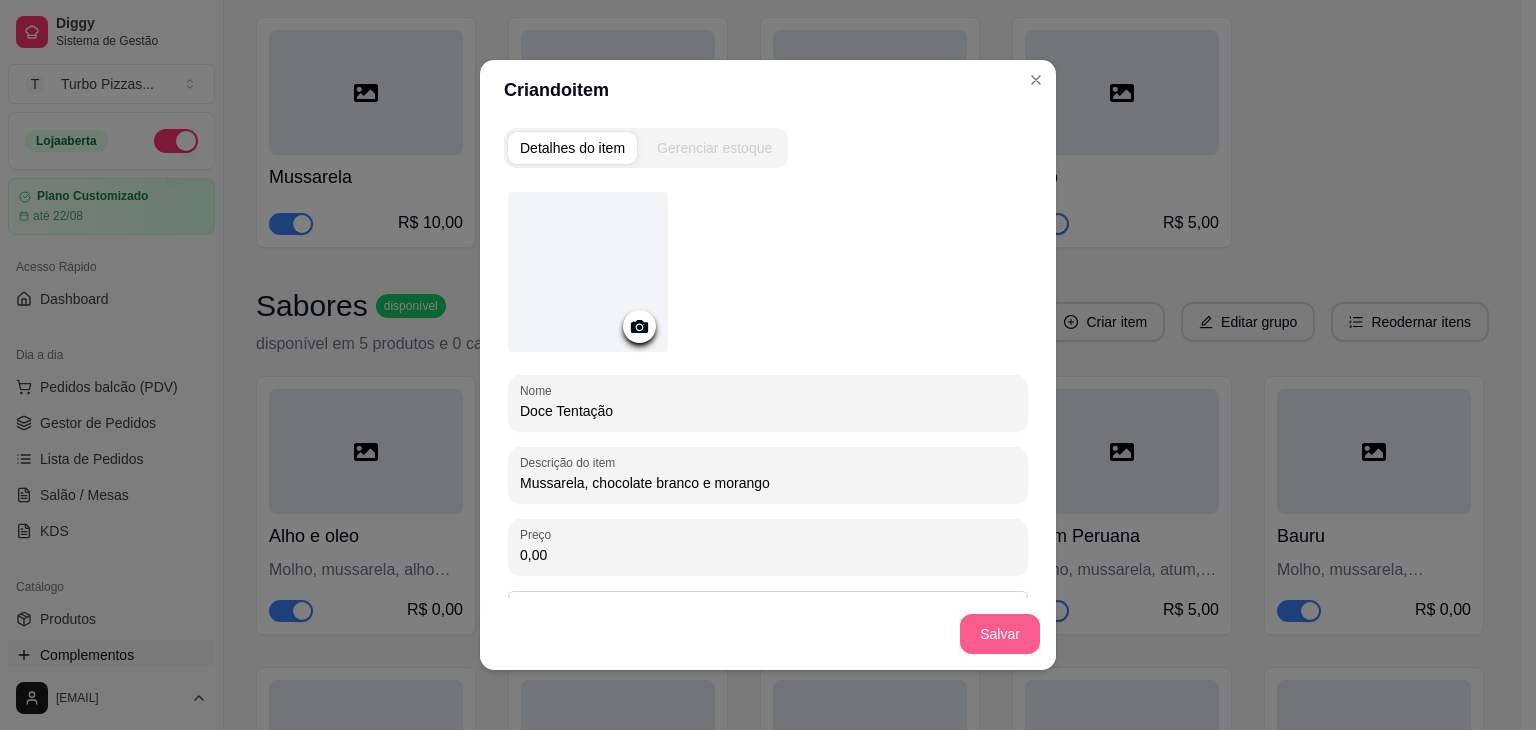 type on "Mussarela, chocolate branco e morango" 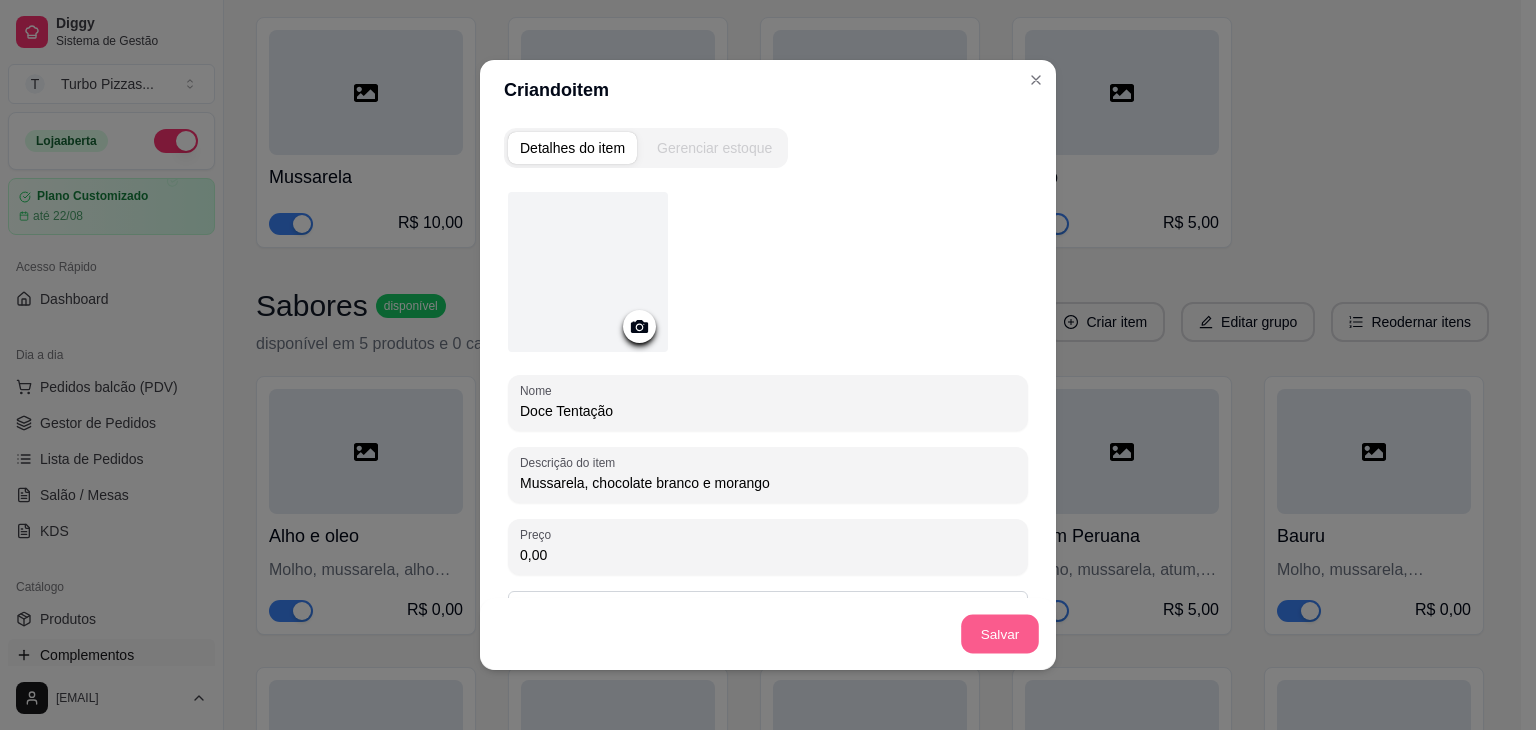 click on "Salvar" at bounding box center (1000, 634) 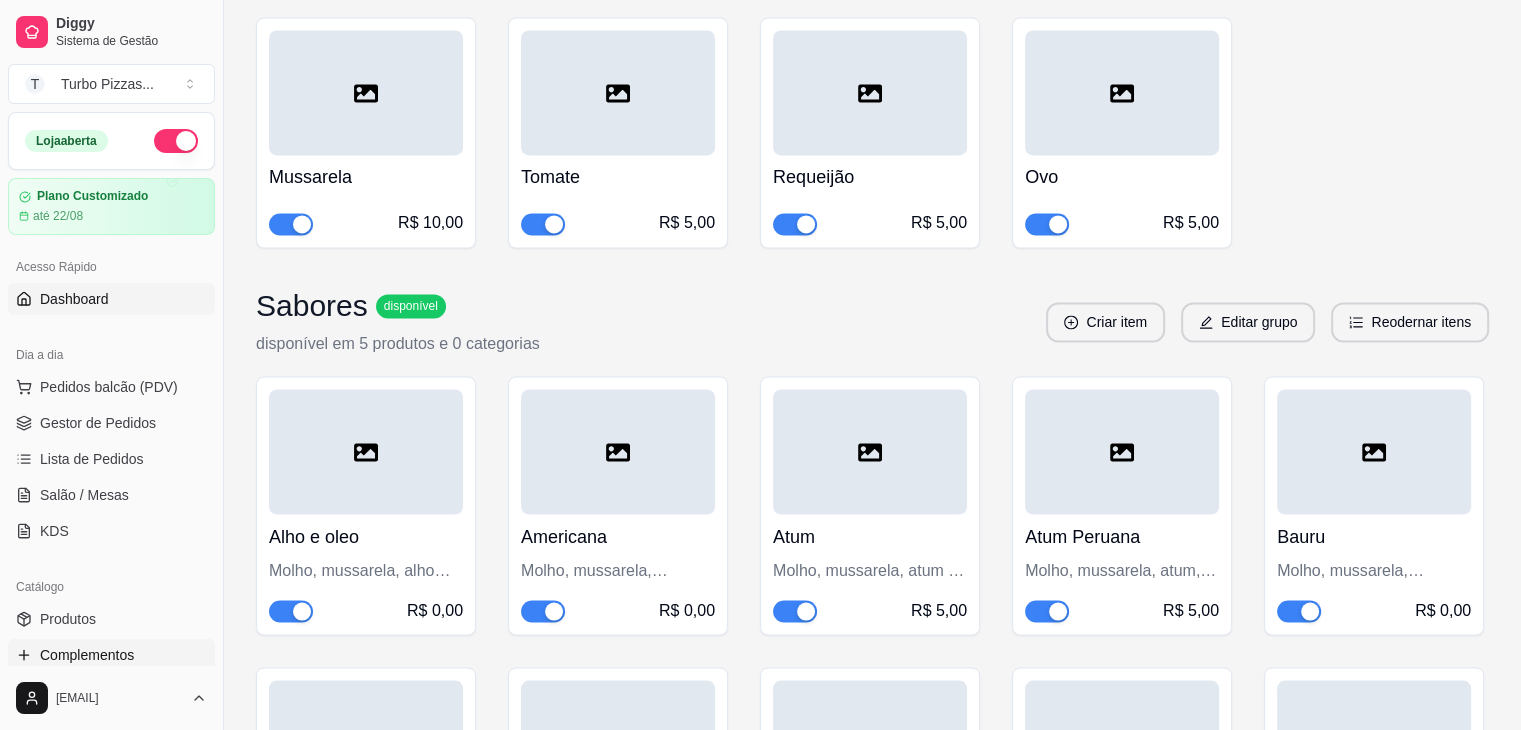 click on "Dashboard" at bounding box center [74, 299] 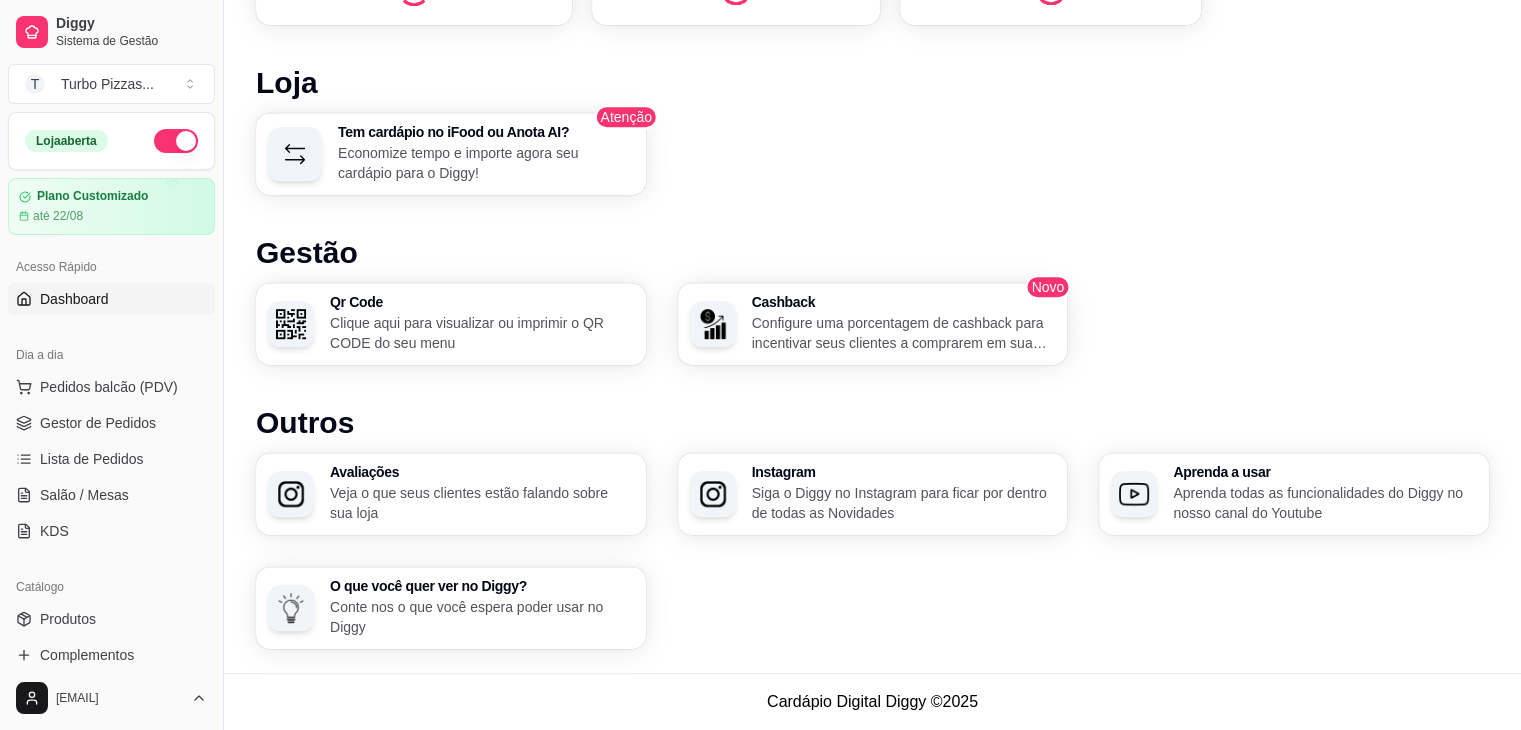 scroll, scrollTop: 0, scrollLeft: 0, axis: both 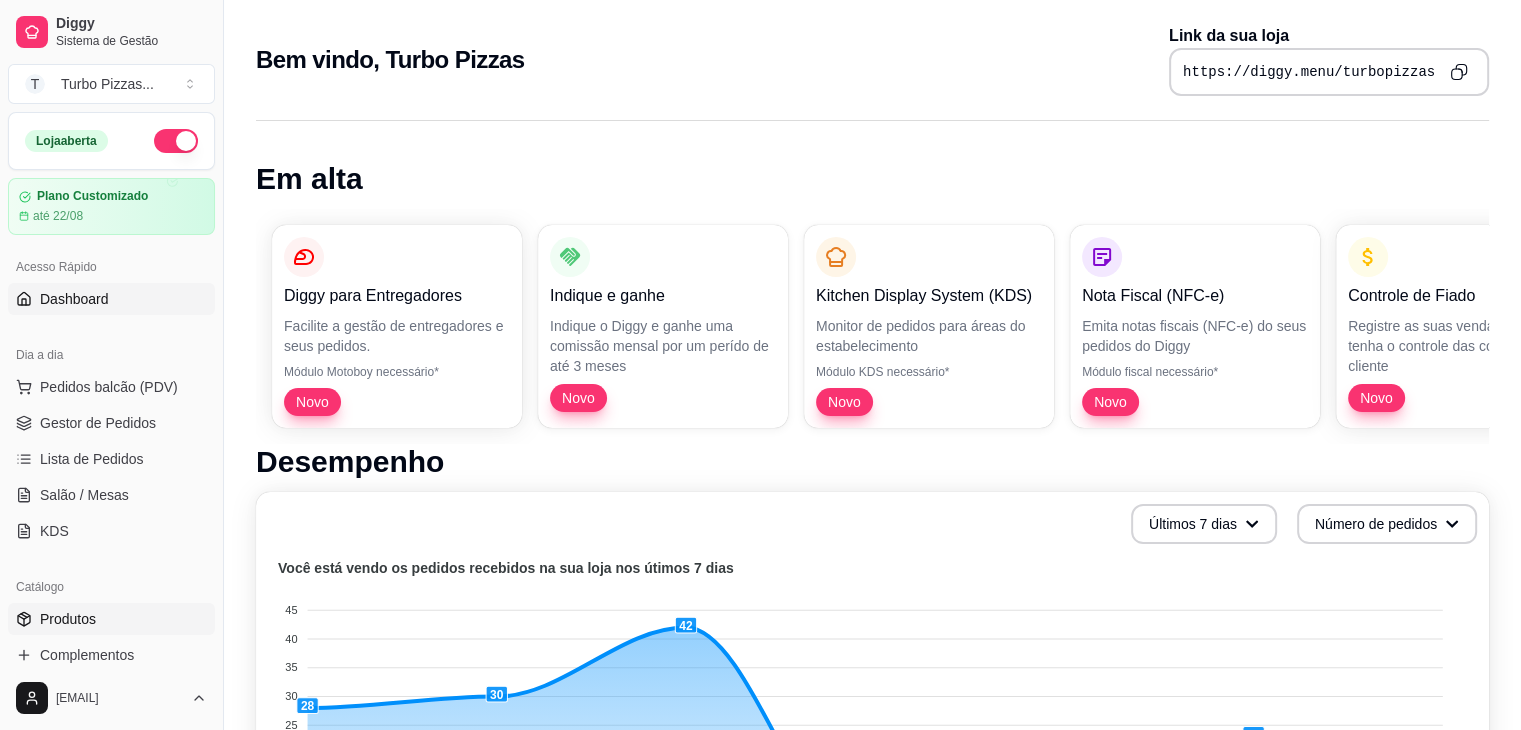 click on "Produtos" at bounding box center [111, 619] 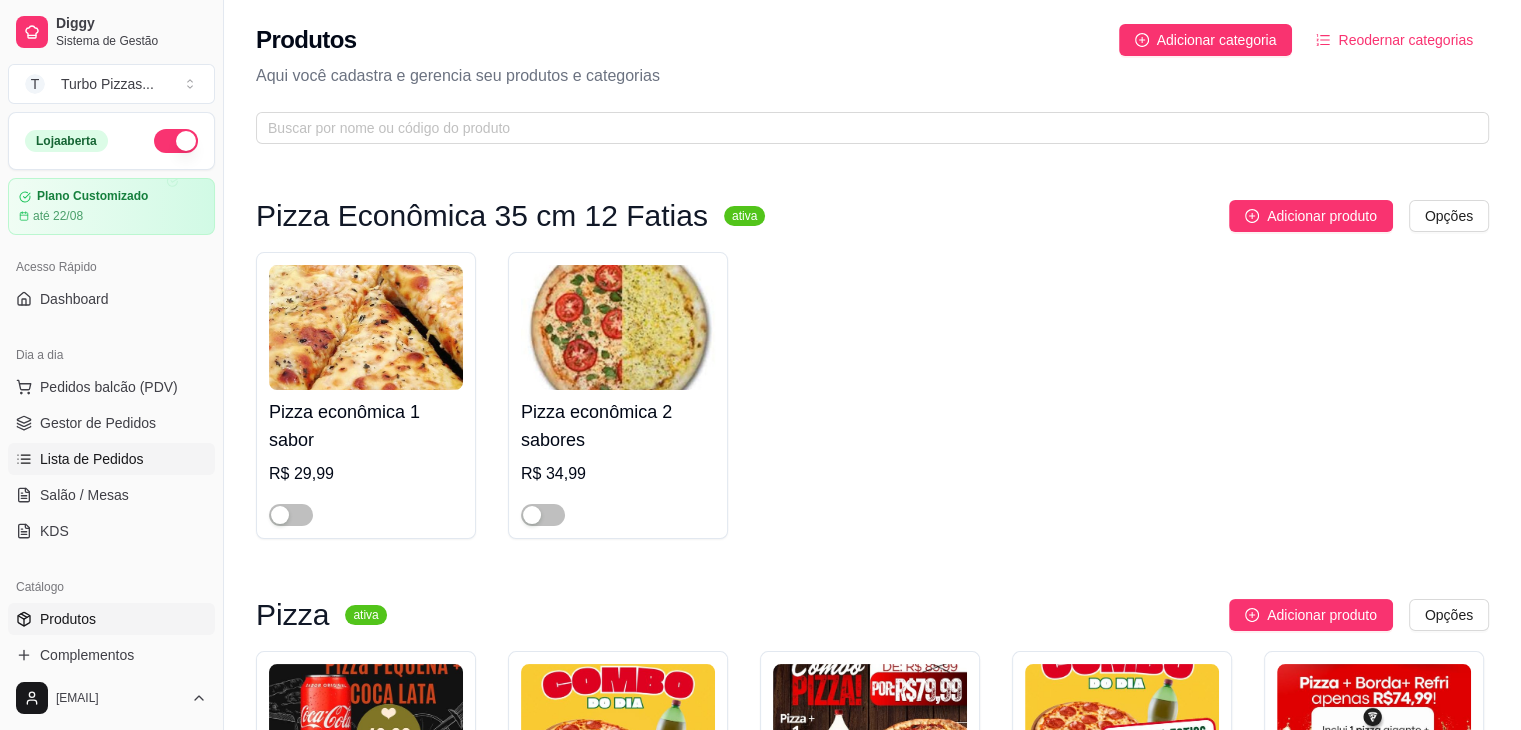 scroll, scrollTop: 566, scrollLeft: 0, axis: vertical 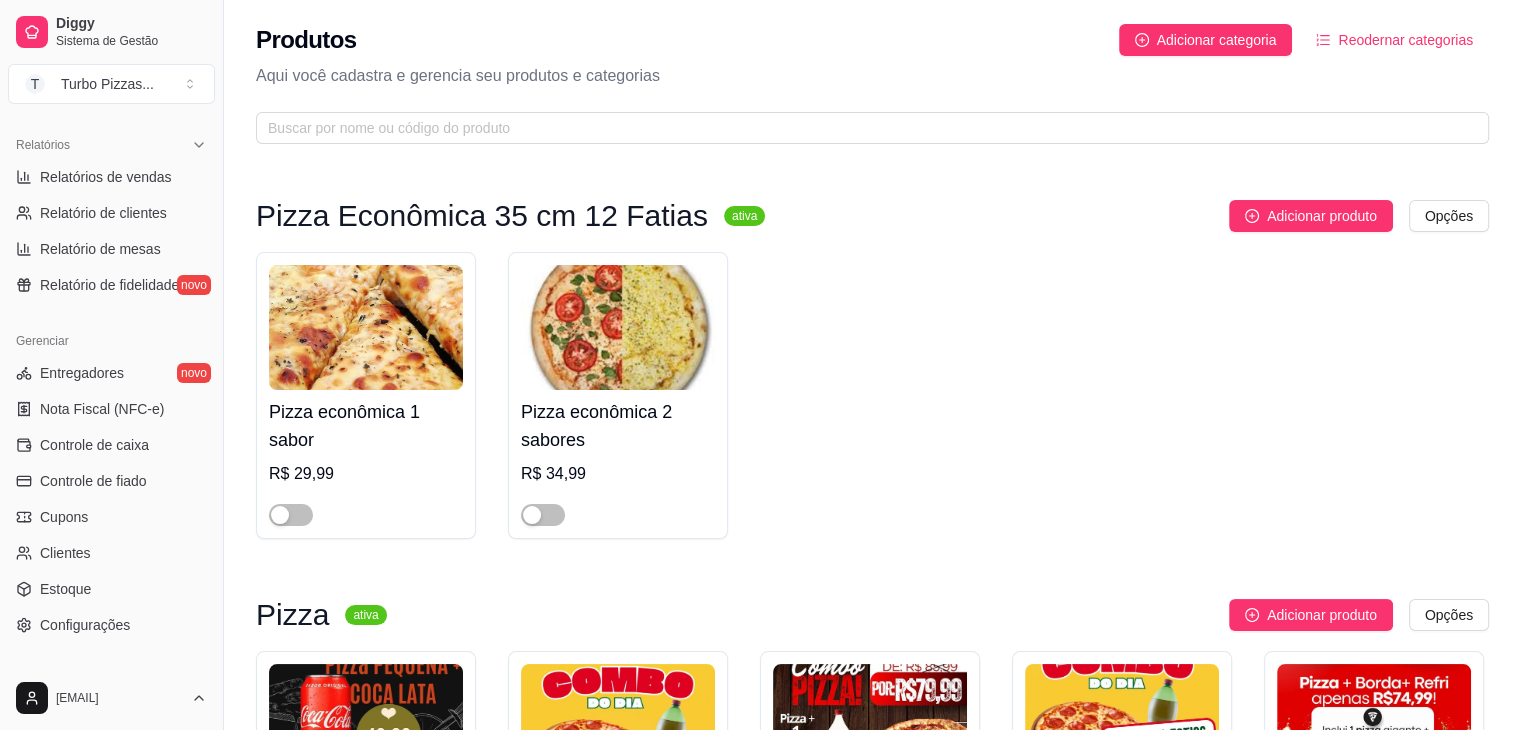 drag, startPoint x: 216, startPoint y: 546, endPoint x: 216, endPoint y: 523, distance: 23 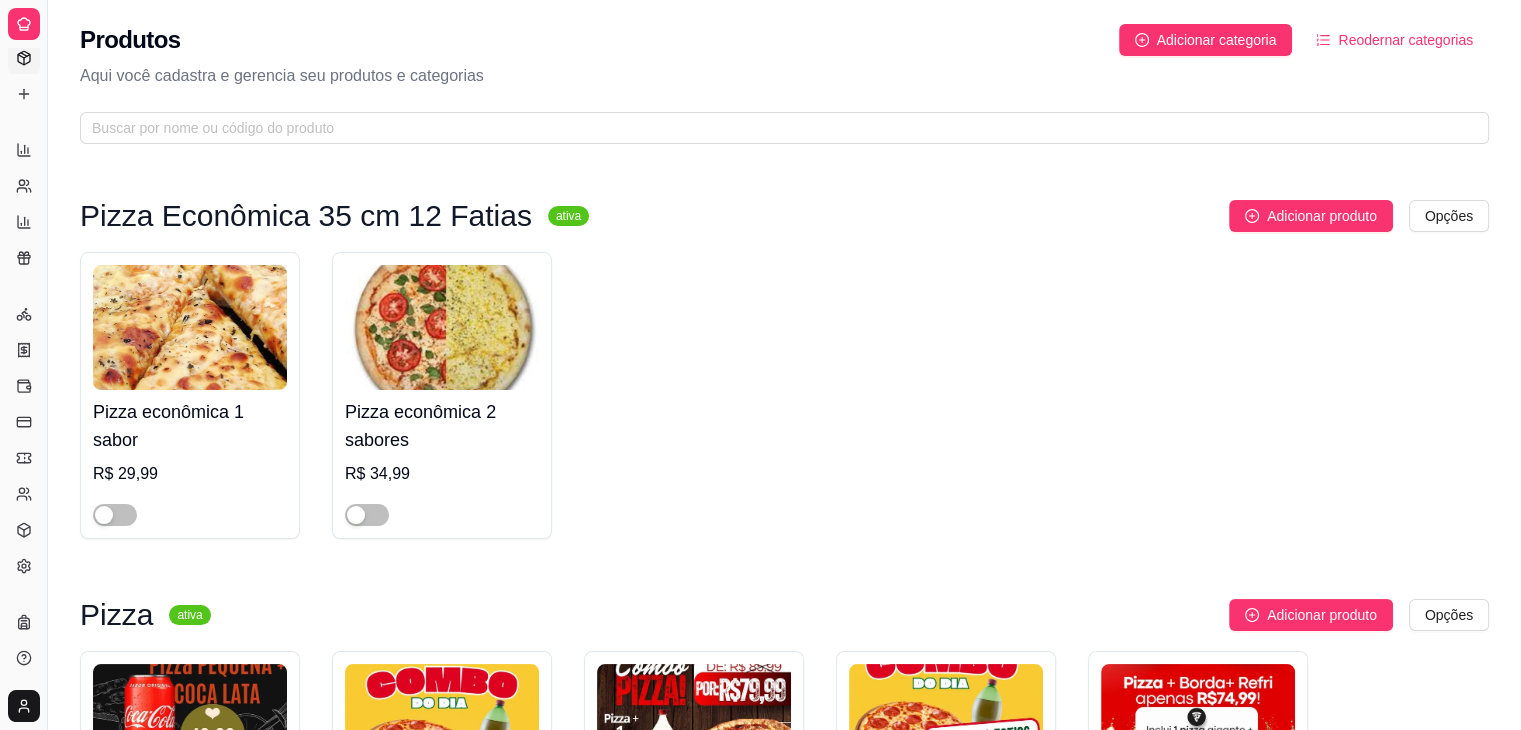 scroll, scrollTop: 270, scrollLeft: 0, axis: vertical 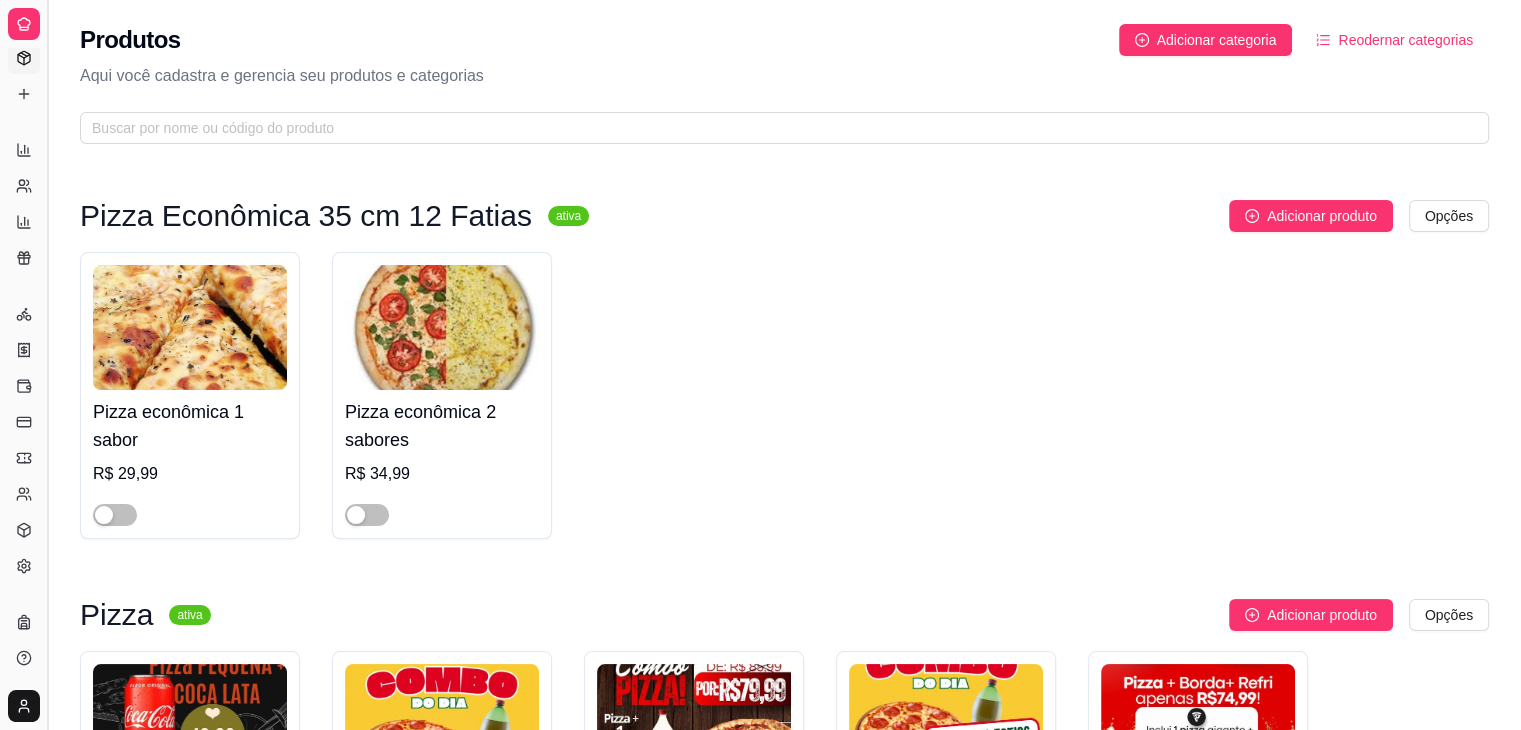 click at bounding box center (47, 365) 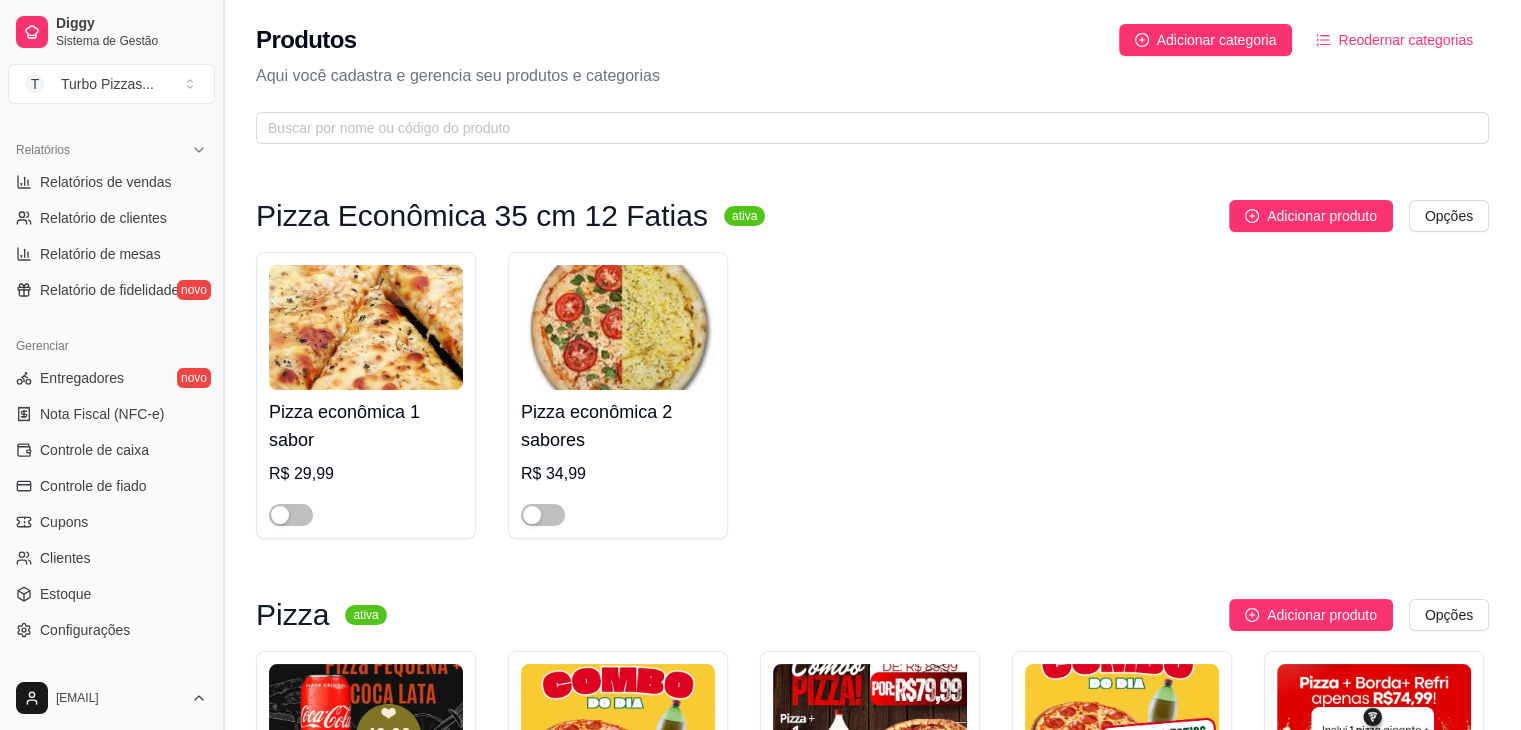 scroll, scrollTop: 566, scrollLeft: 0, axis: vertical 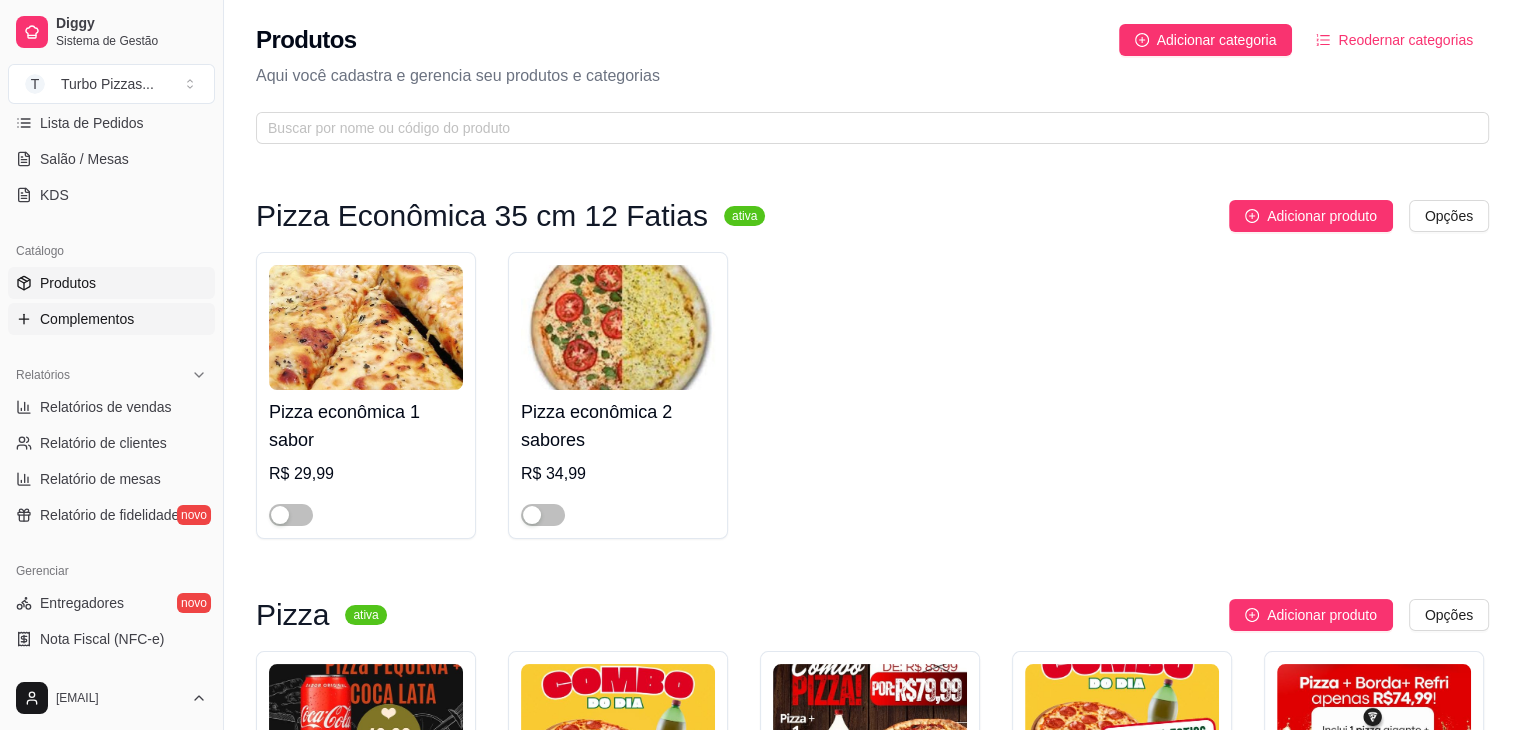 click on "Complementos" at bounding box center (87, 319) 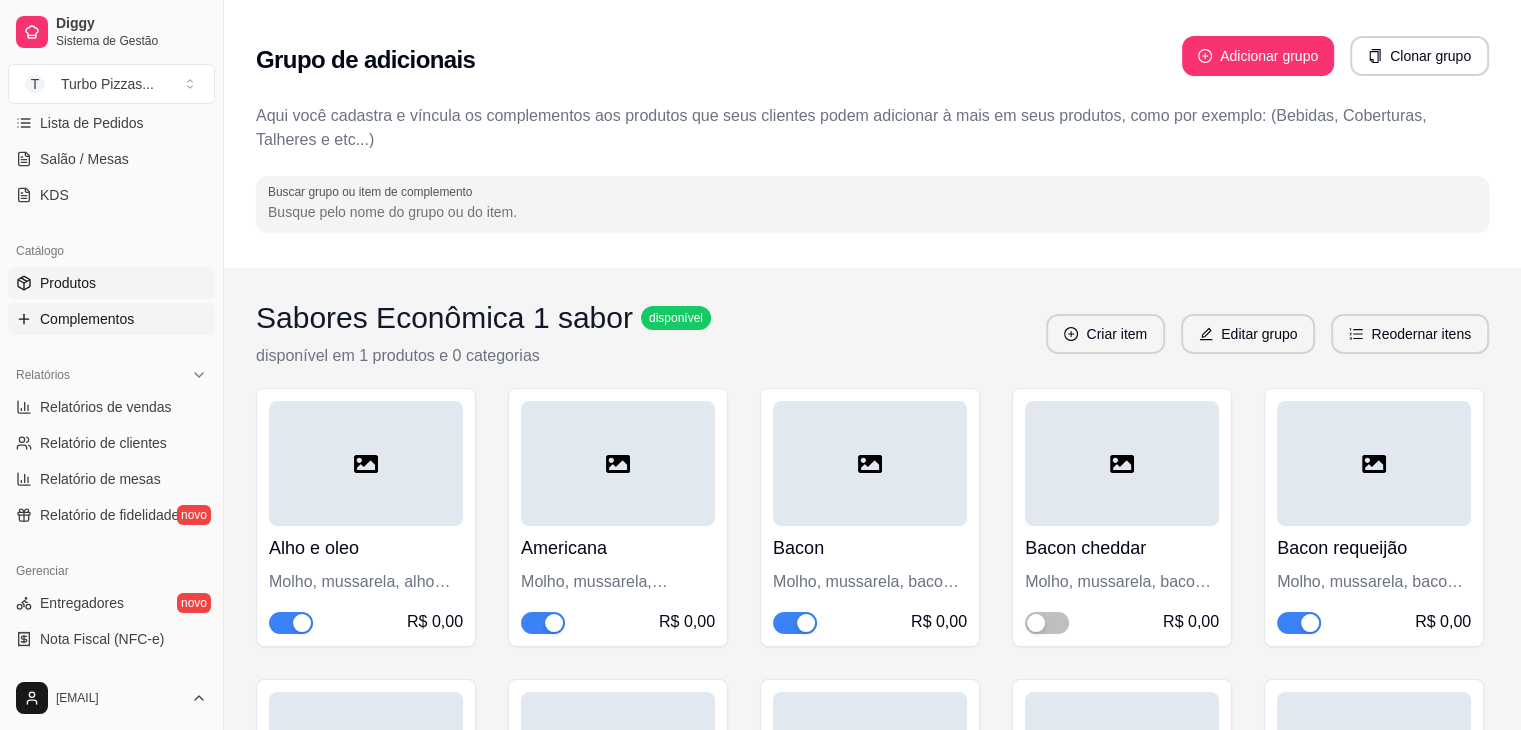 click on "Produtos" at bounding box center [111, 283] 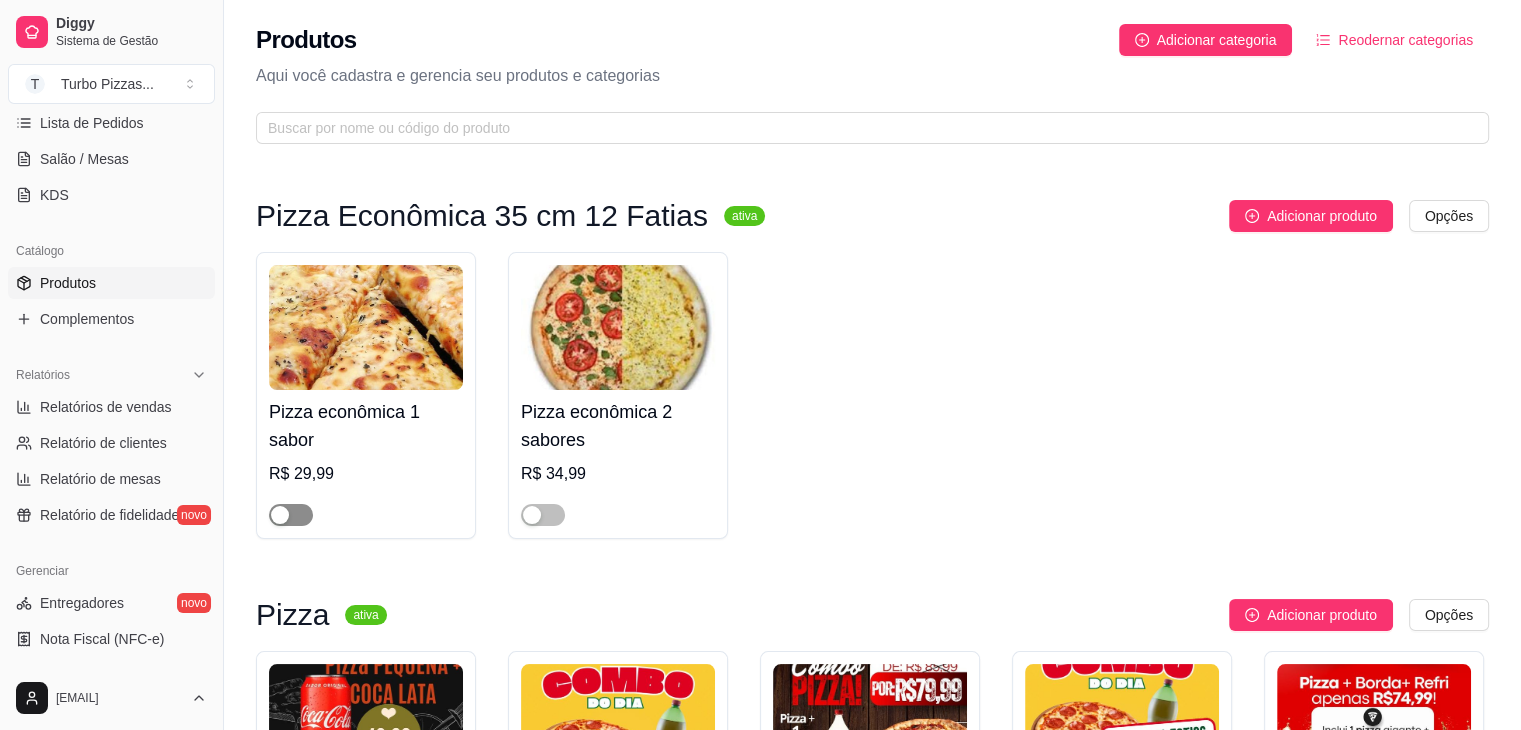 click at bounding box center (291, 515) 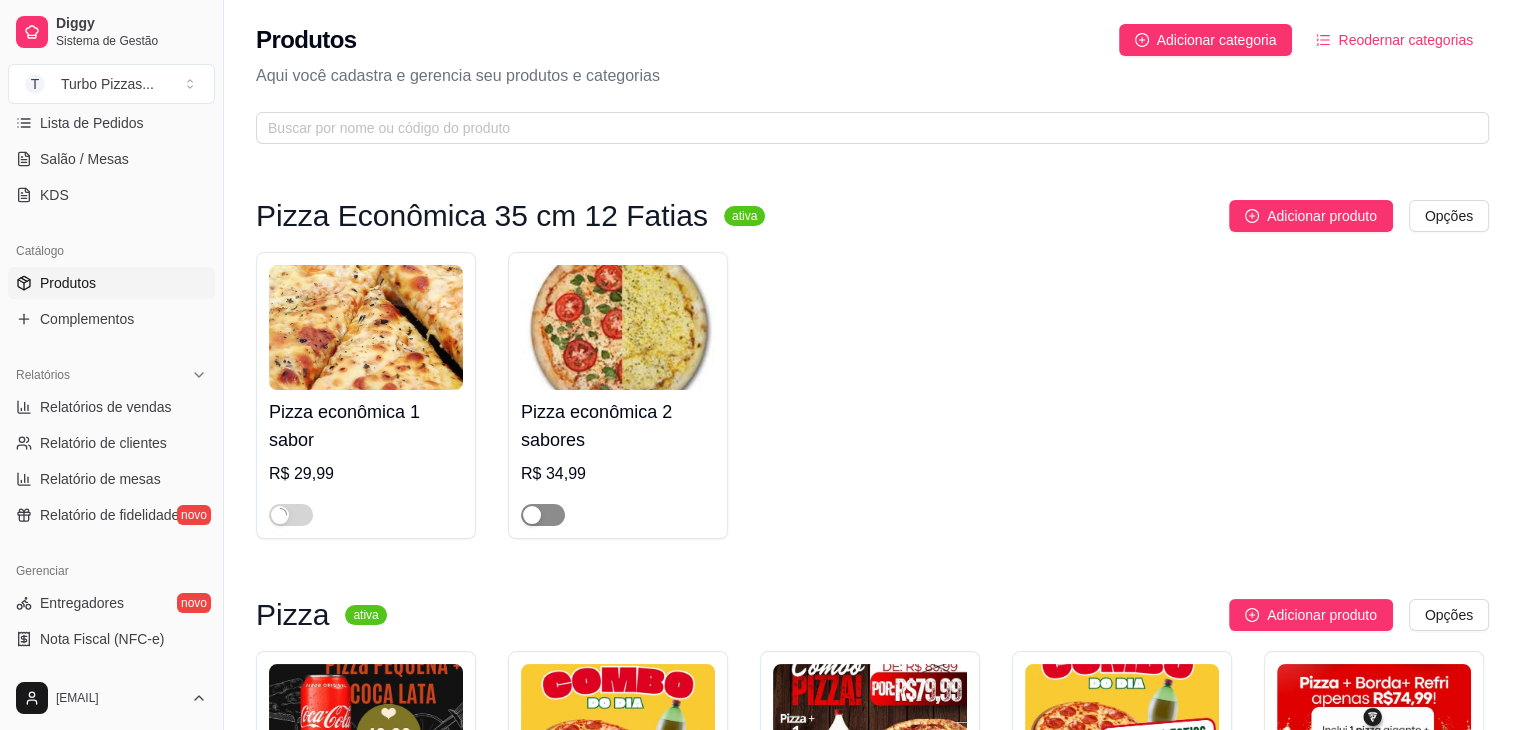 click at bounding box center (543, 515) 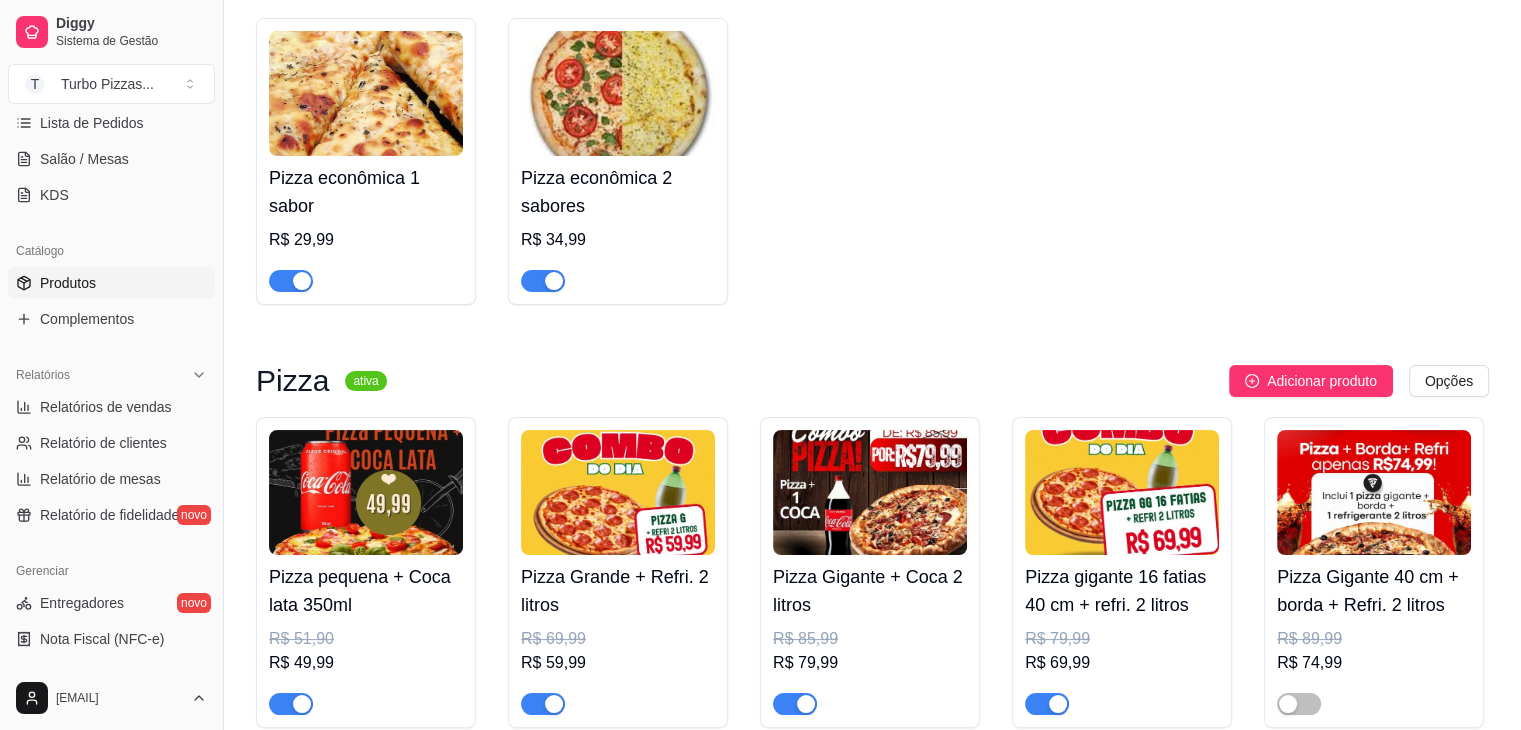 scroll, scrollTop: 0, scrollLeft: 0, axis: both 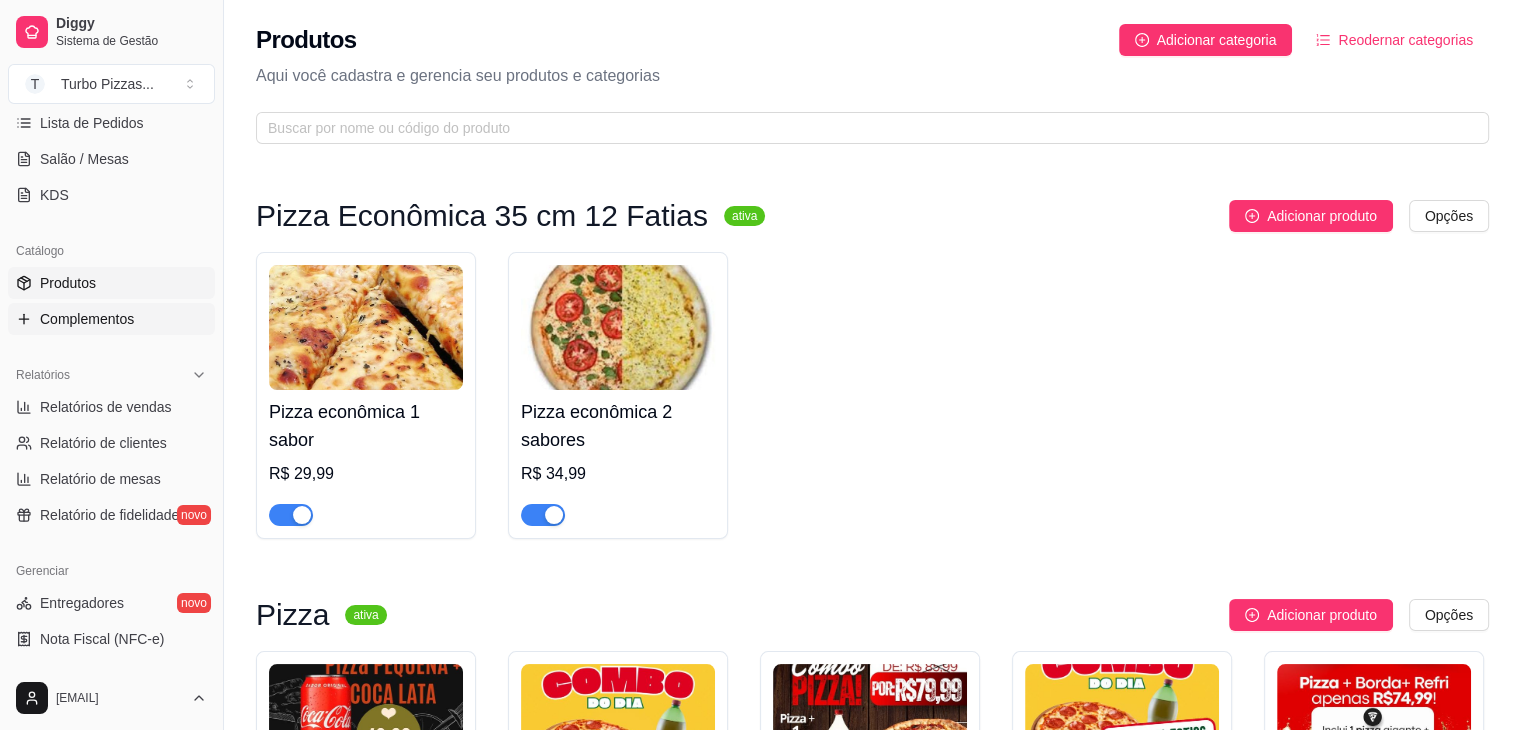 click on "Complementos" at bounding box center [87, 319] 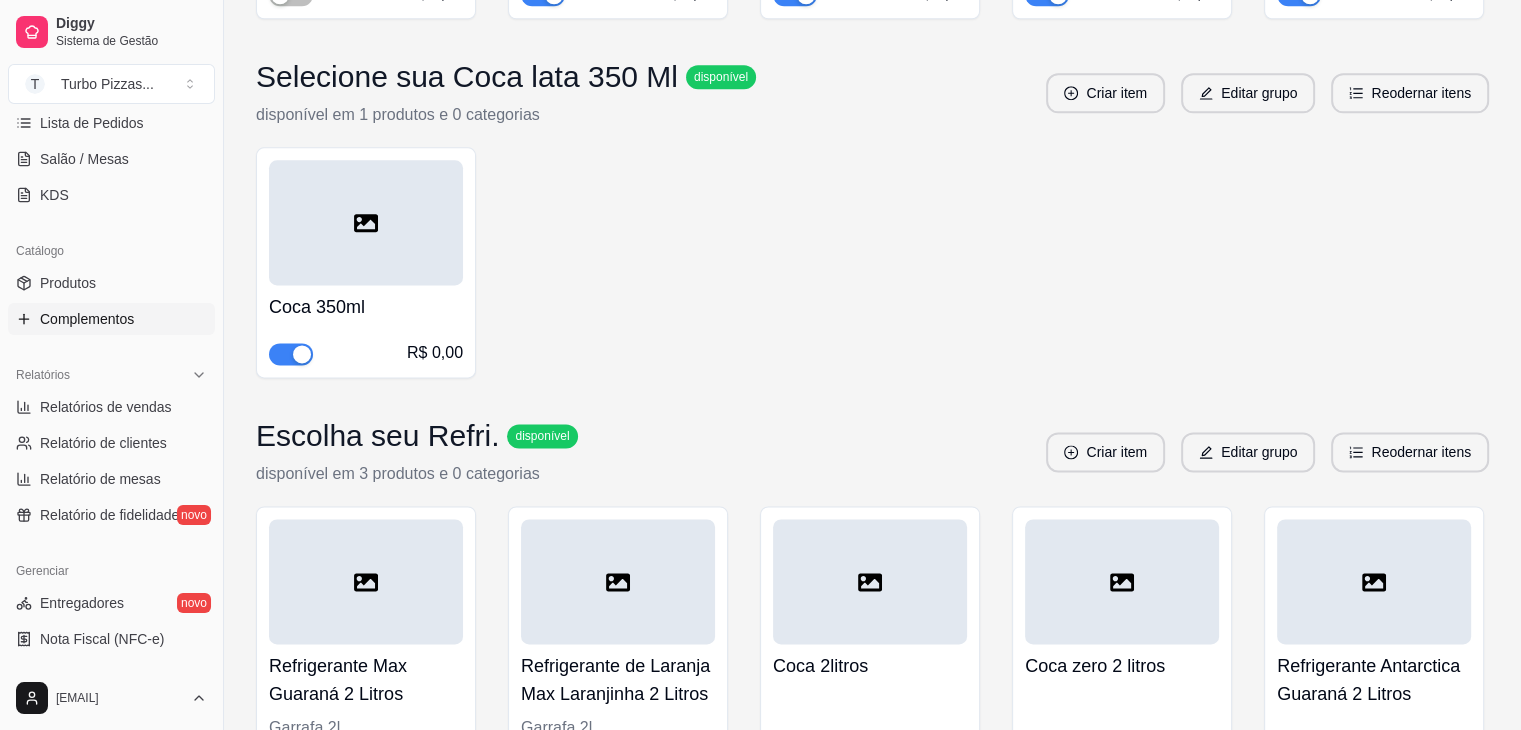 scroll, scrollTop: 9633, scrollLeft: 0, axis: vertical 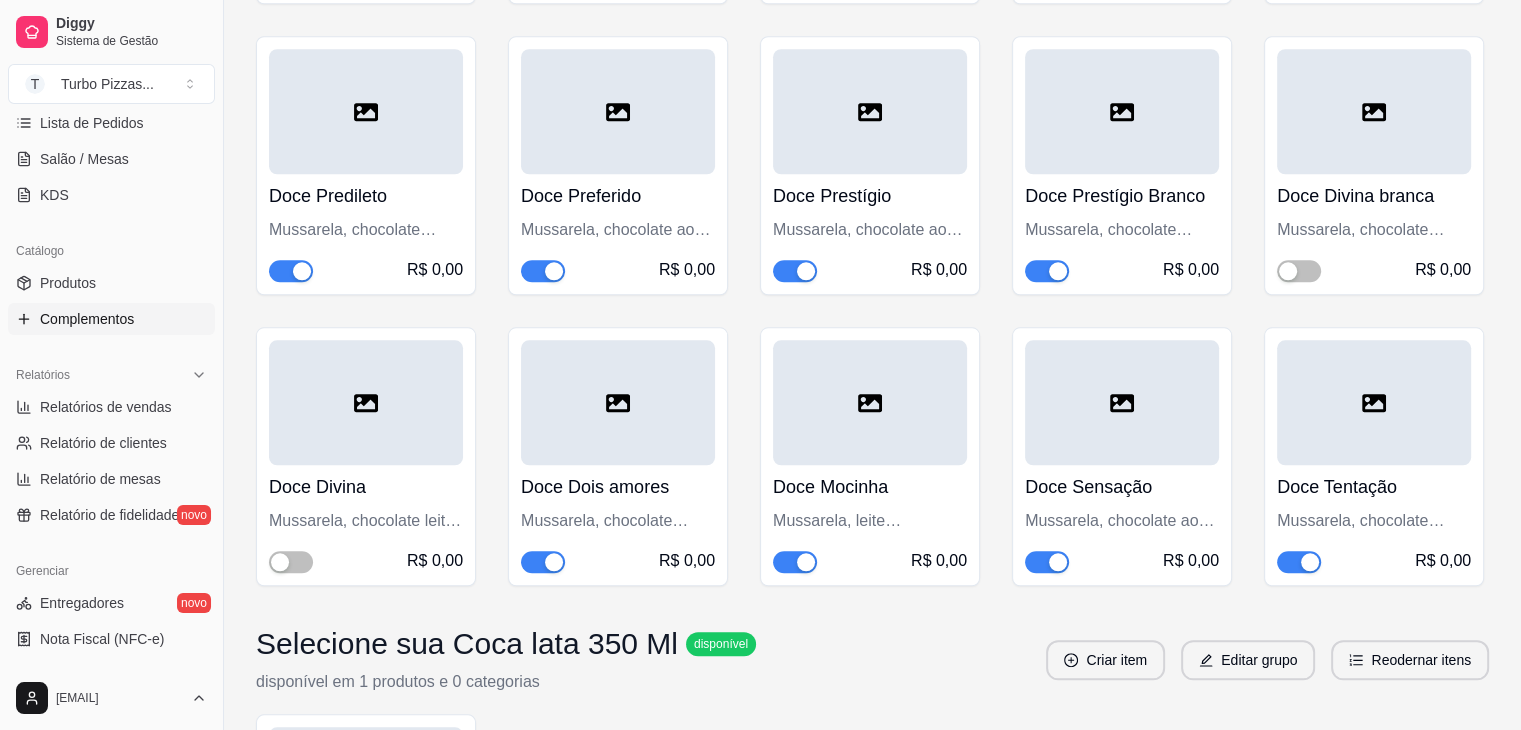 click at bounding box center [1058, 562] 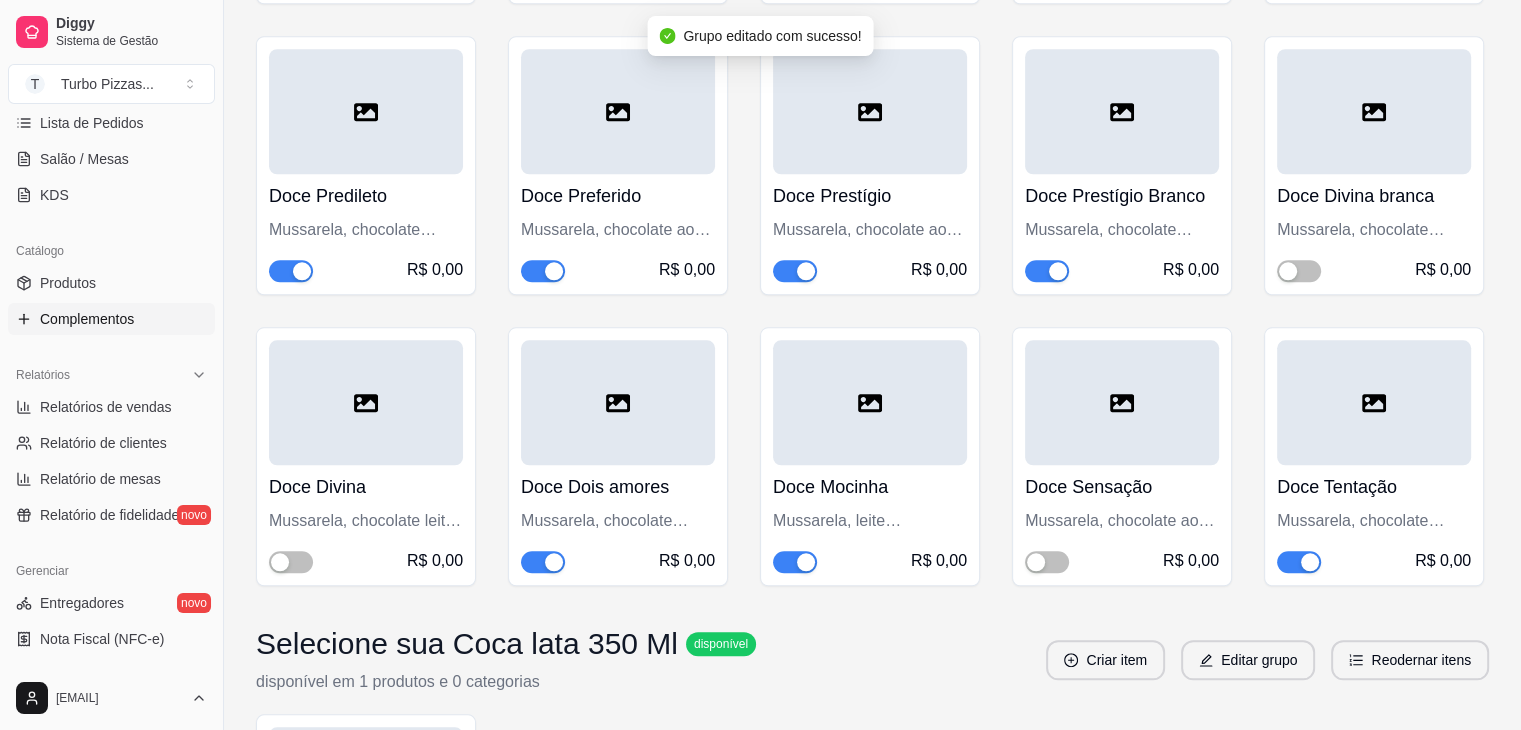click at bounding box center [1299, 562] 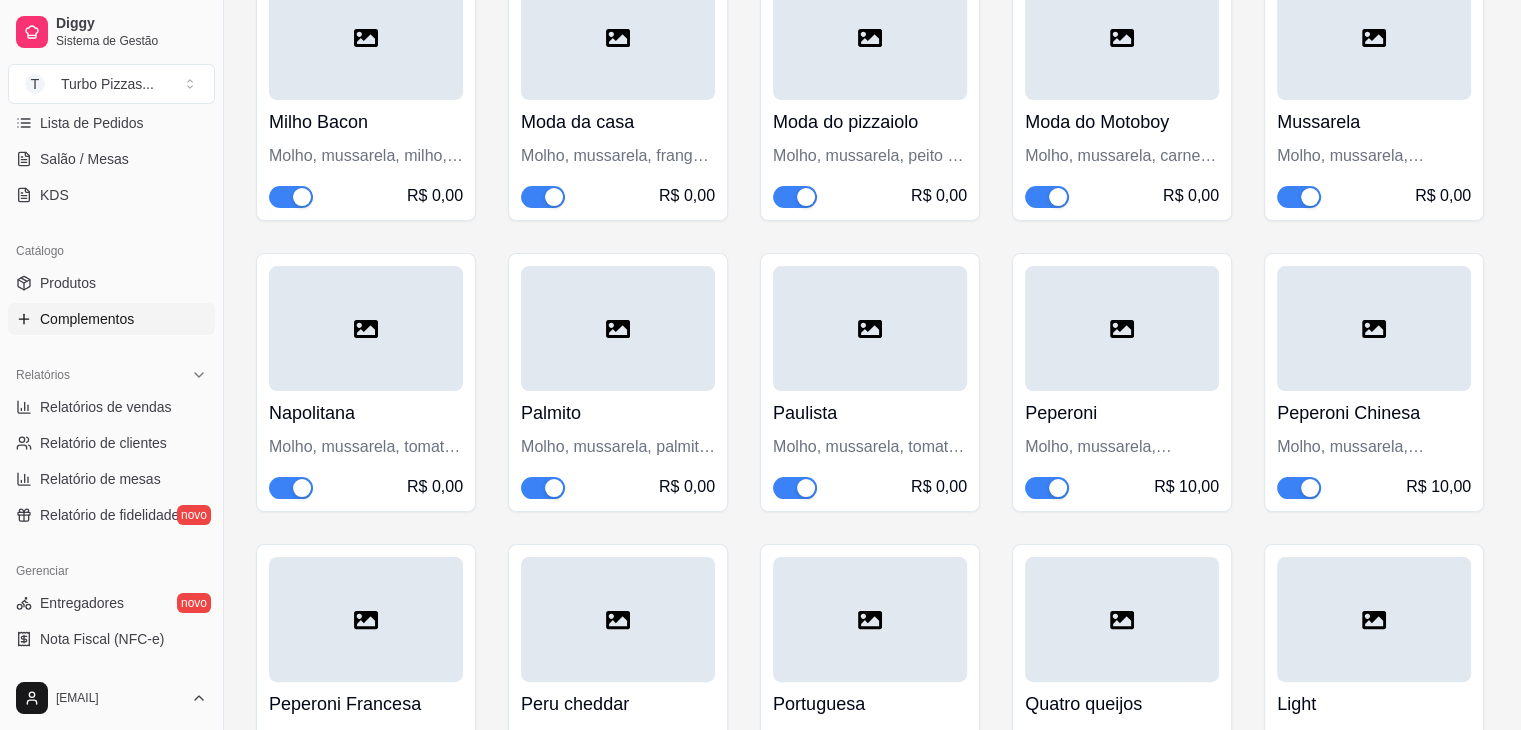 scroll, scrollTop: 8500, scrollLeft: 0, axis: vertical 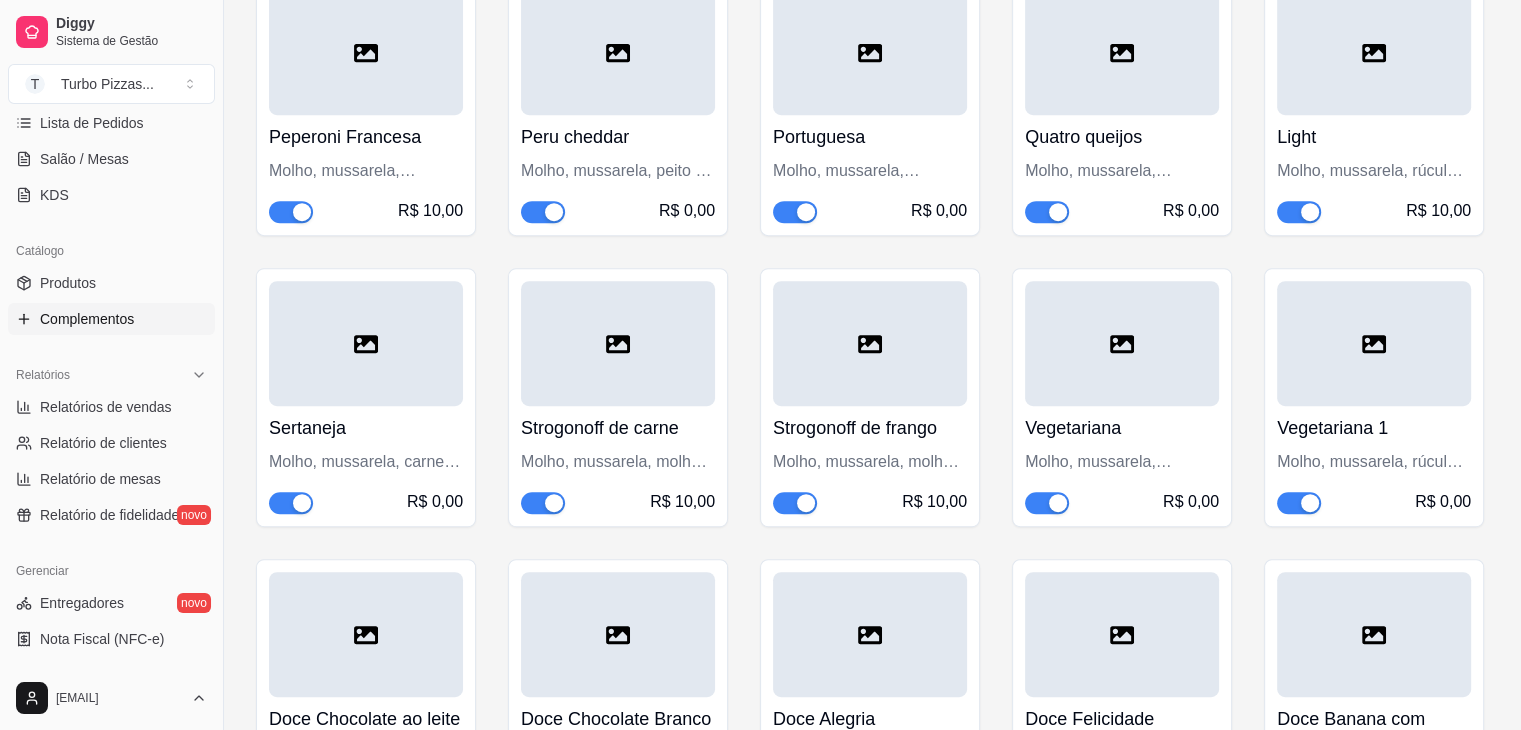 click at bounding box center (554, 212) 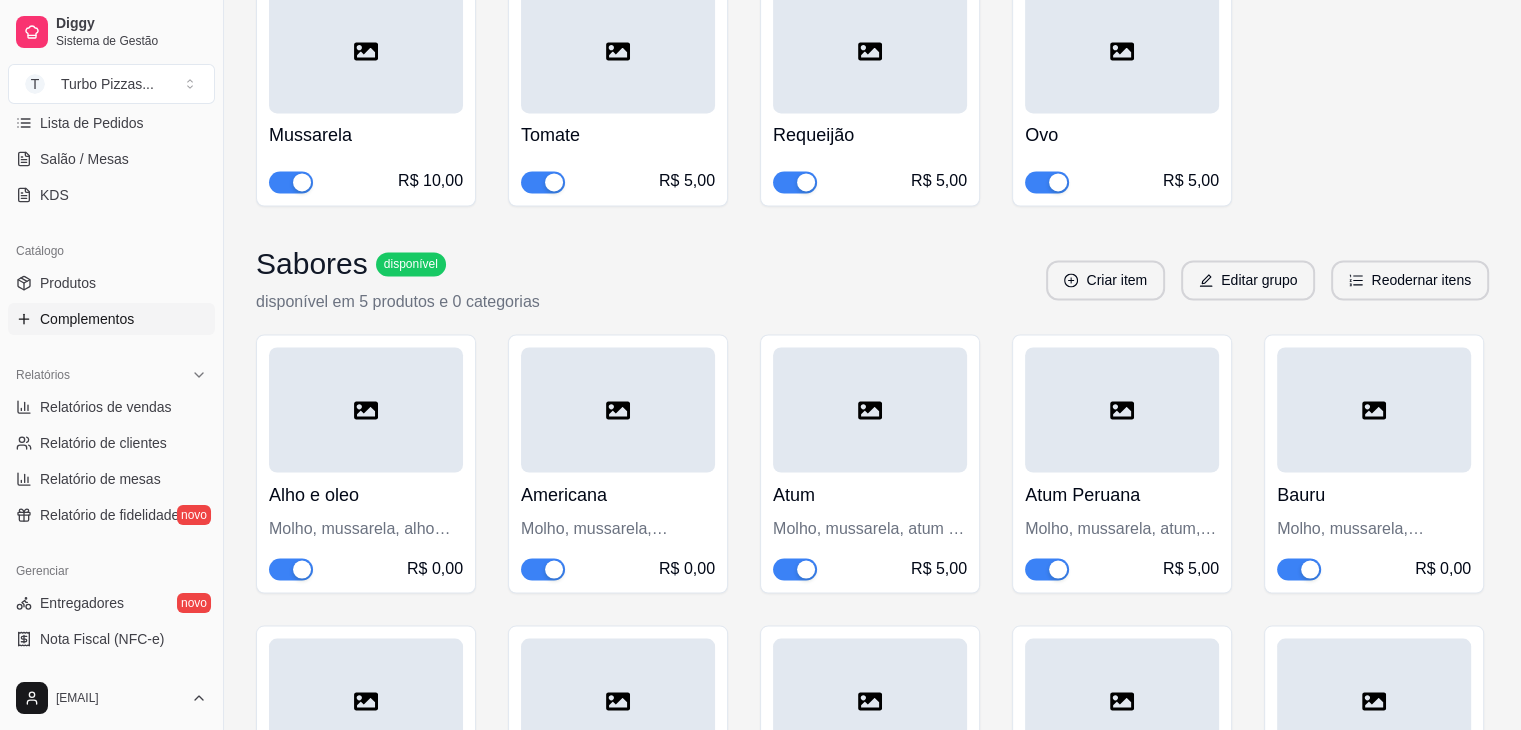 scroll, scrollTop: 3466, scrollLeft: 0, axis: vertical 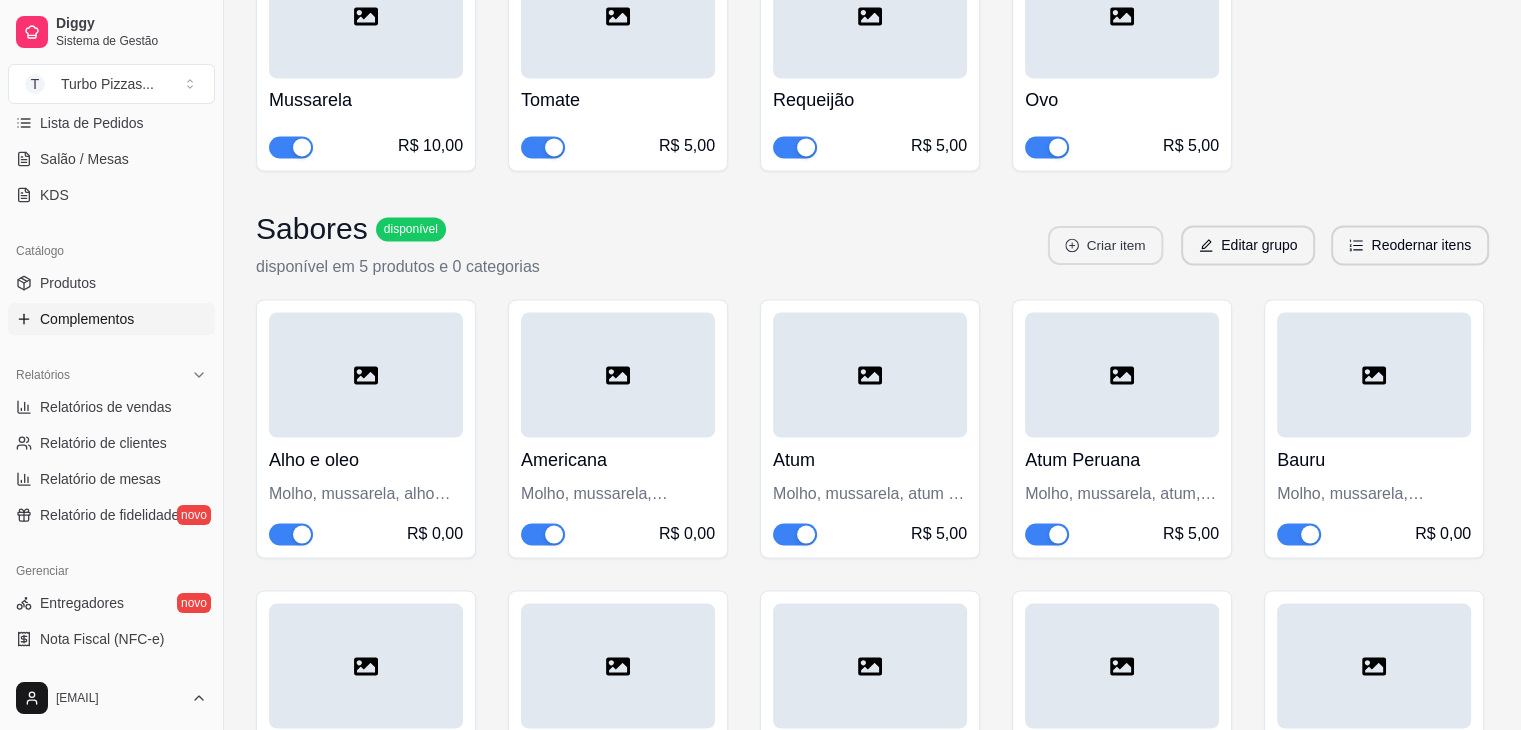 click on "Criar item" at bounding box center [1105, 245] 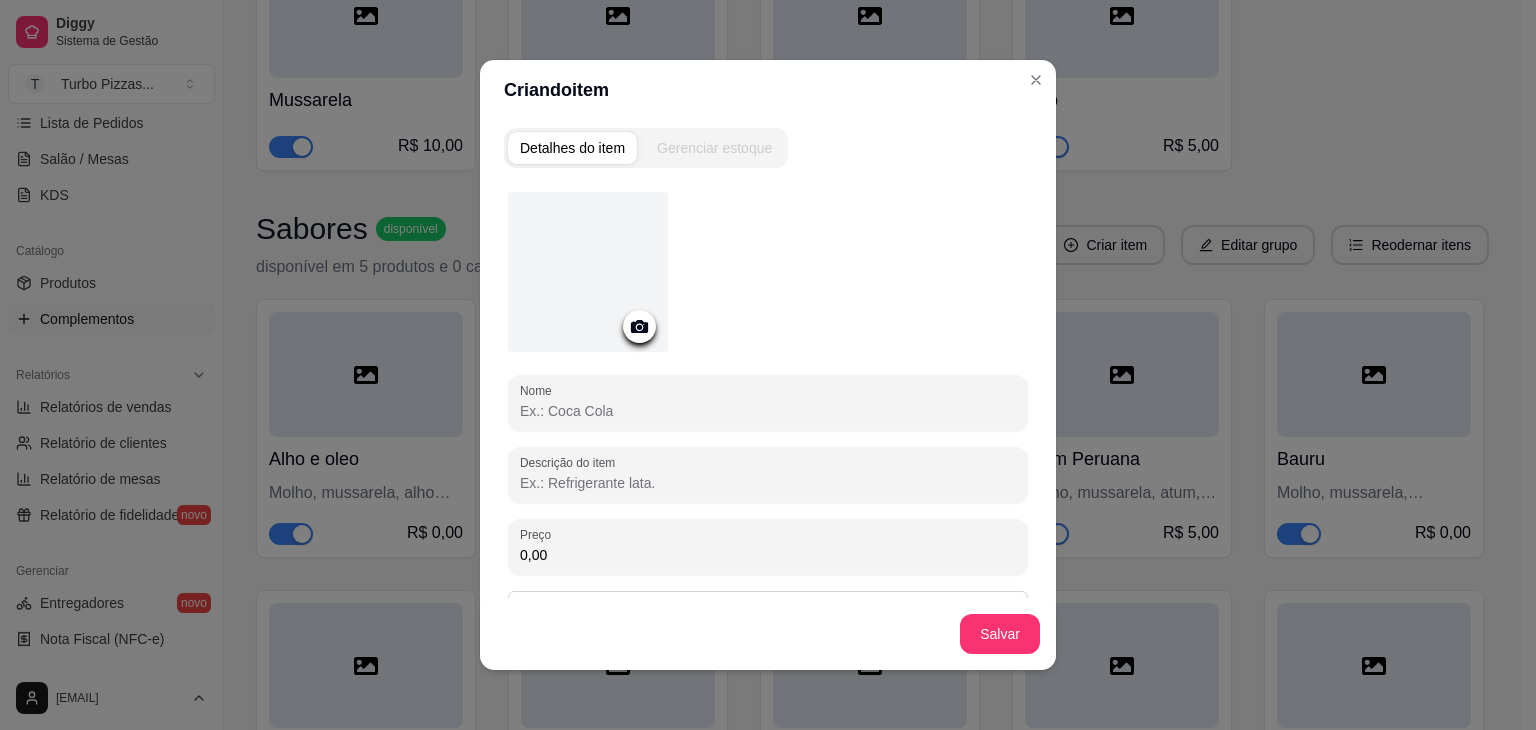 click on "Nome" at bounding box center [768, 411] 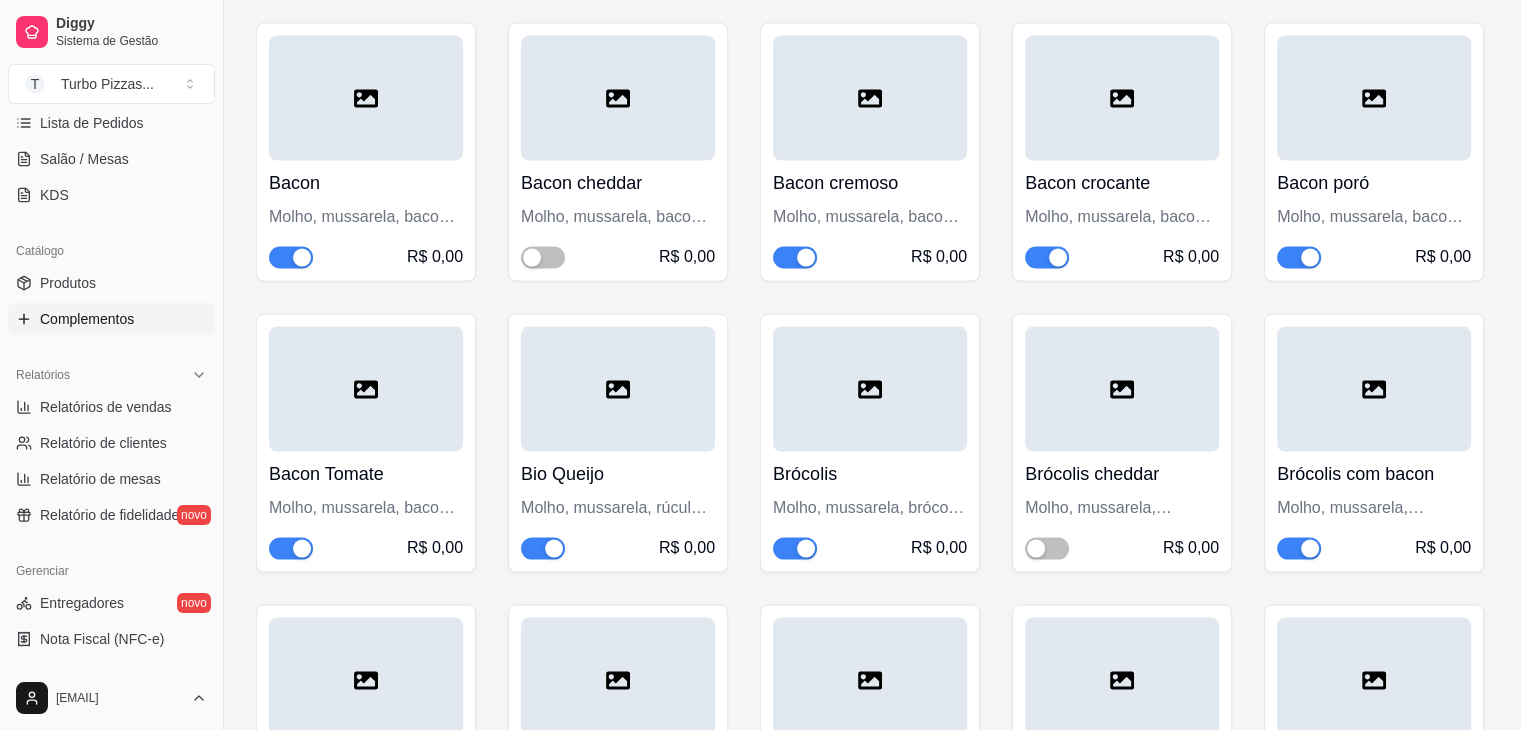 scroll, scrollTop: 3466, scrollLeft: 0, axis: vertical 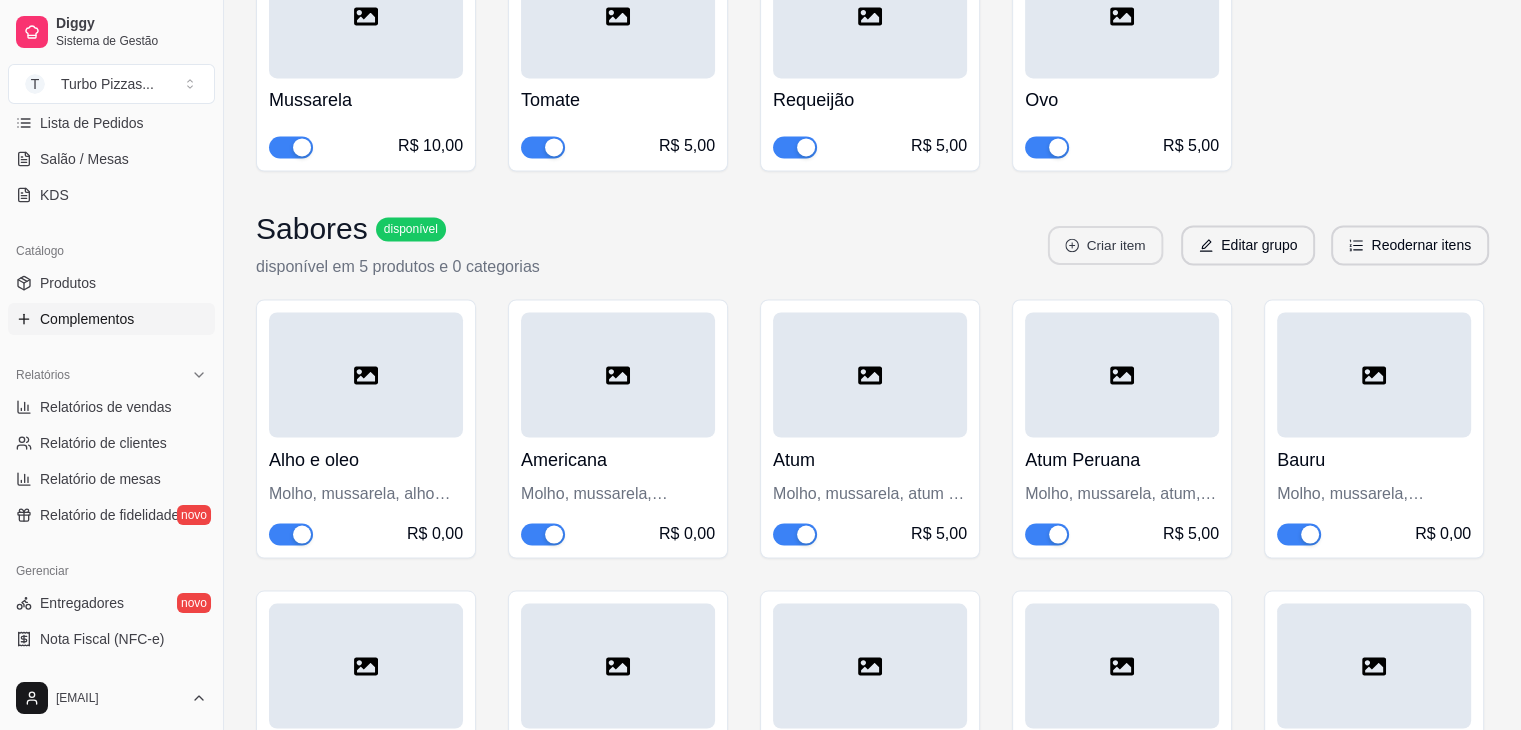 click on "Criar item" at bounding box center (1105, 245) 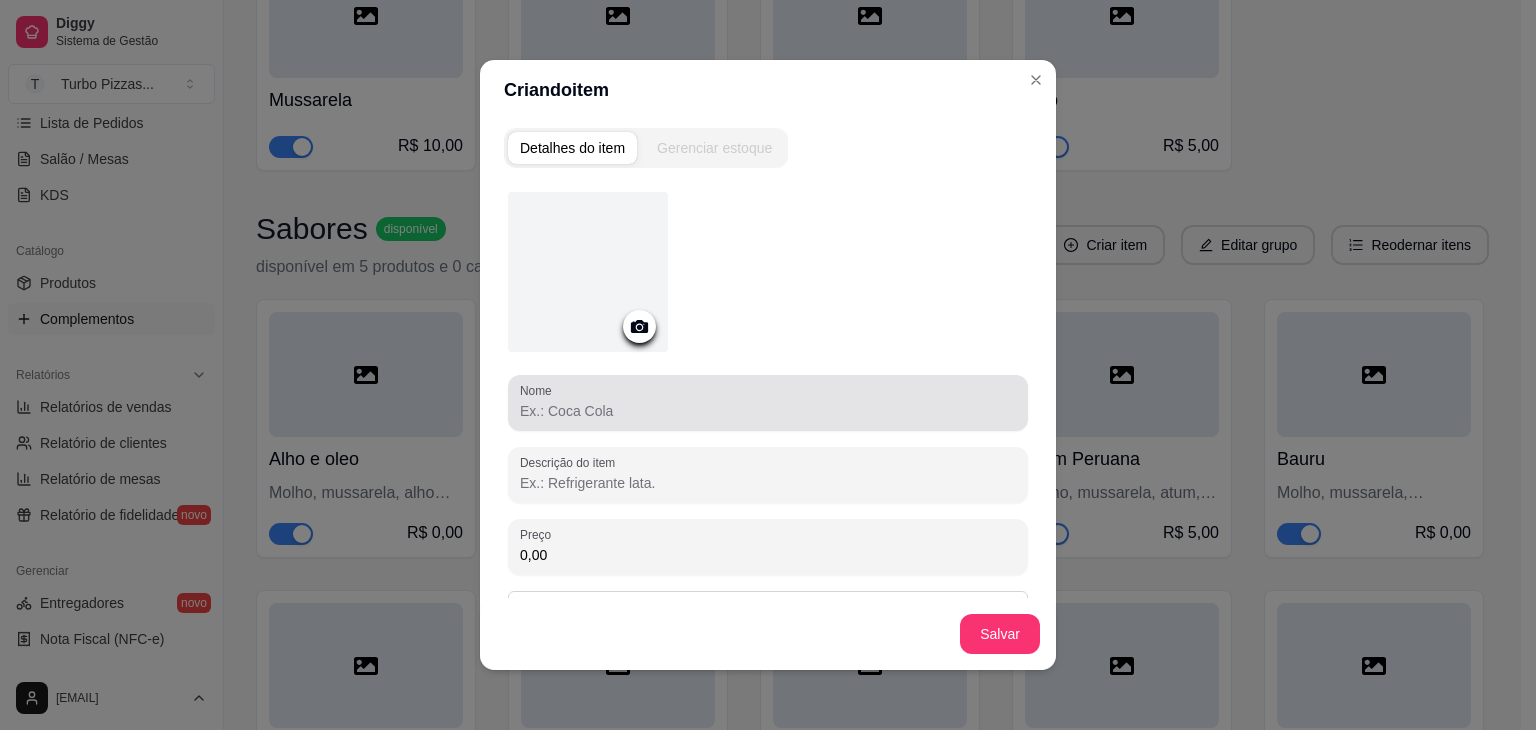 click at bounding box center [768, 403] 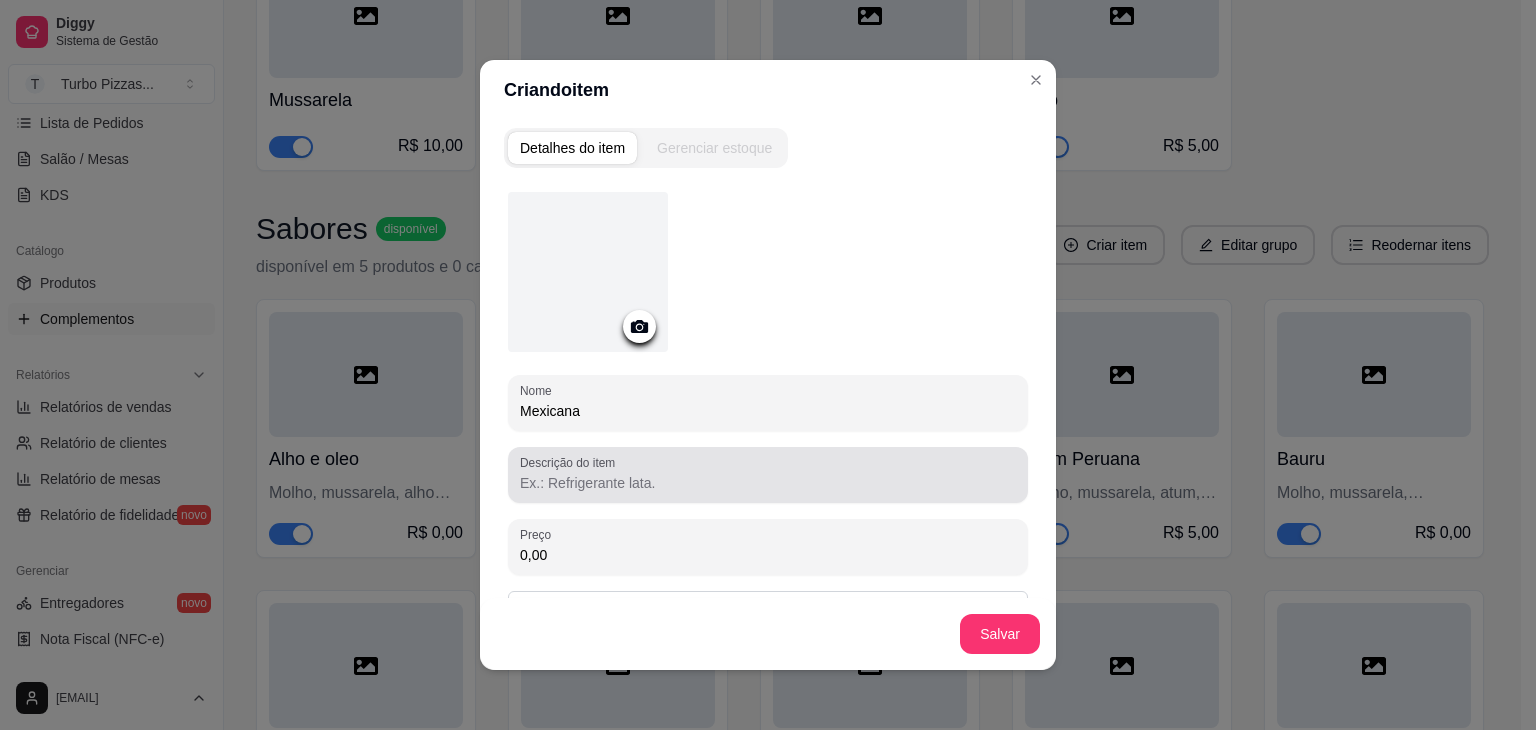 type on "Mexicana" 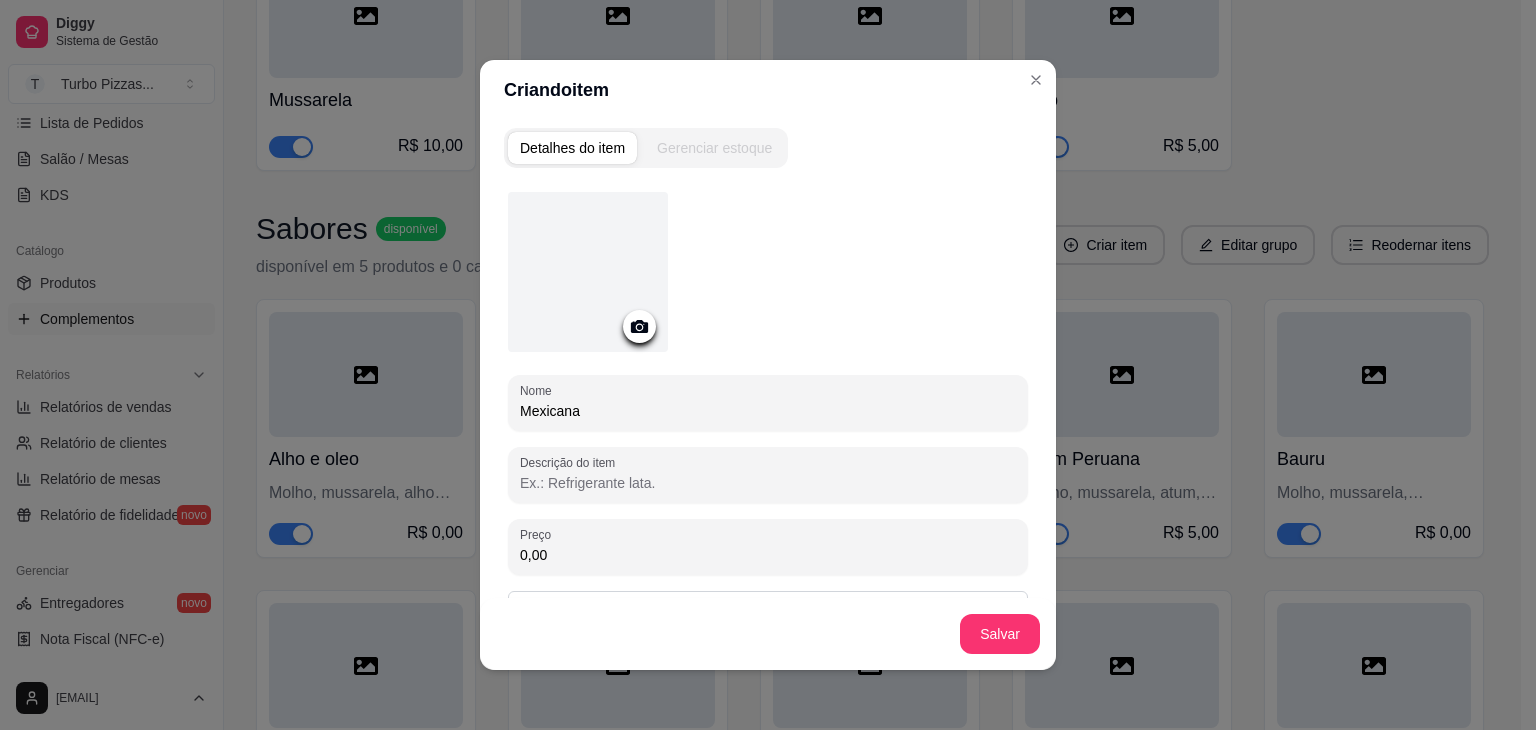 click on "Descrição do item" at bounding box center (768, 483) 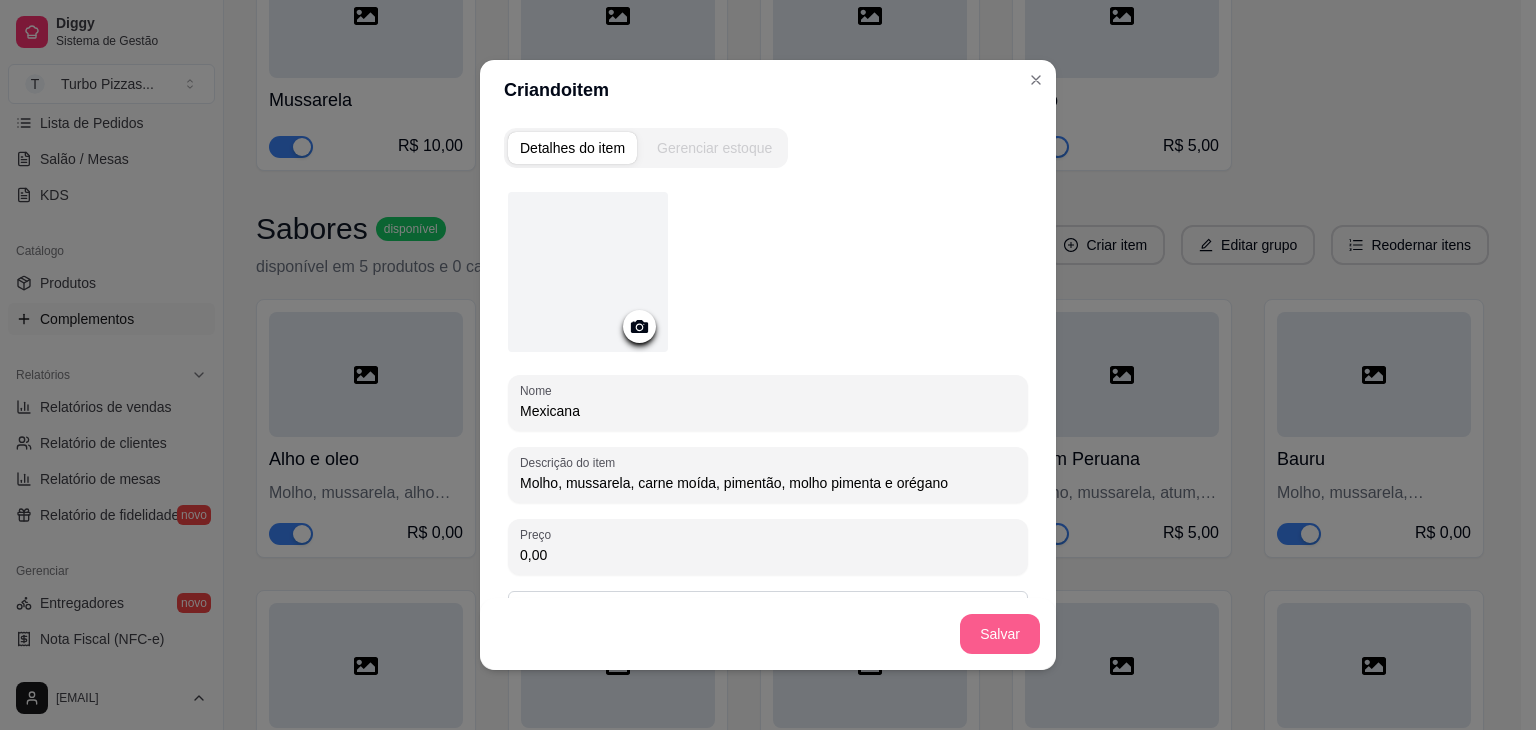 type on "Molho, mussarela, carne moída, pimentão, molho pimenta e orégano" 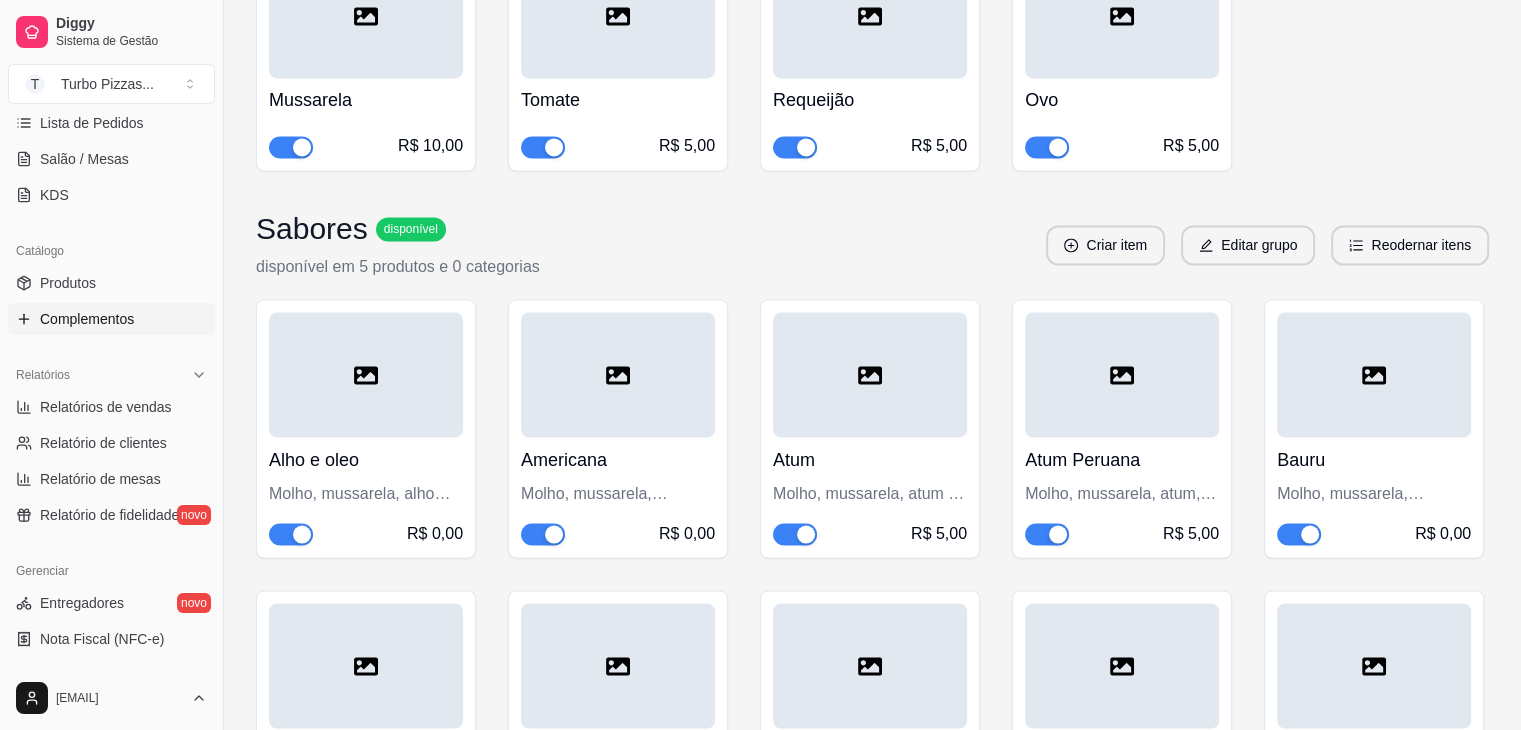 scroll, scrollTop: 4033, scrollLeft: 0, axis: vertical 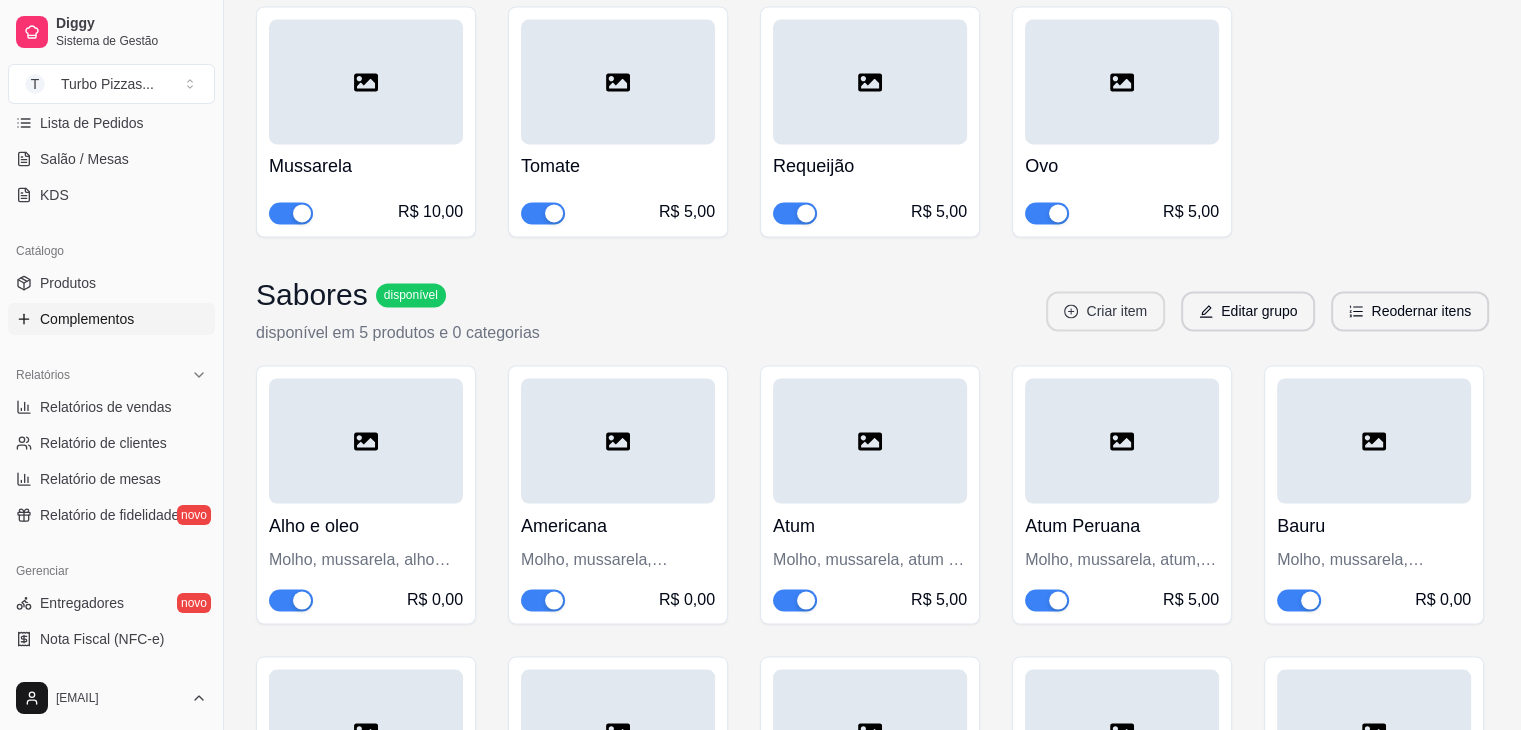 click on "Criar item" at bounding box center (1105, 311) 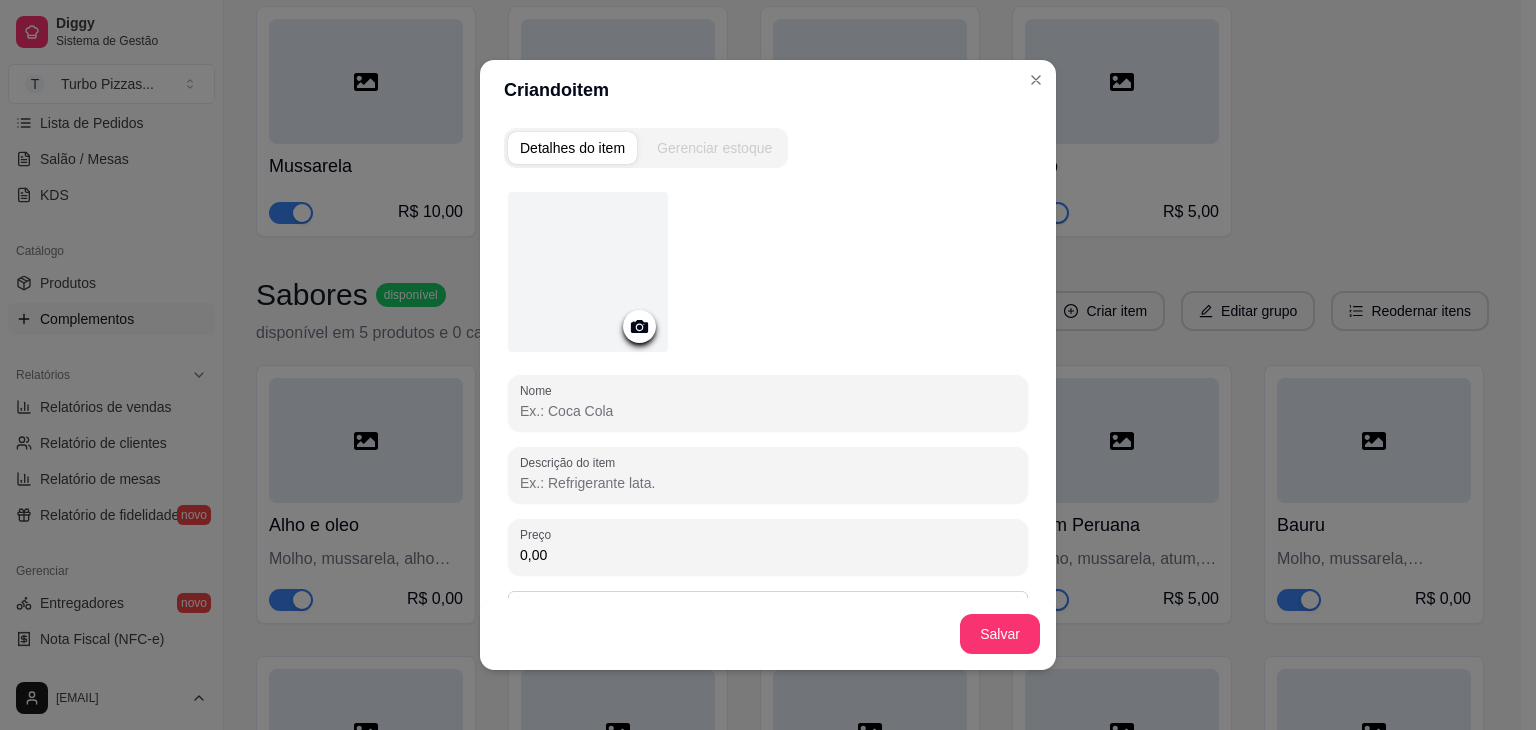 click on "Nome" at bounding box center (768, 411) 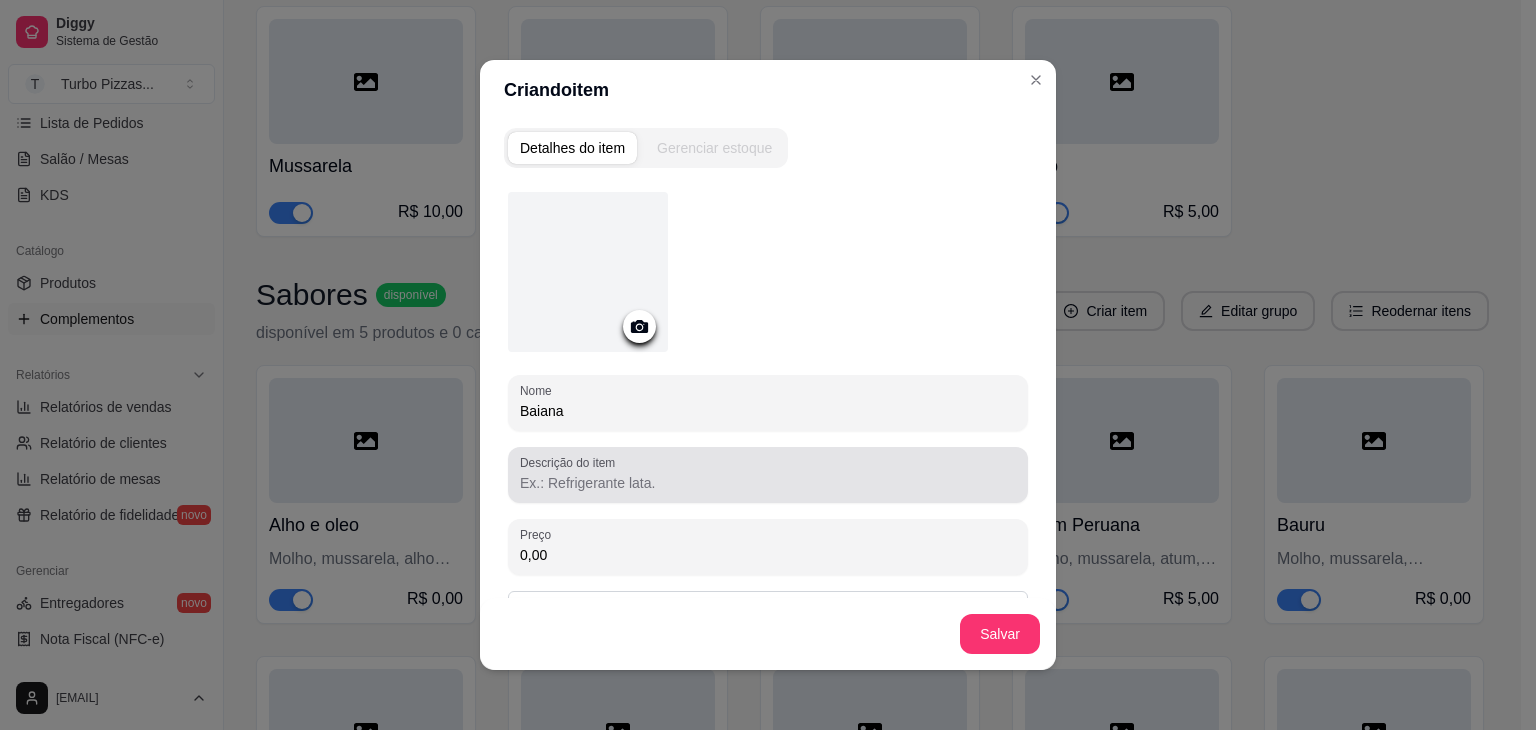 type on "Baiana" 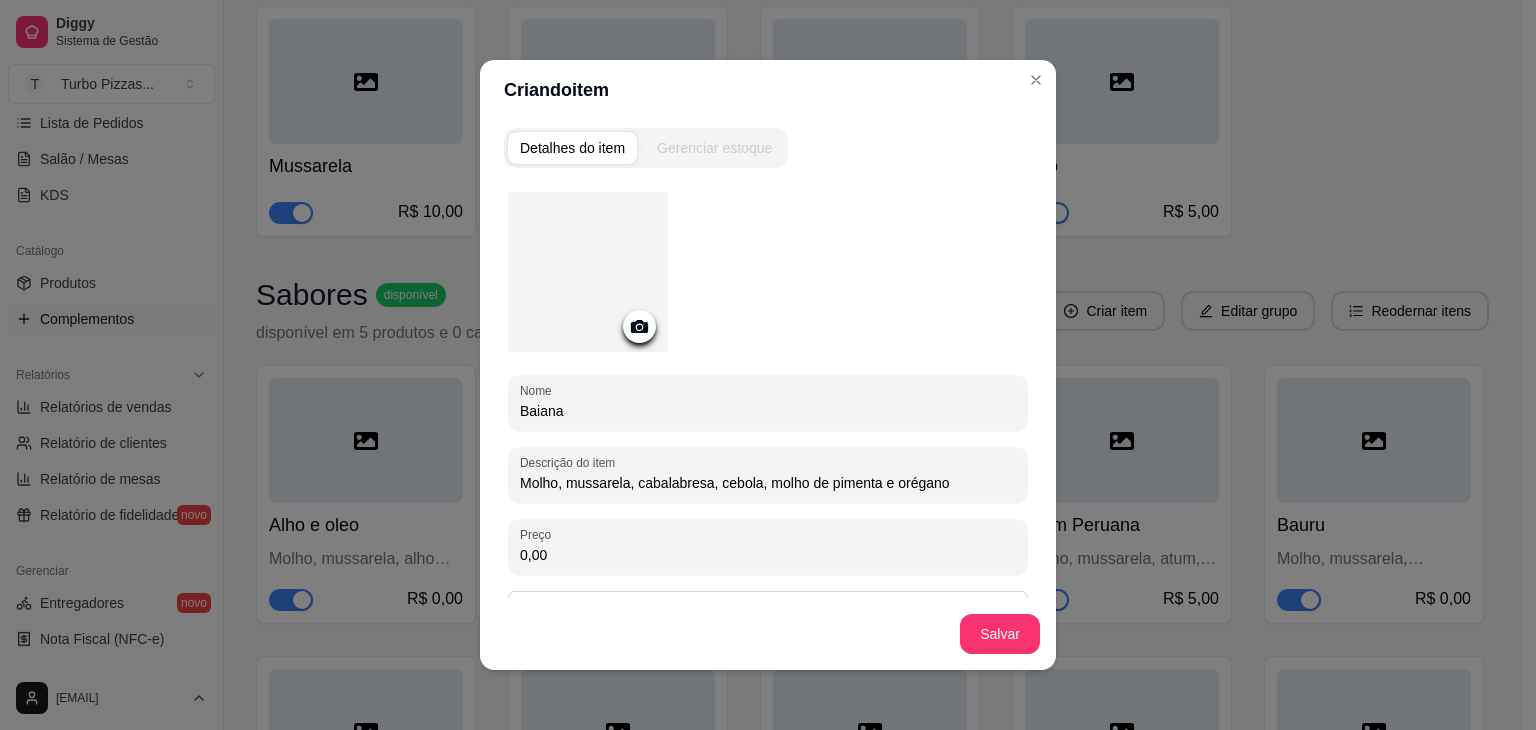 click on "Molho, mussarela, cabalabresa, cebola, molho de pimenta e orégano" at bounding box center [768, 483] 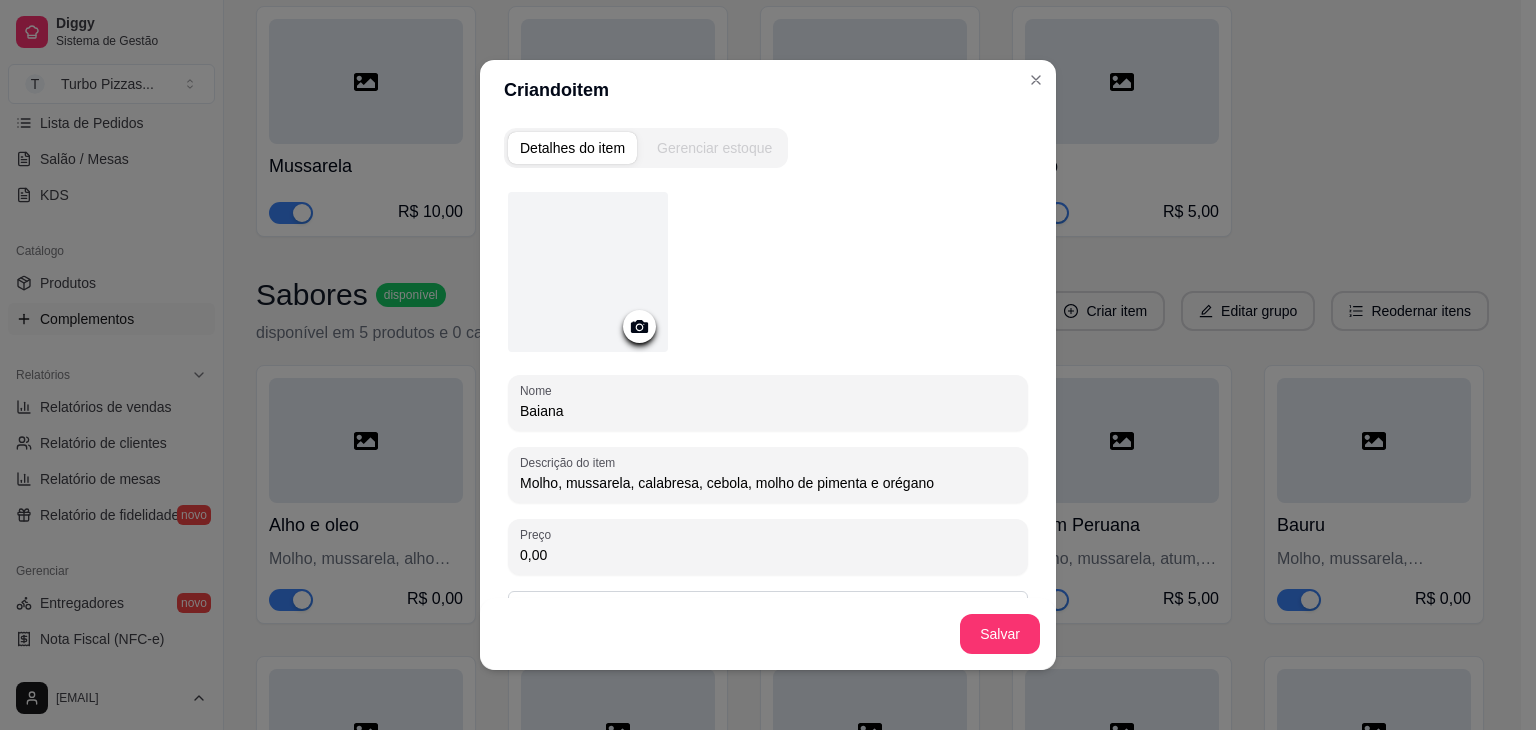 type on "Molho, mussarela, calabresa, cebola, molho de pimenta e orégano" 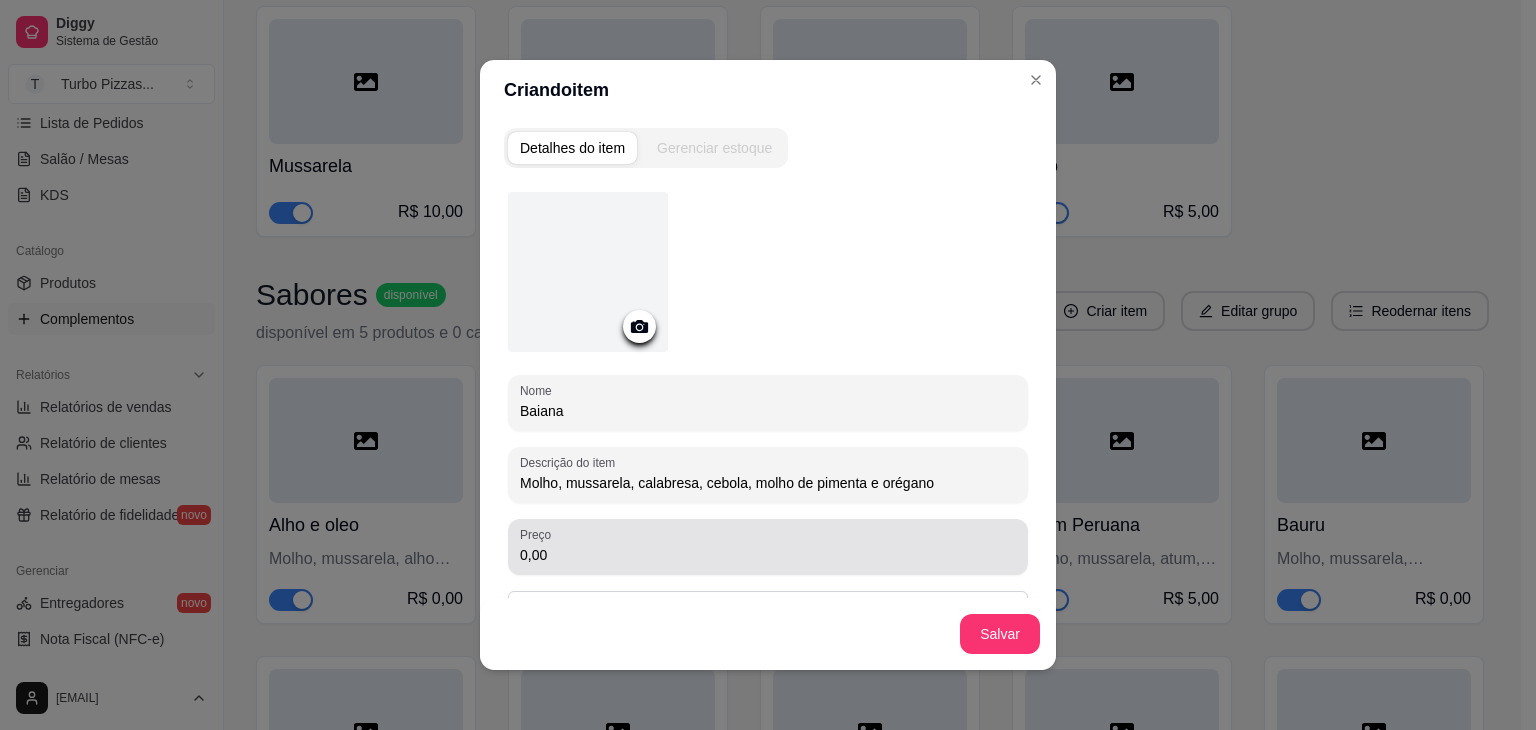 click on "Preço 0,00" at bounding box center [768, 547] 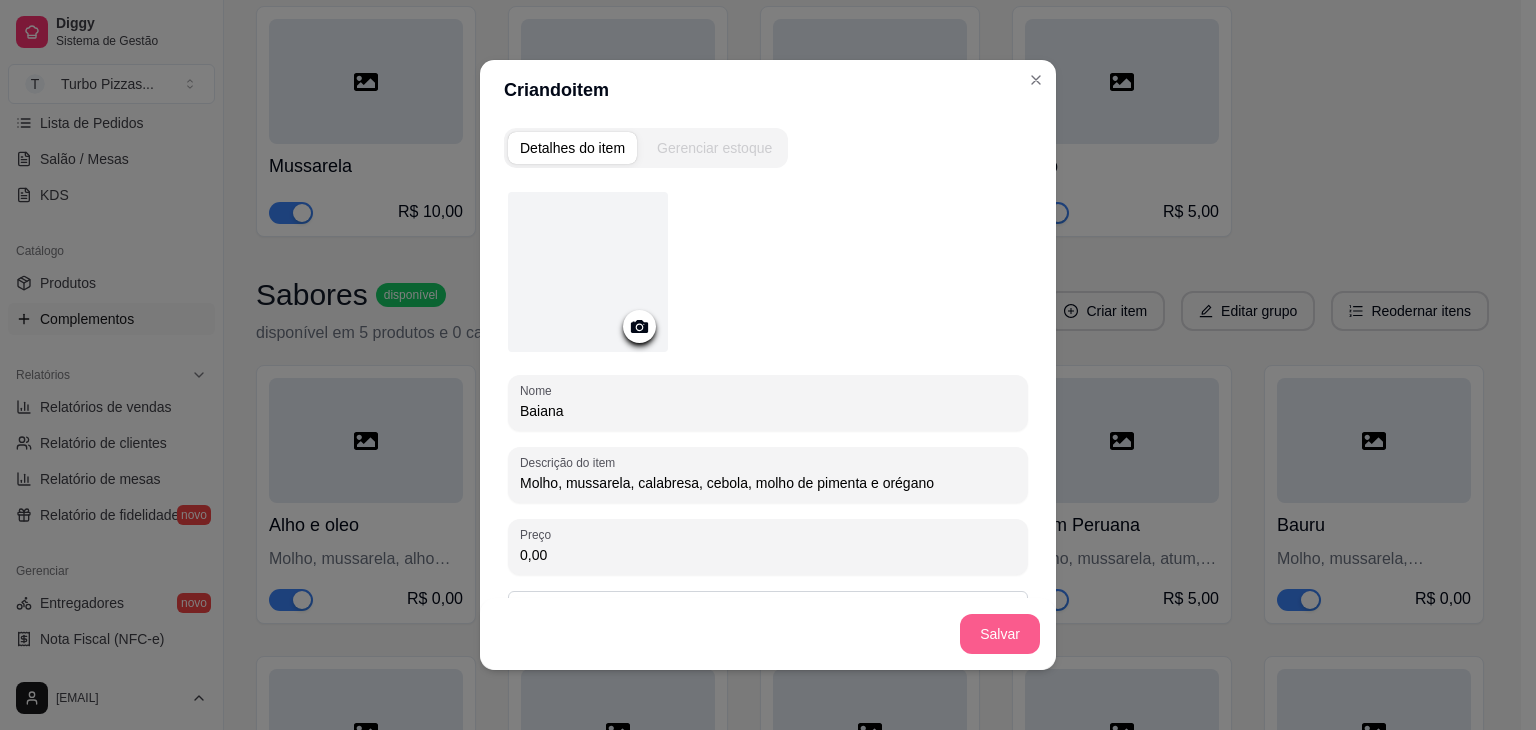 click on "Salvar" at bounding box center (1000, 634) 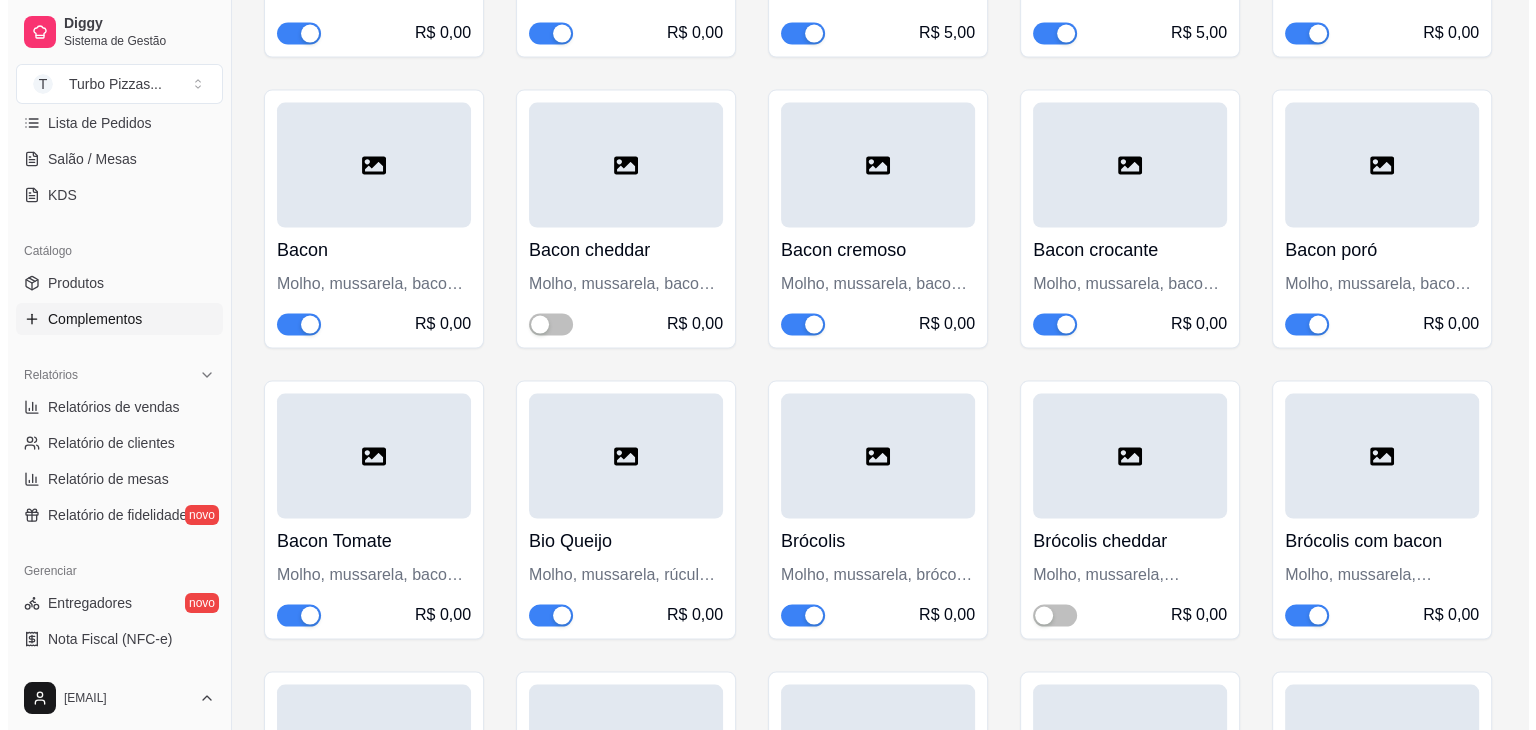 scroll, scrollTop: 3400, scrollLeft: 0, axis: vertical 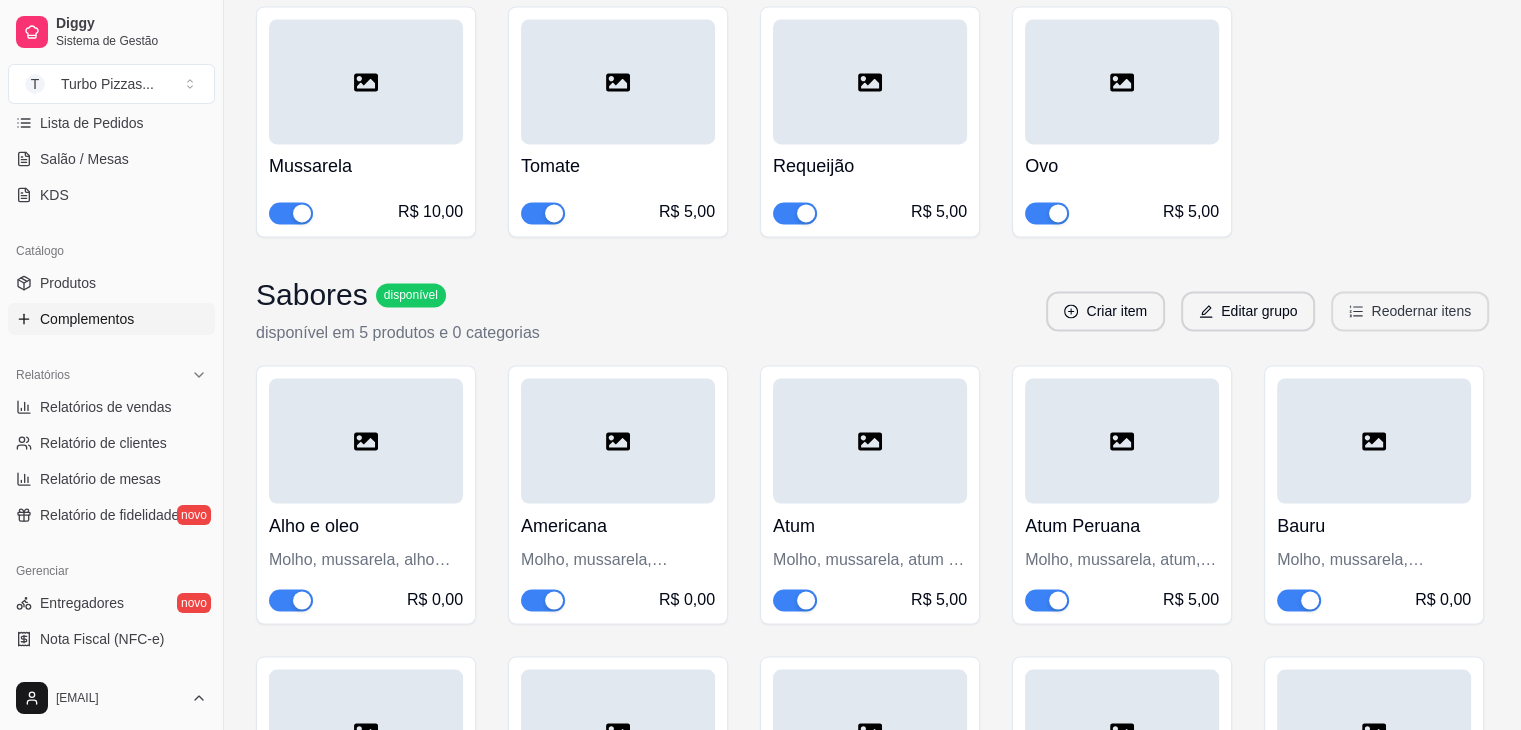 click on "Reodernar itens" at bounding box center [1410, 311] 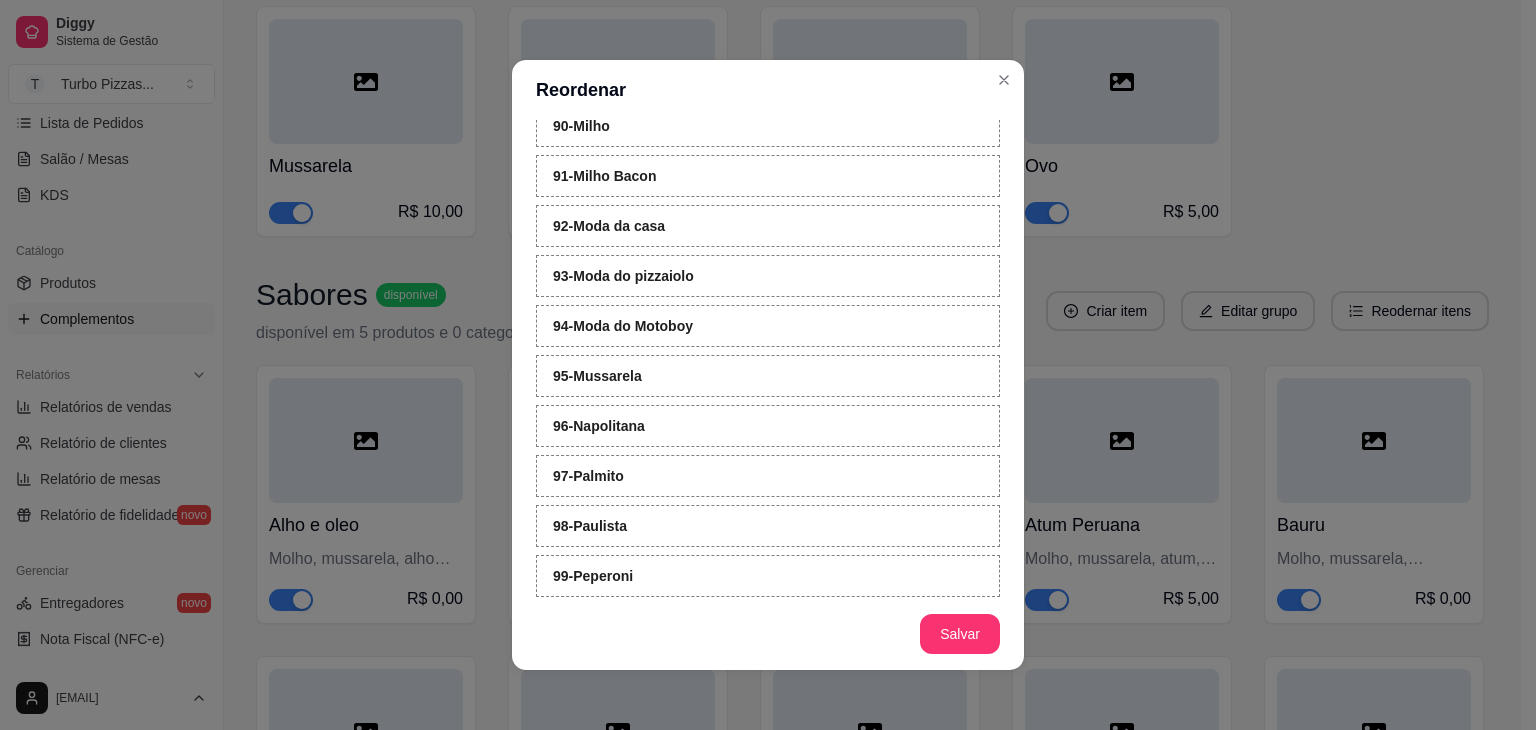 scroll, scrollTop: 5054, scrollLeft: 0, axis: vertical 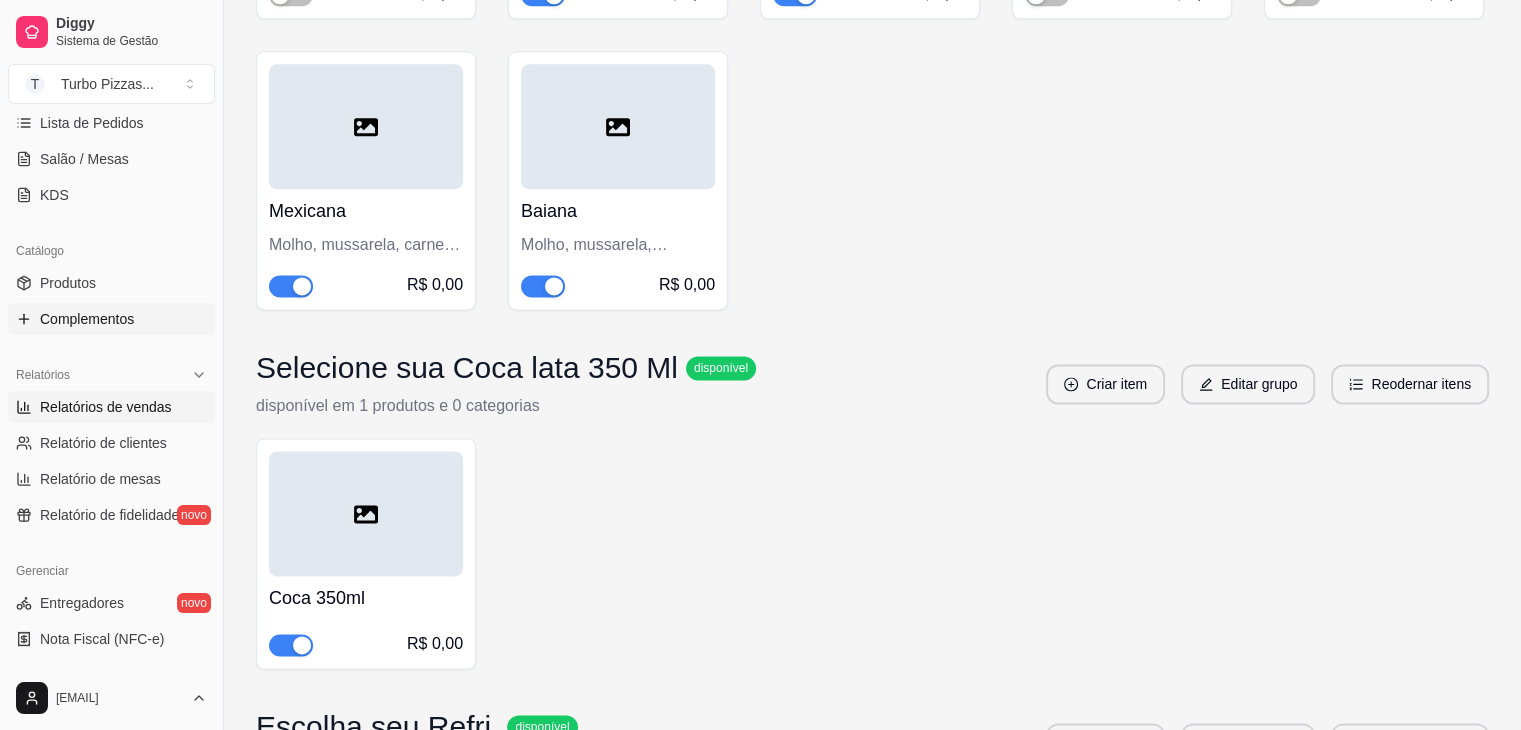 click on "Relatórios de vendas" at bounding box center [106, 407] 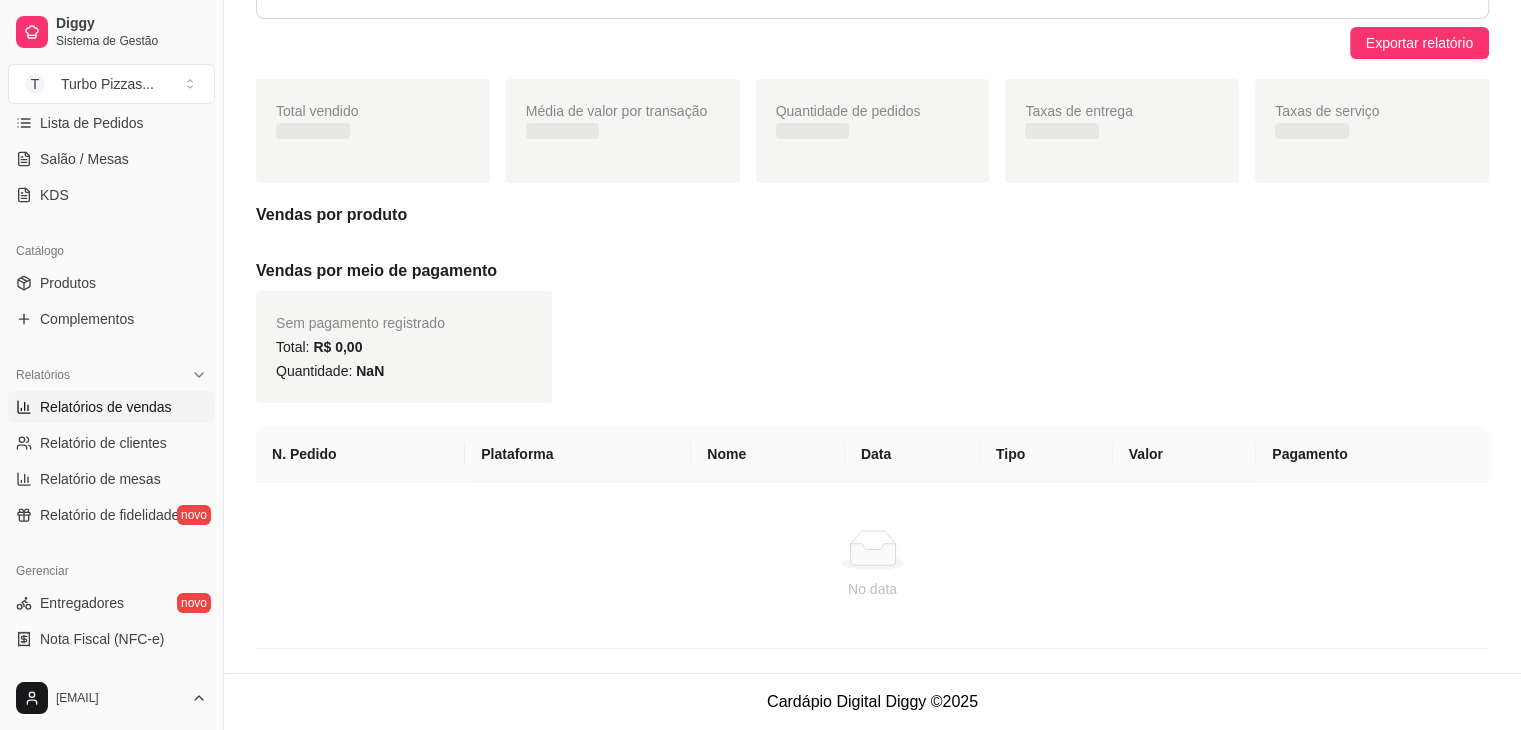 scroll, scrollTop: 0, scrollLeft: 0, axis: both 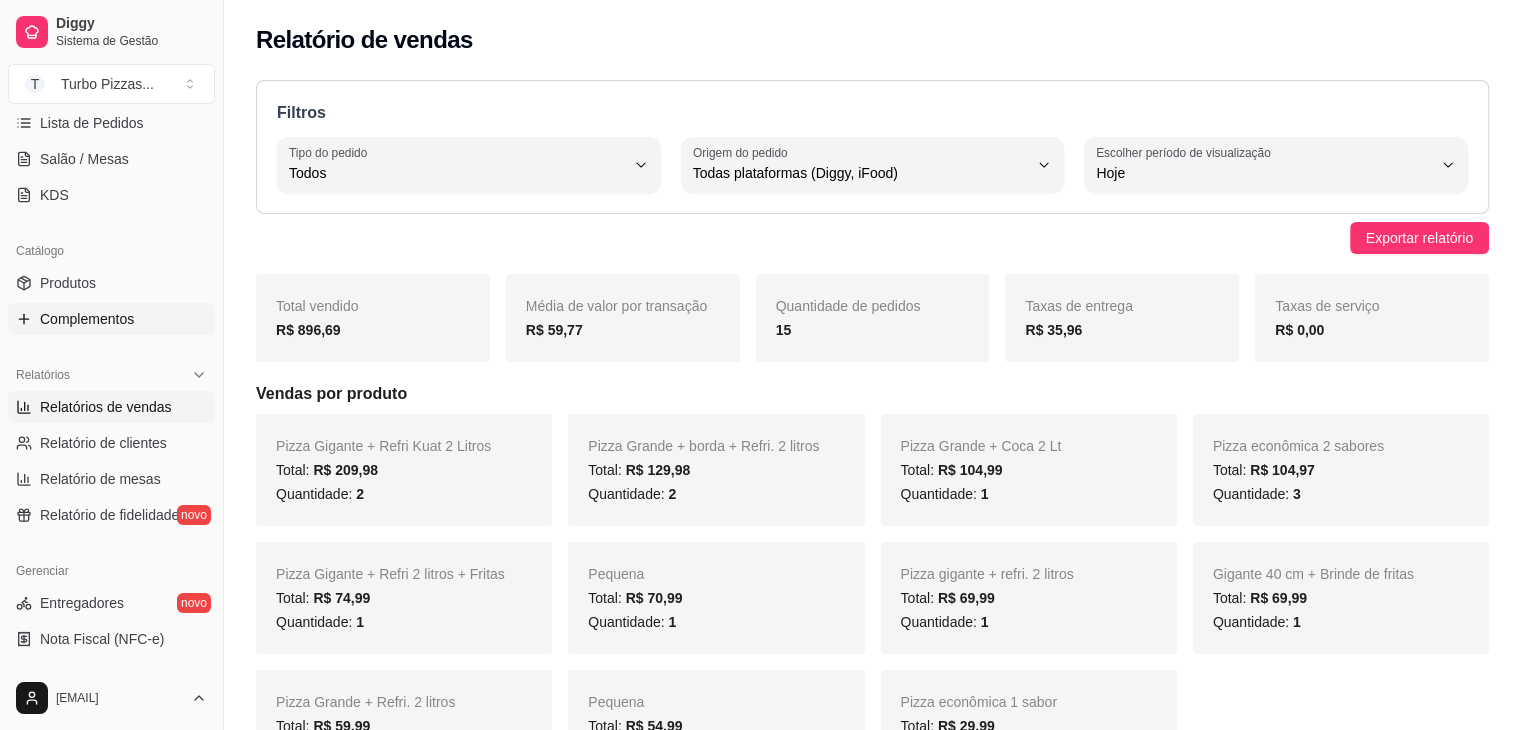 click on "Complementos" at bounding box center [87, 319] 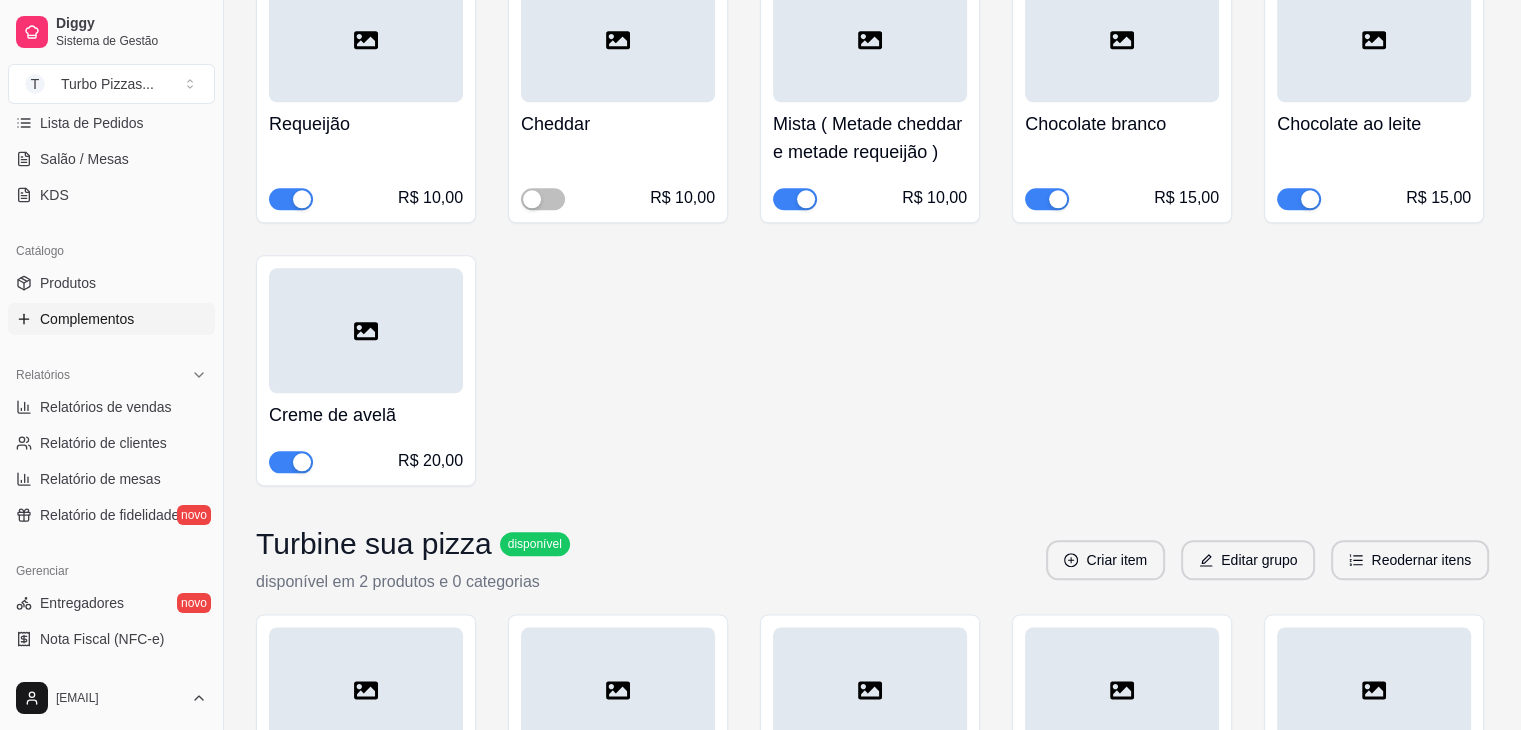scroll, scrollTop: 2833, scrollLeft: 0, axis: vertical 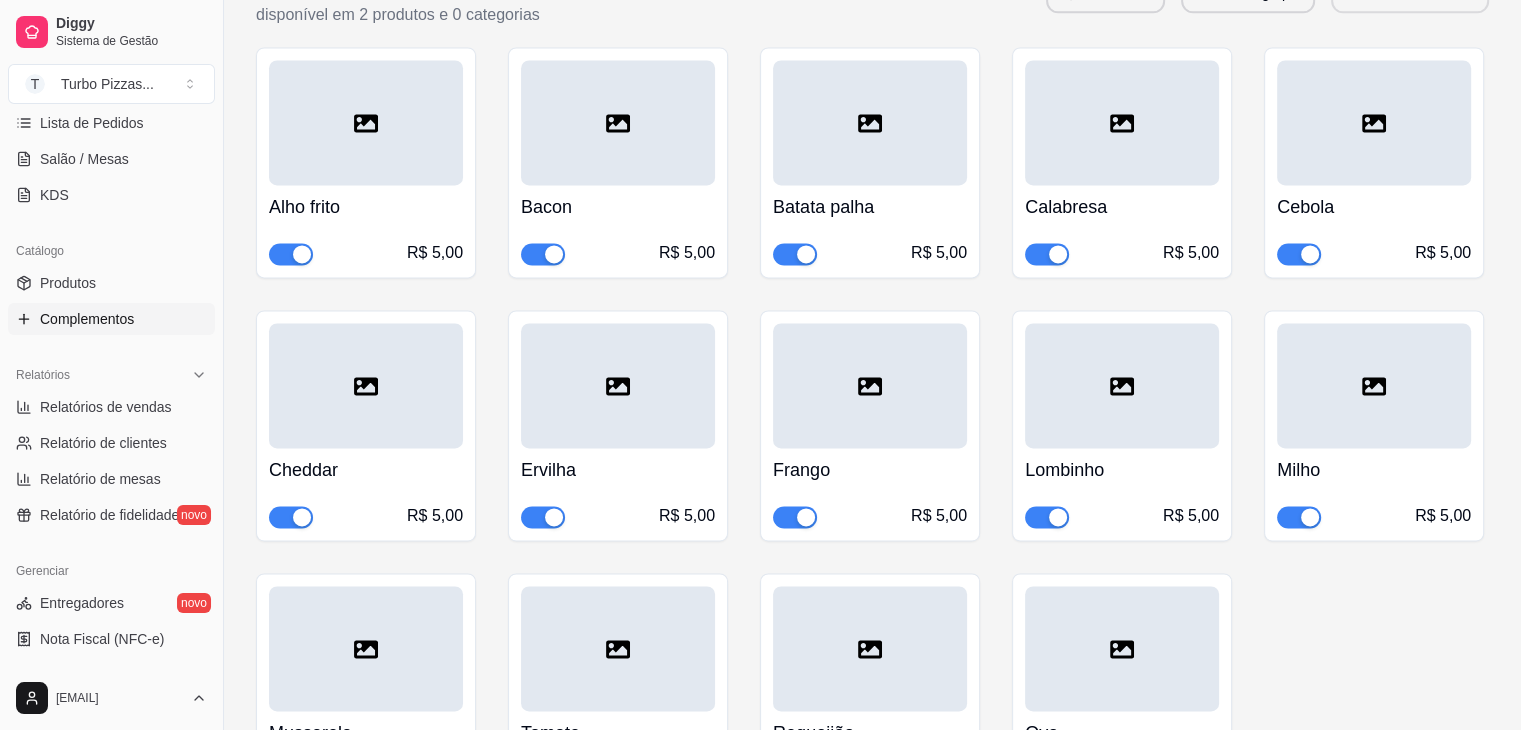 click on "Reodernar itens" at bounding box center (1410, -7) 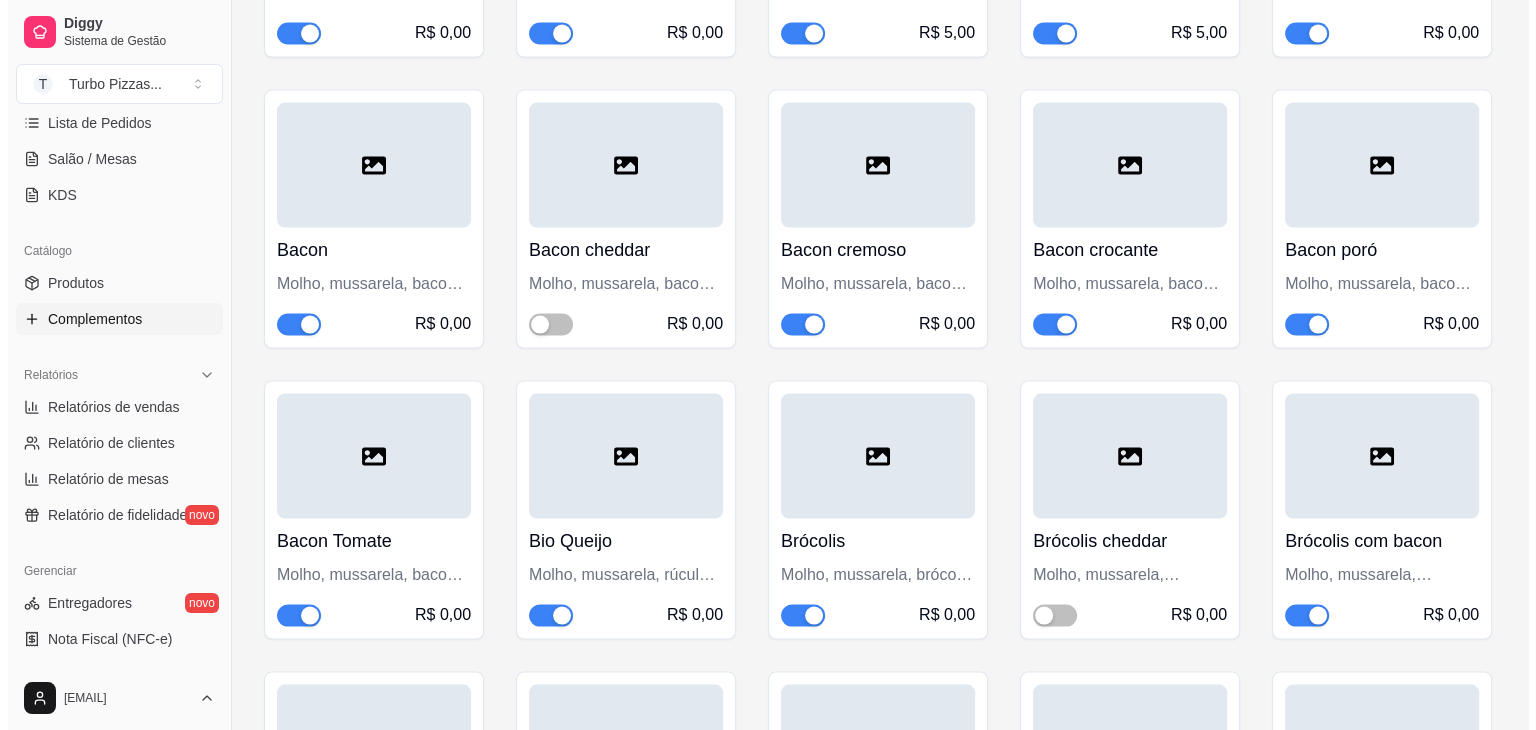 scroll, scrollTop: 3400, scrollLeft: 0, axis: vertical 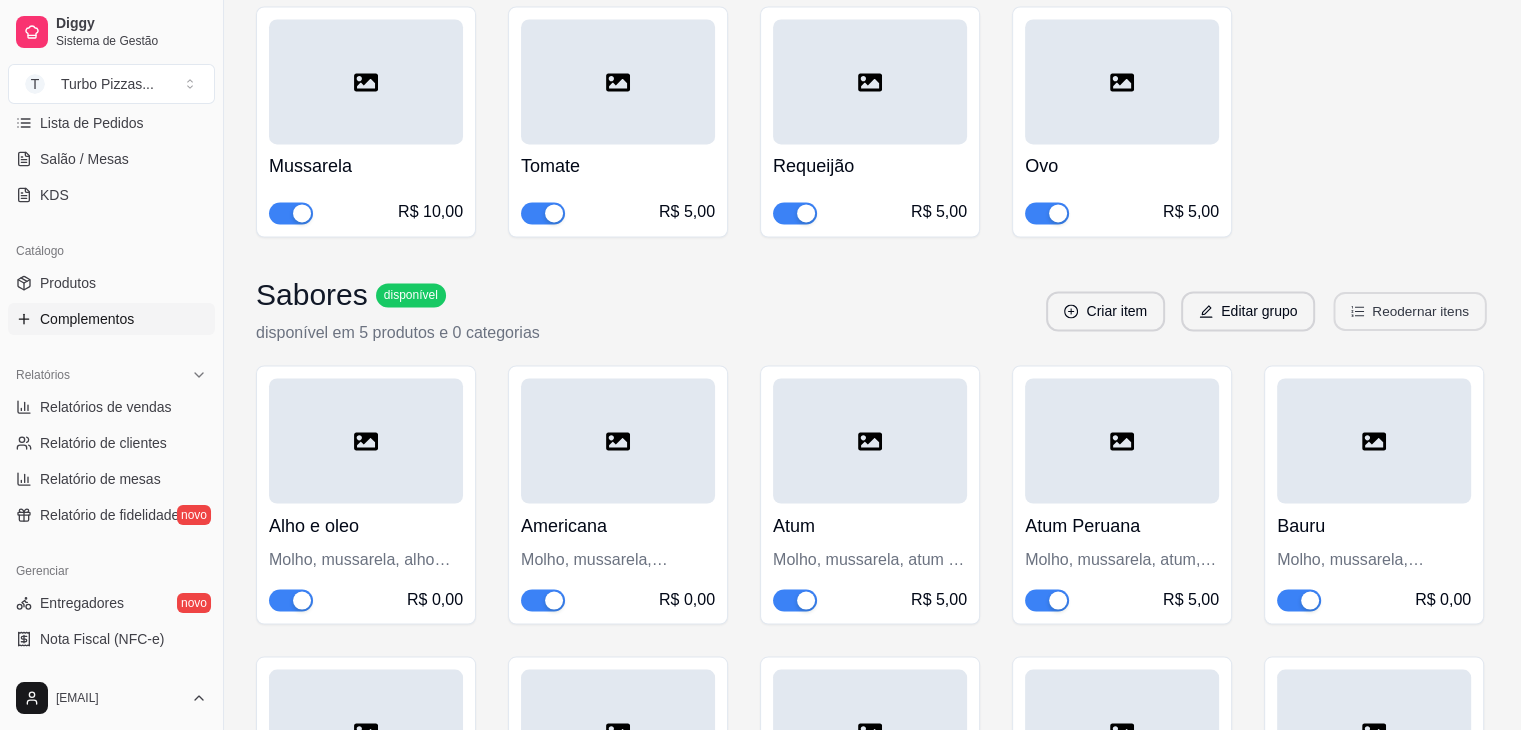 click on "Reodernar itens" at bounding box center [1410, 311] 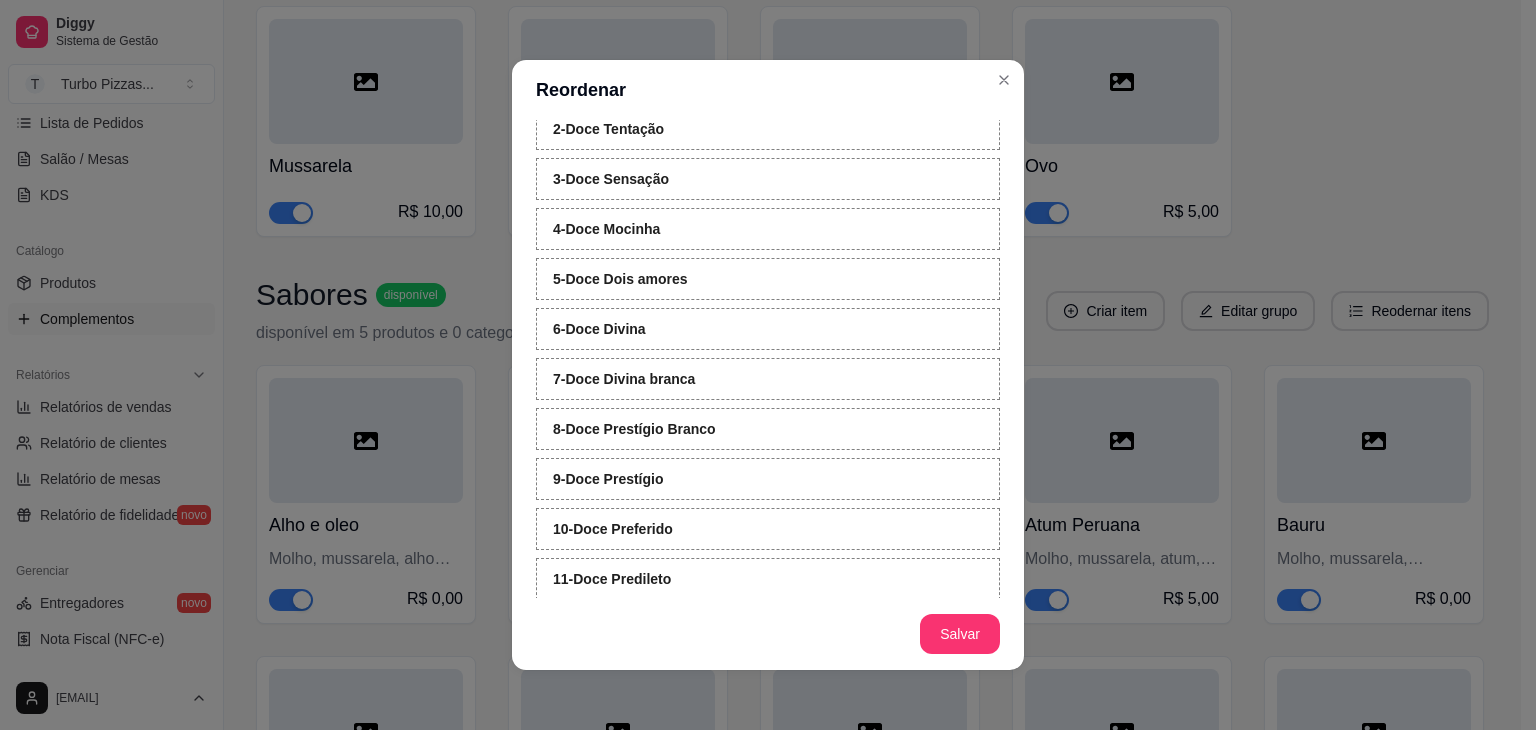 scroll, scrollTop: 0, scrollLeft: 0, axis: both 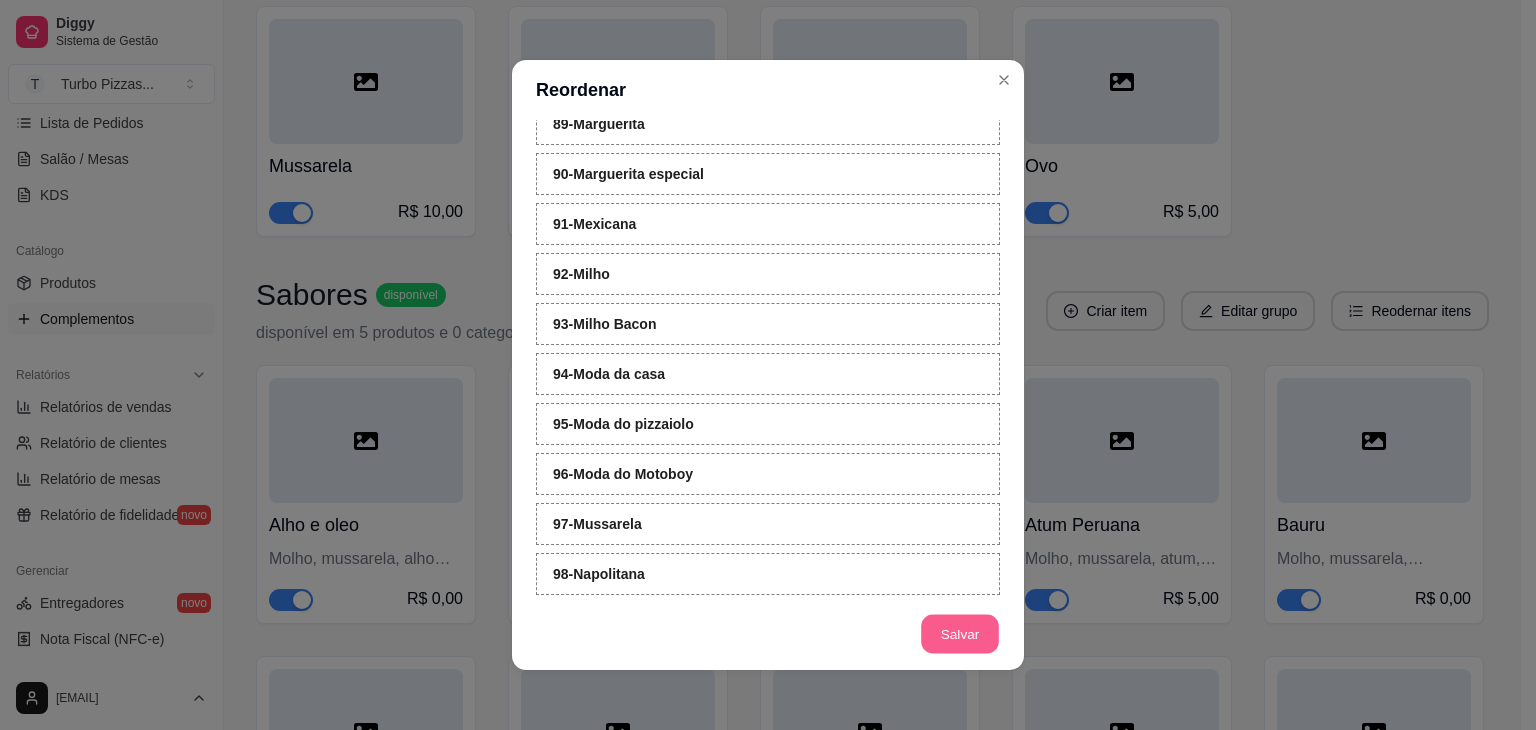 click on "Salvar" at bounding box center [960, 634] 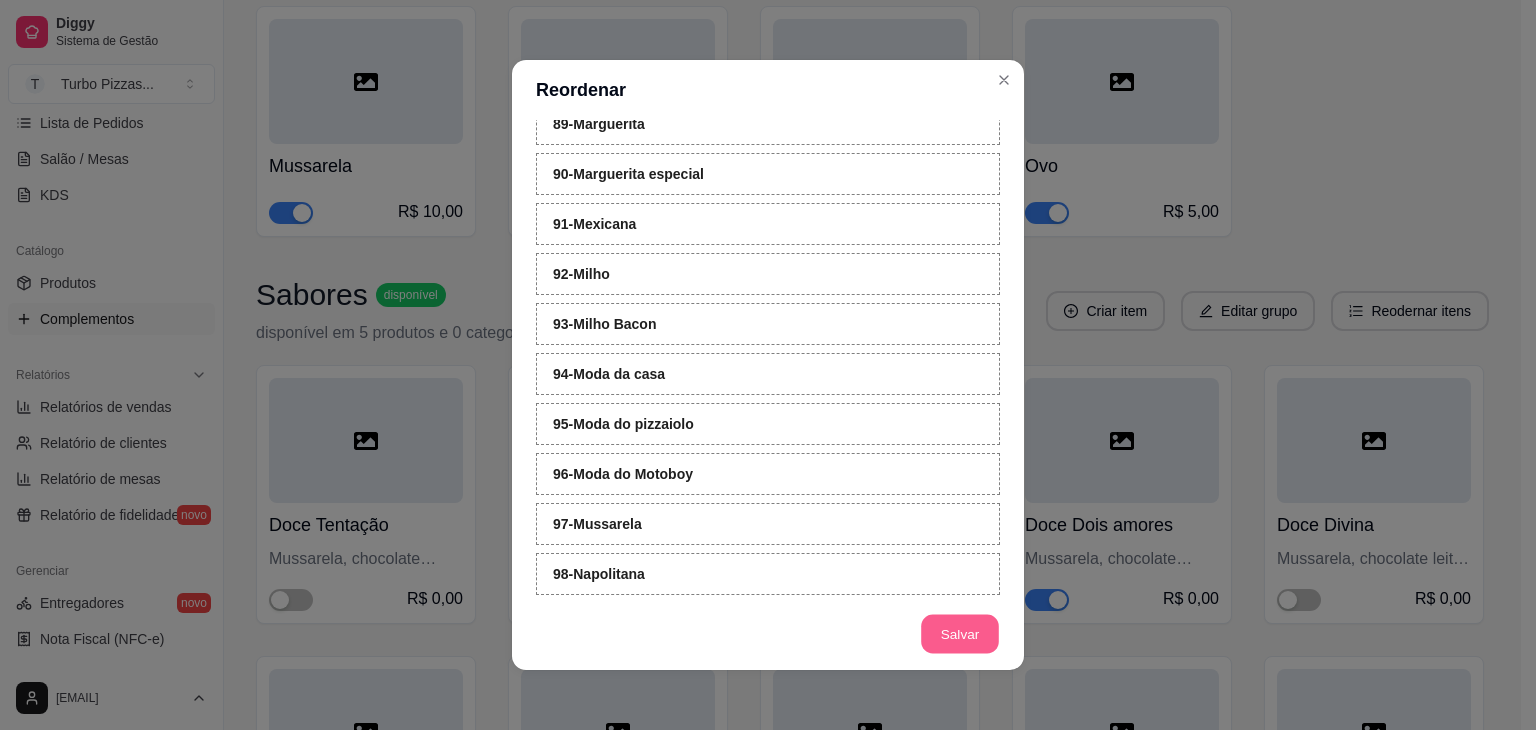 click on "Salvar" at bounding box center (960, 634) 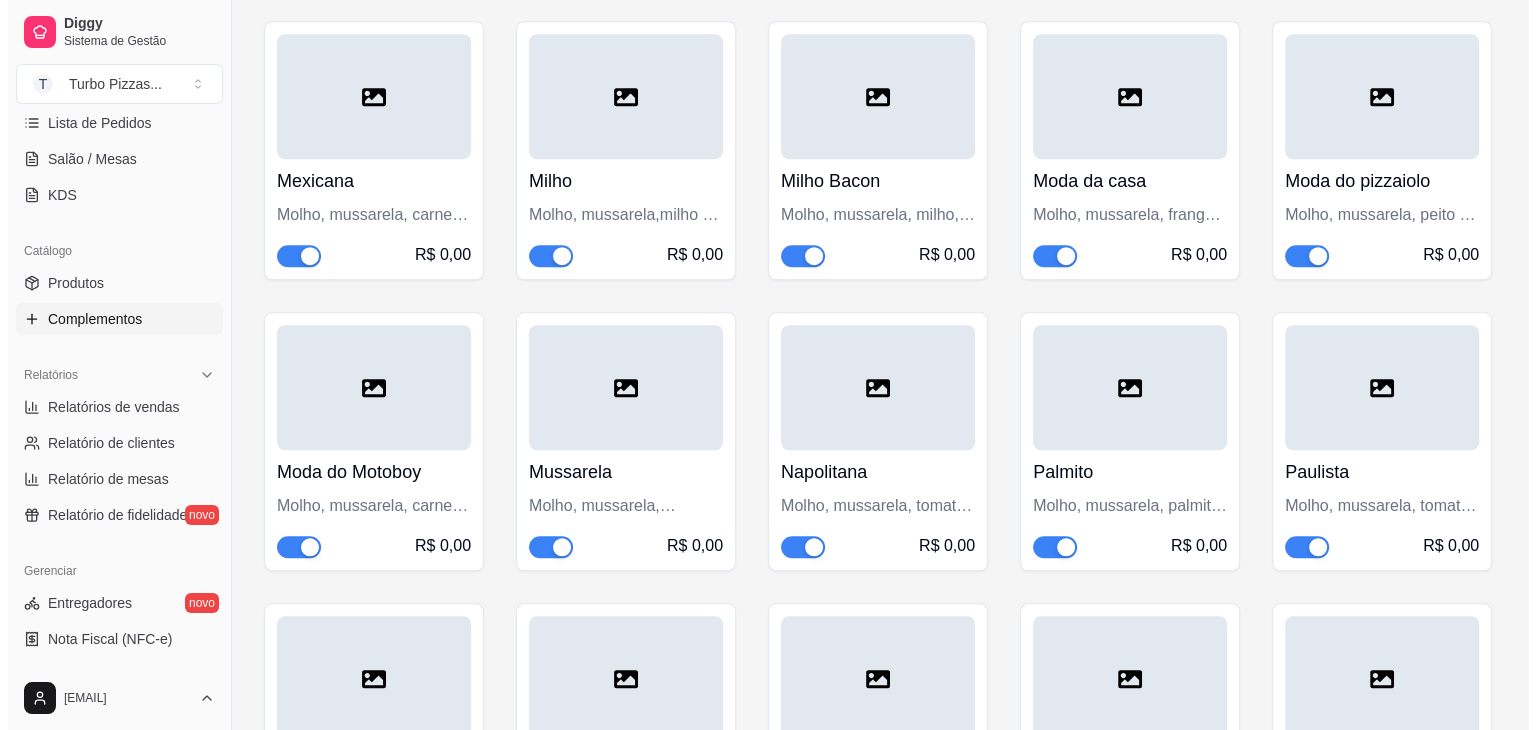 scroll, scrollTop: 8500, scrollLeft: 0, axis: vertical 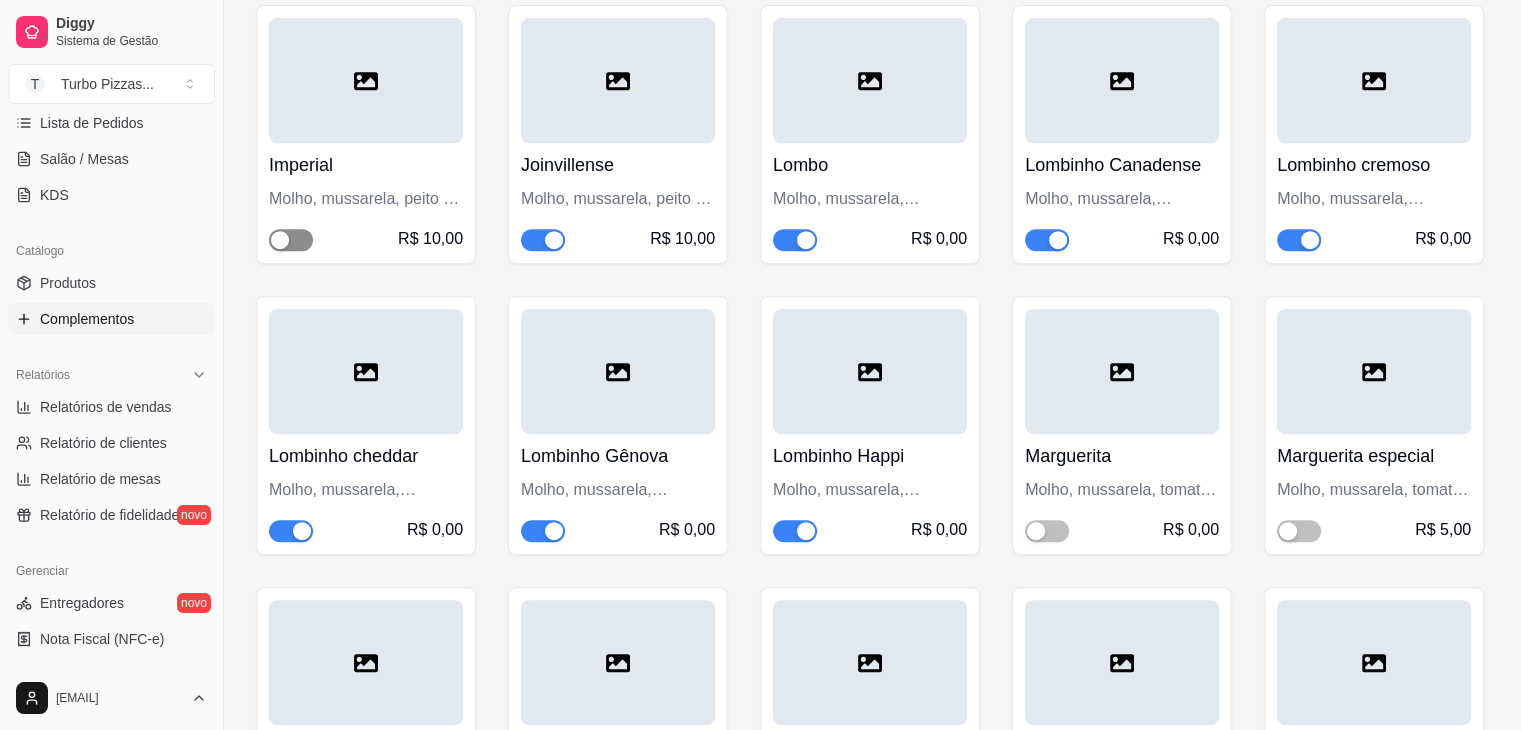 click at bounding box center [280, 240] 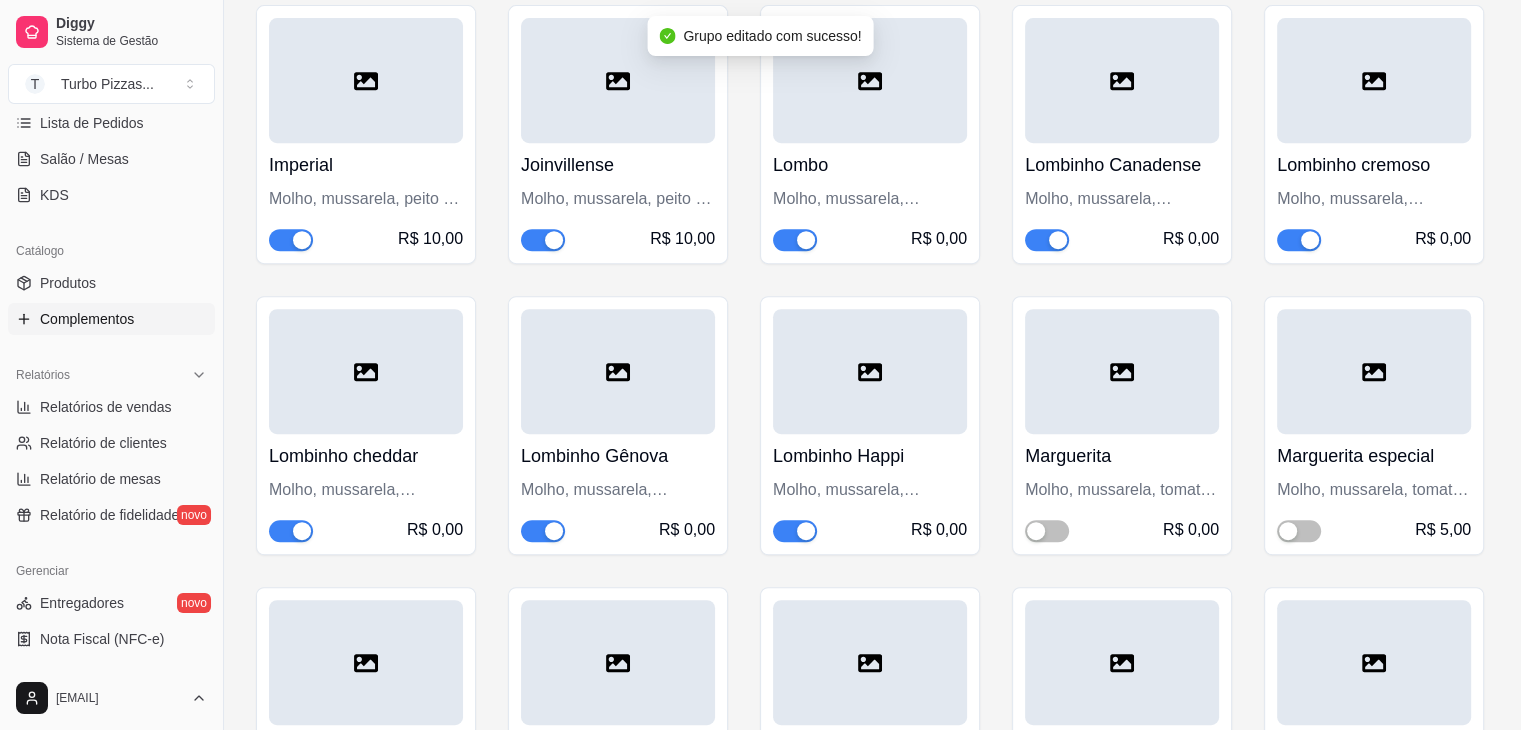 click on "Joinvillense" at bounding box center [618, 165] 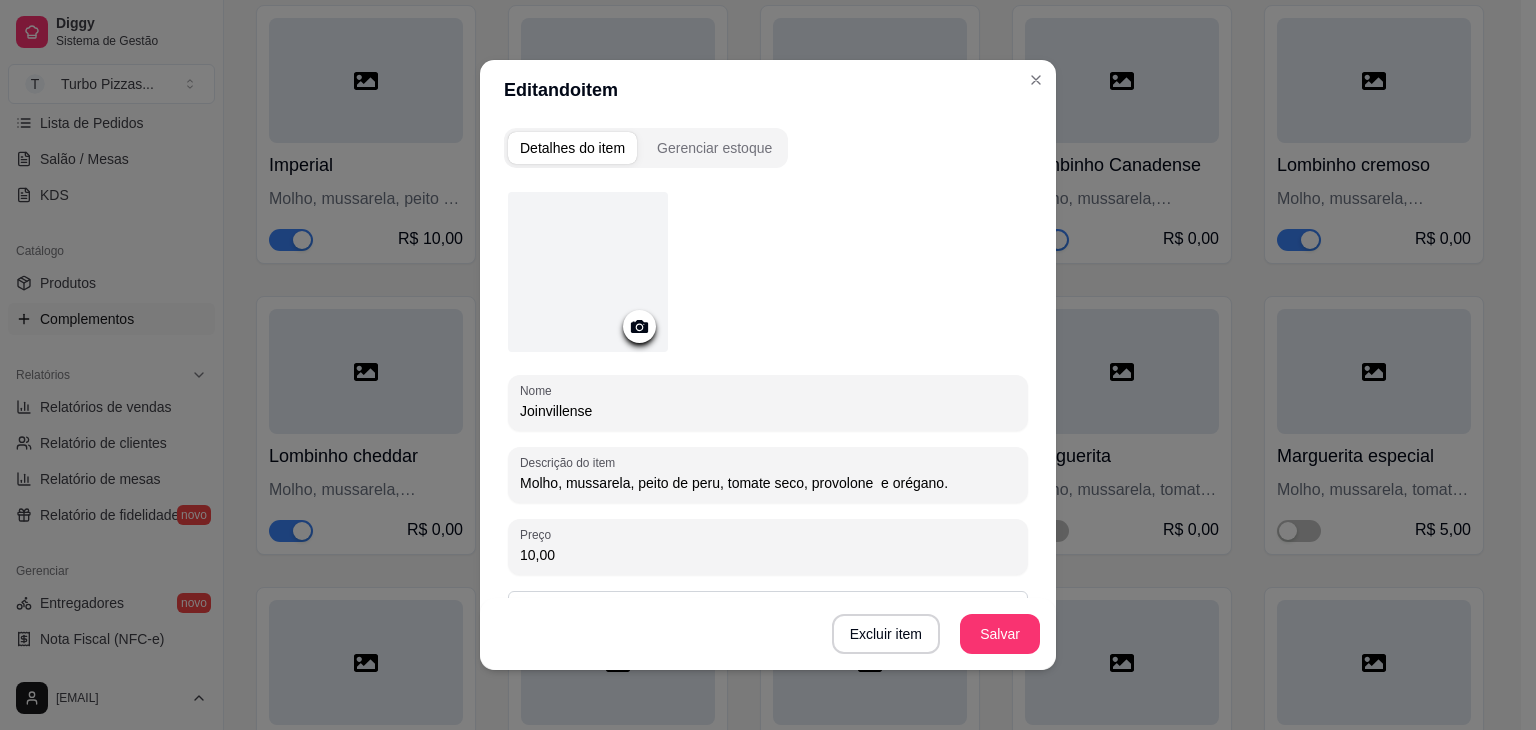 click on "Molho, mussarela, peito de peru, tomate seco, provolone  e orégano." at bounding box center (768, 483) 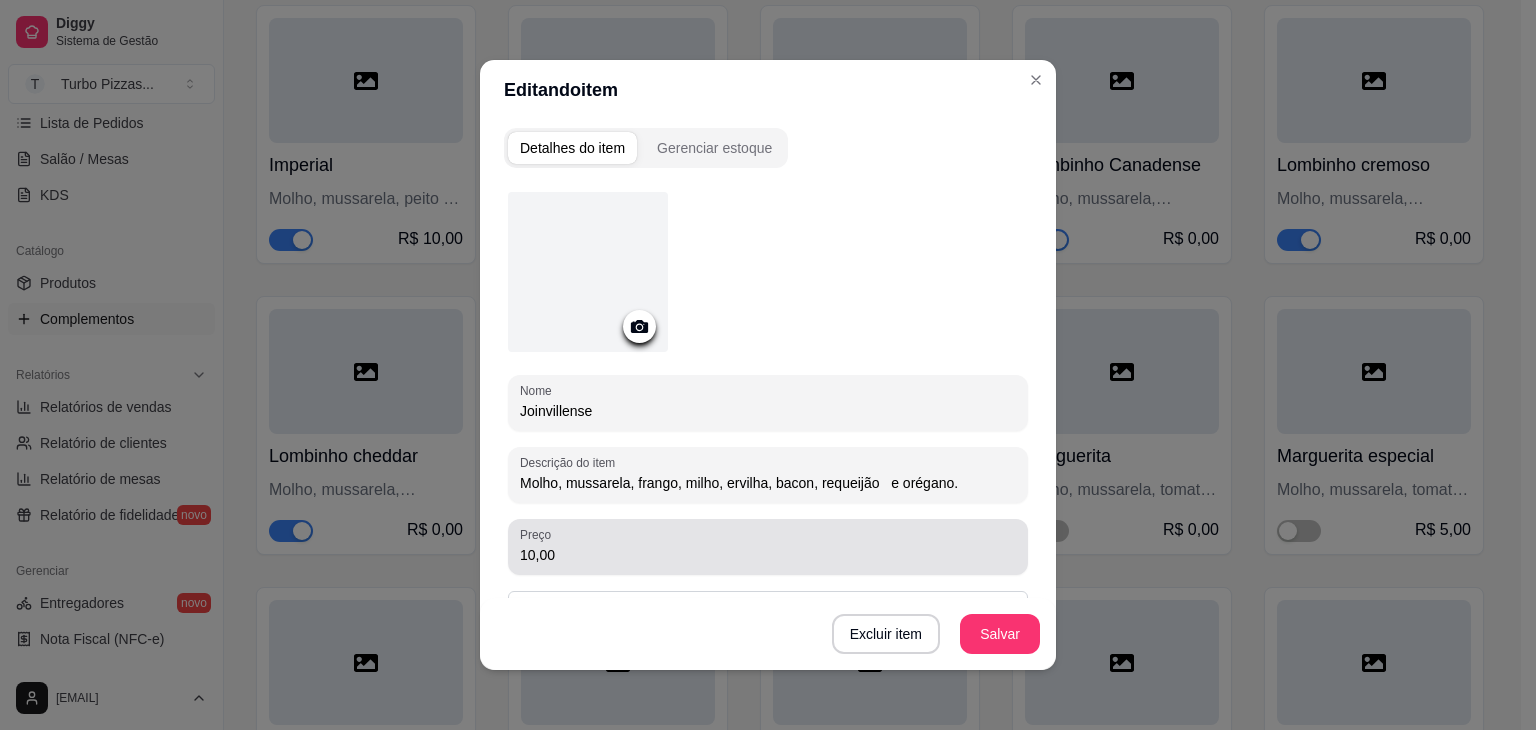 type on "Molho, mussarela, frango, milho, ervilha, bacon, requeijão   e orégano." 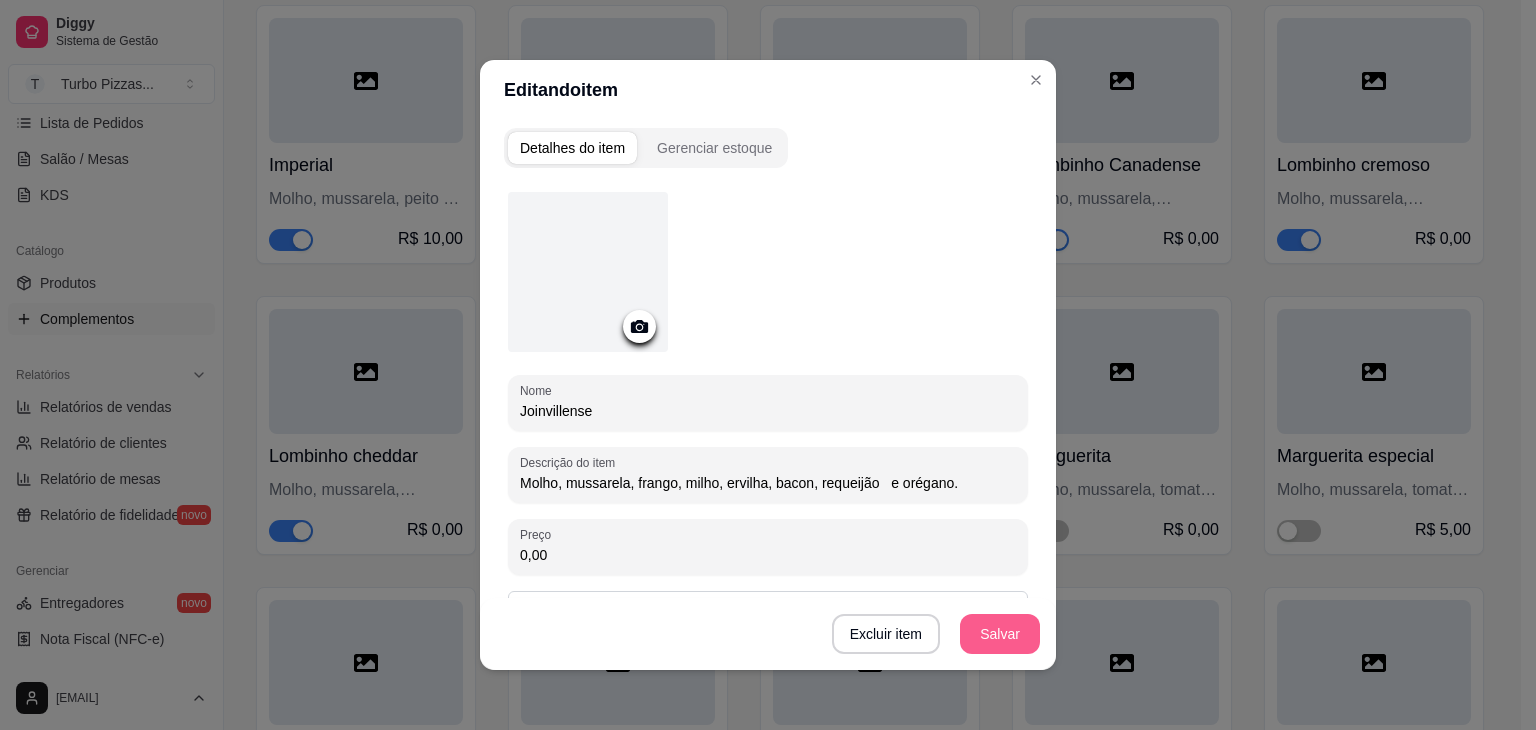 type on "0,00" 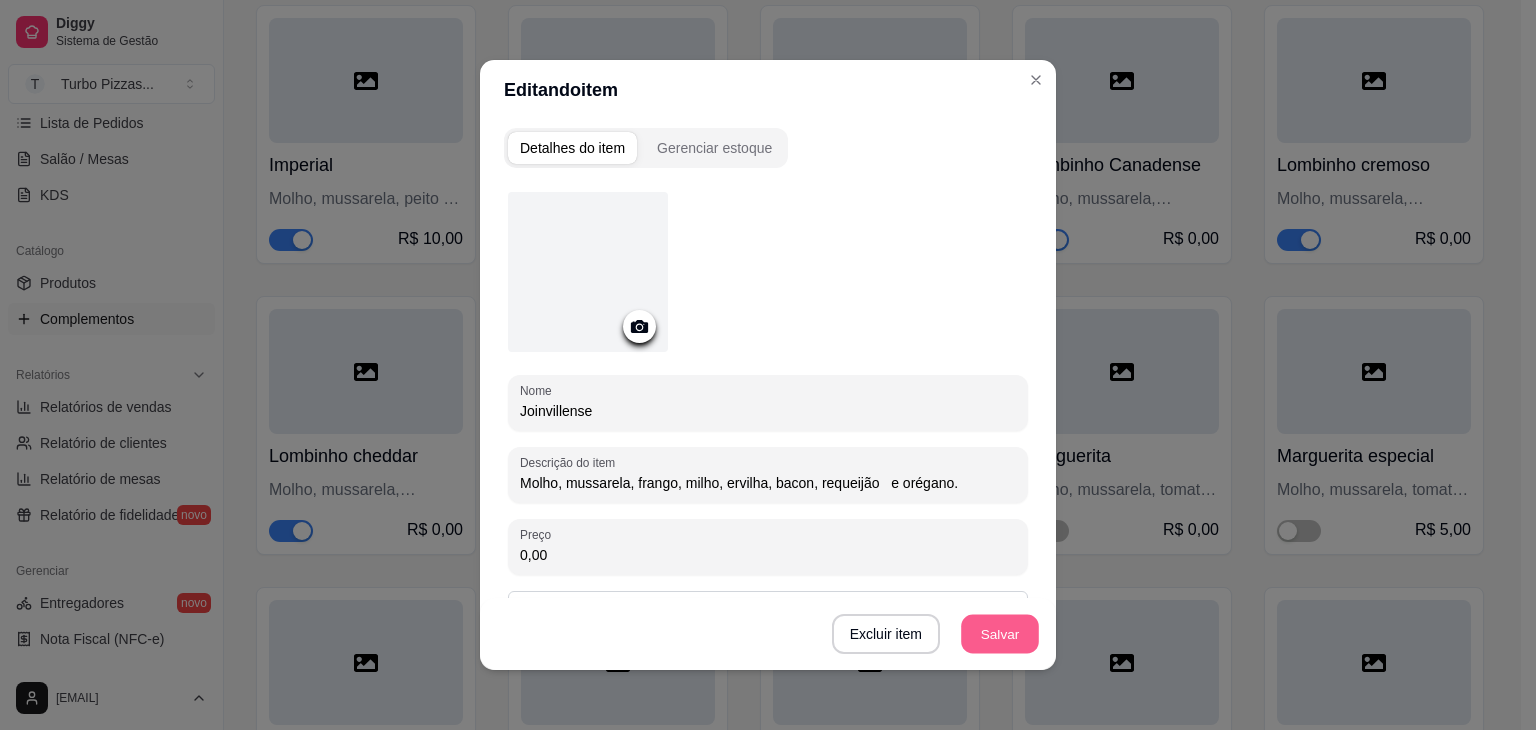 click on "Salvar" at bounding box center [1000, 634] 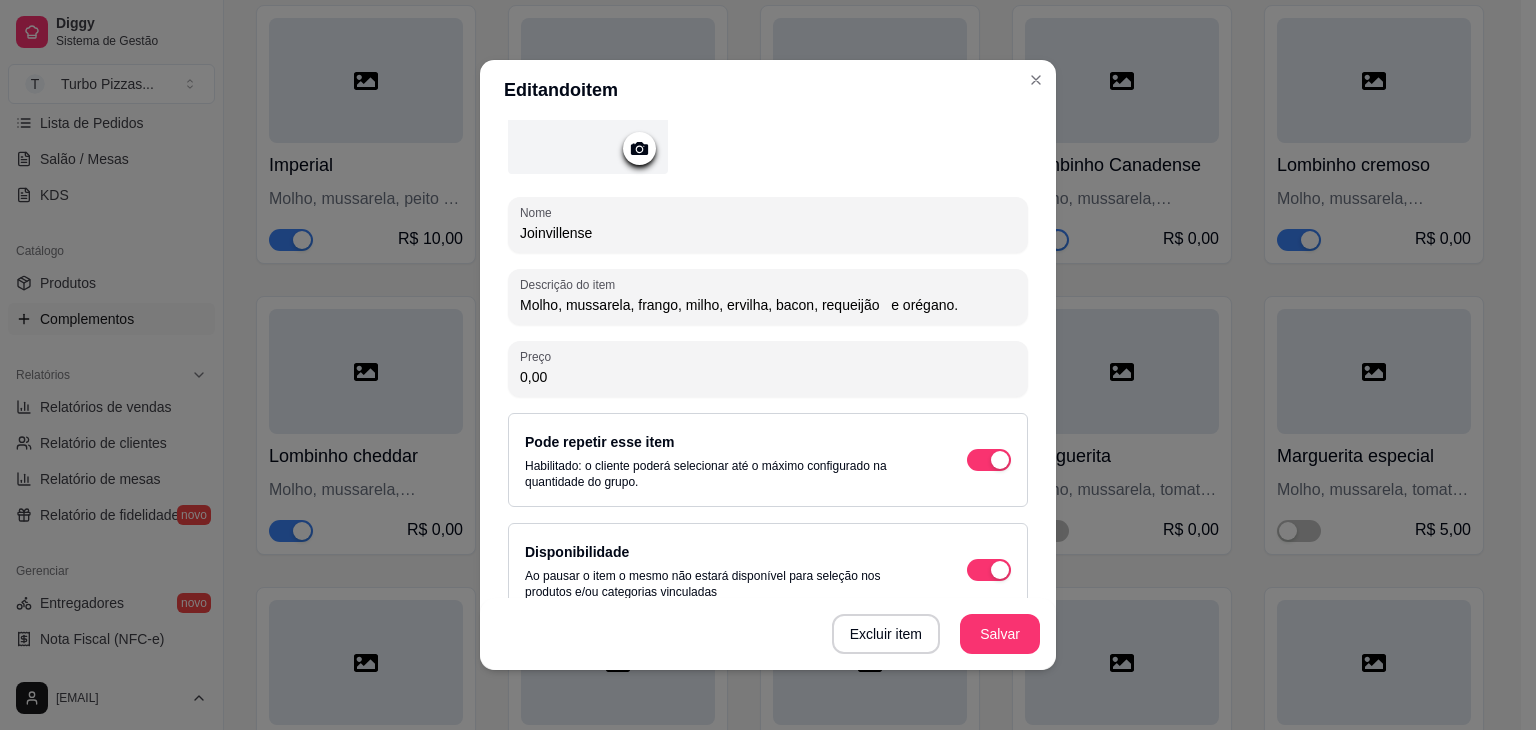 scroll, scrollTop: 207, scrollLeft: 0, axis: vertical 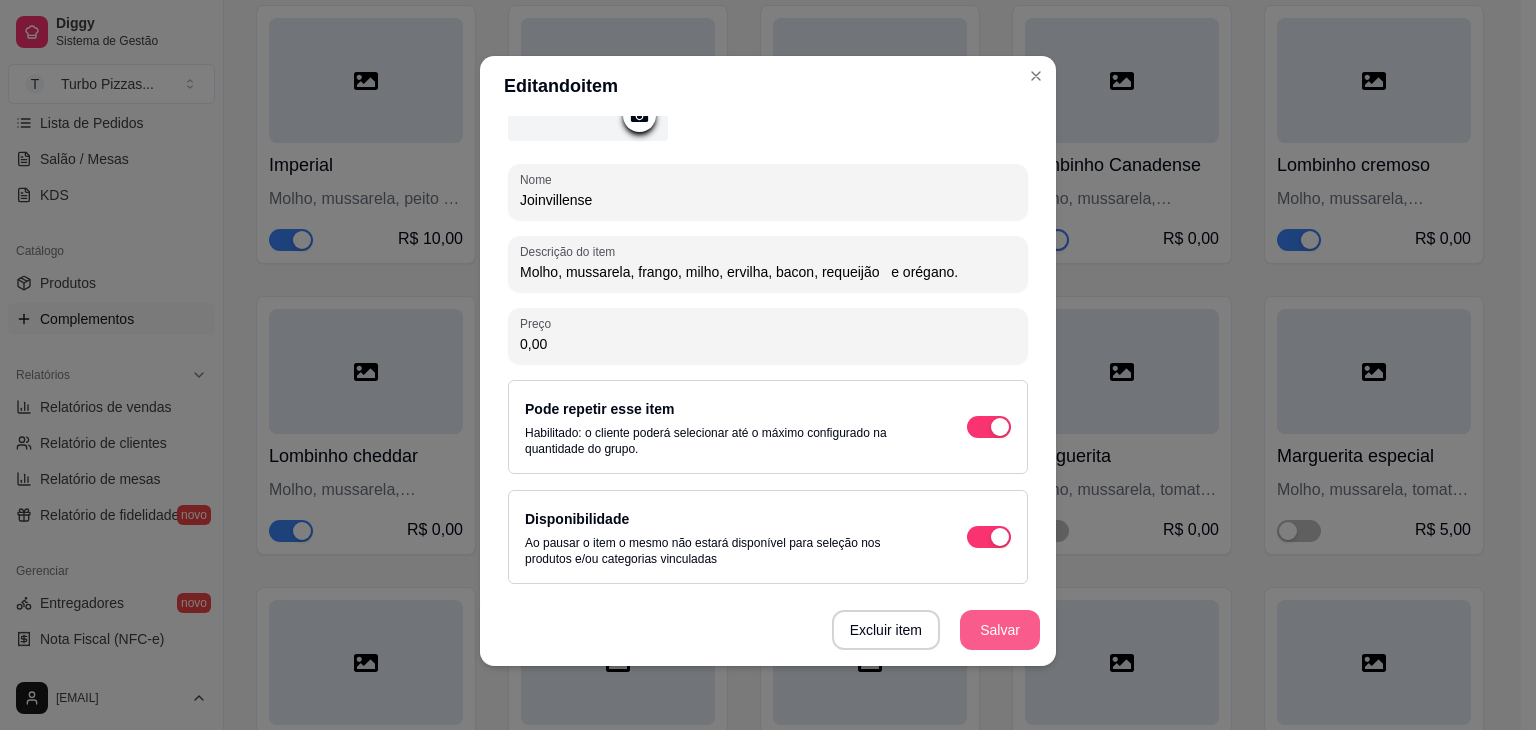 click on "Salvar" at bounding box center [1000, 630] 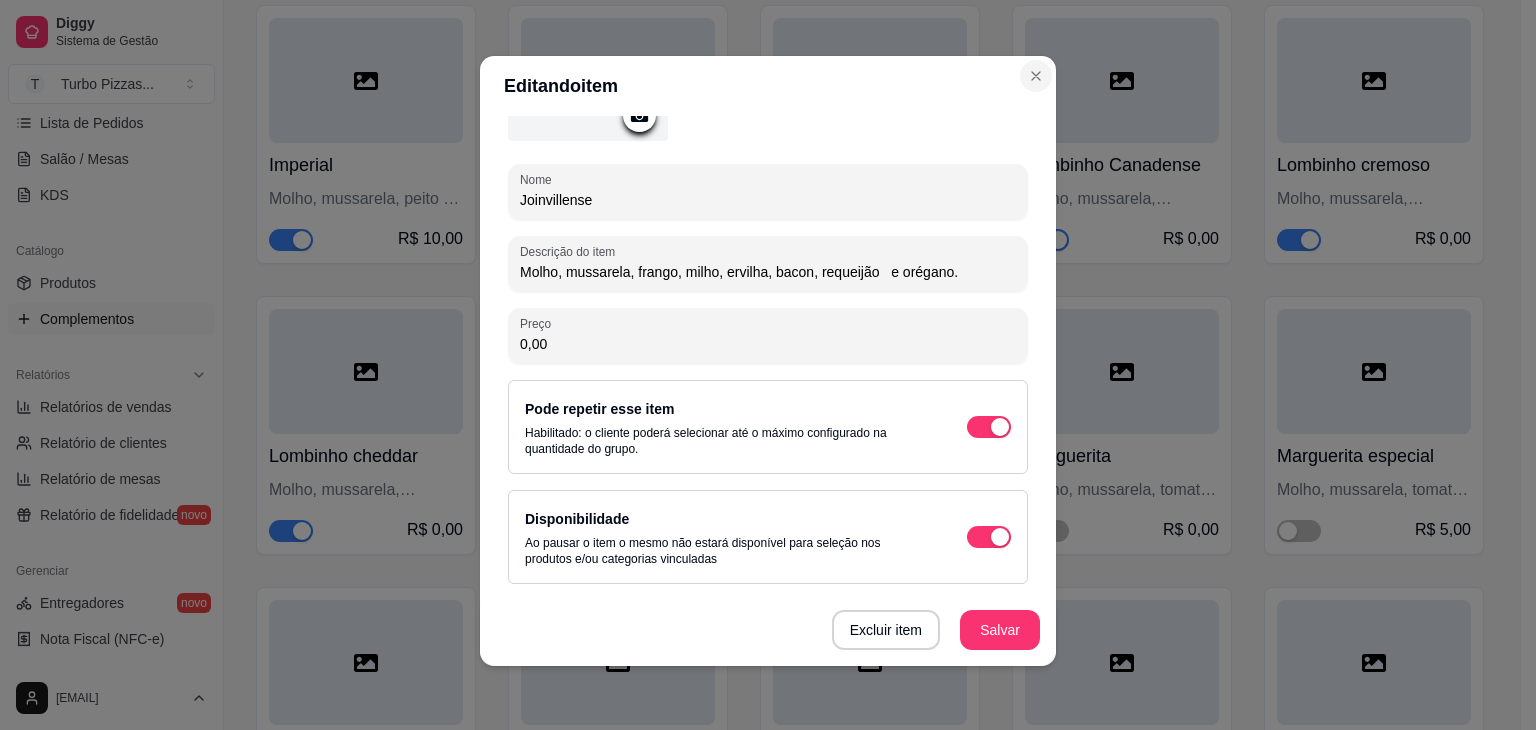 click at bounding box center [1122, 80] 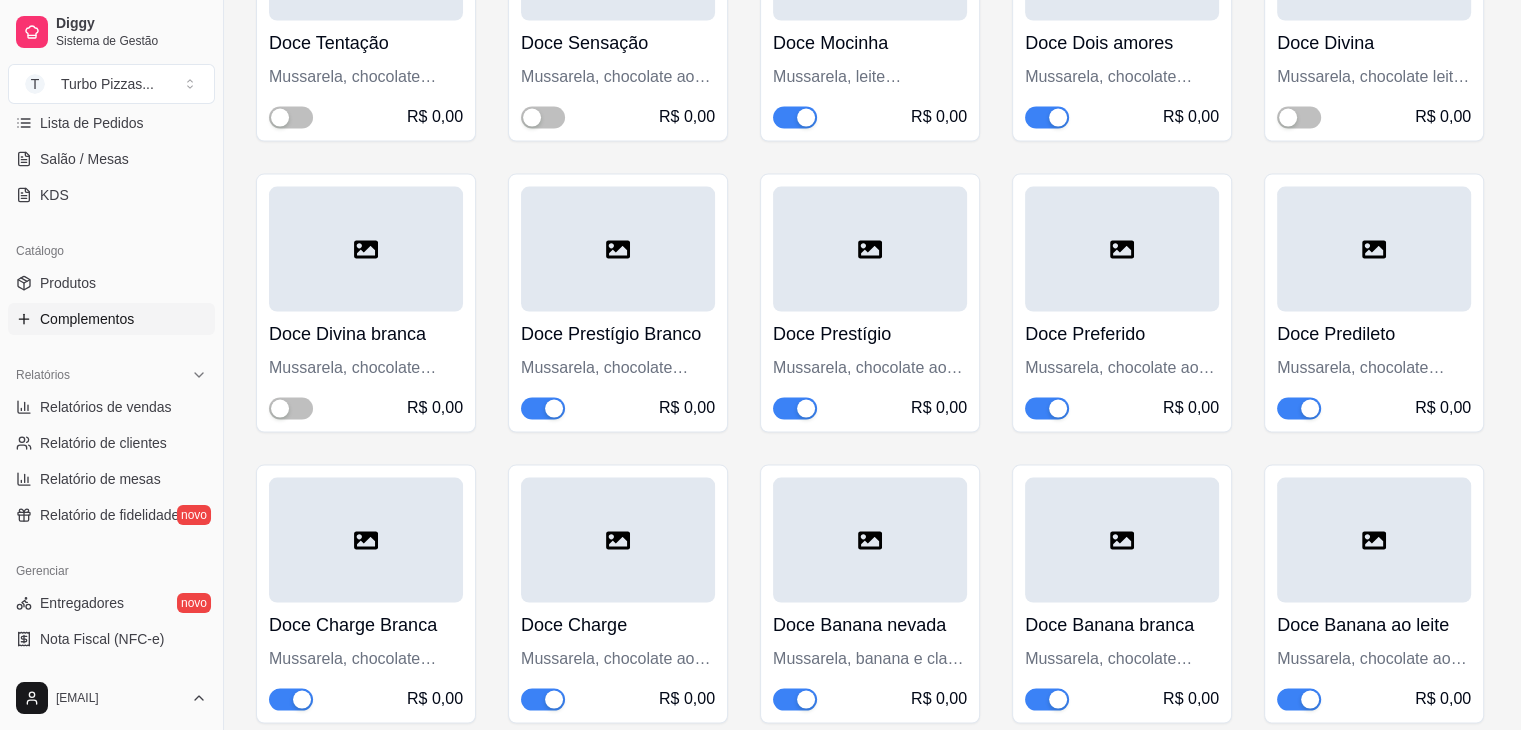 scroll, scrollTop: 3400, scrollLeft: 0, axis: vertical 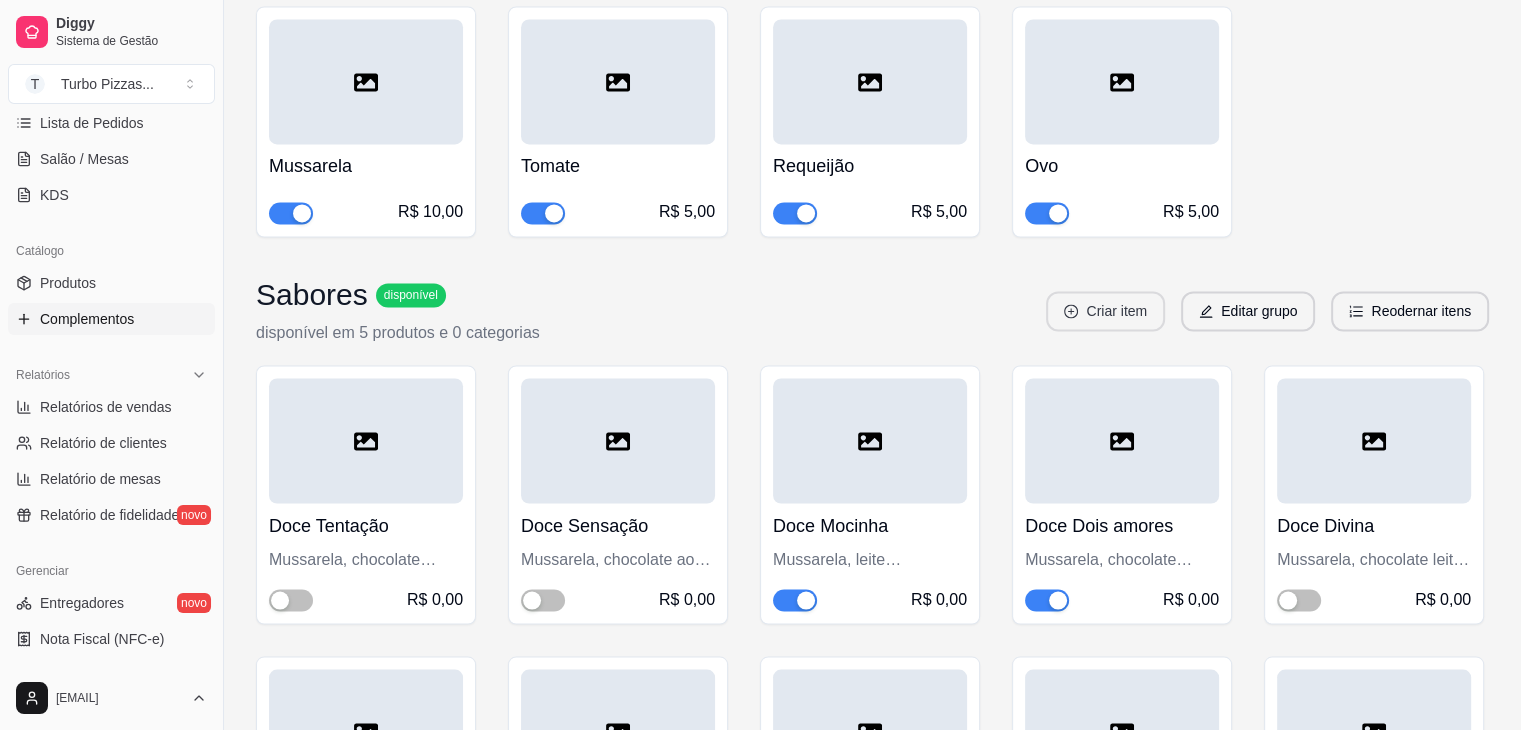 click on "Criar item" at bounding box center [1105, 311] 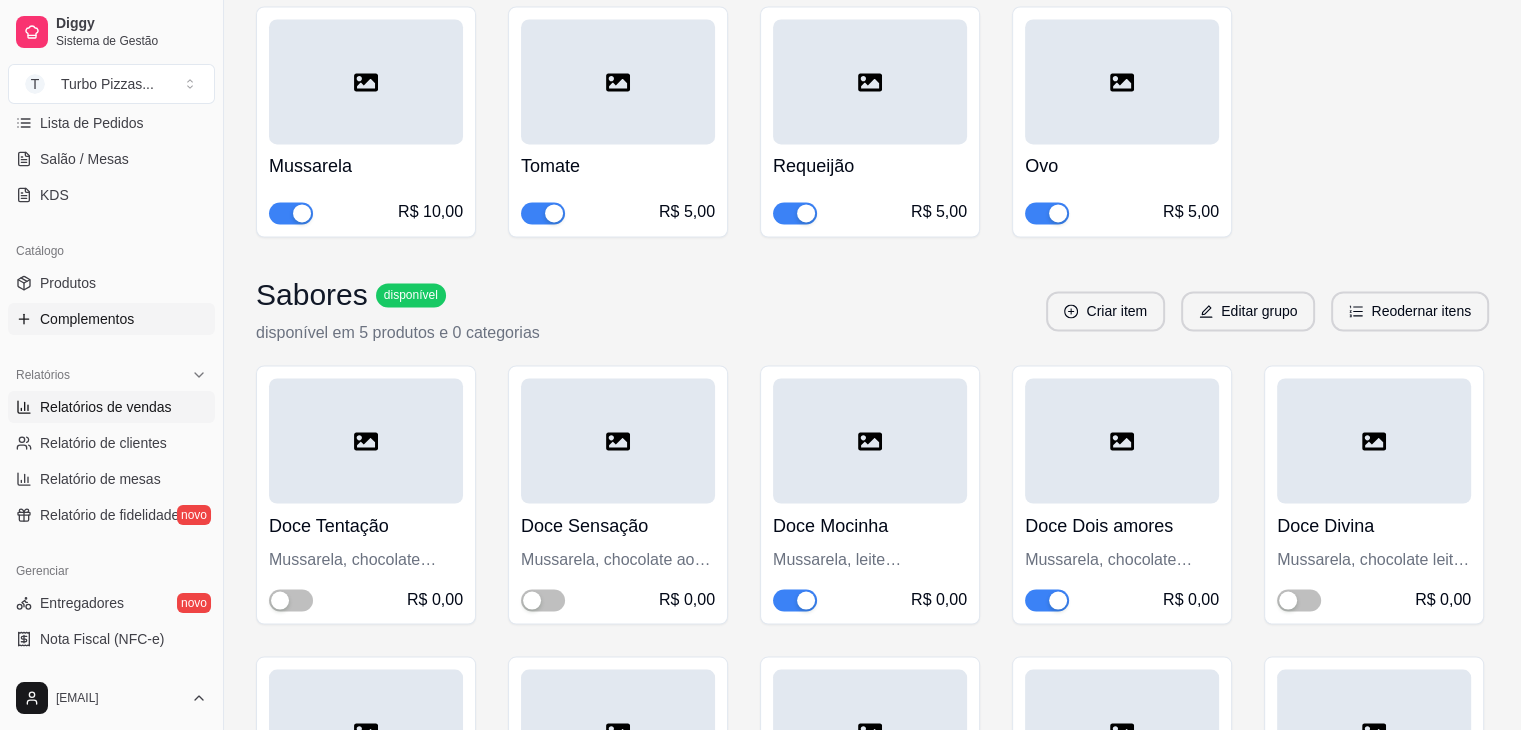 click on "Relatórios de vendas" at bounding box center [106, 407] 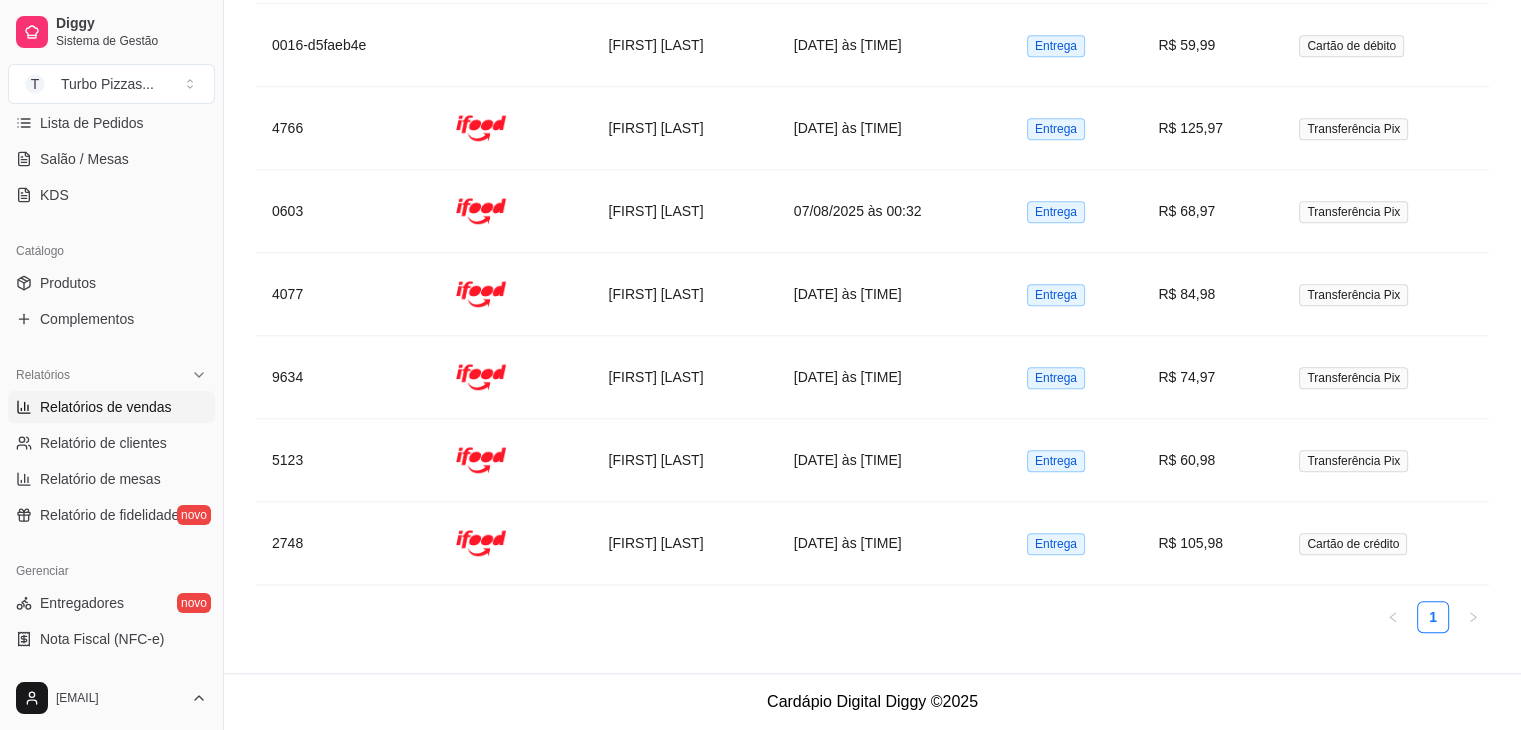 scroll, scrollTop: 0, scrollLeft: 0, axis: both 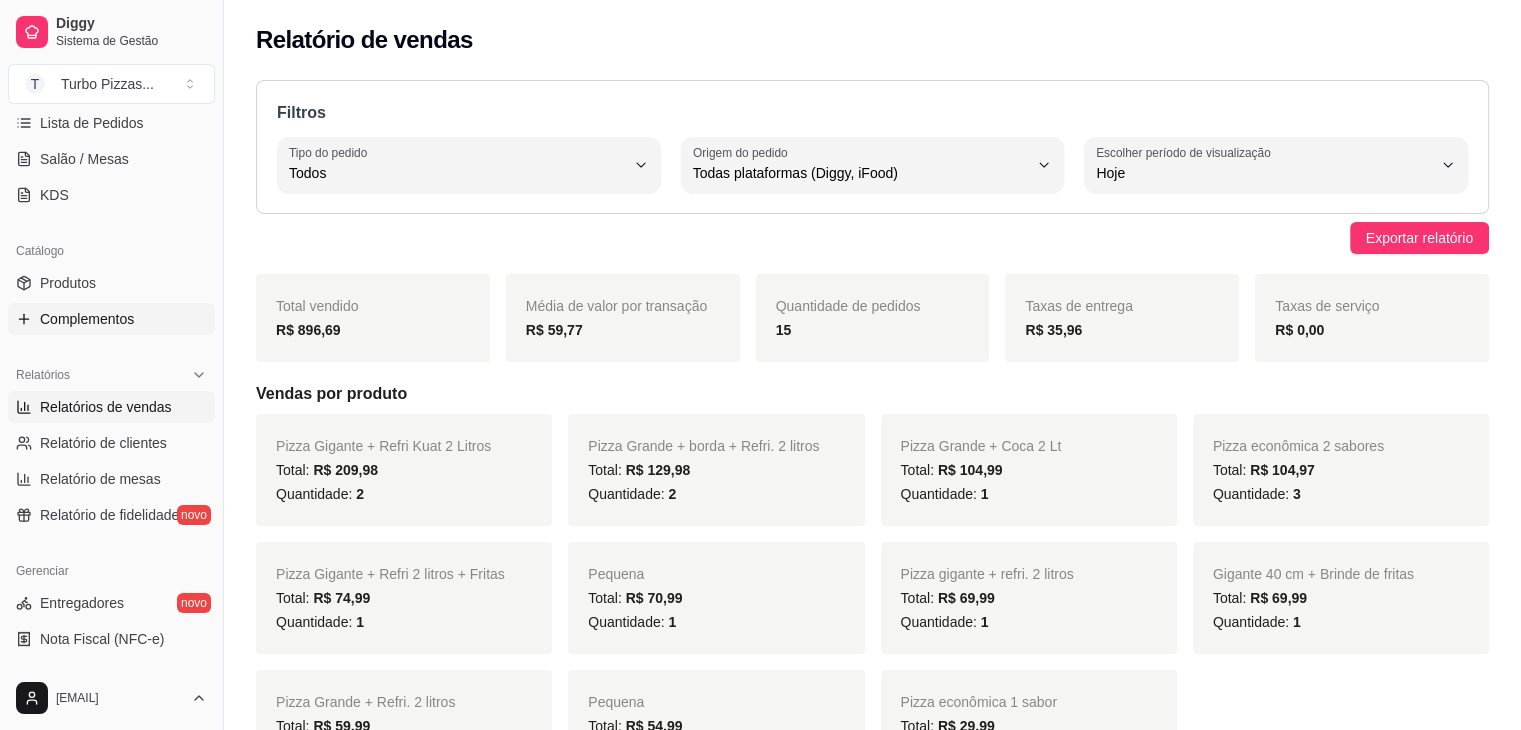 click on "Complementos" at bounding box center [87, 319] 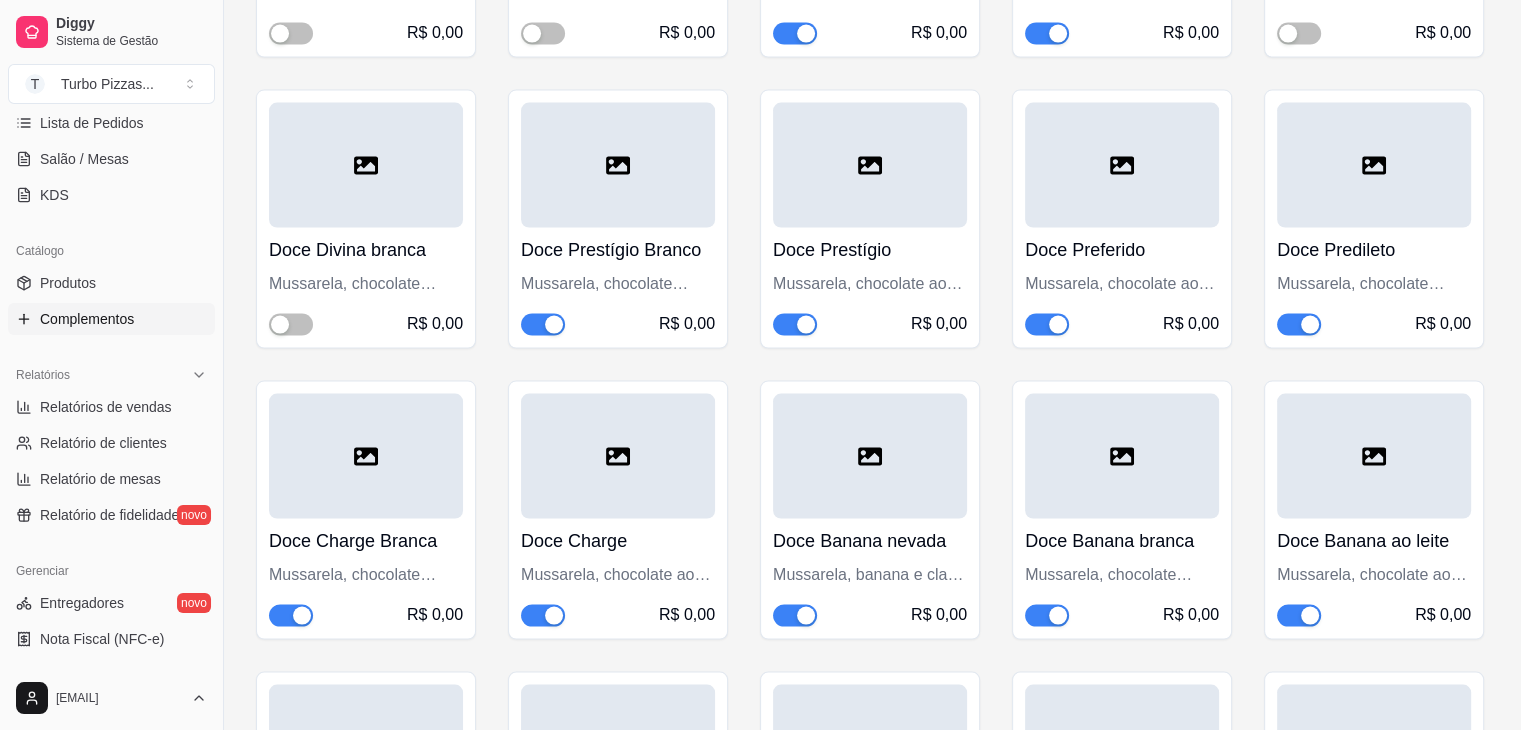 scroll, scrollTop: 3400, scrollLeft: 0, axis: vertical 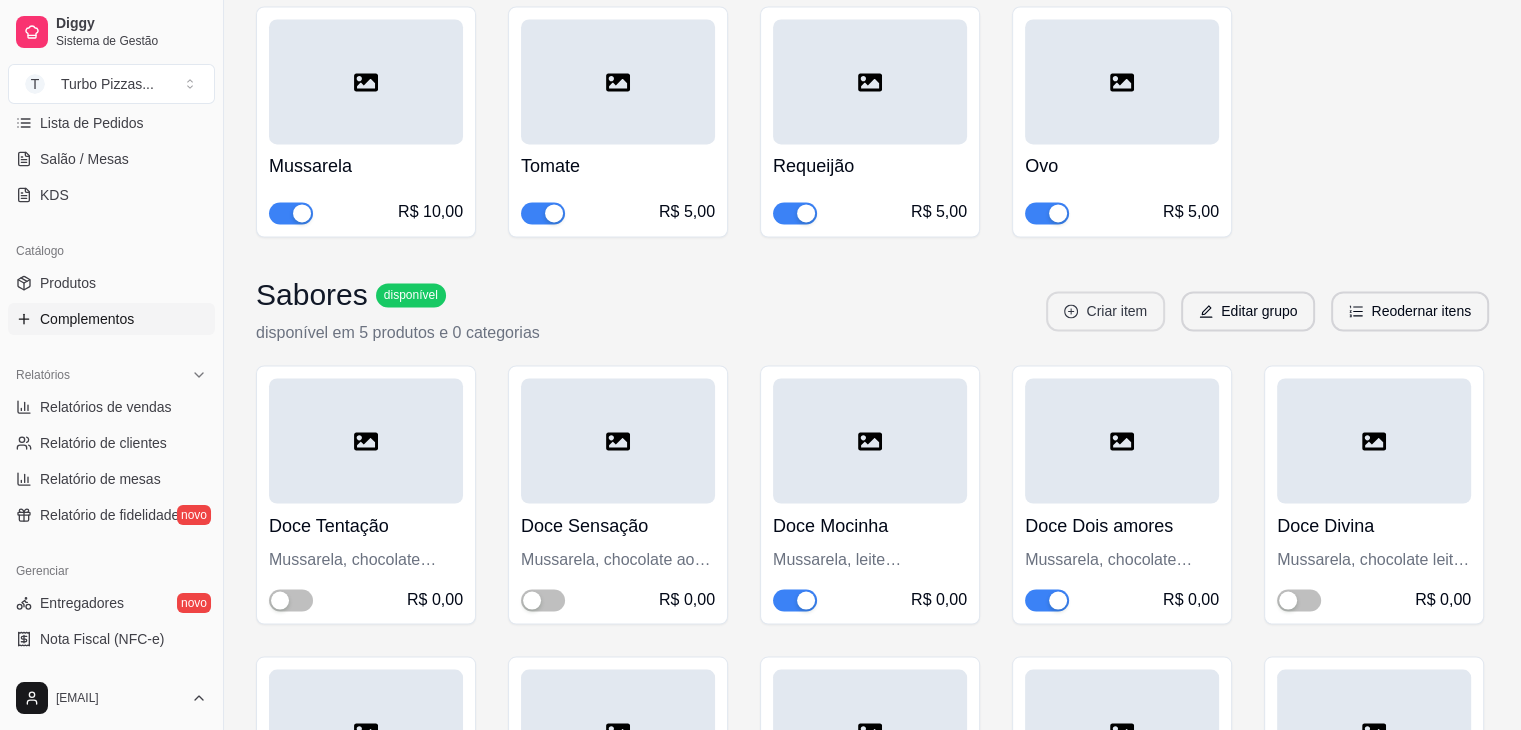 click on "Criar item" at bounding box center (1105, 311) 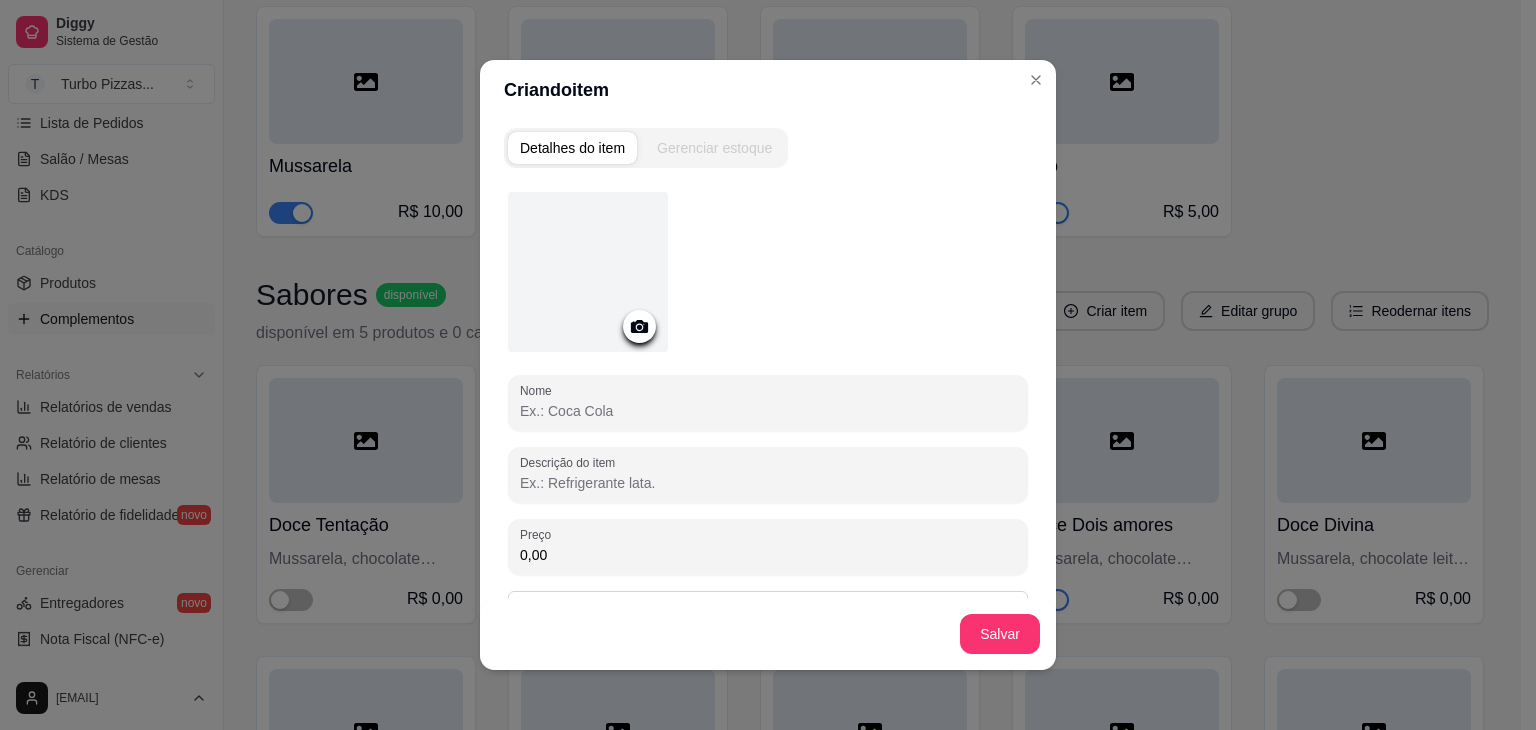 click on "Descrição do item" at bounding box center (768, 483) 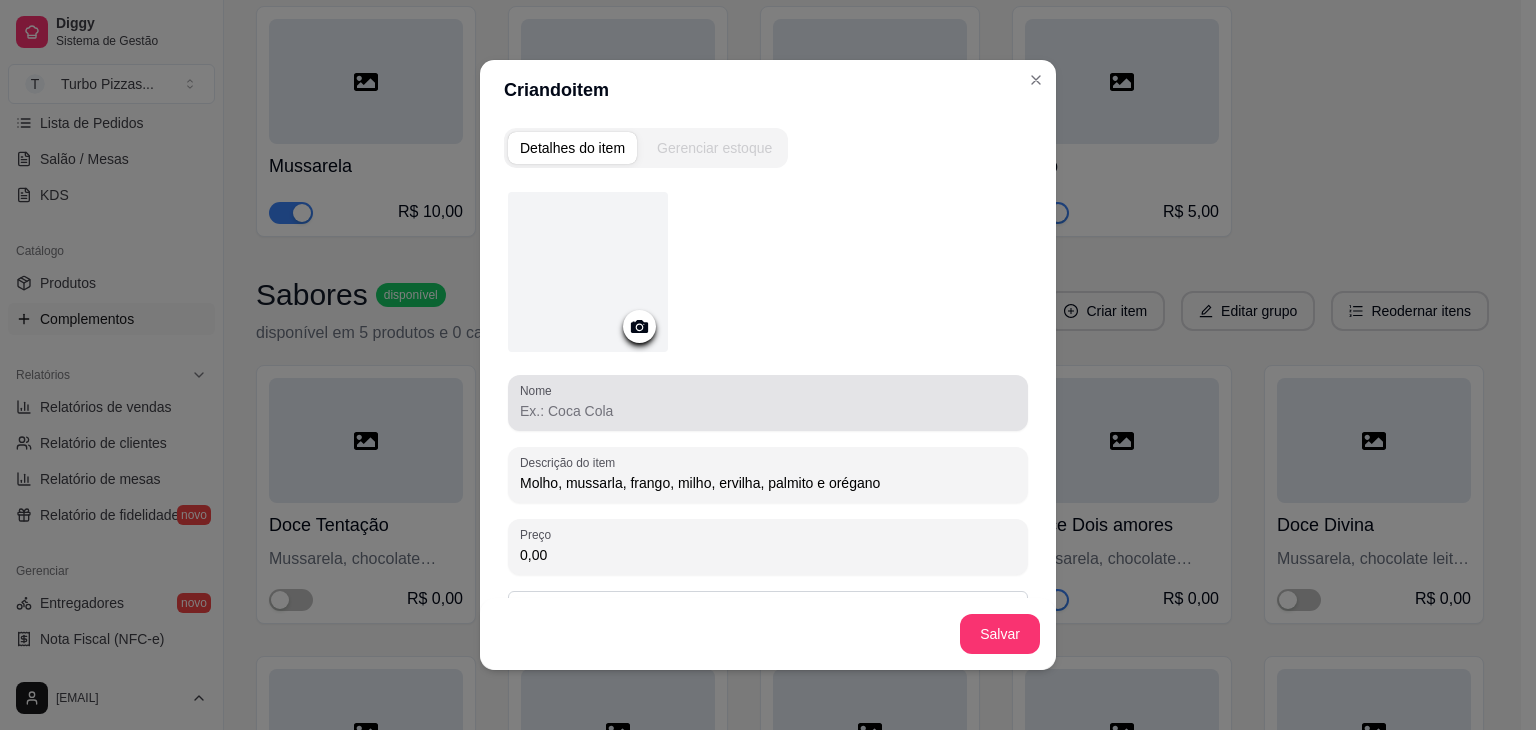 type on "Molho, mussarla, frango, milho, ervilha, palmito e orégano" 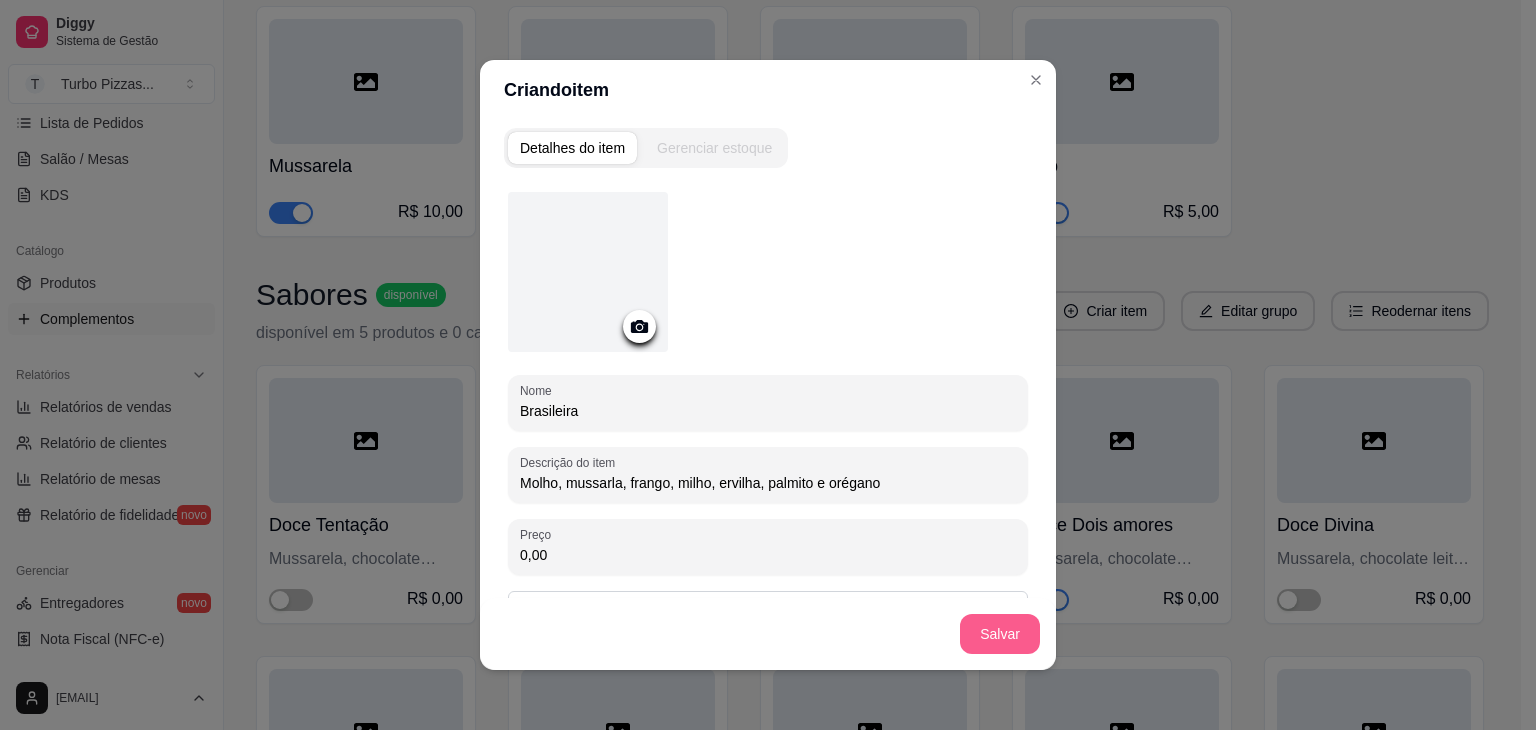 type on "Brasileira" 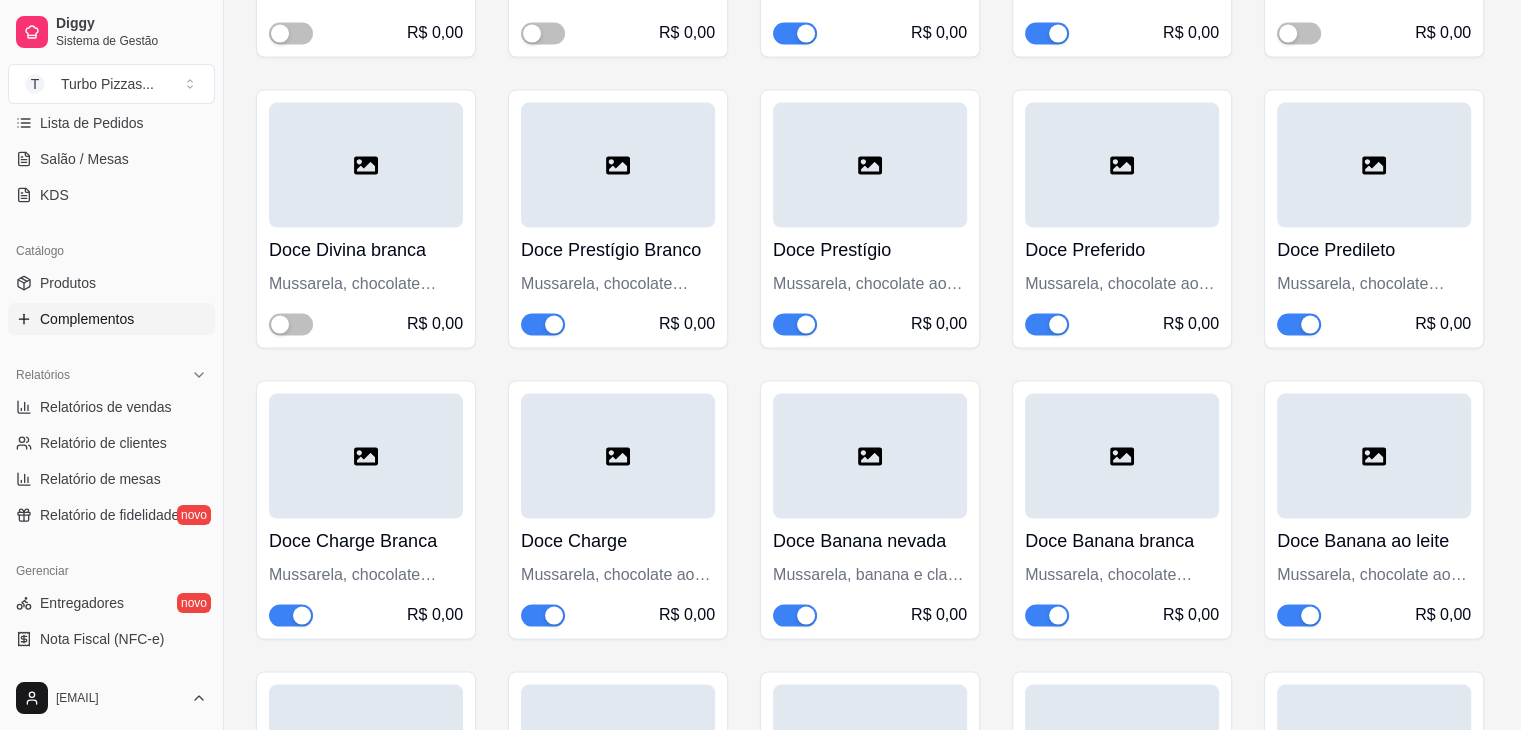 scroll, scrollTop: 3400, scrollLeft: 0, axis: vertical 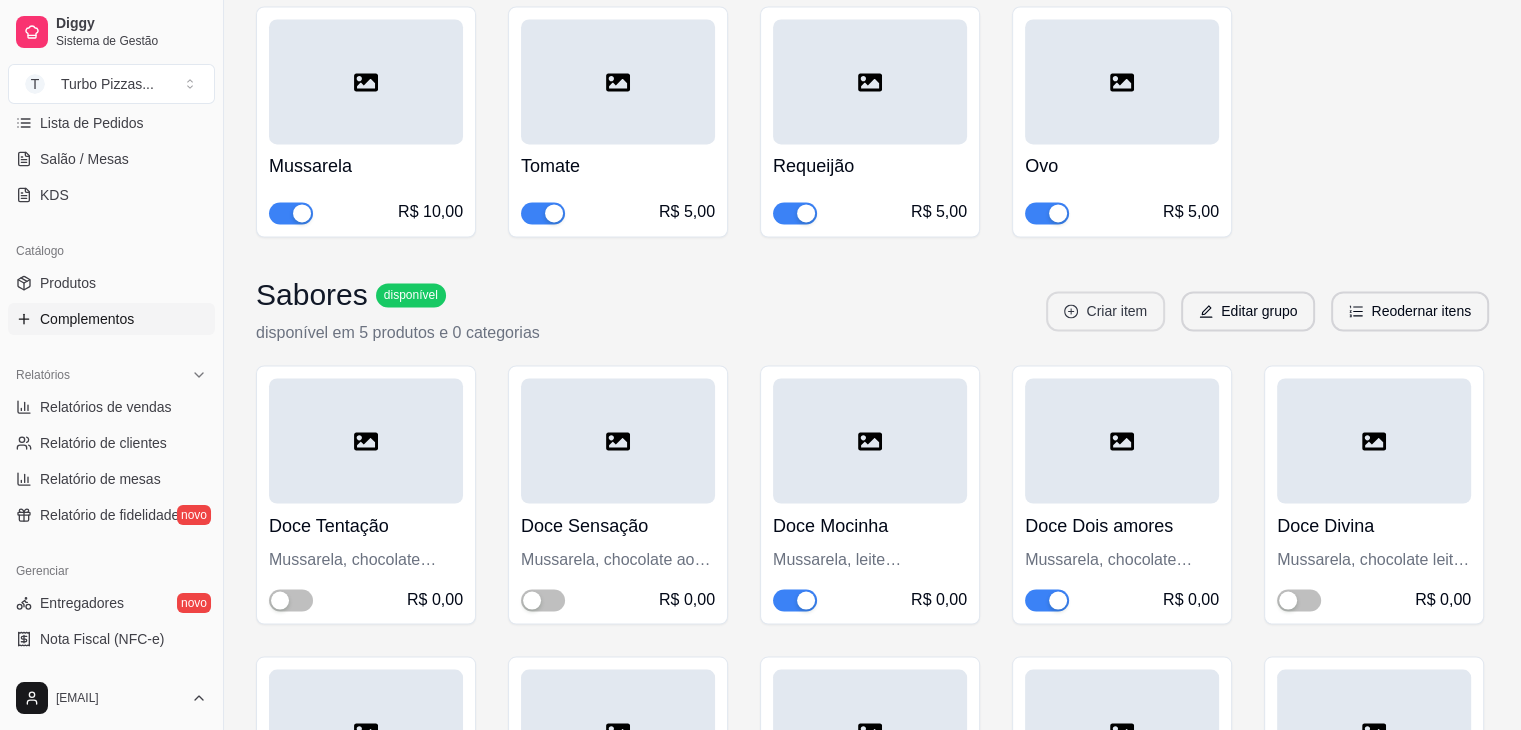 click on "Criar item" at bounding box center (1105, 311) 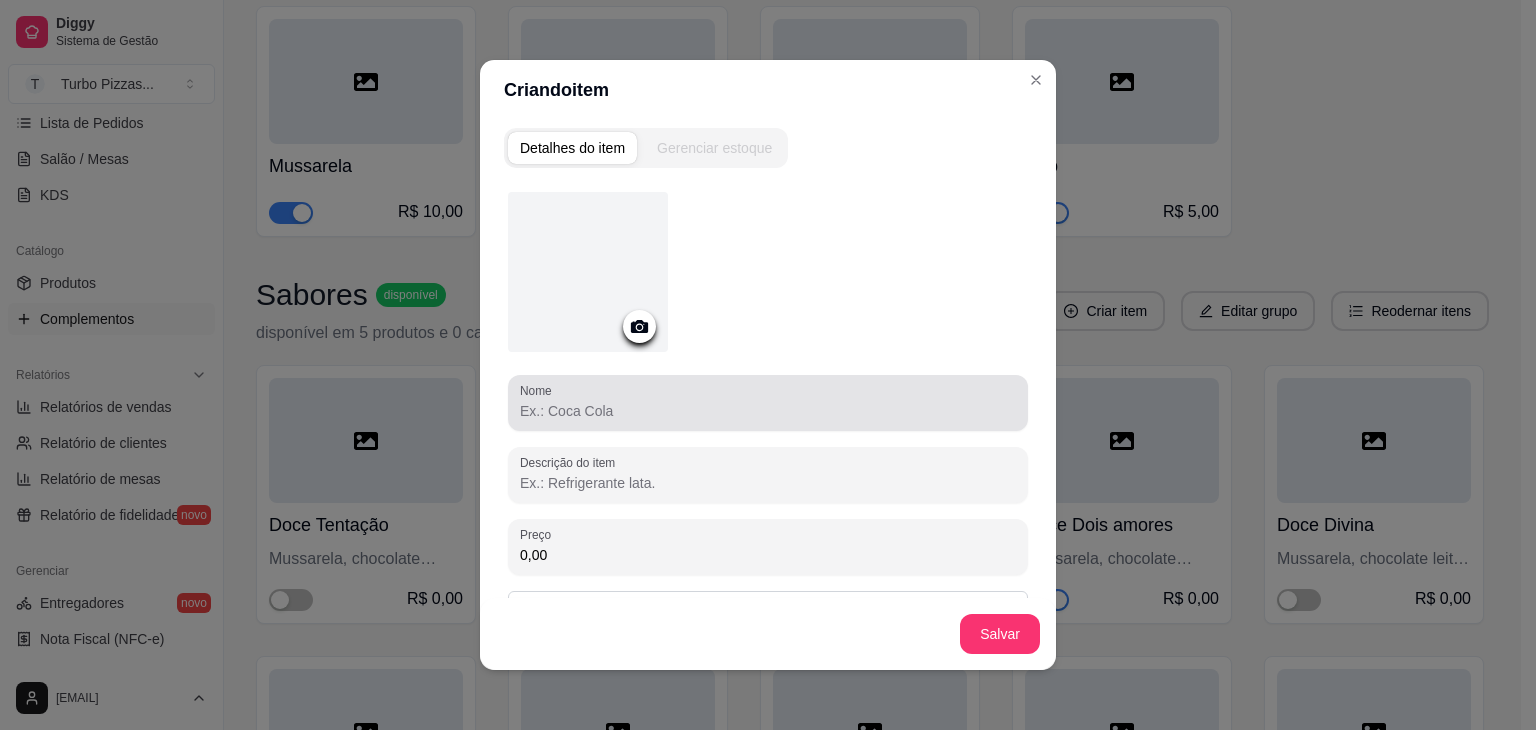 click on "Nome" at bounding box center (768, 411) 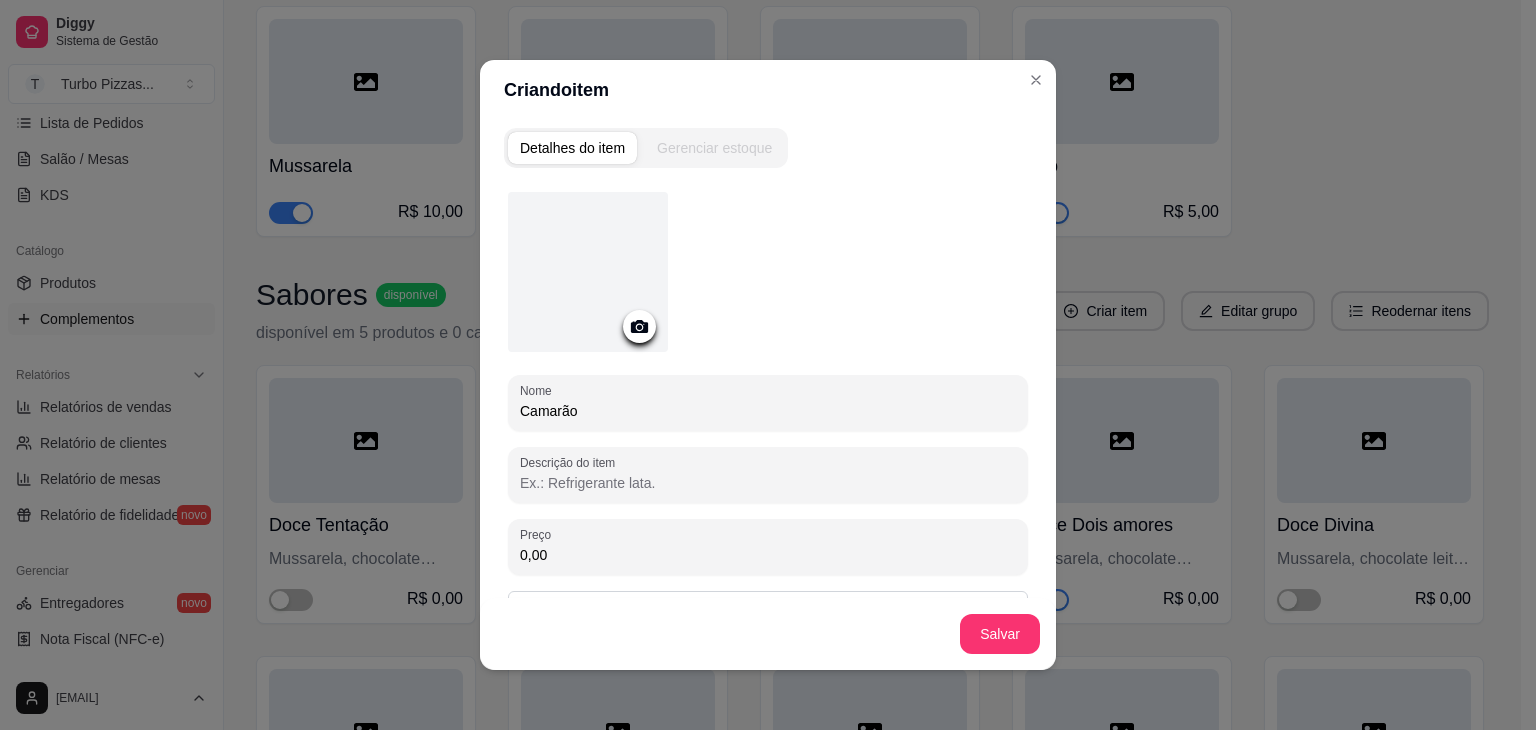 type on "Camarão" 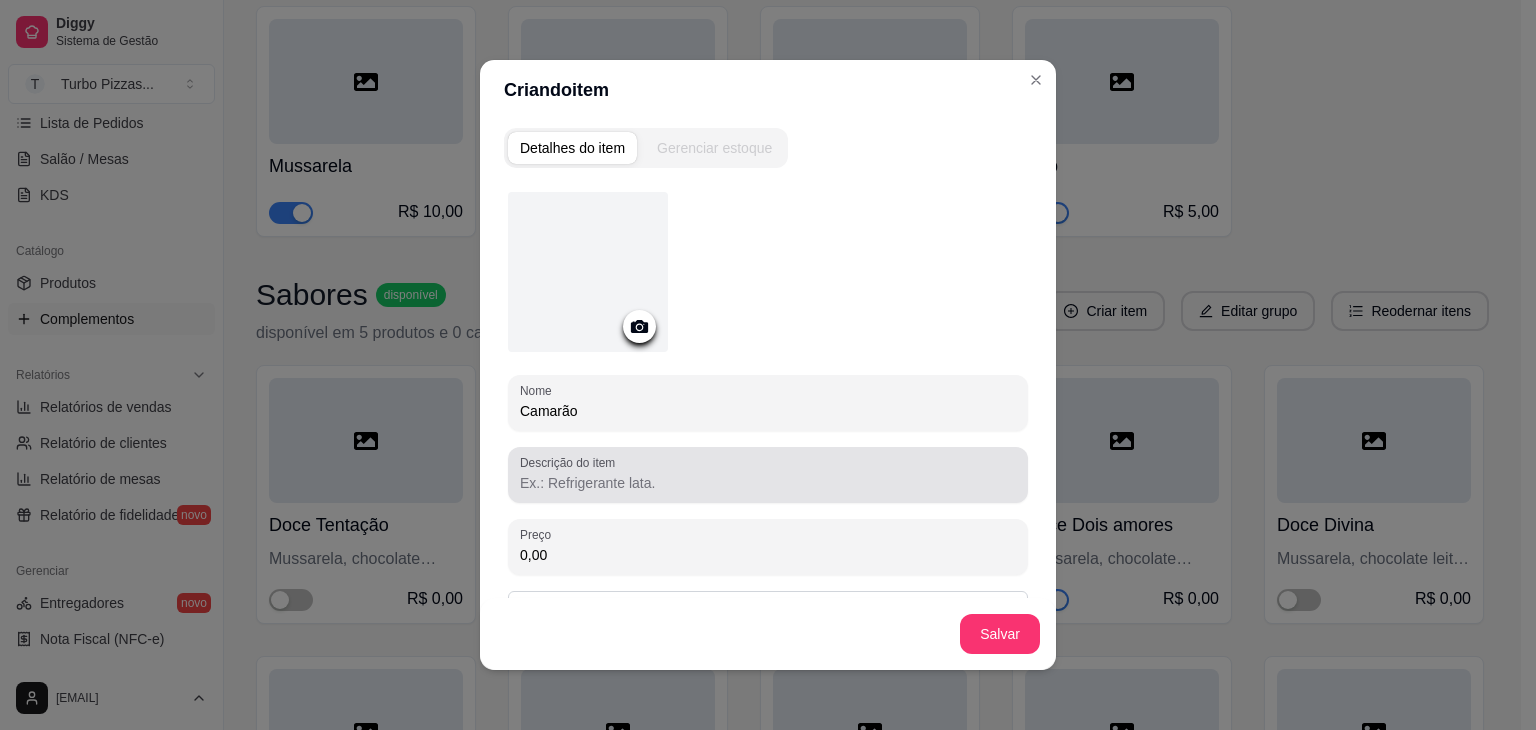 click on "Descrição do item" at bounding box center [768, 483] 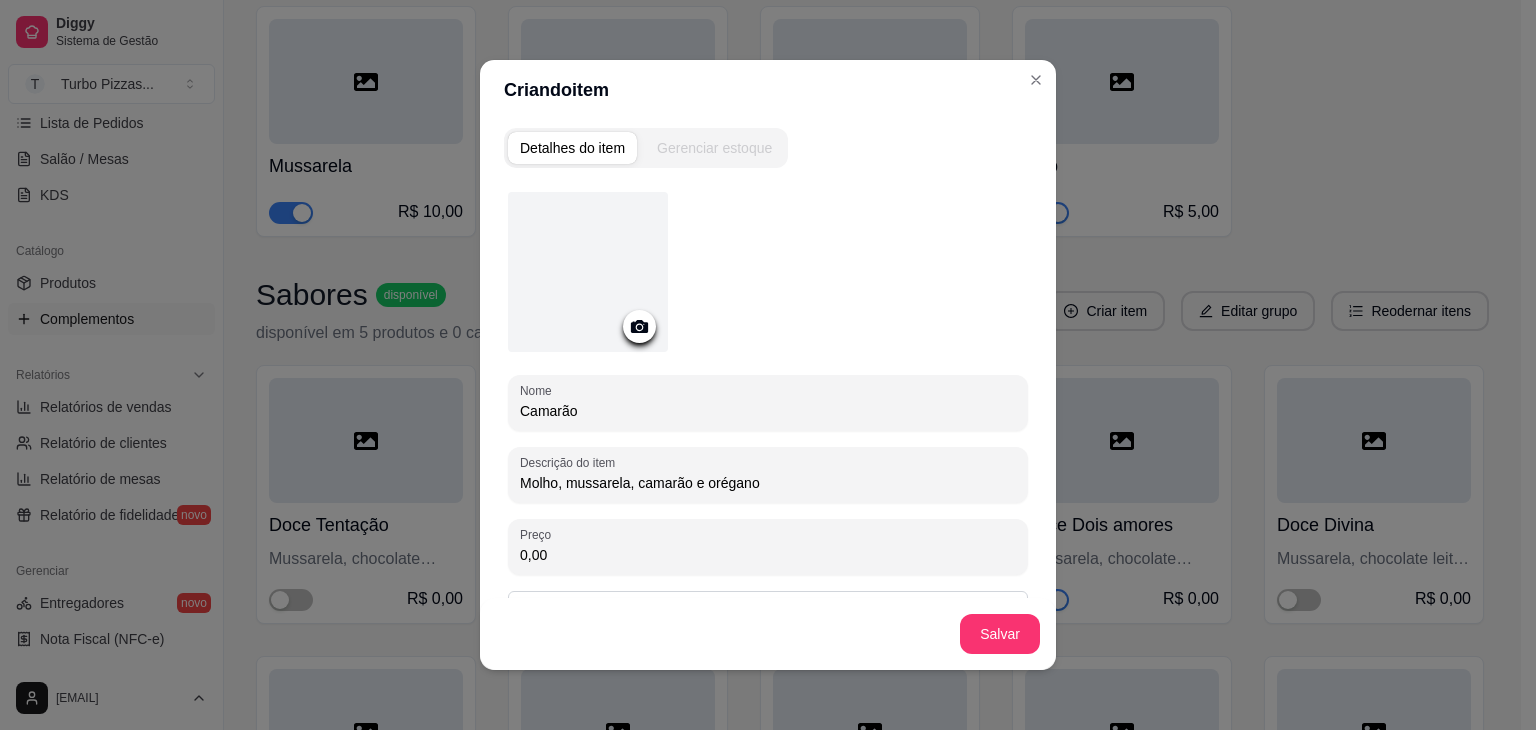 drag, startPoint x: 780, startPoint y: 474, endPoint x: 509, endPoint y: 486, distance: 271.26556 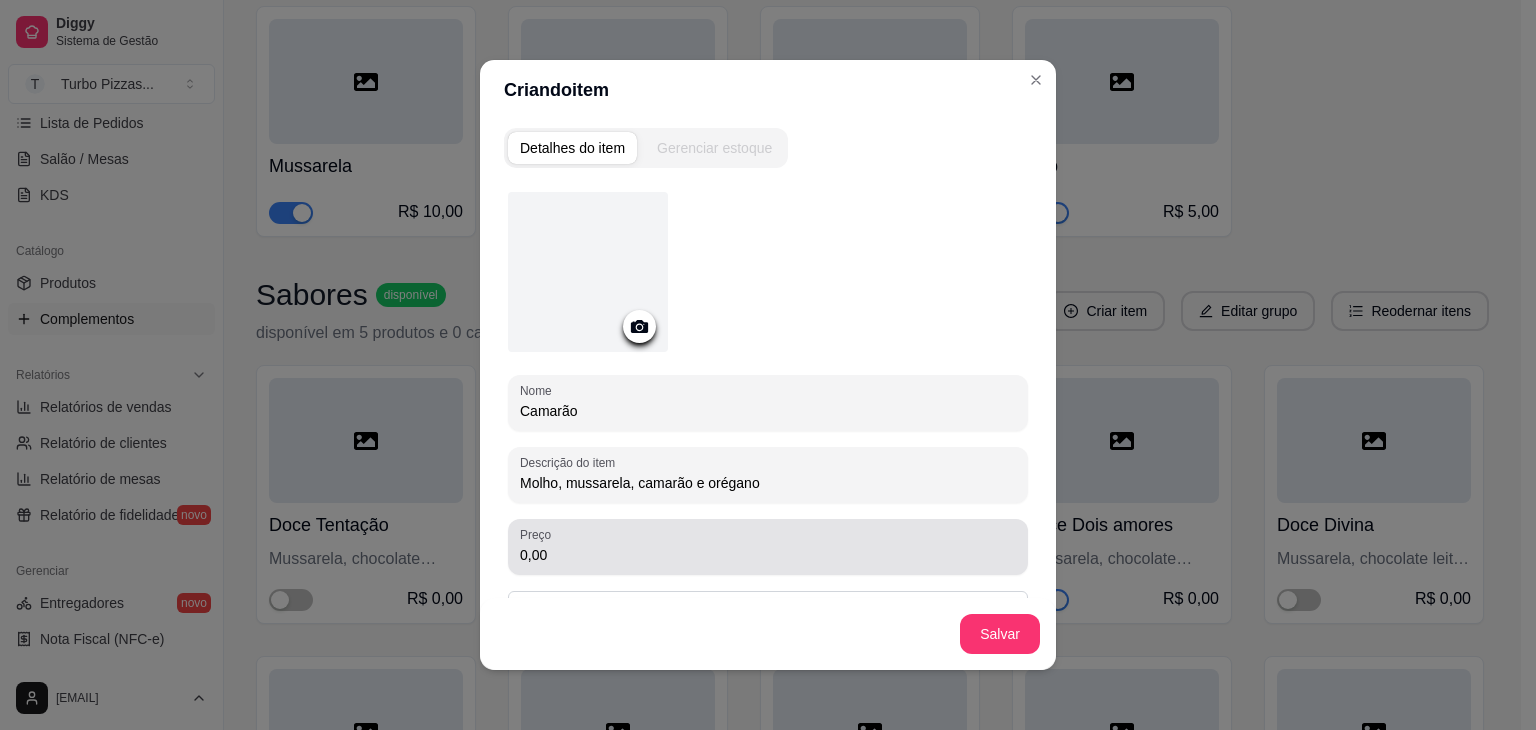 type on "Molho, mussarela, camarão e orégano" 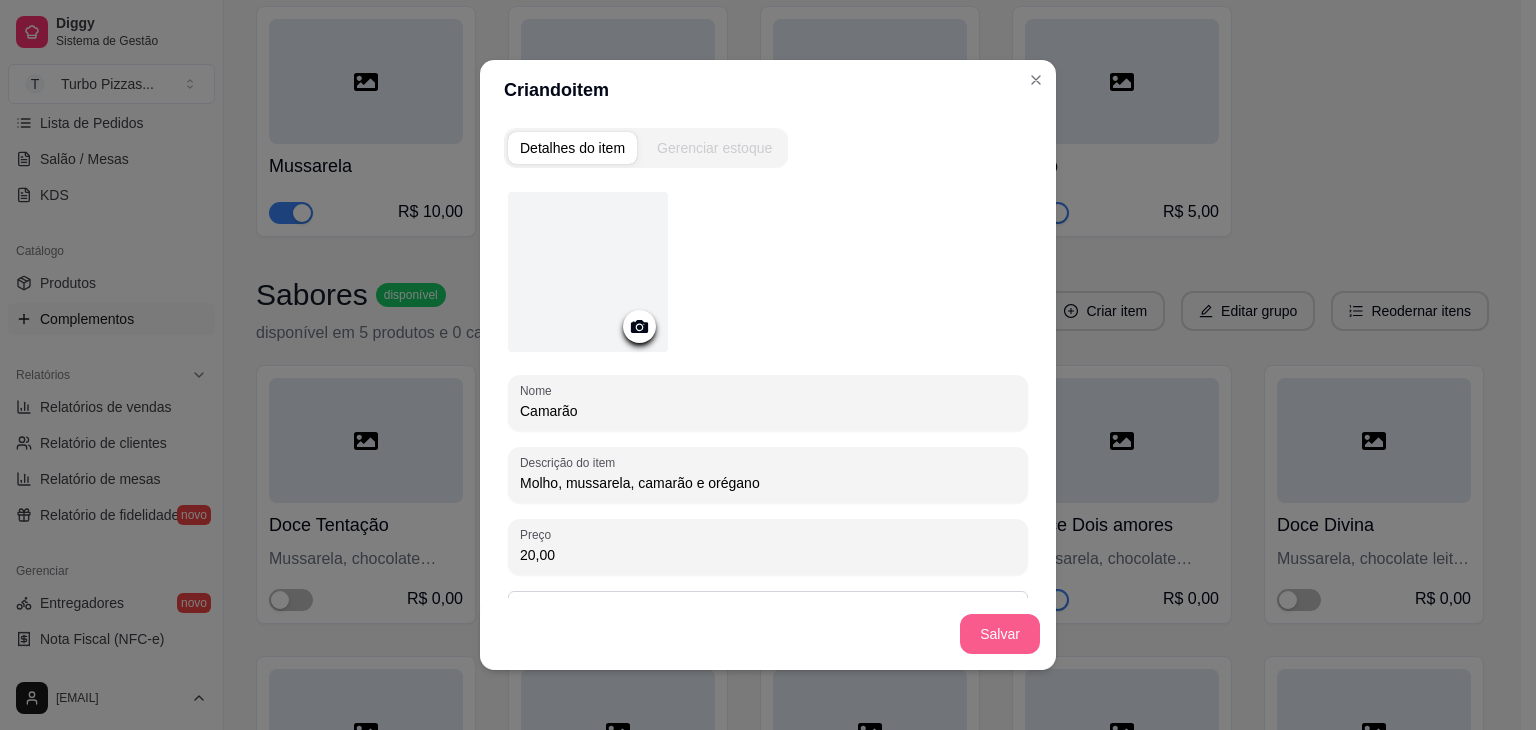 type on "20,00" 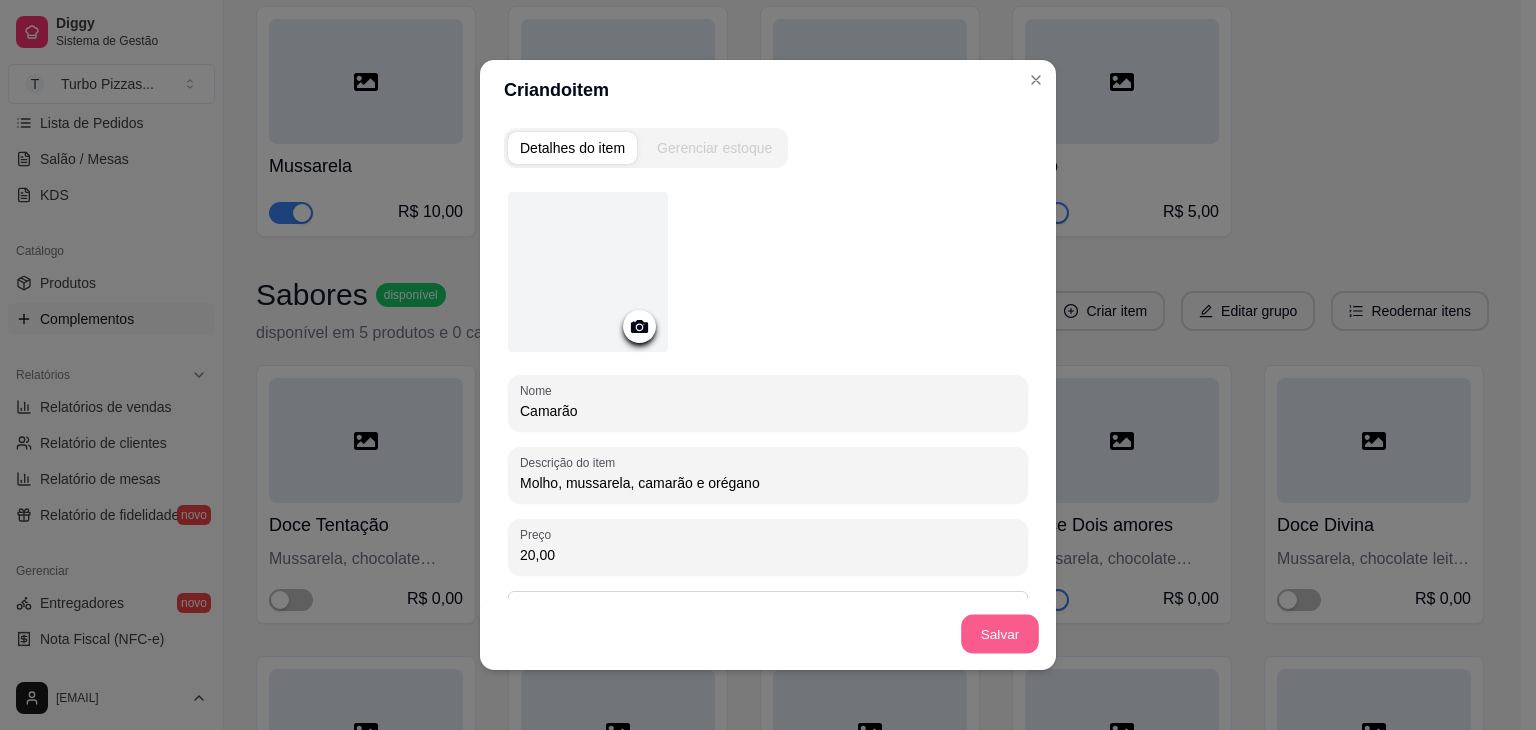 click on "Salvar" at bounding box center [1000, 634] 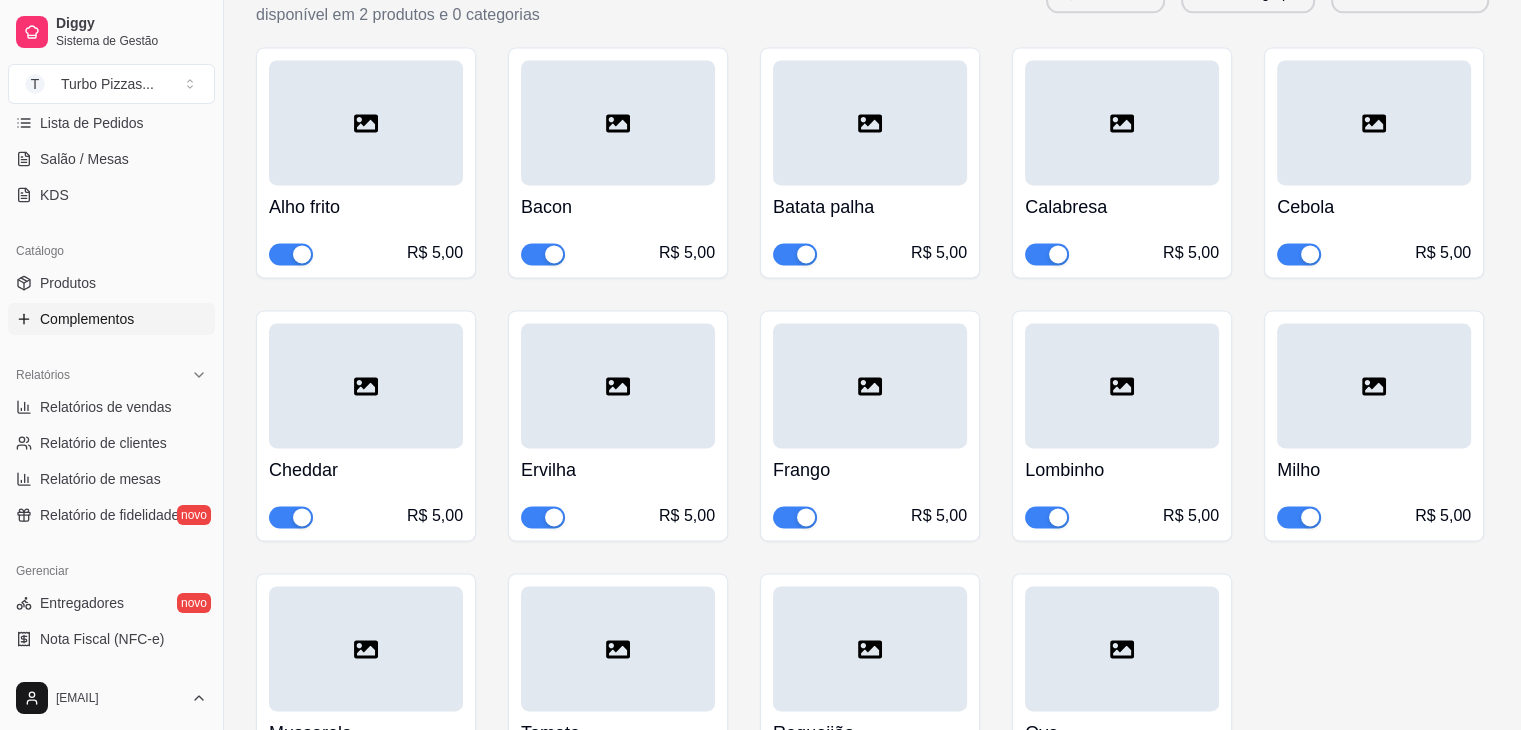 scroll, scrollTop: 2266, scrollLeft: 0, axis: vertical 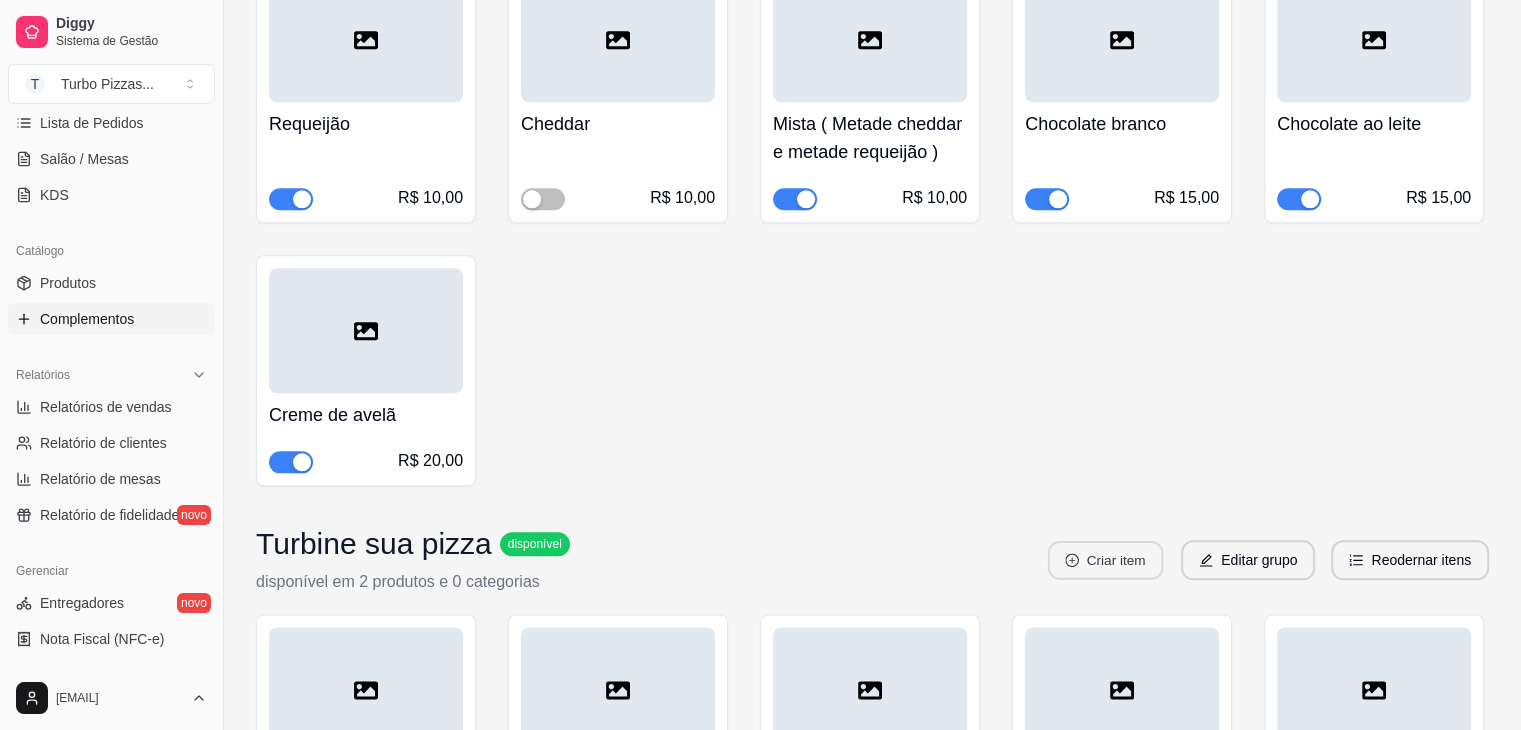 click on "Criar item" at bounding box center (1105, 560) 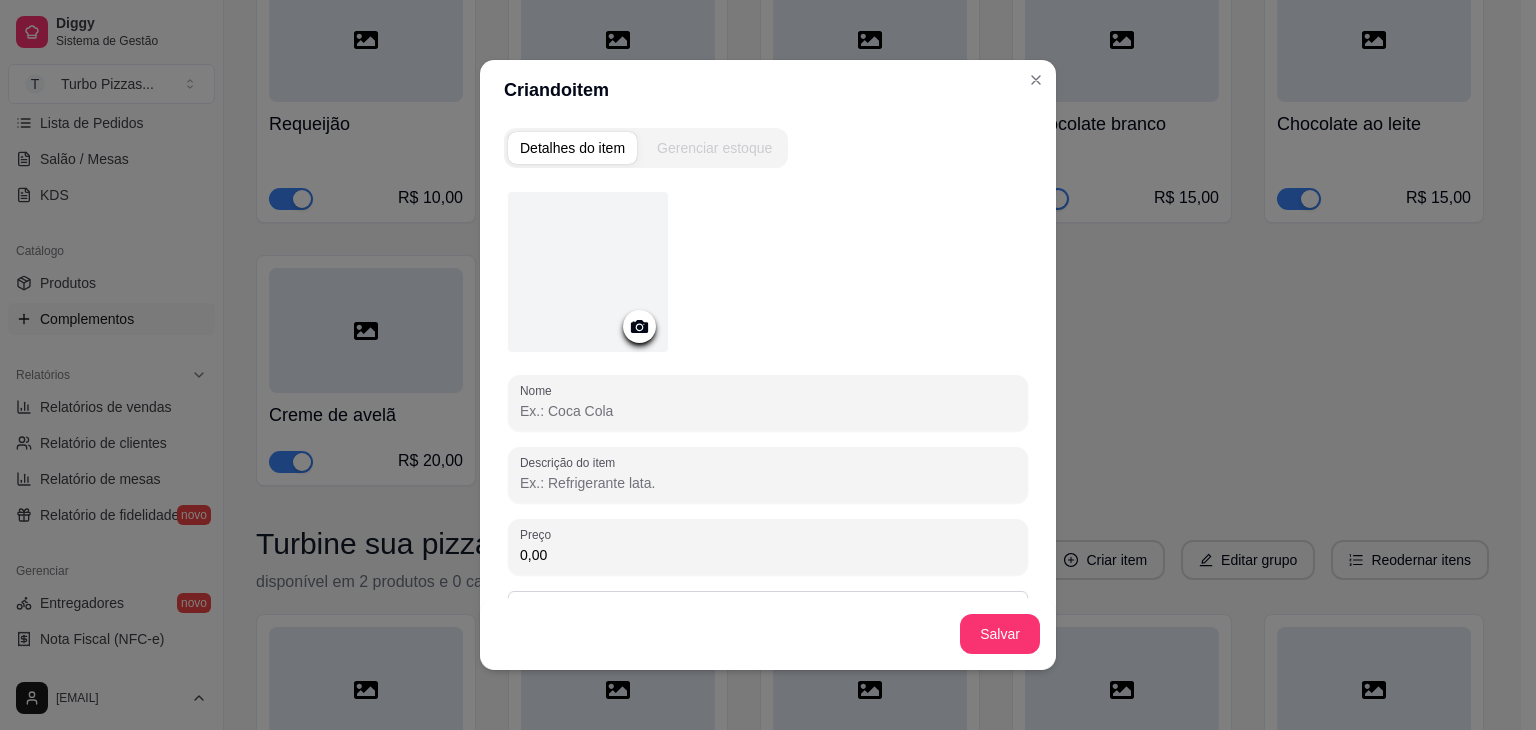 click on "Nome" at bounding box center (768, 411) 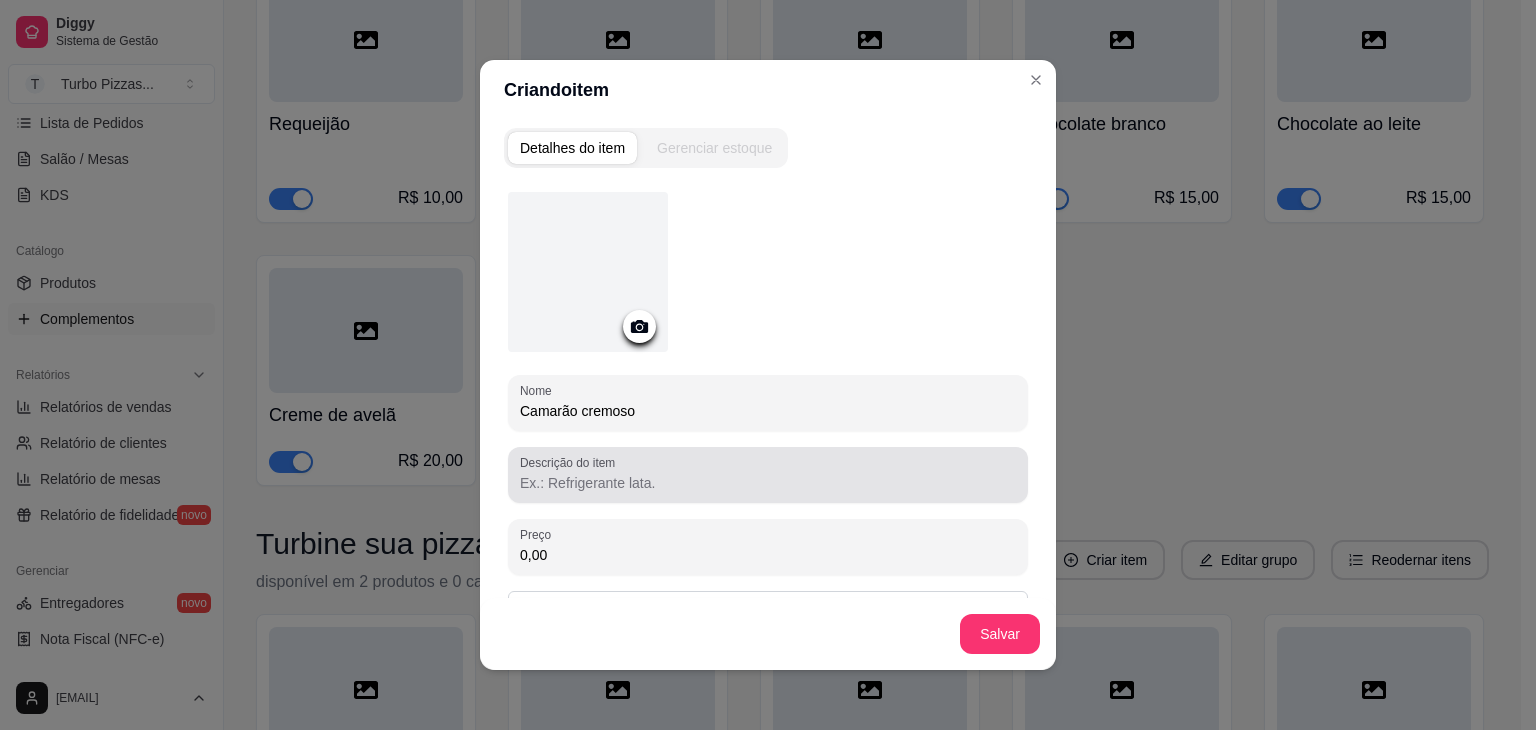type on "Camarão cremoso" 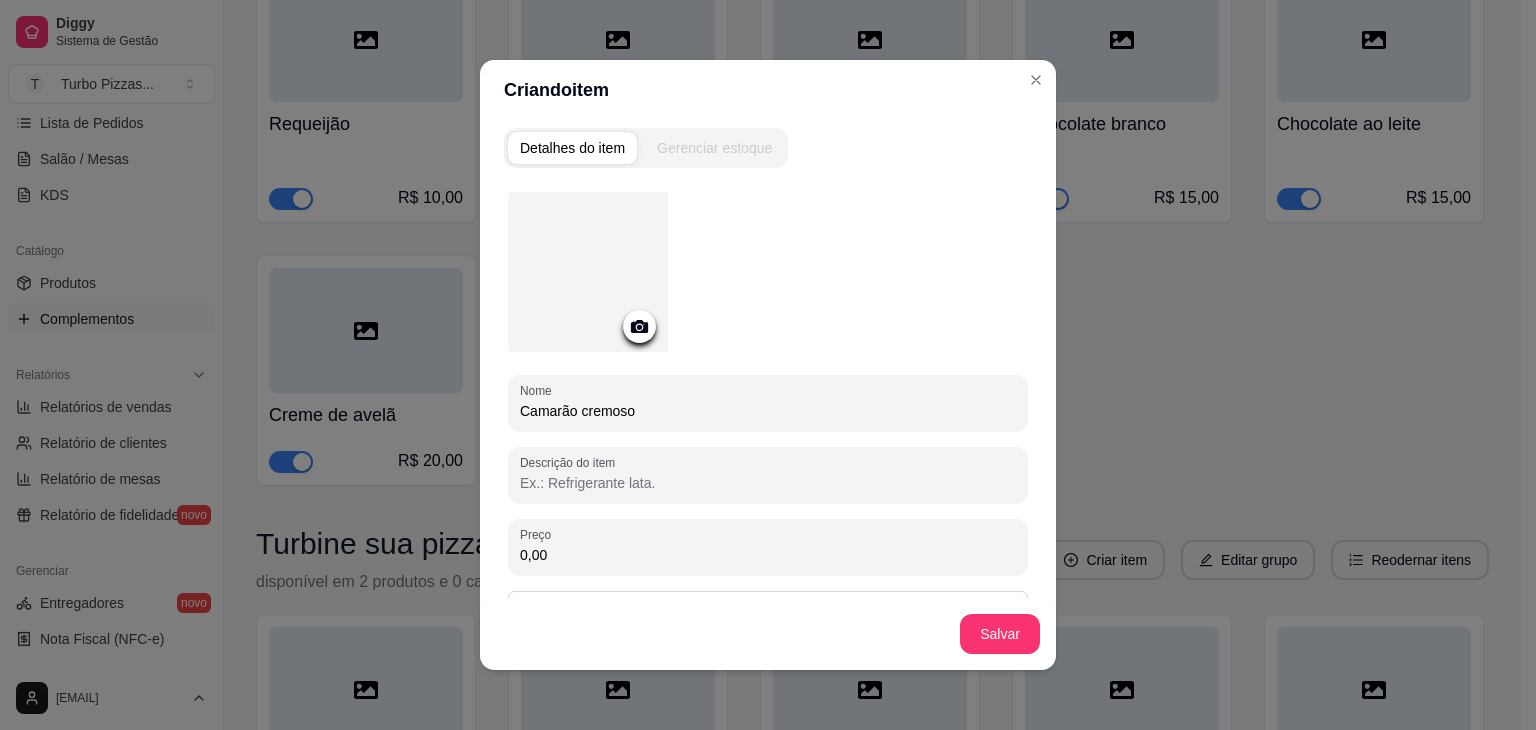 paste on "Molho, mussarela, camarão e orégano" 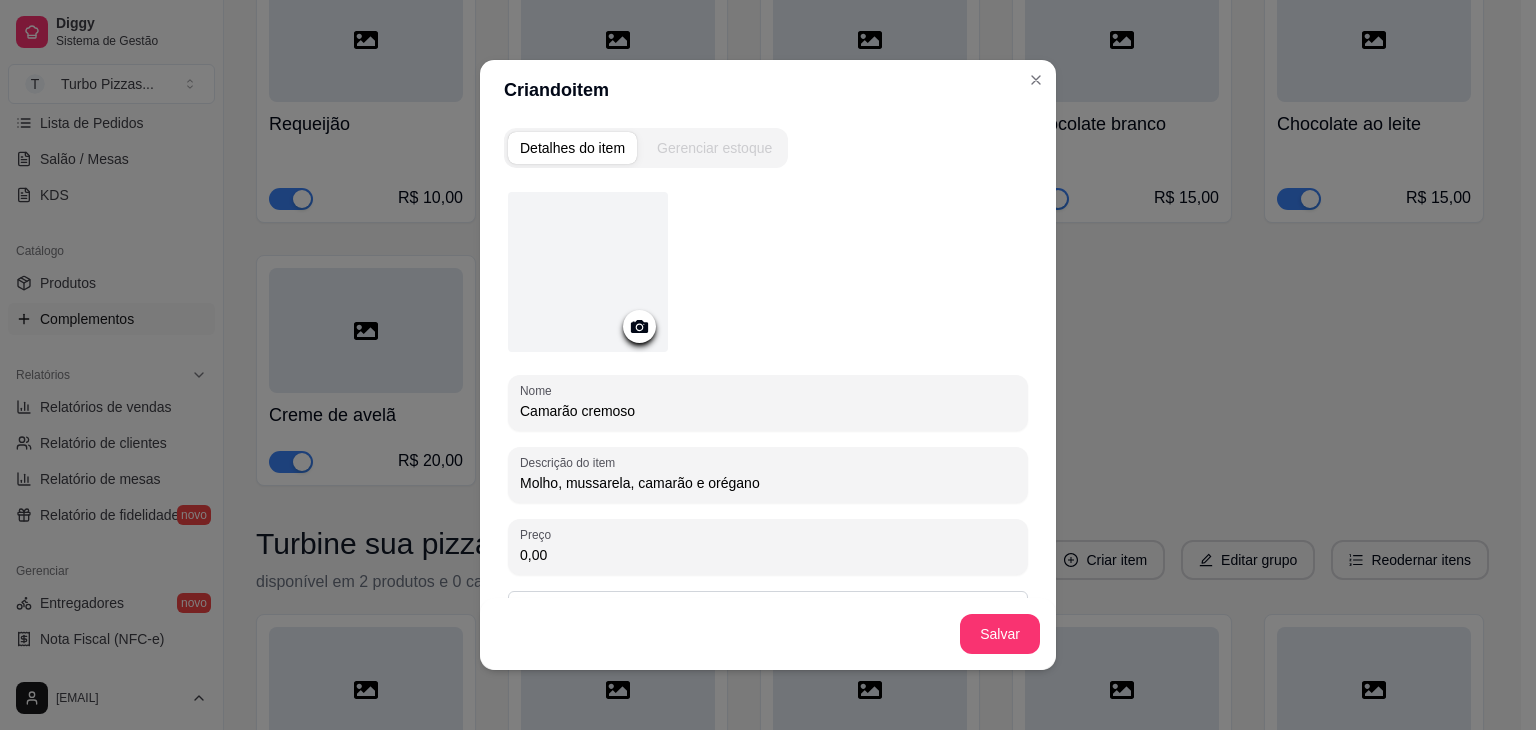 click on "Molho, mussarela, camarão e orégano" at bounding box center (768, 483) 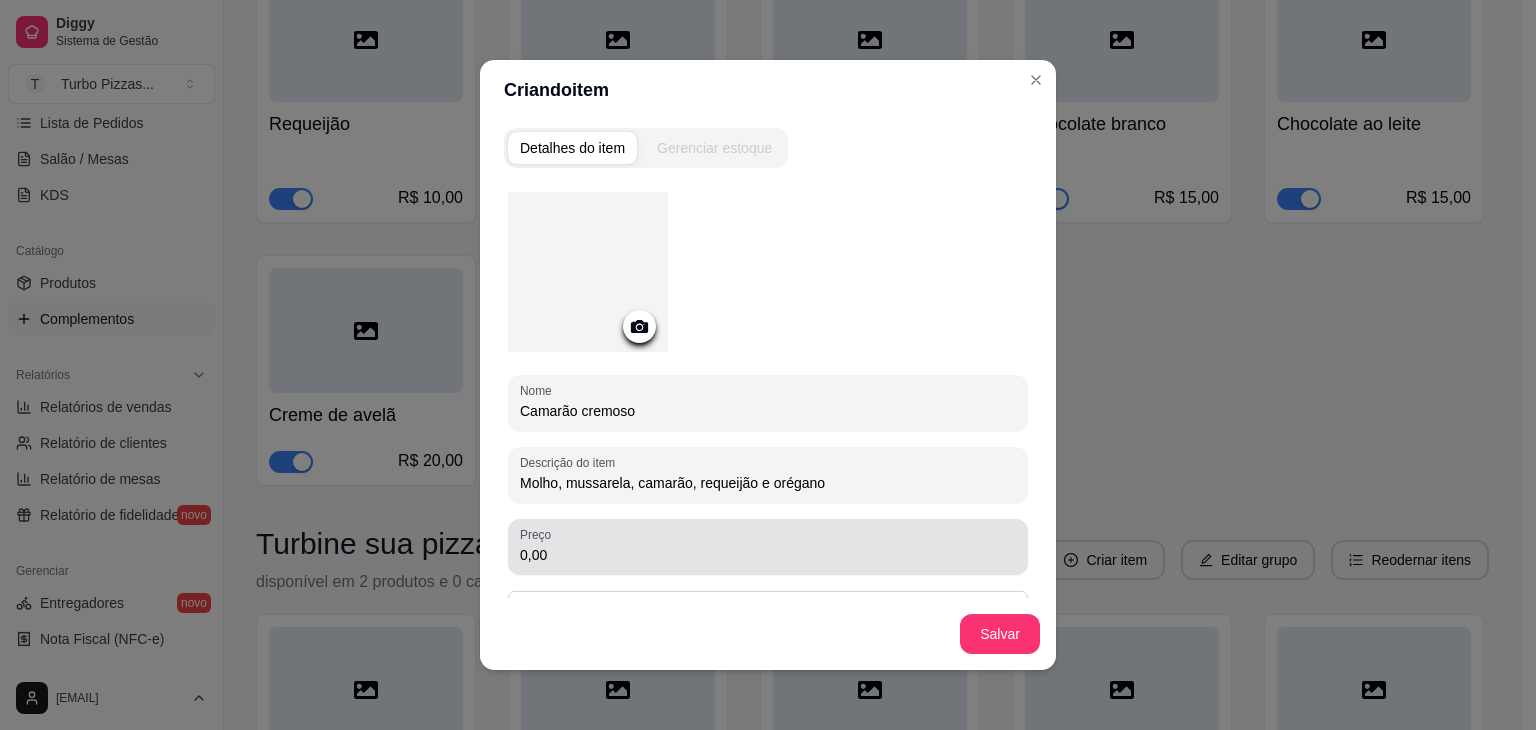 type on "Molho, mussarela, camarão, requeijão e orégano" 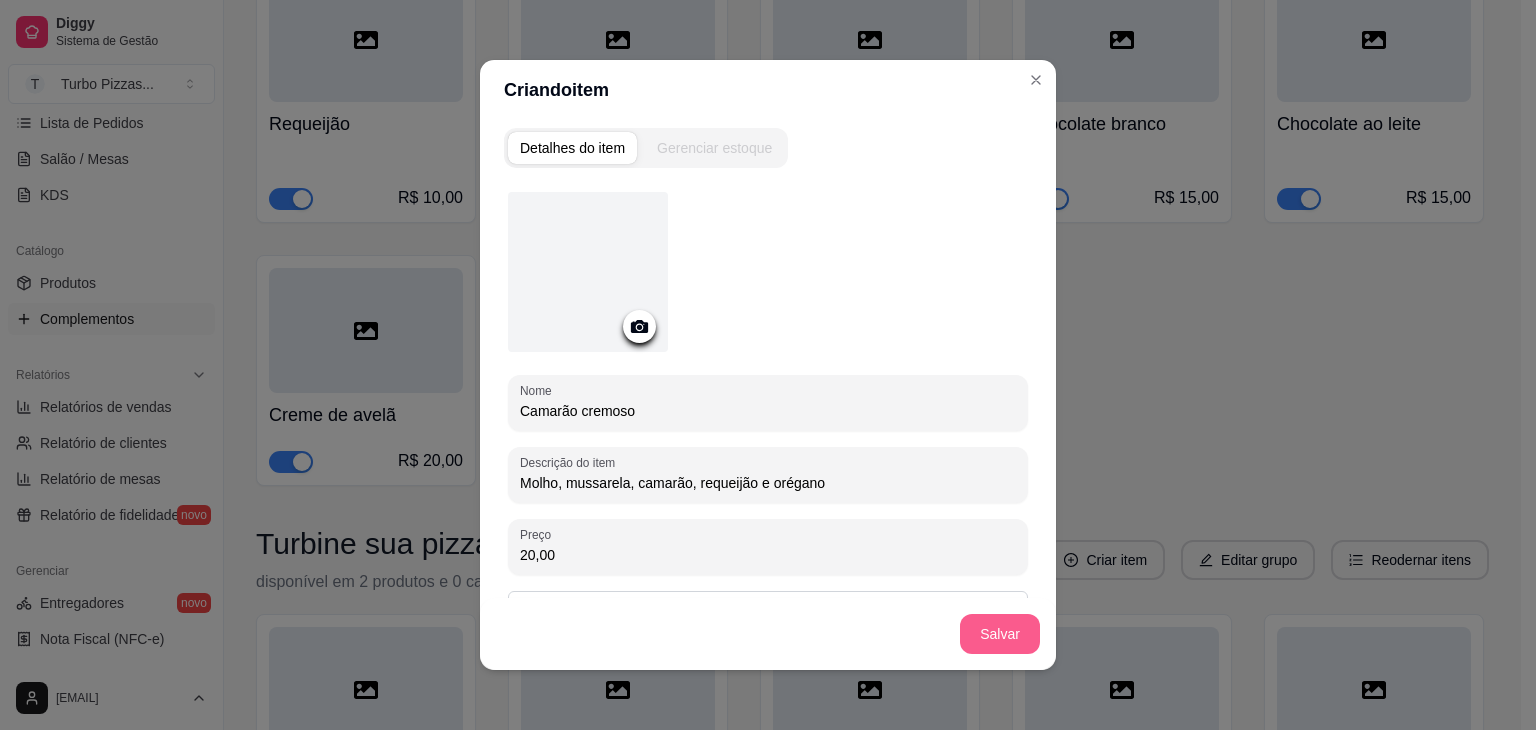 type on "20,00" 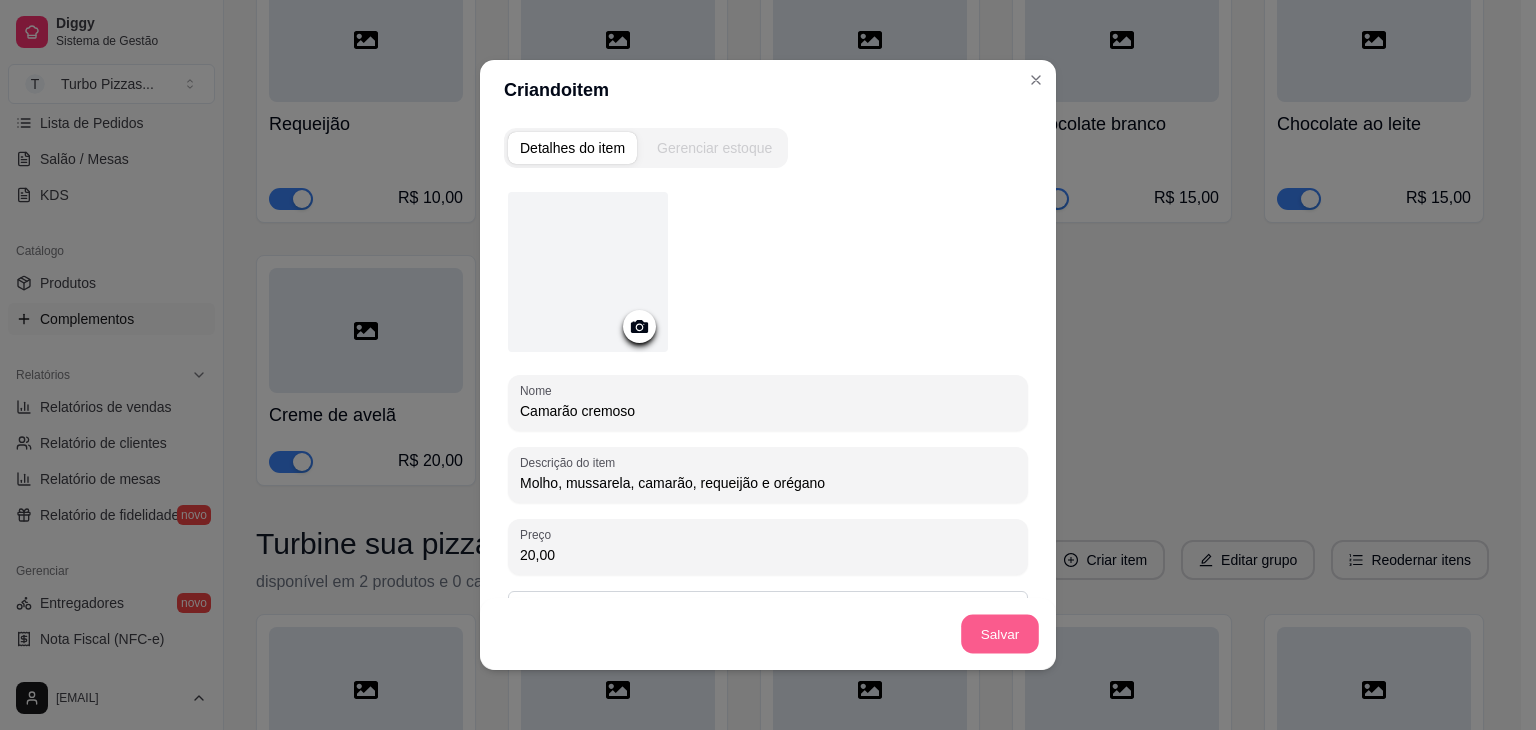 click on "Salvar" at bounding box center (1000, 634) 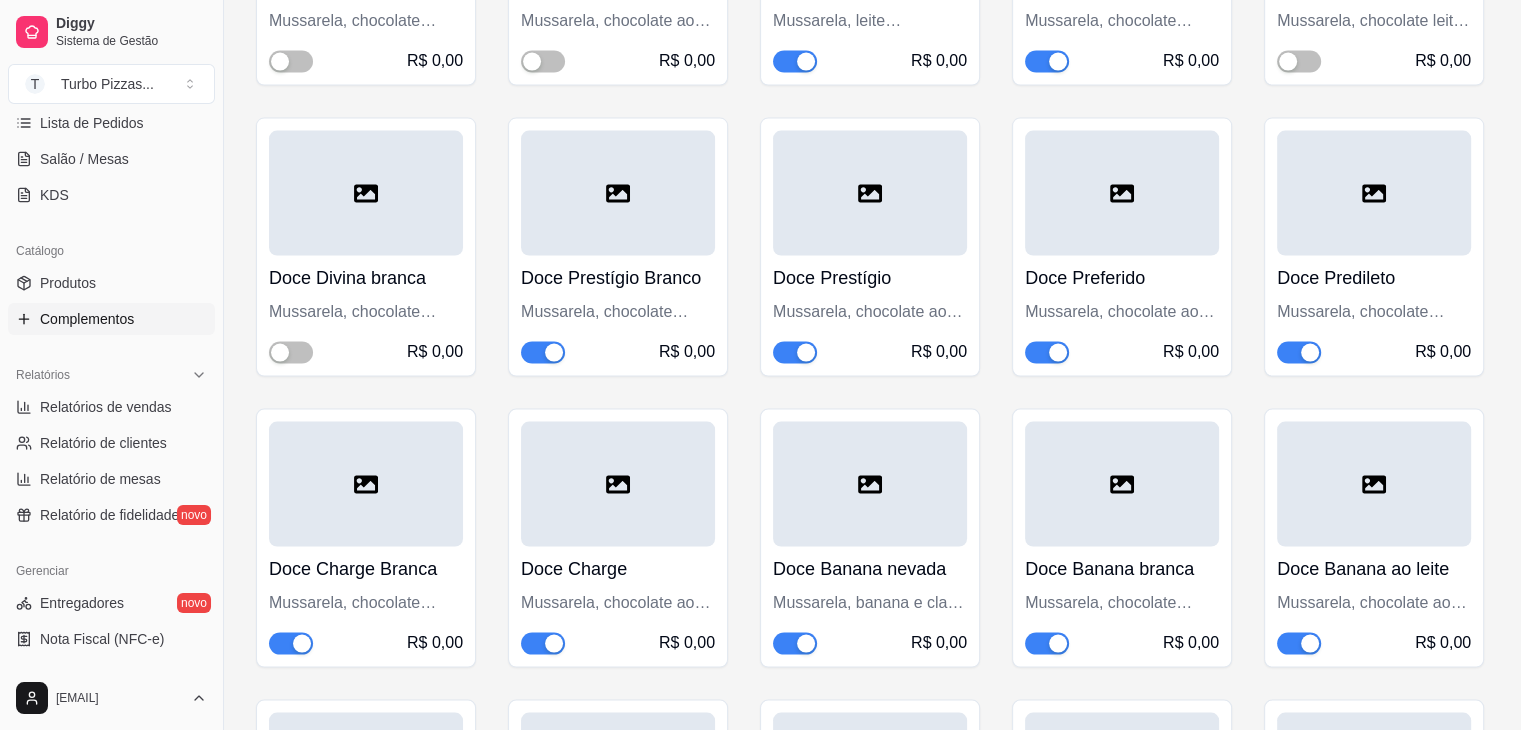 scroll, scrollTop: 3400, scrollLeft: 0, axis: vertical 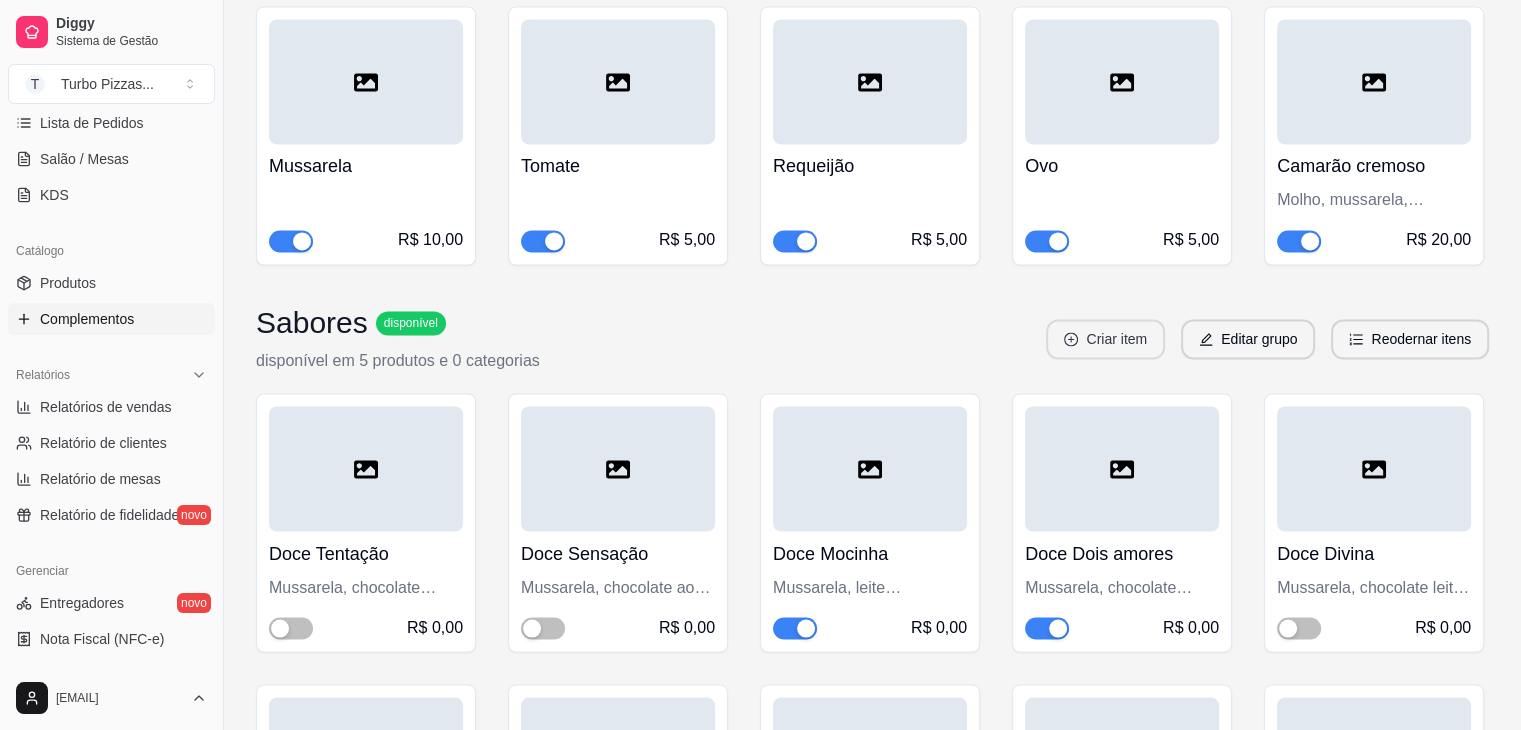 click on "Criar item" at bounding box center (1105, 339) 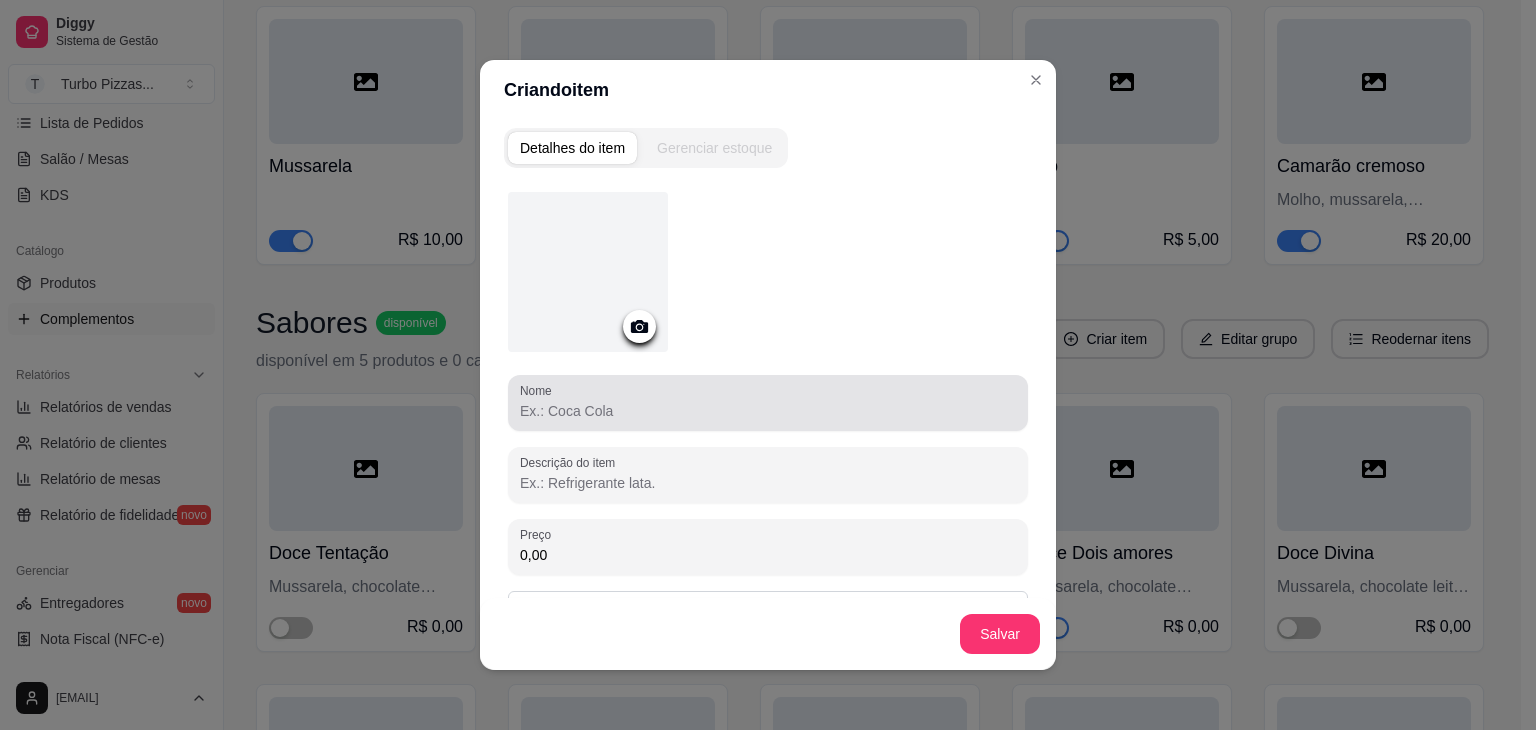 click on "Nome" at bounding box center (768, 411) 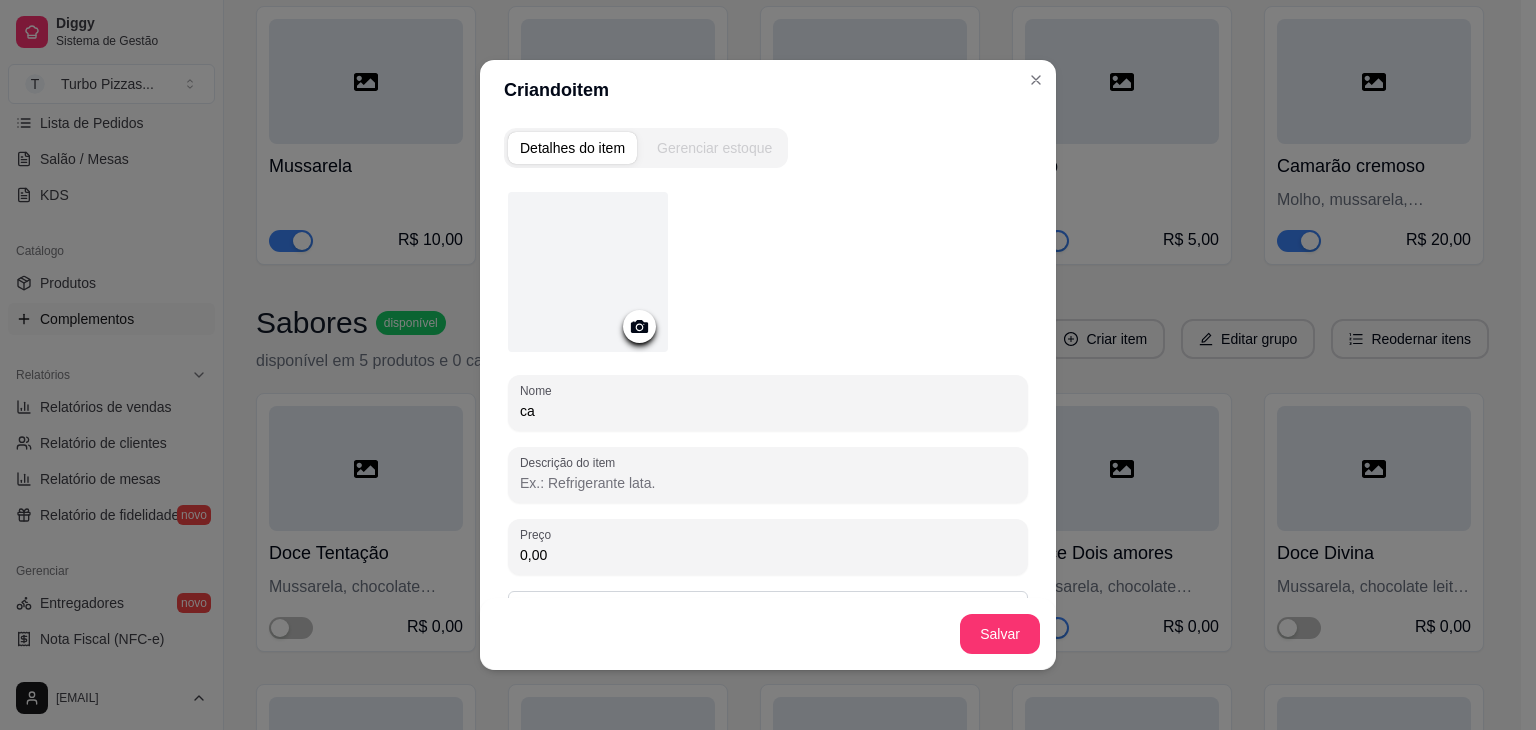 type on "c" 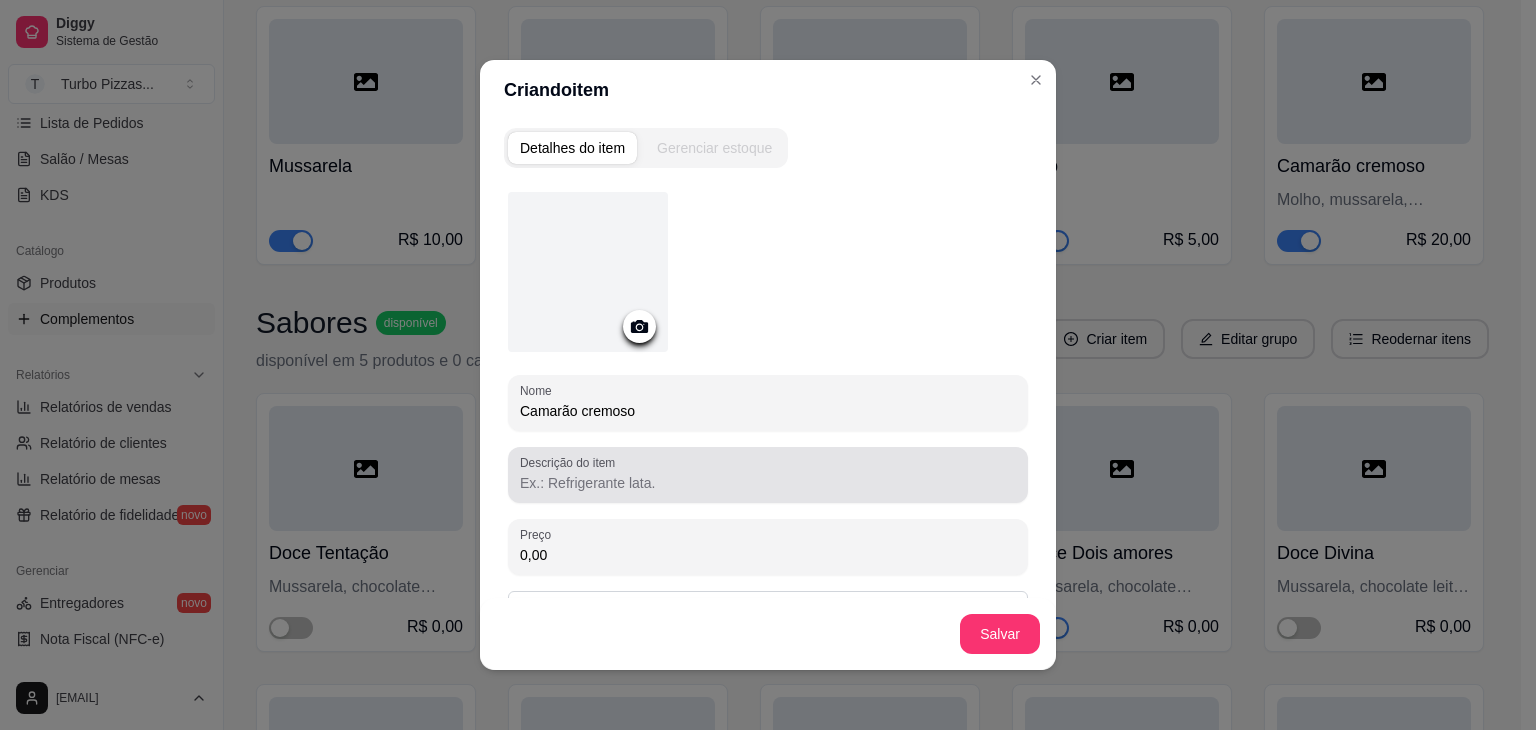type on "Camarão cremoso" 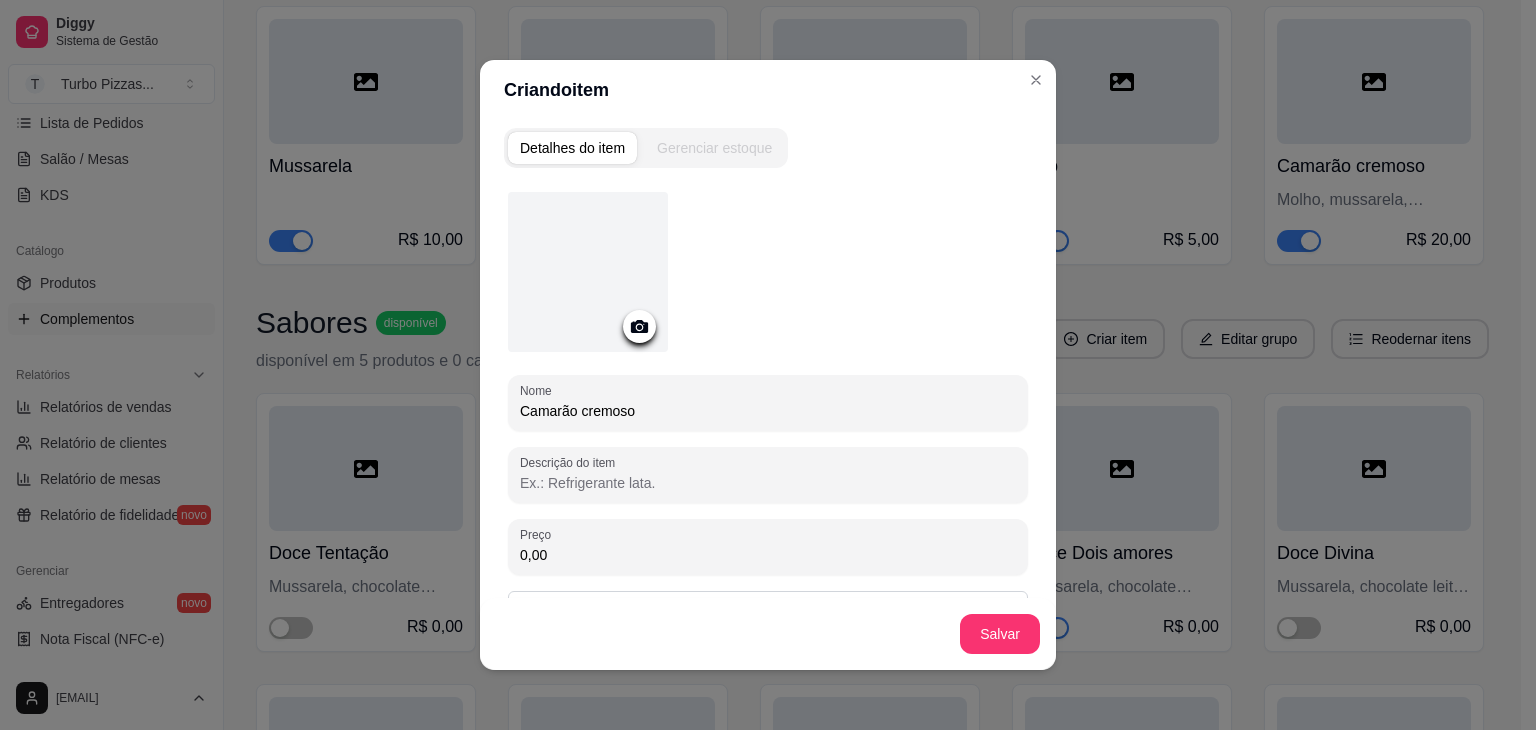 paste on "Molho, mussarela, camarão e orégano" 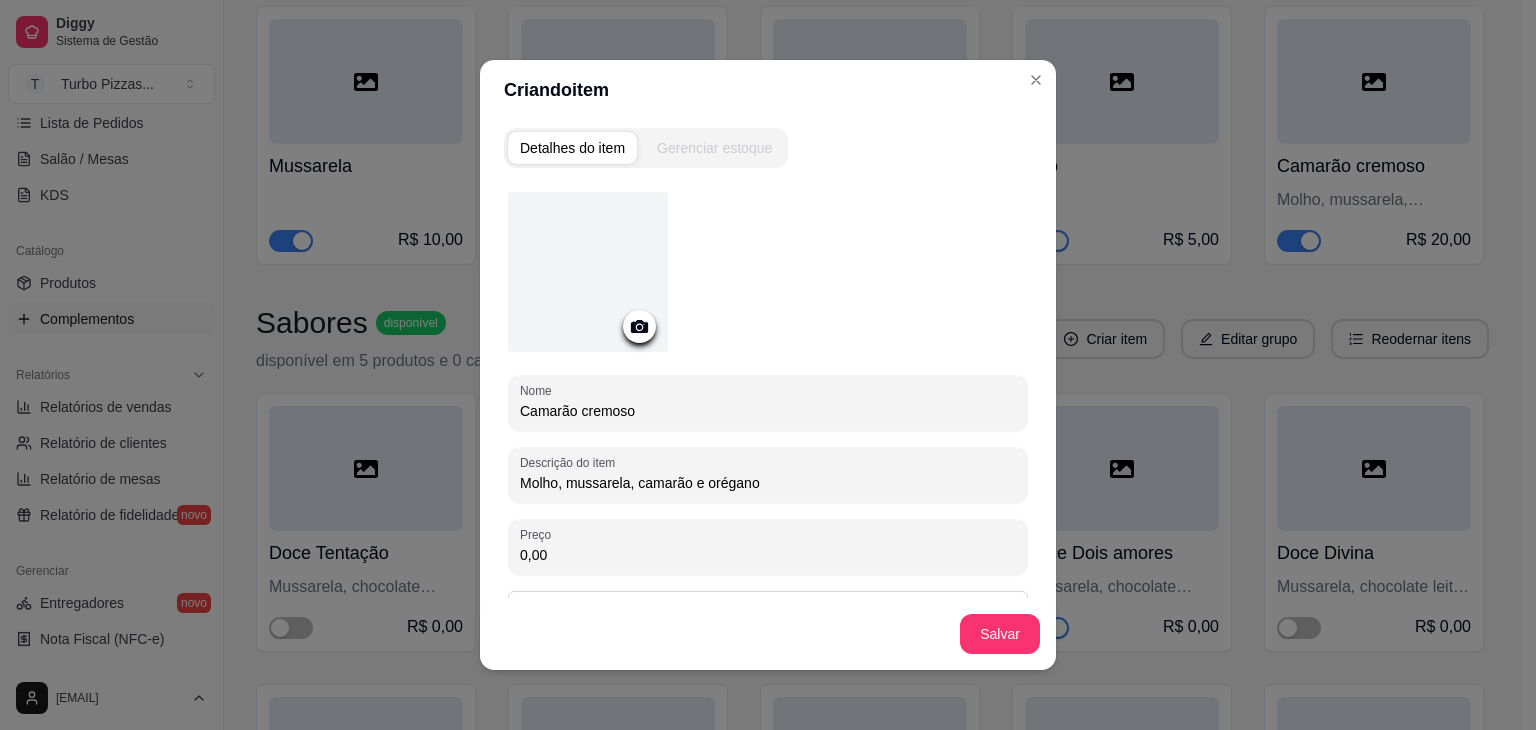 click on "Molho, mussarela, camarão e orégano" at bounding box center [768, 483] 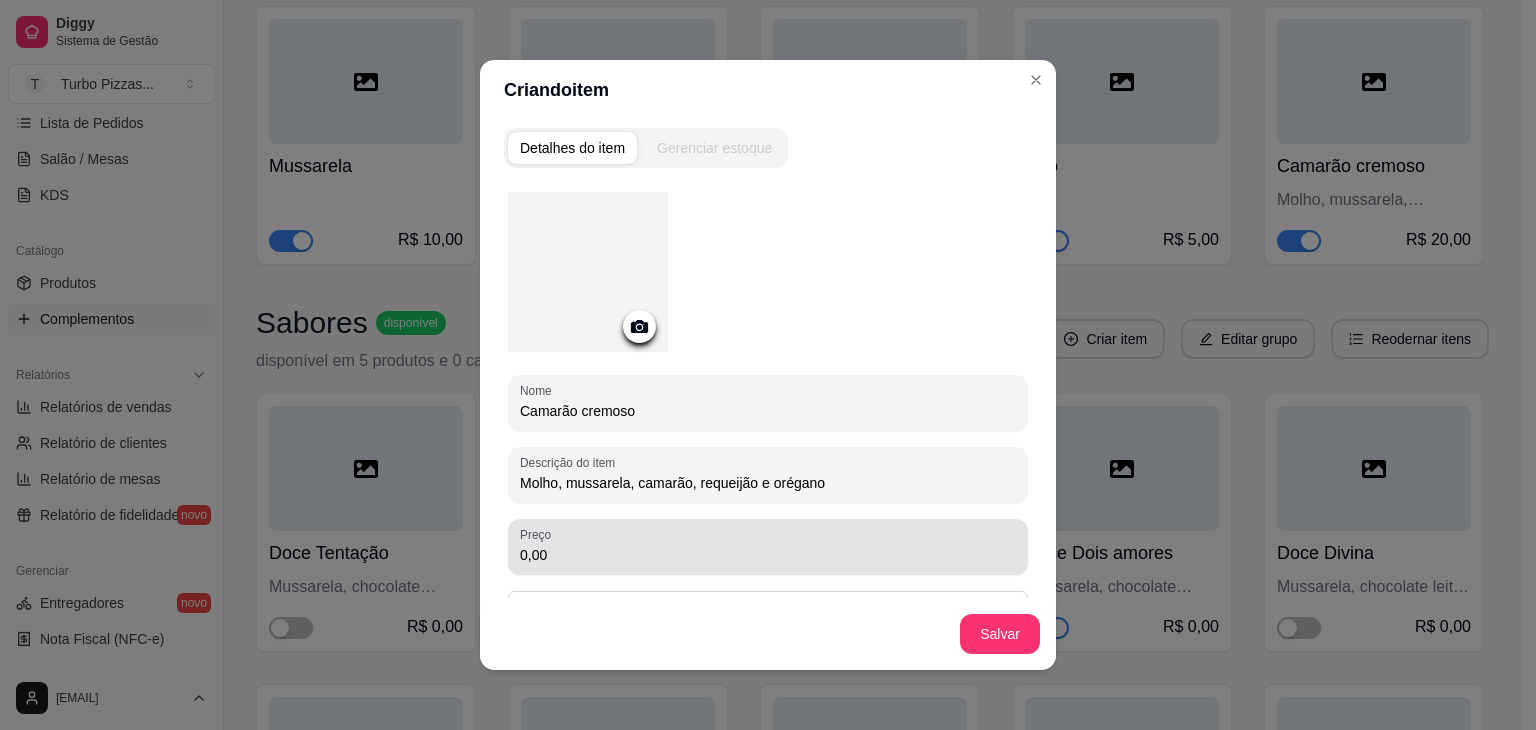 type on "Molho, mussarela, camarão, requeijão e orégano" 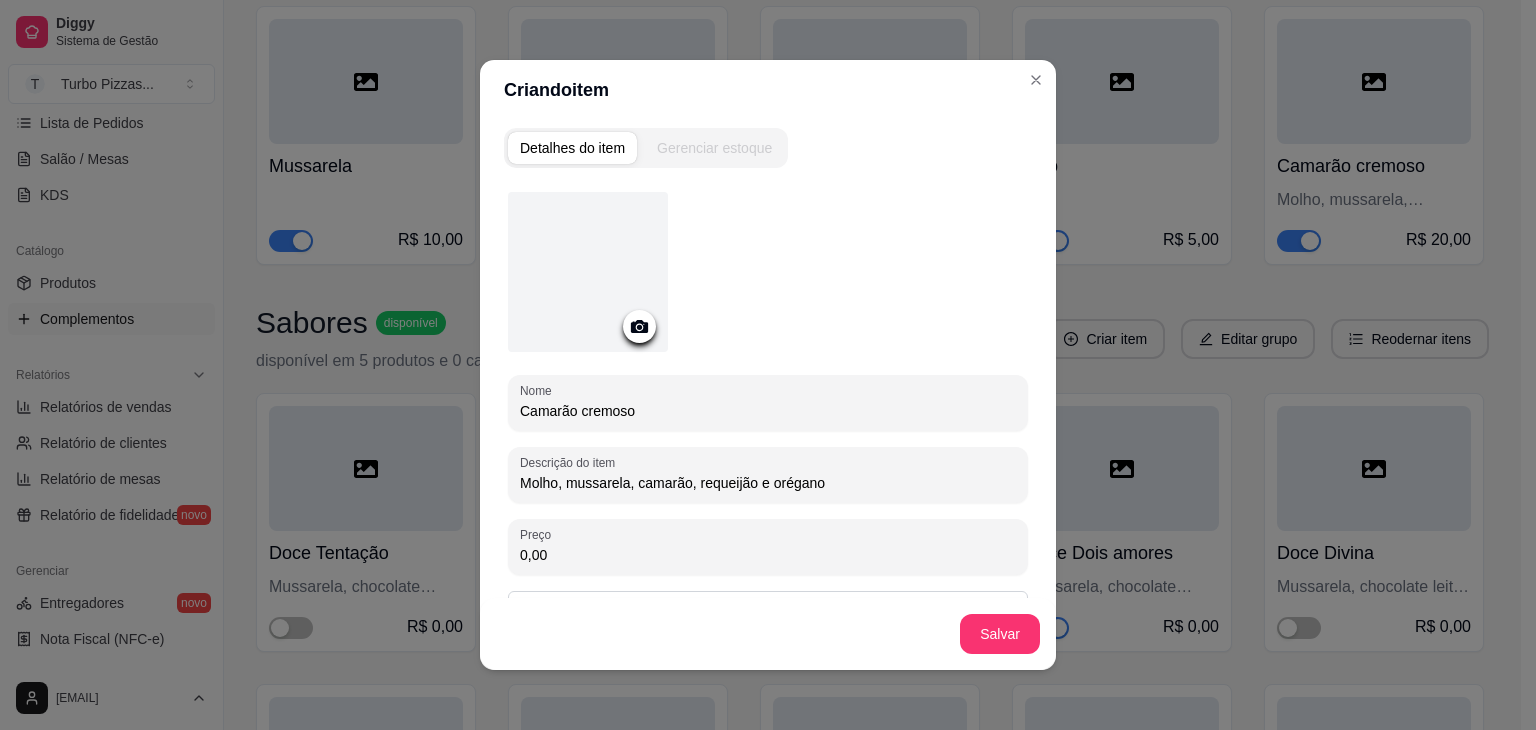 click on "0,00" at bounding box center [768, 555] 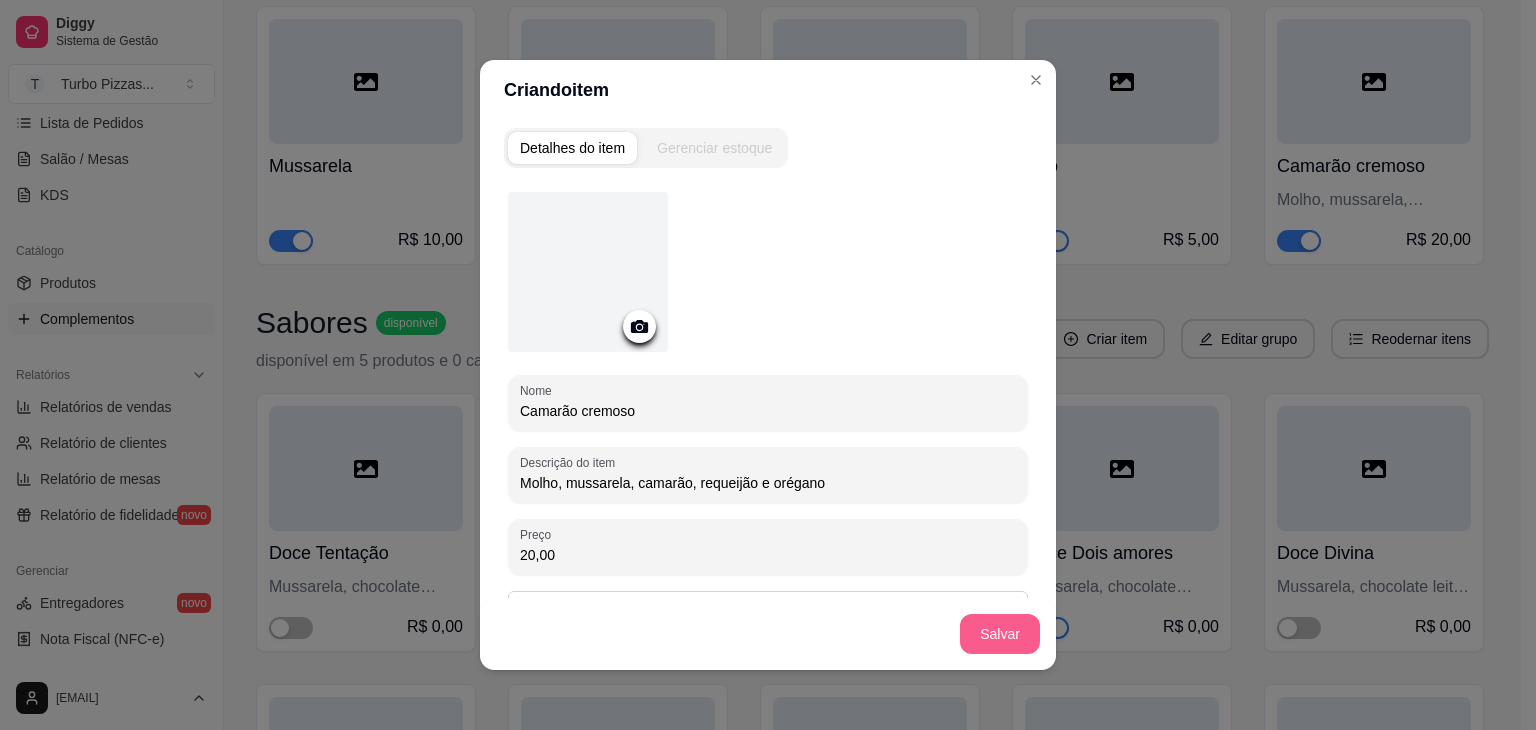 type on "20,00" 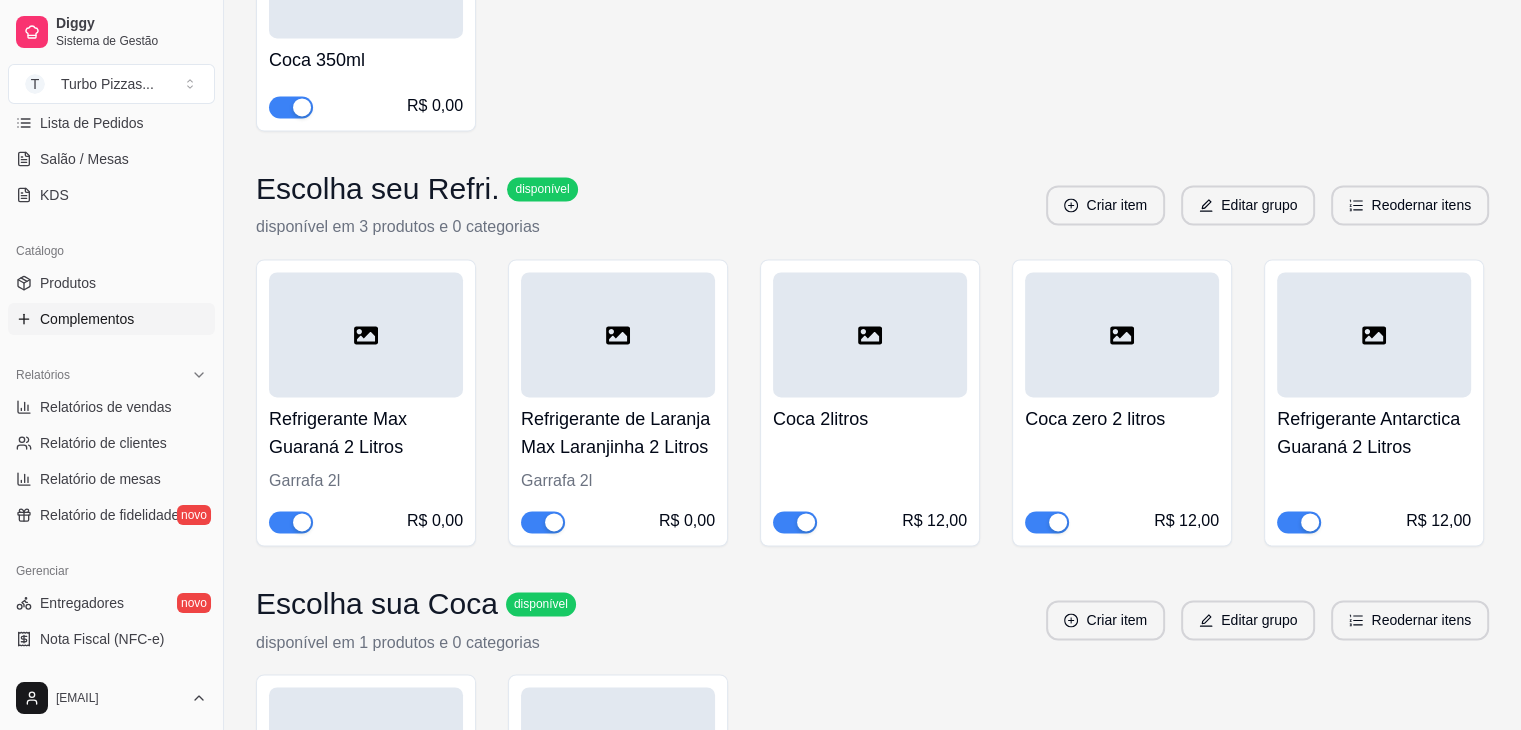 scroll, scrollTop: 10200, scrollLeft: 0, axis: vertical 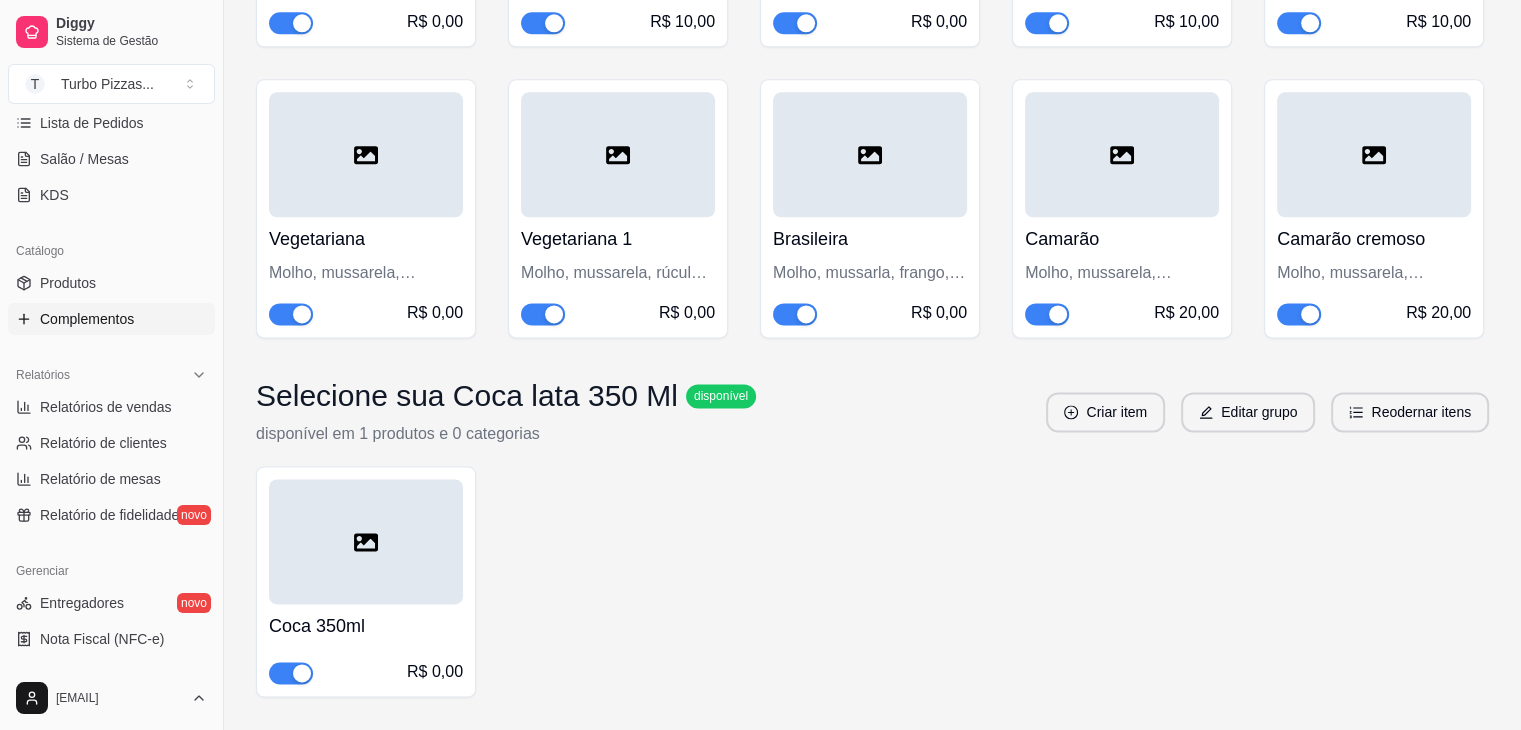 click at bounding box center [1058, 314] 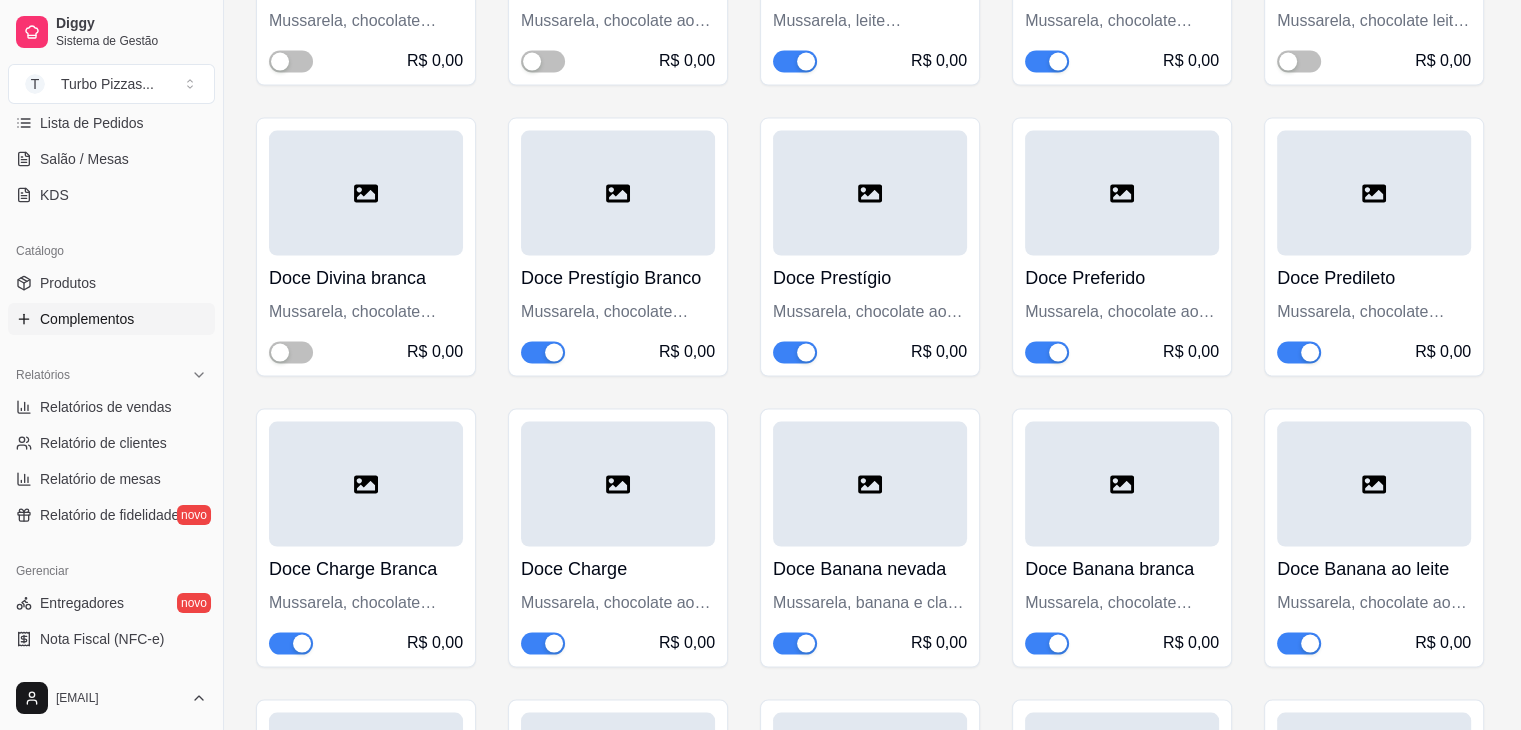 scroll, scrollTop: 3400, scrollLeft: 0, axis: vertical 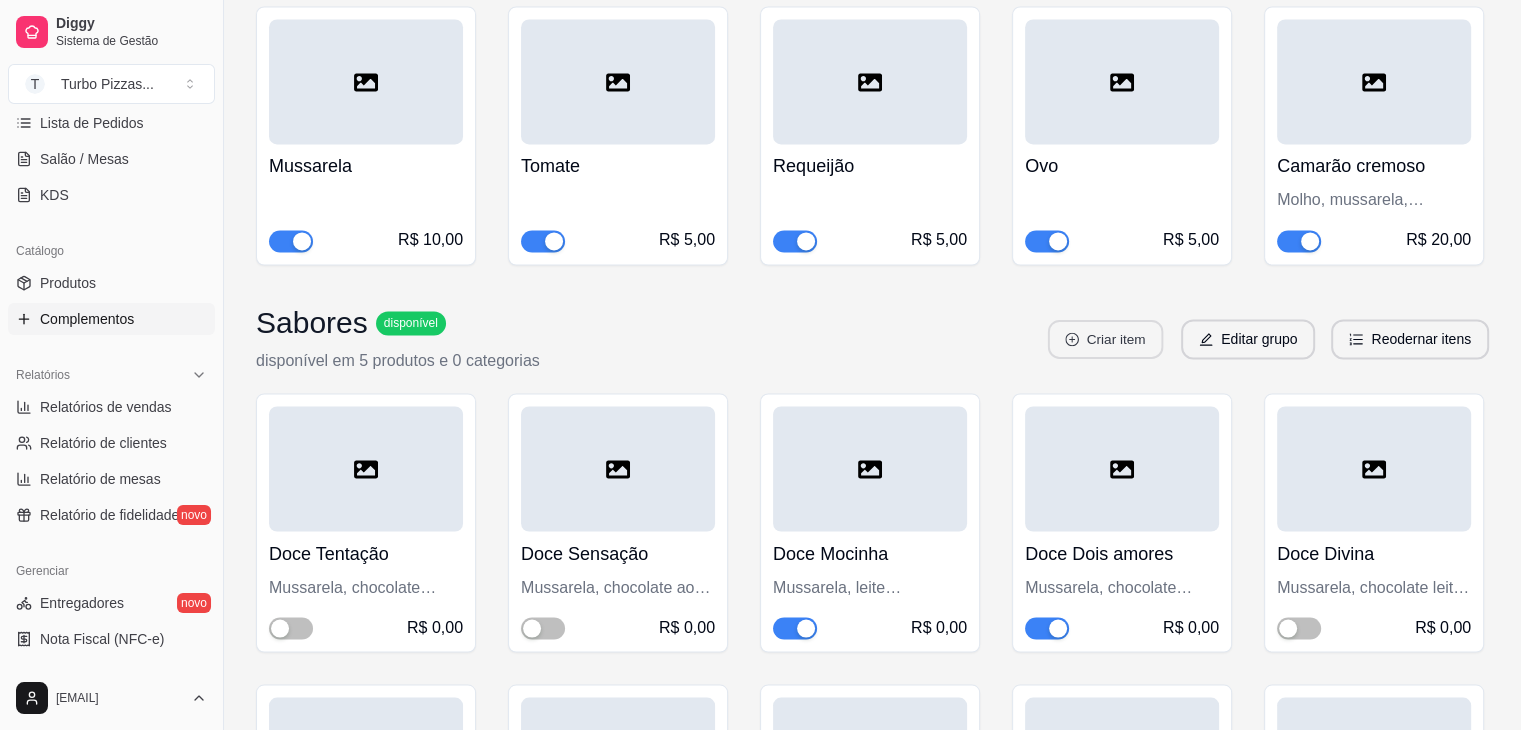 click on "Criar item" at bounding box center (1105, 339) 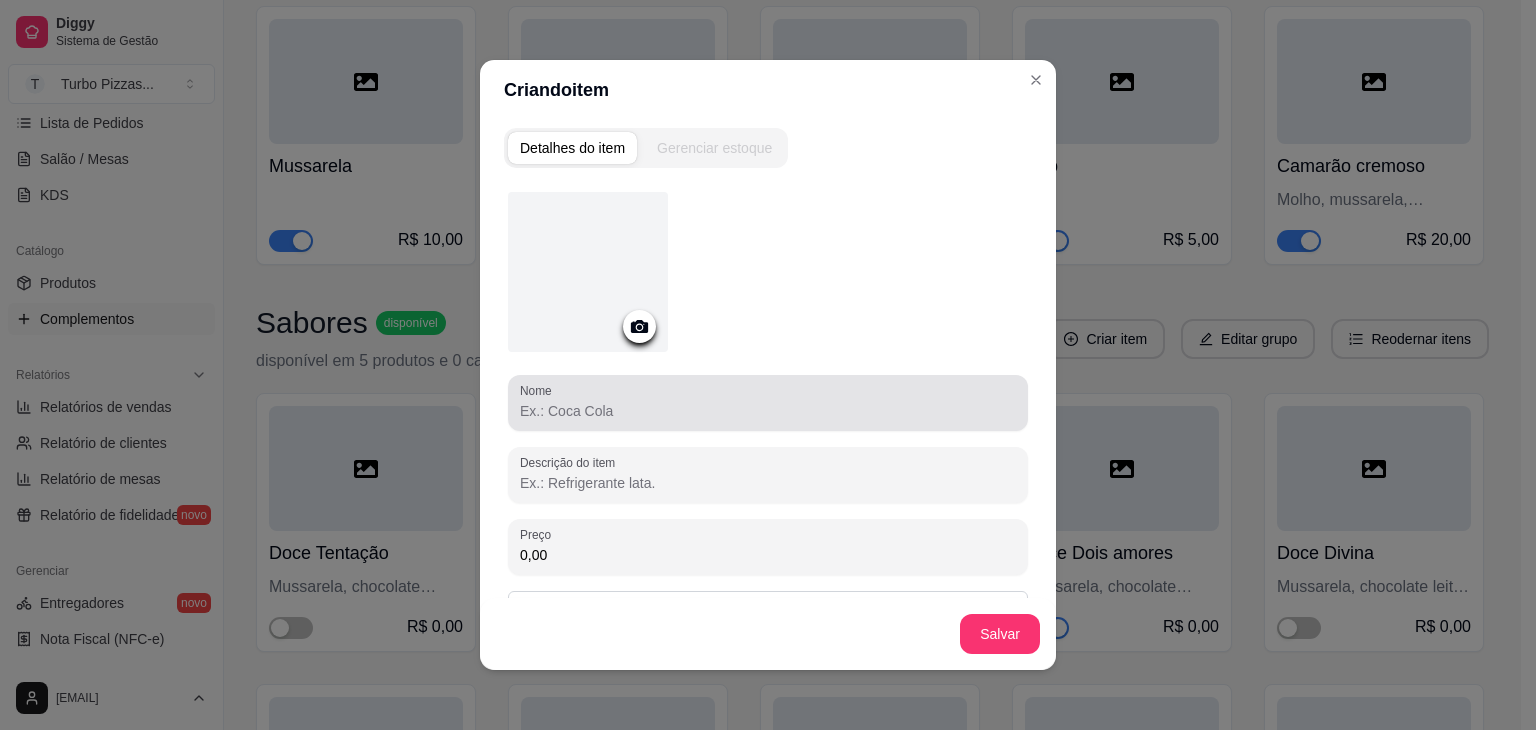 click on "Nome" at bounding box center [768, 411] 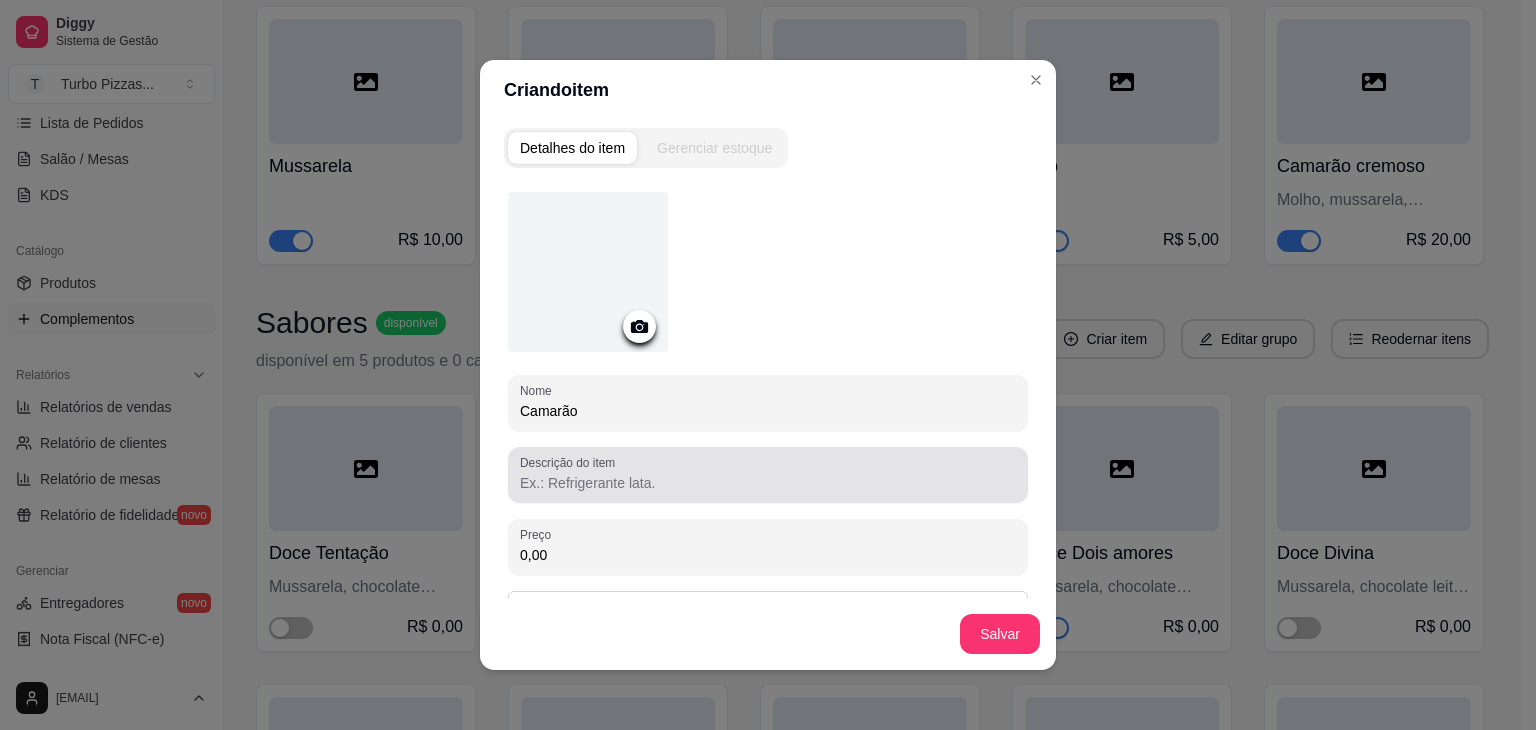 type on "Camarão" 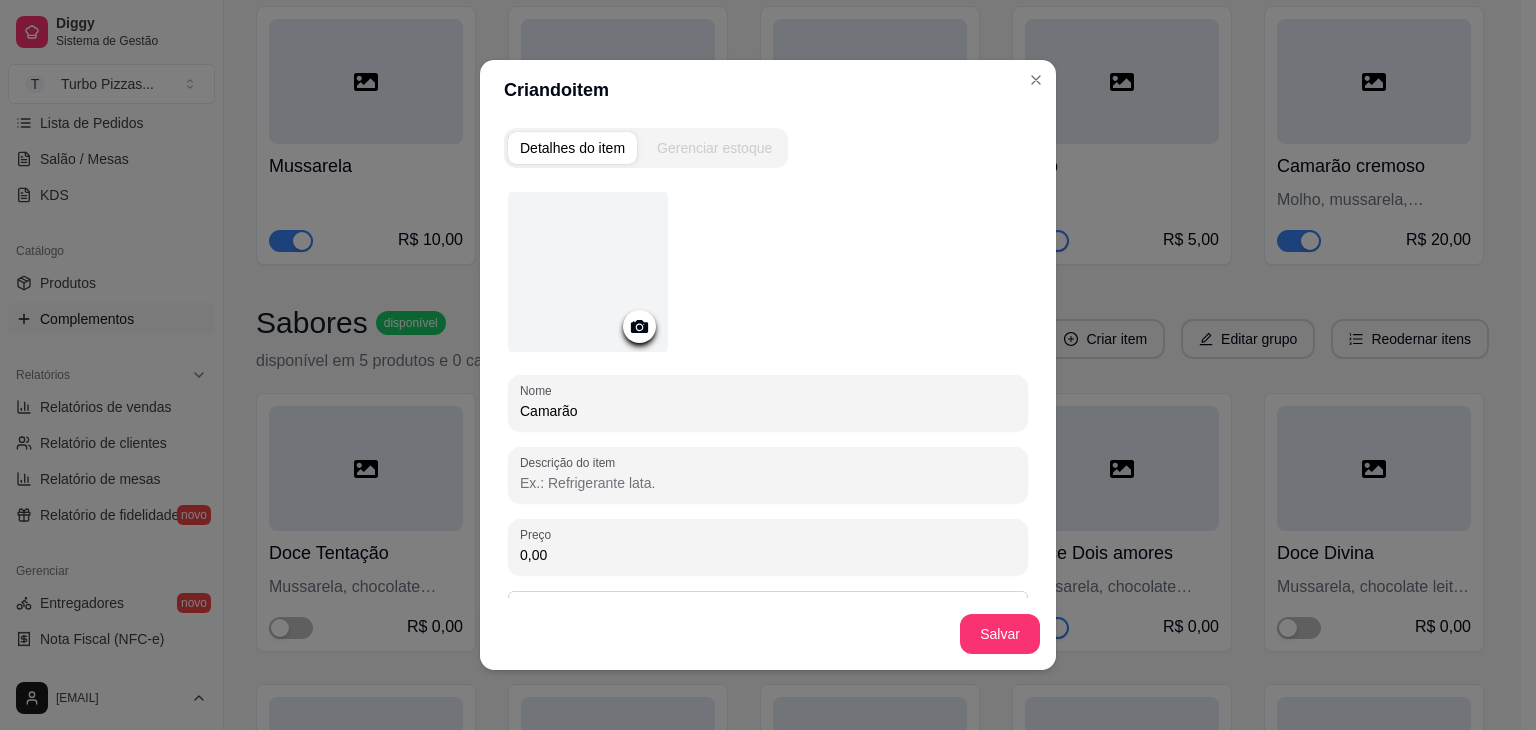 click on "Descrição do item" at bounding box center (768, 483) 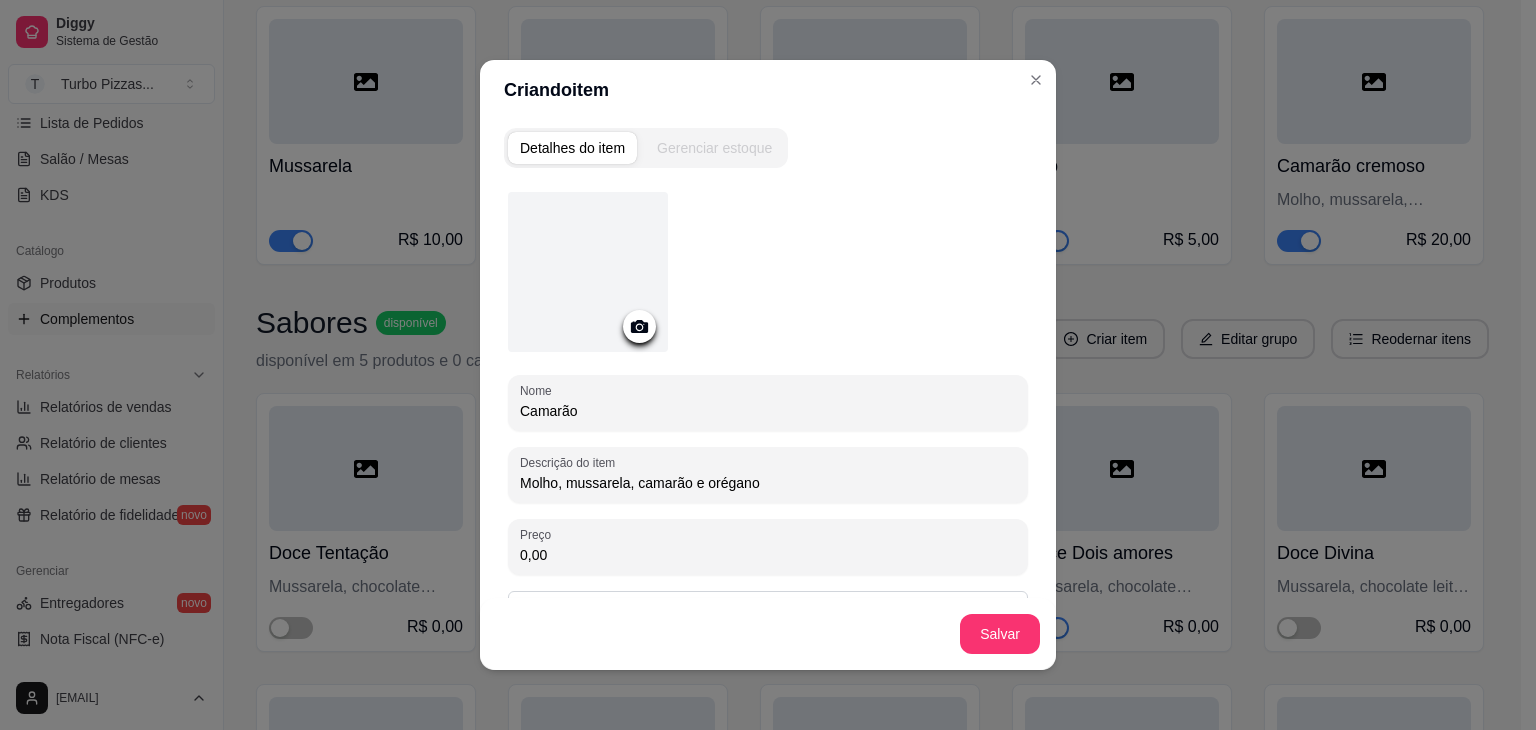 type on "Molho, mussarela, camarão e orégano" 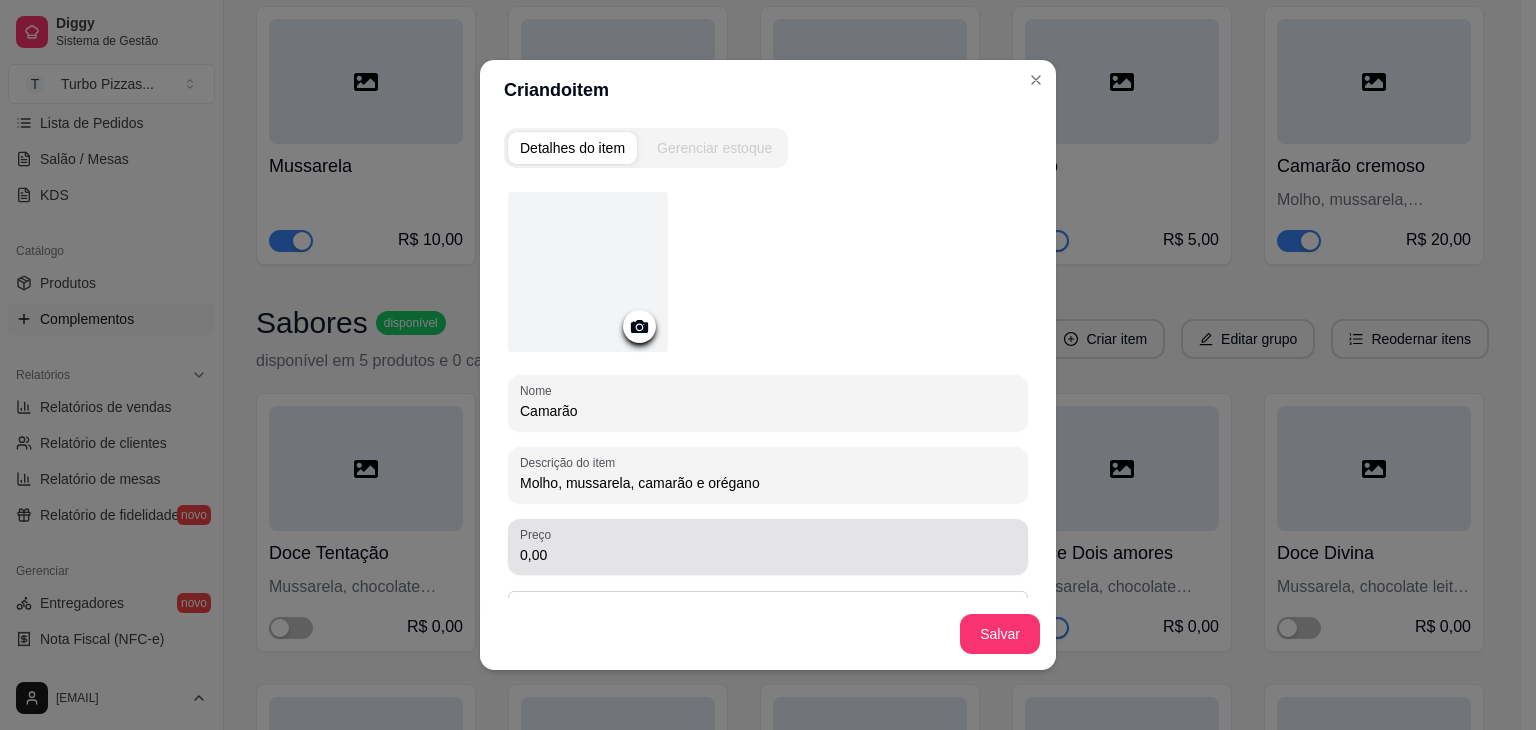 click on "Preço 0,00" at bounding box center (768, 547) 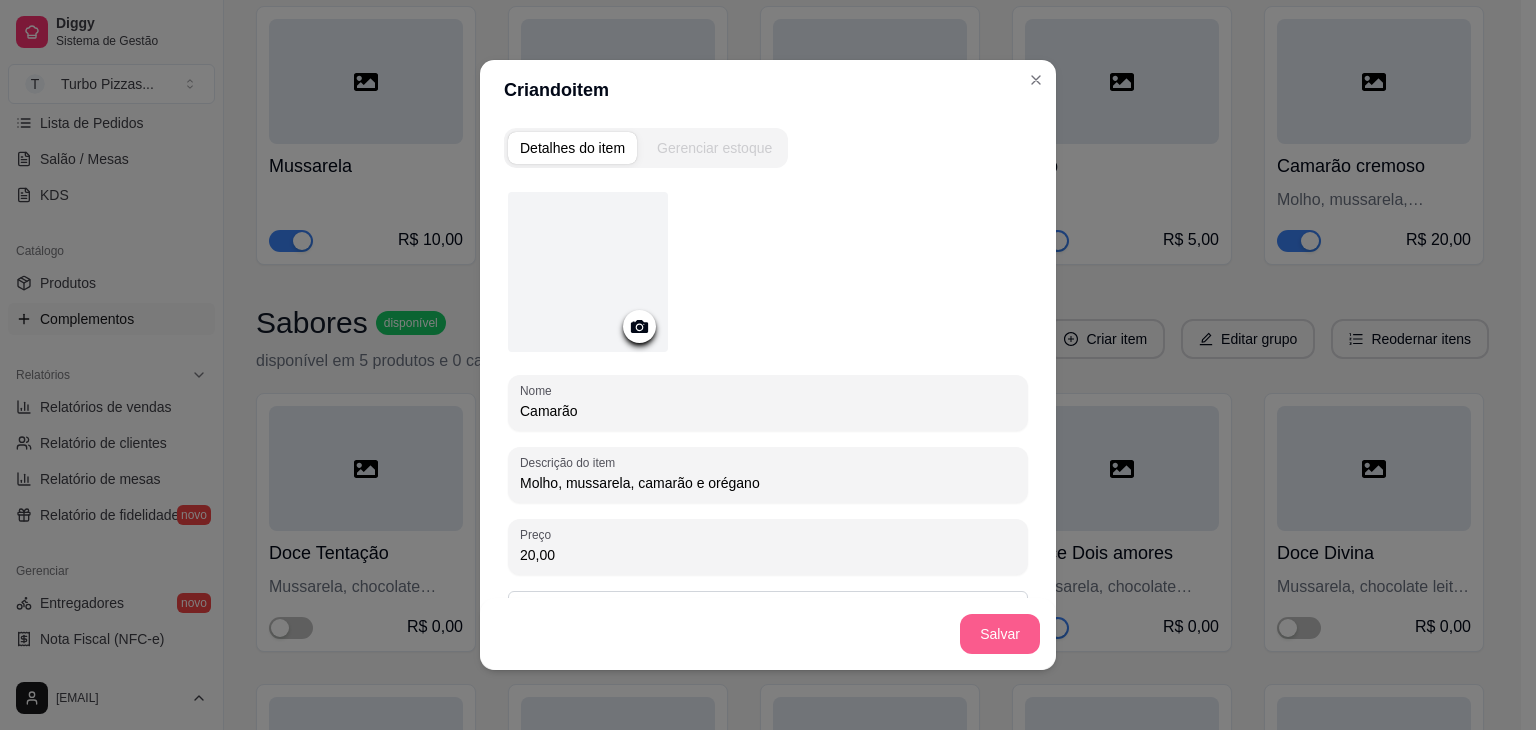 type on "20,00" 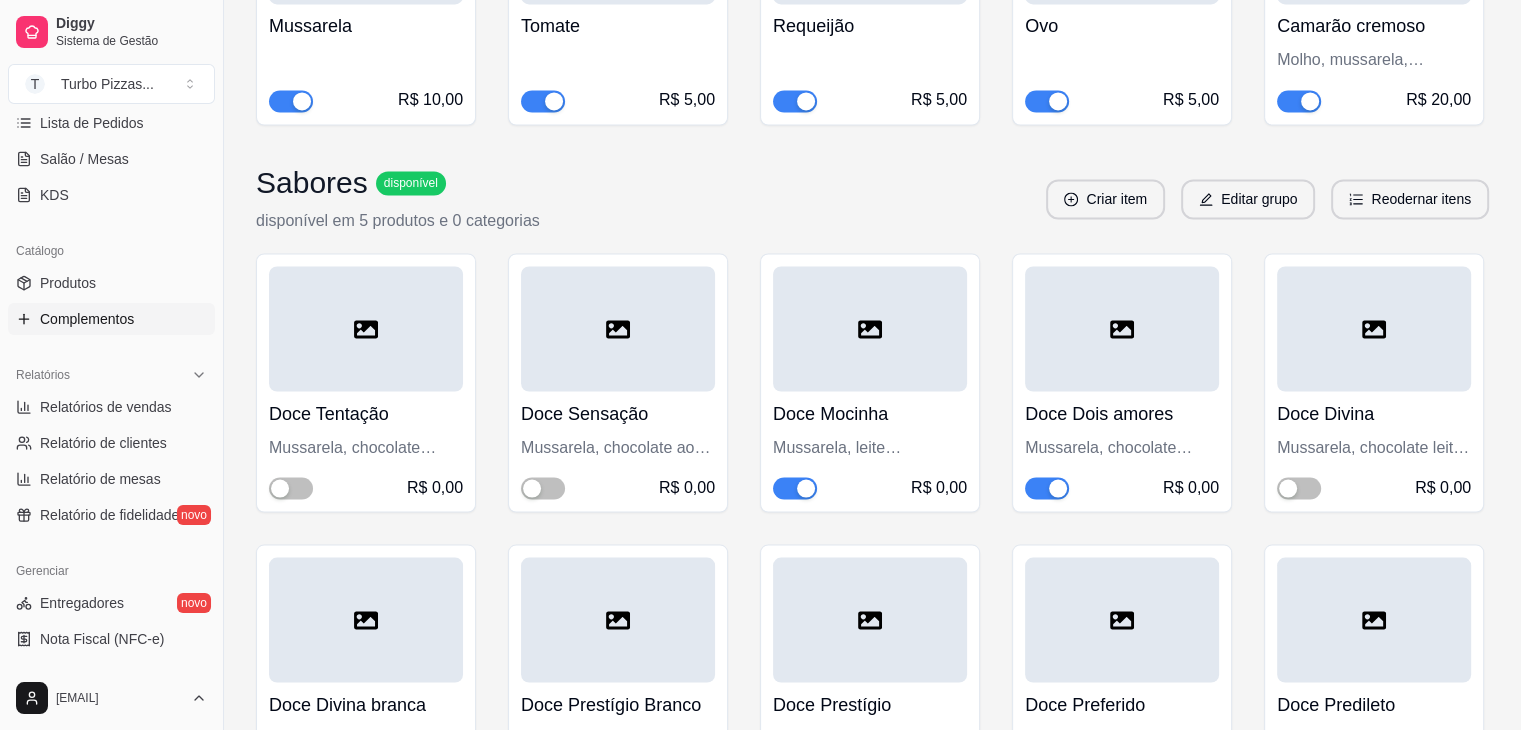 scroll, scrollTop: 3400, scrollLeft: 0, axis: vertical 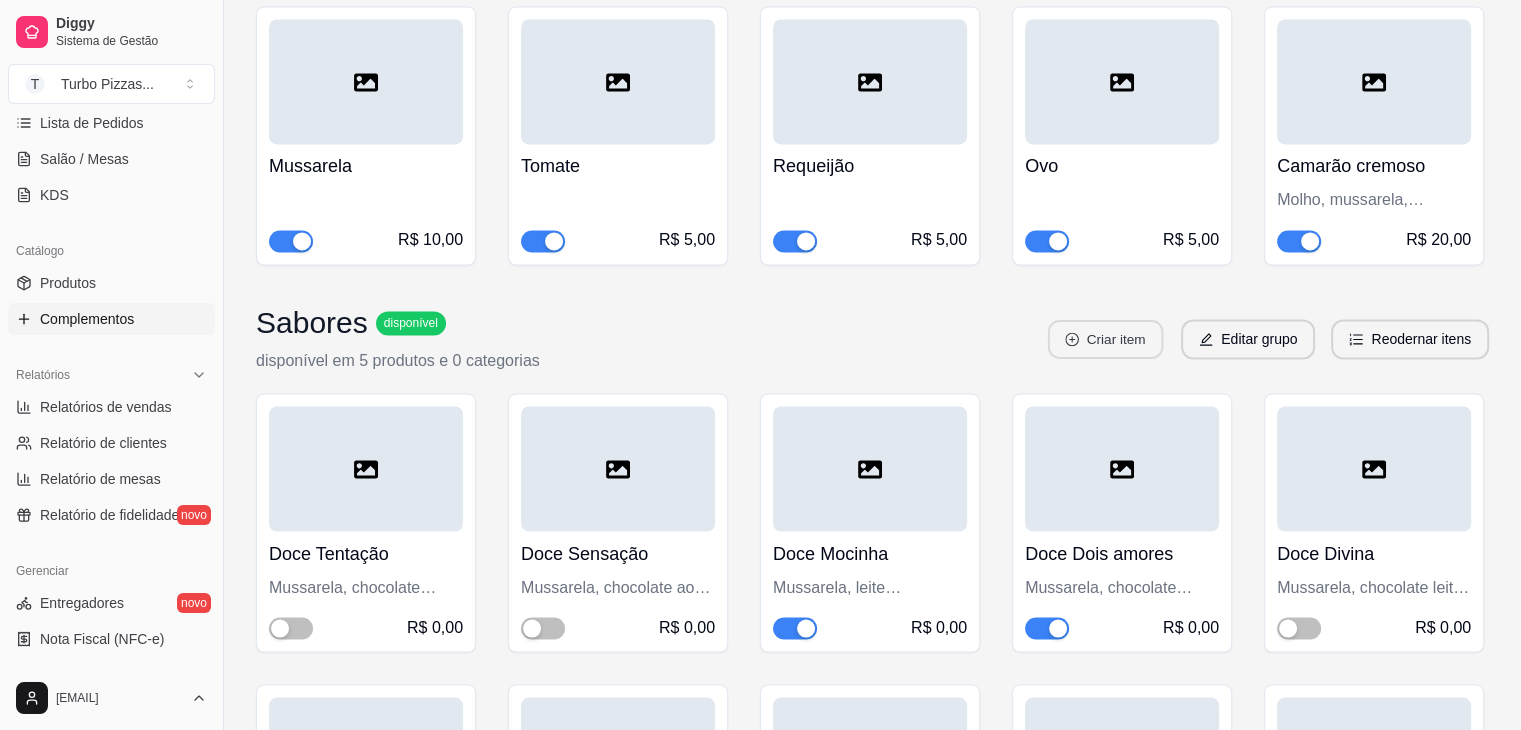 click on "Criar item" at bounding box center (1105, 339) 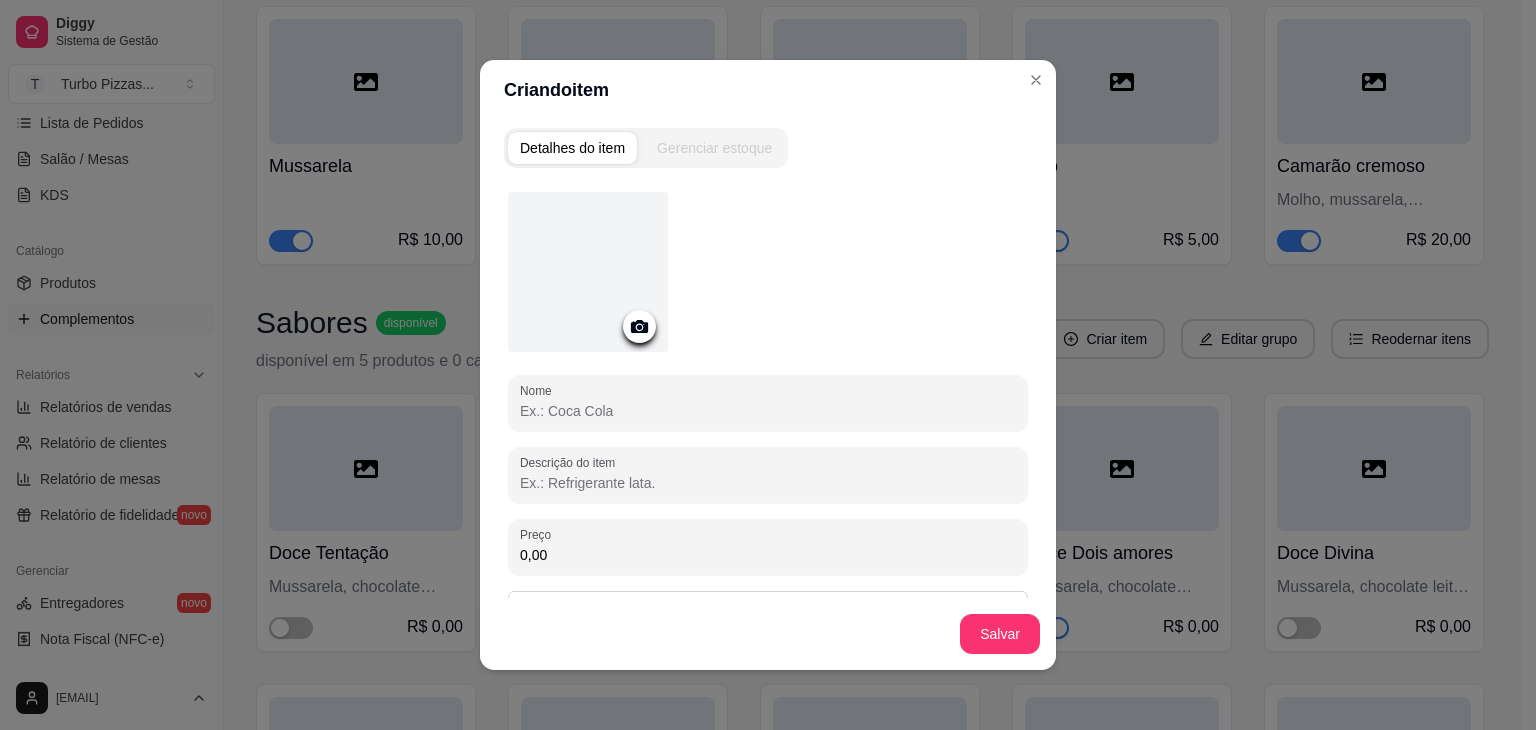 click on "Nome" at bounding box center (768, 411) 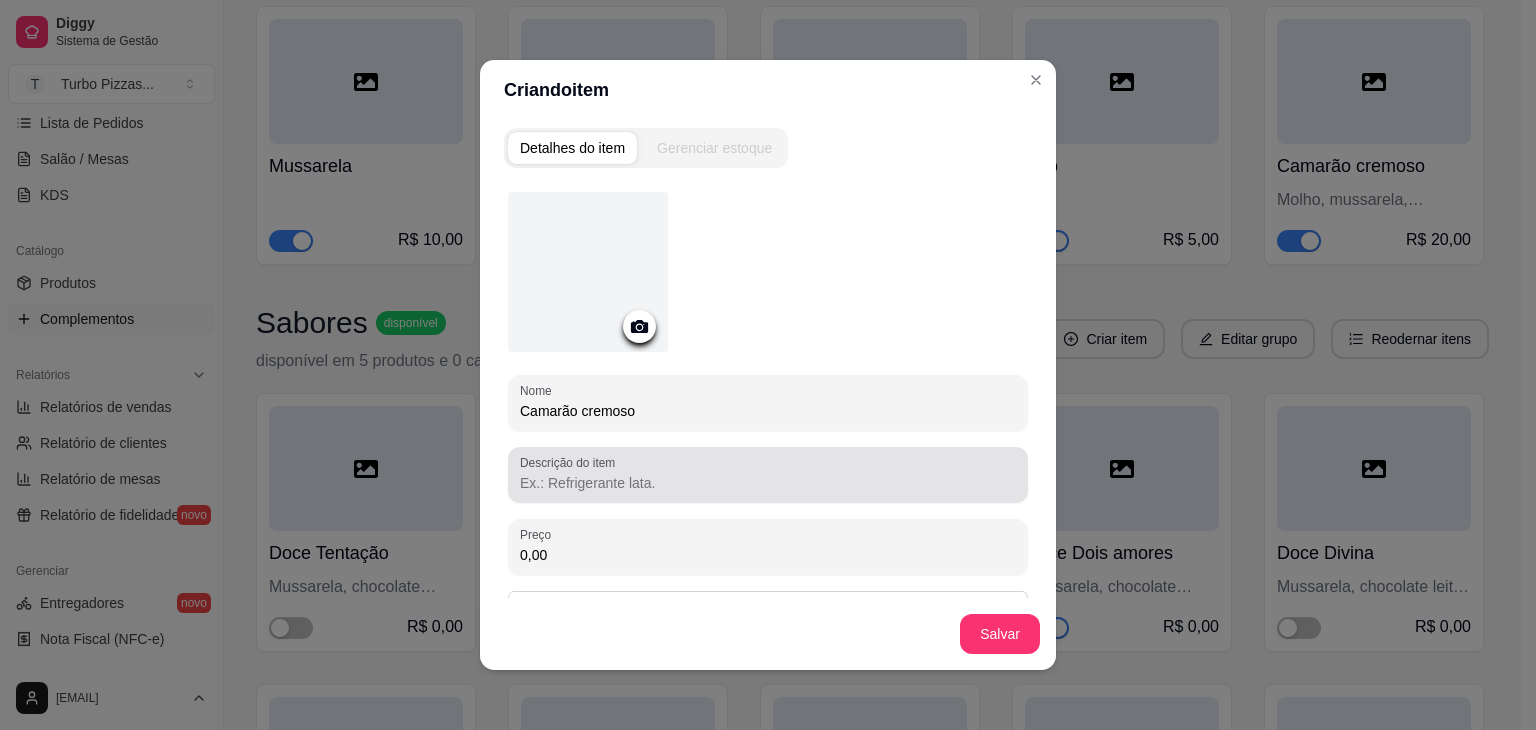 type on "Camarão cremoso" 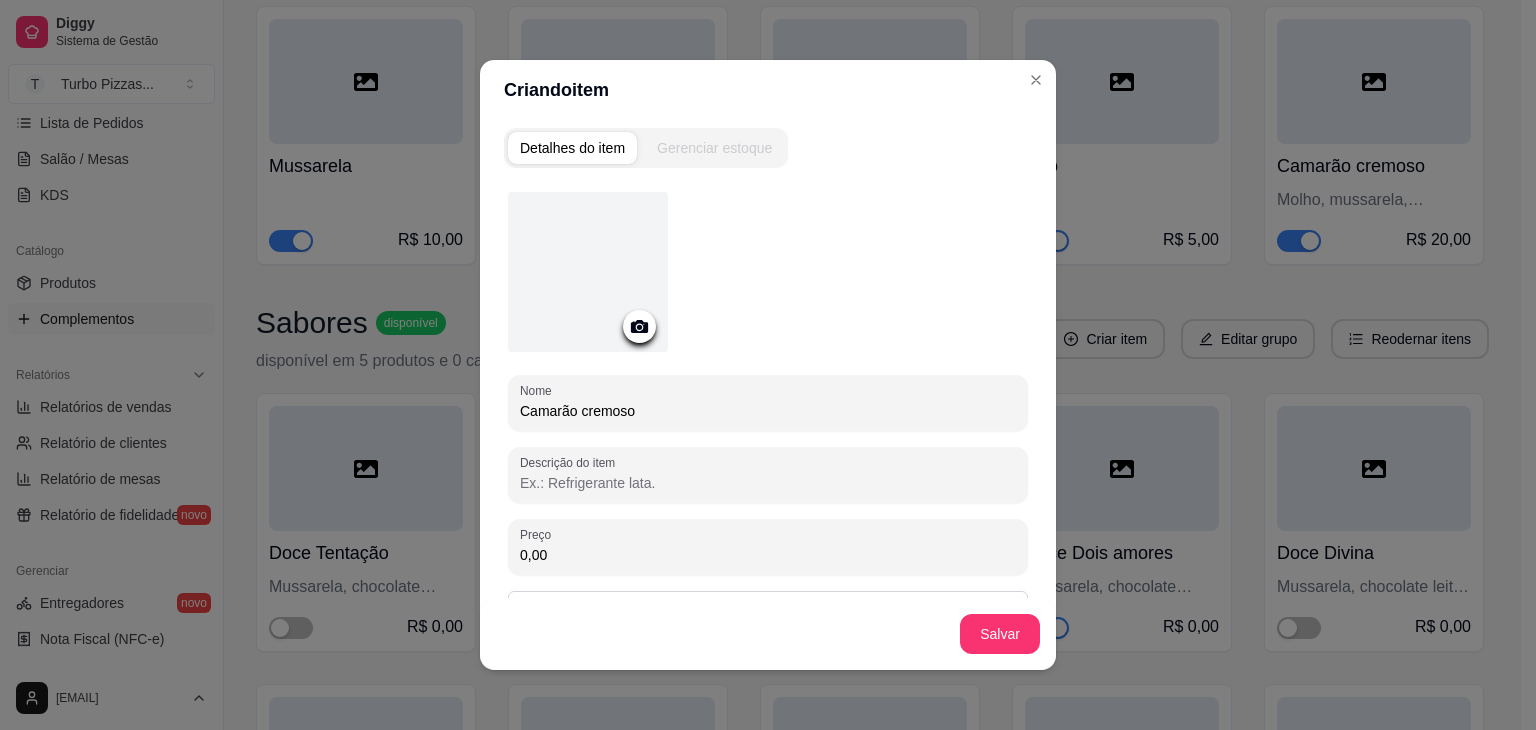 paste on "Molho, mussarela, camarão e orégano" 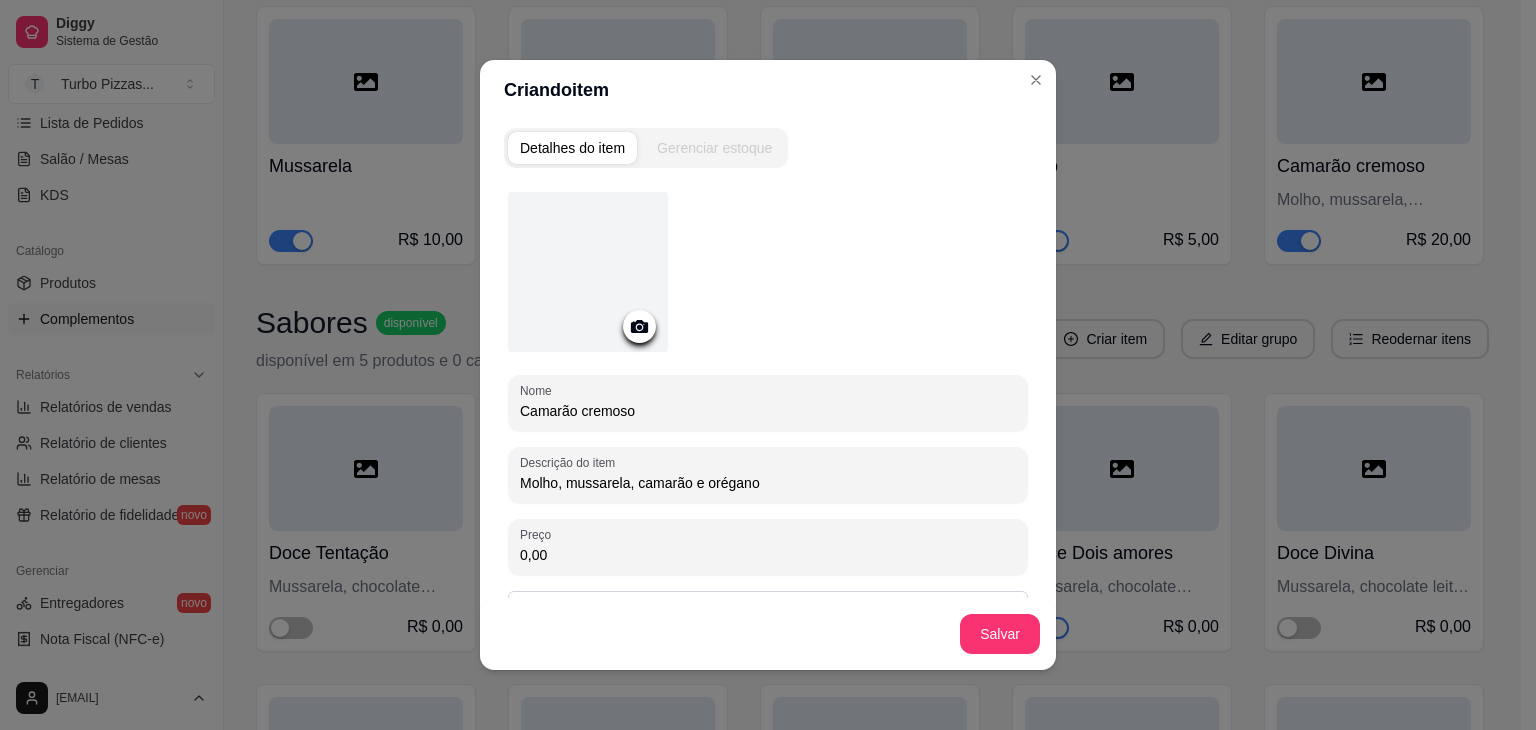 click on "Molho, mussarela, camarão e orégano" at bounding box center [768, 483] 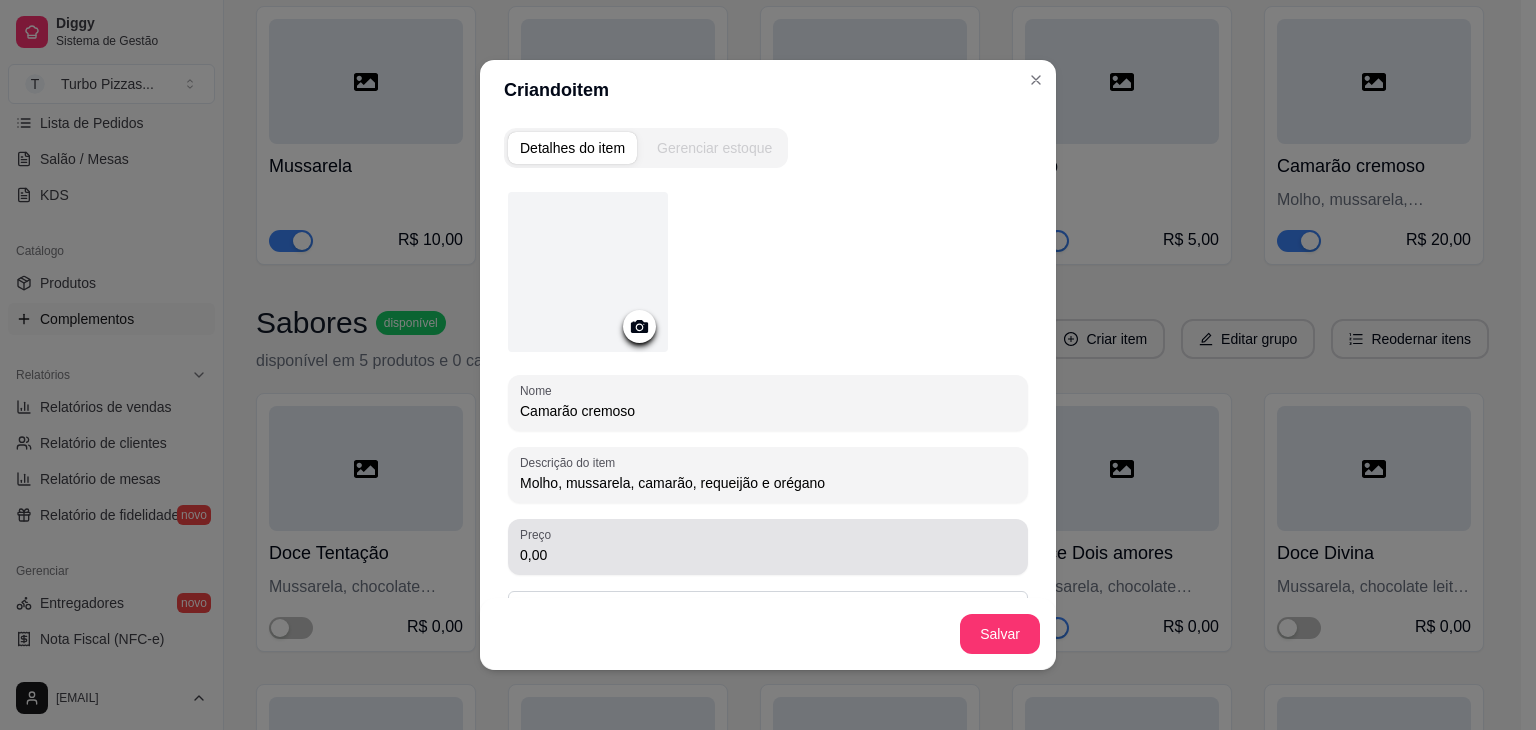 type on "Molho, mussarela, camarão, requeijão e orégano" 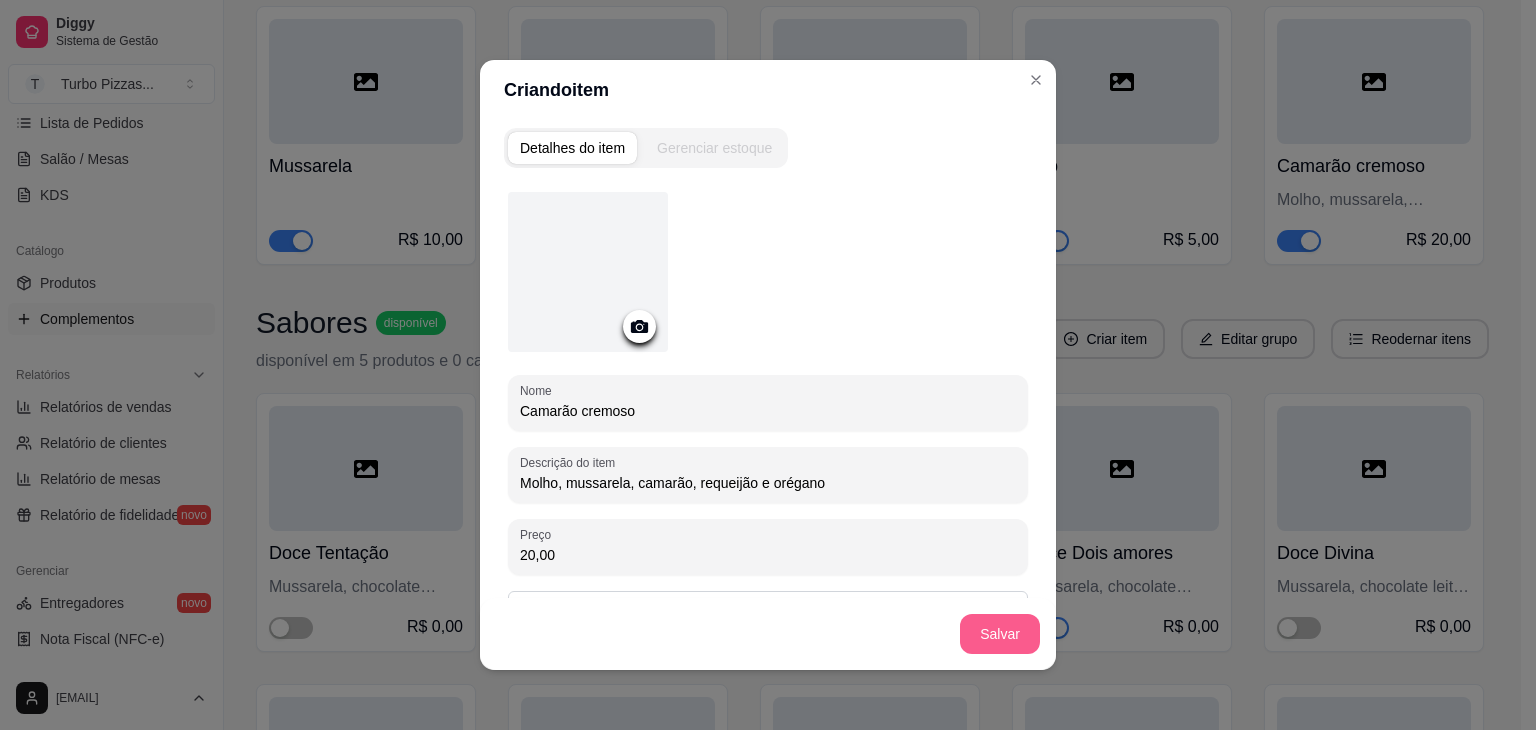 type on "20,00" 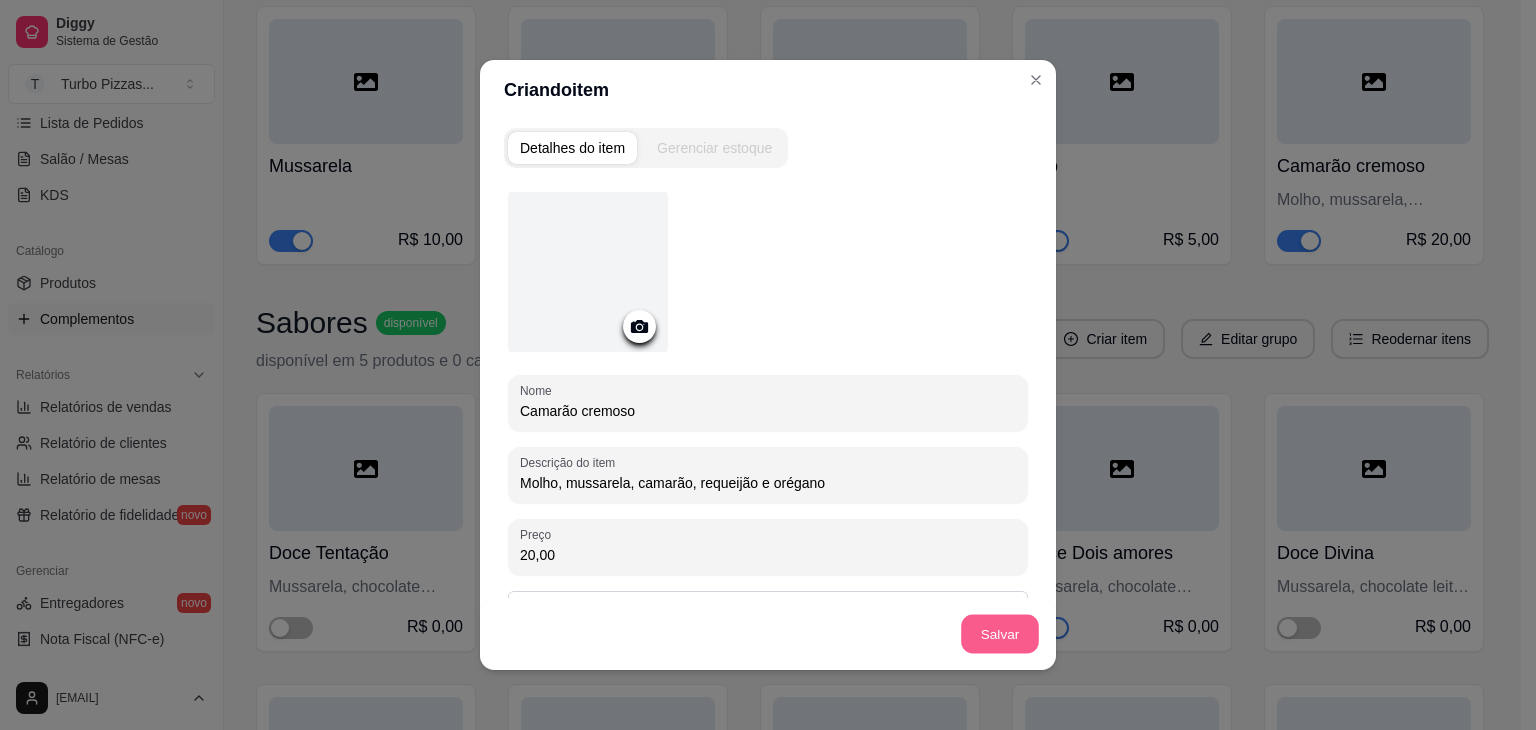 click on "Salvar" at bounding box center [1000, 634] 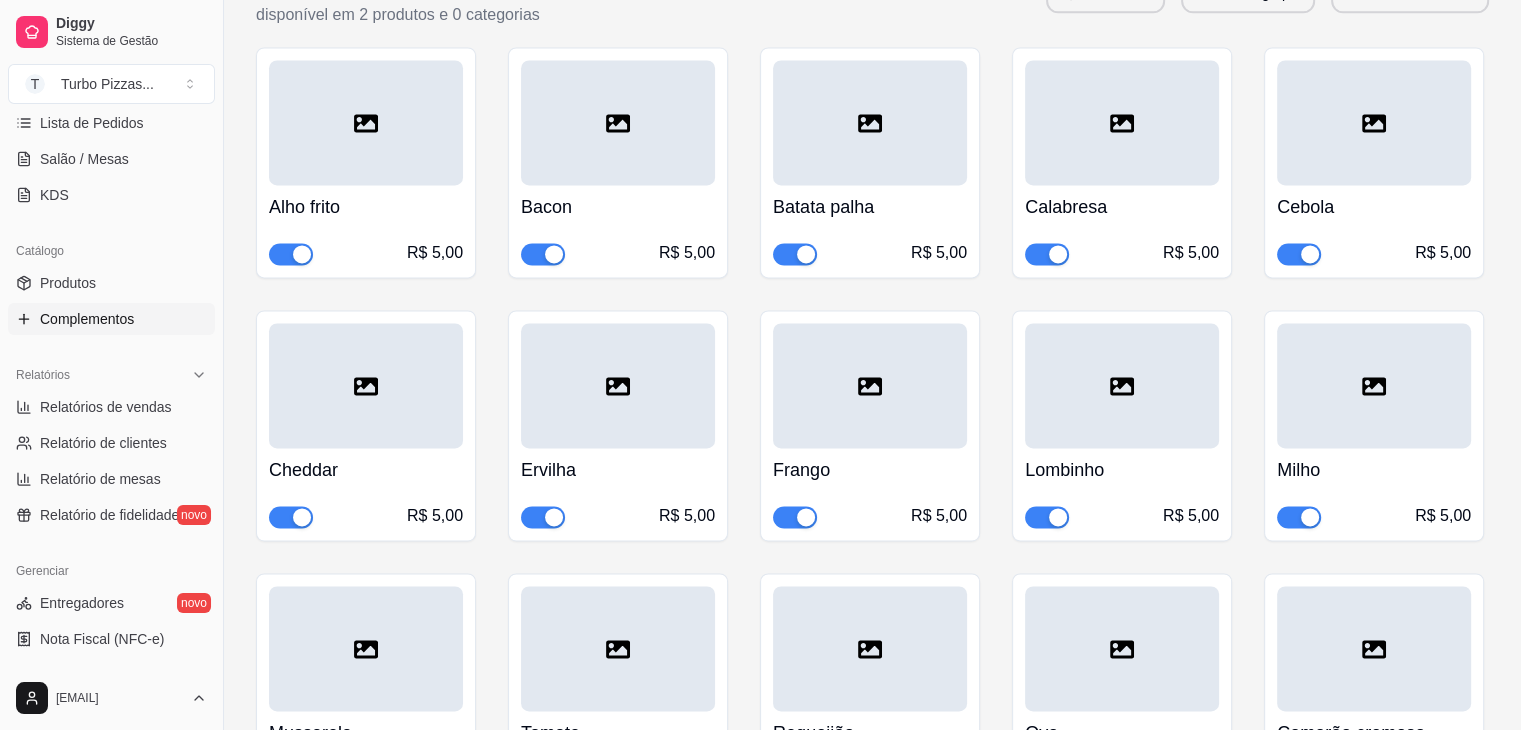 scroll, scrollTop: 3400, scrollLeft: 0, axis: vertical 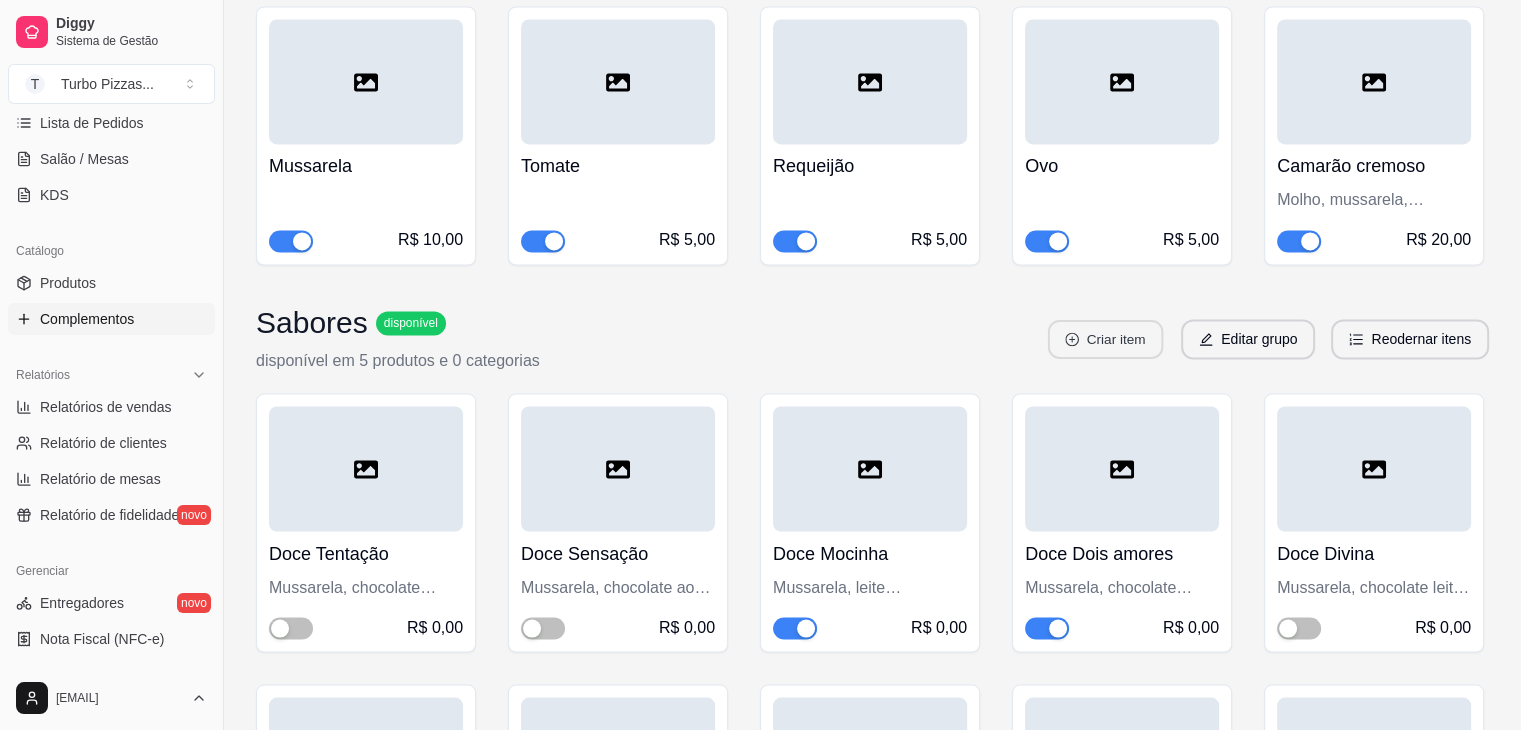 click on "Criar item" at bounding box center (1105, 339) 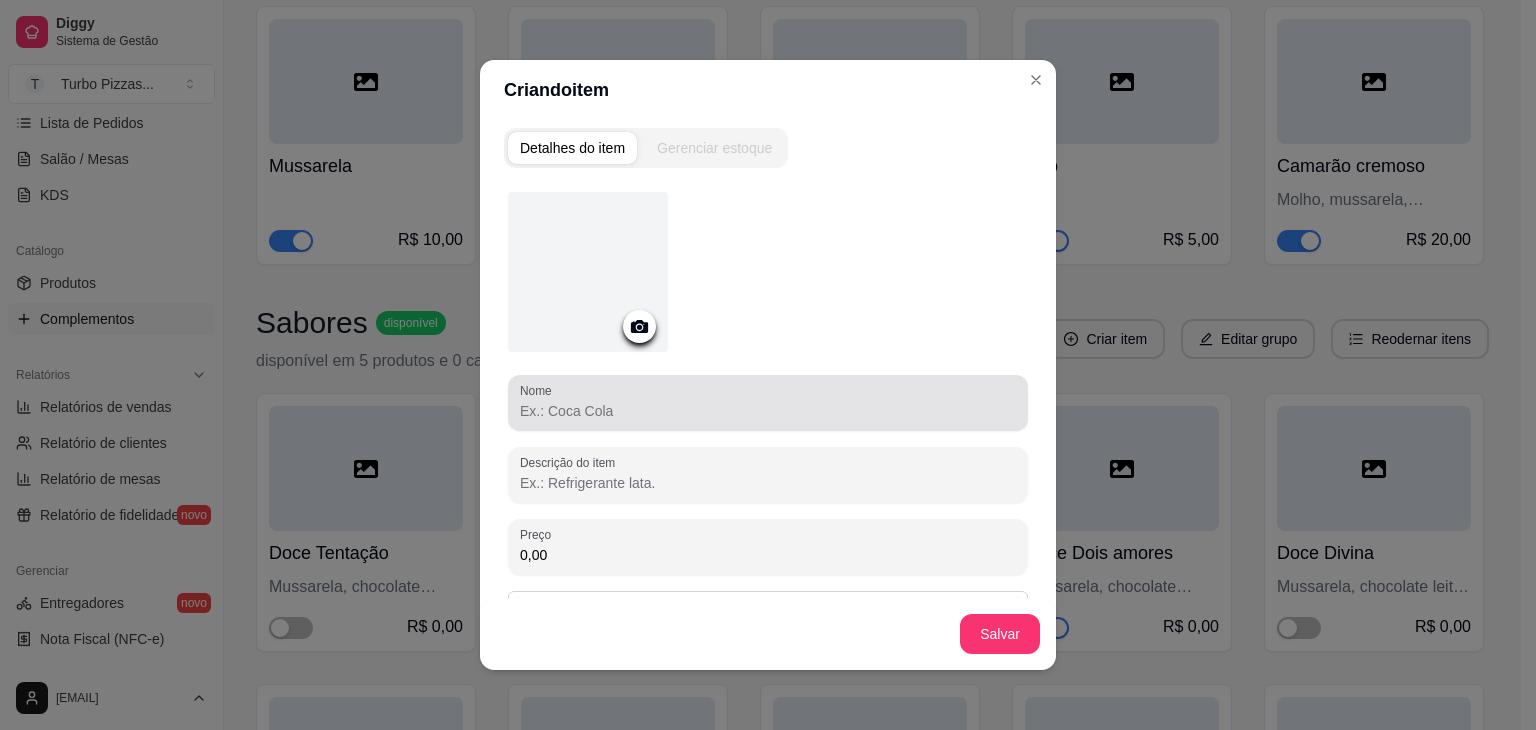 click at bounding box center [768, 403] 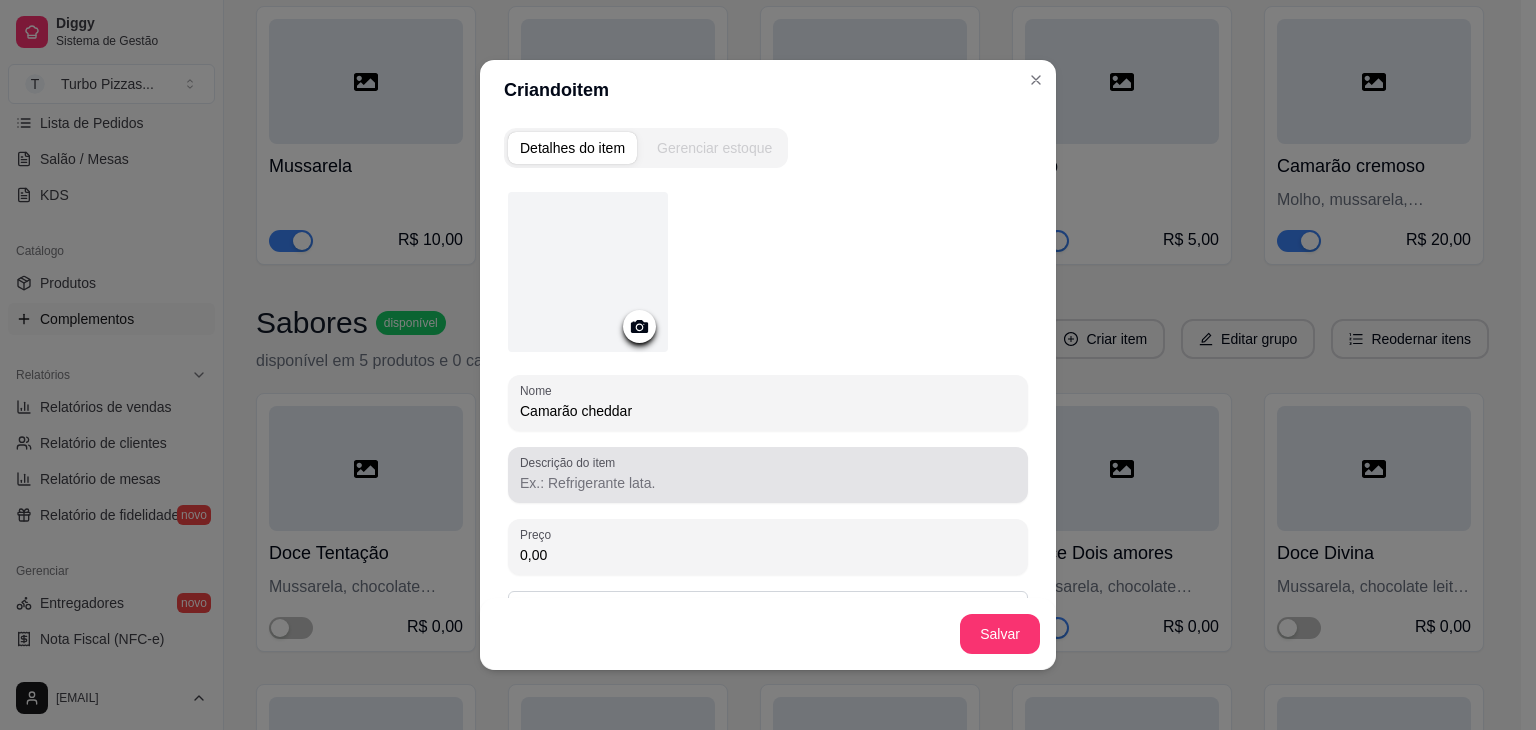 type on "Camarão cheddar" 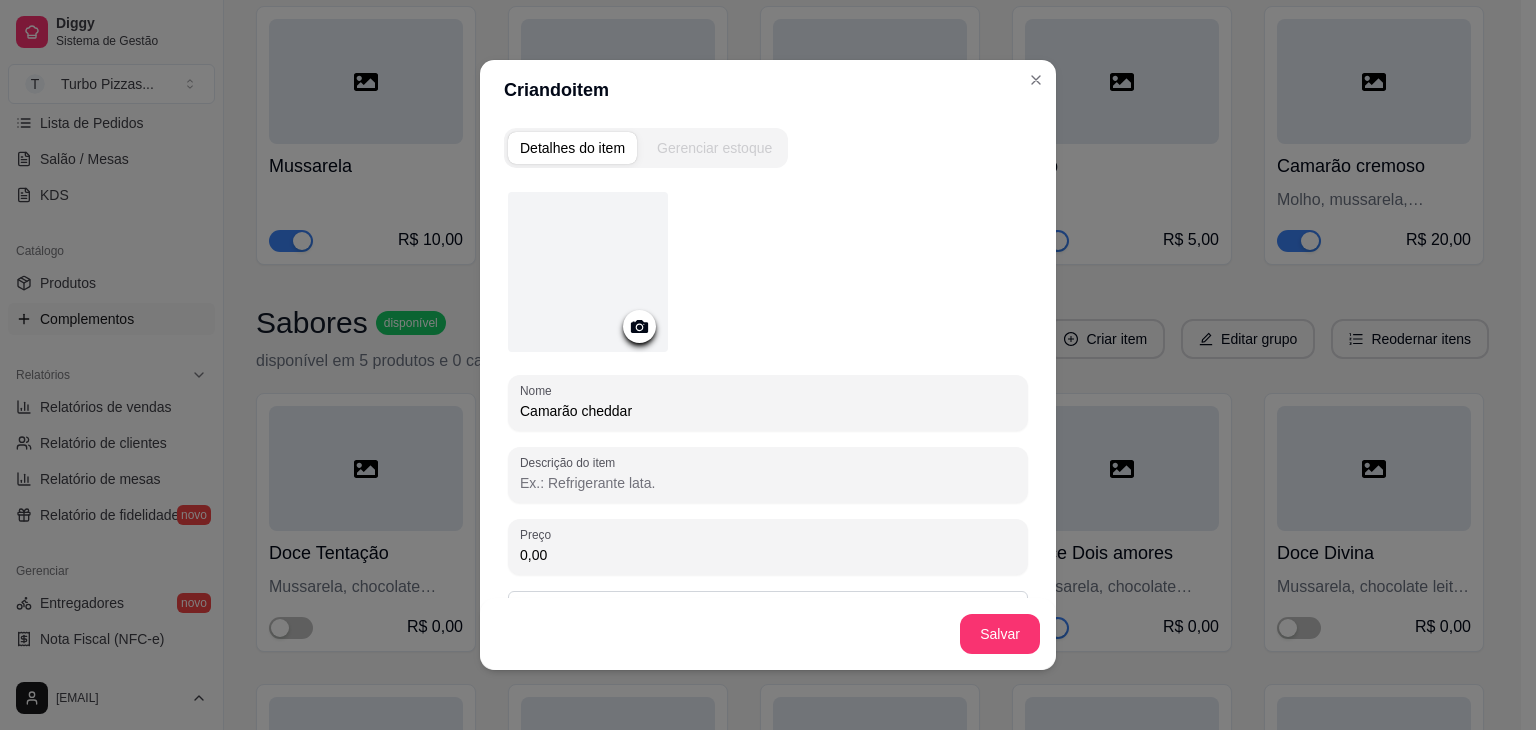 paste on "Molho, mussarela, camarão e orégano" 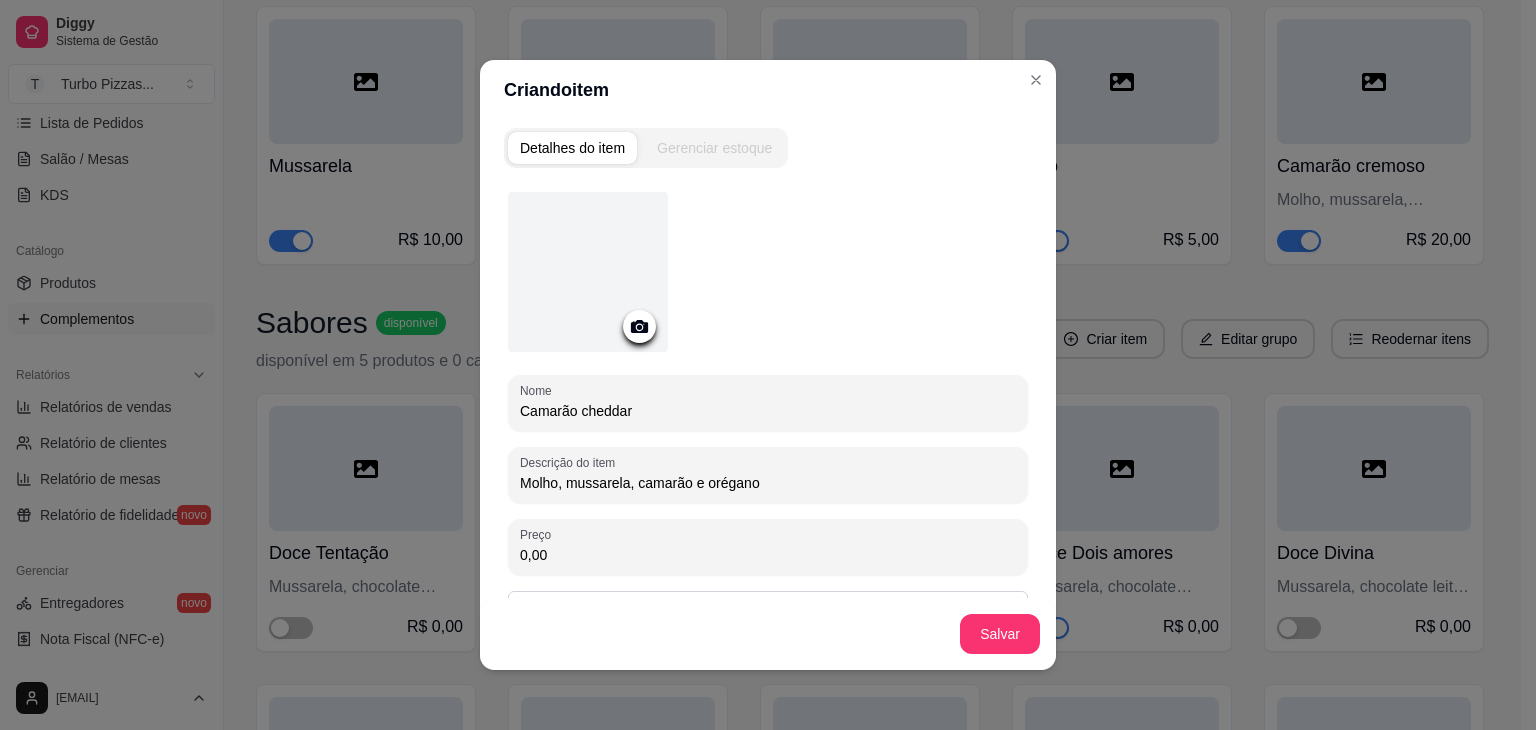 click on "Molho, mussarela, camarão e orégano" at bounding box center (768, 483) 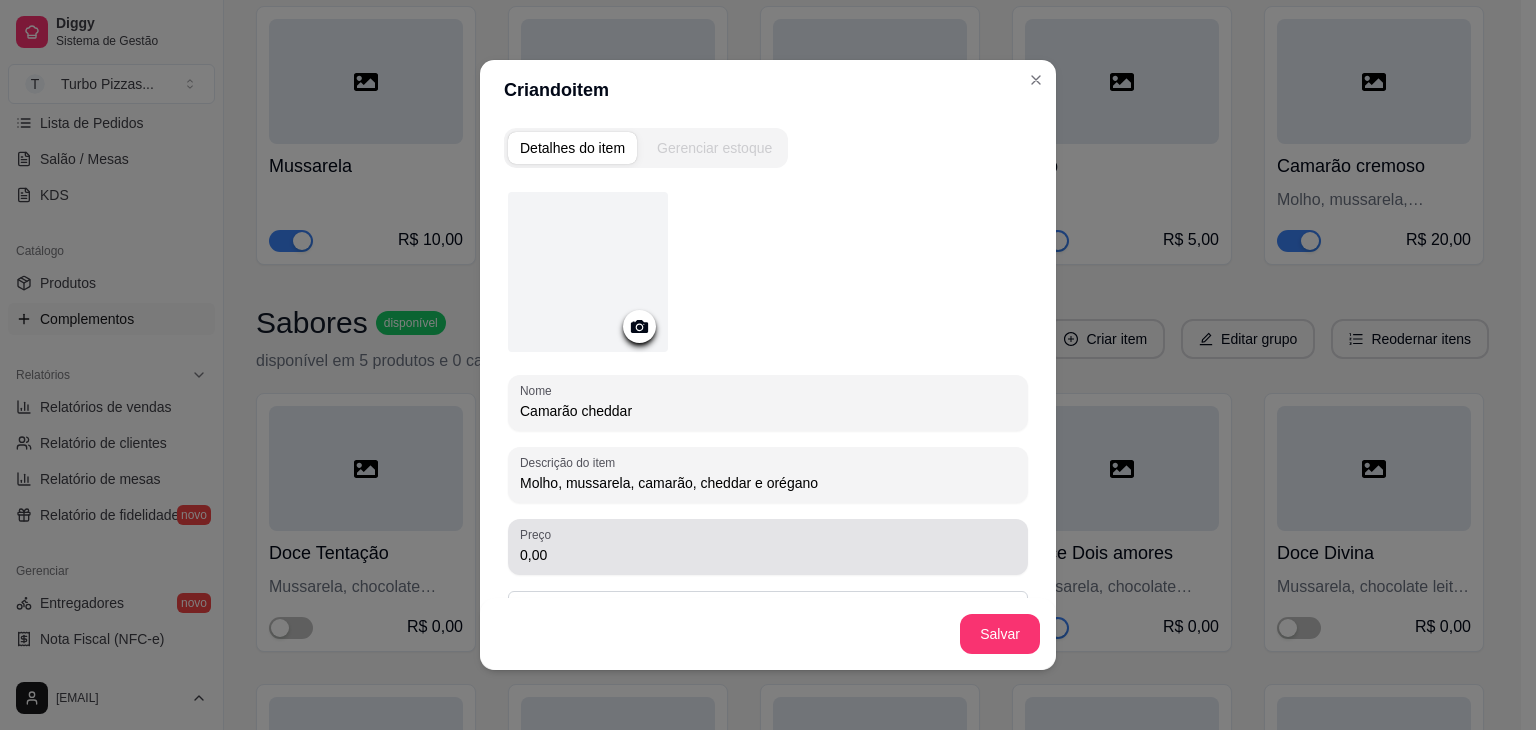 type on "Molho, mussarela, camarão, cheddar e orégano" 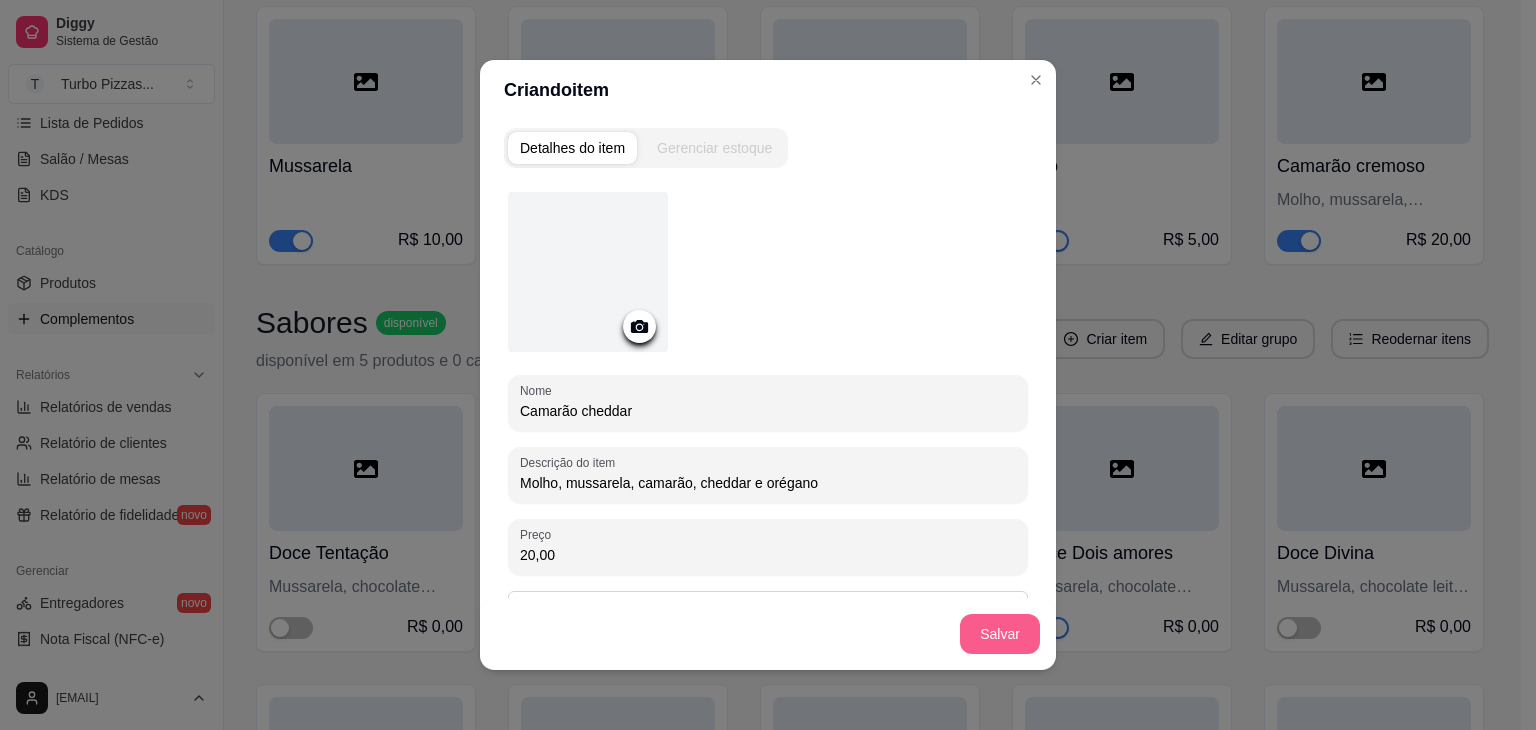 type on "20,00" 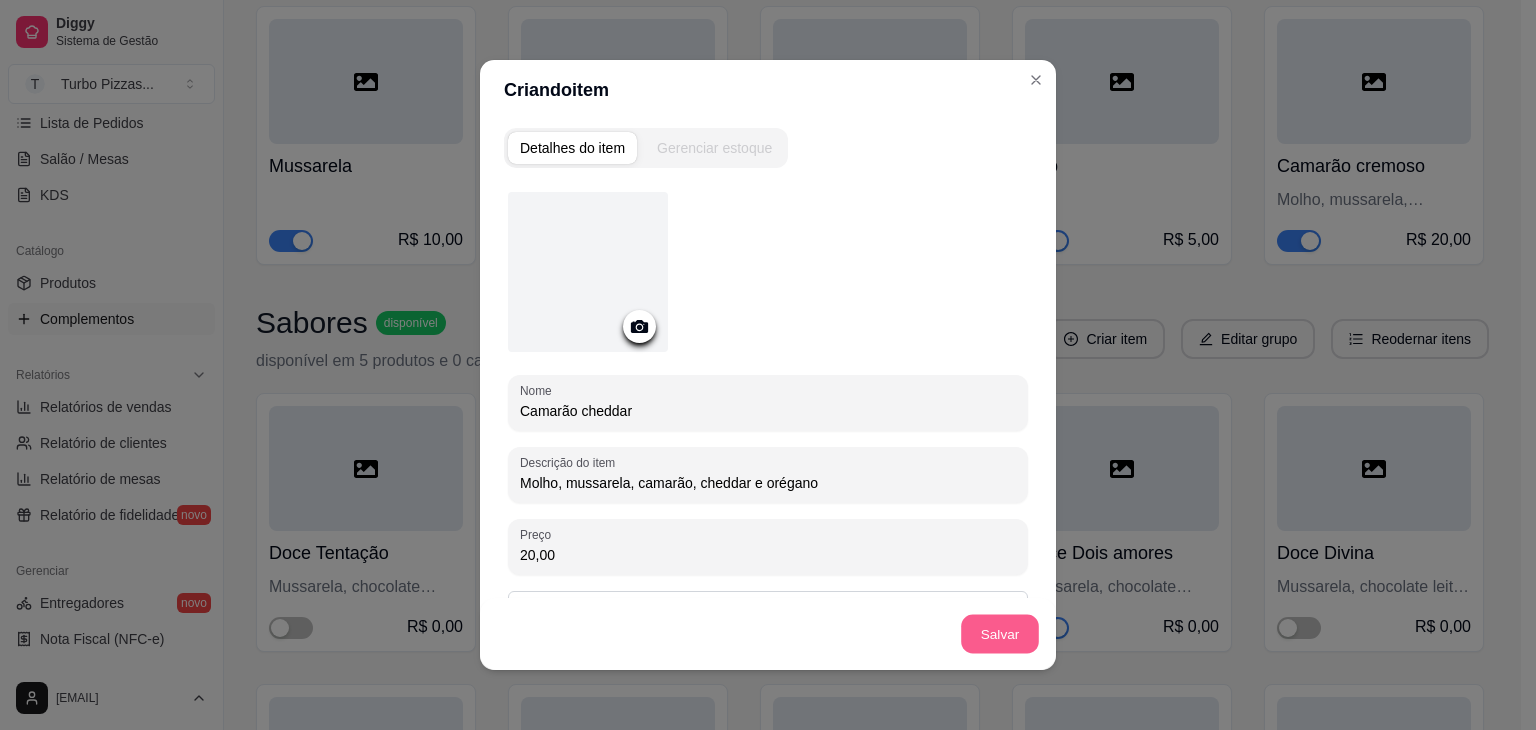 click on "Salvar" at bounding box center [1000, 634] 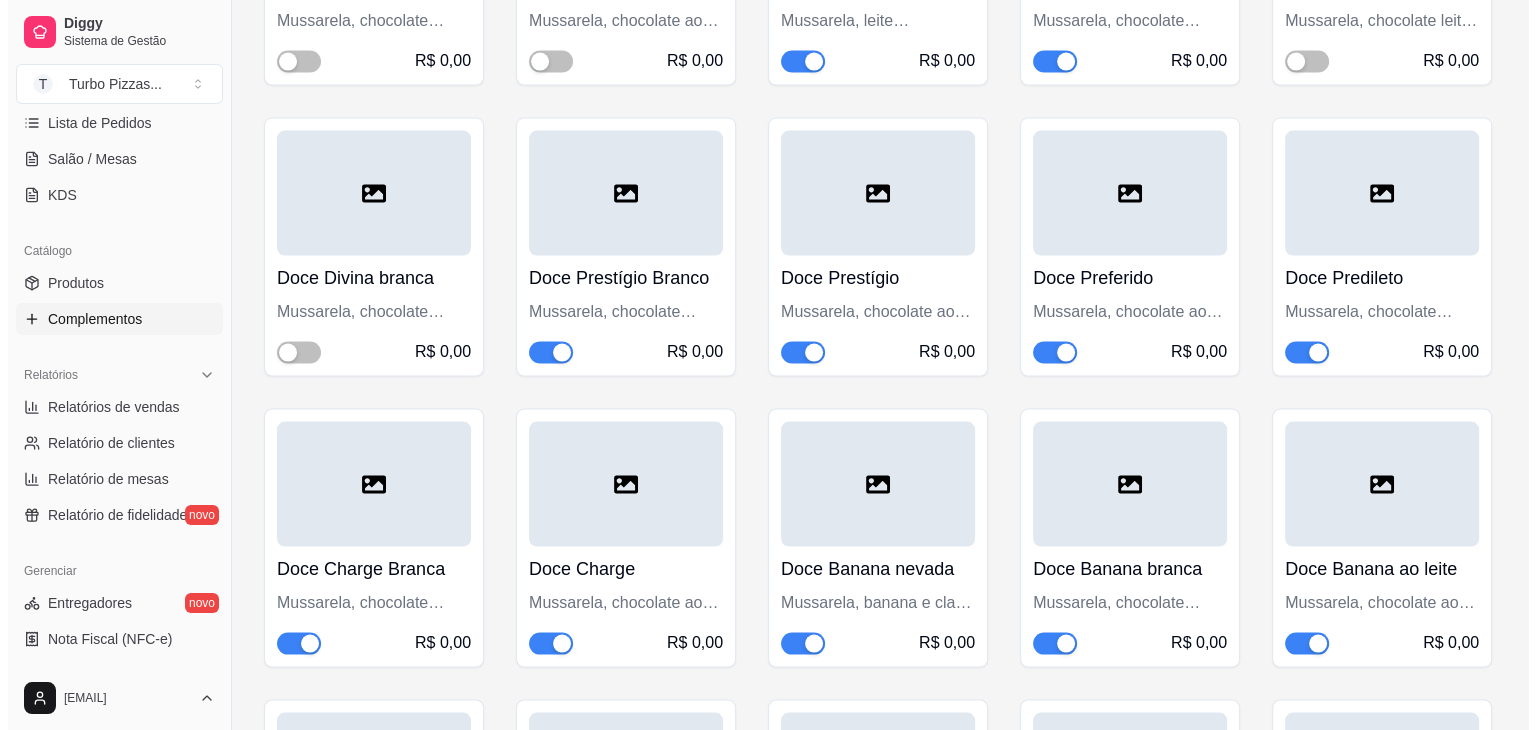 scroll, scrollTop: 3400, scrollLeft: 0, axis: vertical 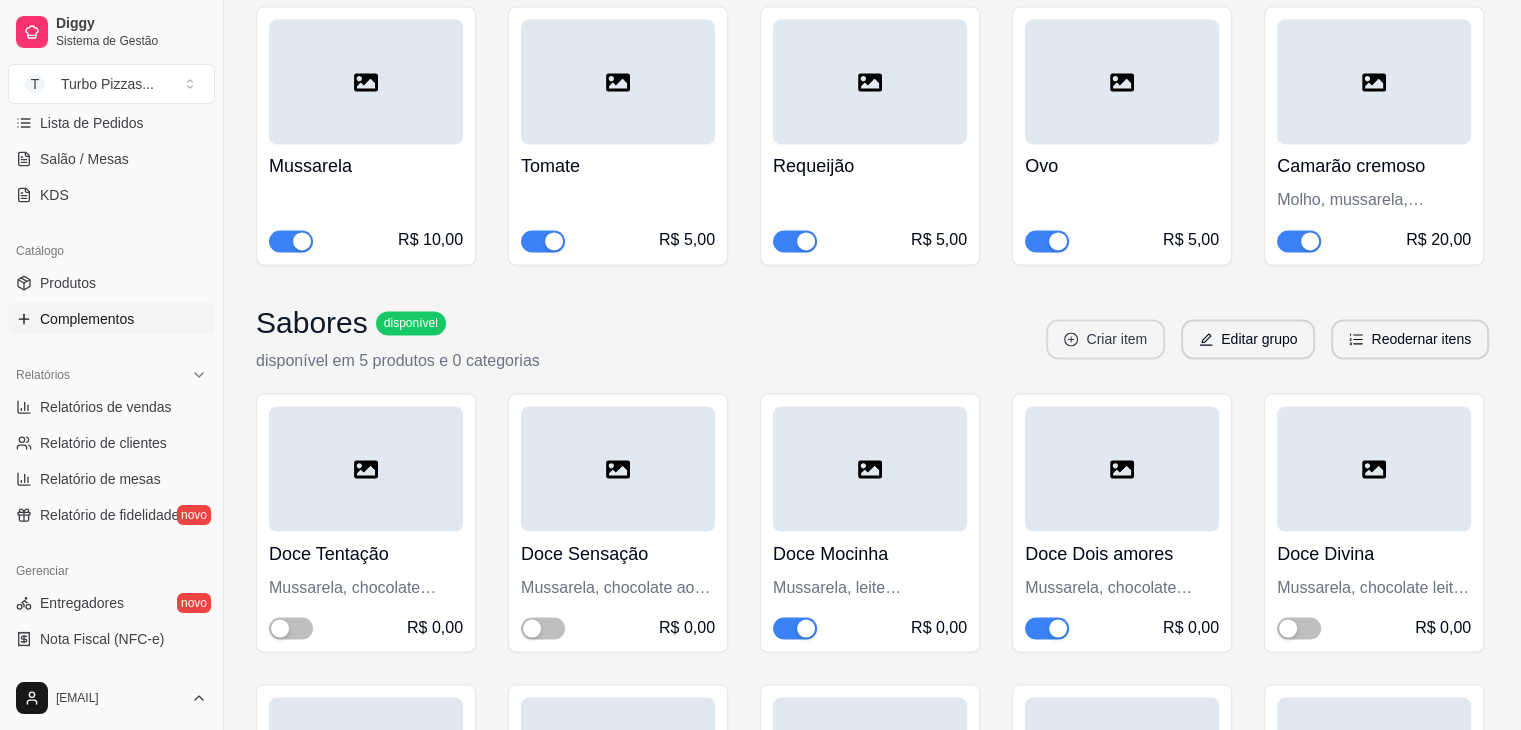click on "Criar item" at bounding box center [1105, 339] 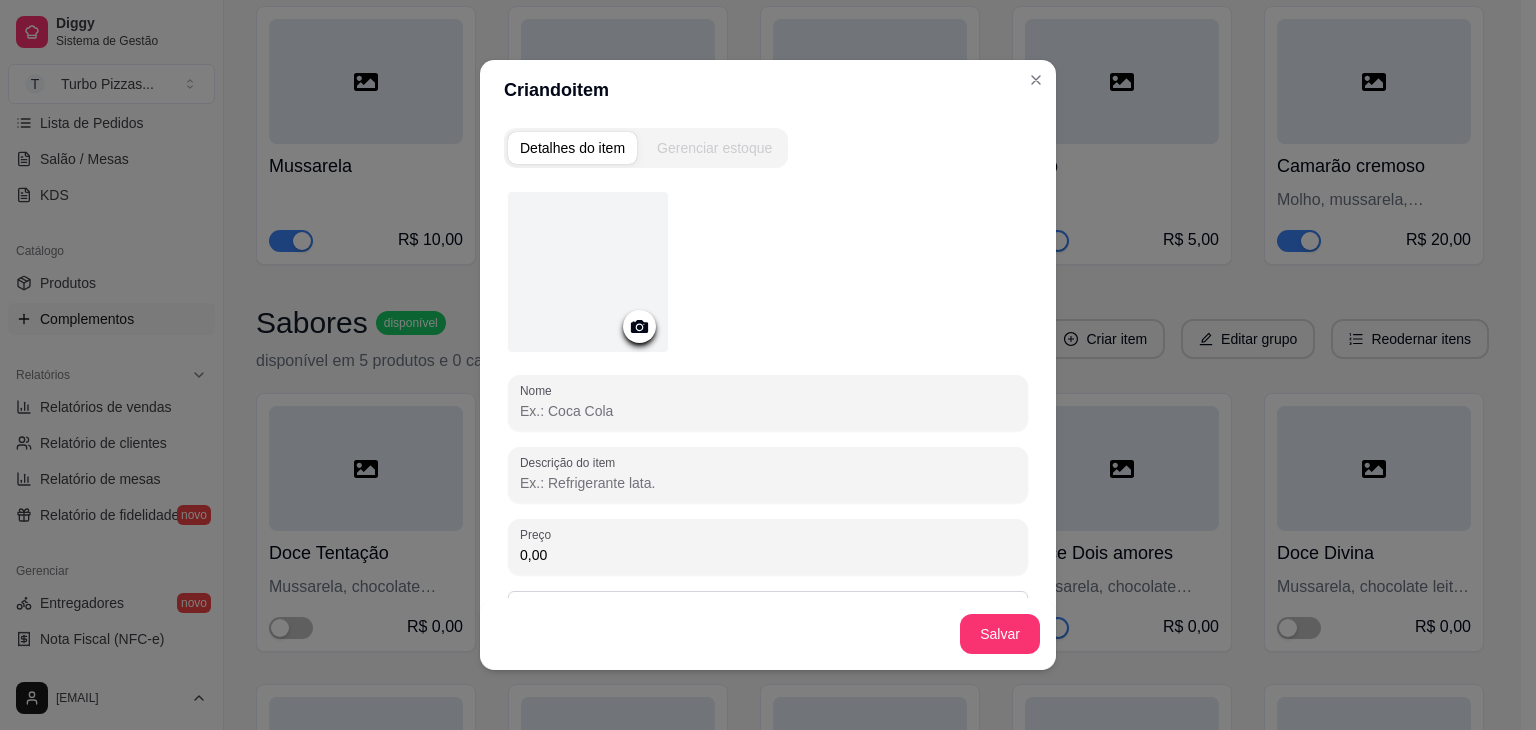 click on "Nome" at bounding box center (768, 411) 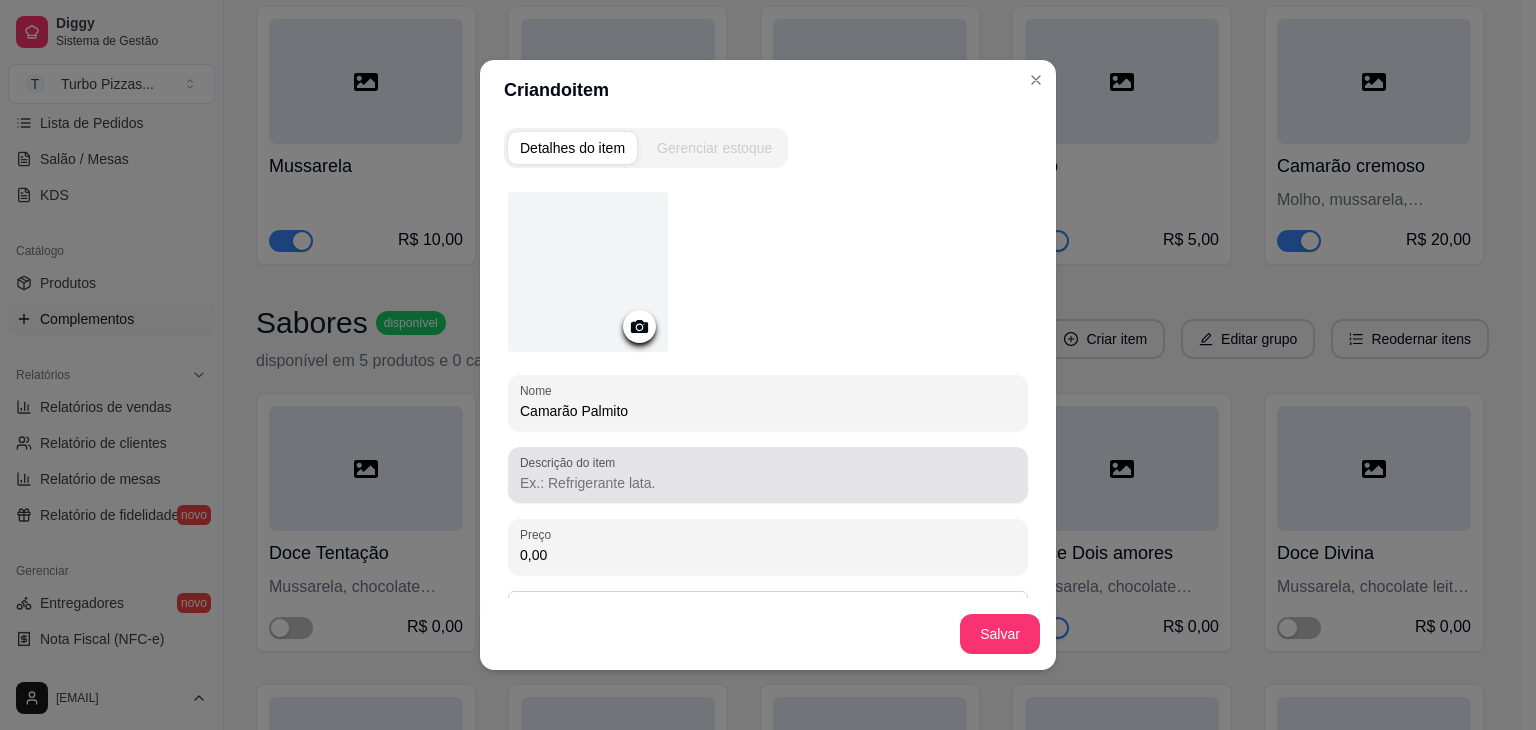 type on "Camarão Palmito" 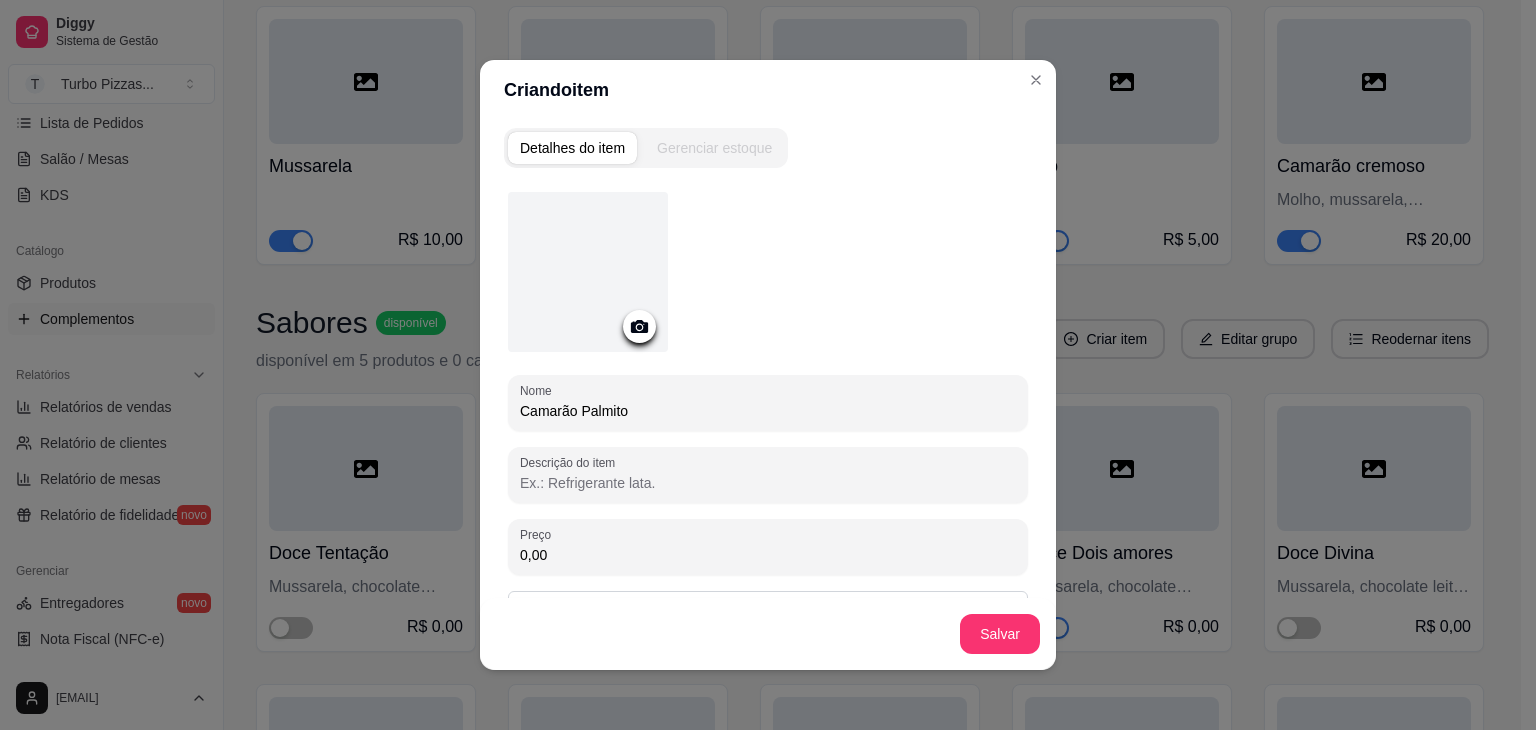 click on "Descrição do item" at bounding box center [768, 483] 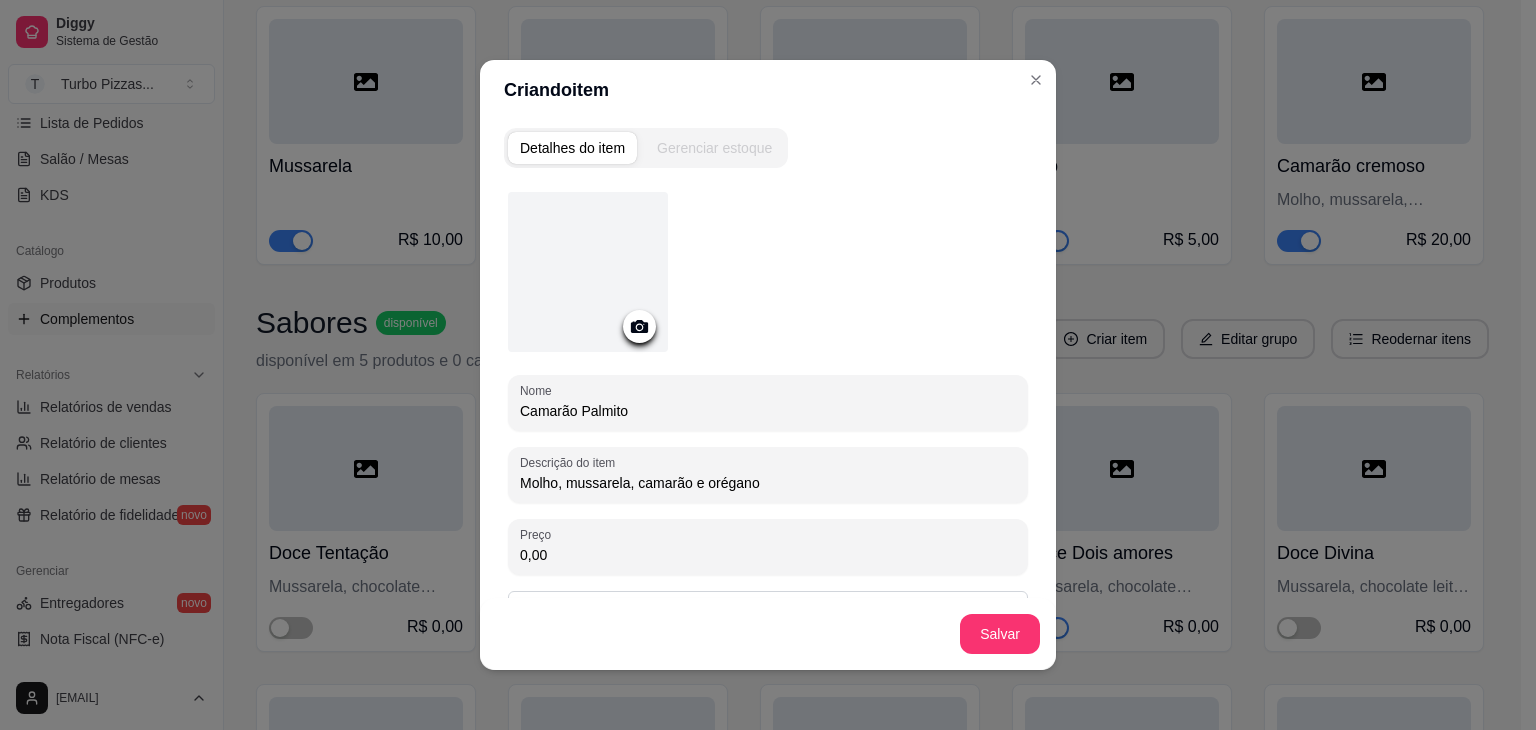 click on "Molho, mussarela, camarão e orégano" at bounding box center [768, 483] 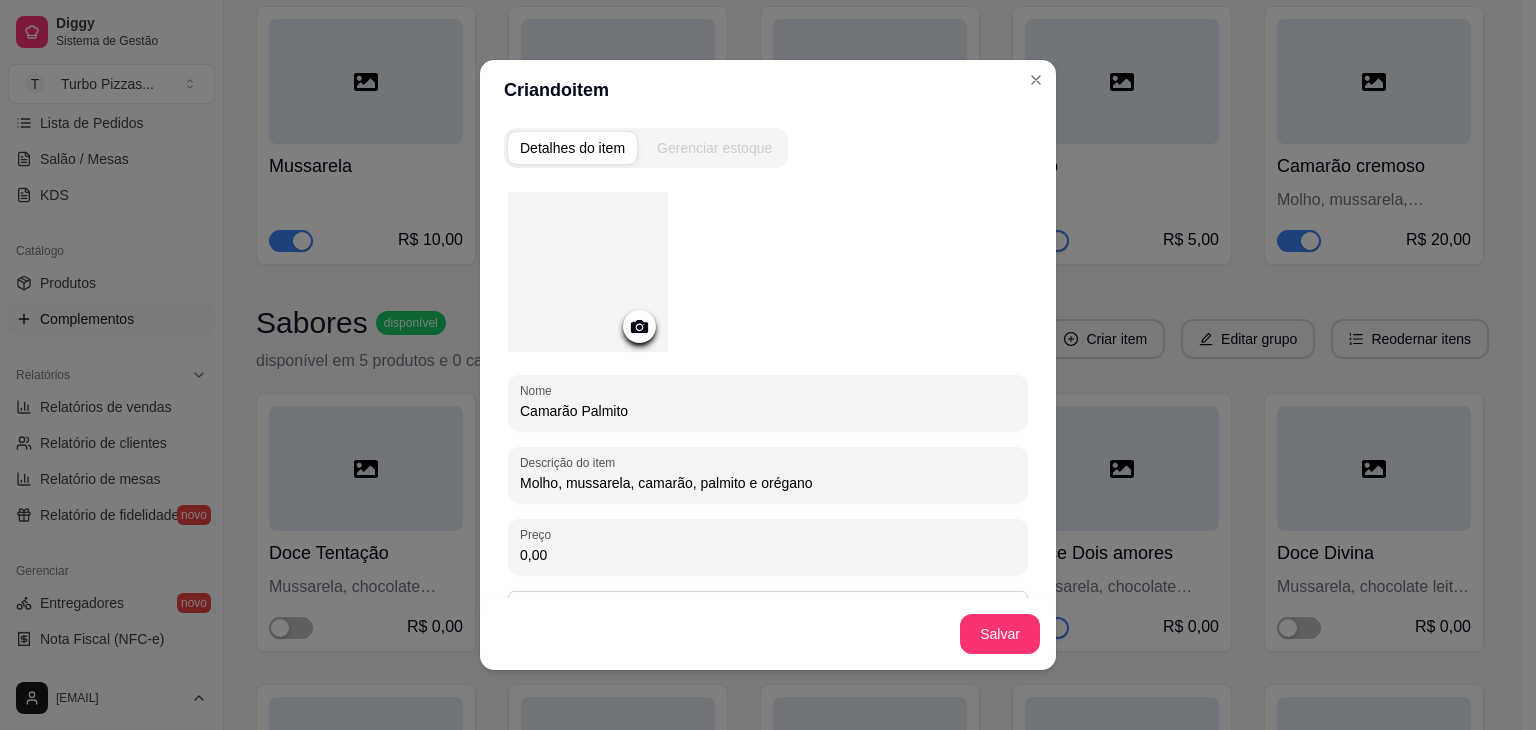 type on "Molho, mussarela, camarão, palmito e orégano" 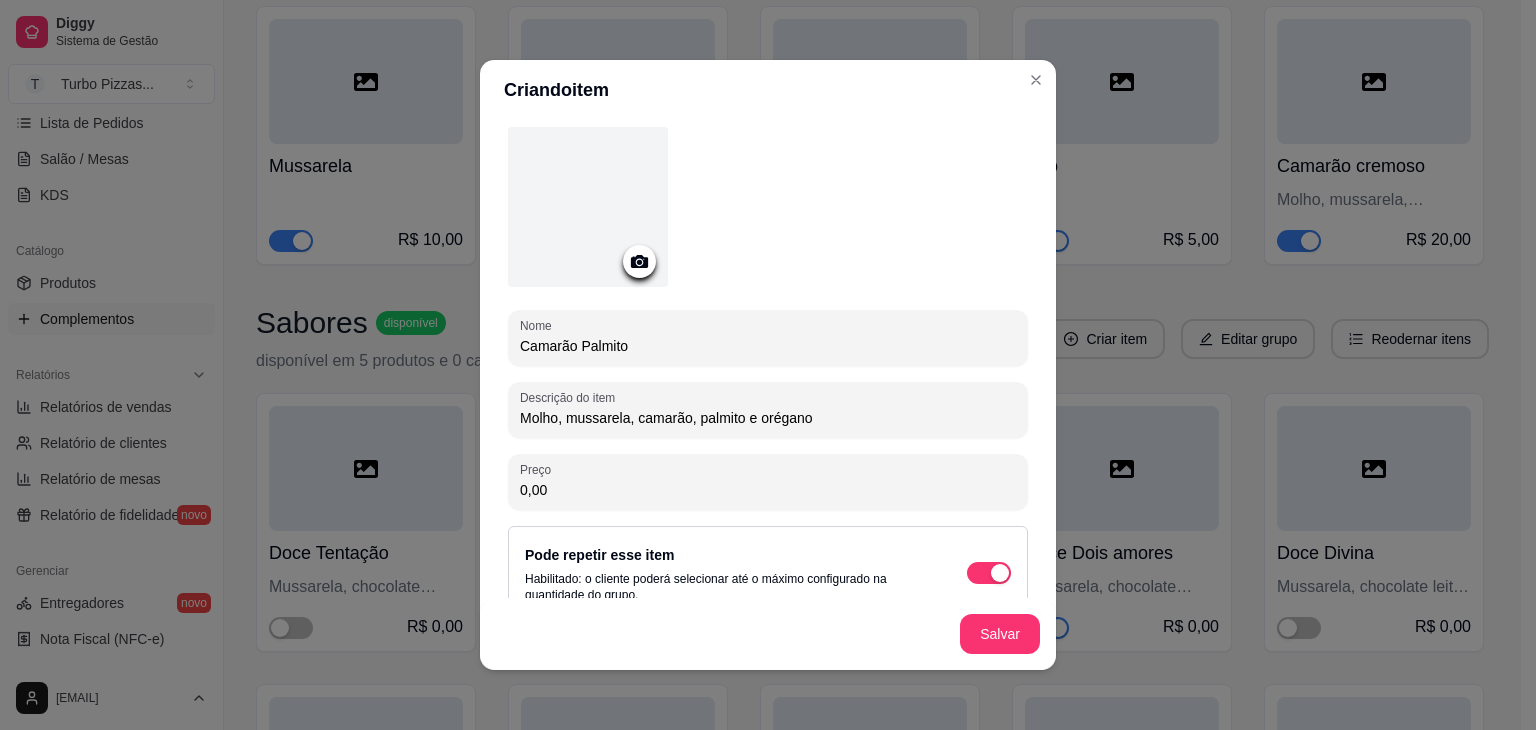 scroll, scrollTop: 97, scrollLeft: 0, axis: vertical 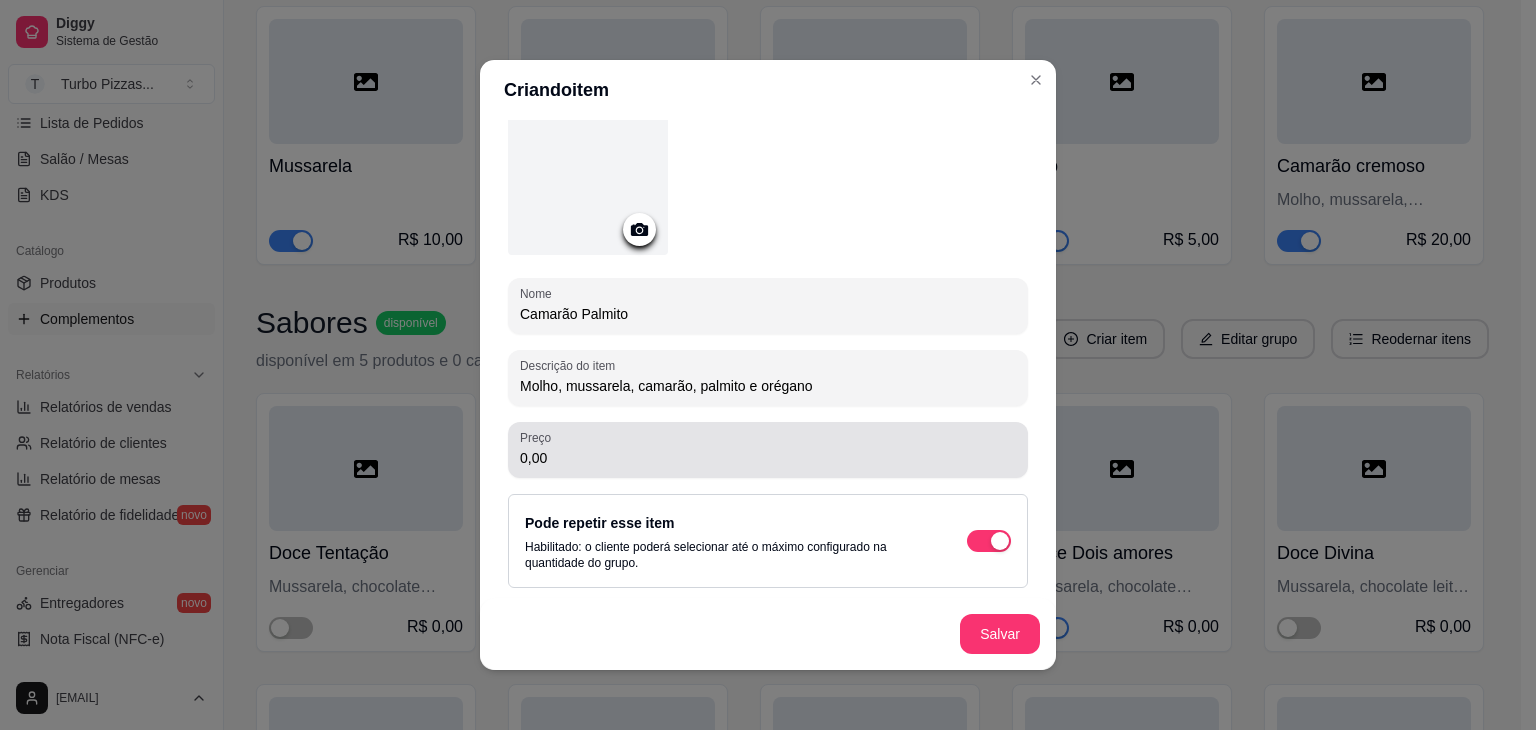 click on "0,00" at bounding box center [768, 458] 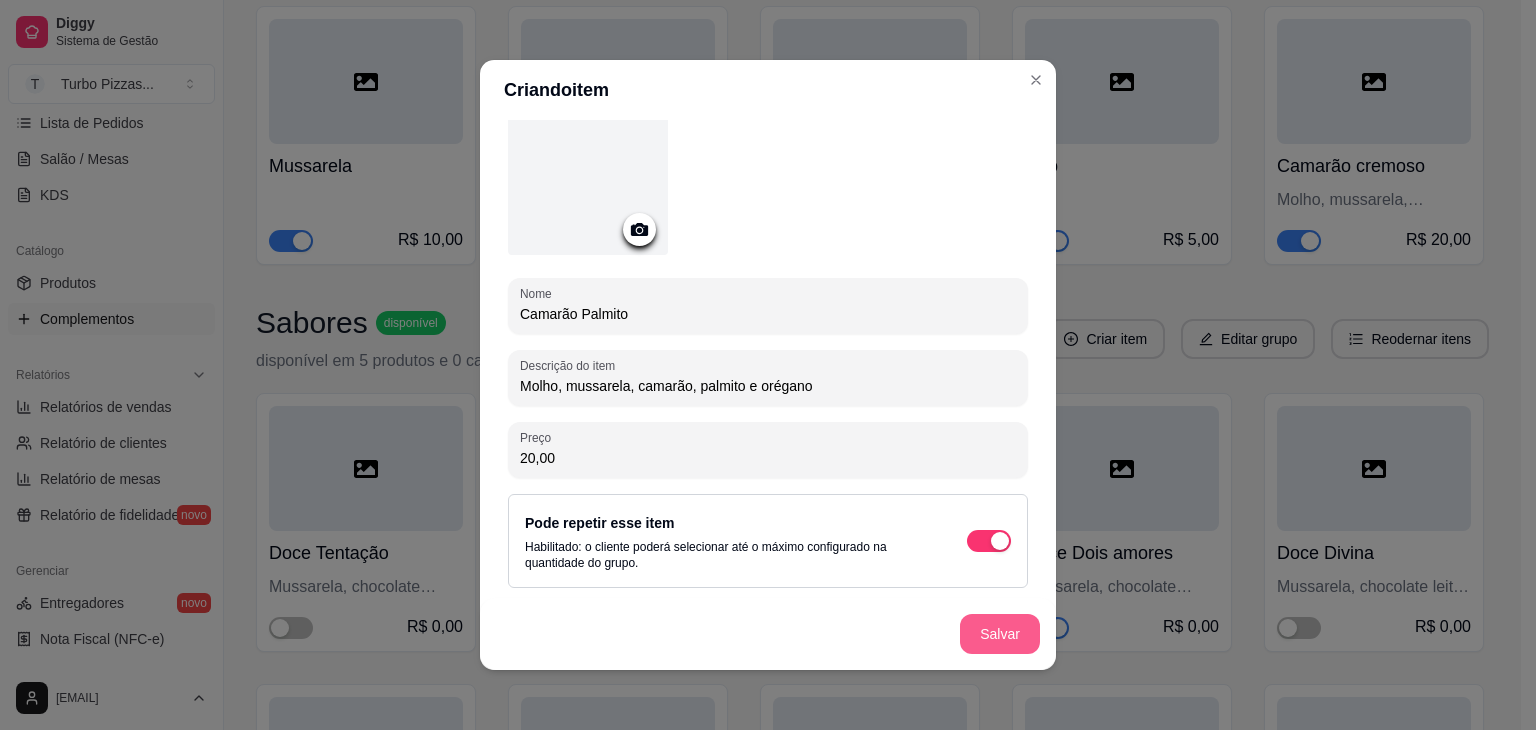type on "20,00" 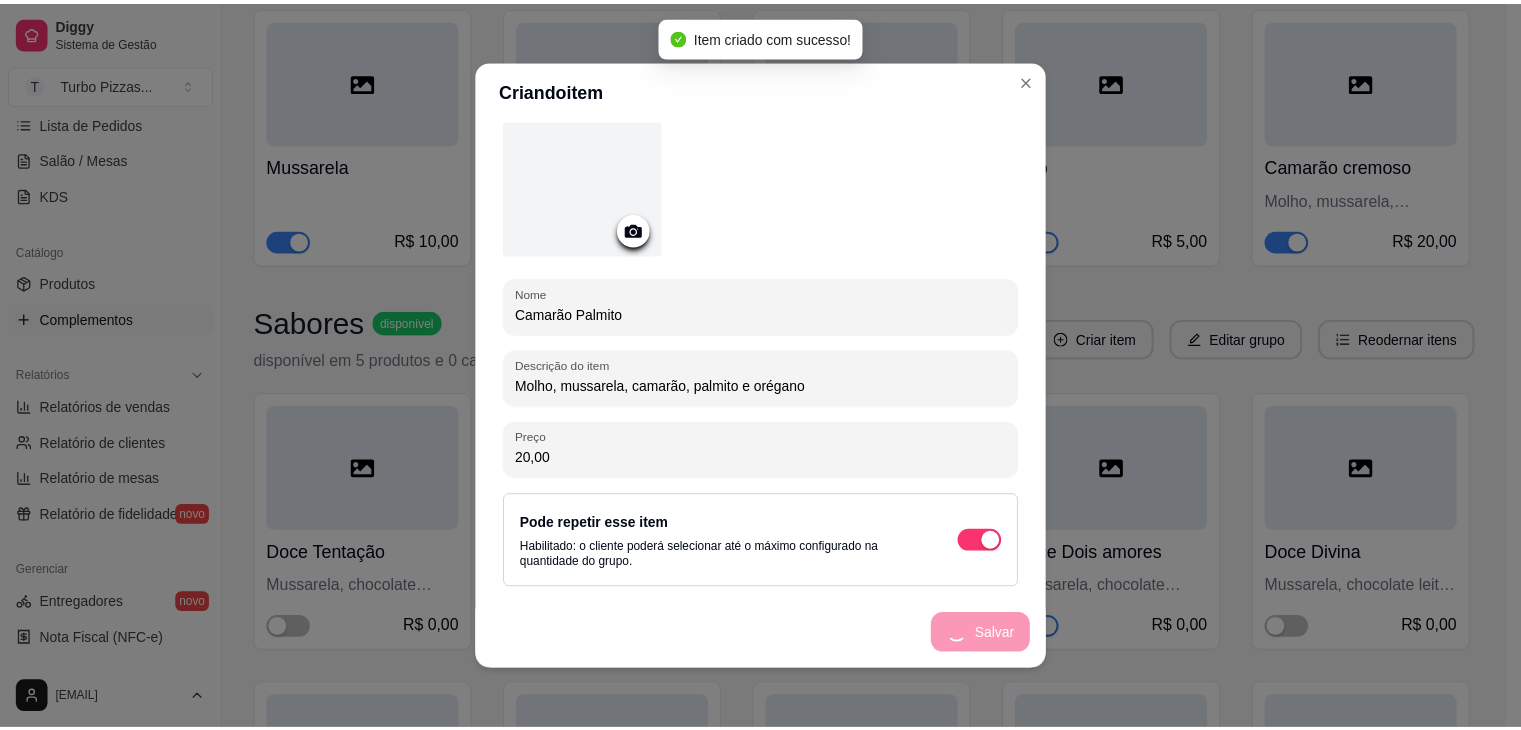 scroll, scrollTop: 0, scrollLeft: 0, axis: both 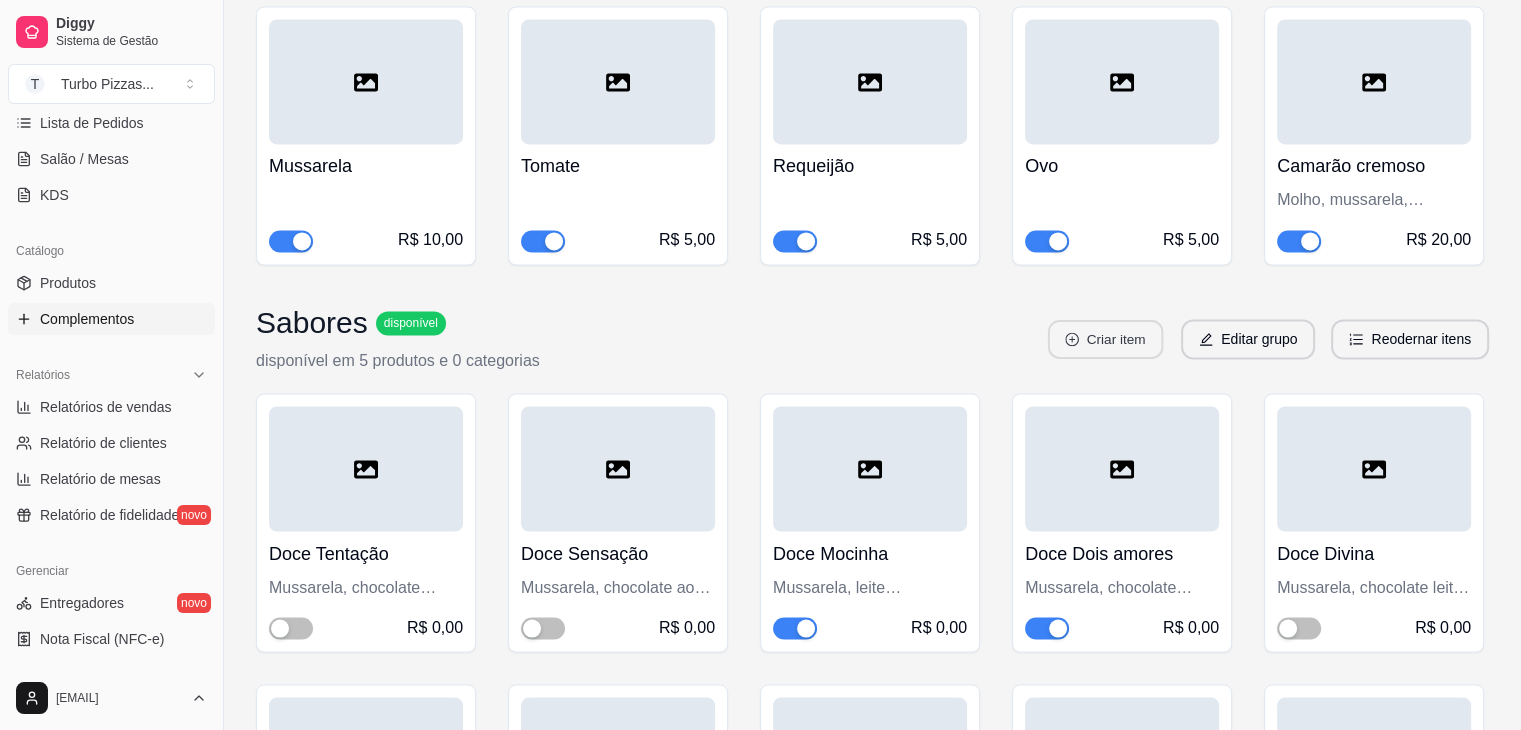 click on "Criar item" at bounding box center (1105, 339) 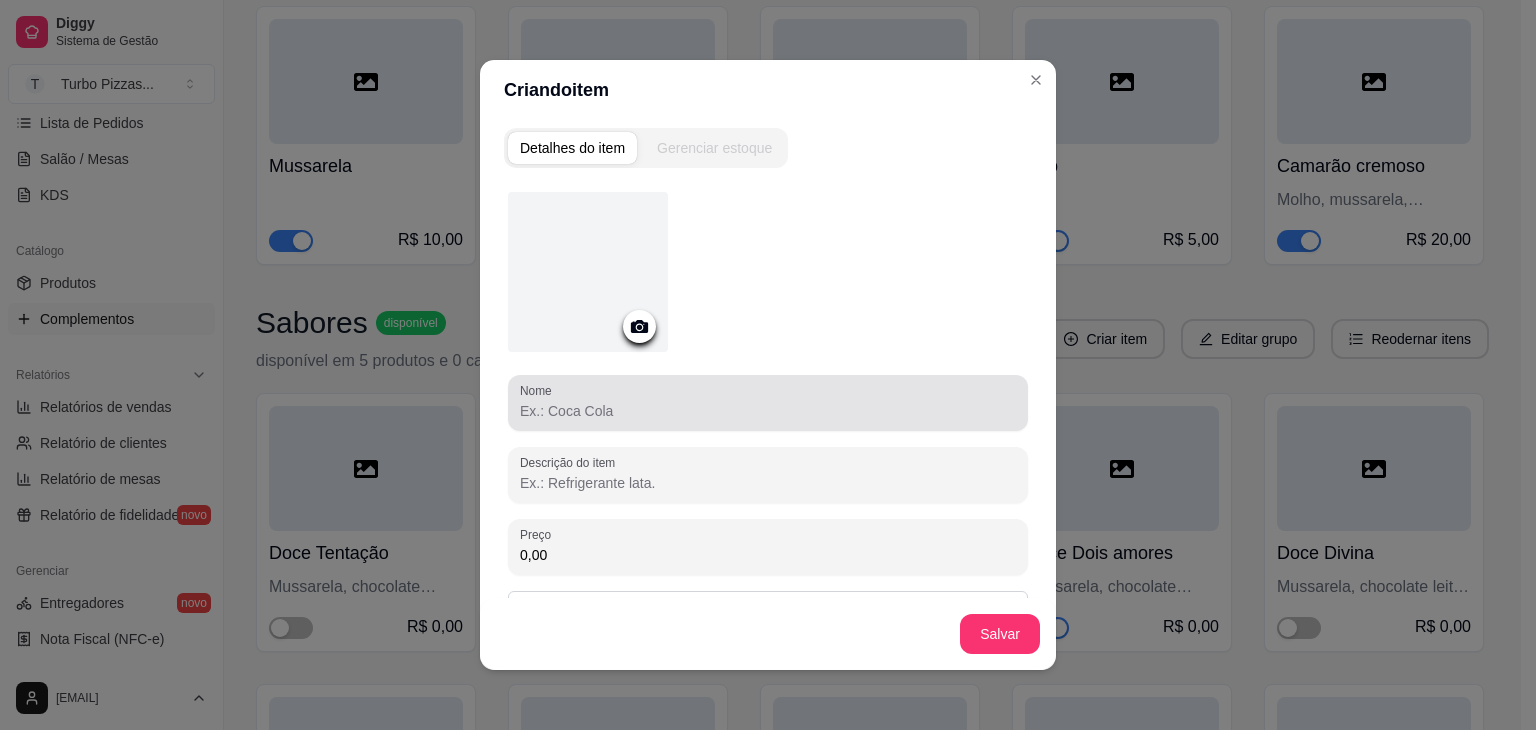 click on "Nome" at bounding box center (768, 411) 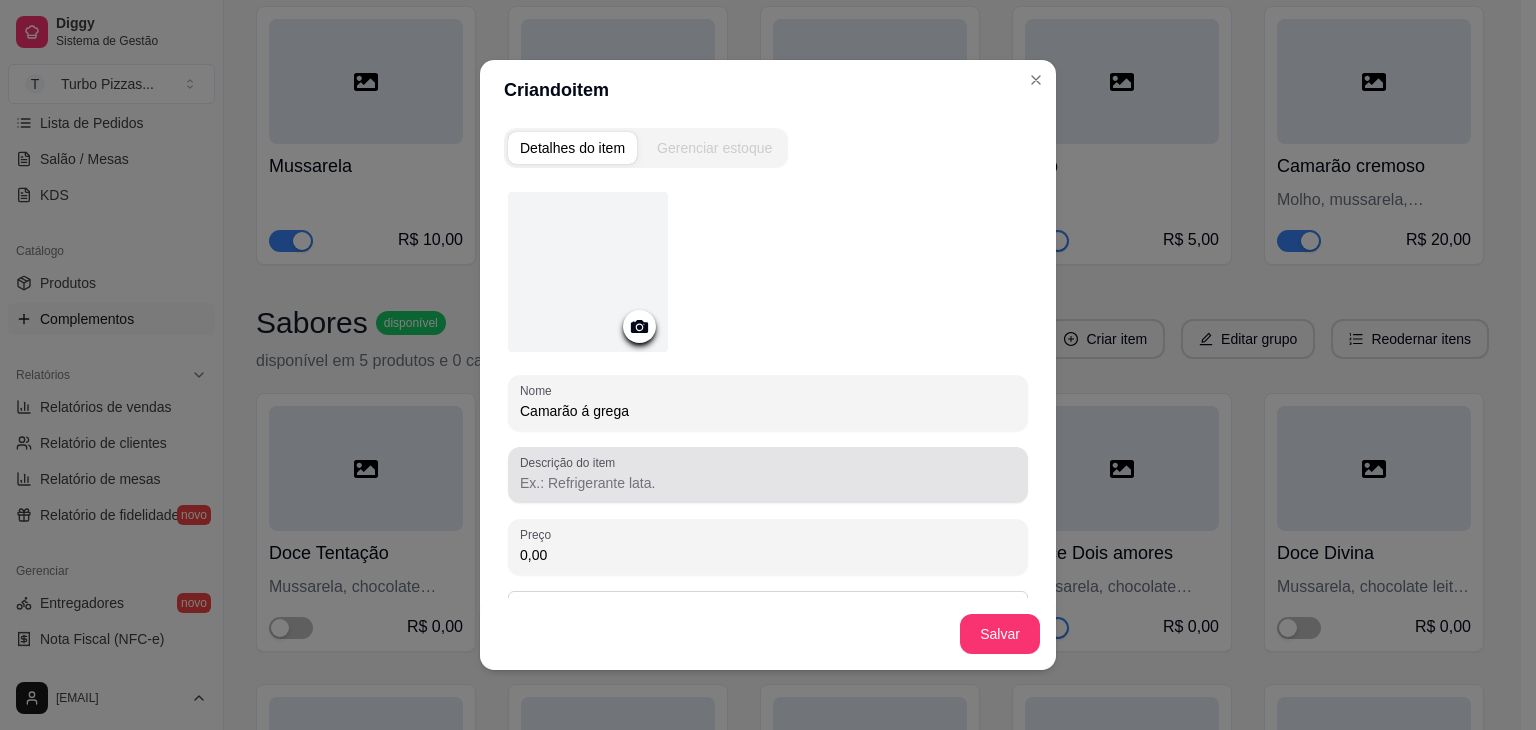 type on "Camarão á grega" 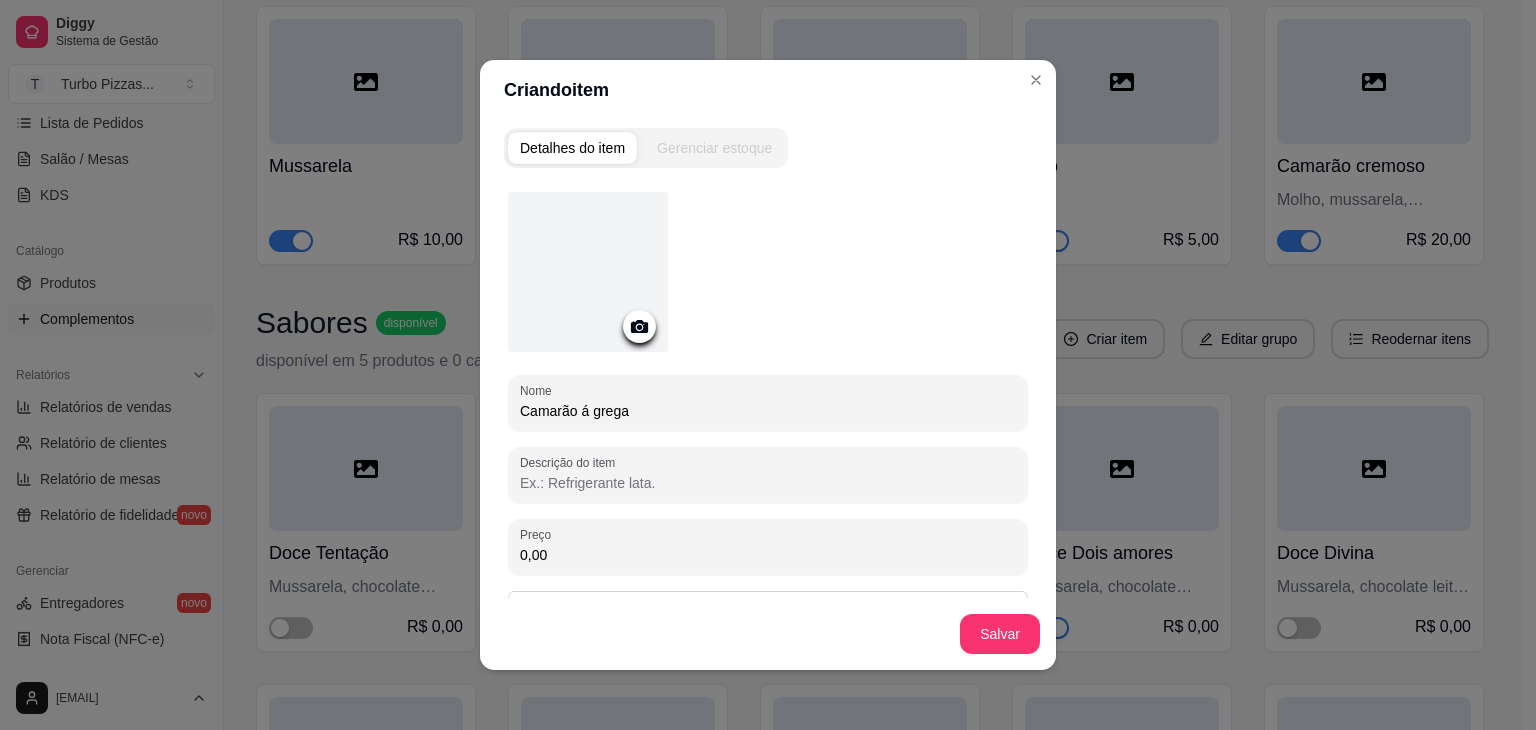 paste on "Molho, mussarela, camarão e orégano" 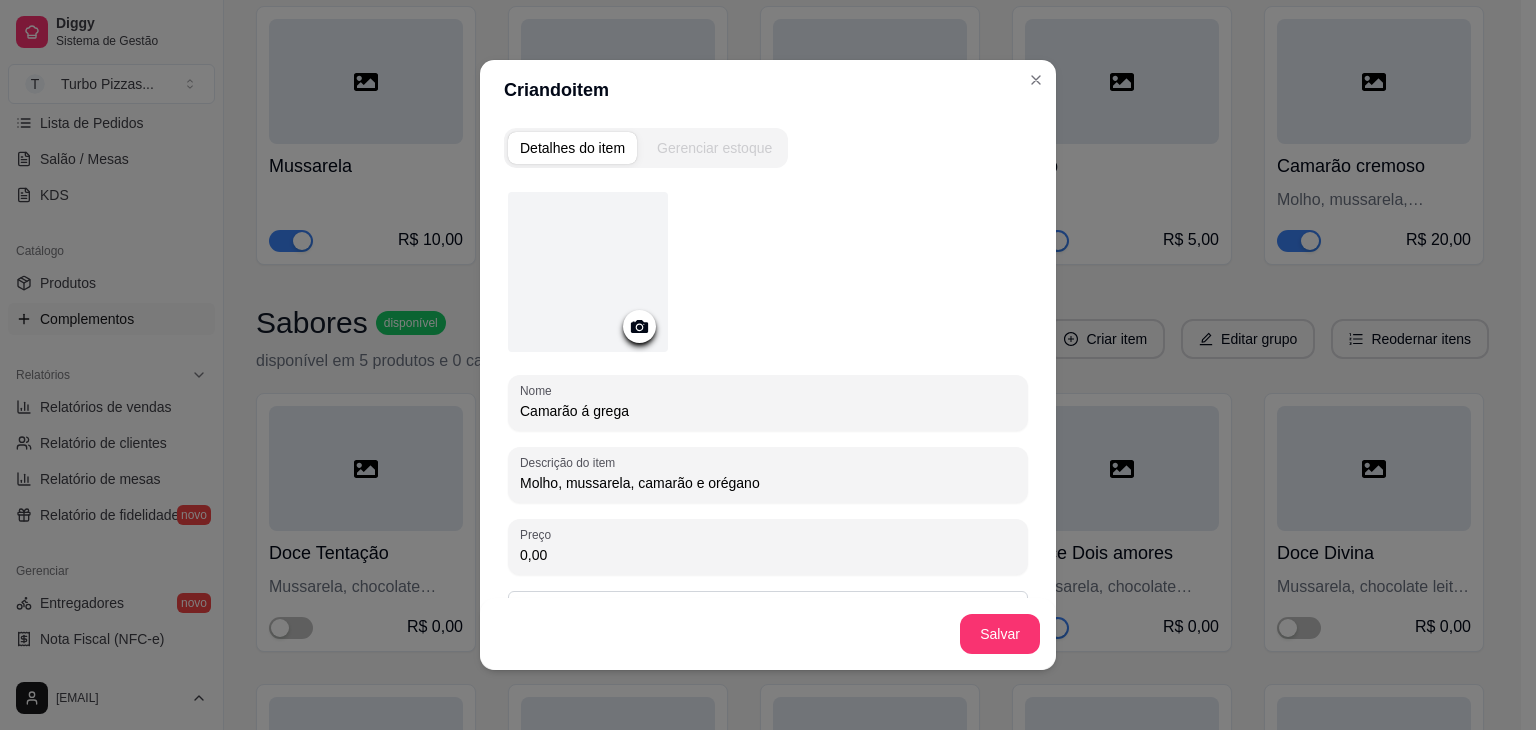 click on "Molho, mussarela, camarão e orégano" at bounding box center (768, 483) 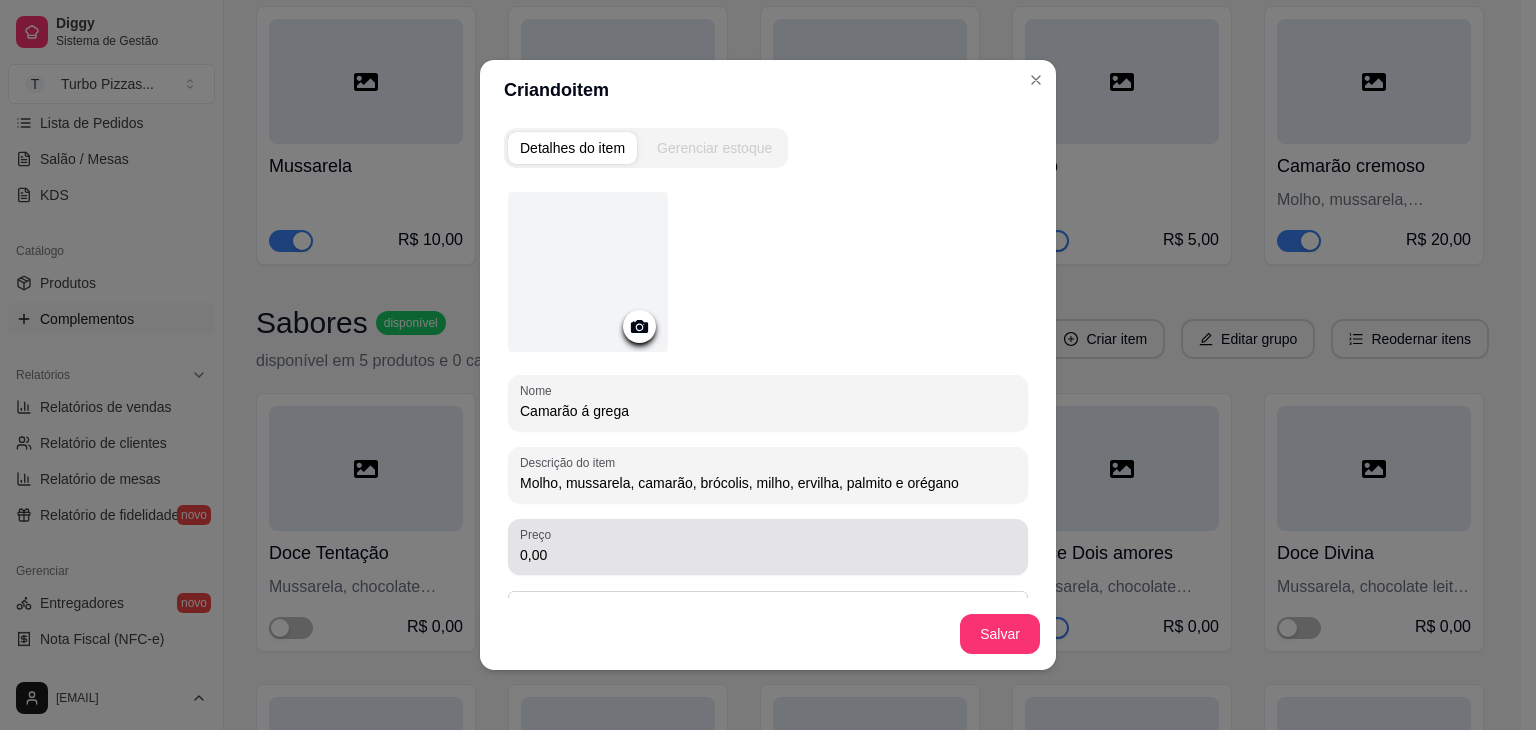 type on "Molho, mussarela, camarão, brócolis, milho, ervilha, palmito e orégano" 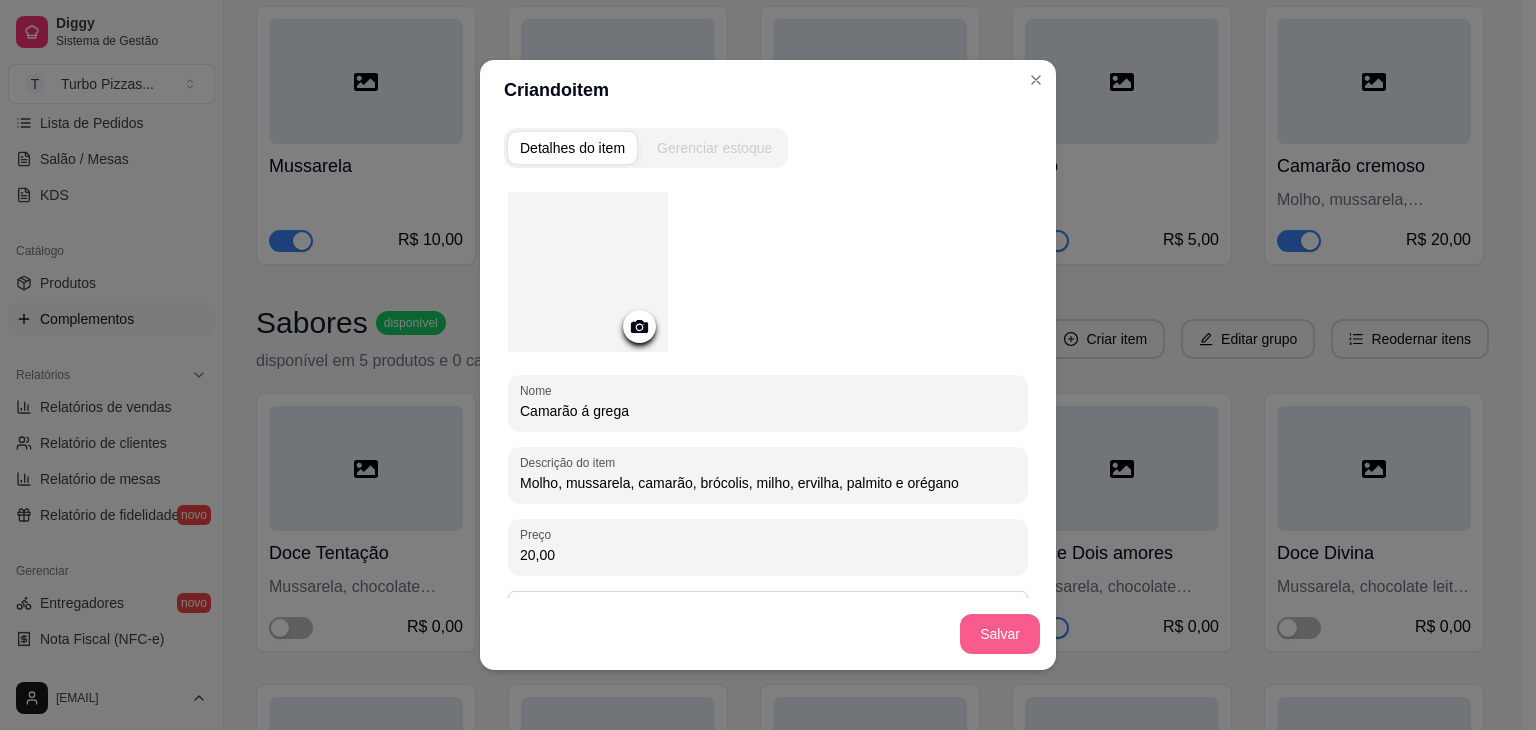 type on "20,00" 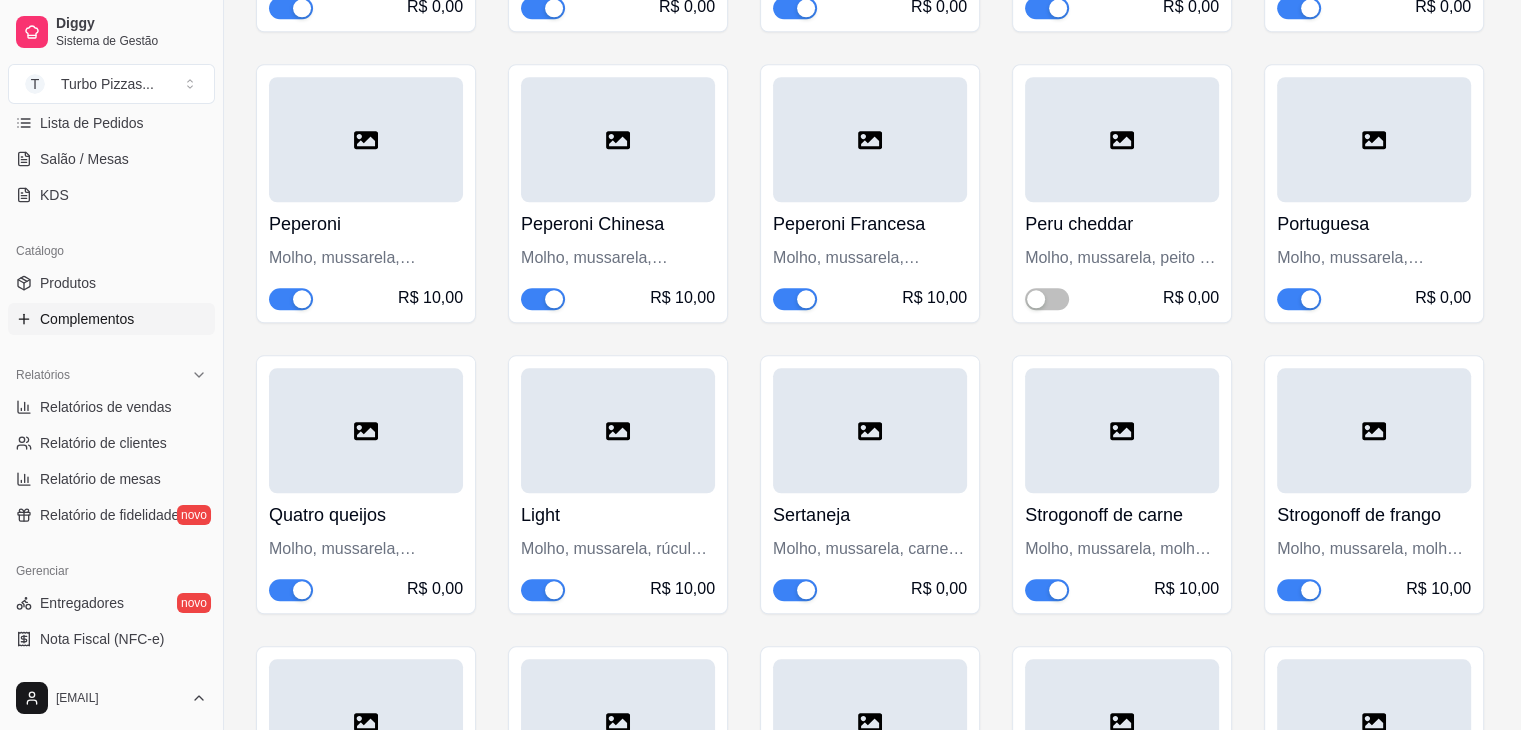scroll, scrollTop: 10200, scrollLeft: 0, axis: vertical 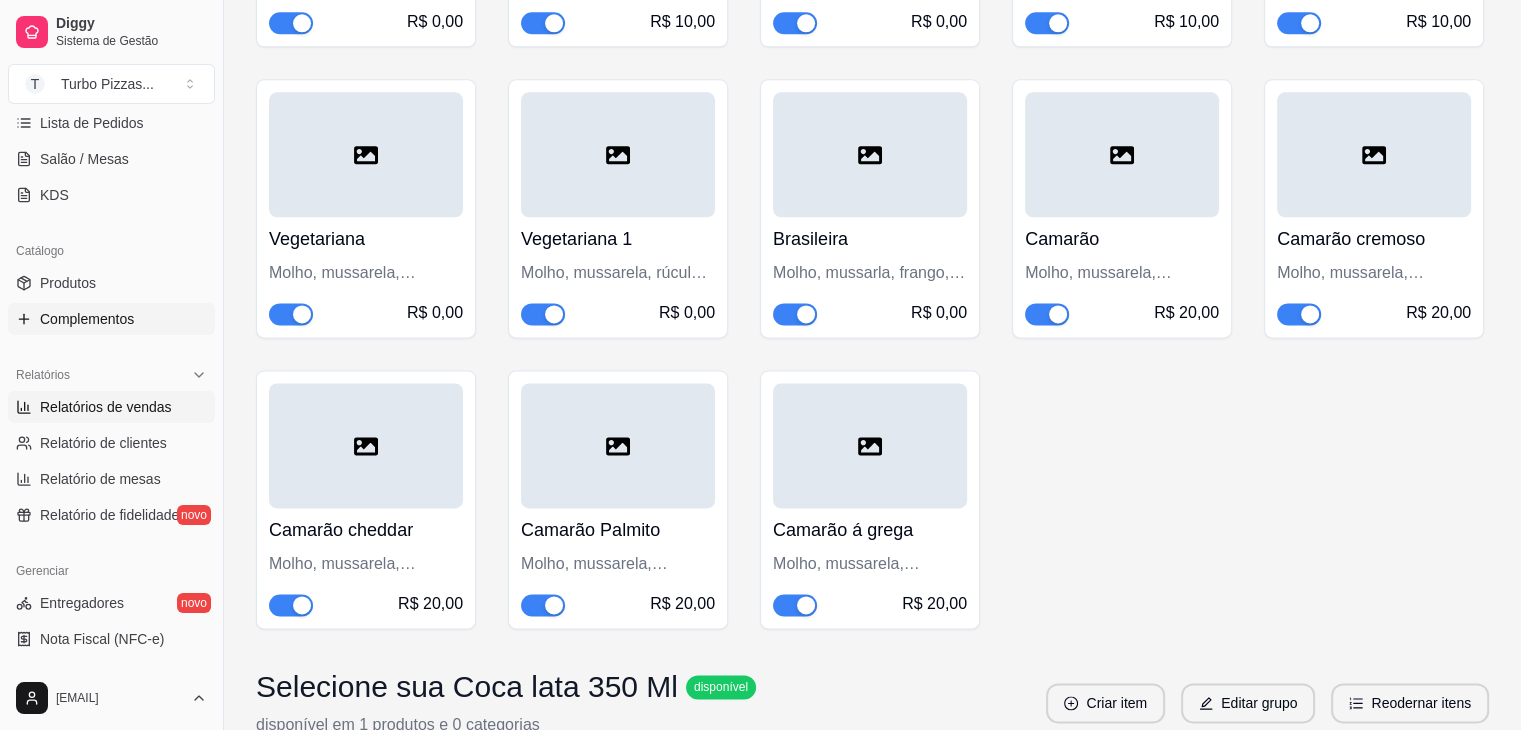 click on "Relatórios de vendas" at bounding box center [106, 407] 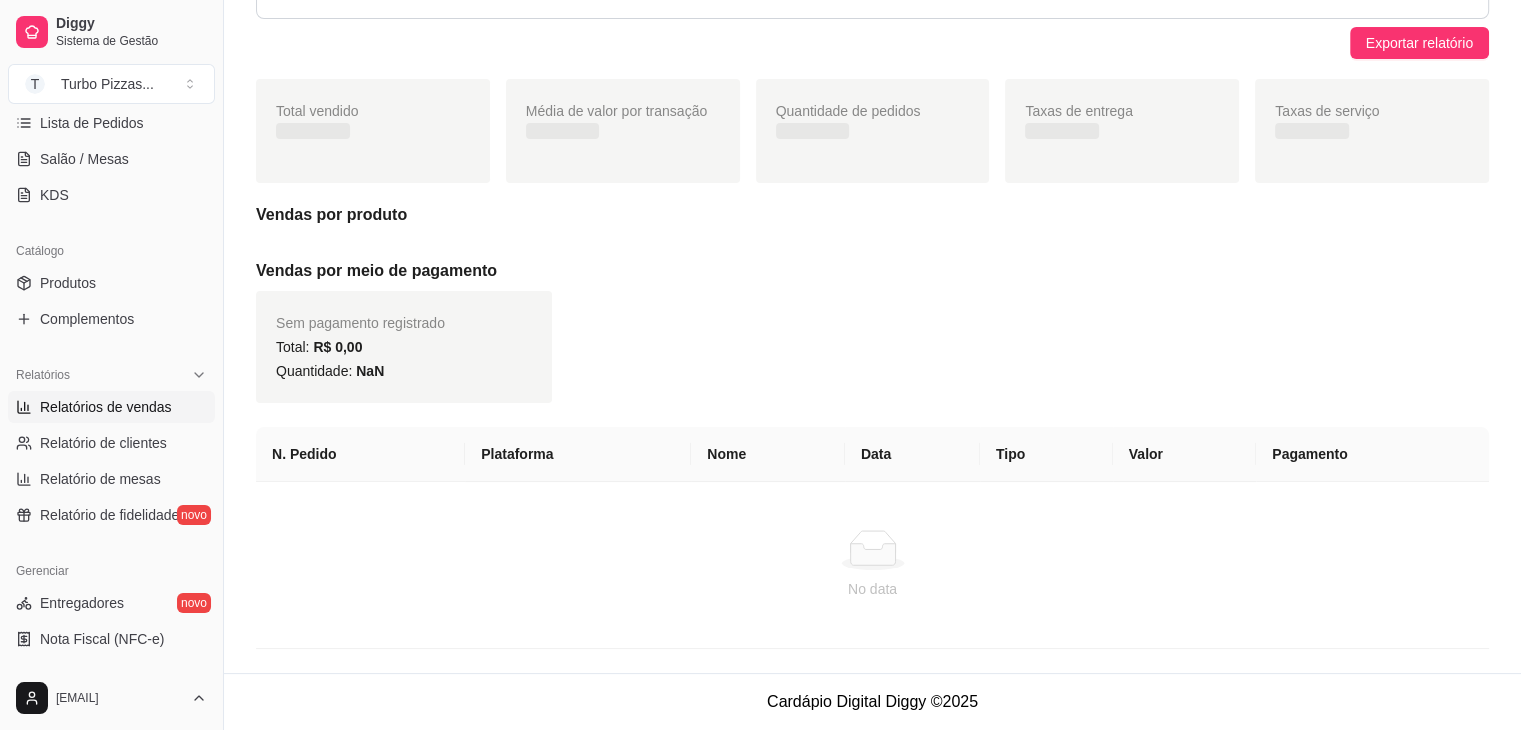 scroll, scrollTop: 0, scrollLeft: 0, axis: both 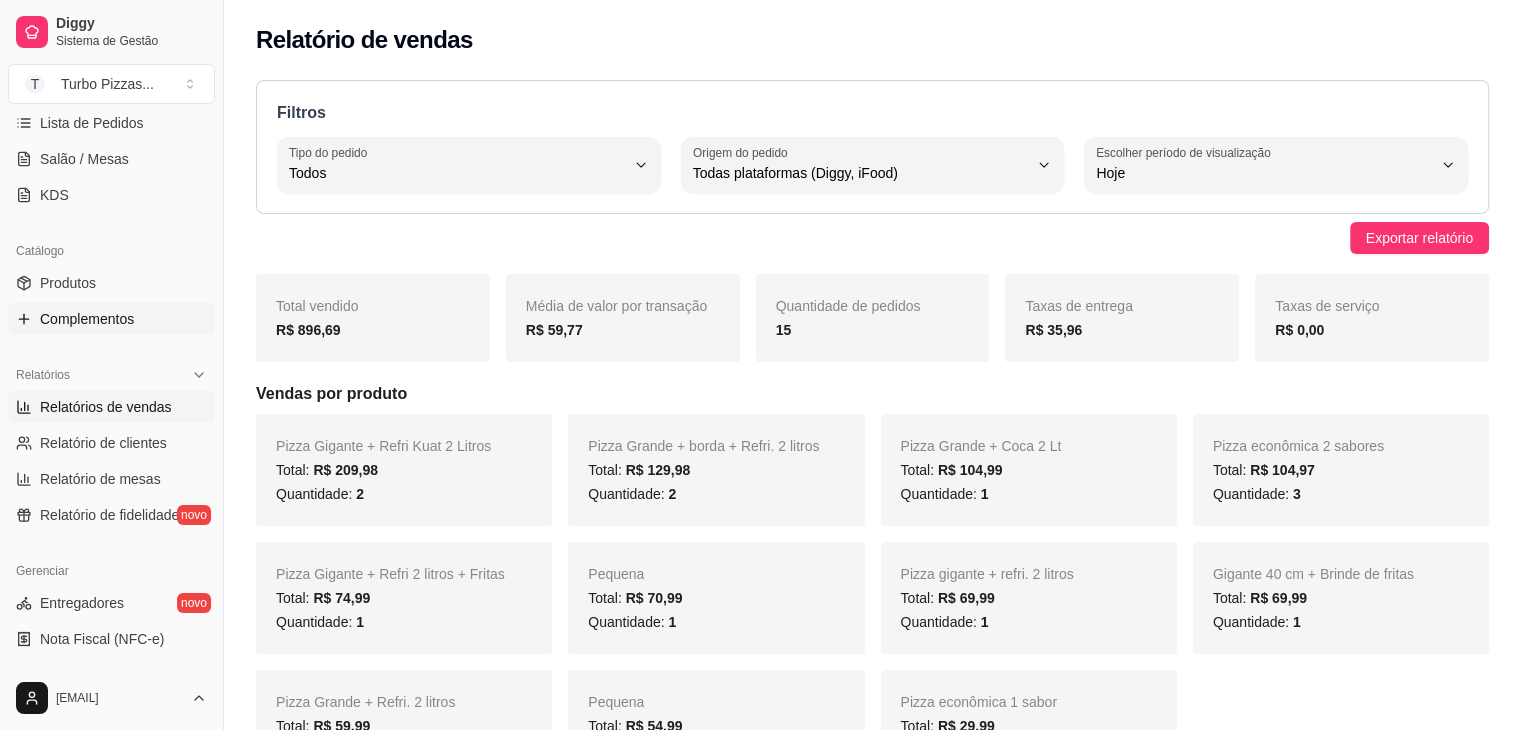 click on "Complementos" at bounding box center (87, 319) 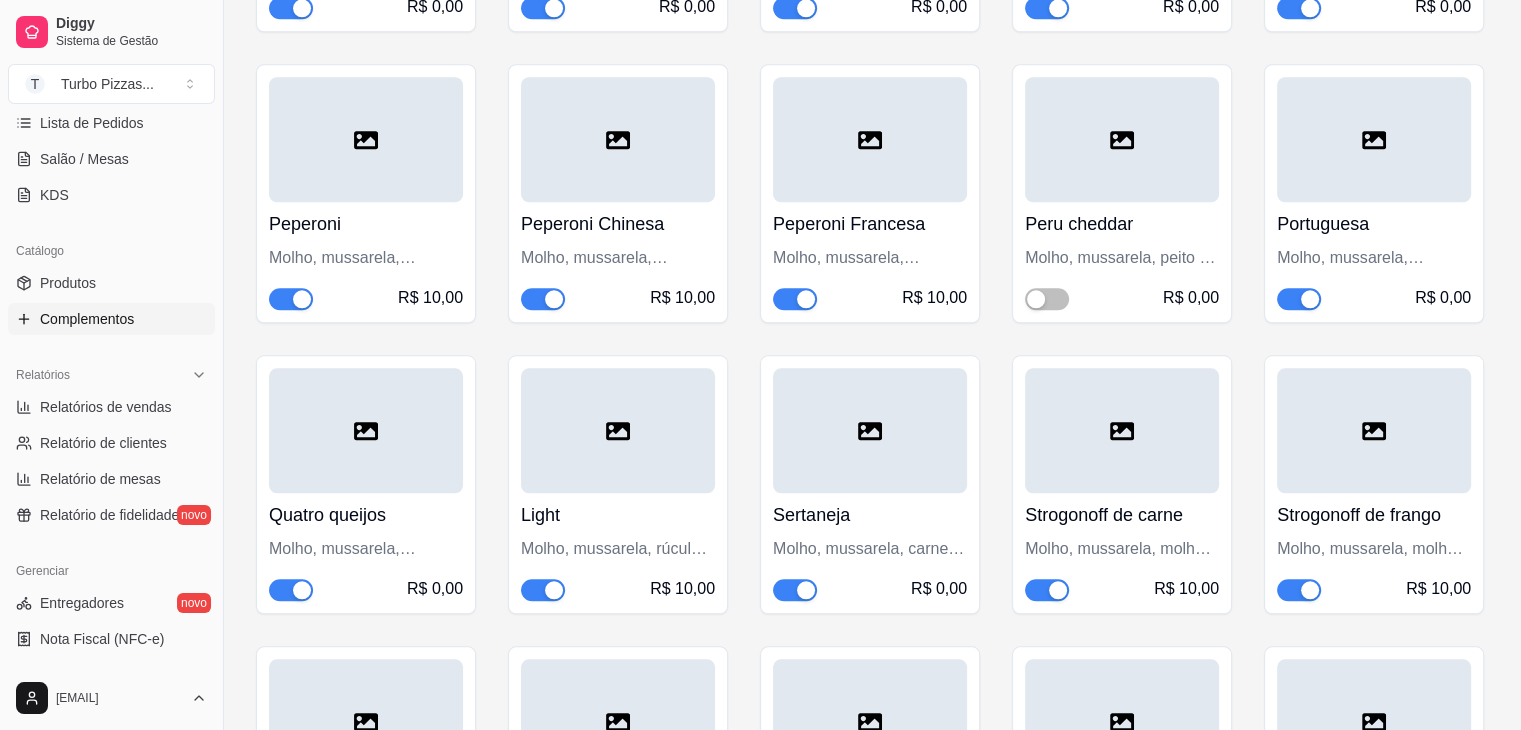 scroll, scrollTop: 10200, scrollLeft: 0, axis: vertical 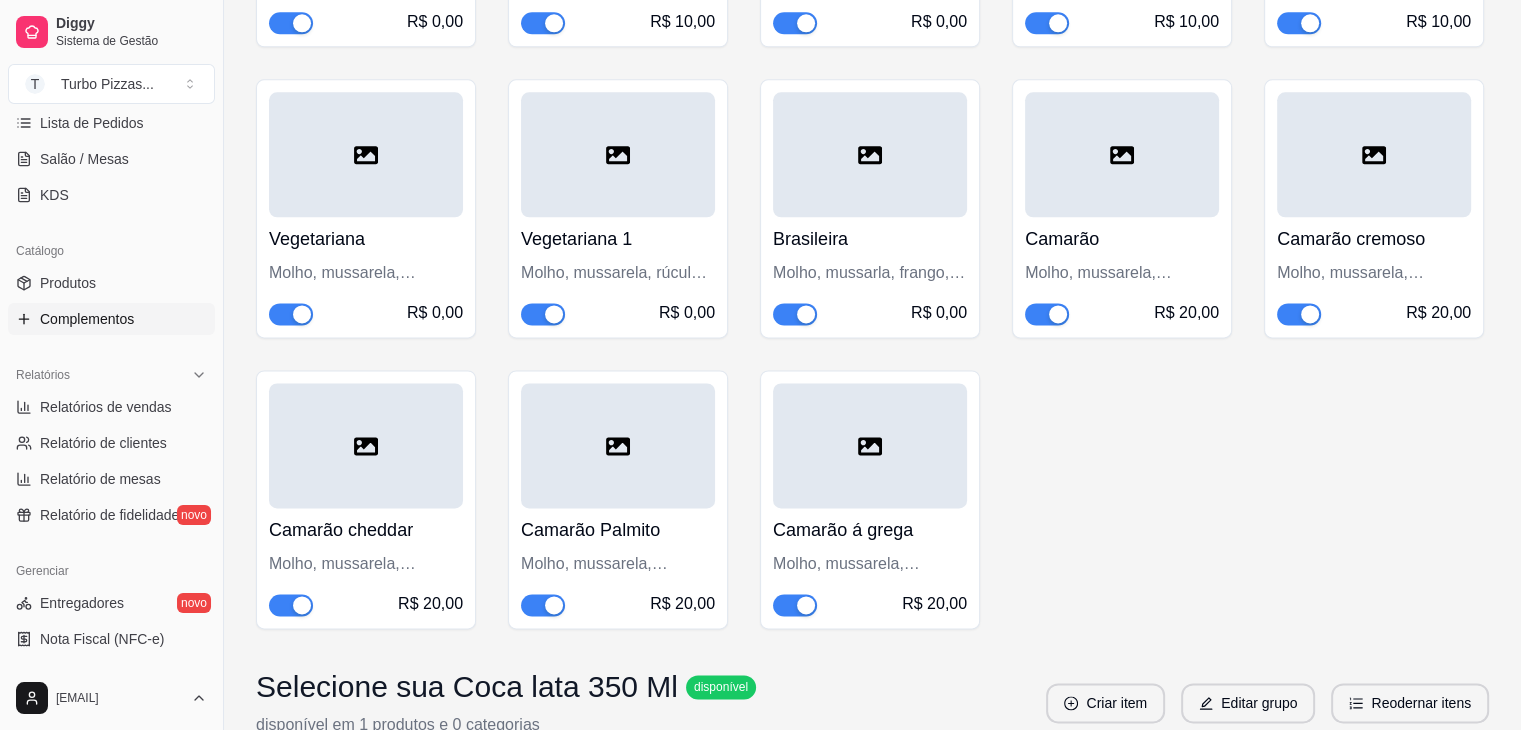 click at bounding box center [1058, 314] 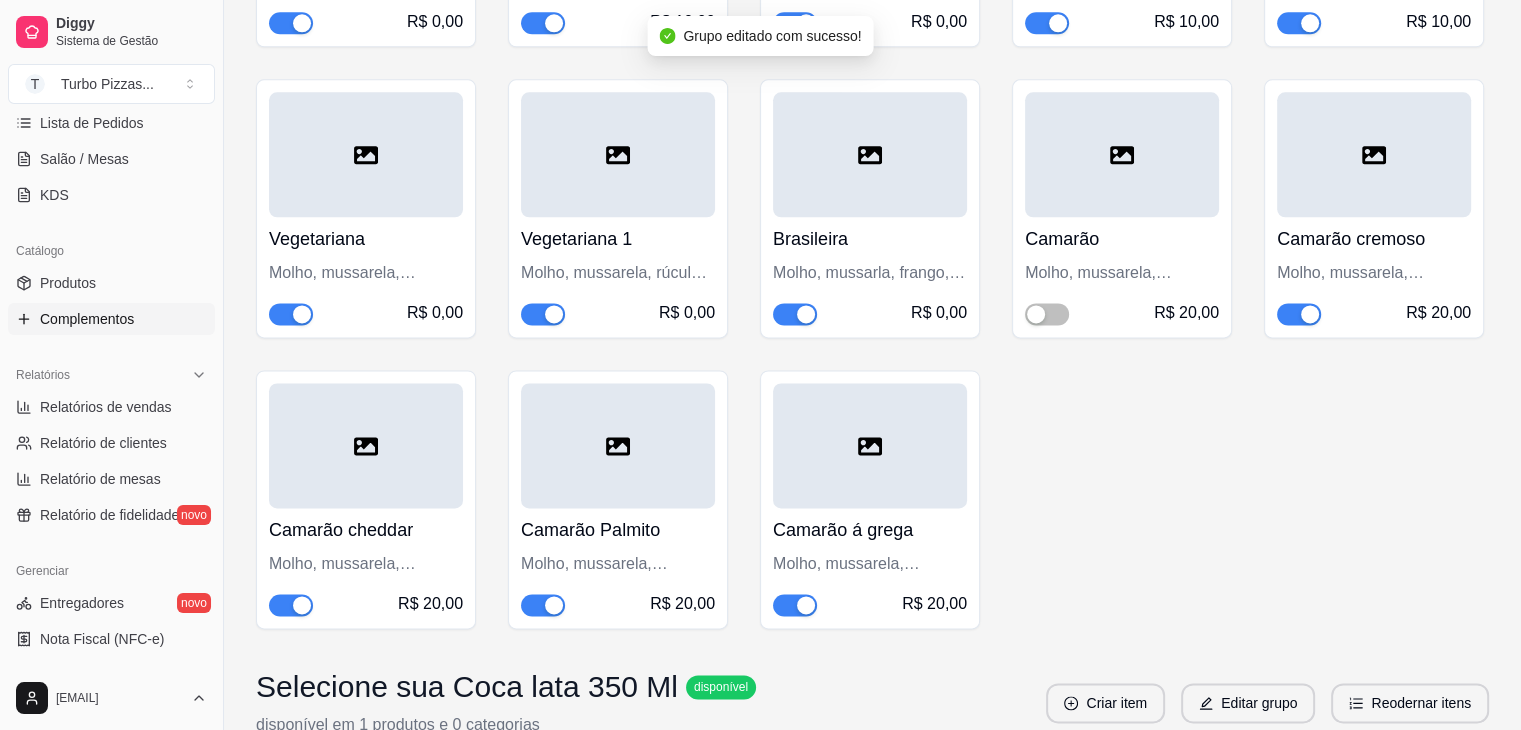 click at bounding box center [1310, 314] 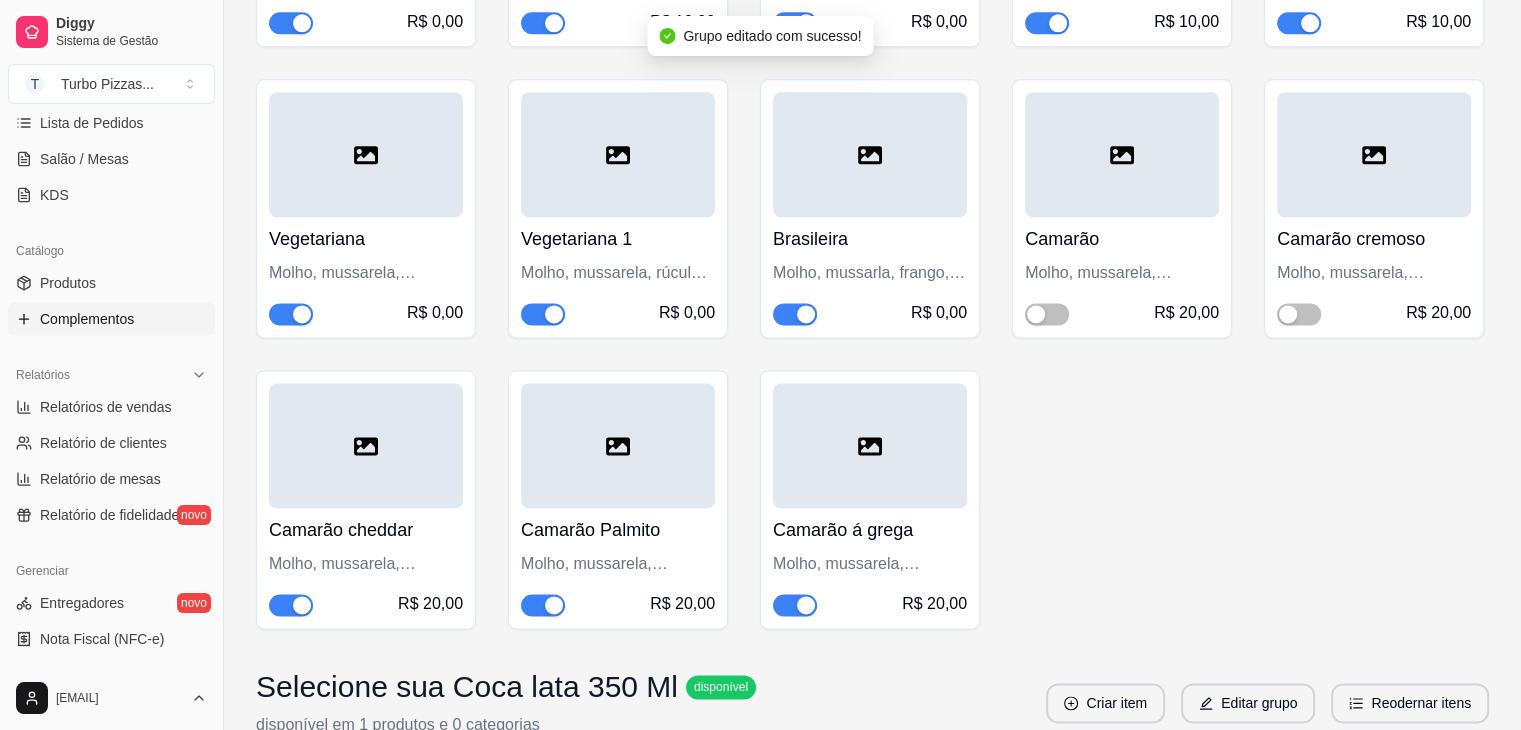 click on "Camarão á grega  Molho, mussarela, camarão, brócolis, milho, ervilha, palmito e orégano  R$ 20,00" at bounding box center (870, 499) 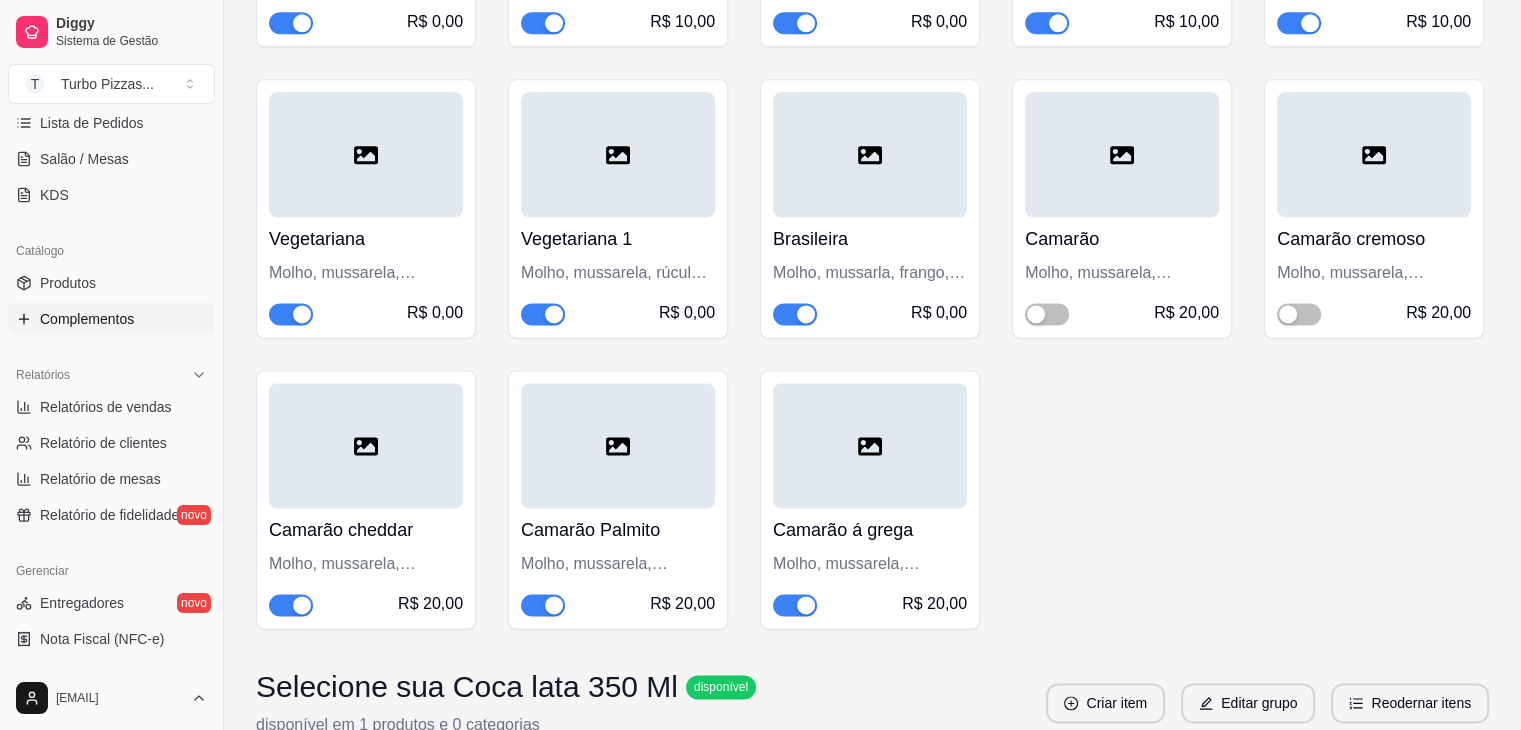 click at bounding box center [806, 605] 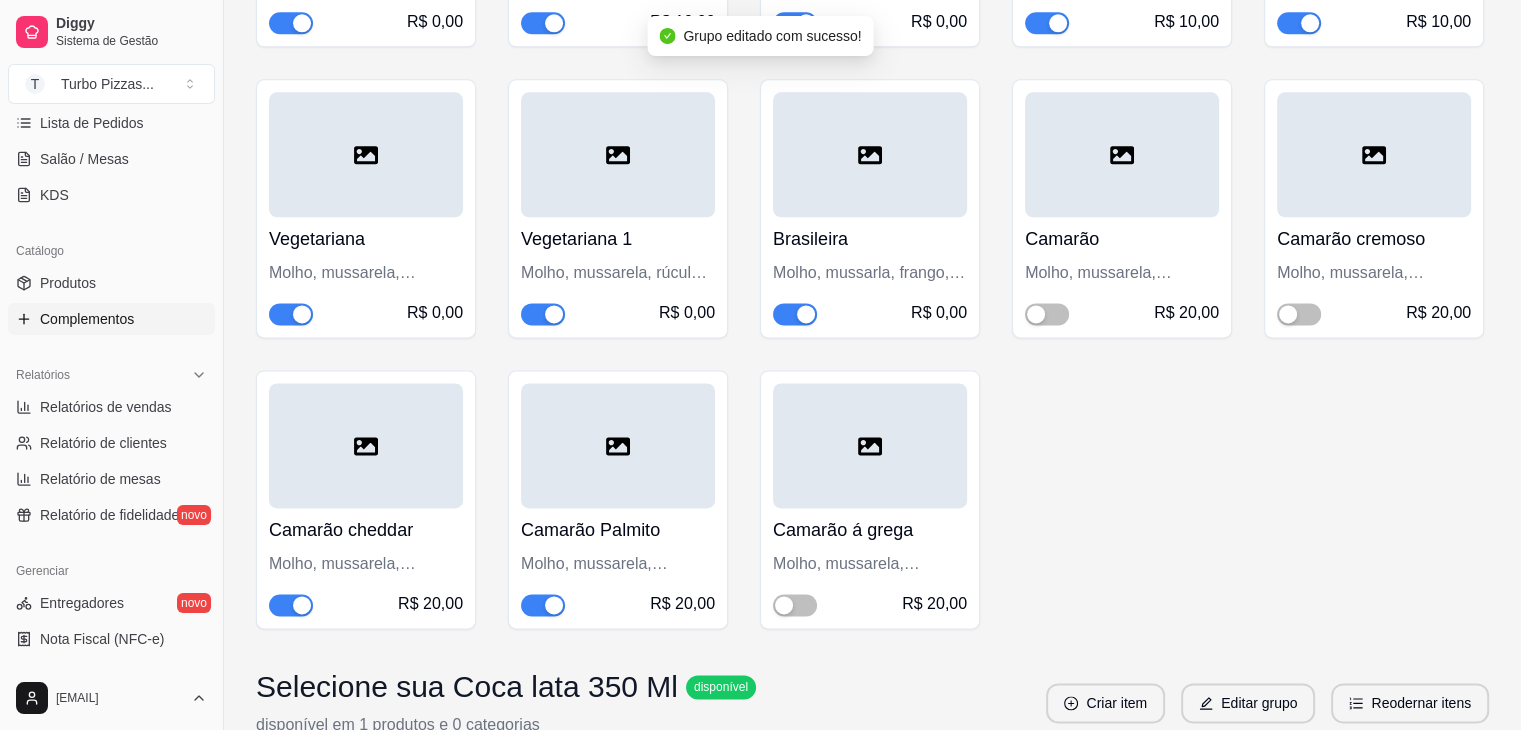click at bounding box center (554, 605) 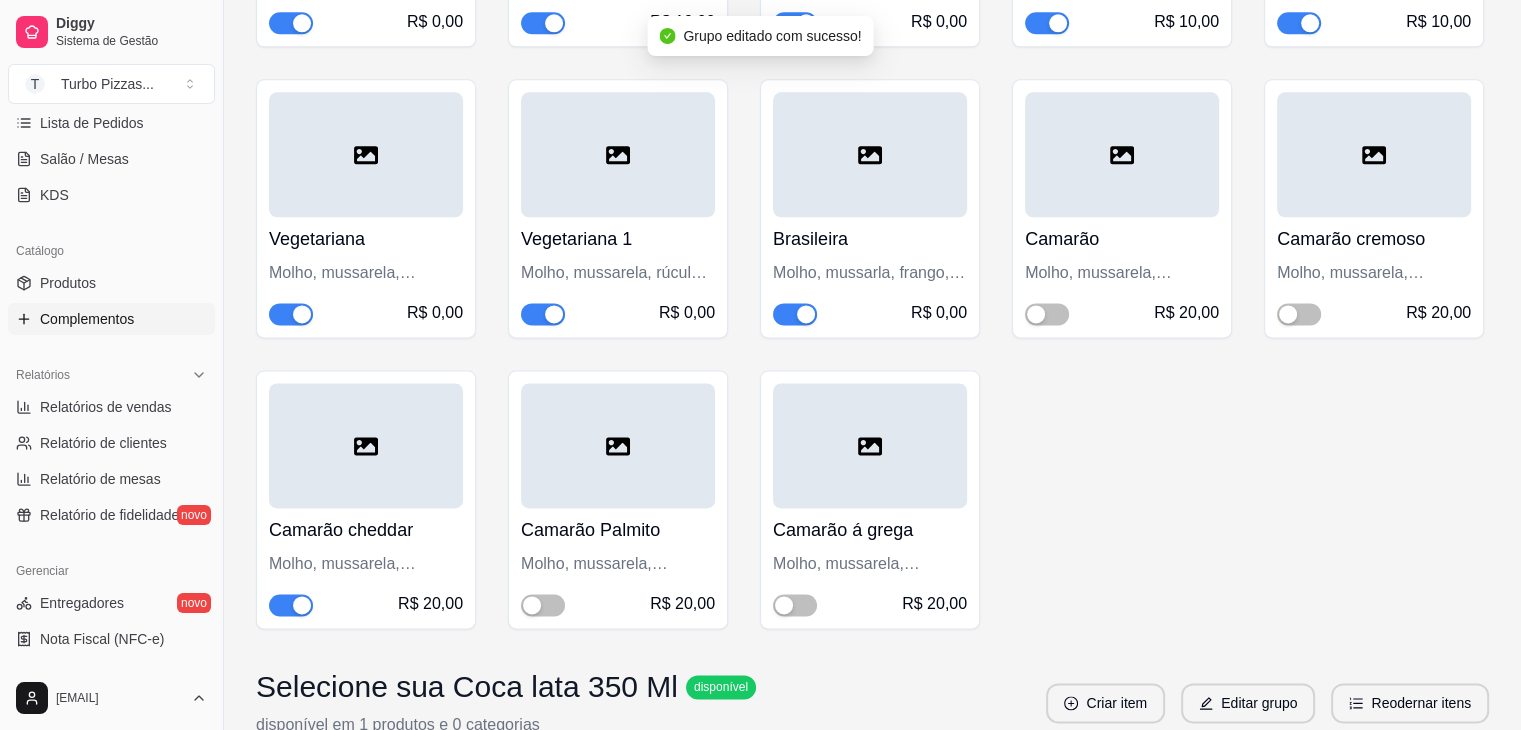 click at bounding box center (302, 605) 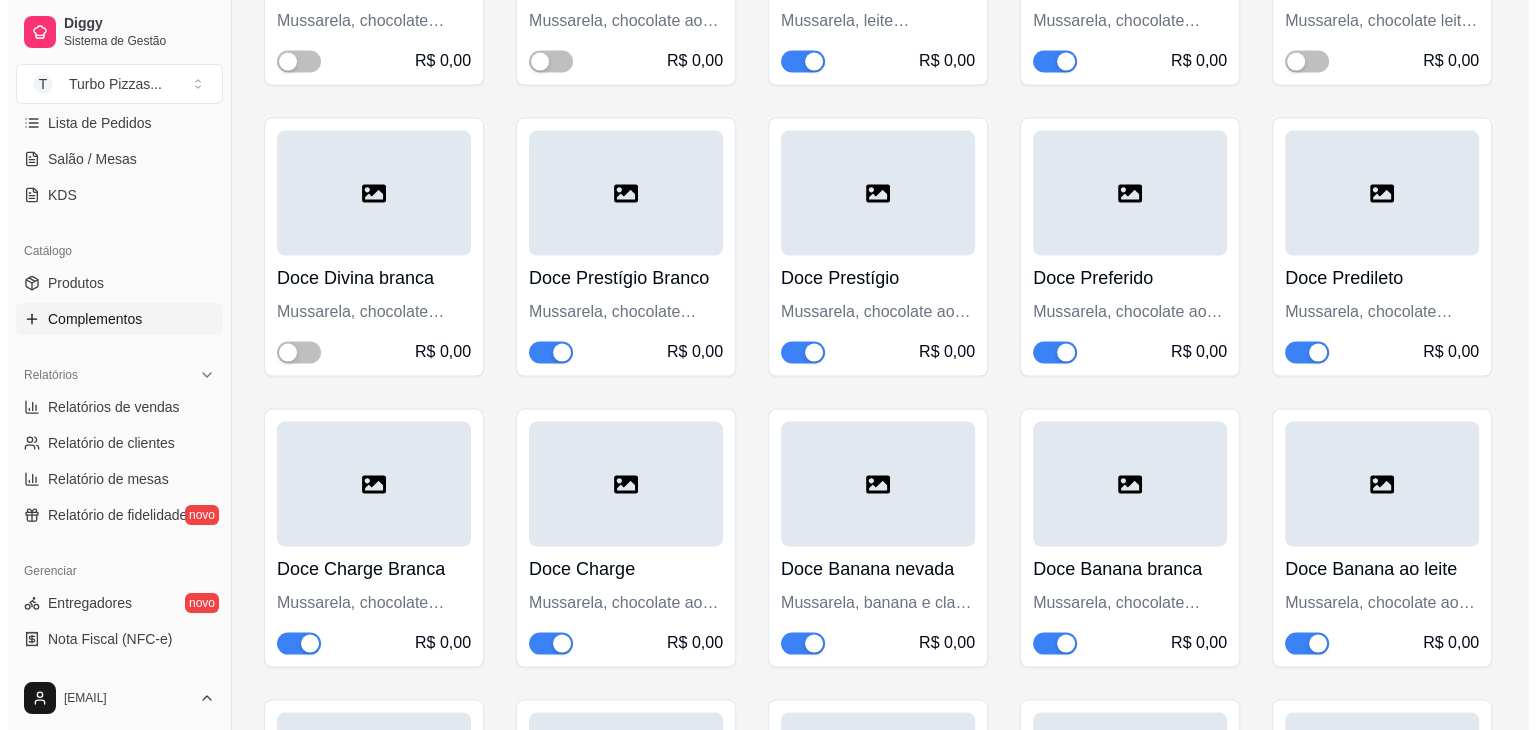 scroll, scrollTop: 3400, scrollLeft: 0, axis: vertical 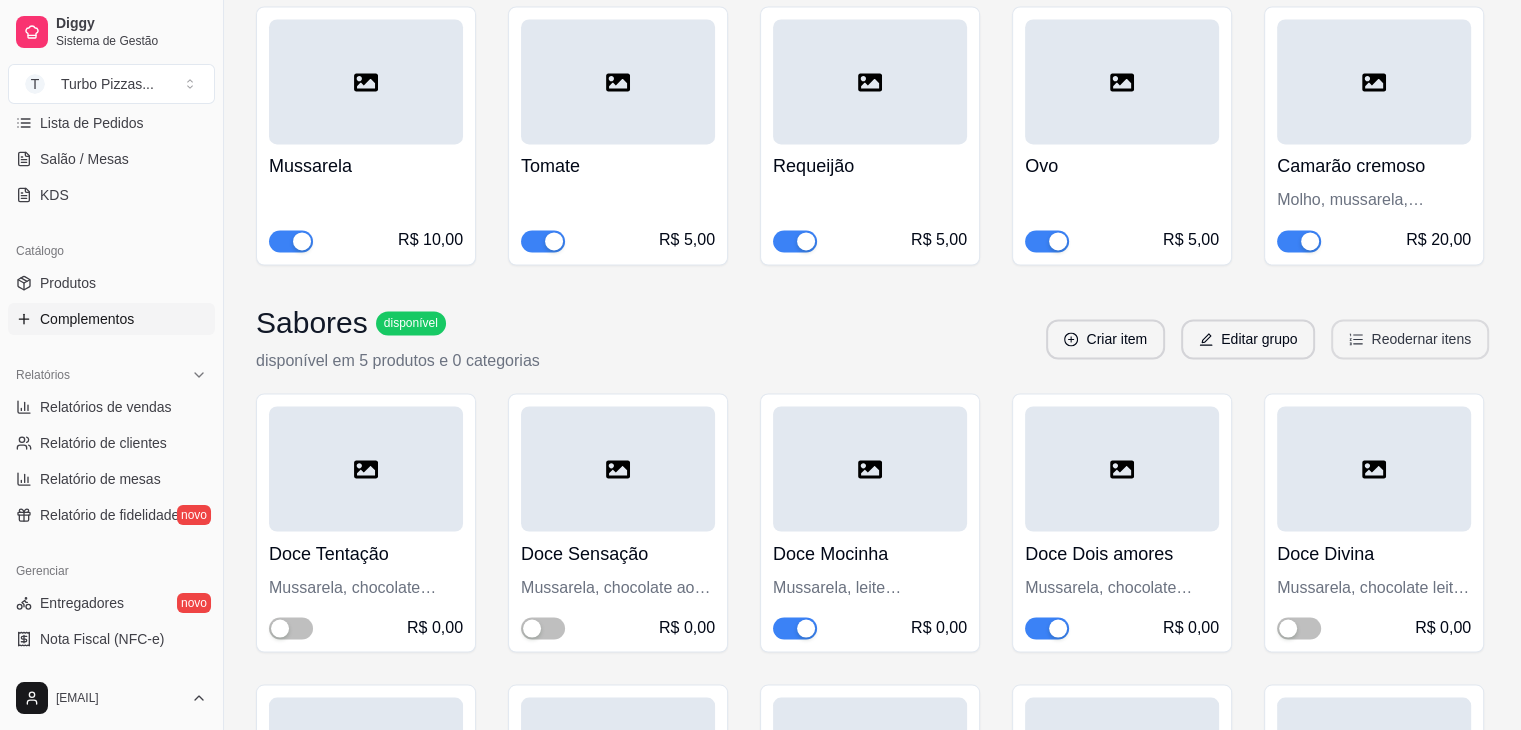click on "Reodernar itens" at bounding box center [1410, 339] 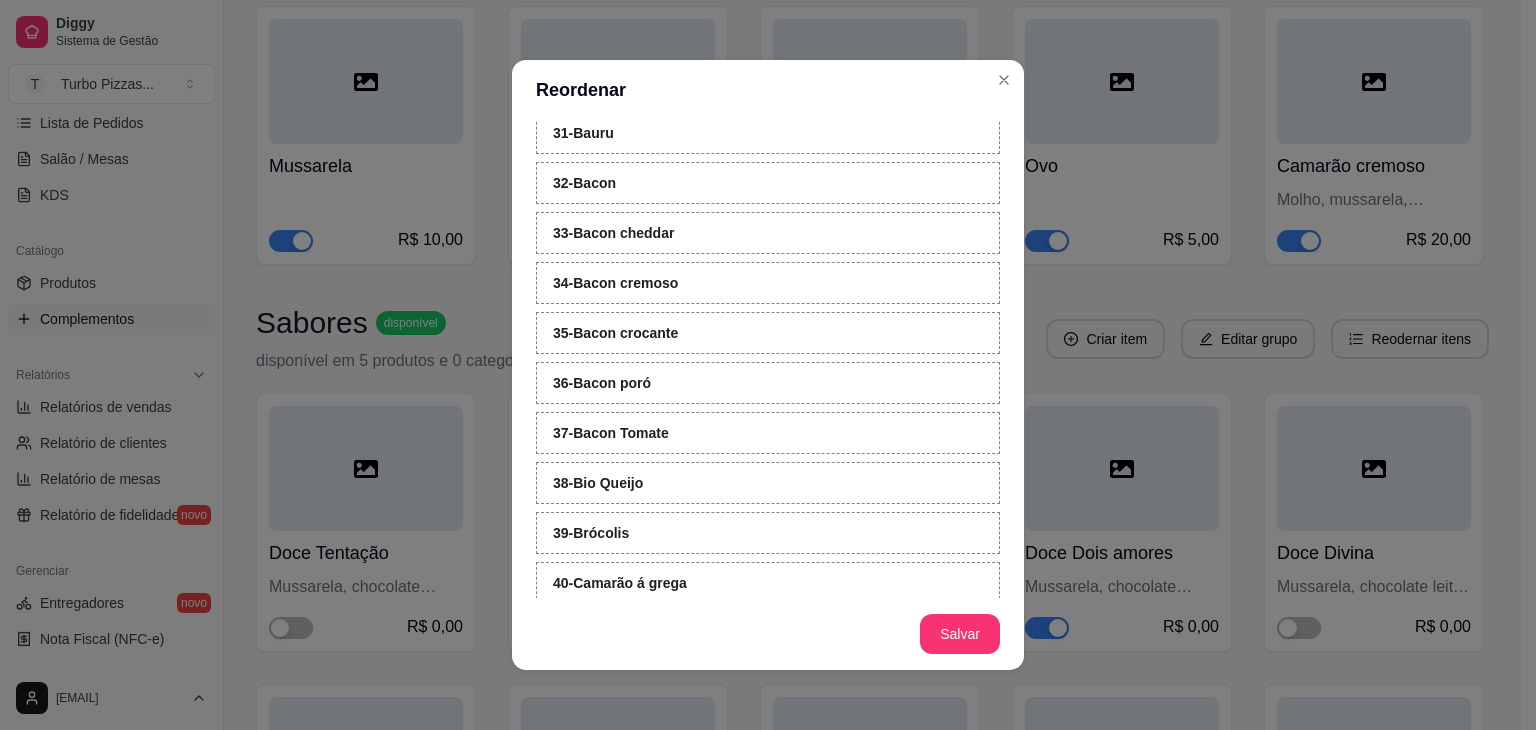 scroll, scrollTop: 2143, scrollLeft: 0, axis: vertical 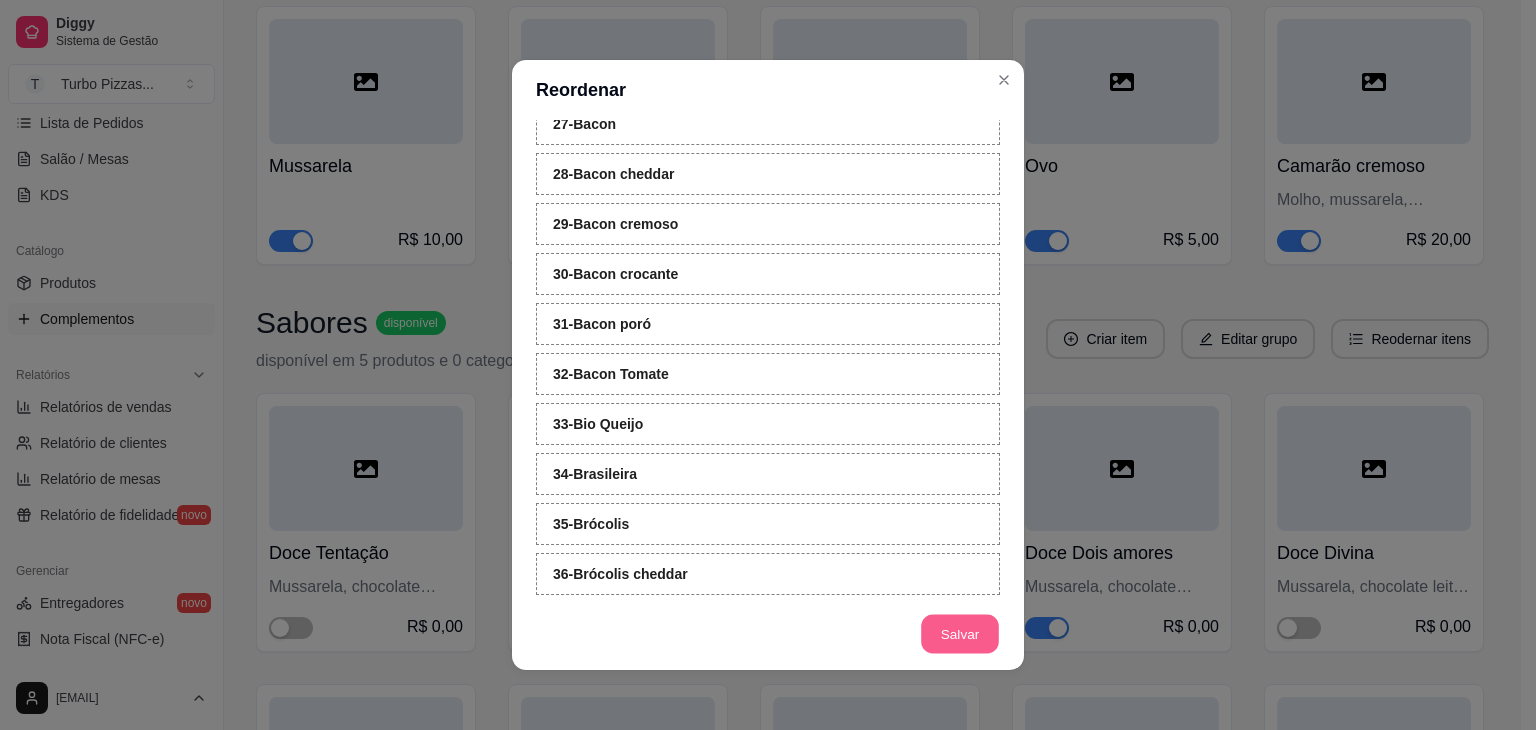 click on "Salvar" at bounding box center [960, 634] 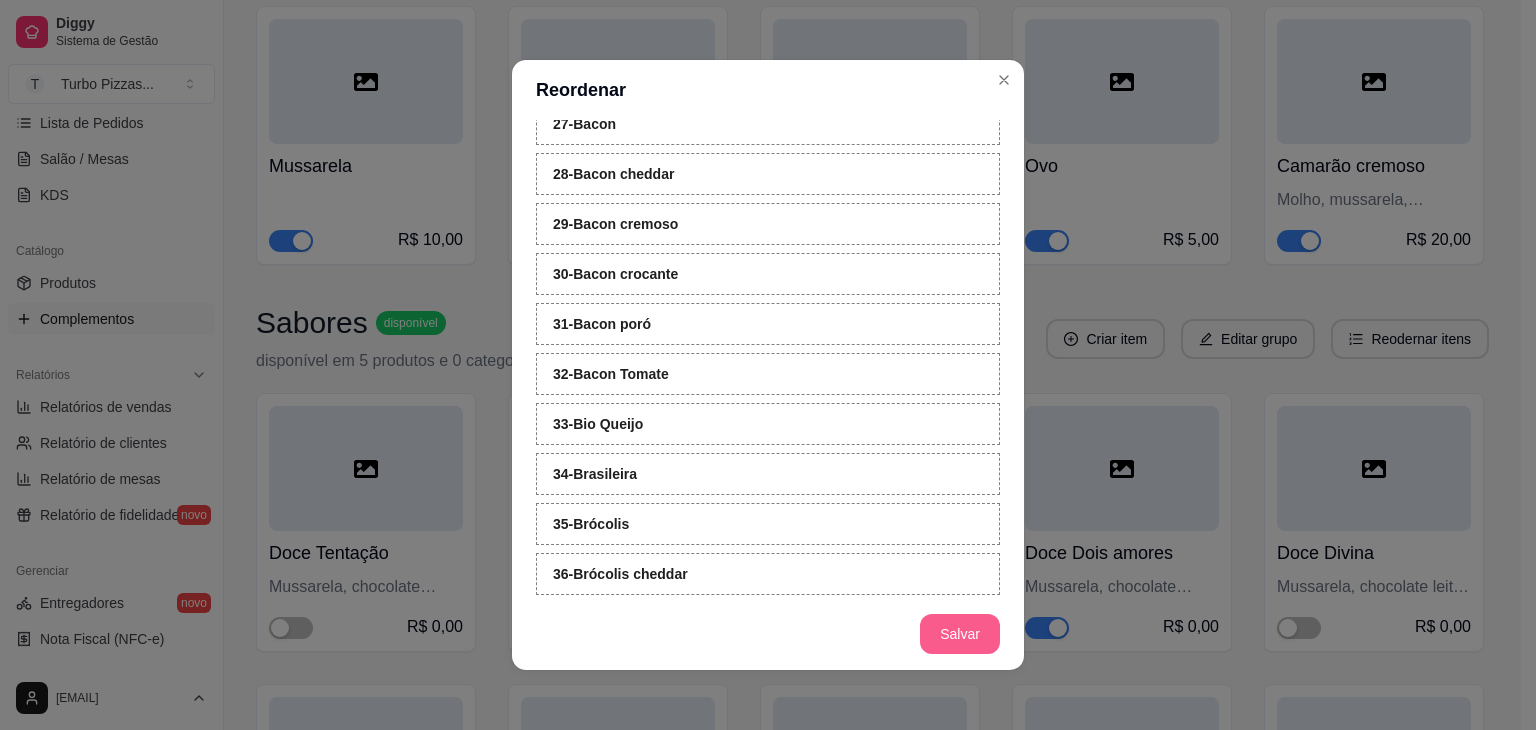click on "Salvar" at bounding box center (960, 634) 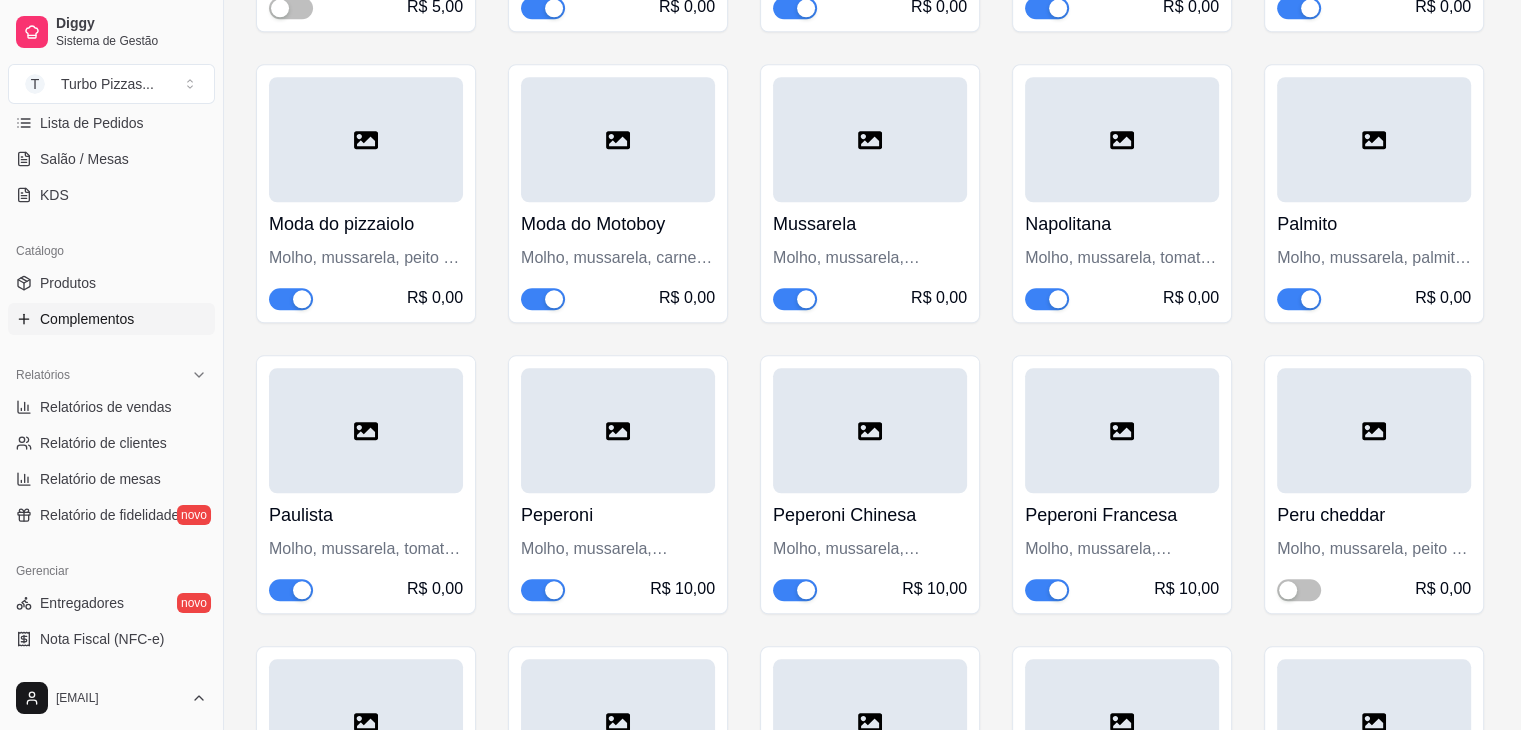 scroll, scrollTop: 10200, scrollLeft: 0, axis: vertical 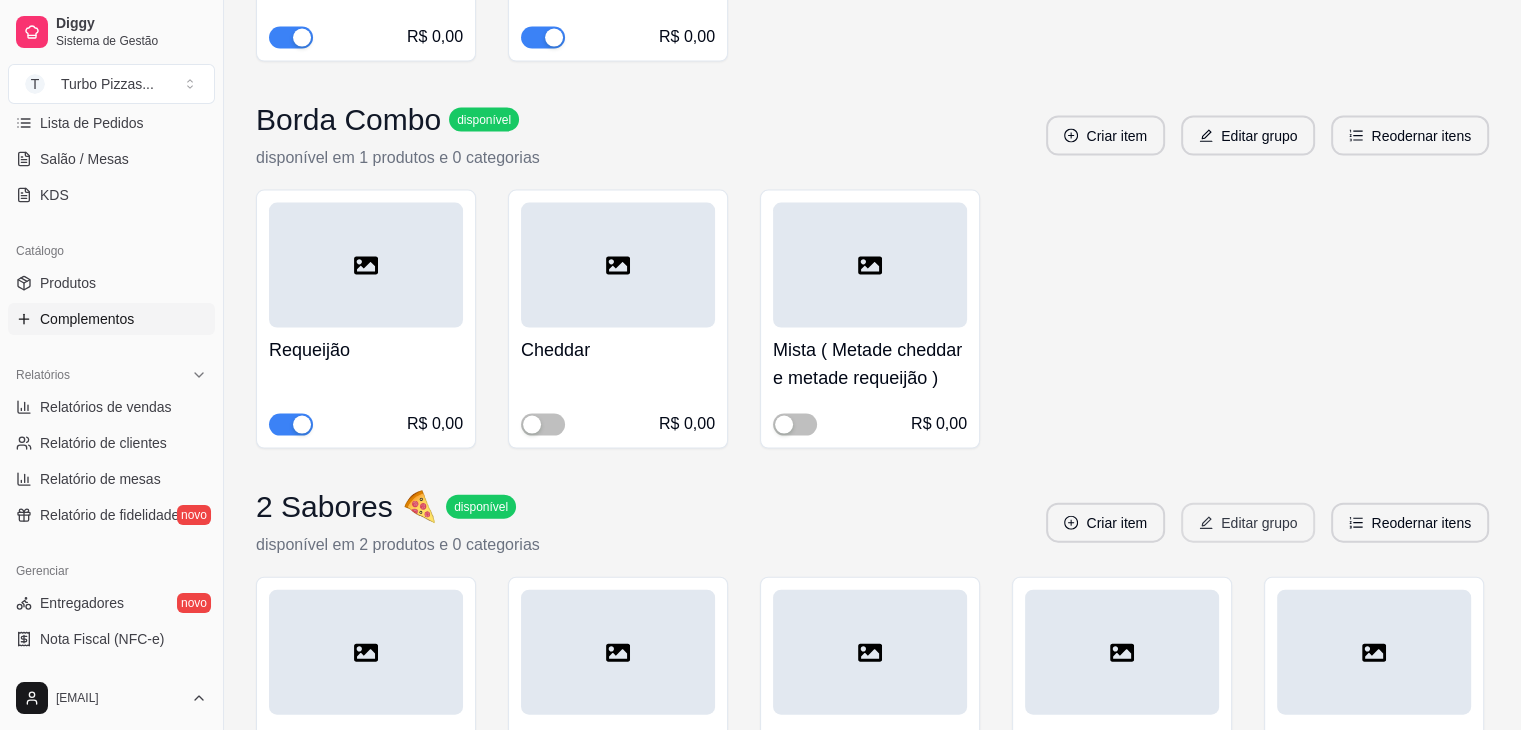 click on "Editar grupo" at bounding box center (1248, 523) 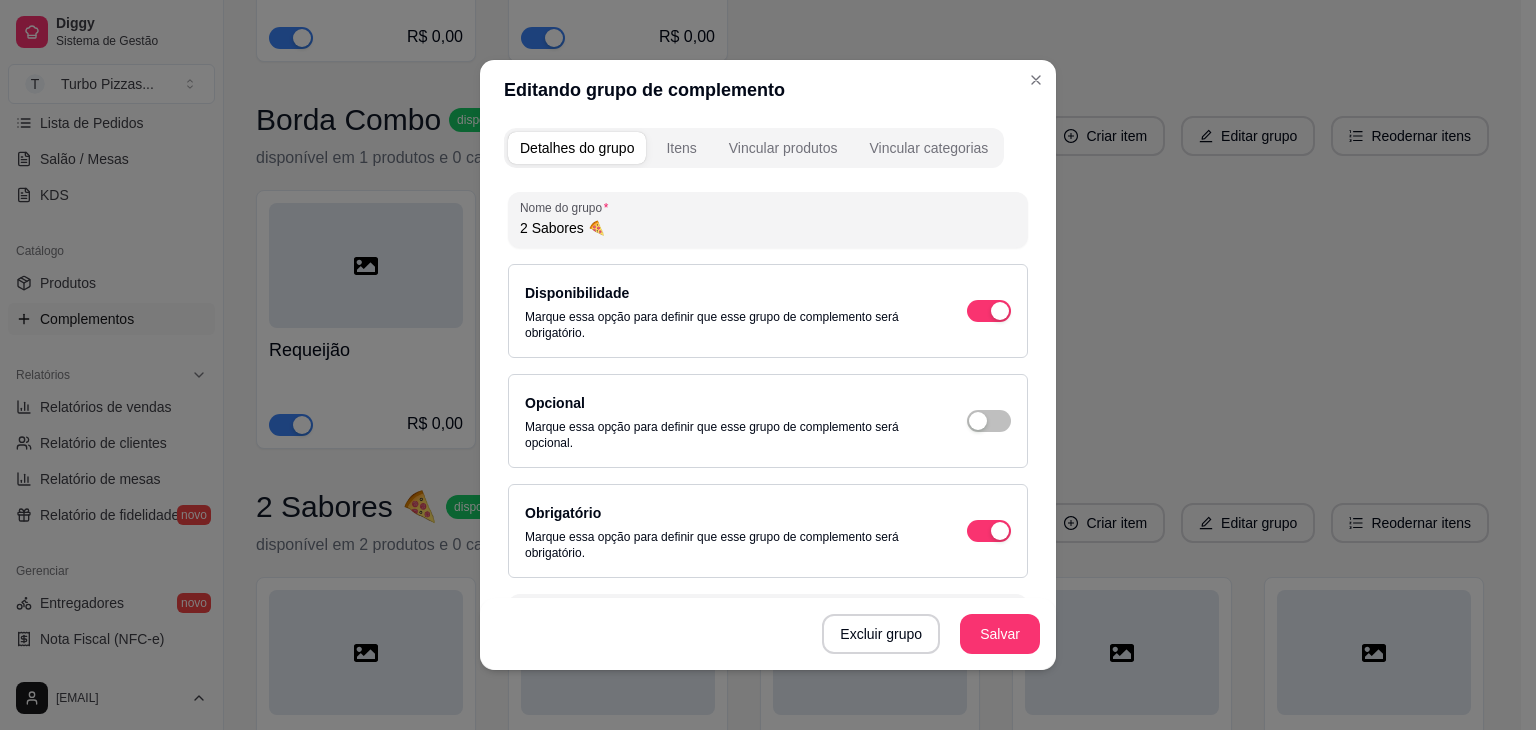 click on "2 Sabores 🍕" at bounding box center [768, 228] 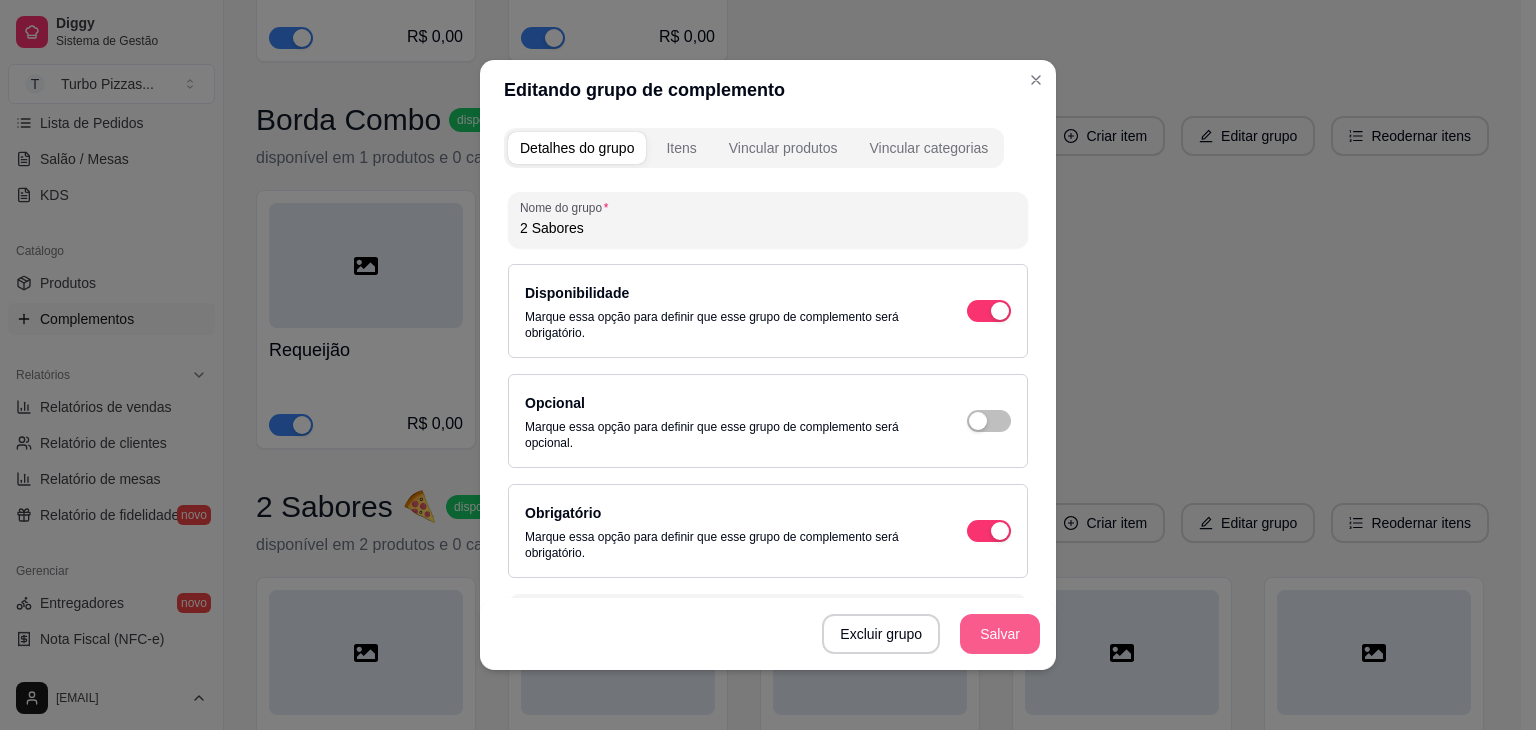 type on "2 Sabores" 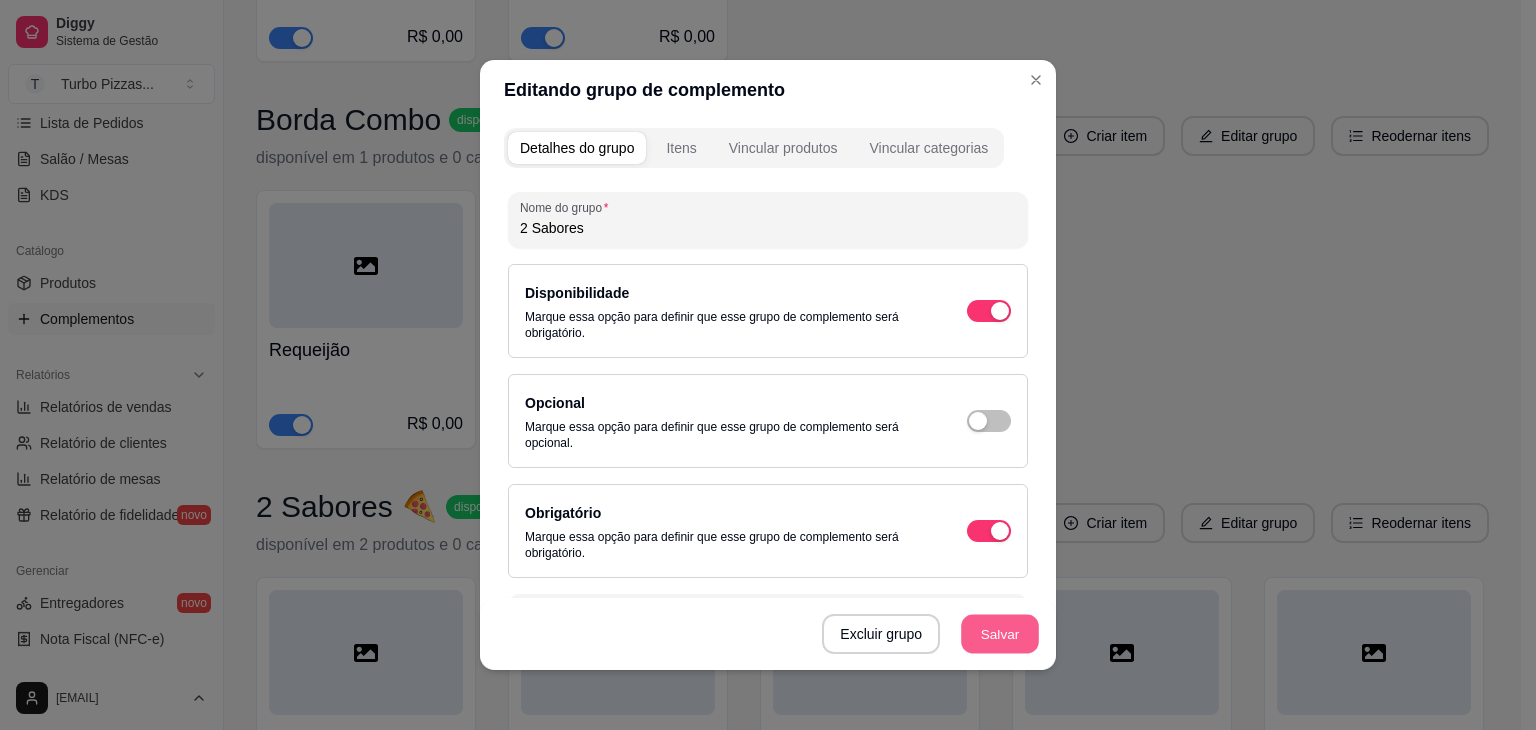click on "Salvar" at bounding box center [1000, 634] 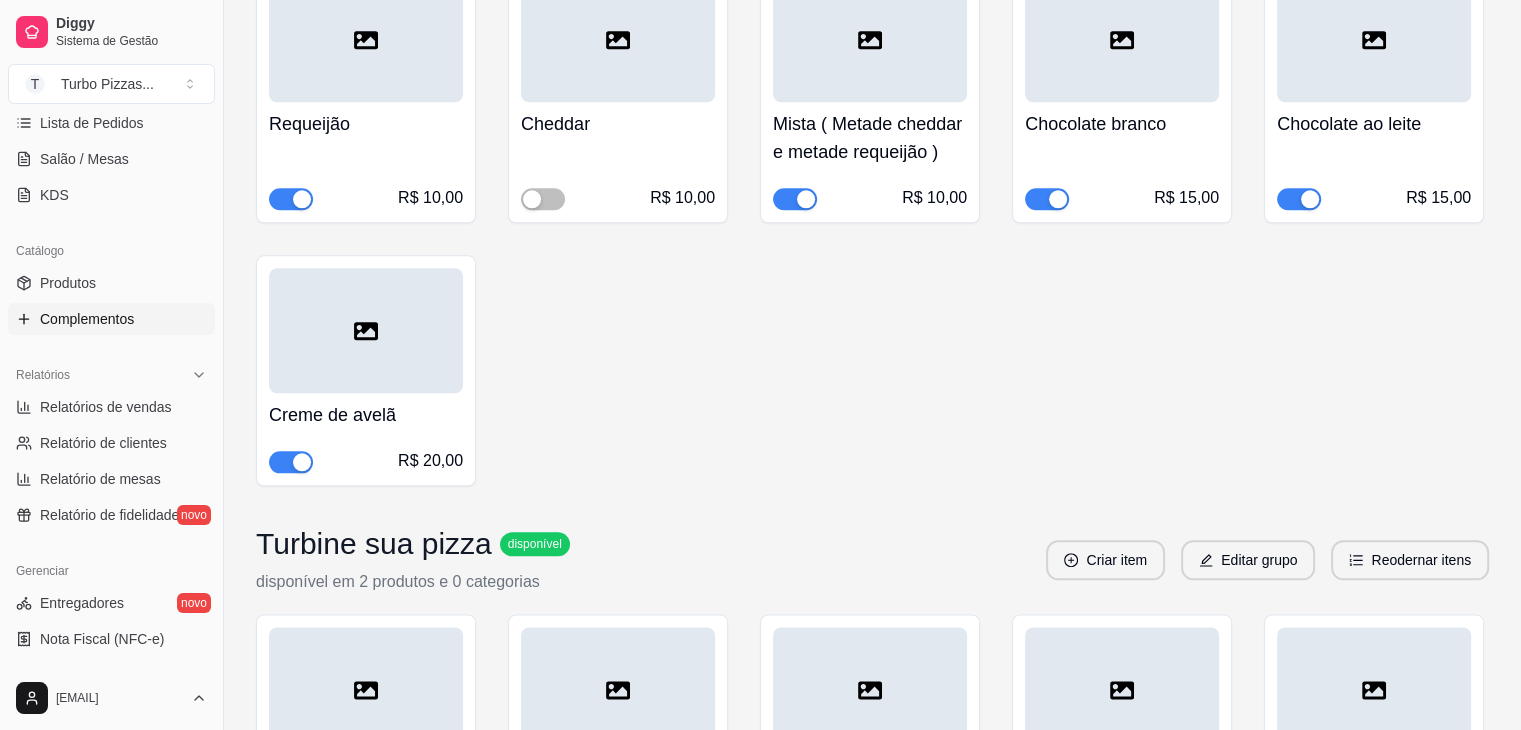 scroll, scrollTop: 2833, scrollLeft: 0, axis: vertical 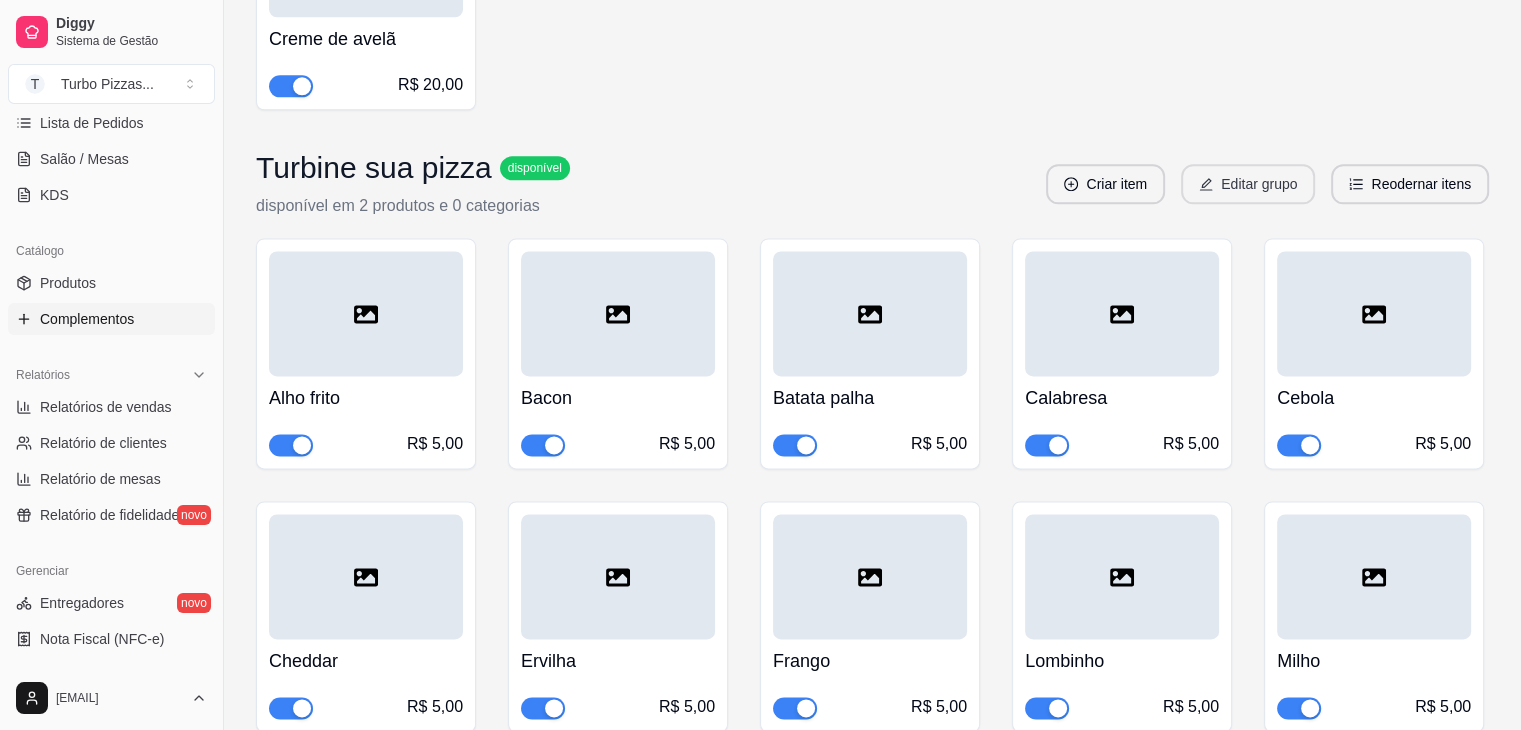 click on "Editar grupo" at bounding box center [1248, 184] 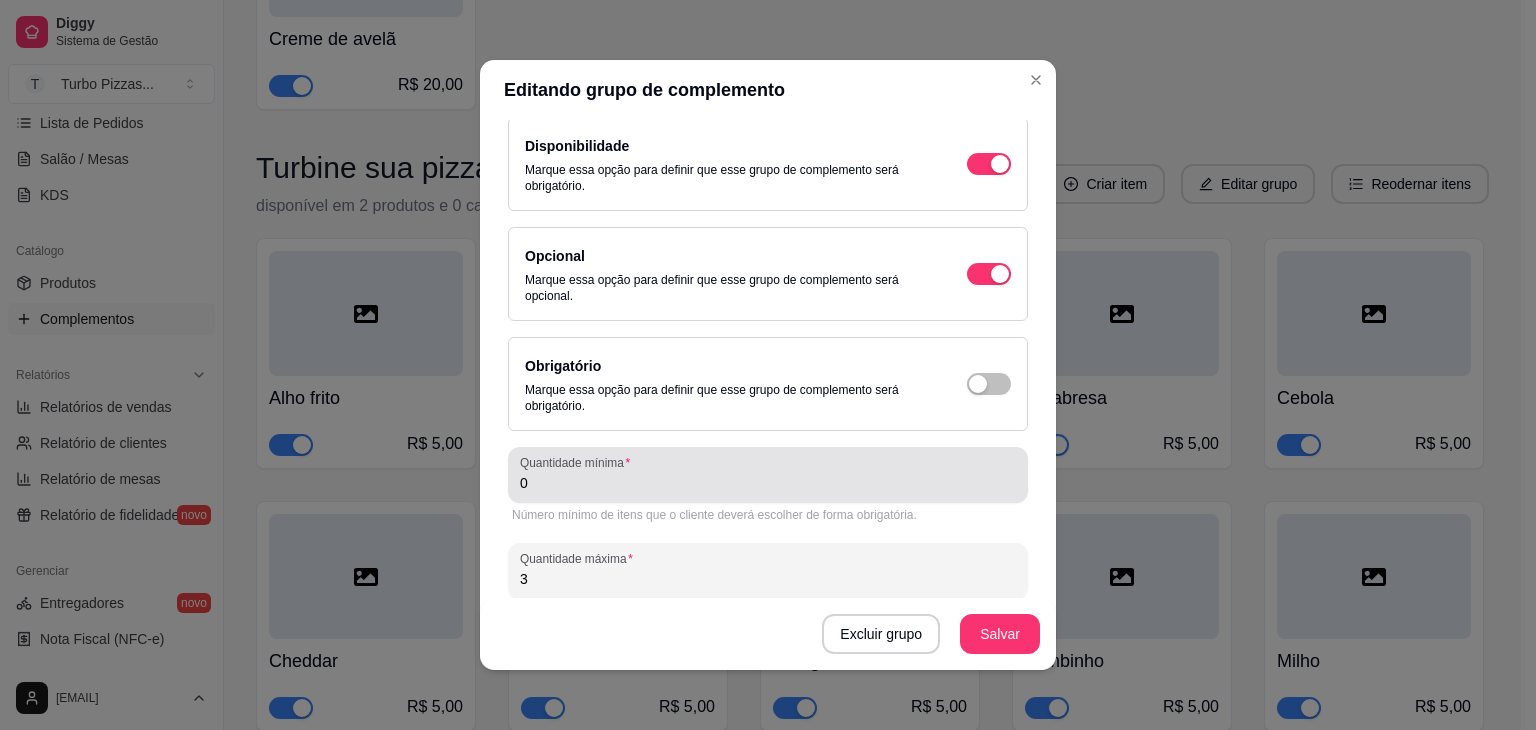 scroll, scrollTop: 183, scrollLeft: 0, axis: vertical 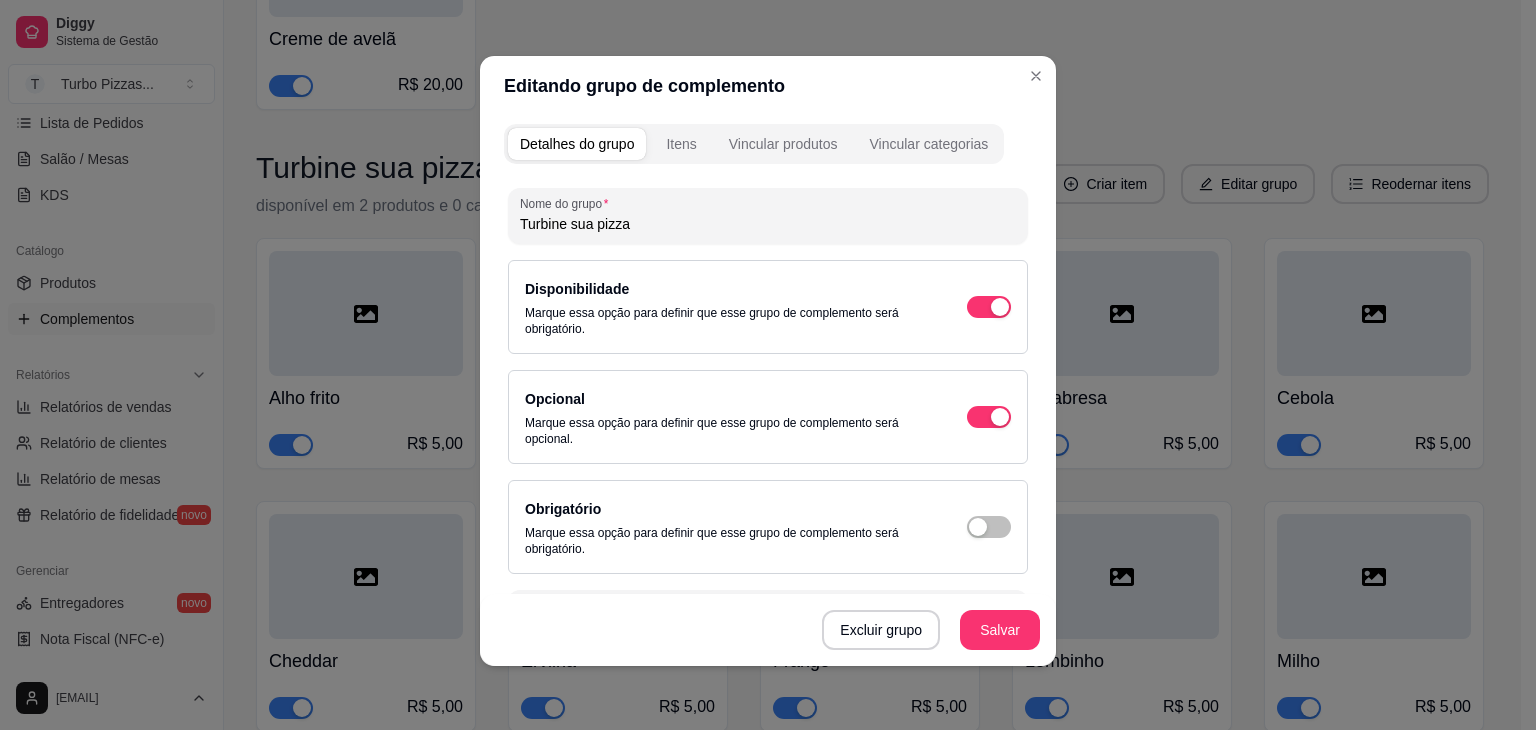 click on "Editando grupo de complemento" at bounding box center (768, 86) 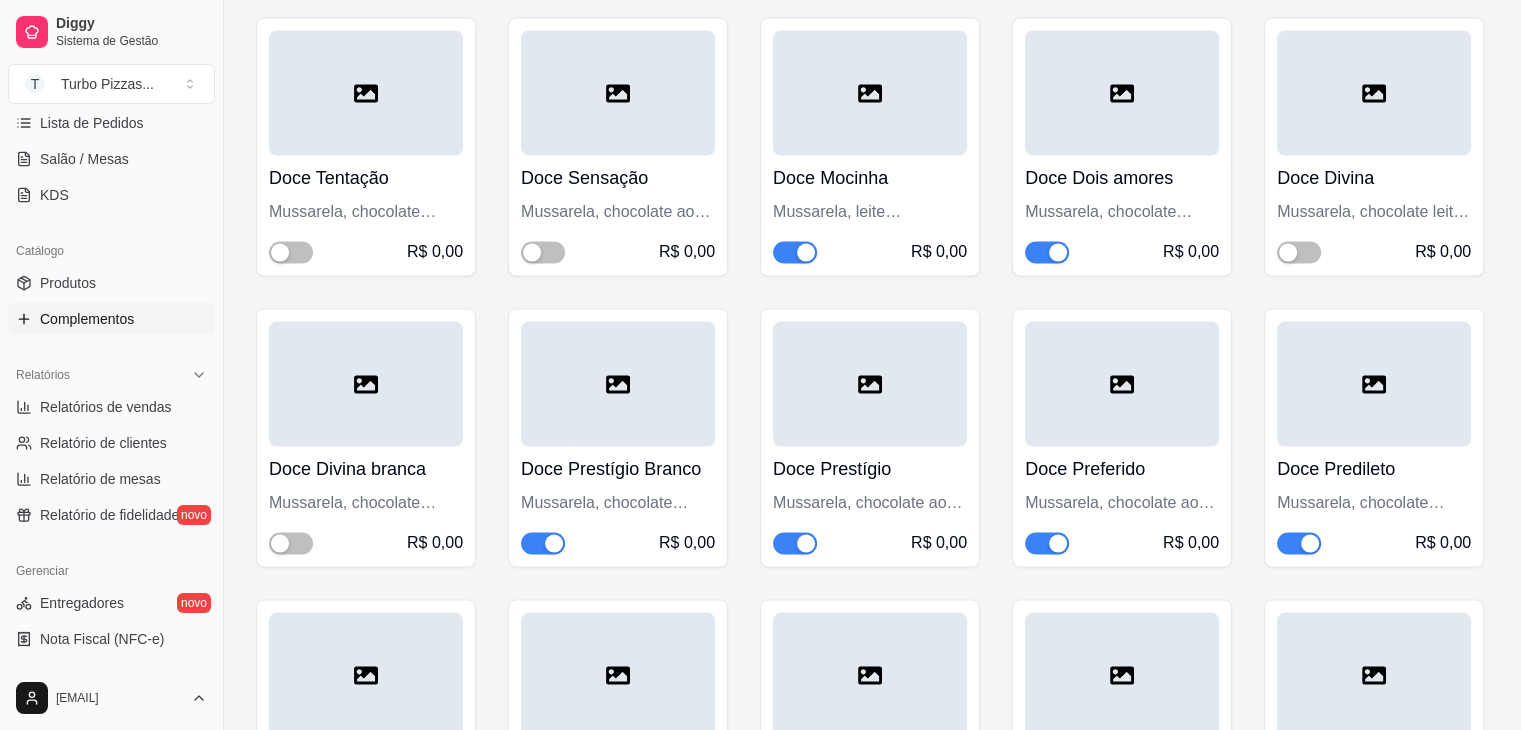 scroll, scrollTop: 3208, scrollLeft: 0, axis: vertical 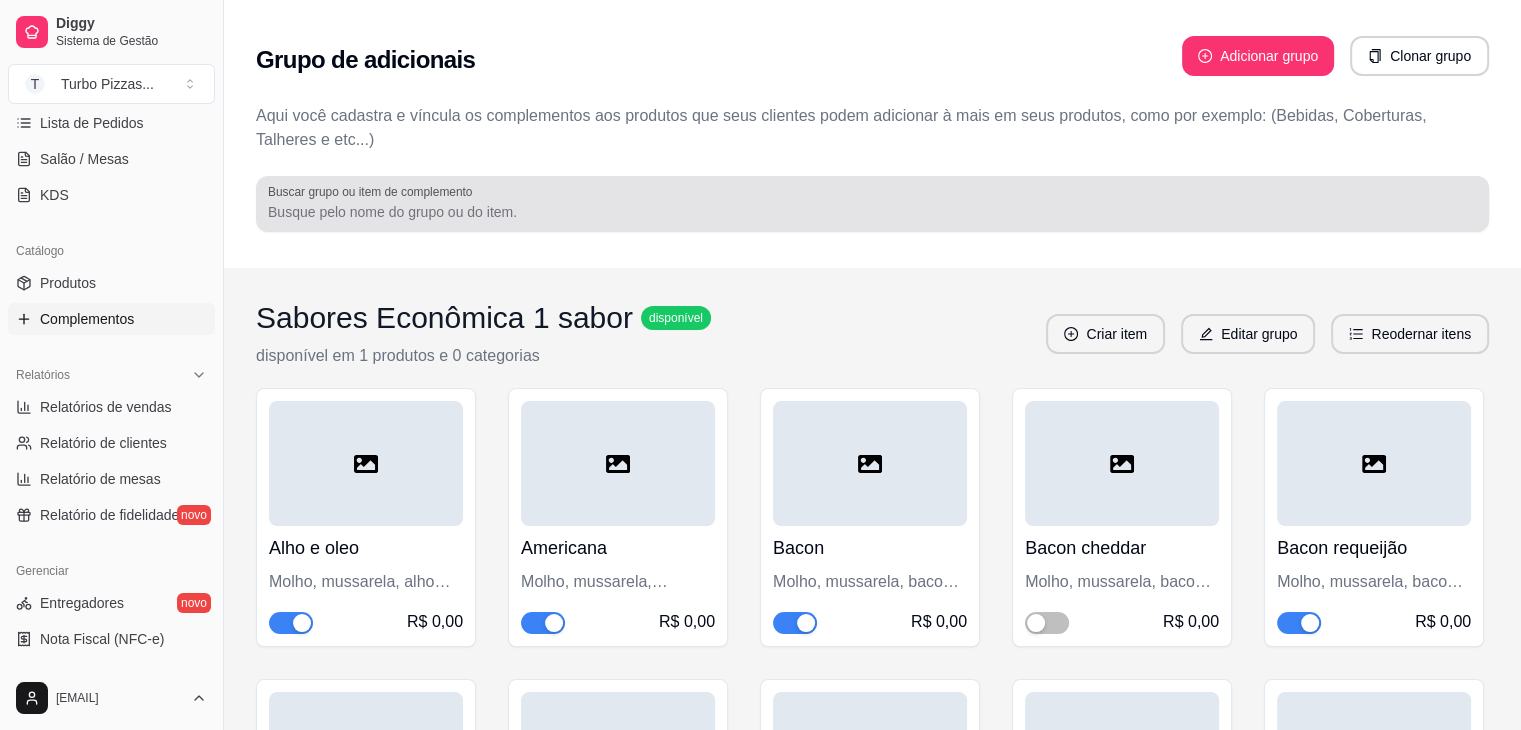 click on "Buscar grupo ou item de complemento" at bounding box center (872, 212) 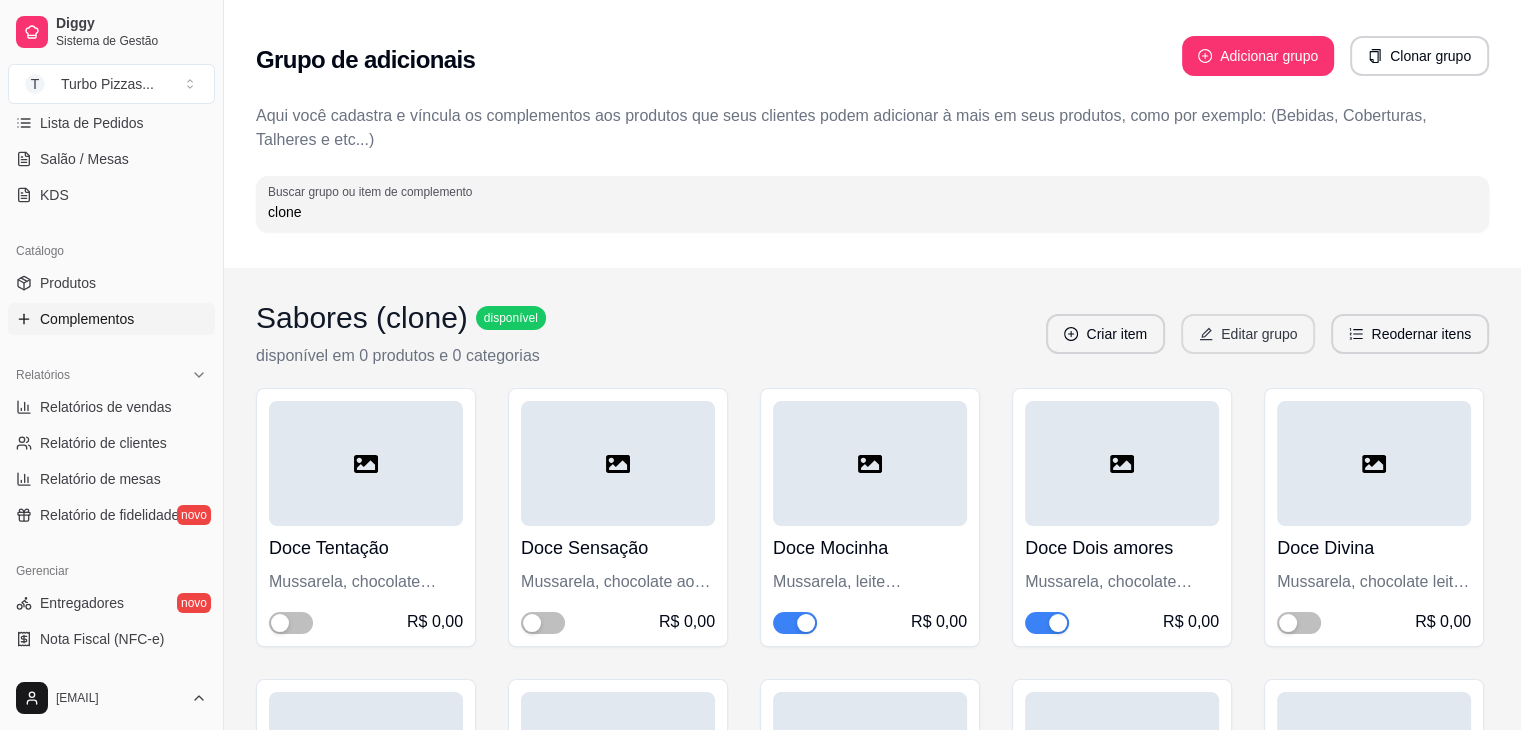 type on "clone" 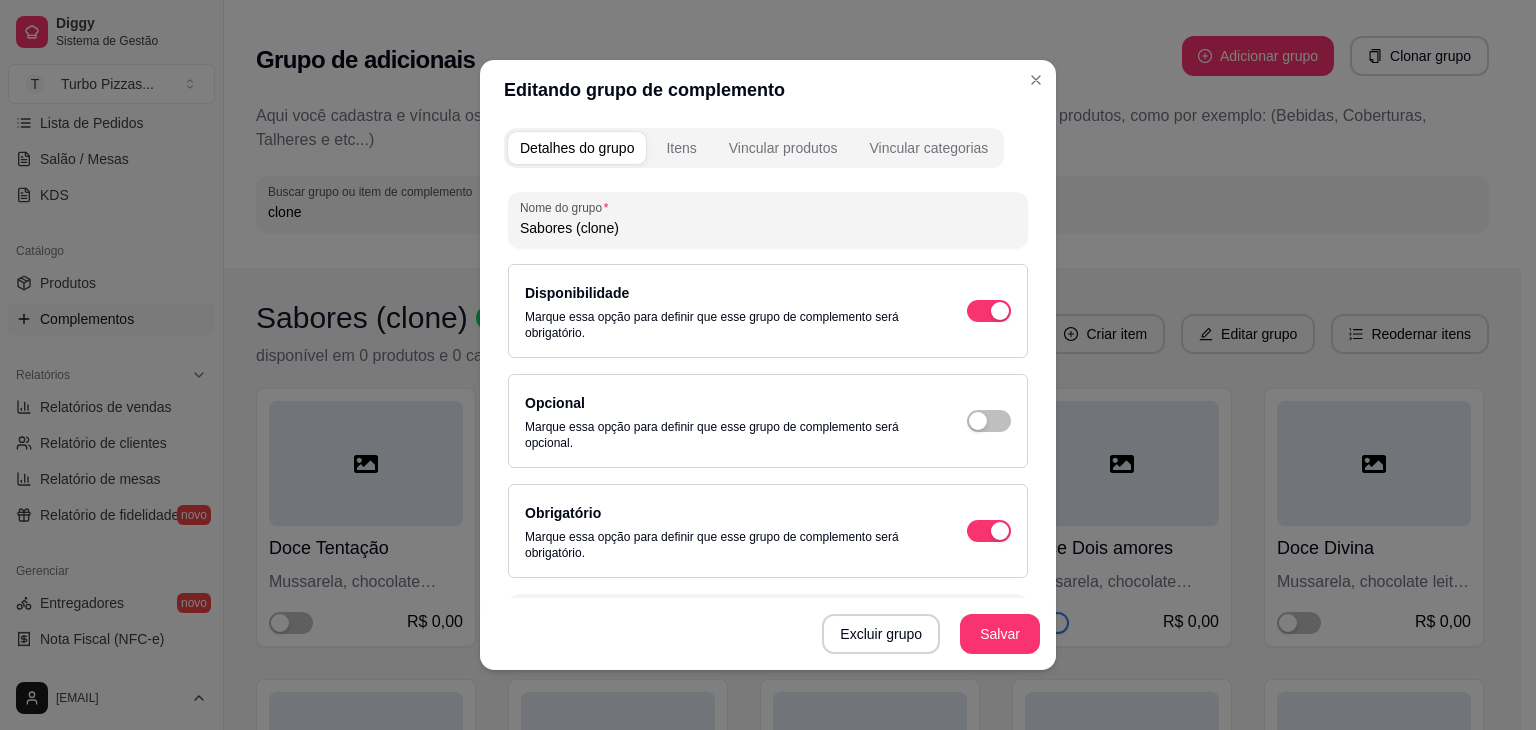 click on "Sabores (clone)" at bounding box center [768, 228] 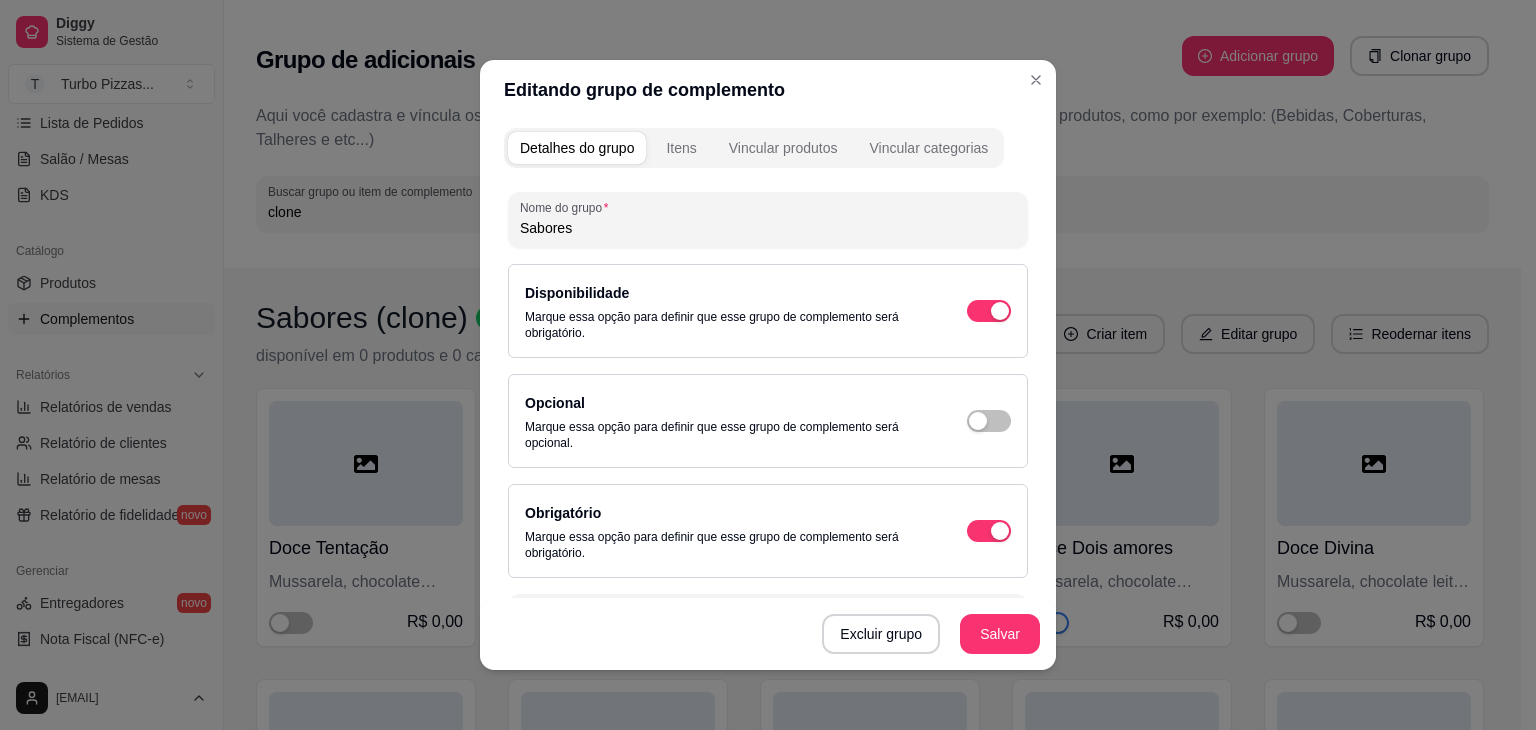 click on "Sabores" at bounding box center [768, 228] 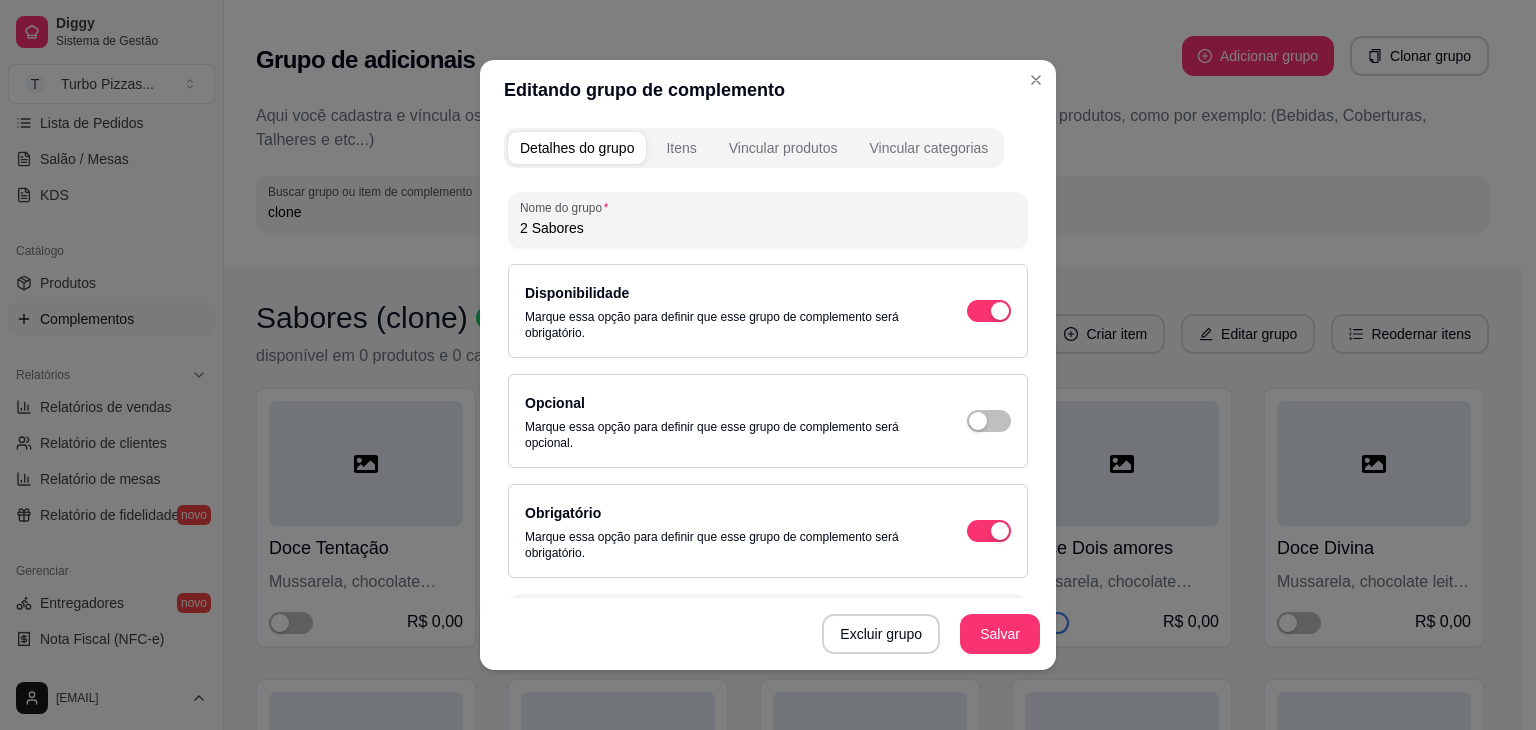 click on "2 Sabores" at bounding box center [768, 228] 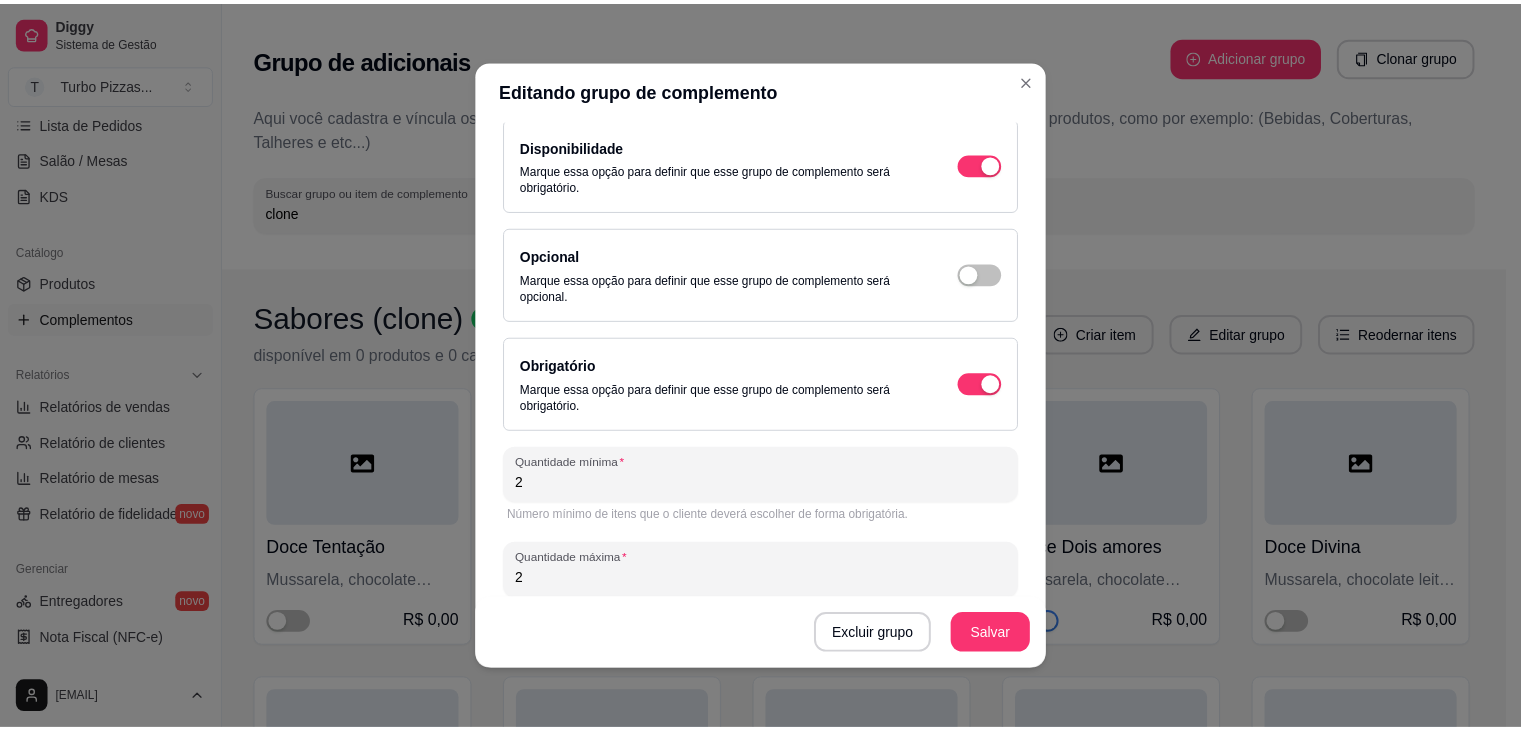 scroll, scrollTop: 183, scrollLeft: 0, axis: vertical 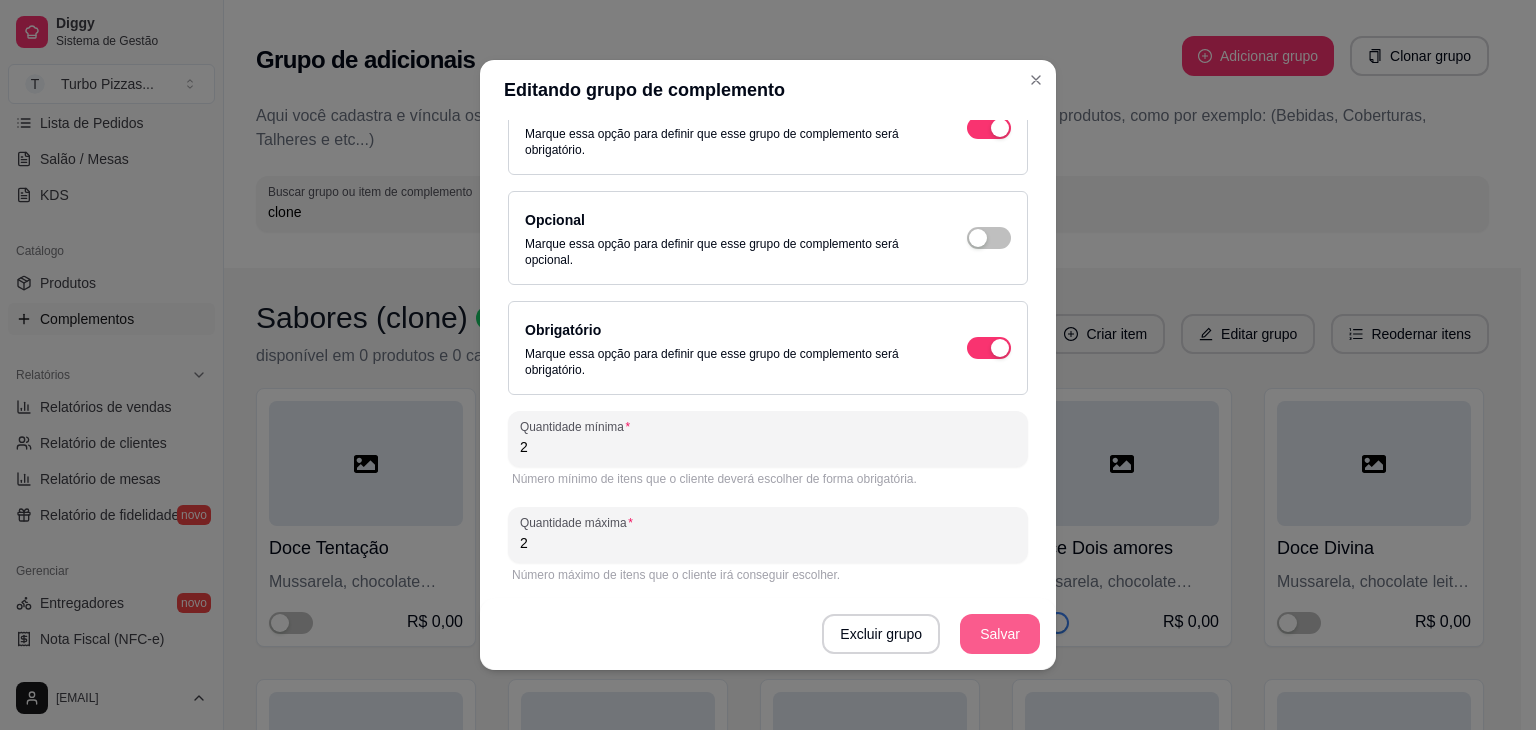 type on "2 Sabores Novo" 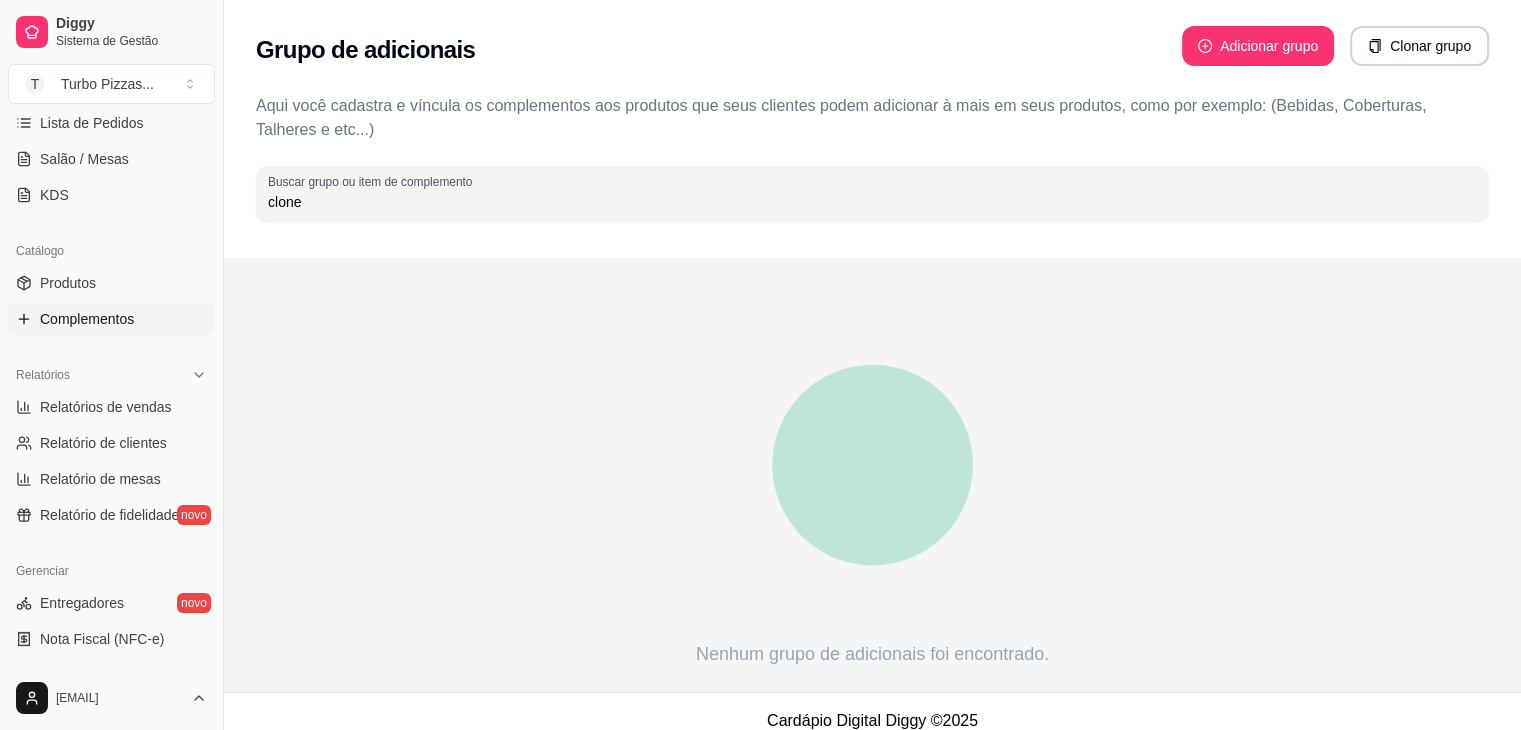 scroll, scrollTop: 0, scrollLeft: 0, axis: both 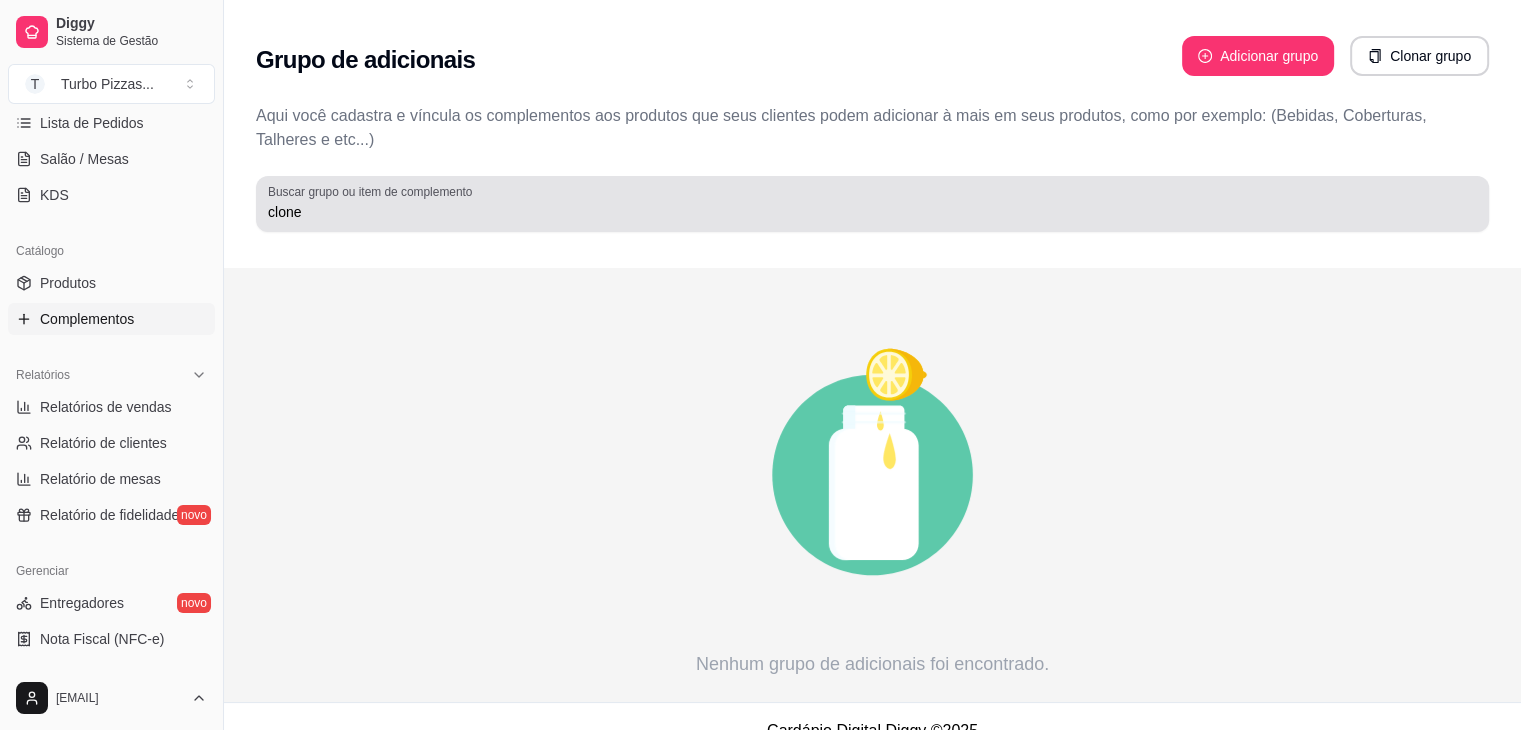 click on "clone" at bounding box center [872, 212] 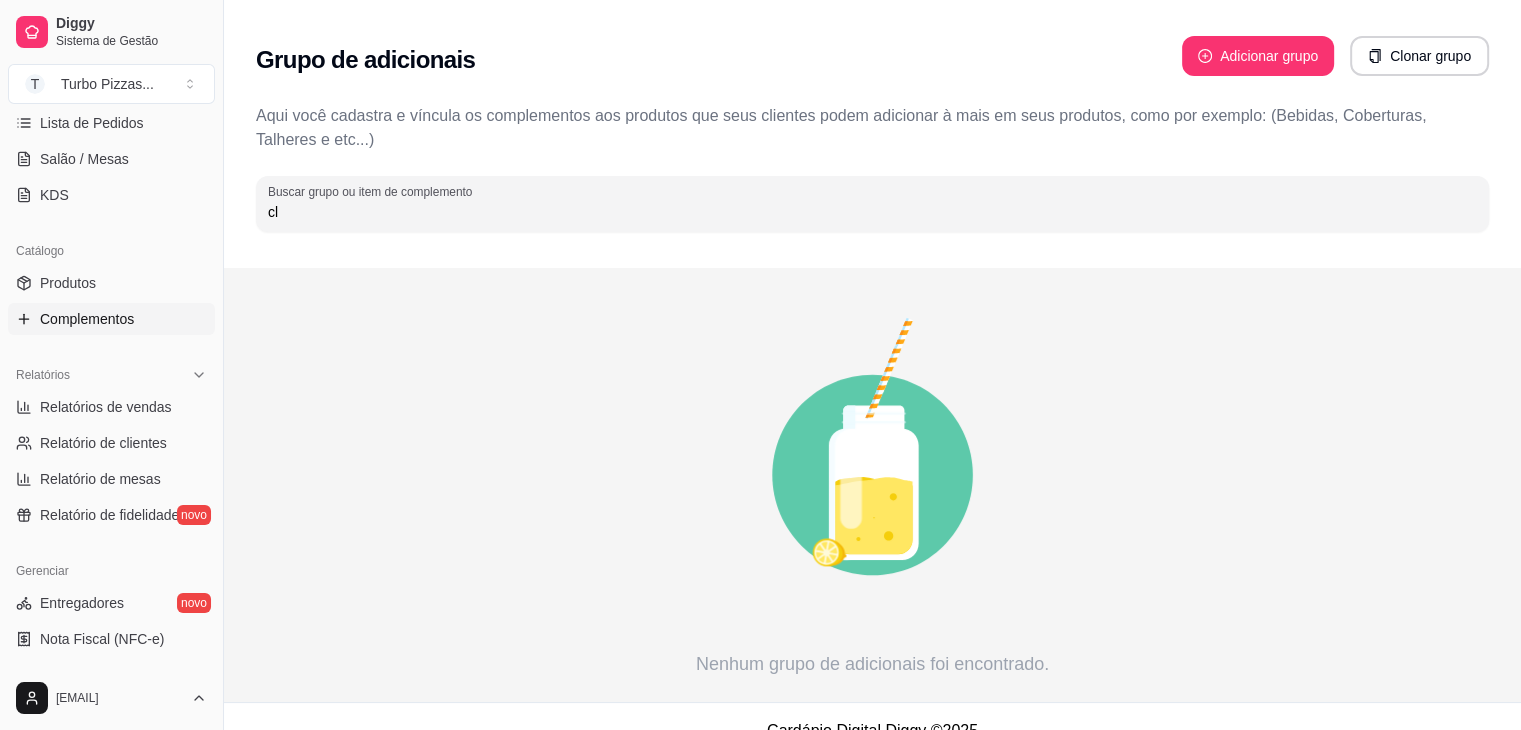 type on "c" 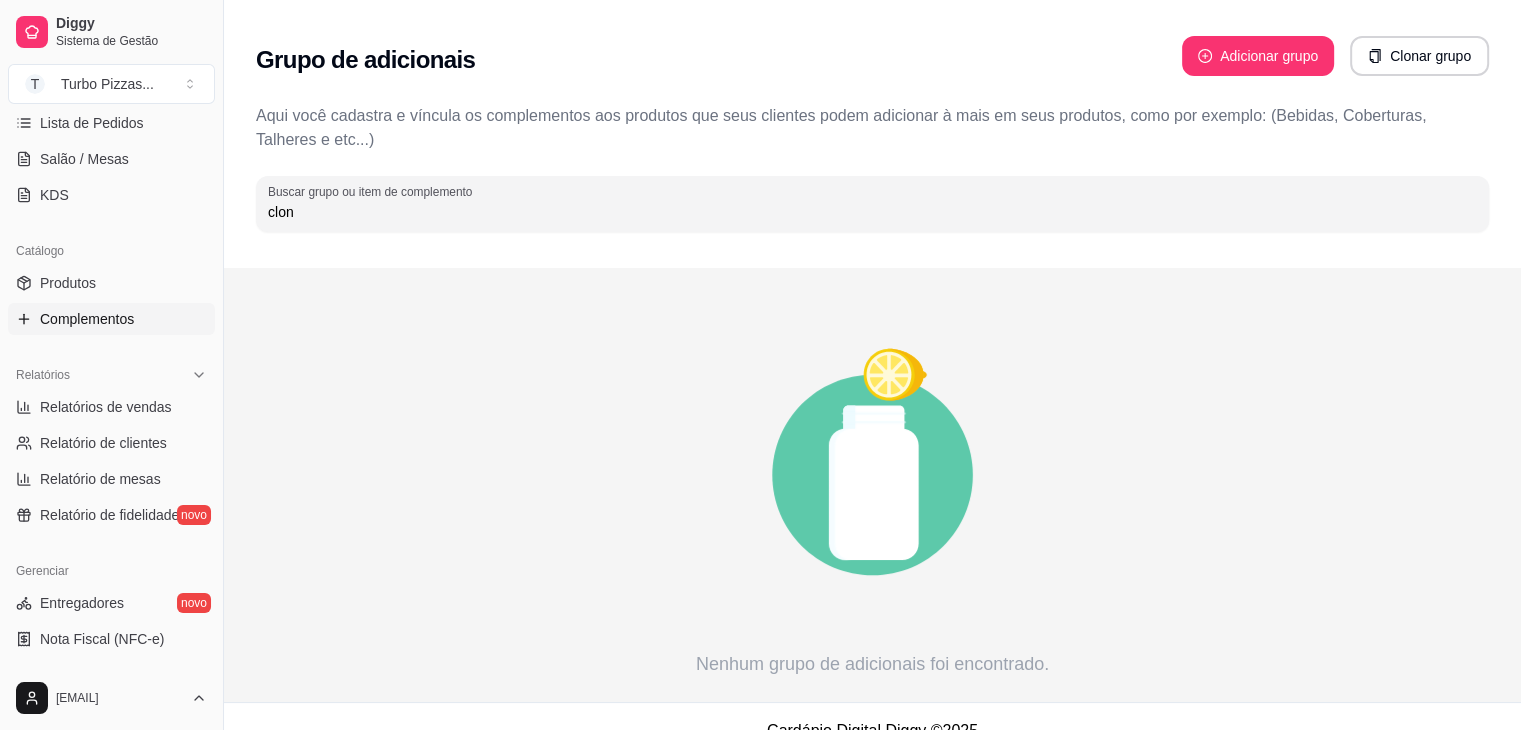 type on "clone" 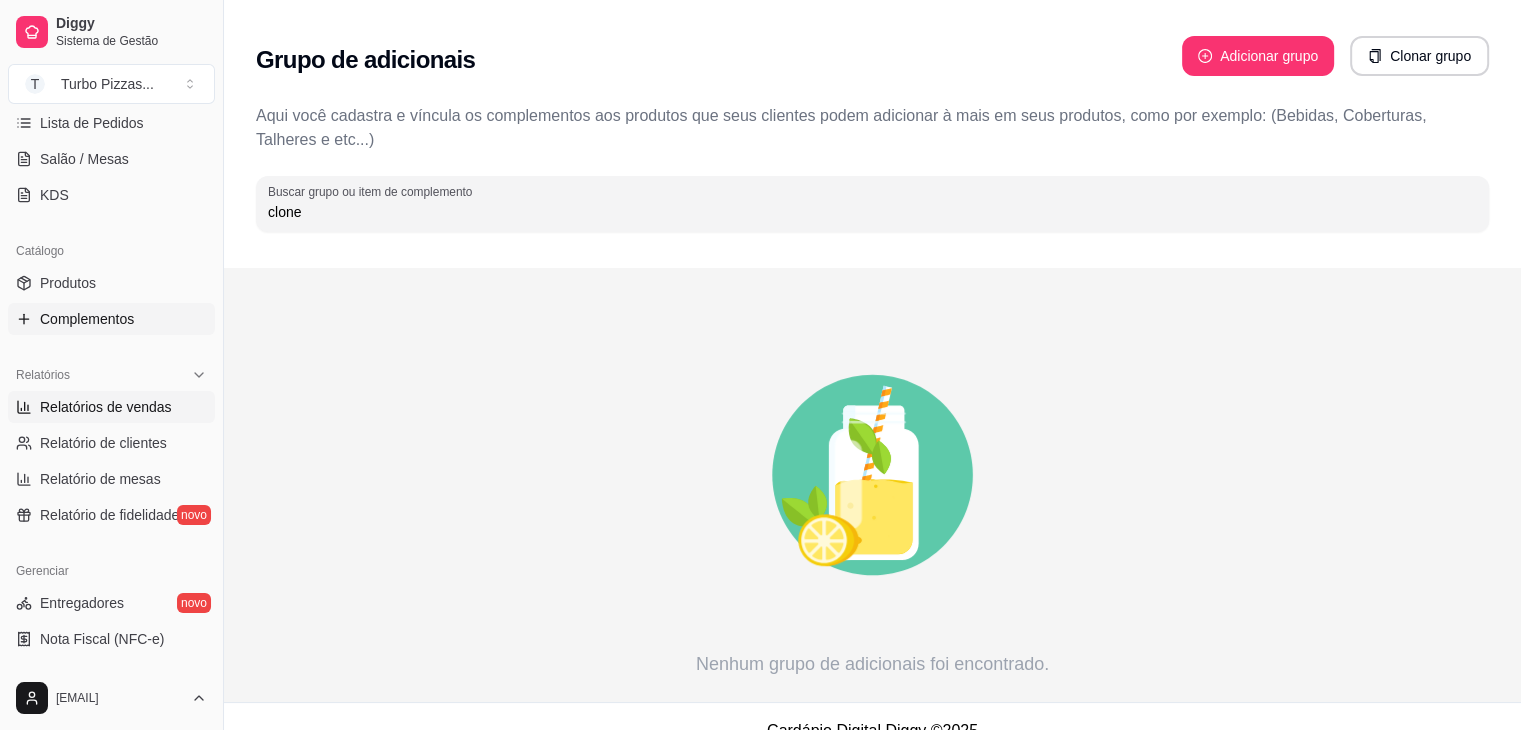 click on "Relatórios de vendas" at bounding box center (106, 407) 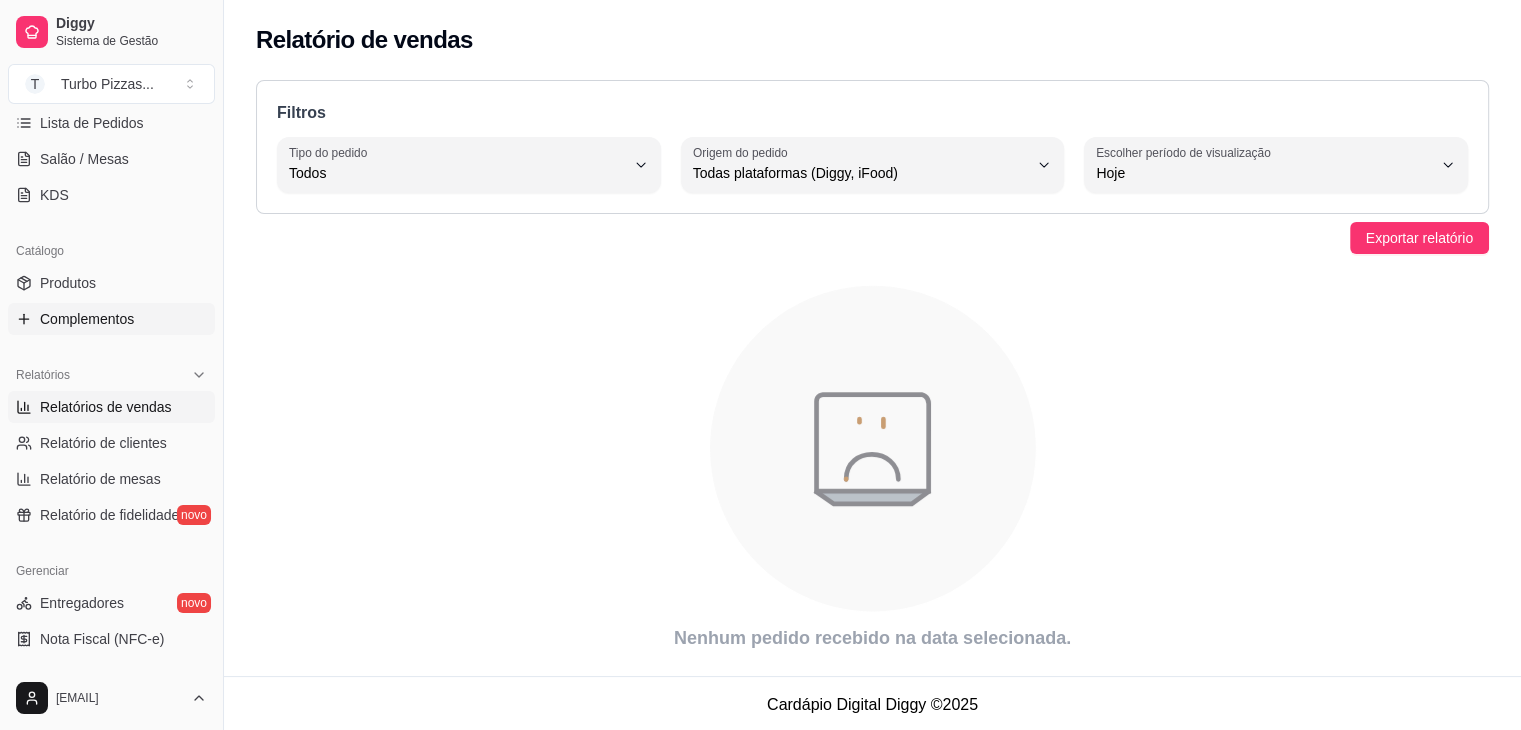 click on "Complementos" at bounding box center [87, 319] 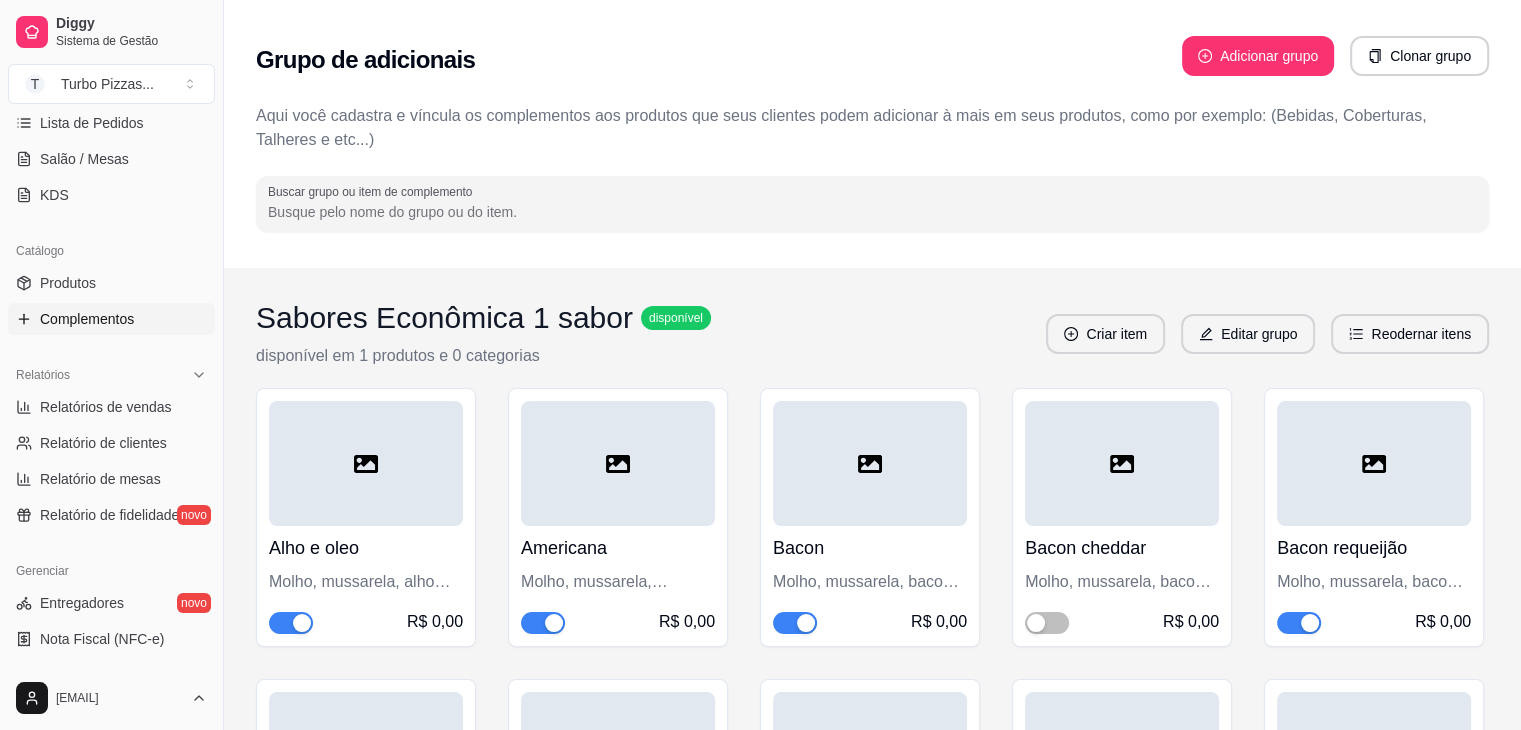 click on "Buscar grupo ou item de complemento" at bounding box center [872, 212] 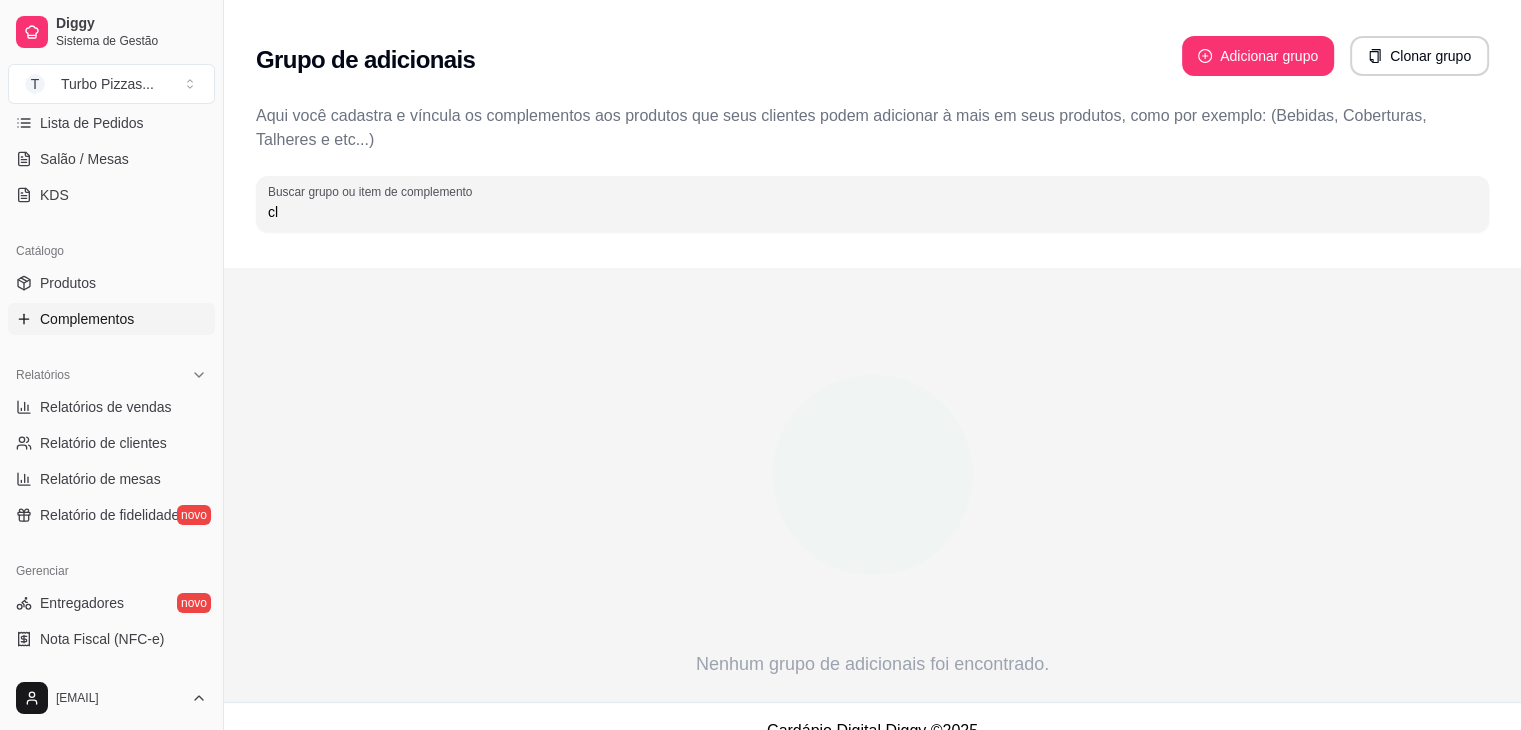 type on "clo" 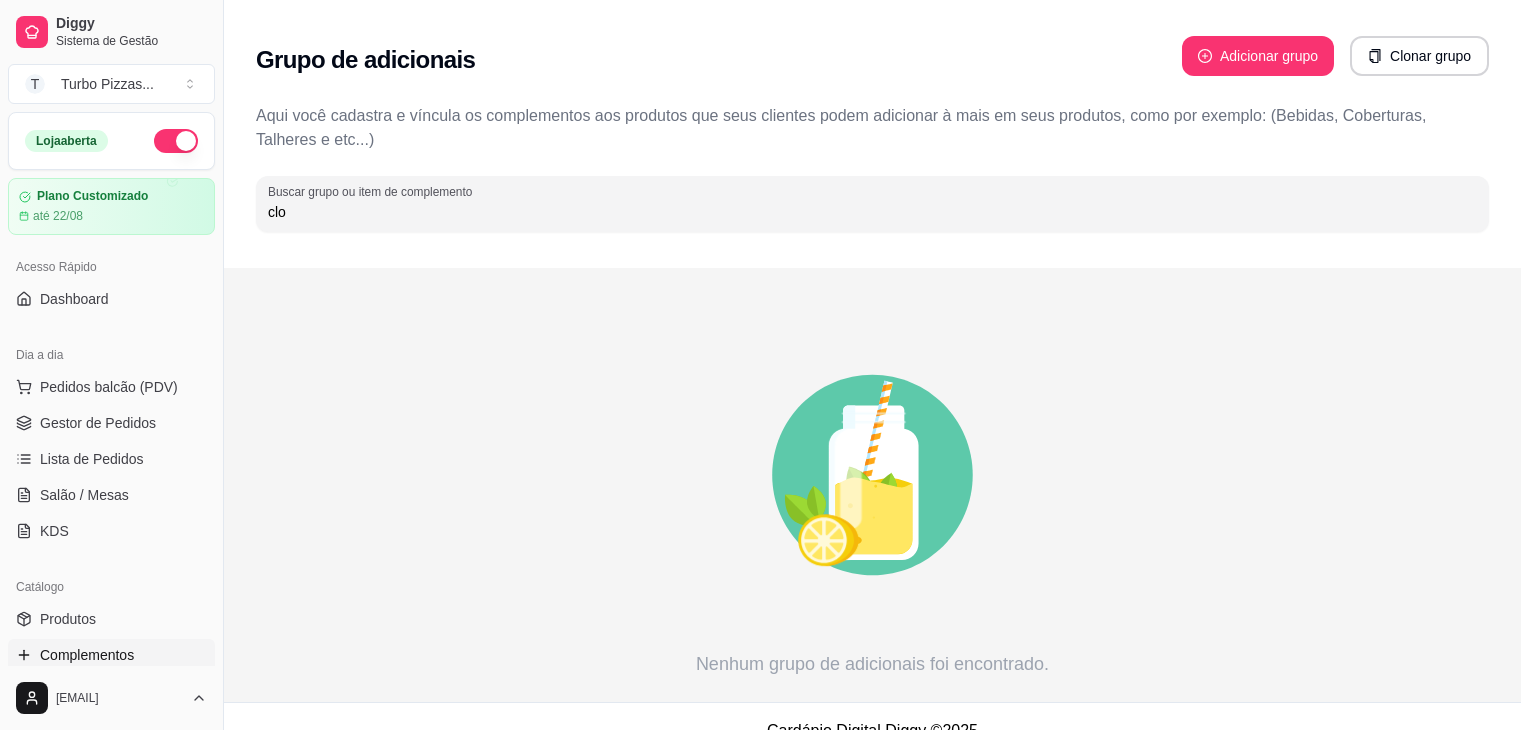 scroll, scrollTop: 0, scrollLeft: 0, axis: both 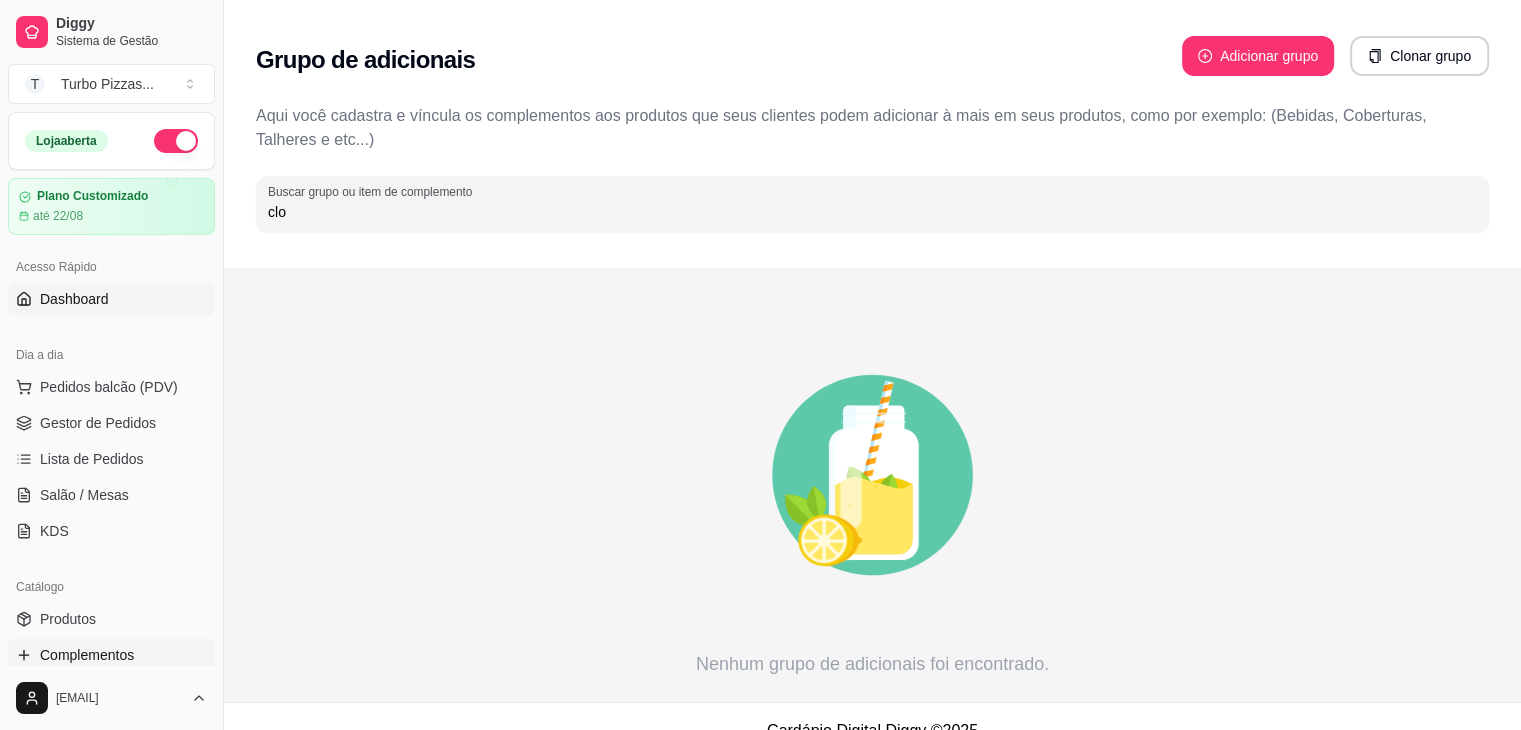 type on "clo" 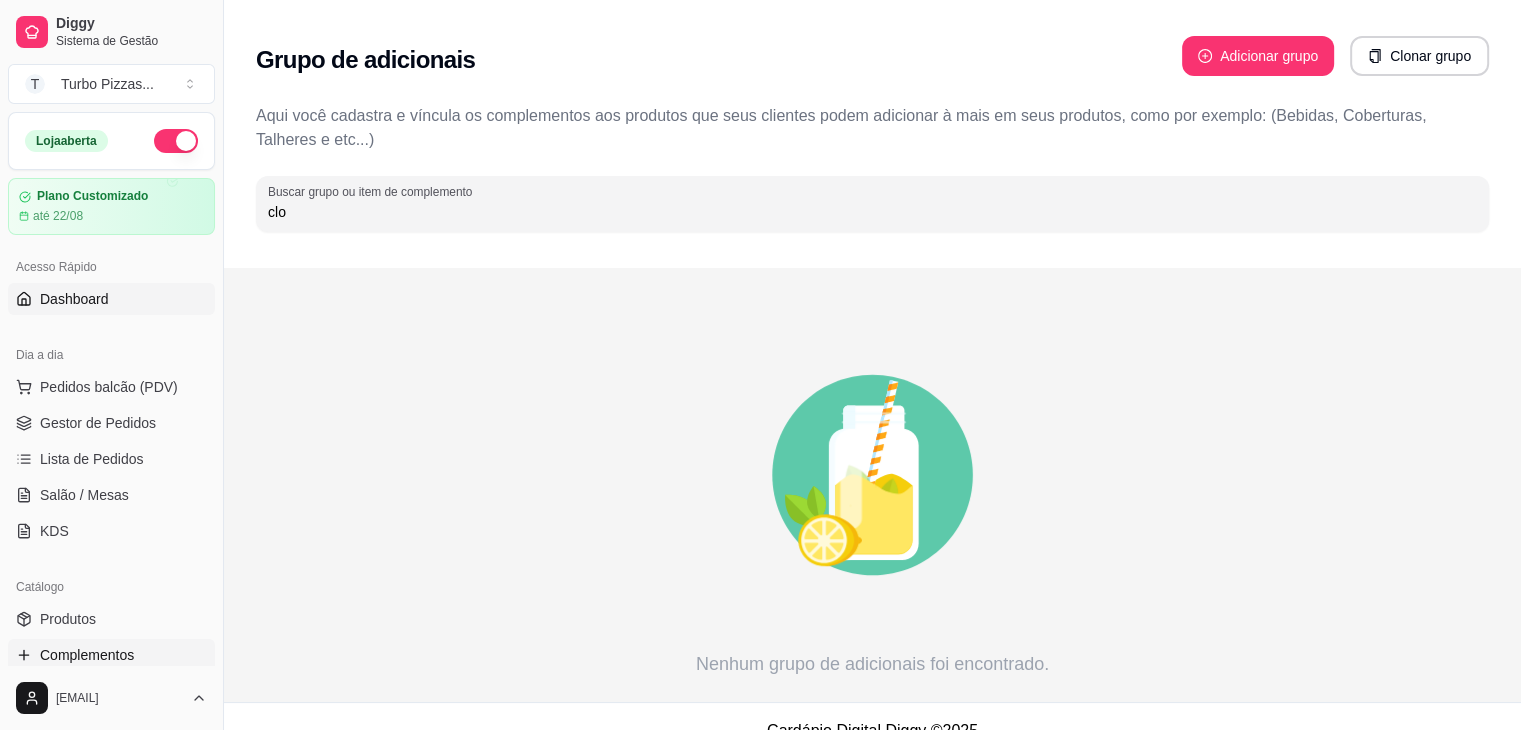 click on "Dashboard" at bounding box center (74, 299) 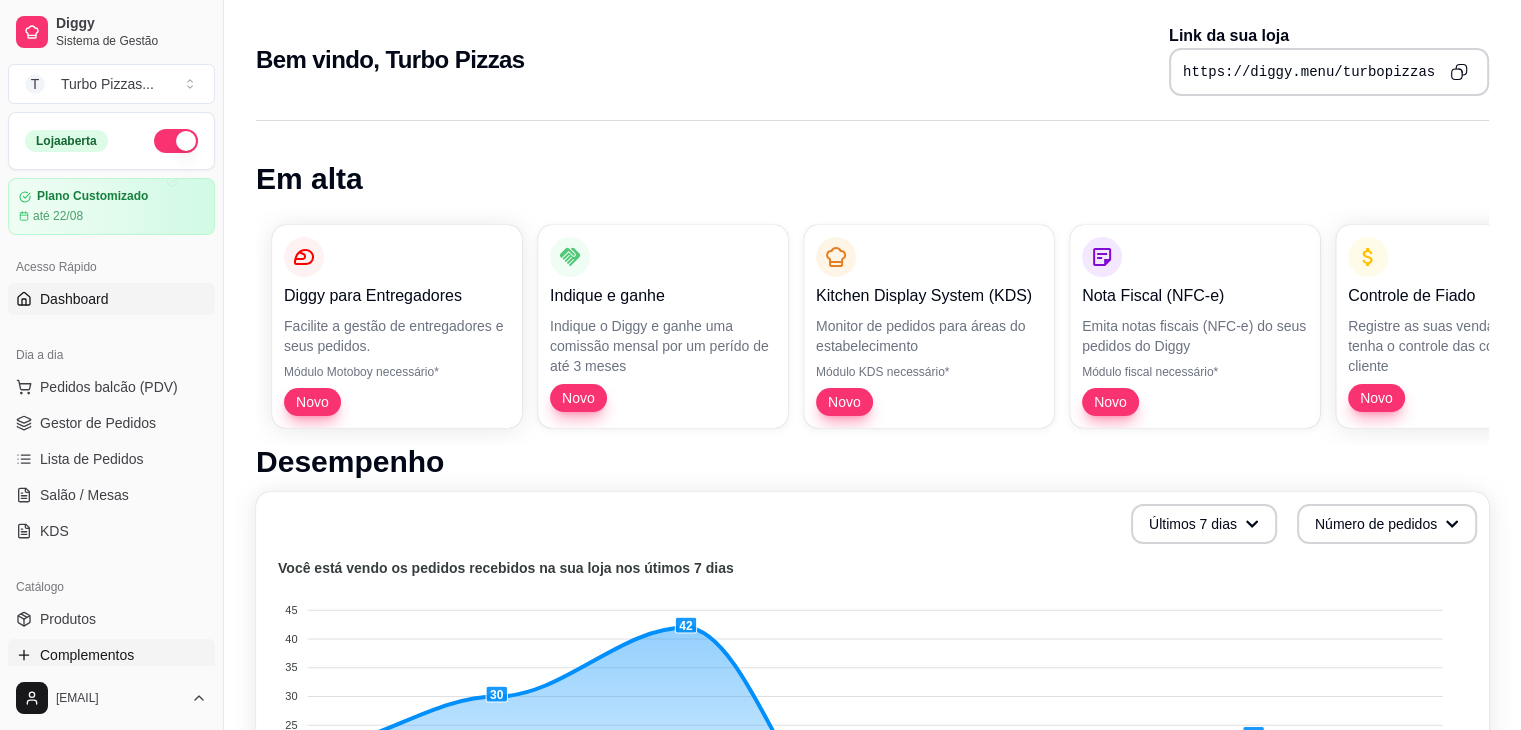 click on "Complementos" at bounding box center [87, 655] 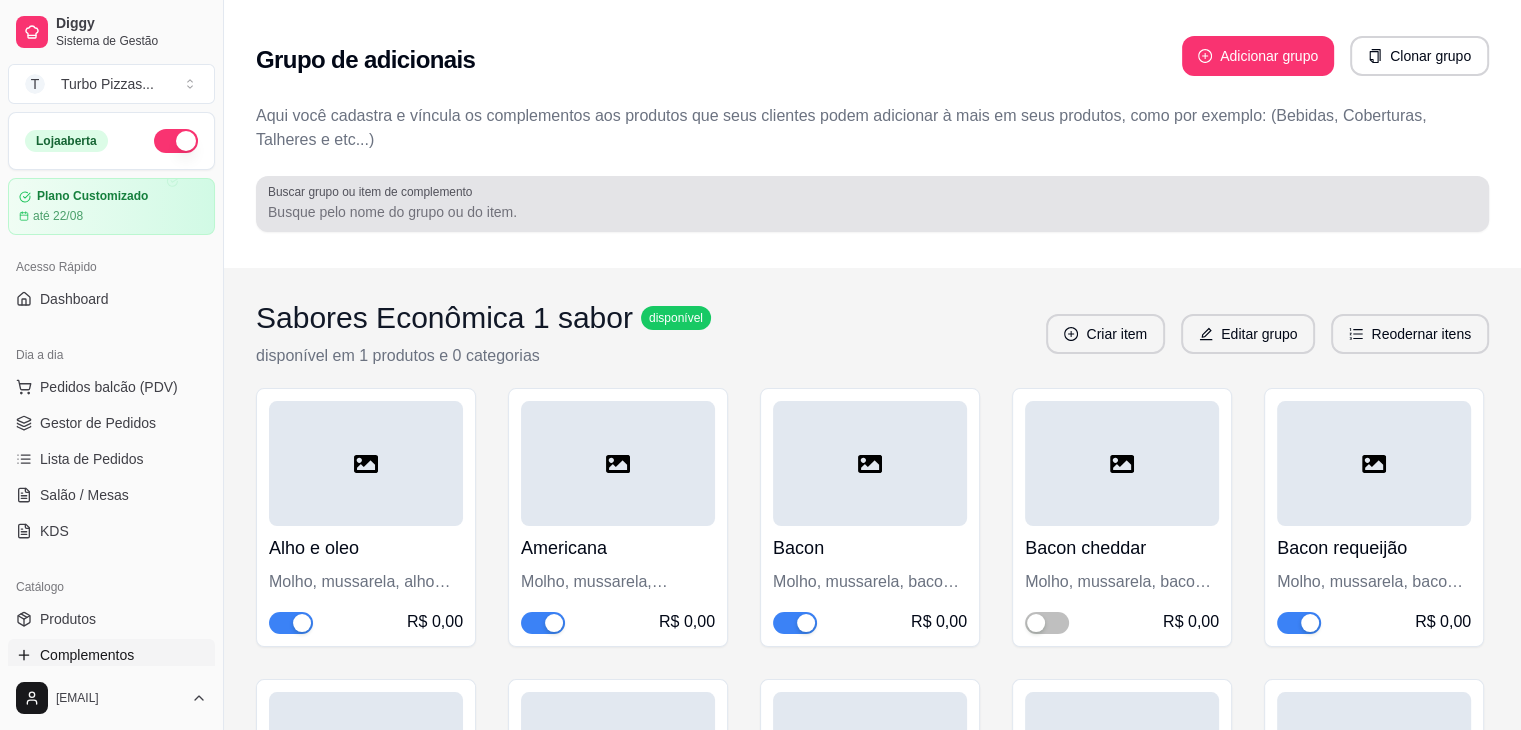 click on "Buscar grupo ou item de complemento" at bounding box center [872, 204] 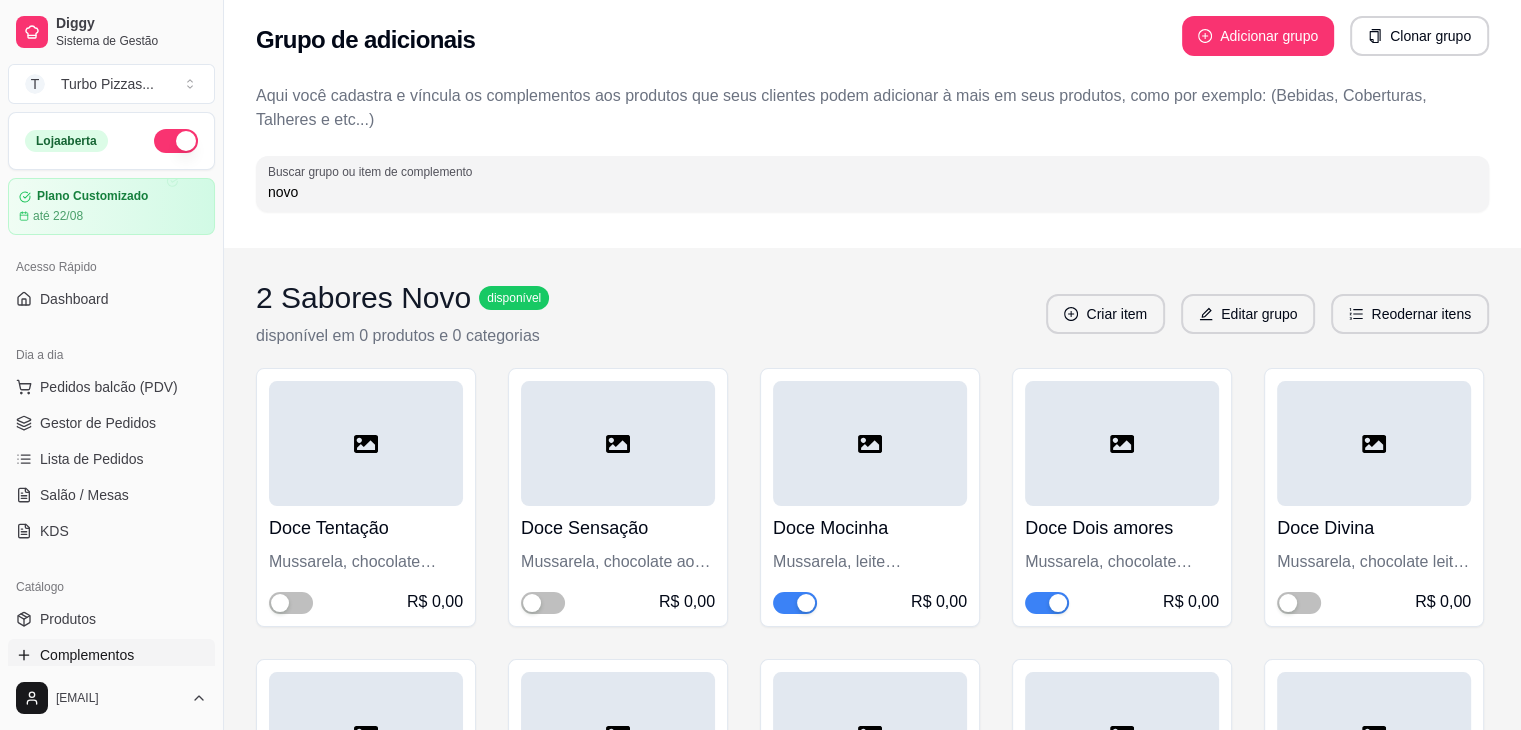 scroll, scrollTop: 0, scrollLeft: 0, axis: both 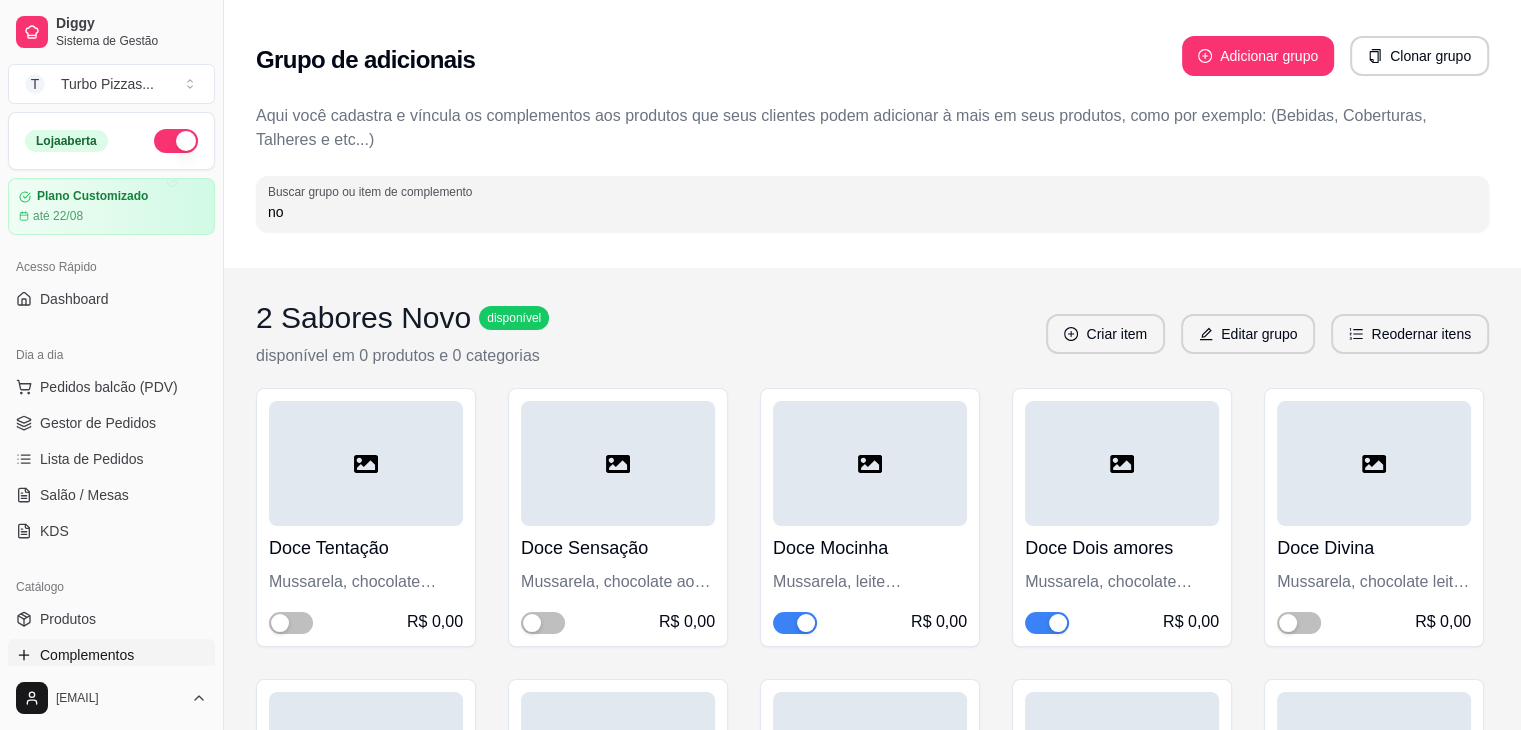 type on "n" 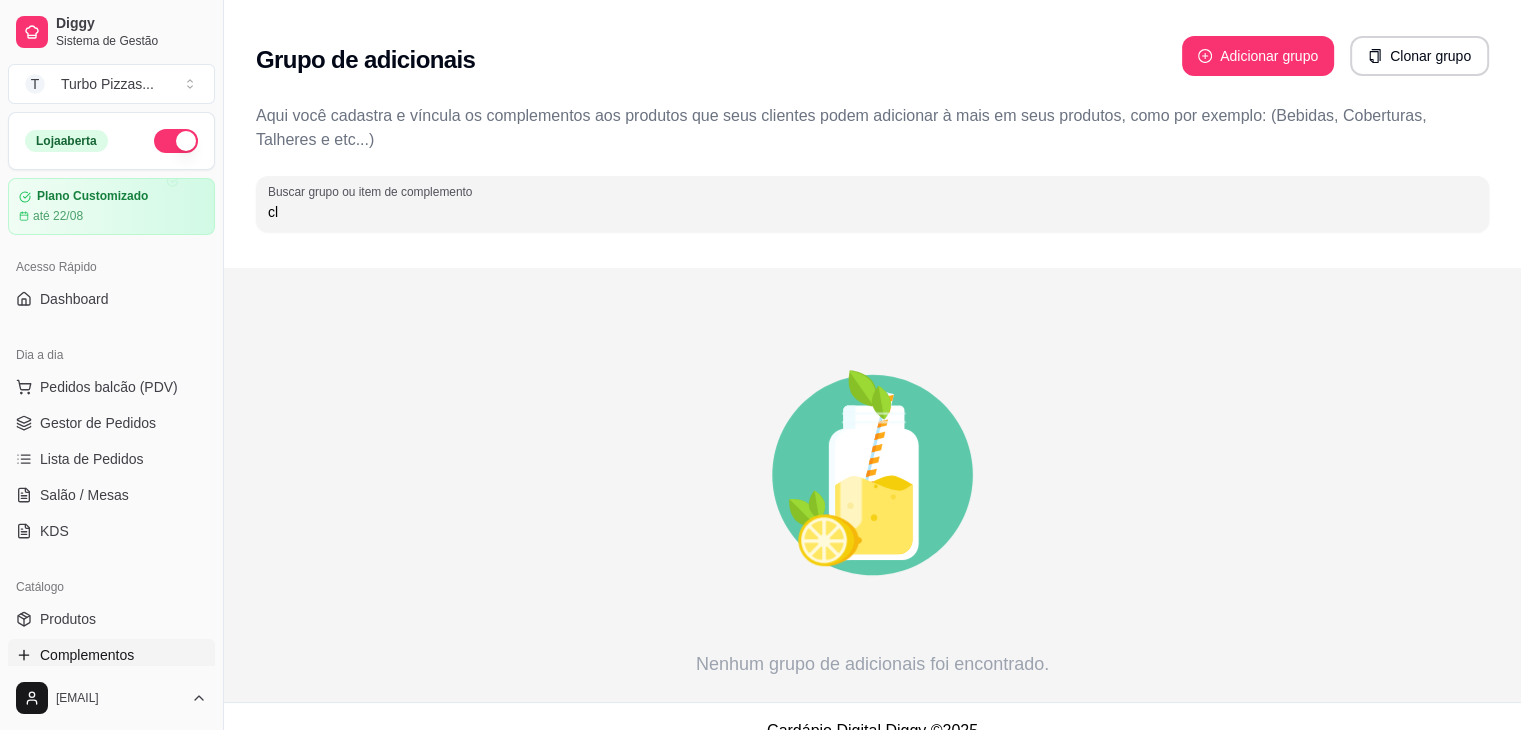 type on "c" 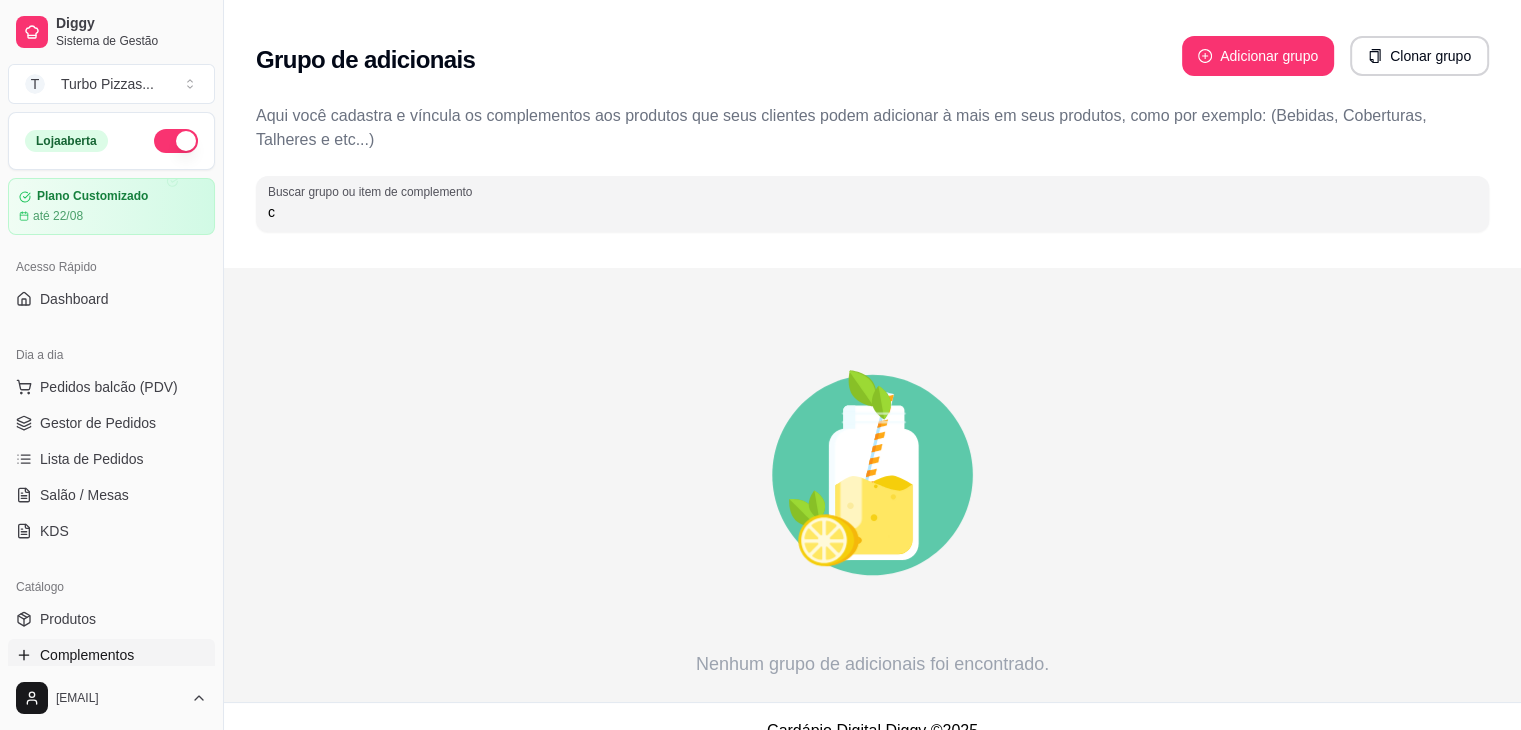type 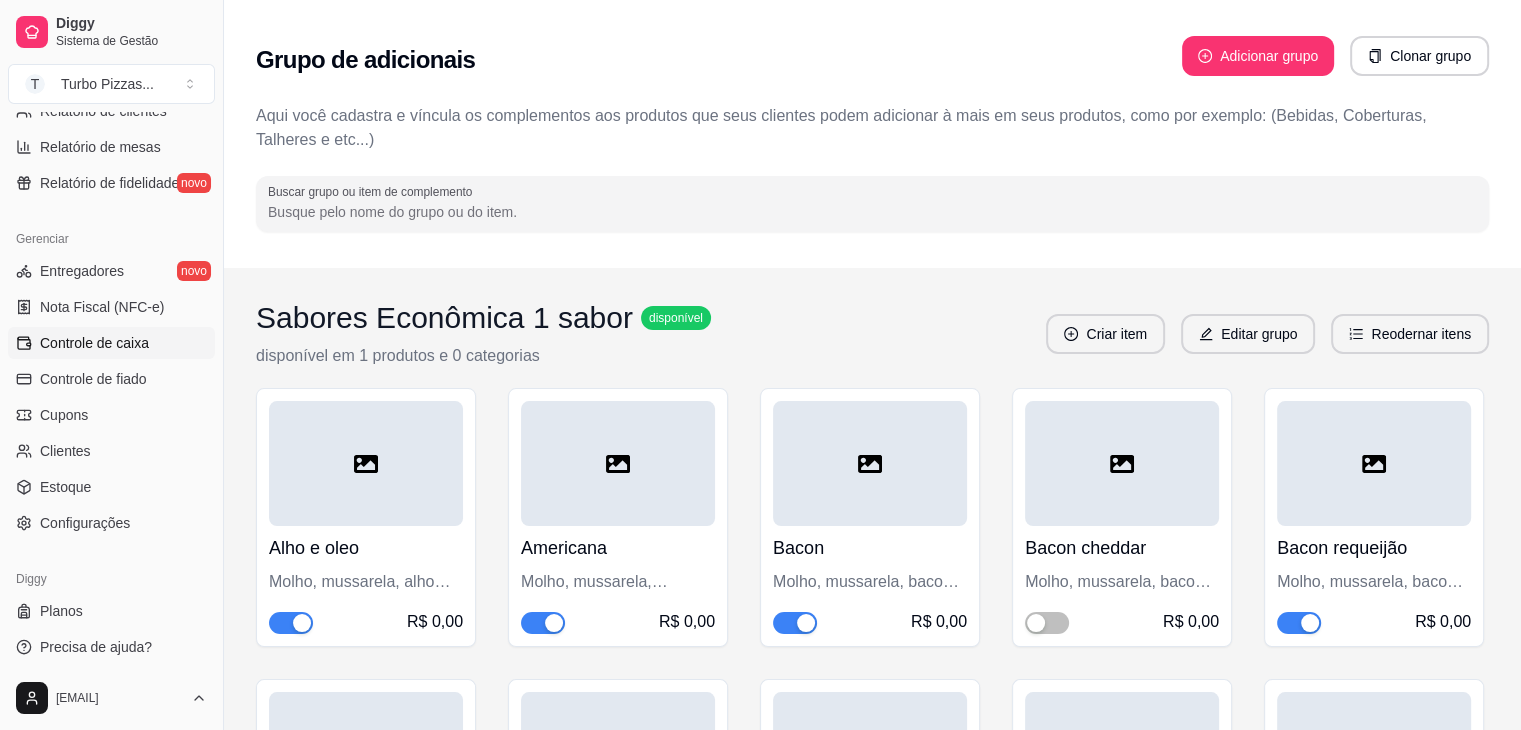 scroll, scrollTop: 672, scrollLeft: 0, axis: vertical 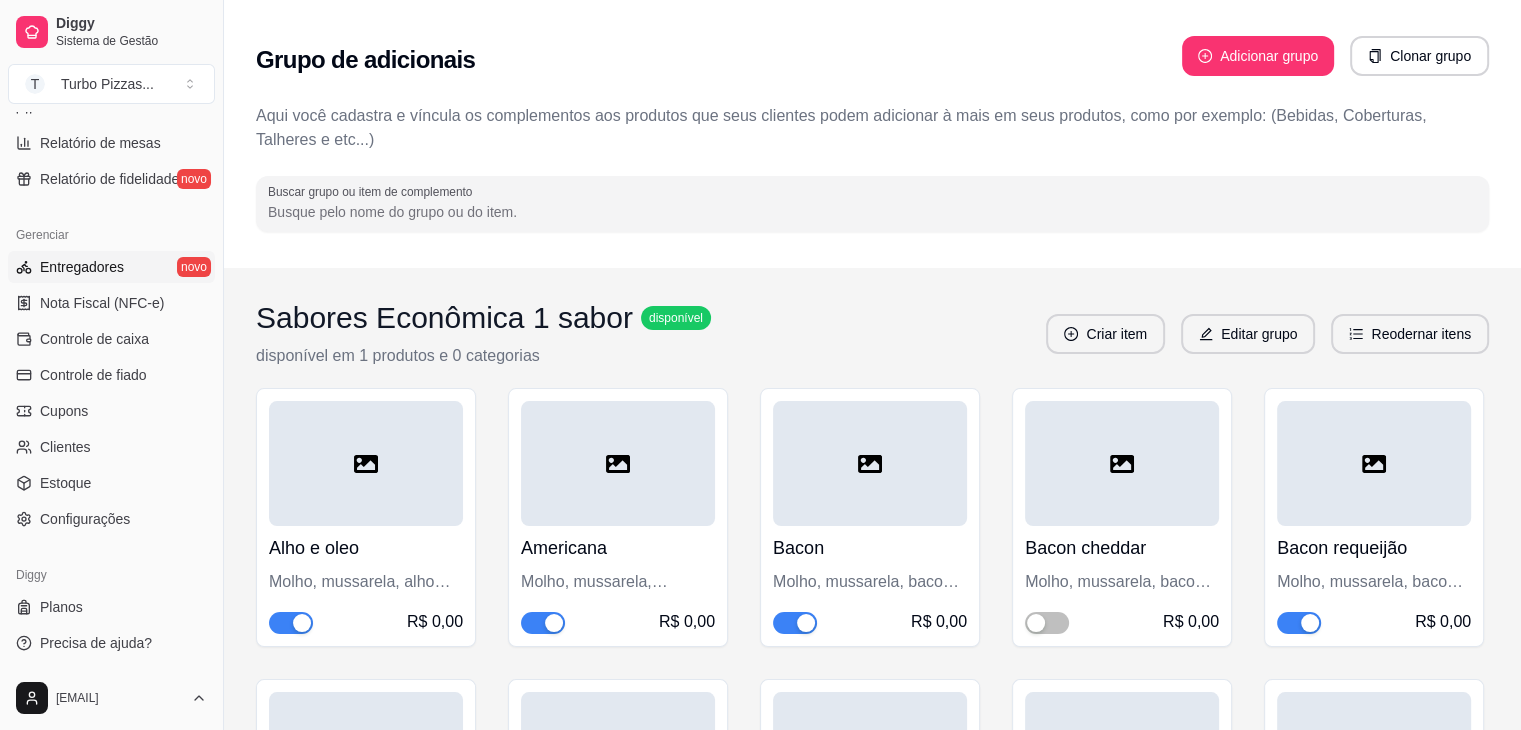 click on "Entregadores" at bounding box center [82, 267] 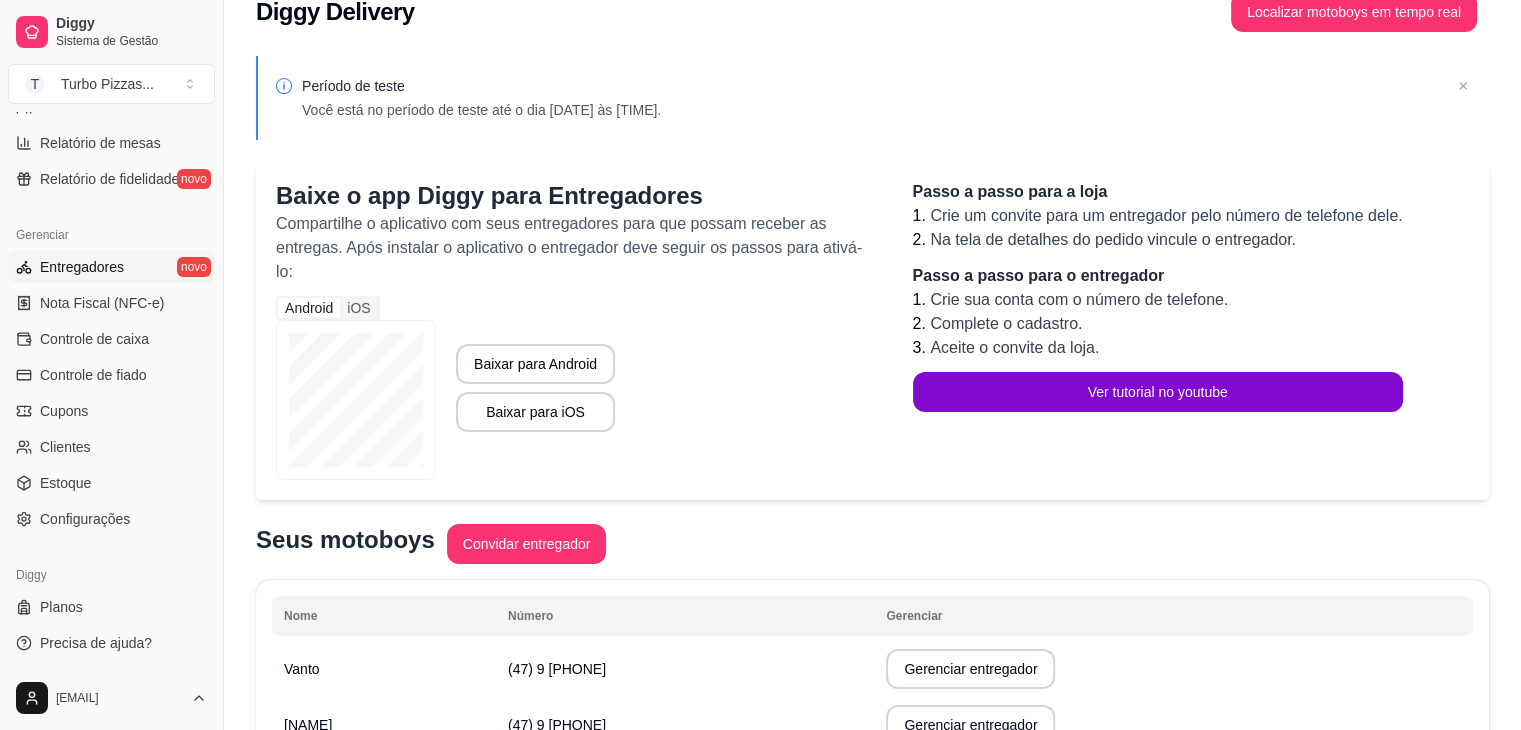 scroll, scrollTop: 0, scrollLeft: 0, axis: both 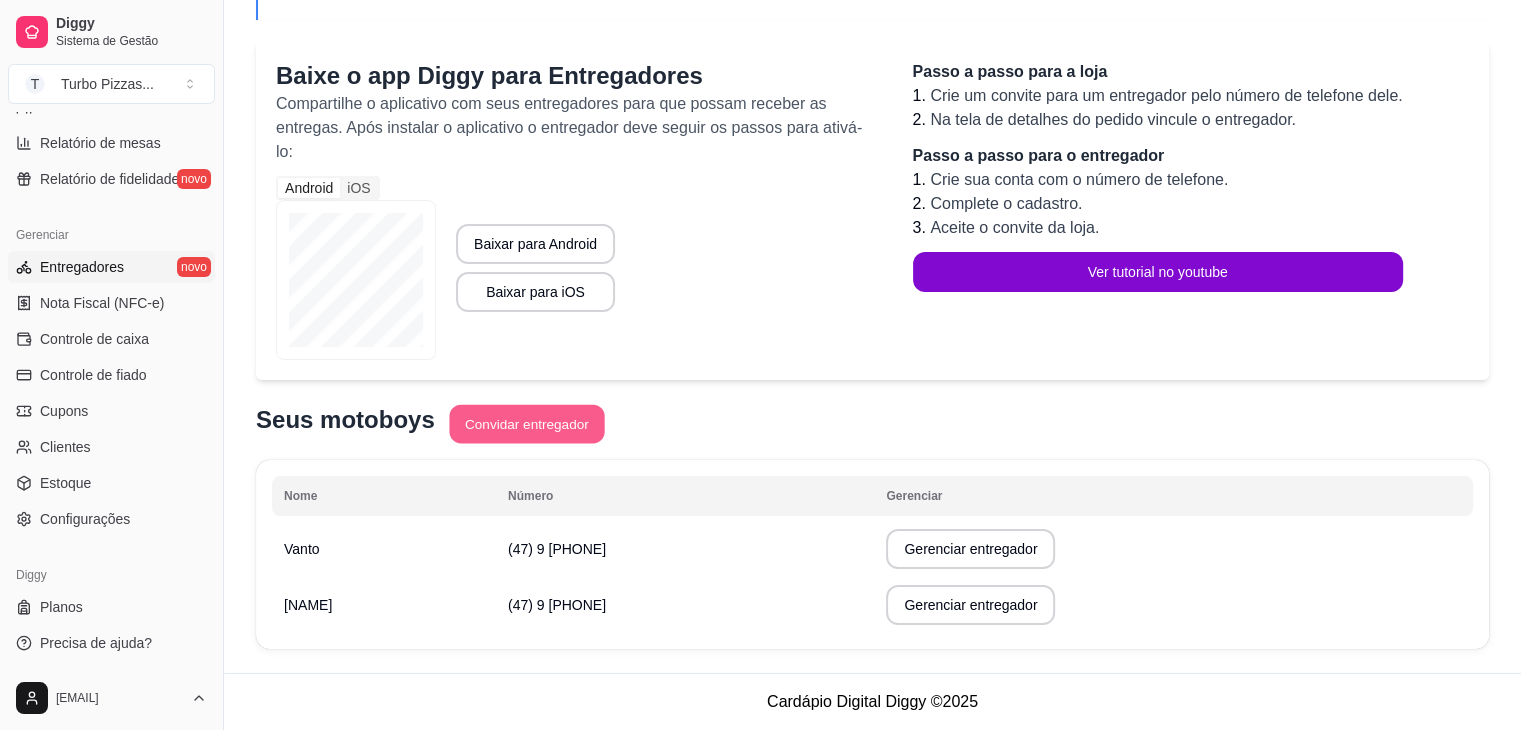 click on "Convidar entregador" at bounding box center (526, 424) 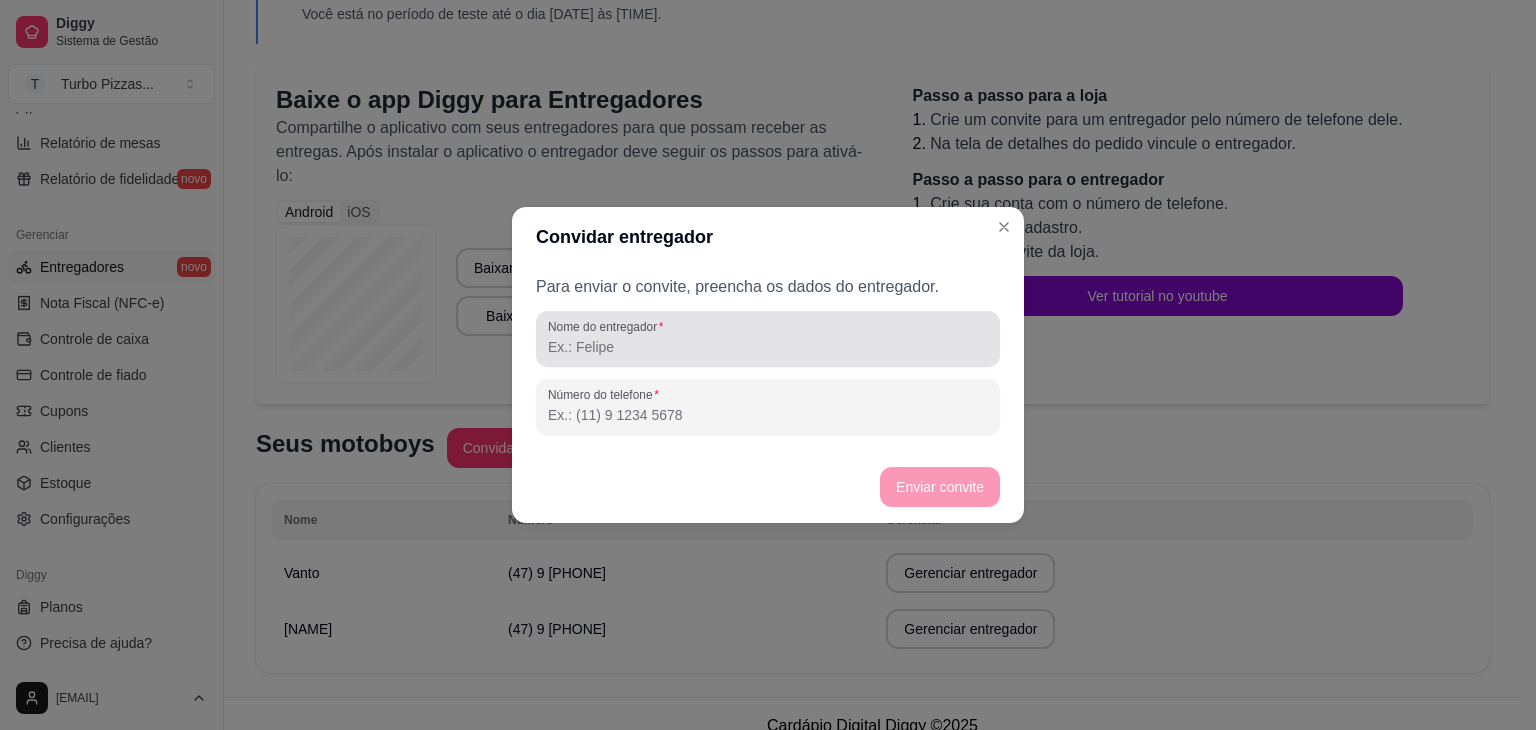 click on "Nome do entregador" at bounding box center (768, 347) 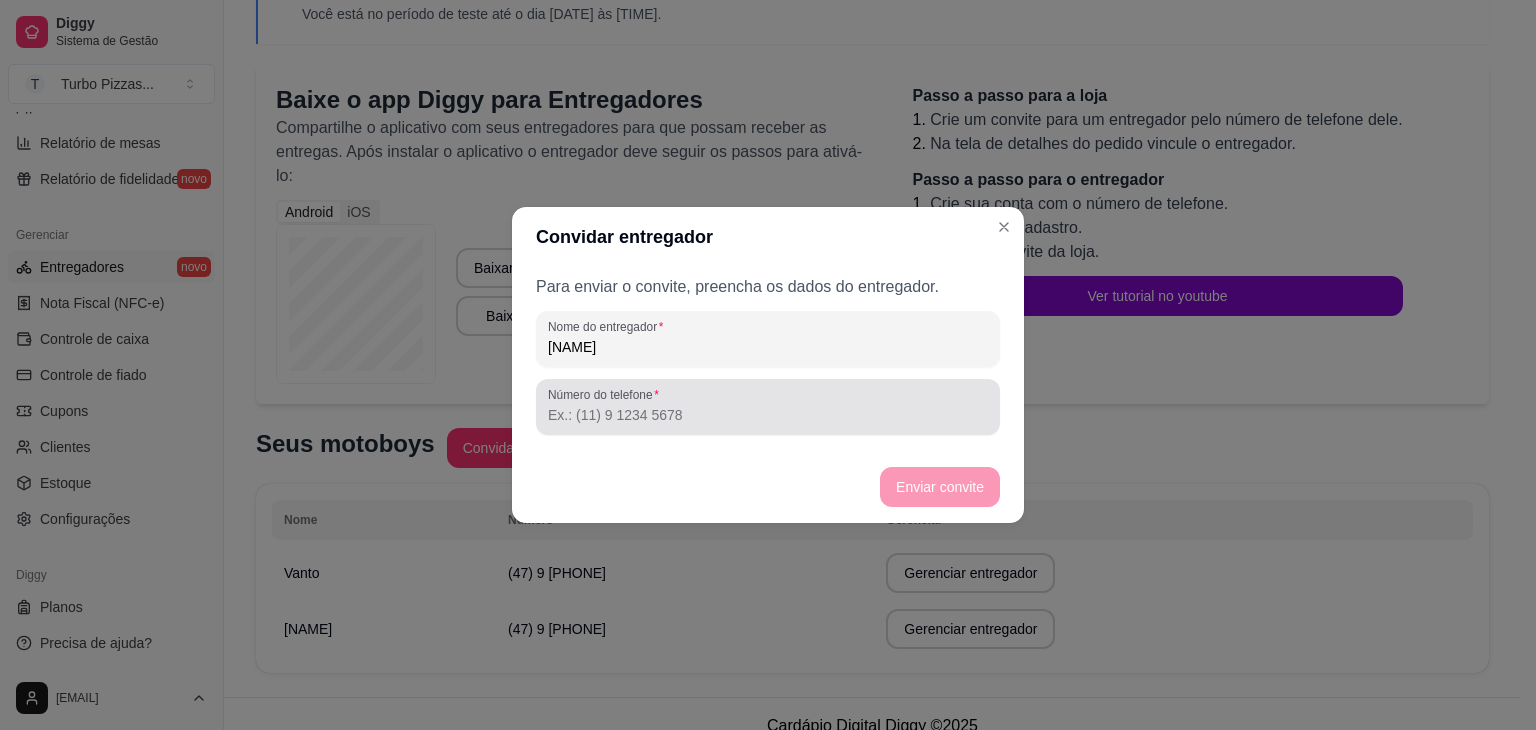 type on "Josué" 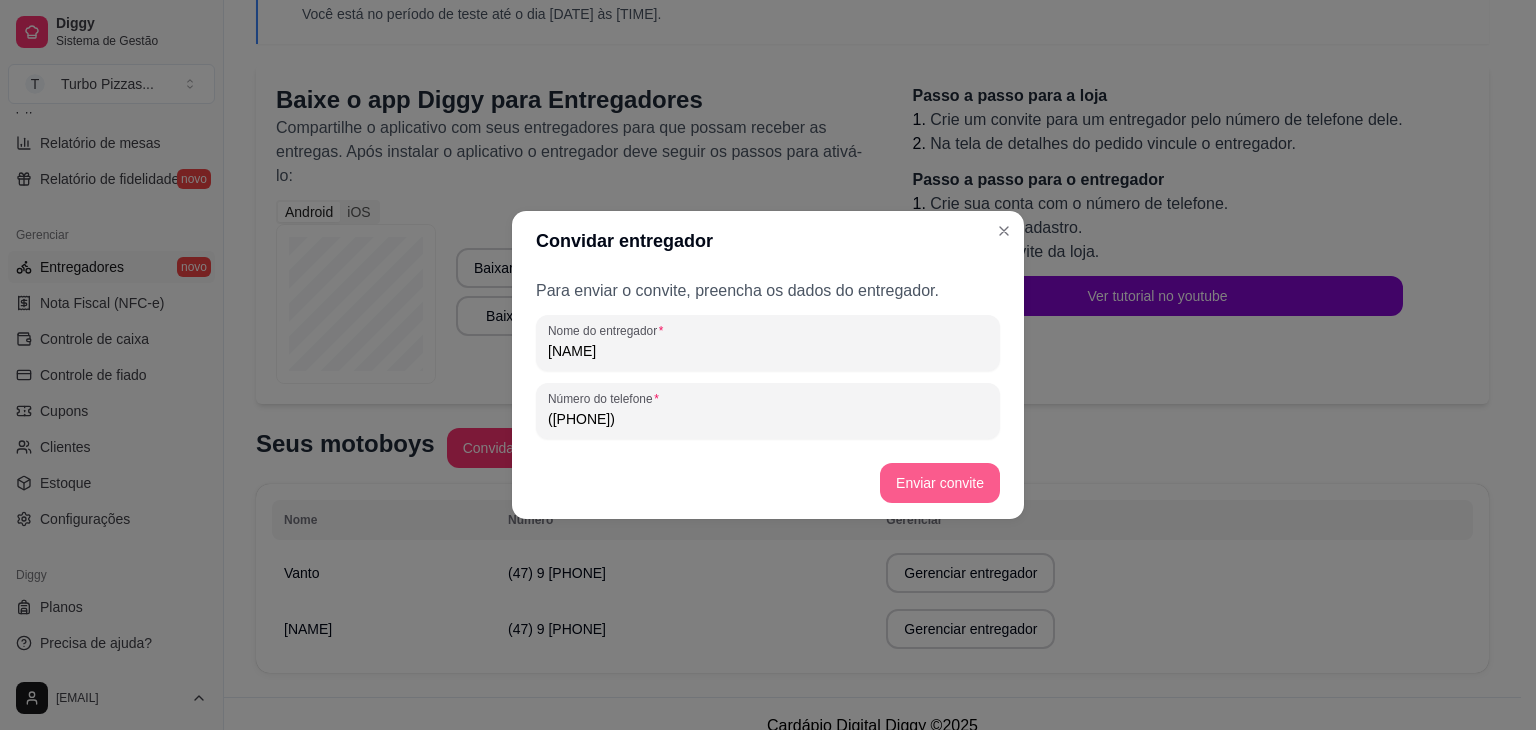 type on "(47) 9 9743-0820" 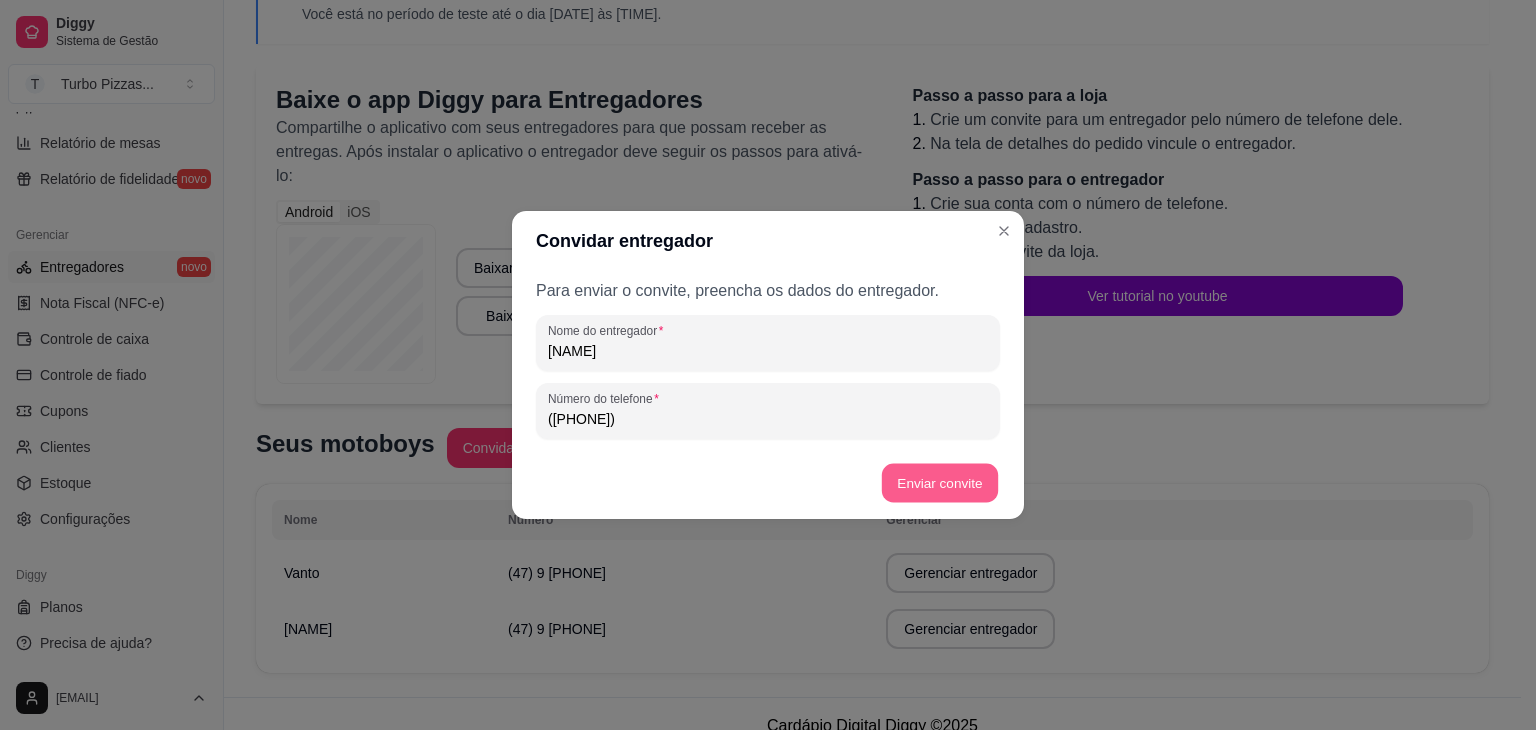 click on "Enviar convite" at bounding box center (940, 483) 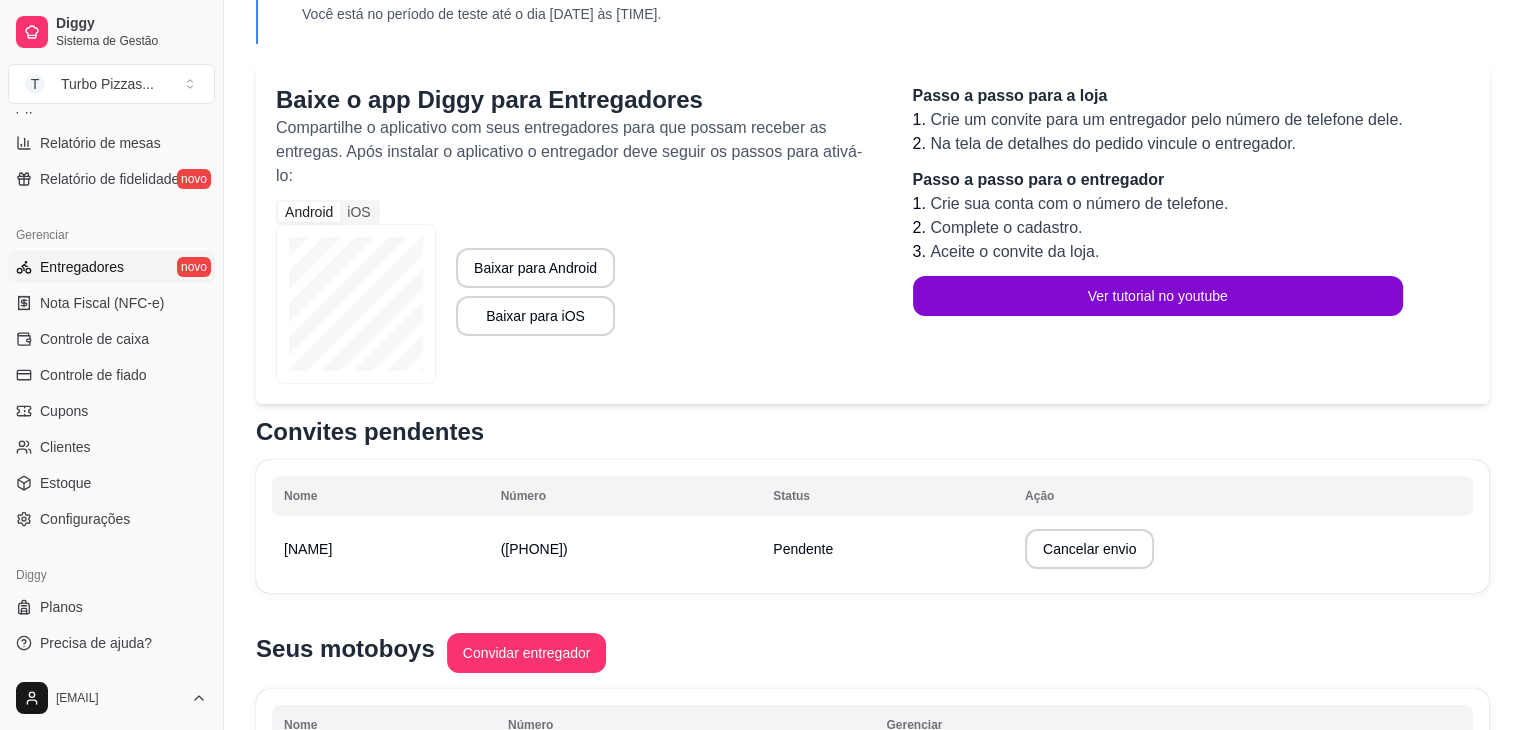 click on "Seus motoboys Convidar entregador" at bounding box center (872, 655) 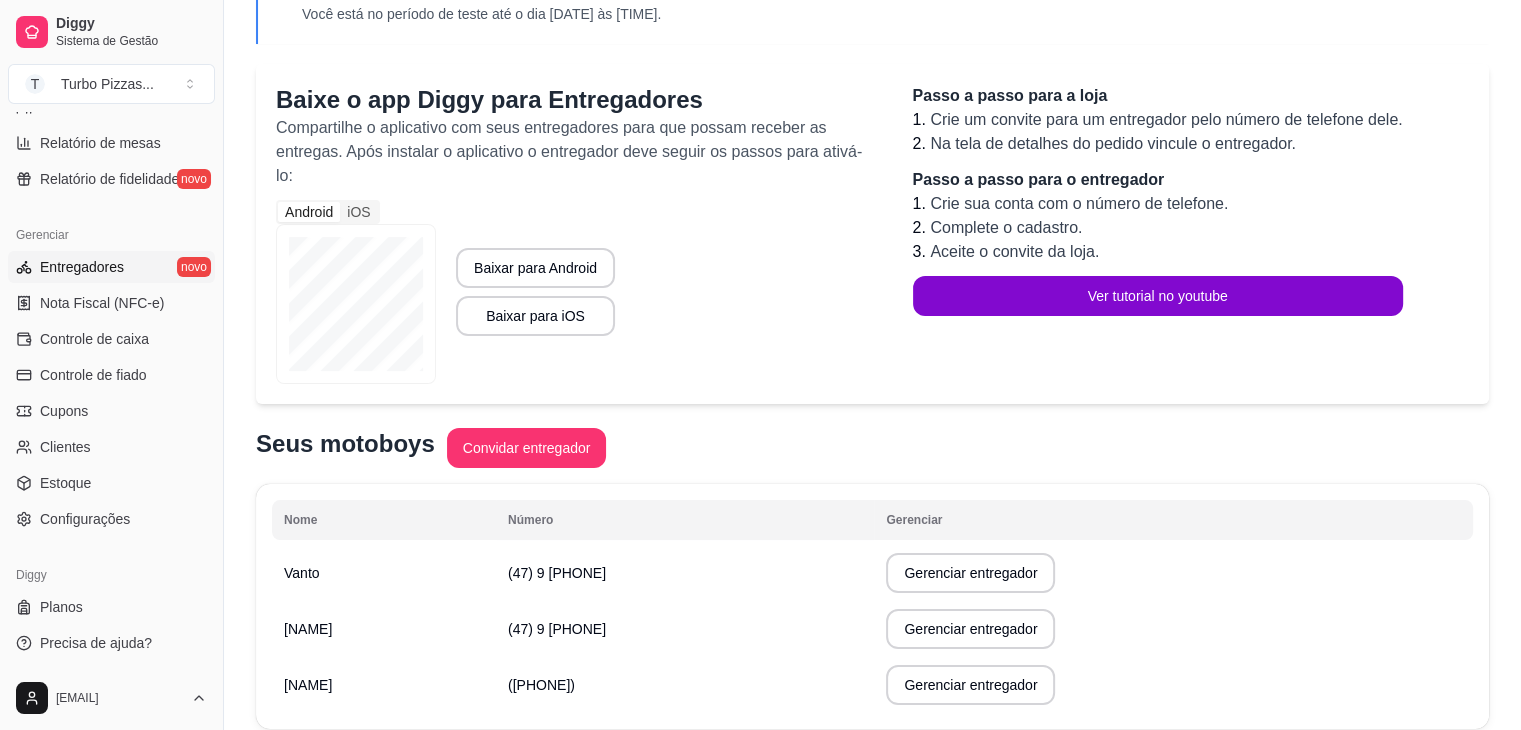 drag, startPoint x: 608, startPoint y: 689, endPoint x: 533, endPoint y: 692, distance: 75.059975 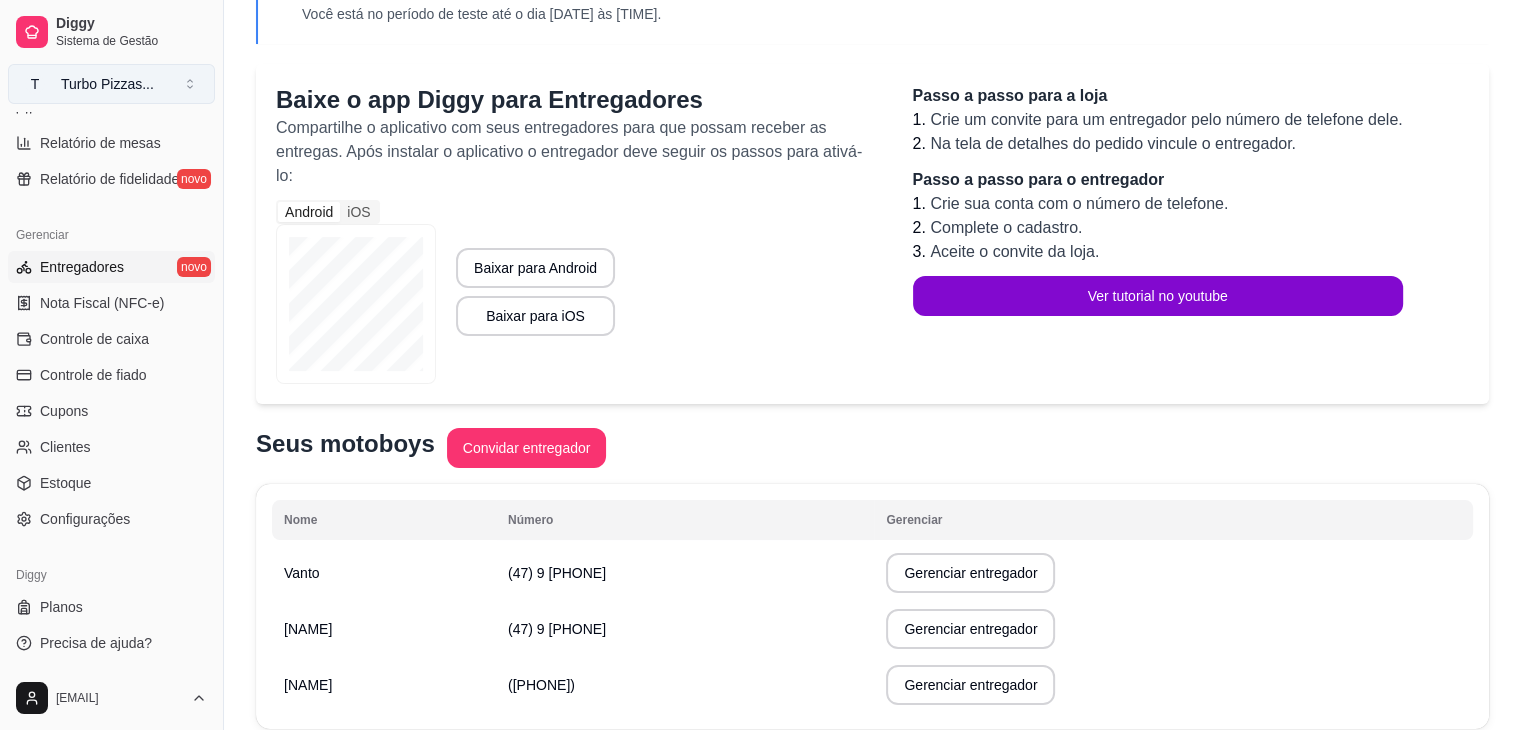 drag, startPoint x: 72, startPoint y: 89, endPoint x: 82, endPoint y: 90, distance: 10.049875 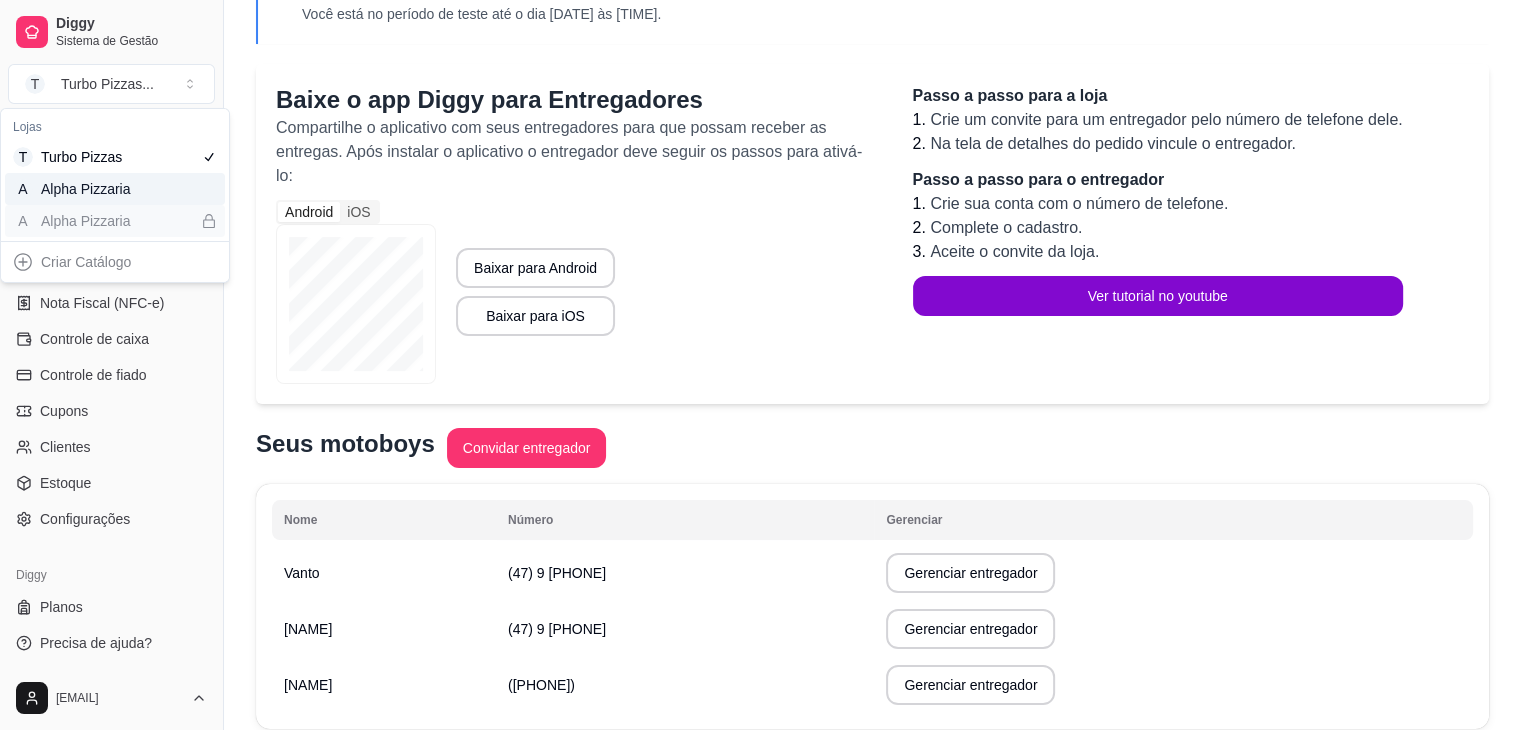 click on "Alpha Pizzaria" at bounding box center (86, 189) 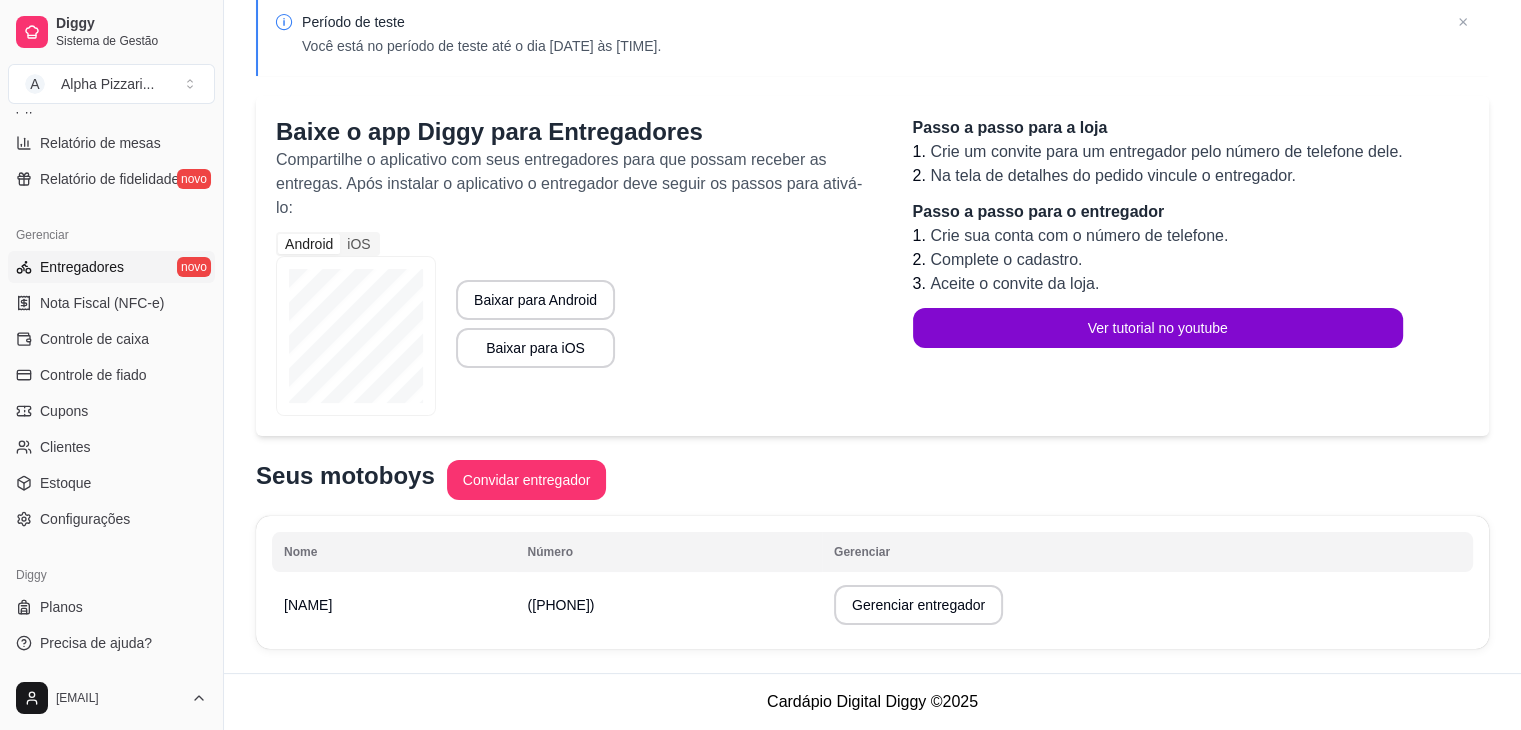 scroll, scrollTop: 96, scrollLeft: 0, axis: vertical 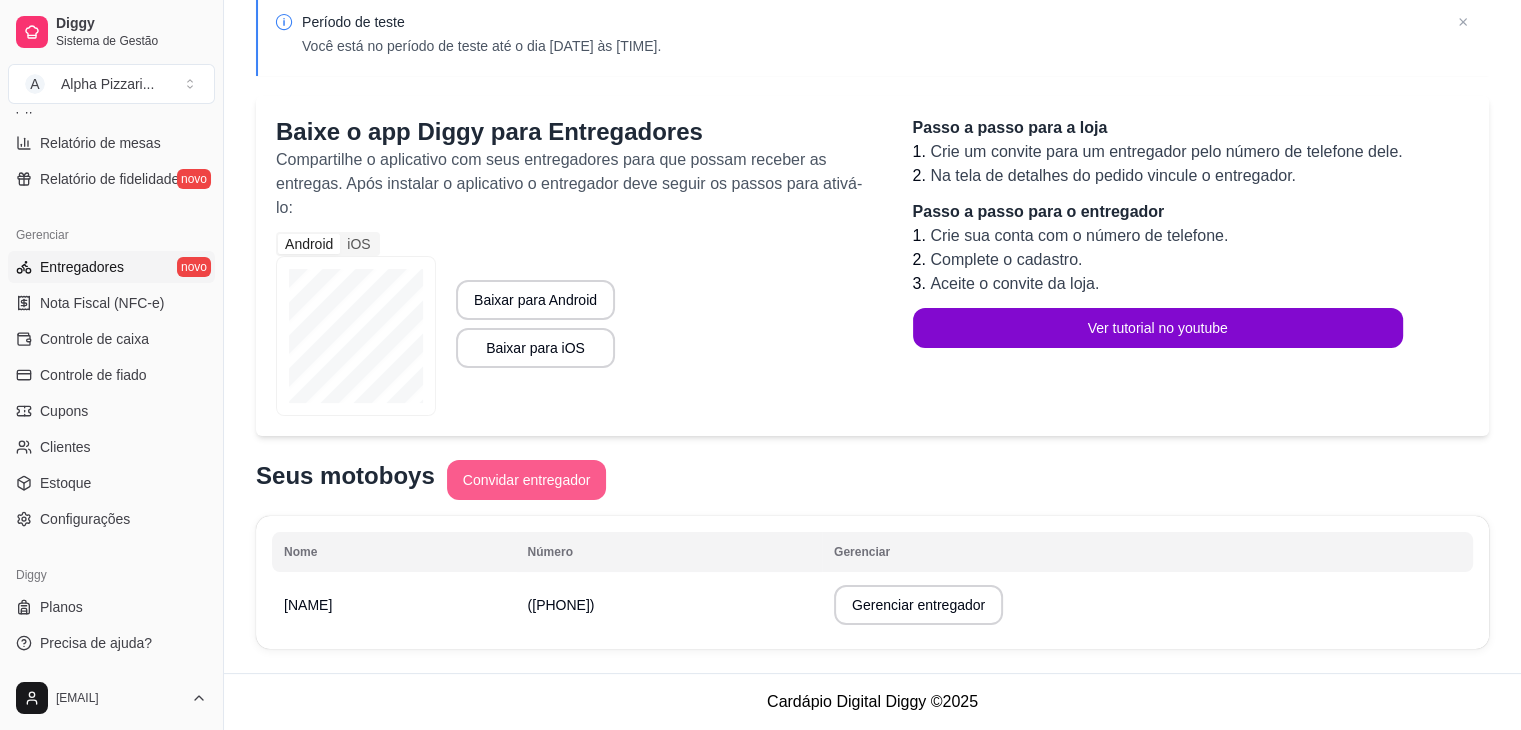 click on "Convidar entregador" at bounding box center (527, 480) 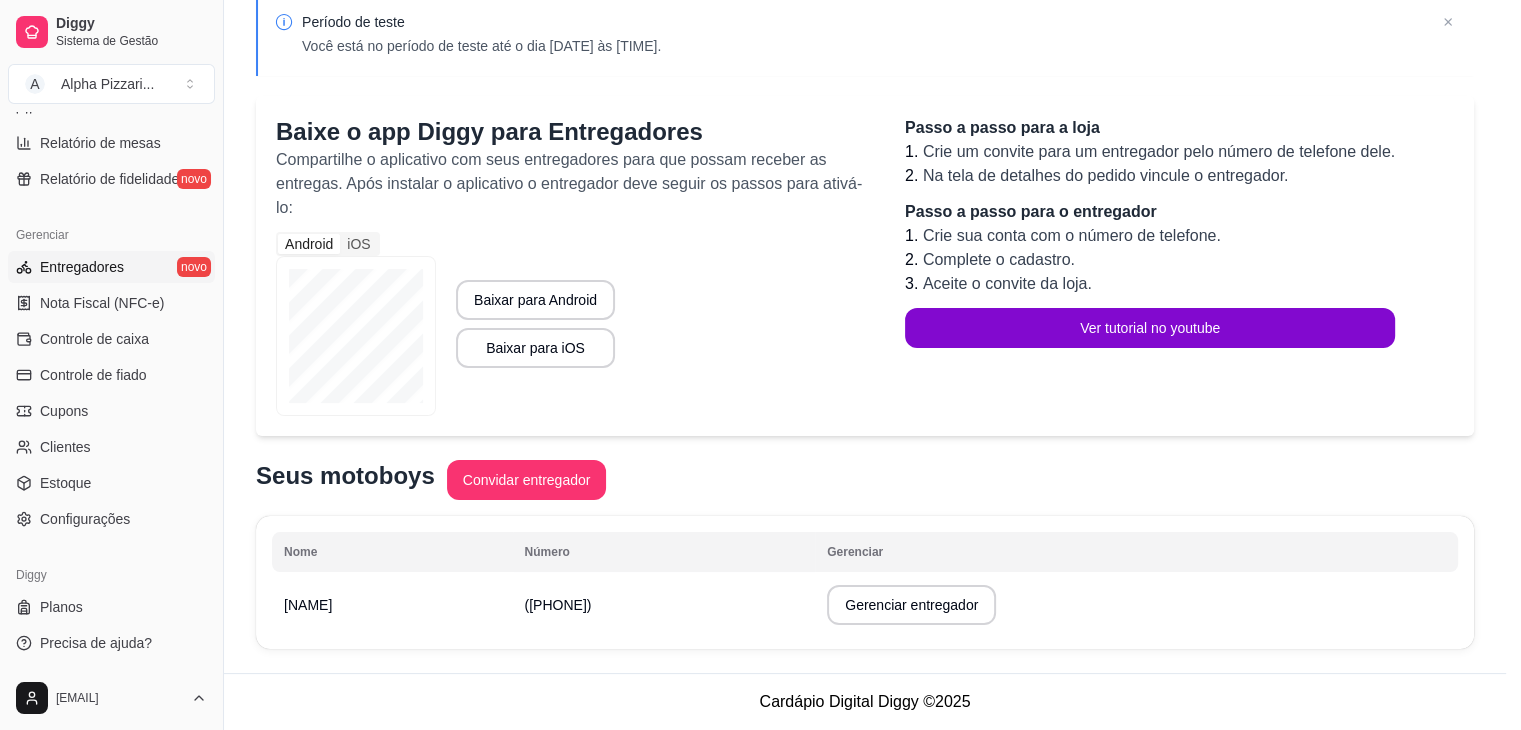 scroll, scrollTop: 72, scrollLeft: 0, axis: vertical 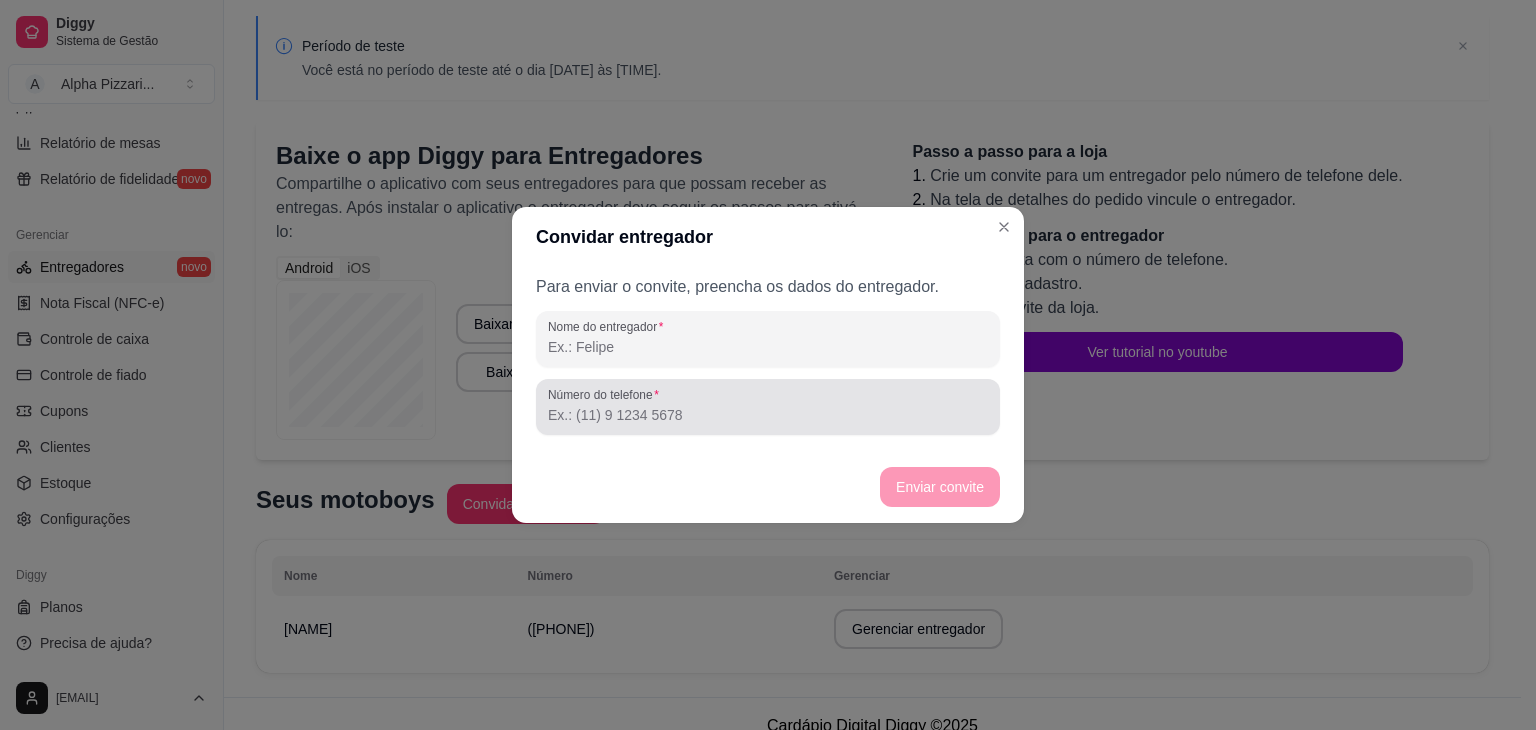 click at bounding box center [768, 407] 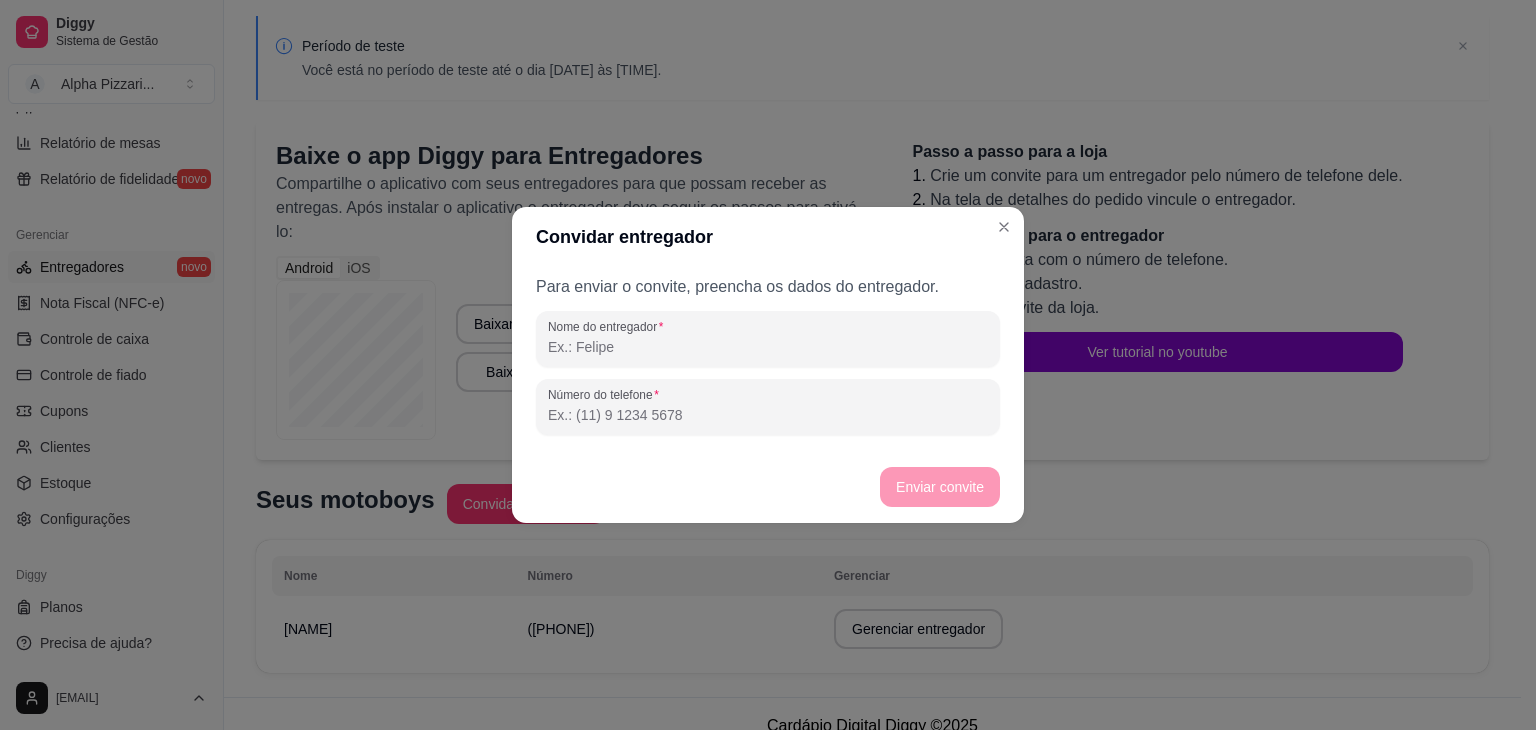 paste on "(47) 9 9743-0820" 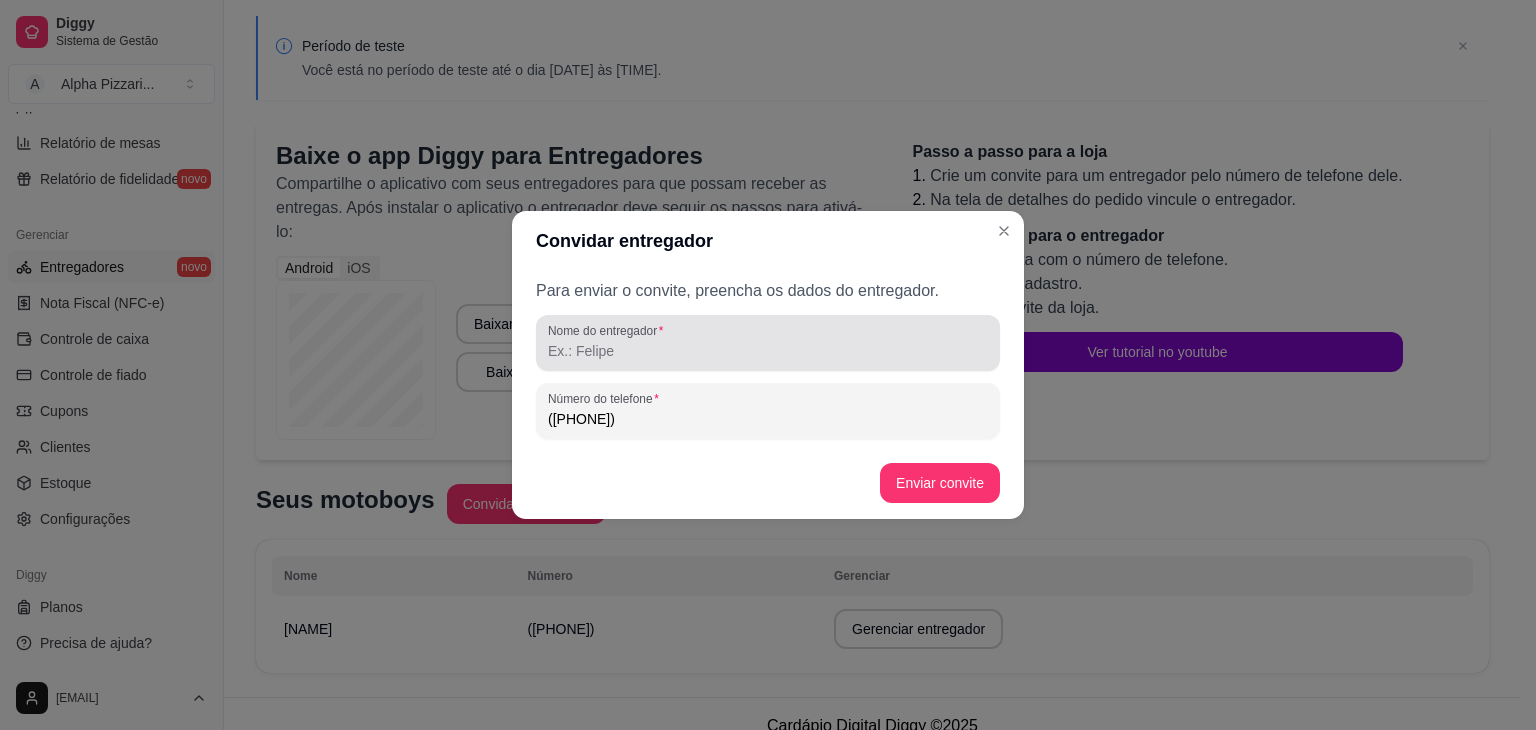 type on "(47) 9 9743-0820" 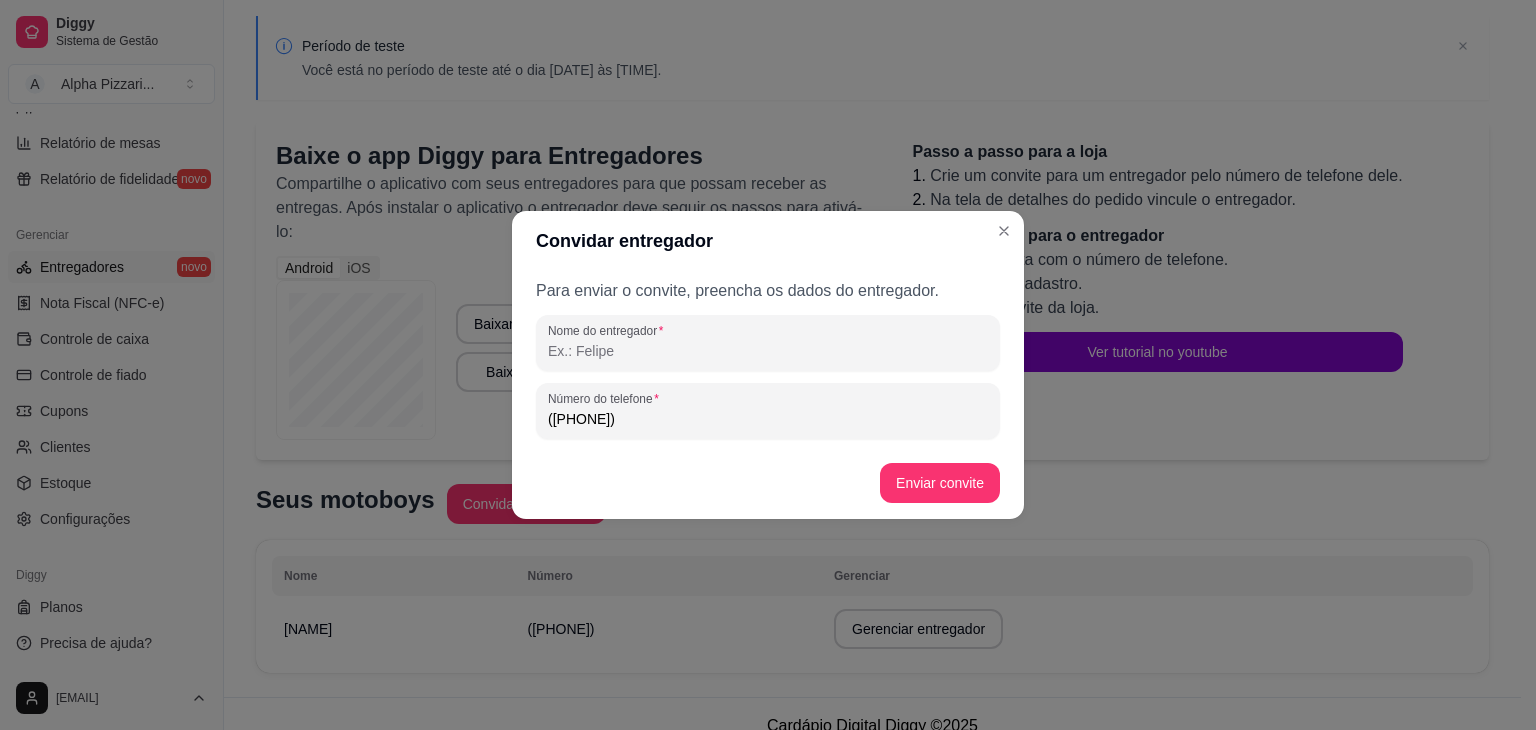 type on "H" 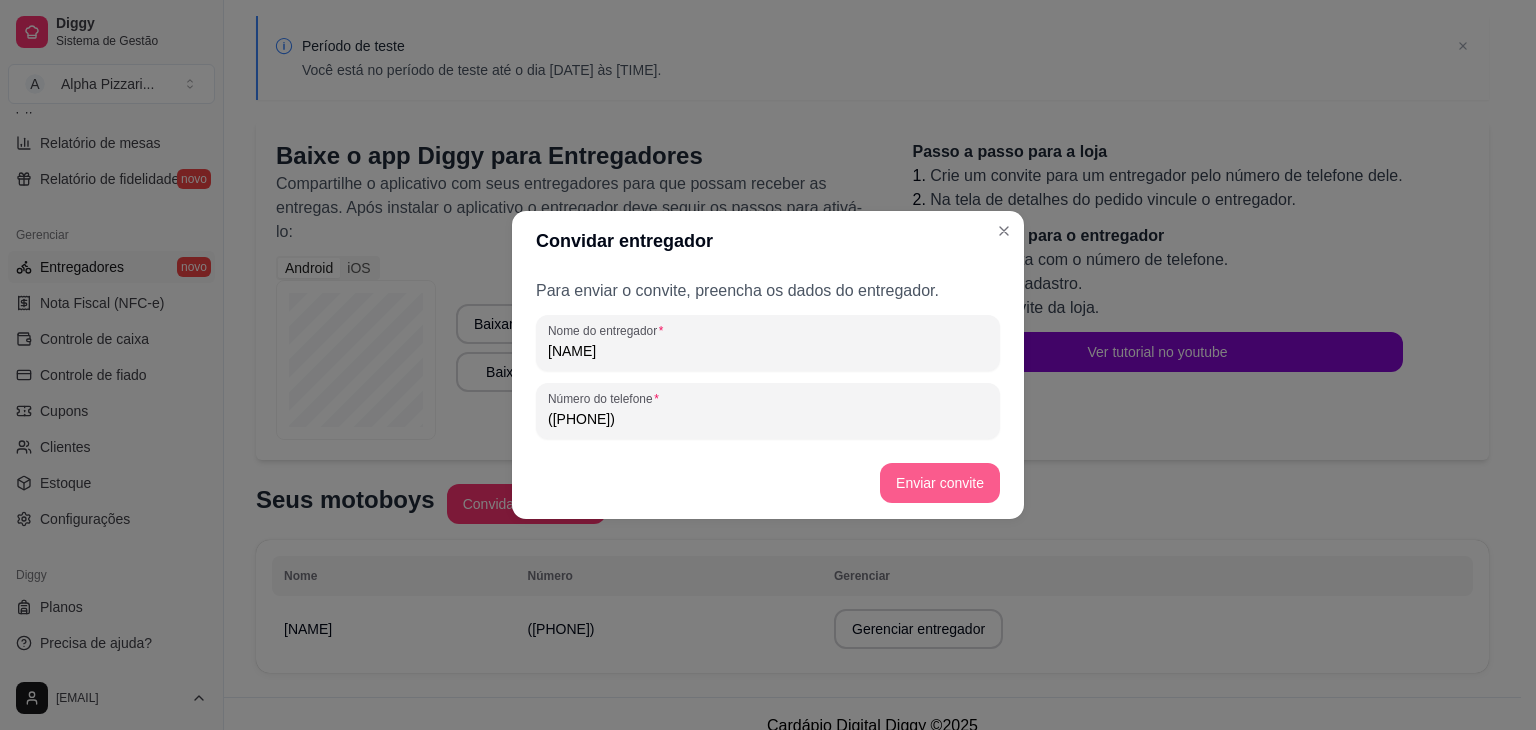 type on "Josué" 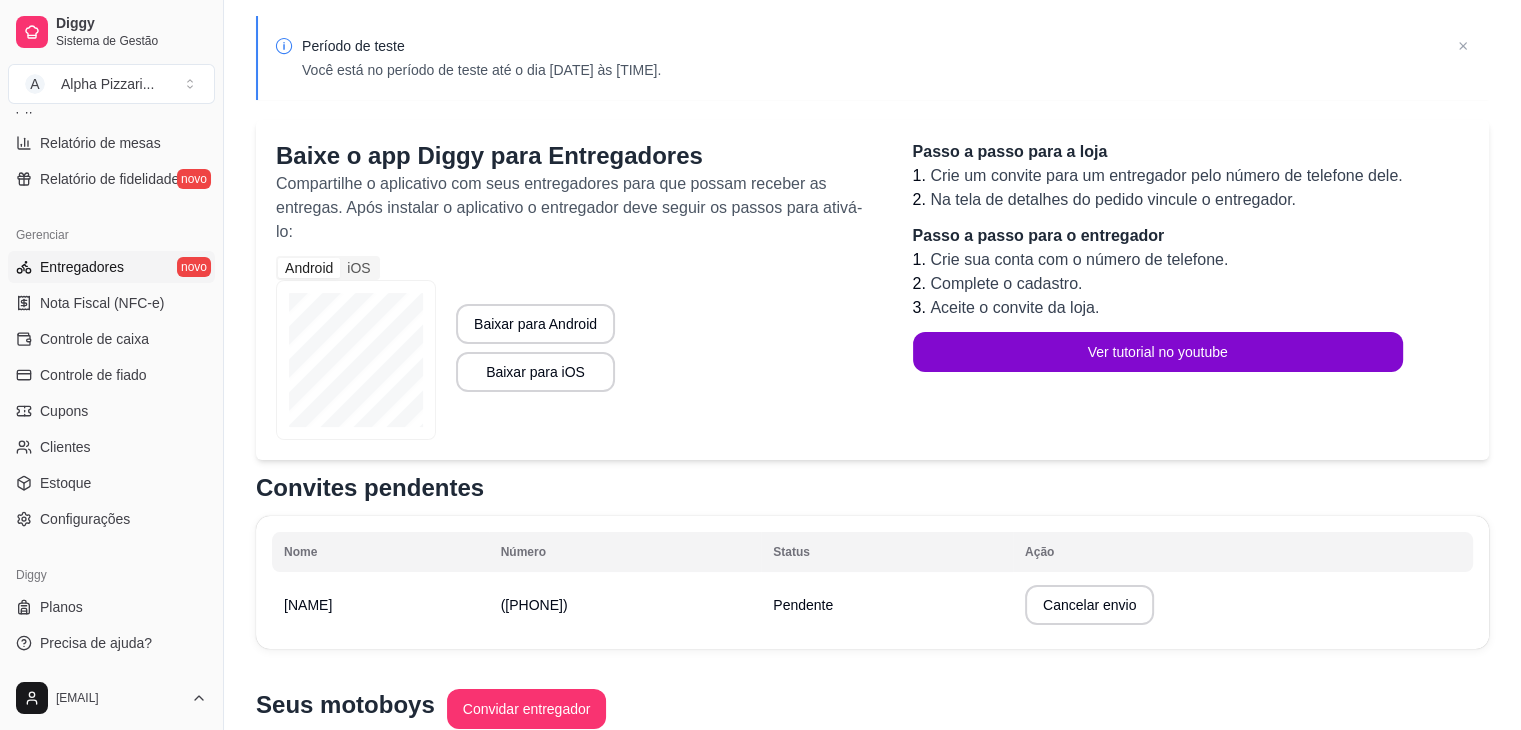 click on "Passo a passo para o entregador" at bounding box center (1158, 236) 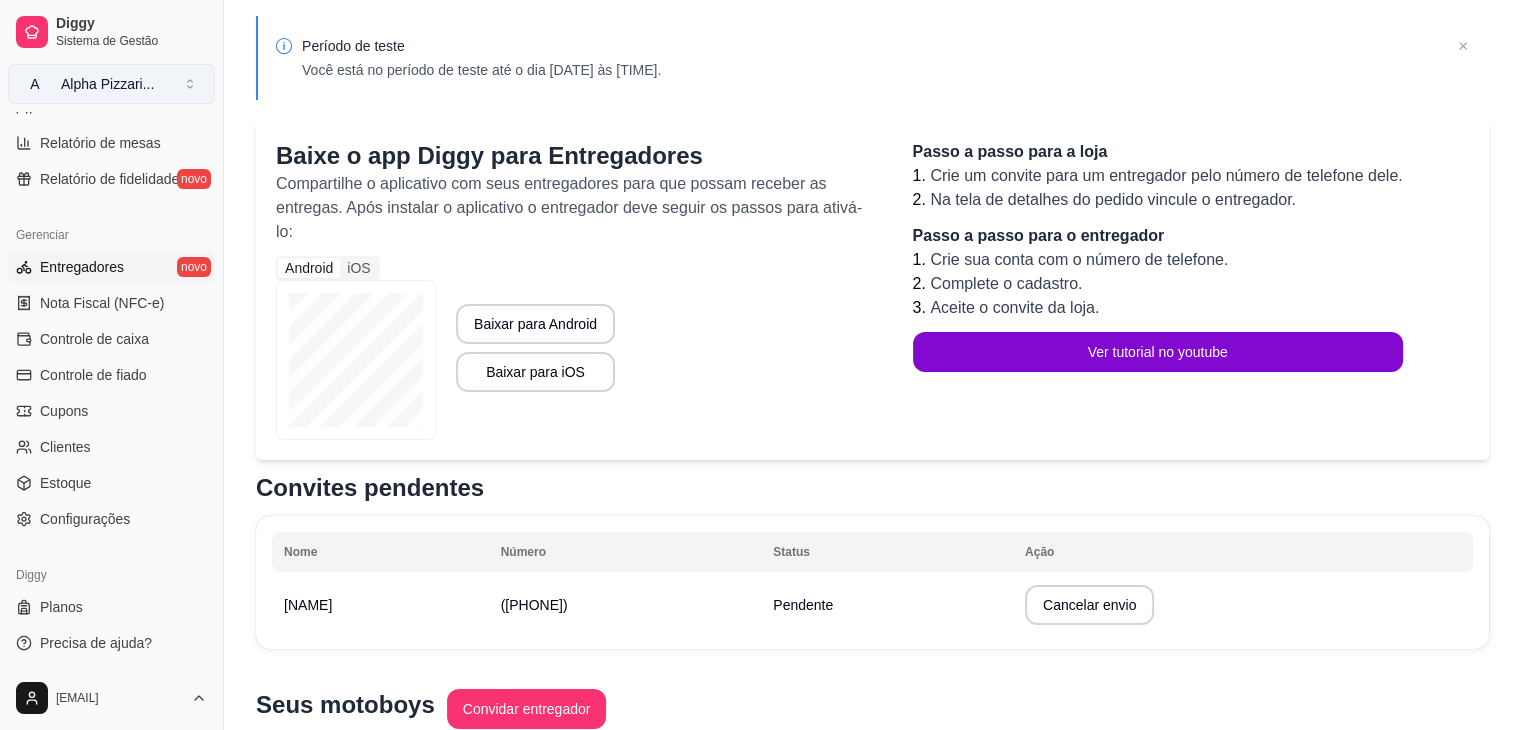click on "Alpha Pizzari ..." at bounding box center (107, 84) 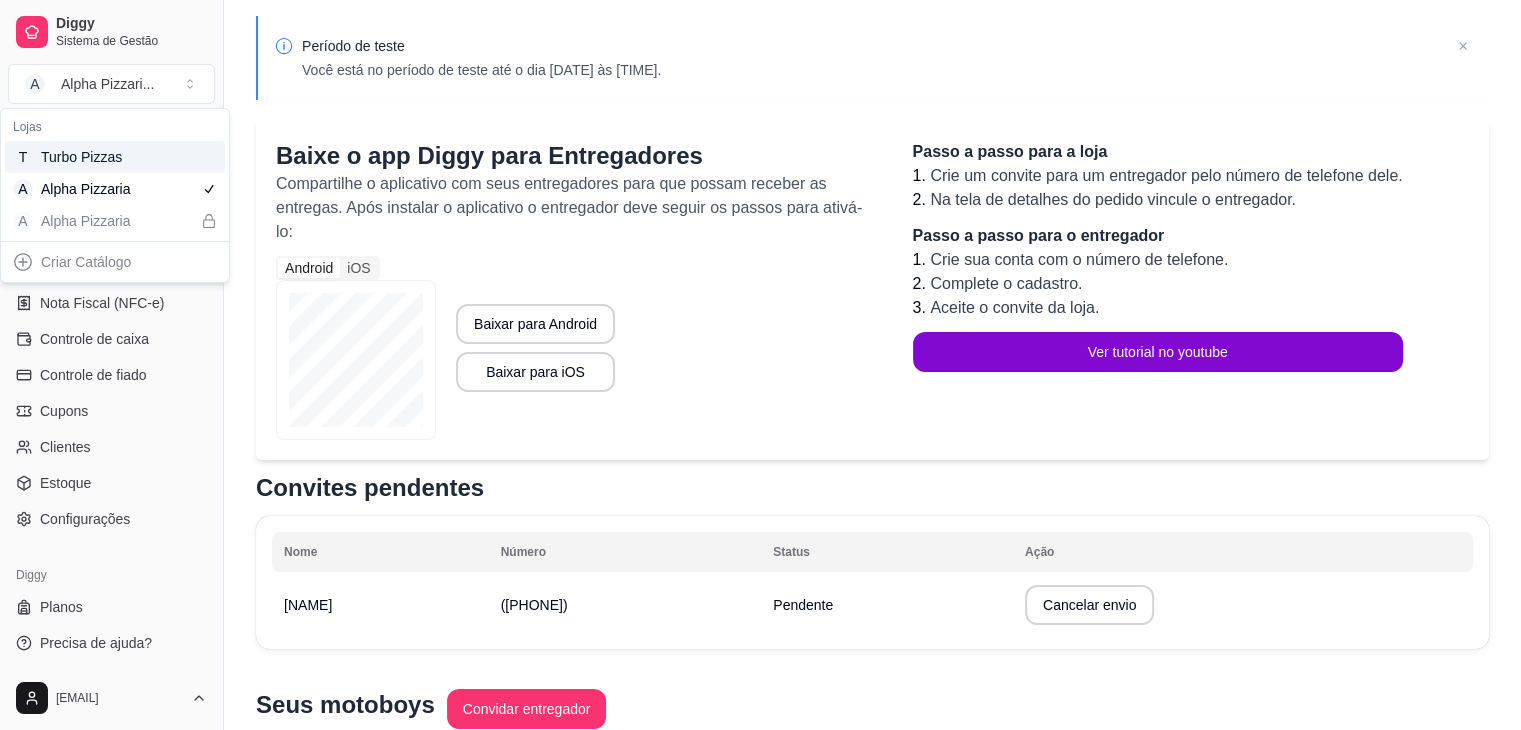 click on "T Turbo Pizzas" at bounding box center [115, 157] 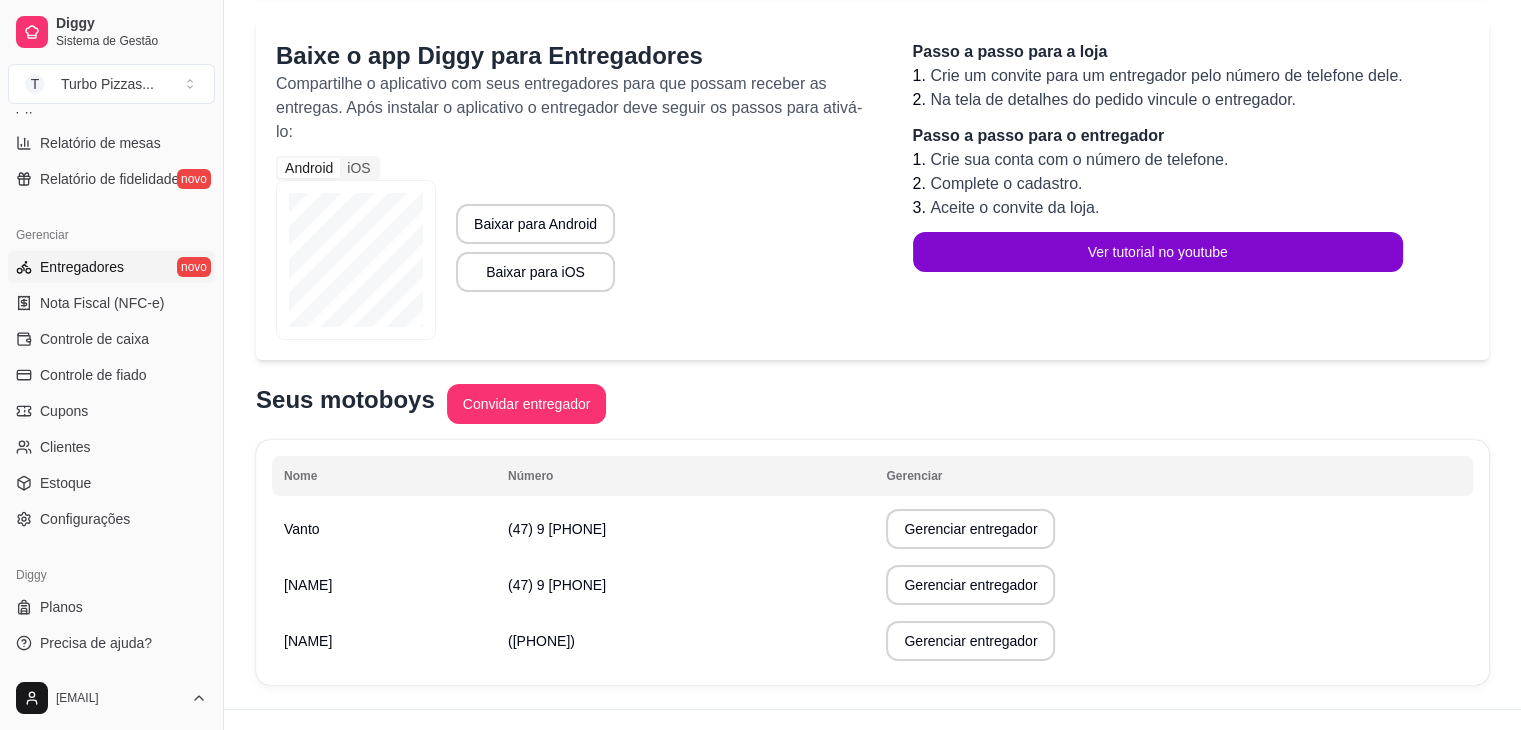 scroll, scrollTop: 208, scrollLeft: 0, axis: vertical 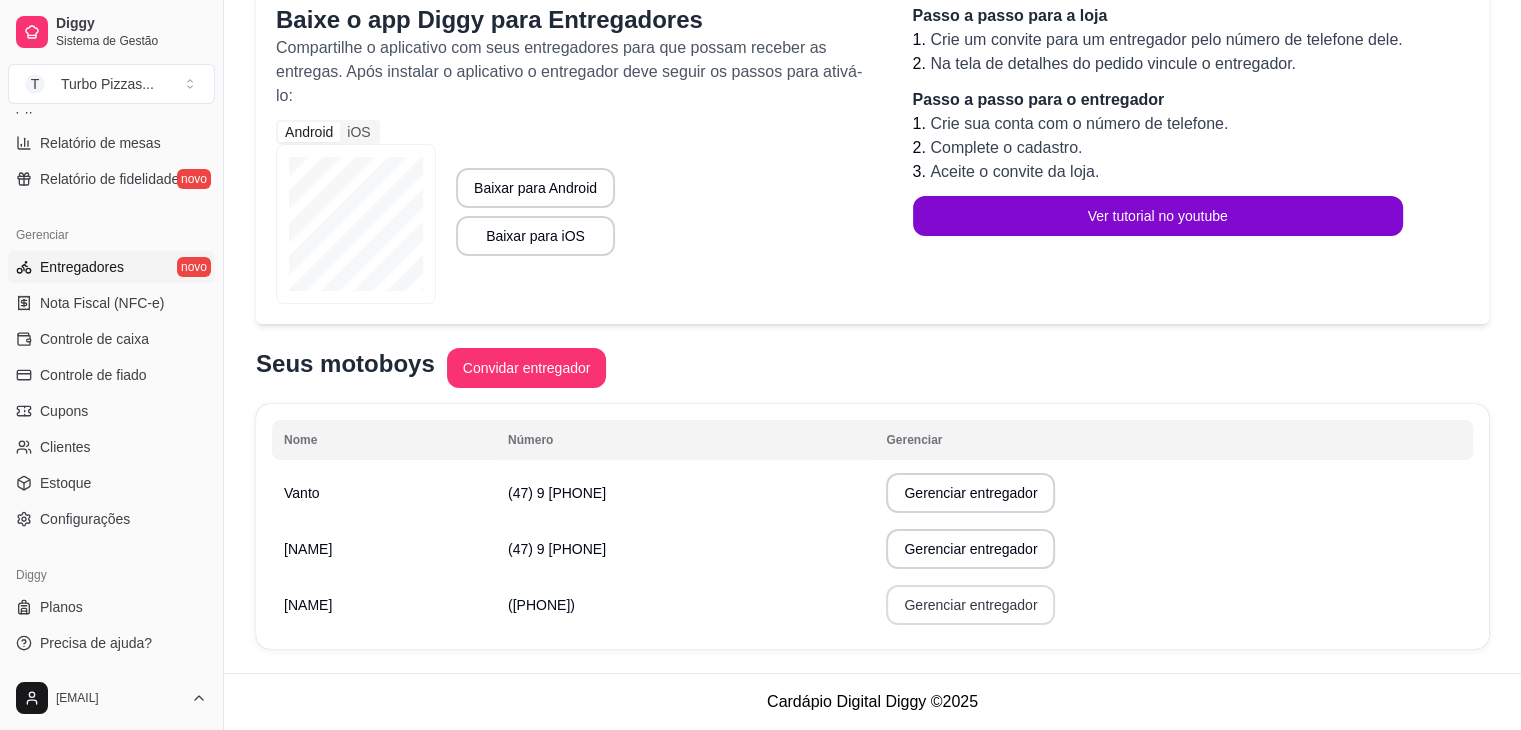click on "Gerenciar entregador" at bounding box center (970, 605) 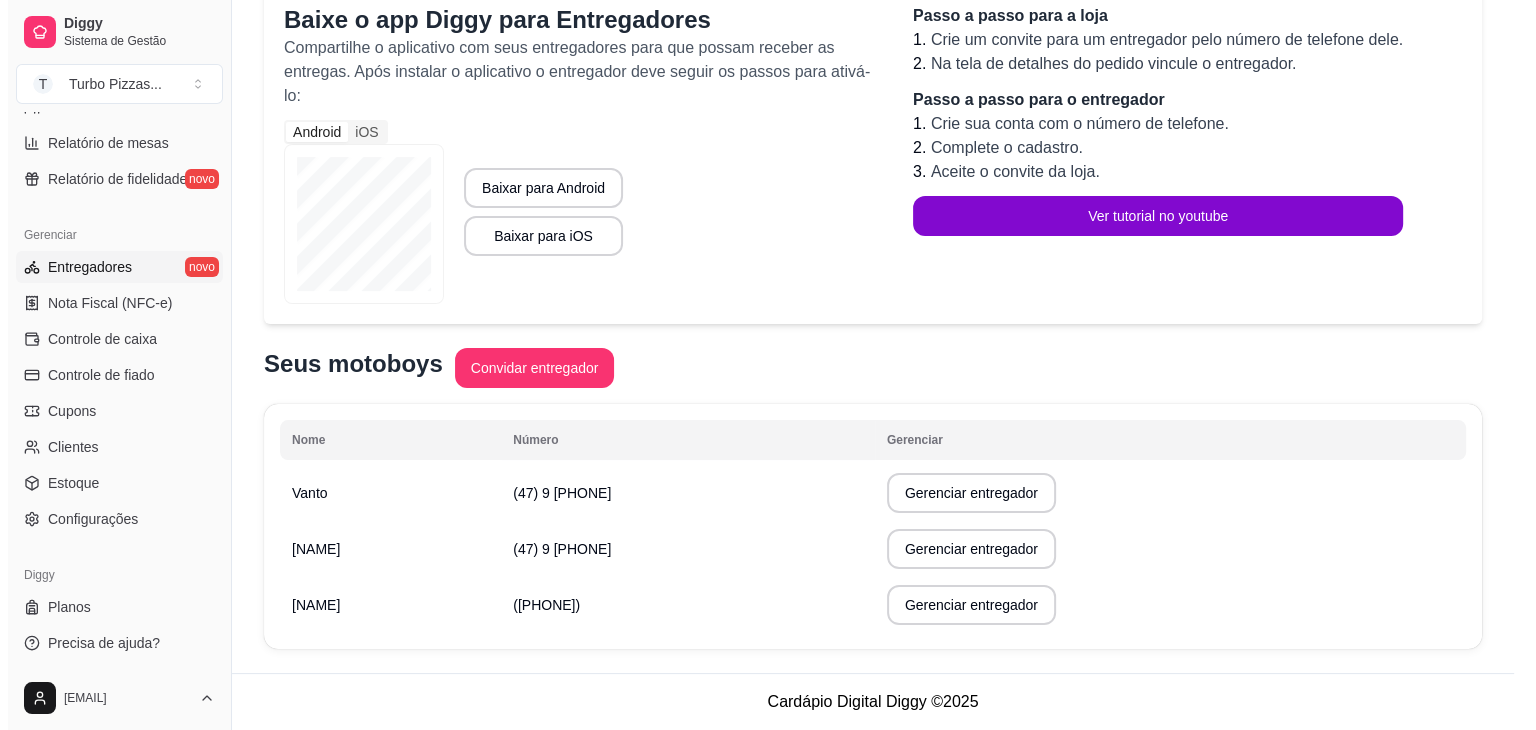 scroll, scrollTop: 184, scrollLeft: 0, axis: vertical 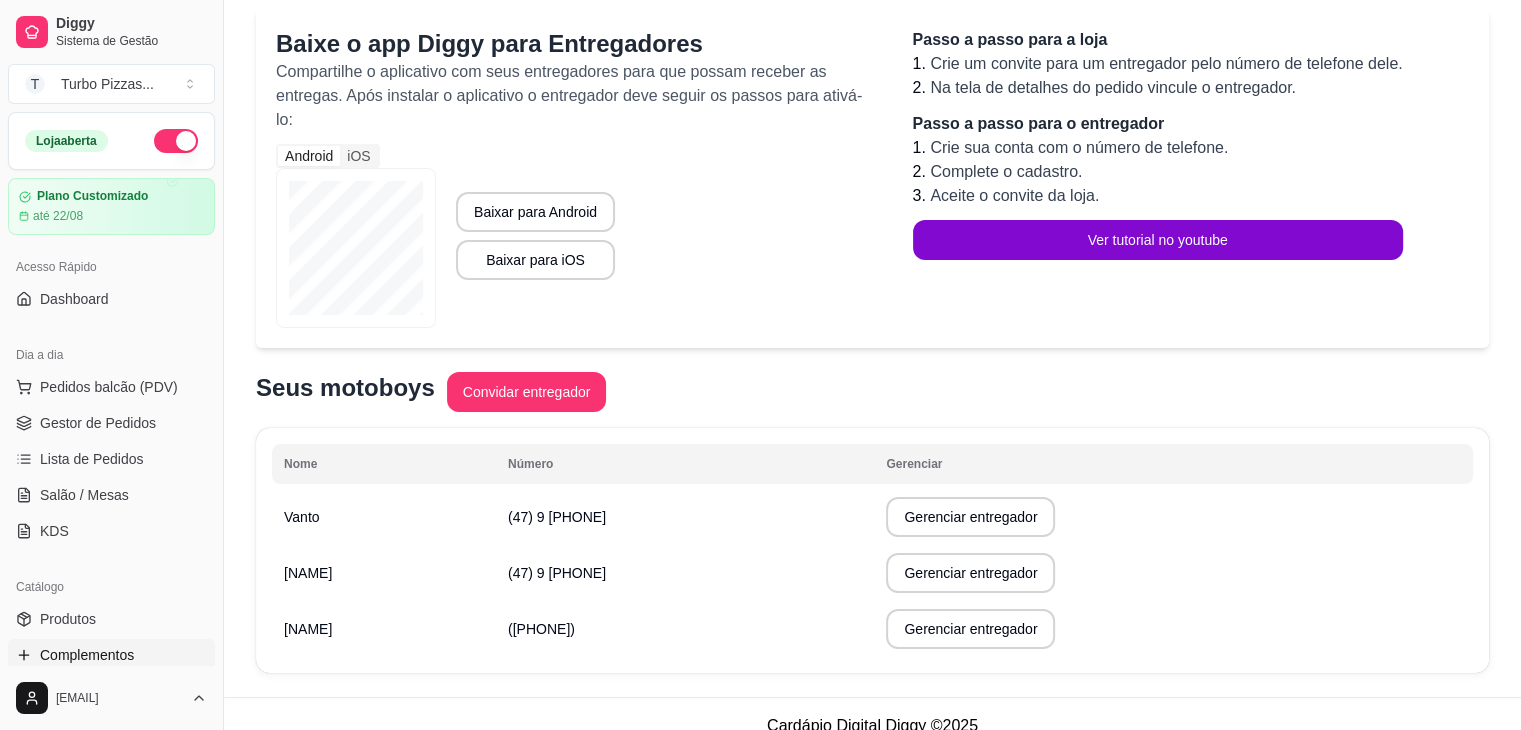 click on "Complementos" at bounding box center (87, 655) 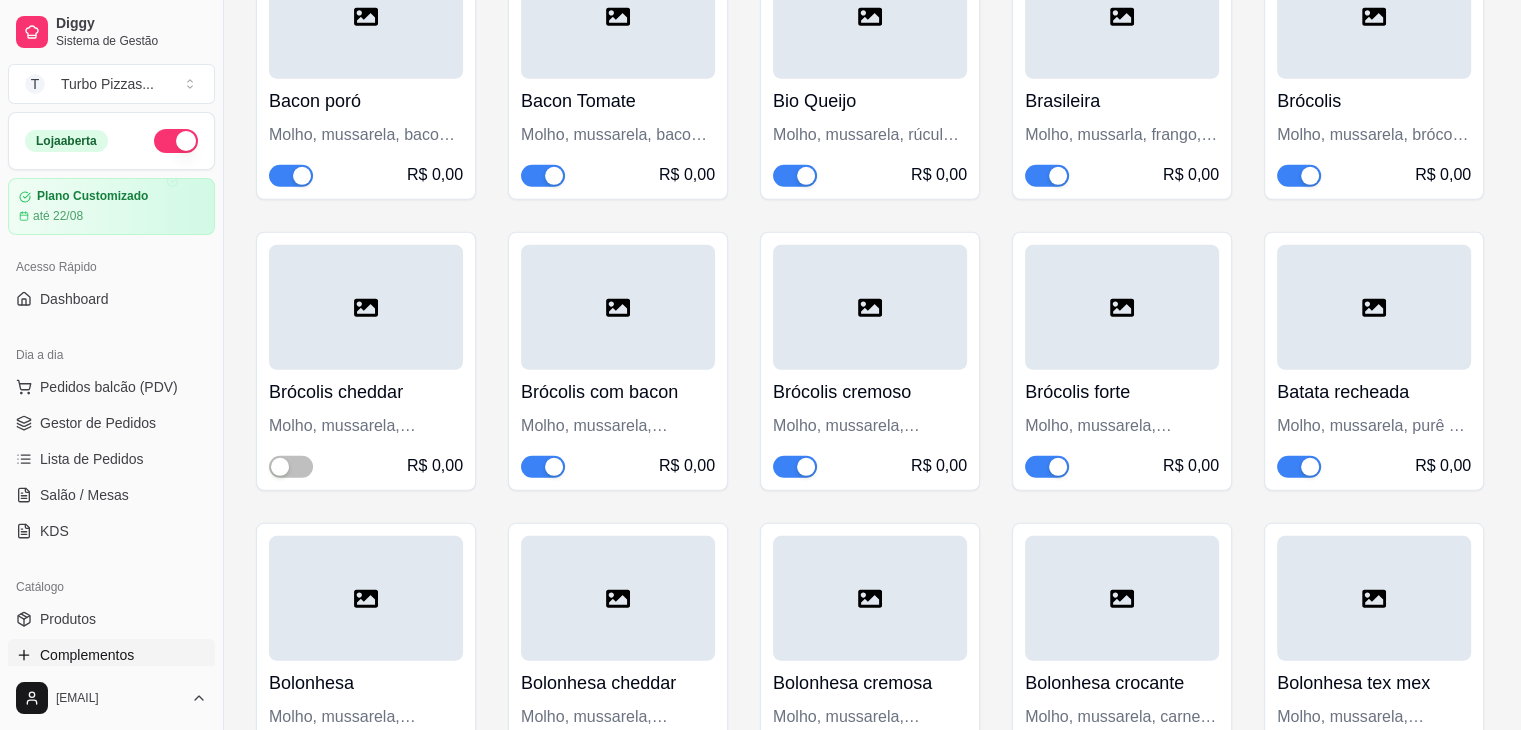 scroll, scrollTop: 6233, scrollLeft: 0, axis: vertical 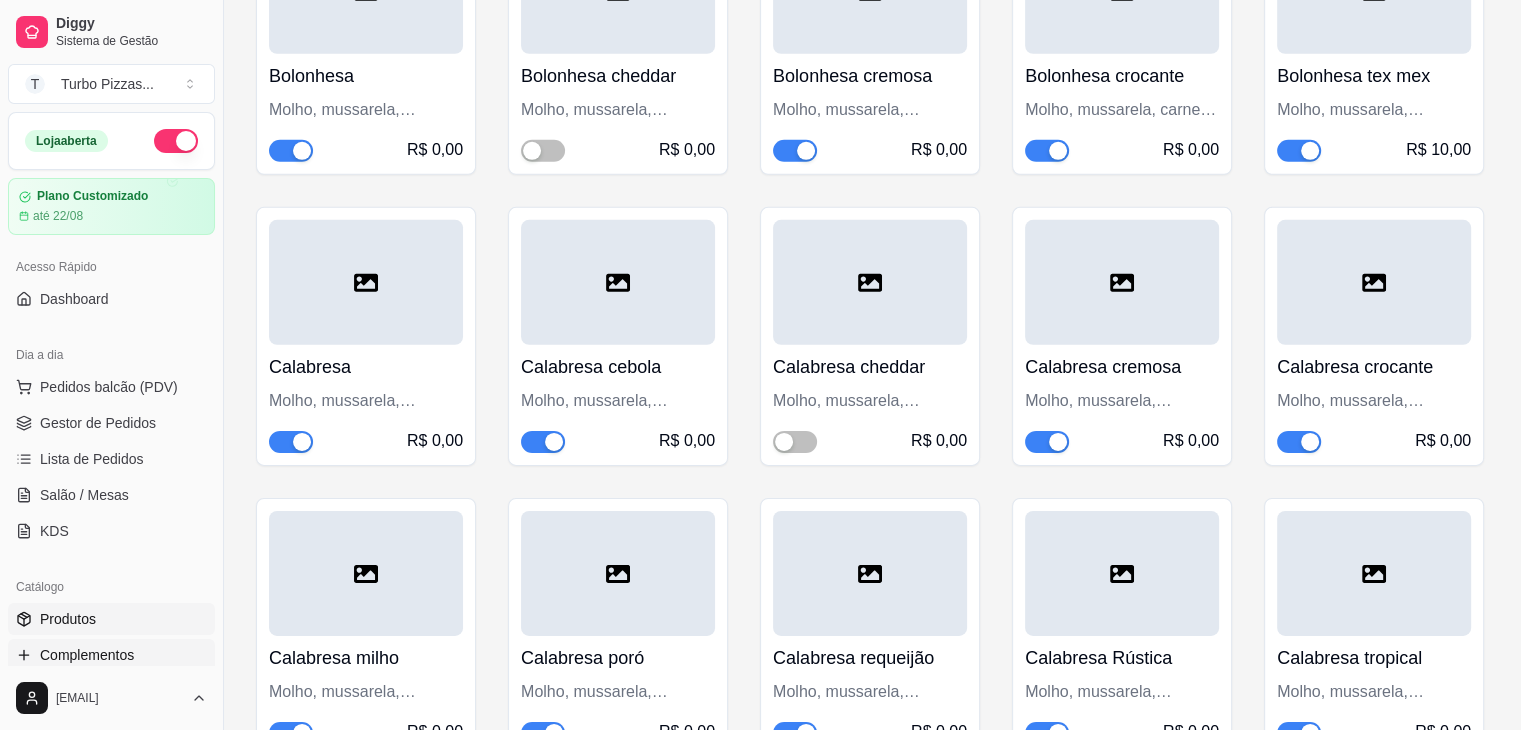 click on "Produtos" at bounding box center (68, 619) 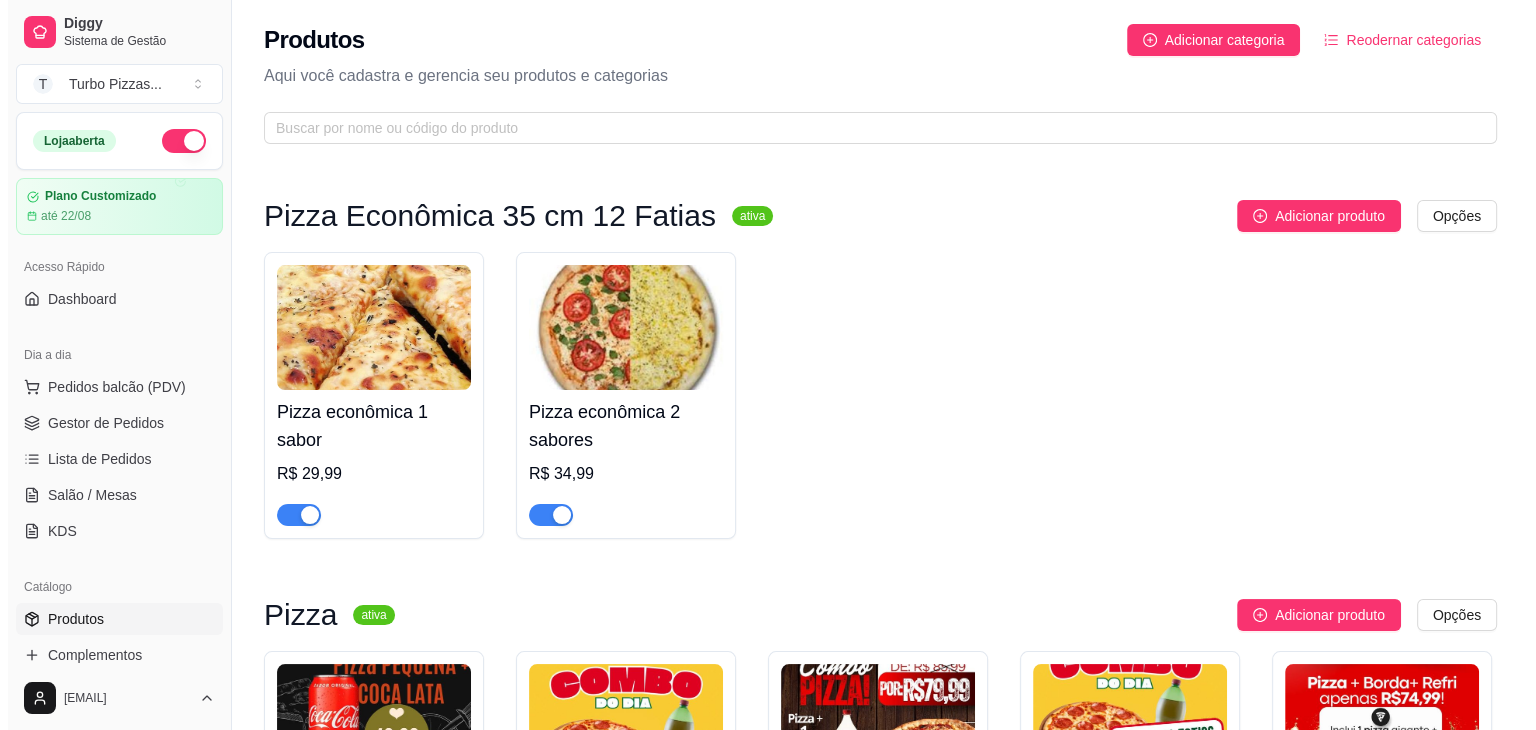 scroll, scrollTop: 566, scrollLeft: 0, axis: vertical 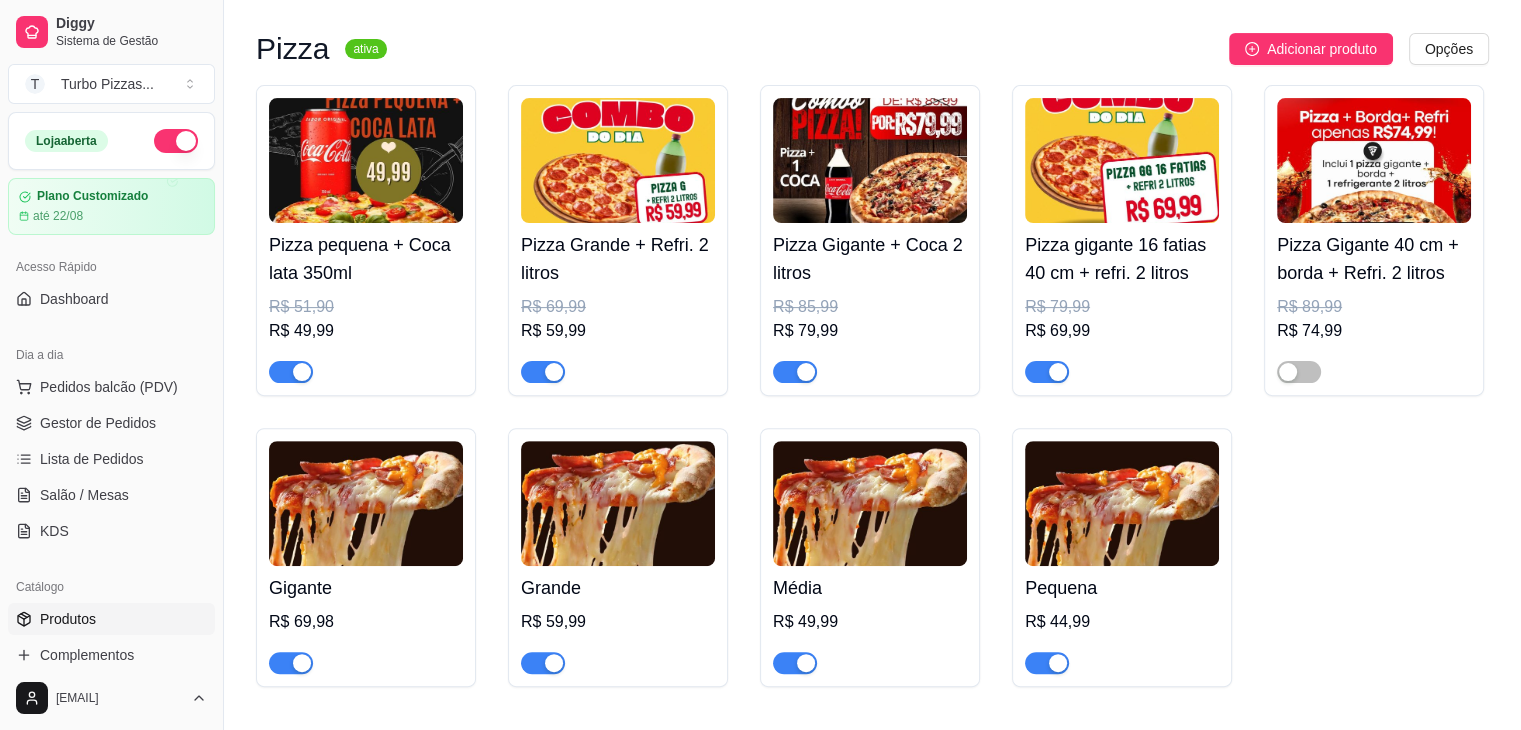 click at bounding box center [1122, 503] 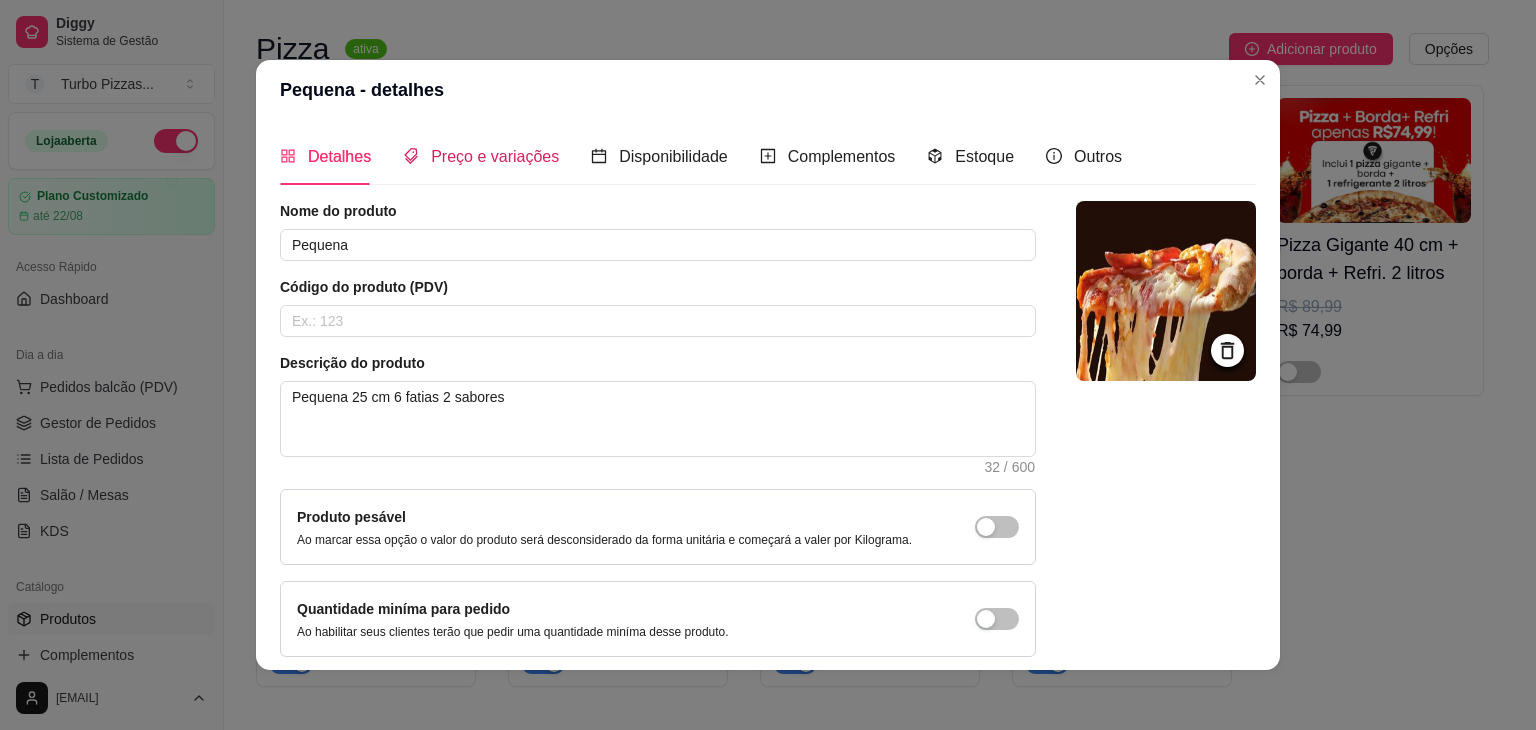 click on "Preço e variações" at bounding box center [495, 156] 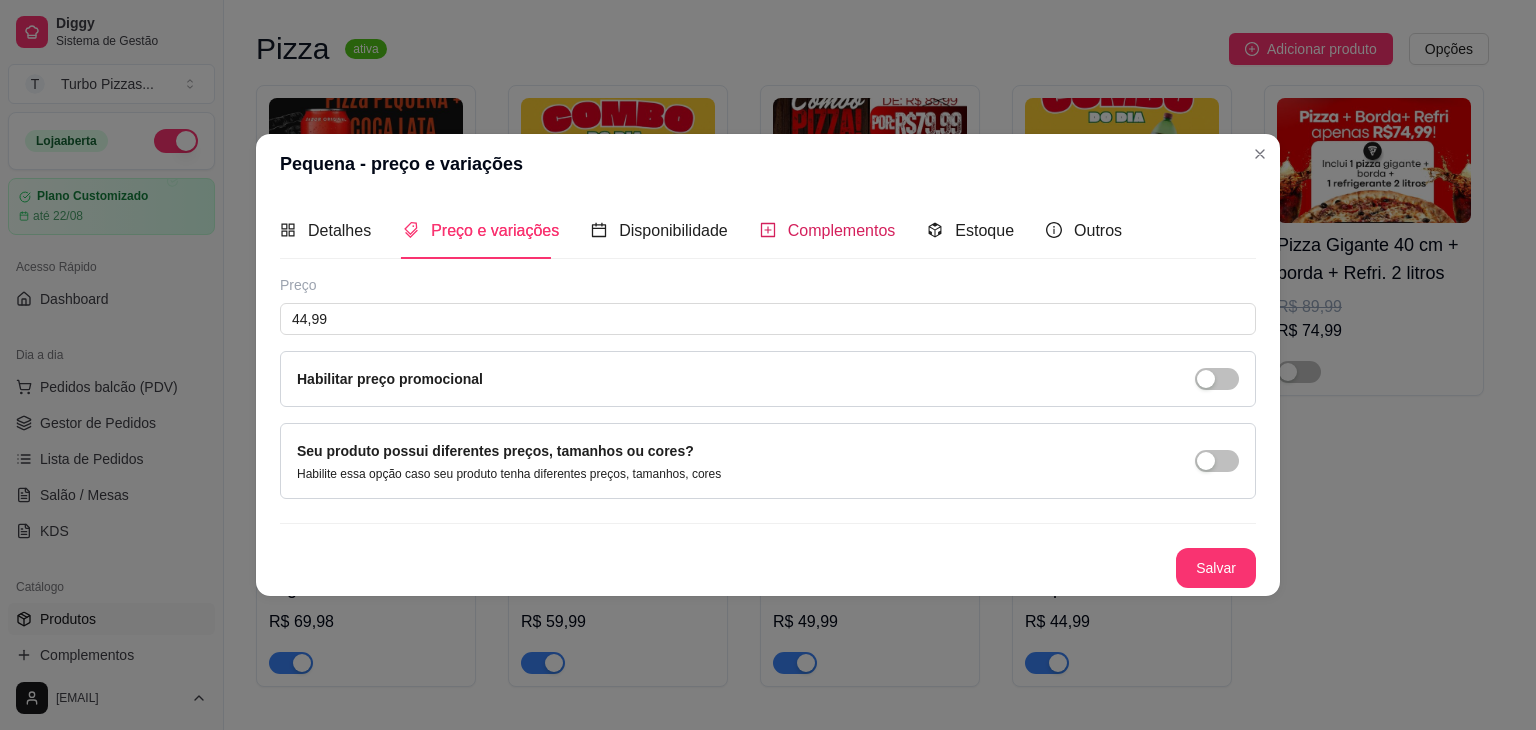 click on "Complementos" at bounding box center [842, 230] 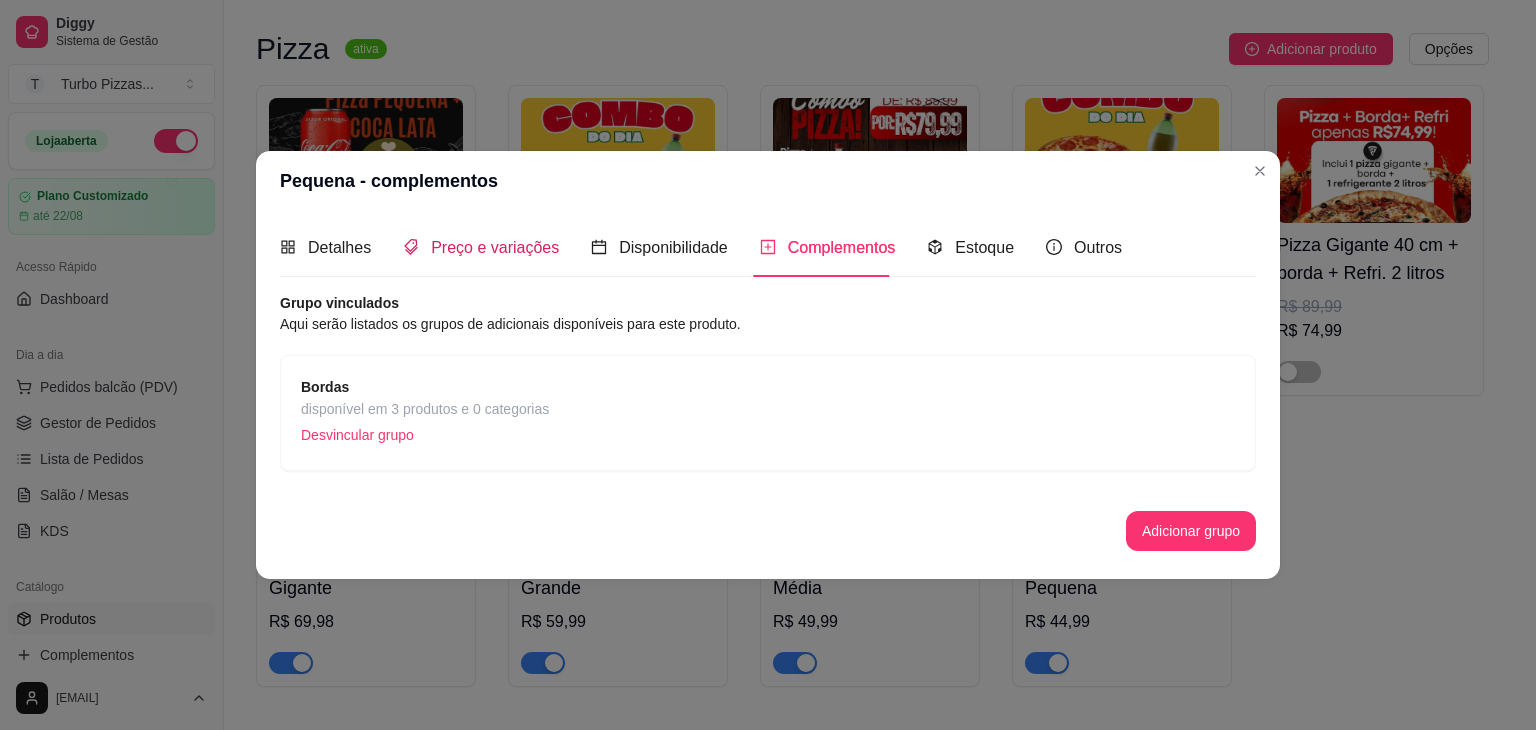 click on "Preço e variações" at bounding box center (495, 247) 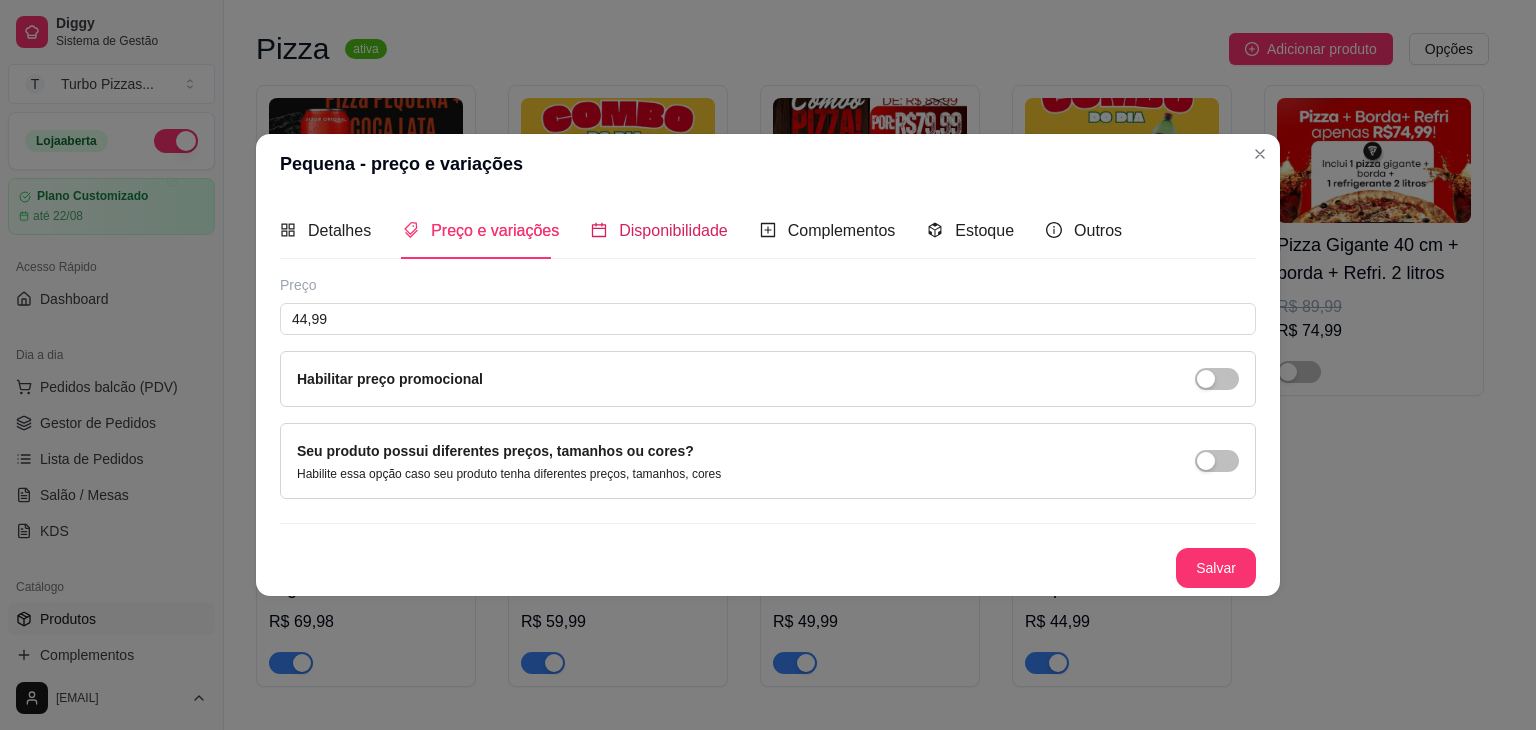 click on "Disponibilidade" at bounding box center [673, 230] 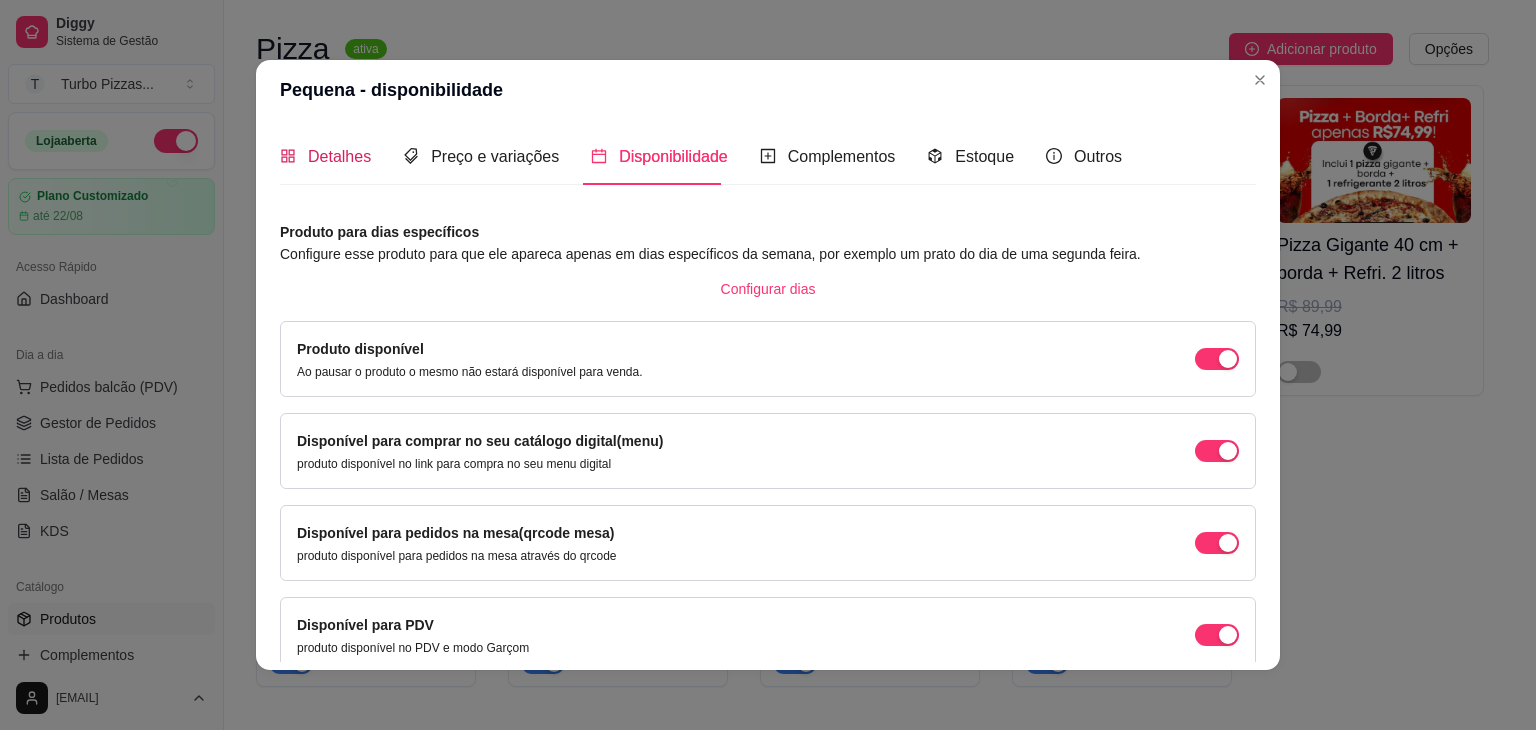 click on "Detalhes" at bounding box center [325, 156] 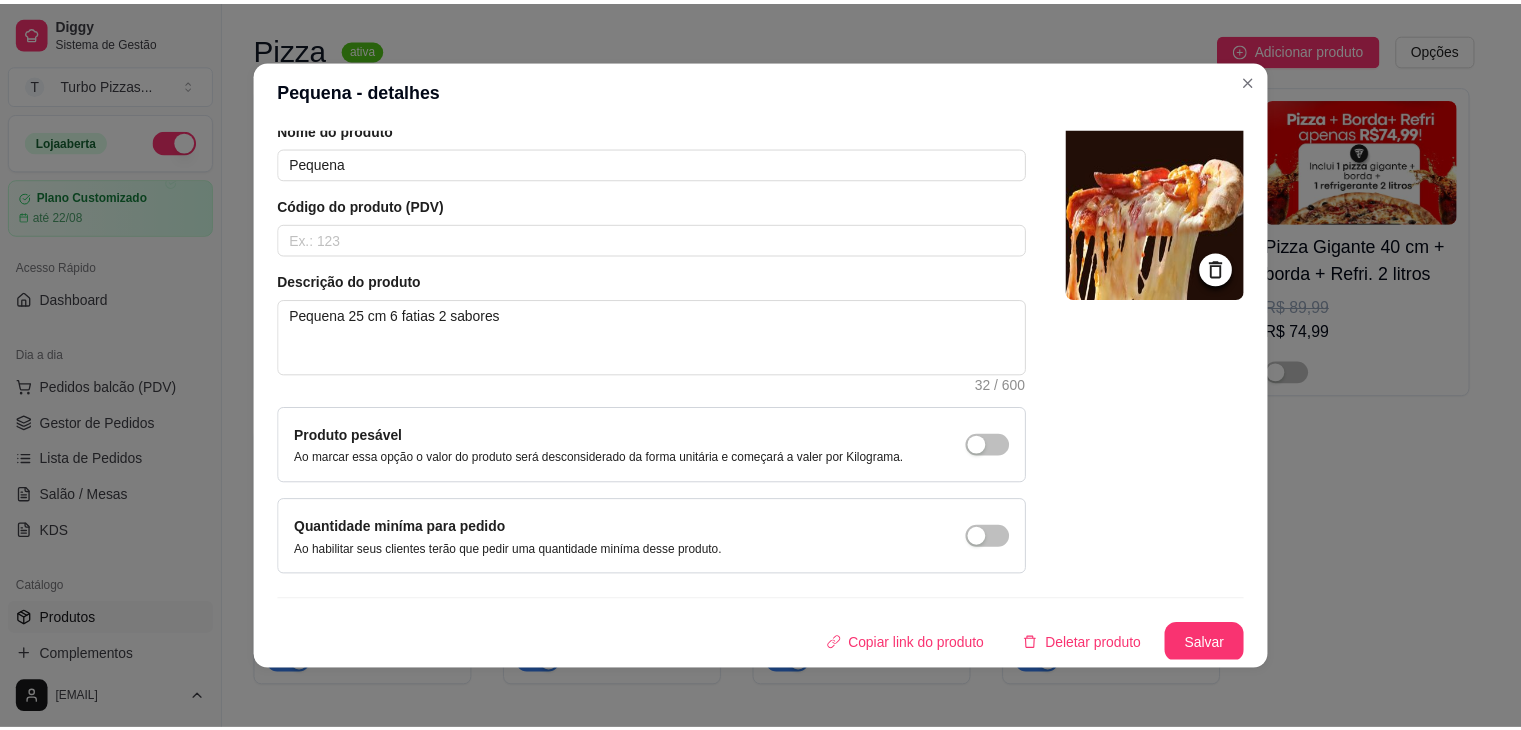 scroll, scrollTop: 0, scrollLeft: 0, axis: both 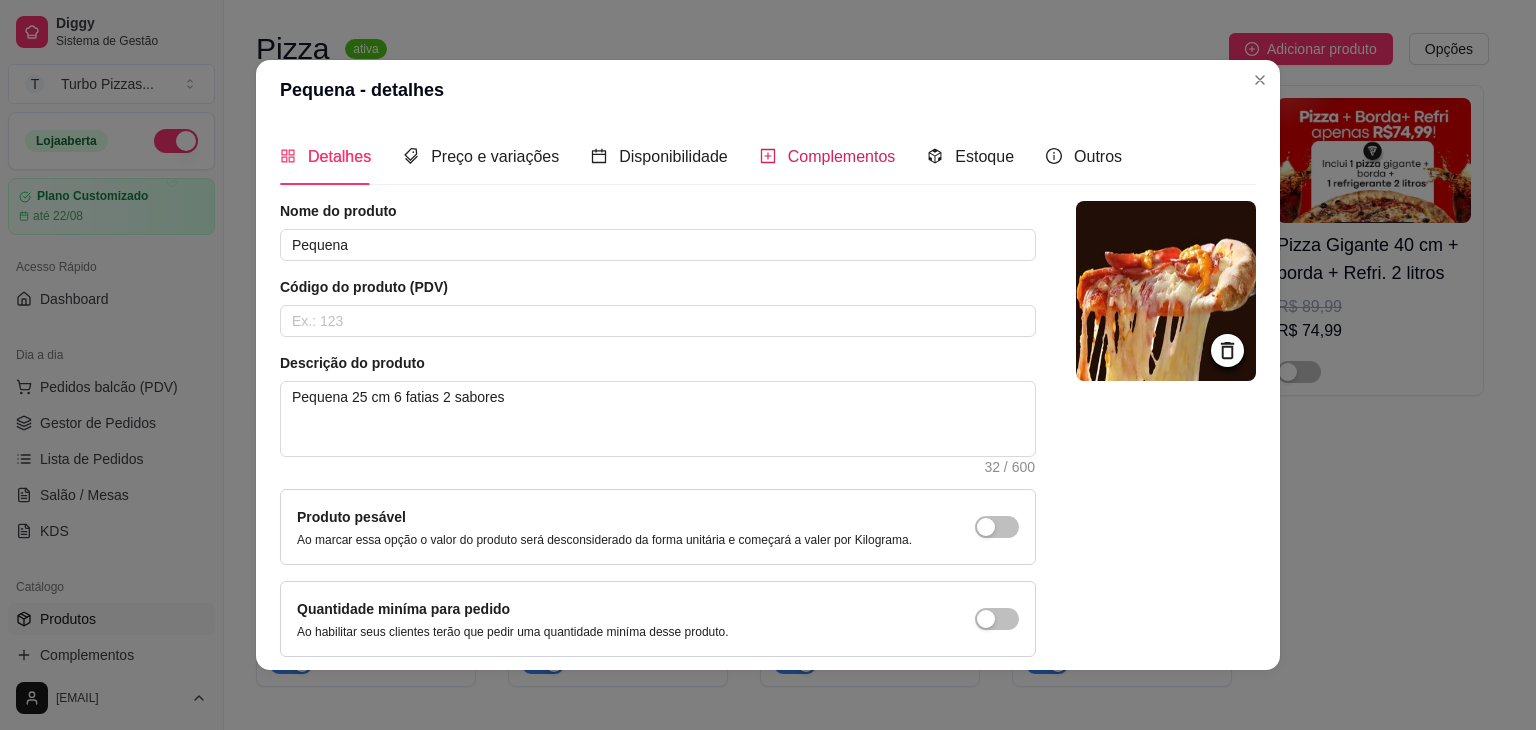 click on "Complementos" at bounding box center [842, 156] 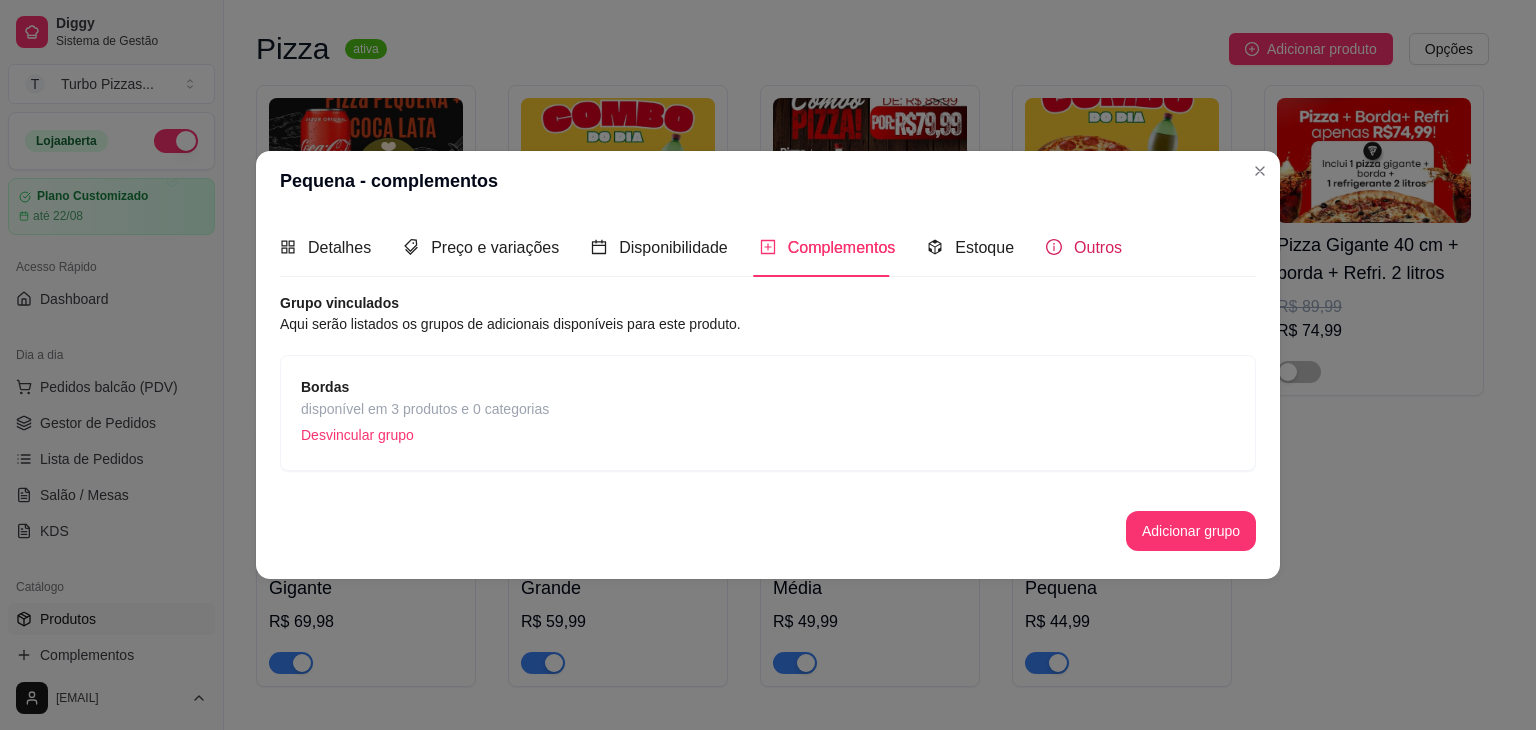 click on "Outros" at bounding box center (1084, 247) 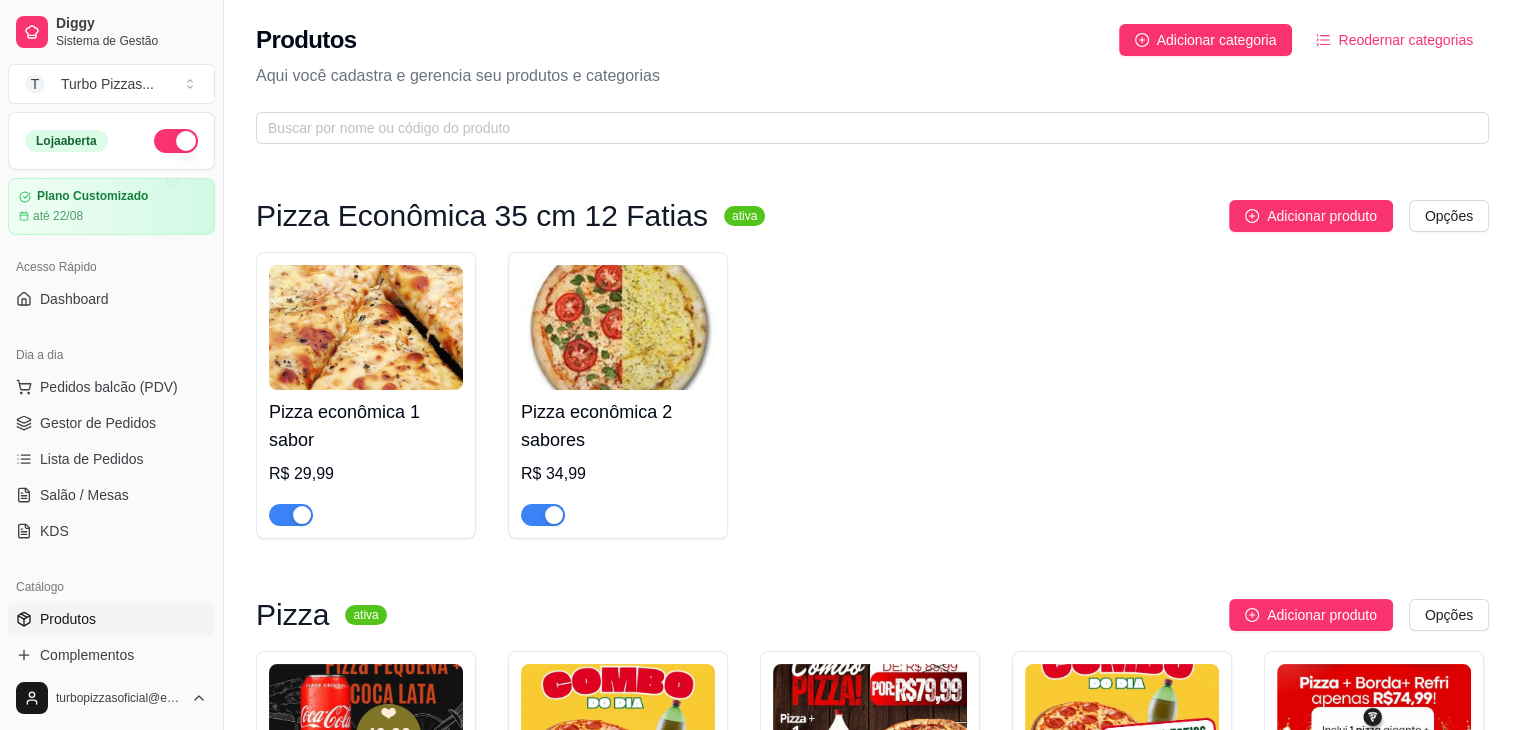 scroll, scrollTop: 566, scrollLeft: 0, axis: vertical 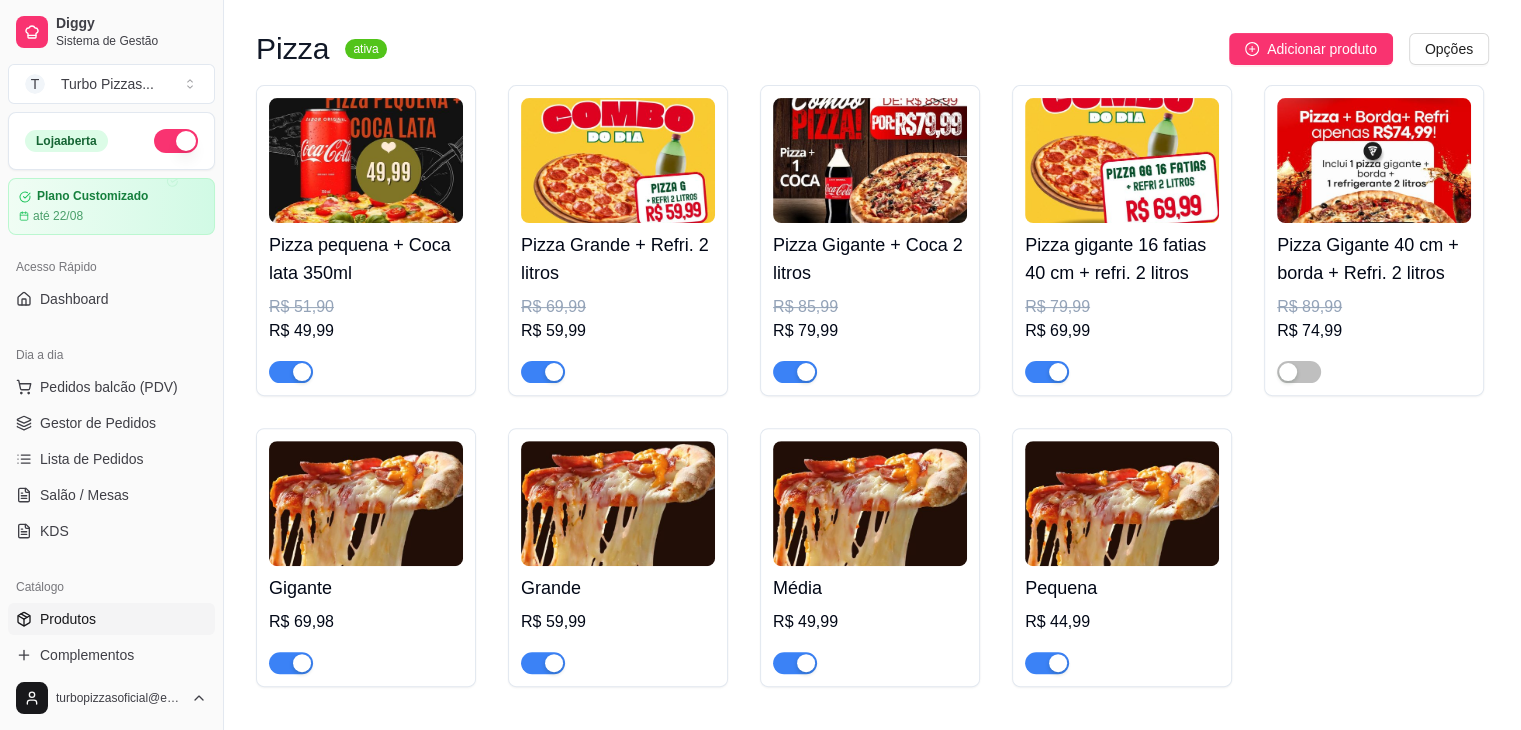 click at bounding box center (1122, 503) 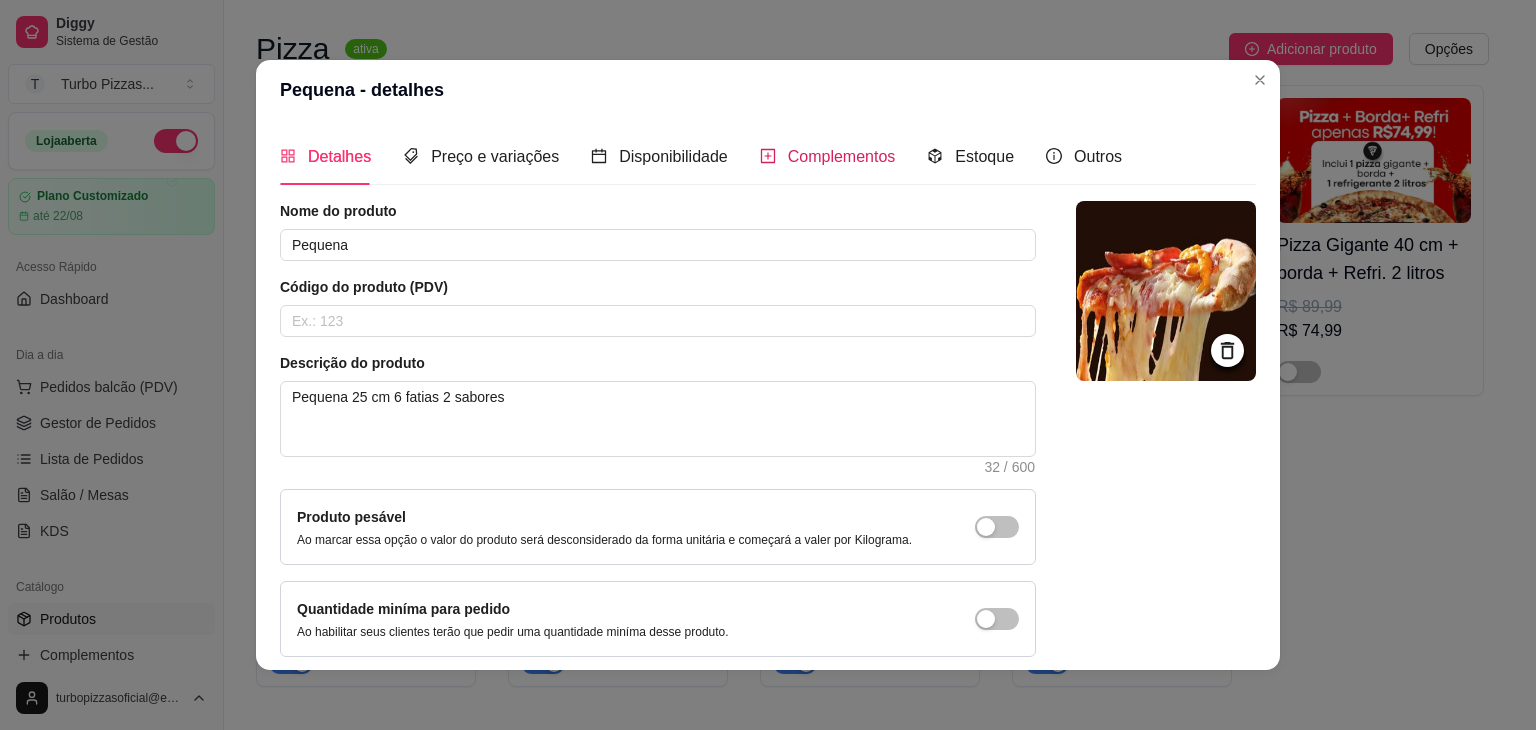 click on "Complementos" at bounding box center [842, 156] 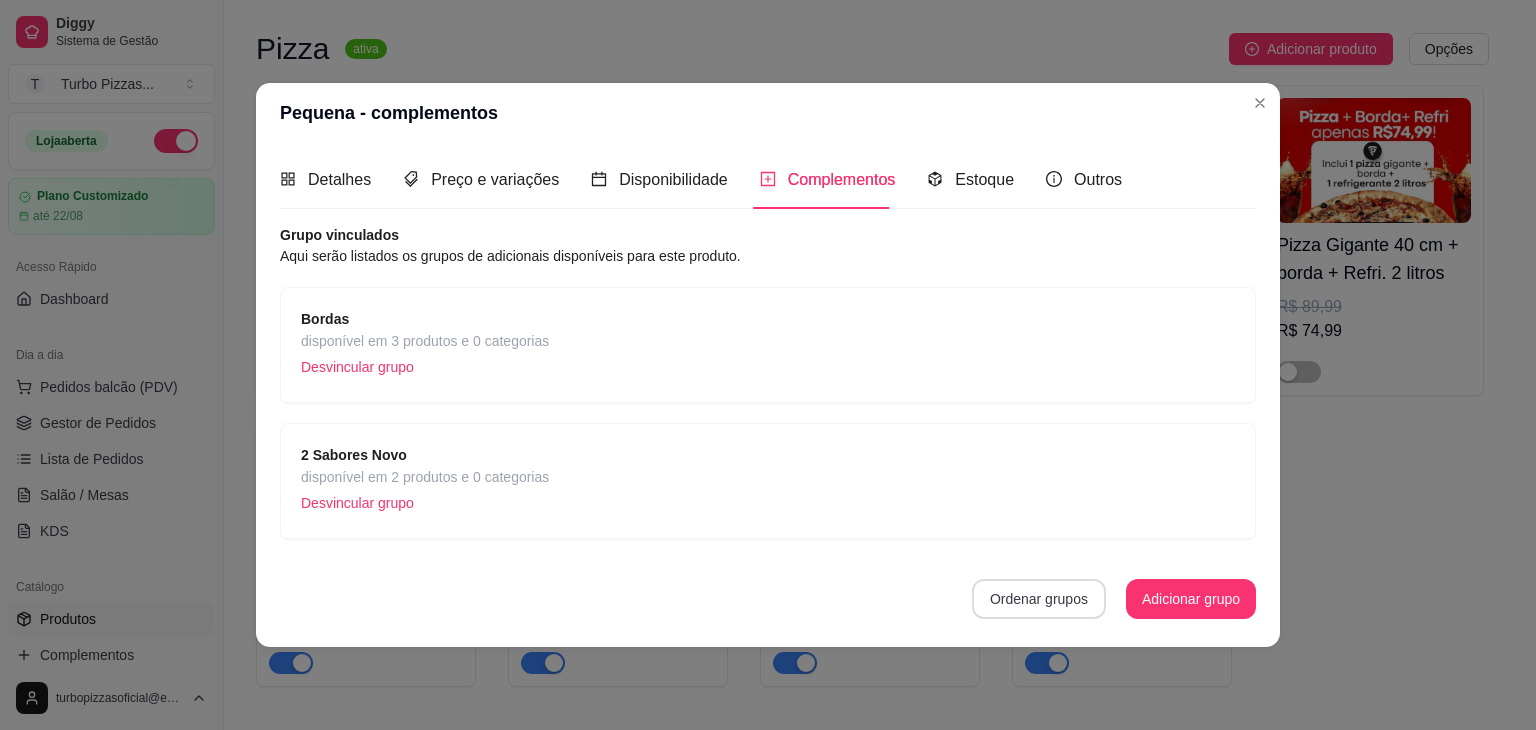 click on "Ordenar grupos" at bounding box center [1039, 599] 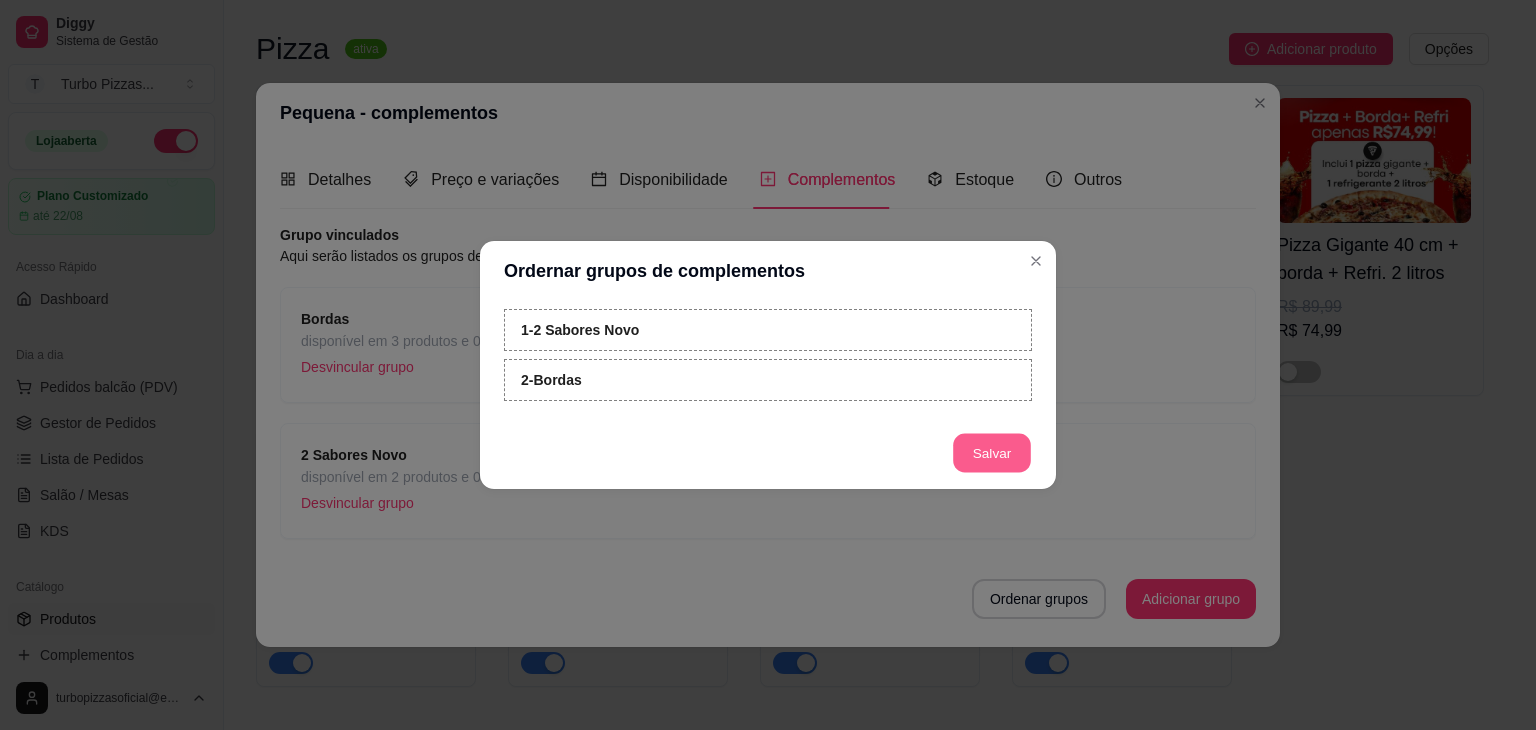 click on "Salvar" at bounding box center [992, 453] 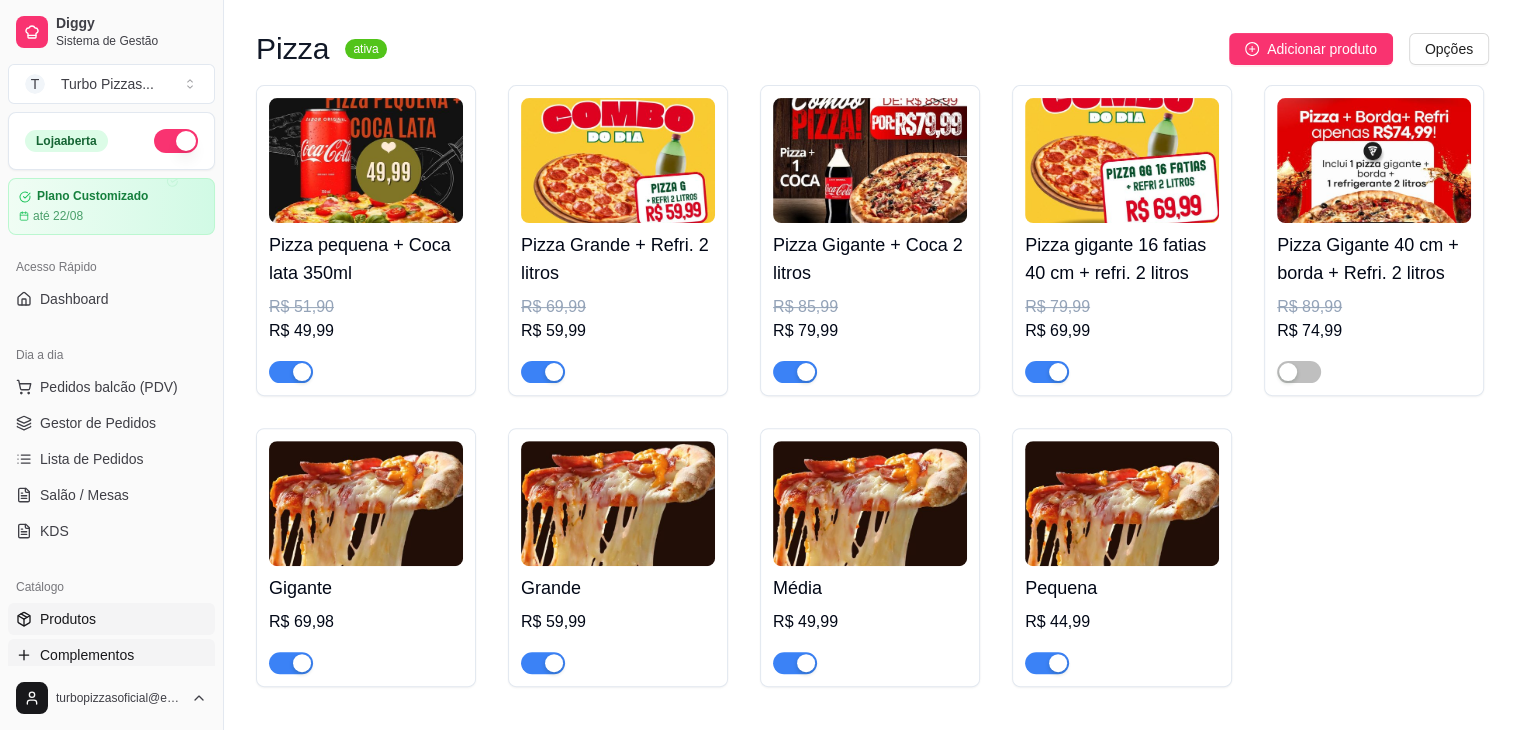 click on "Complementos" at bounding box center [87, 655] 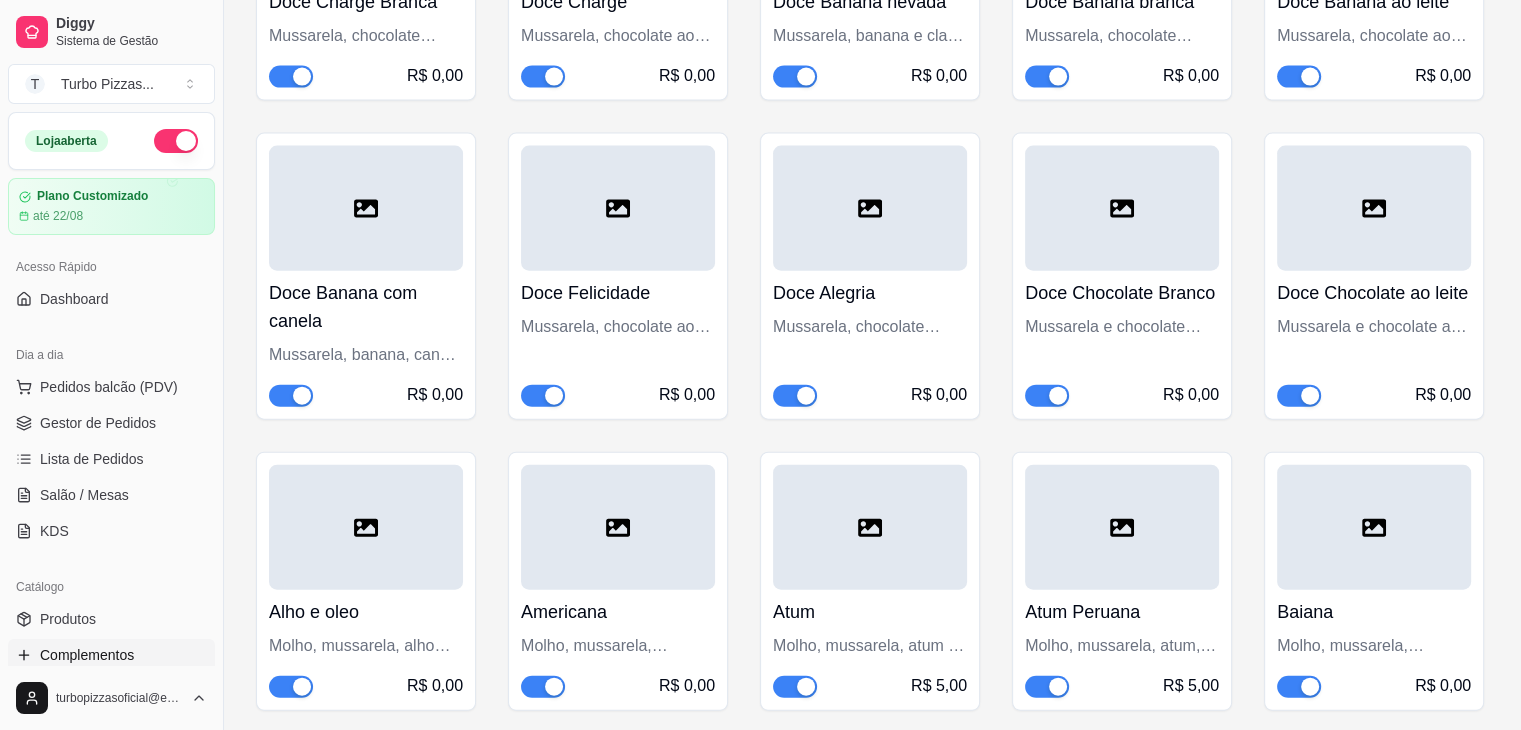 scroll, scrollTop: 3966, scrollLeft: 0, axis: vertical 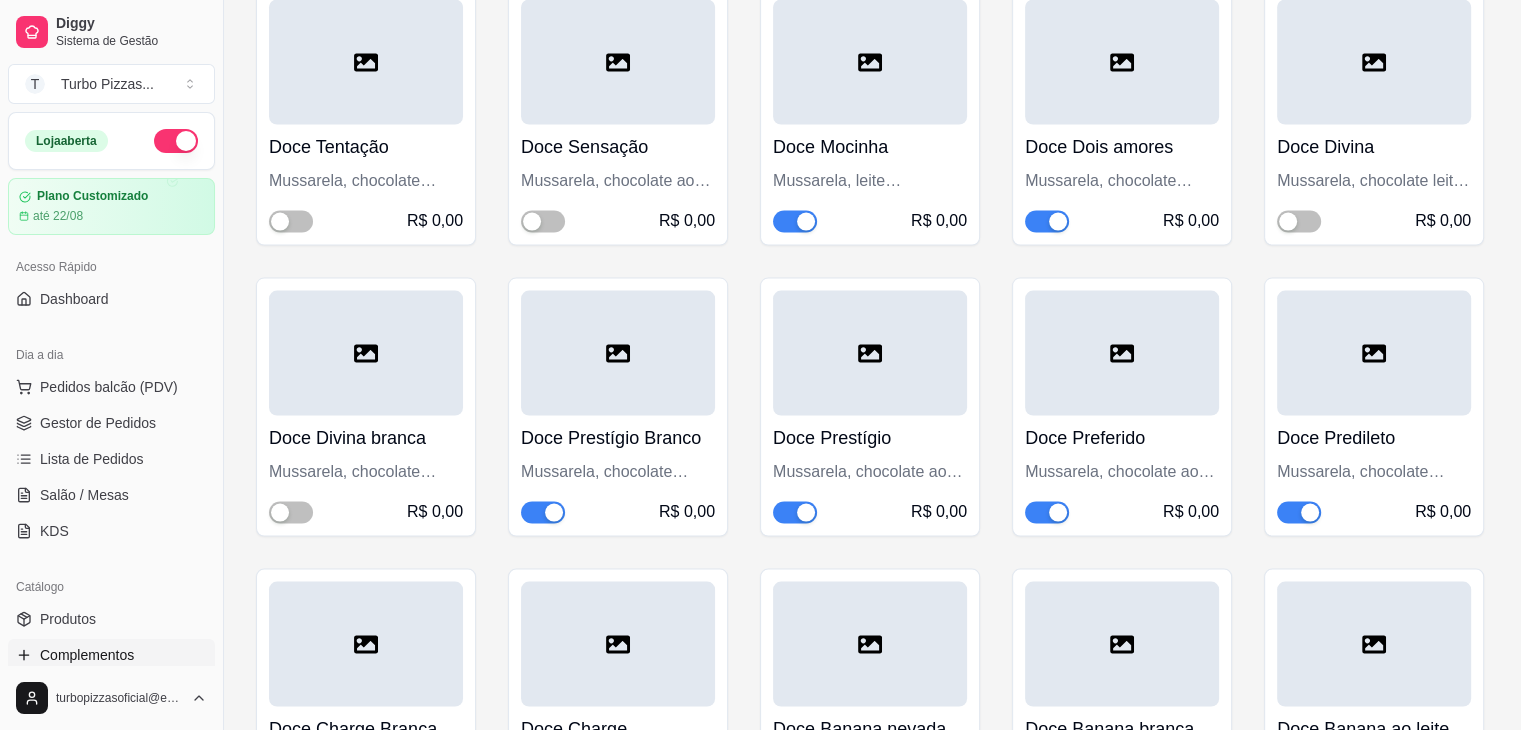 click at bounding box center (806, 222) 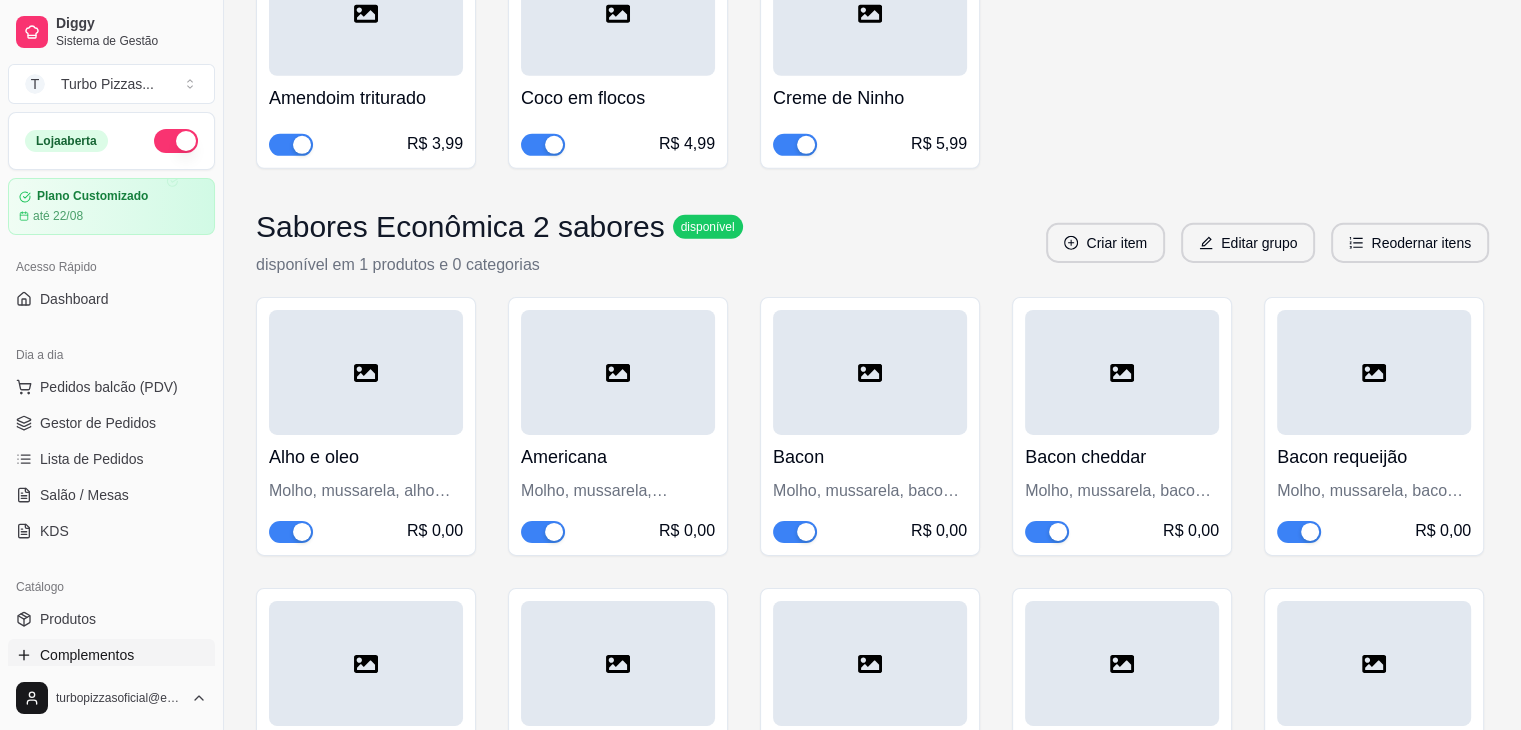 scroll, scrollTop: 14573, scrollLeft: 0, axis: vertical 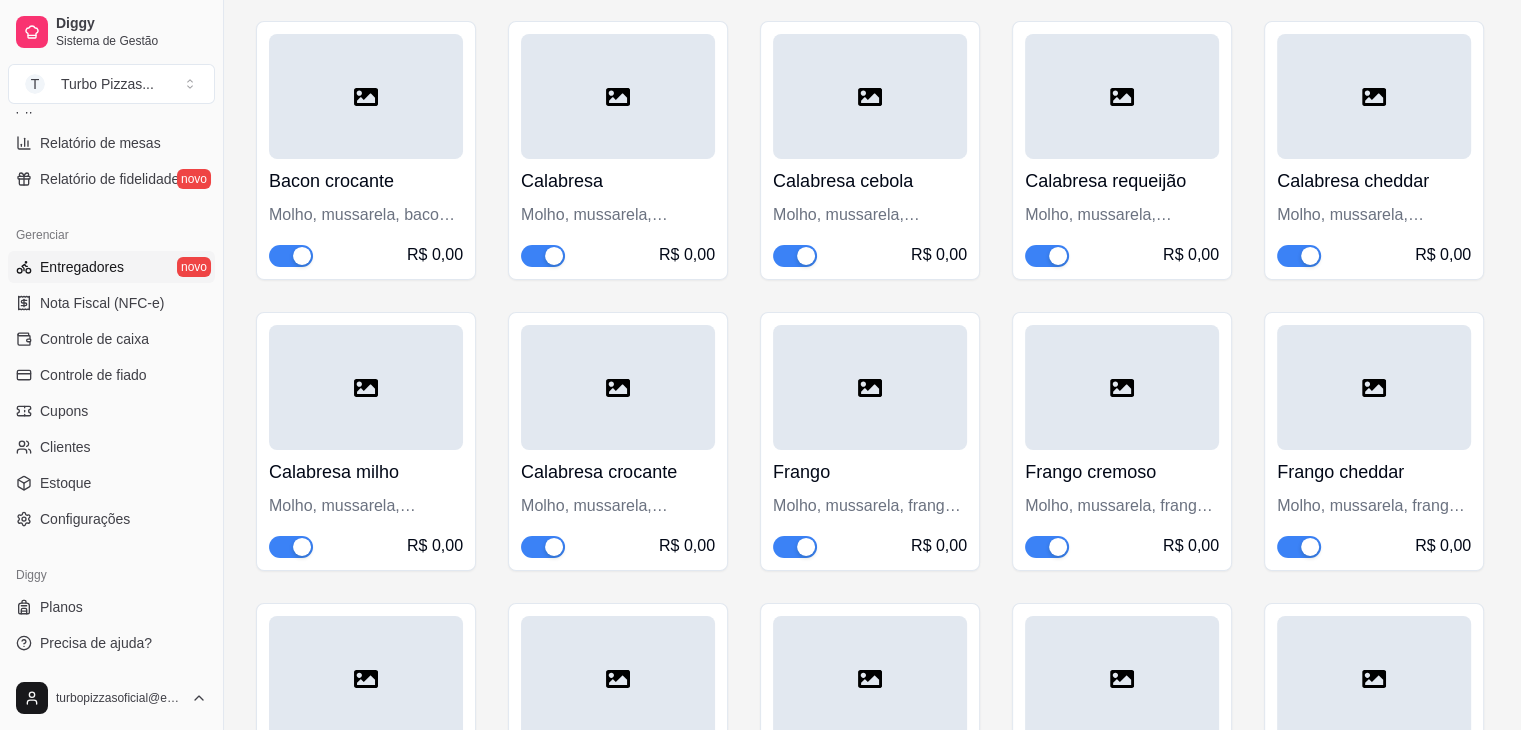click on "Entregadores" at bounding box center (82, 267) 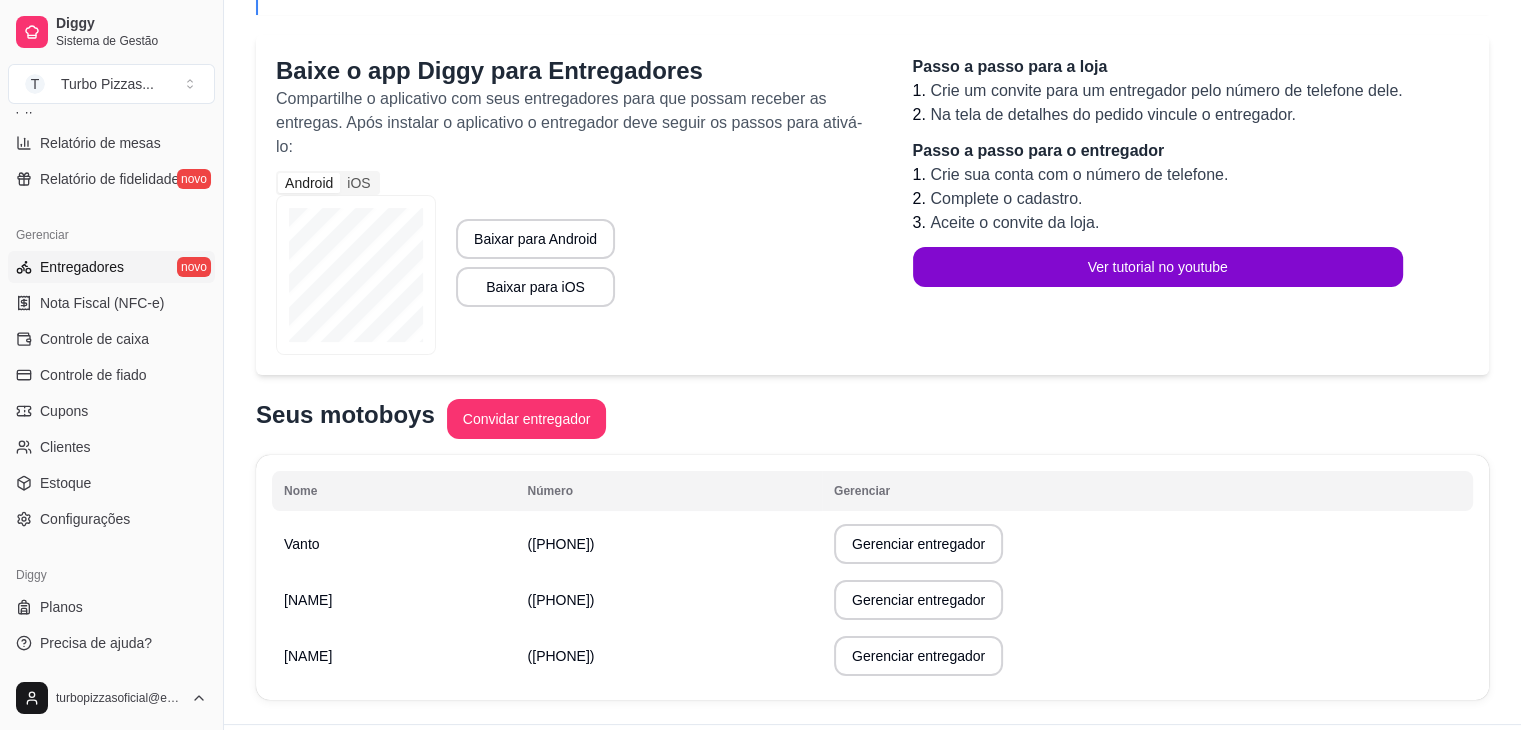 scroll, scrollTop: 208, scrollLeft: 0, axis: vertical 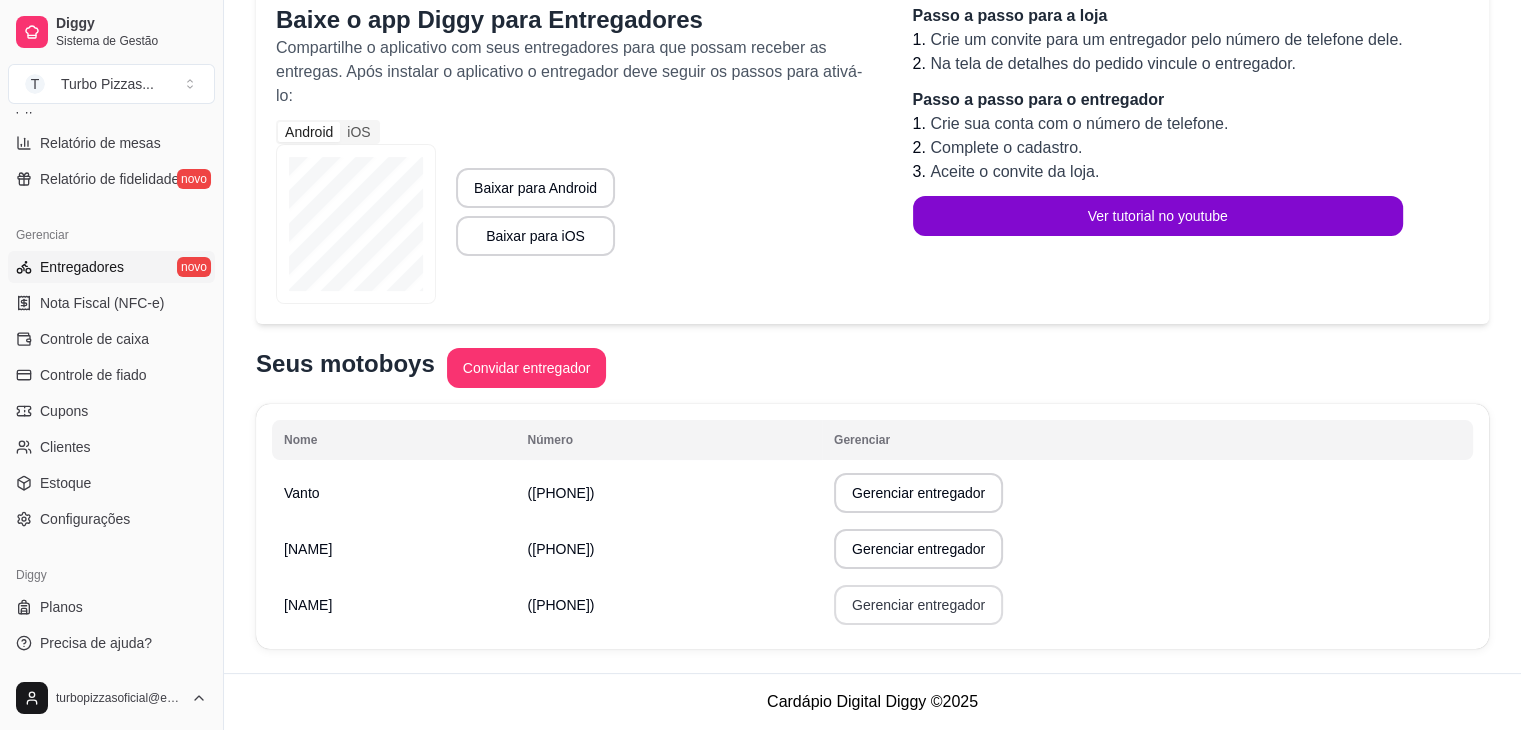 click on "Gerenciar entregador" at bounding box center (918, 605) 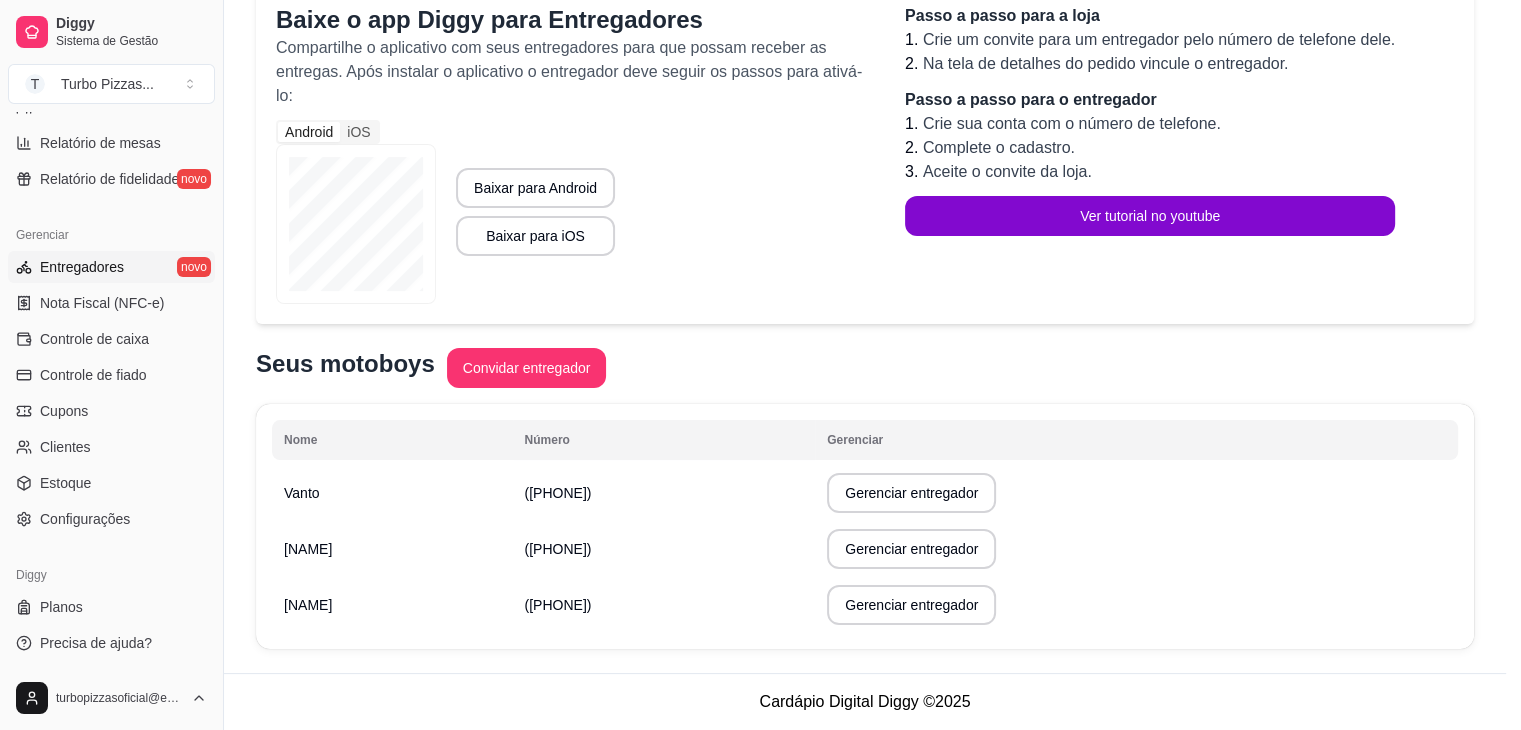 scroll, scrollTop: 184, scrollLeft: 0, axis: vertical 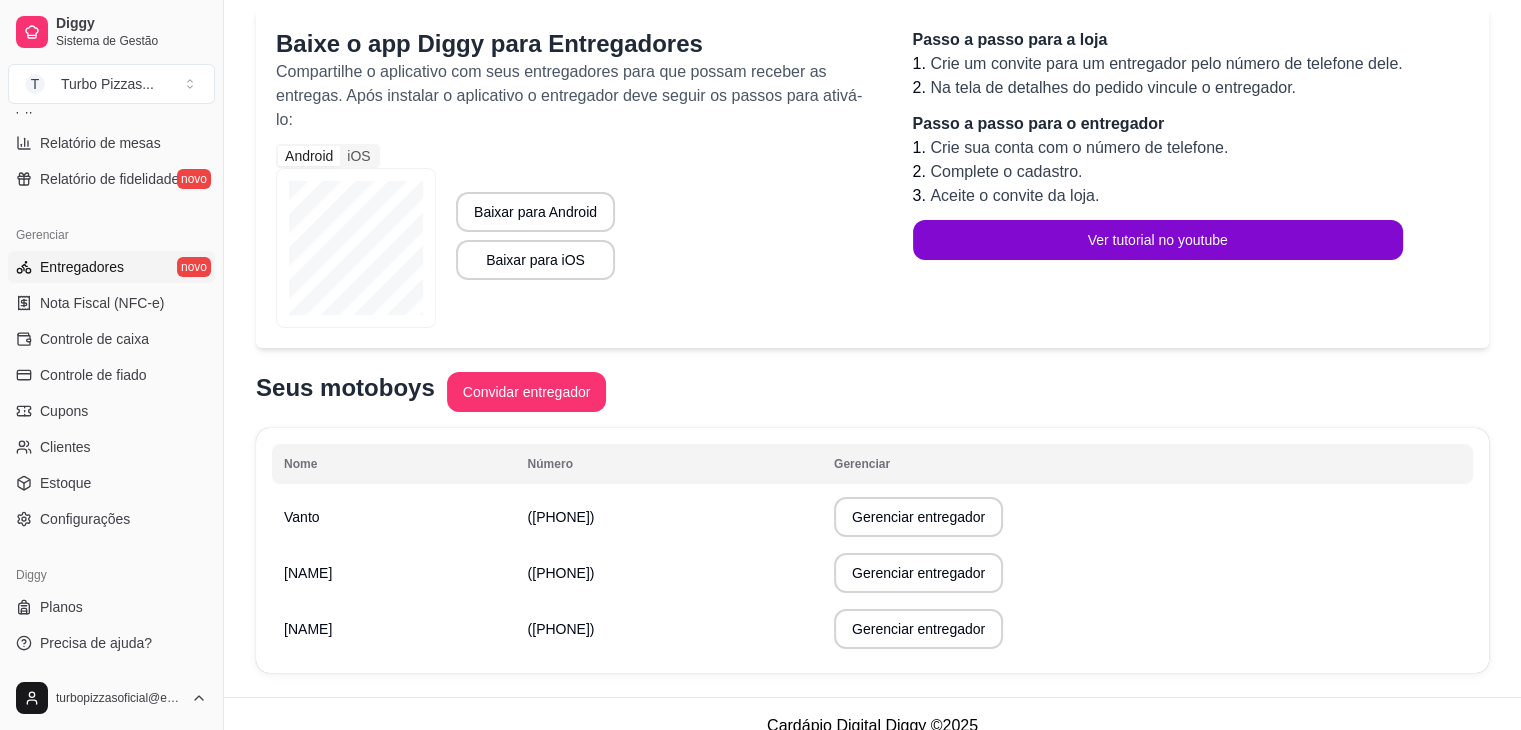 click on "Entregadores" at bounding box center [82, 267] 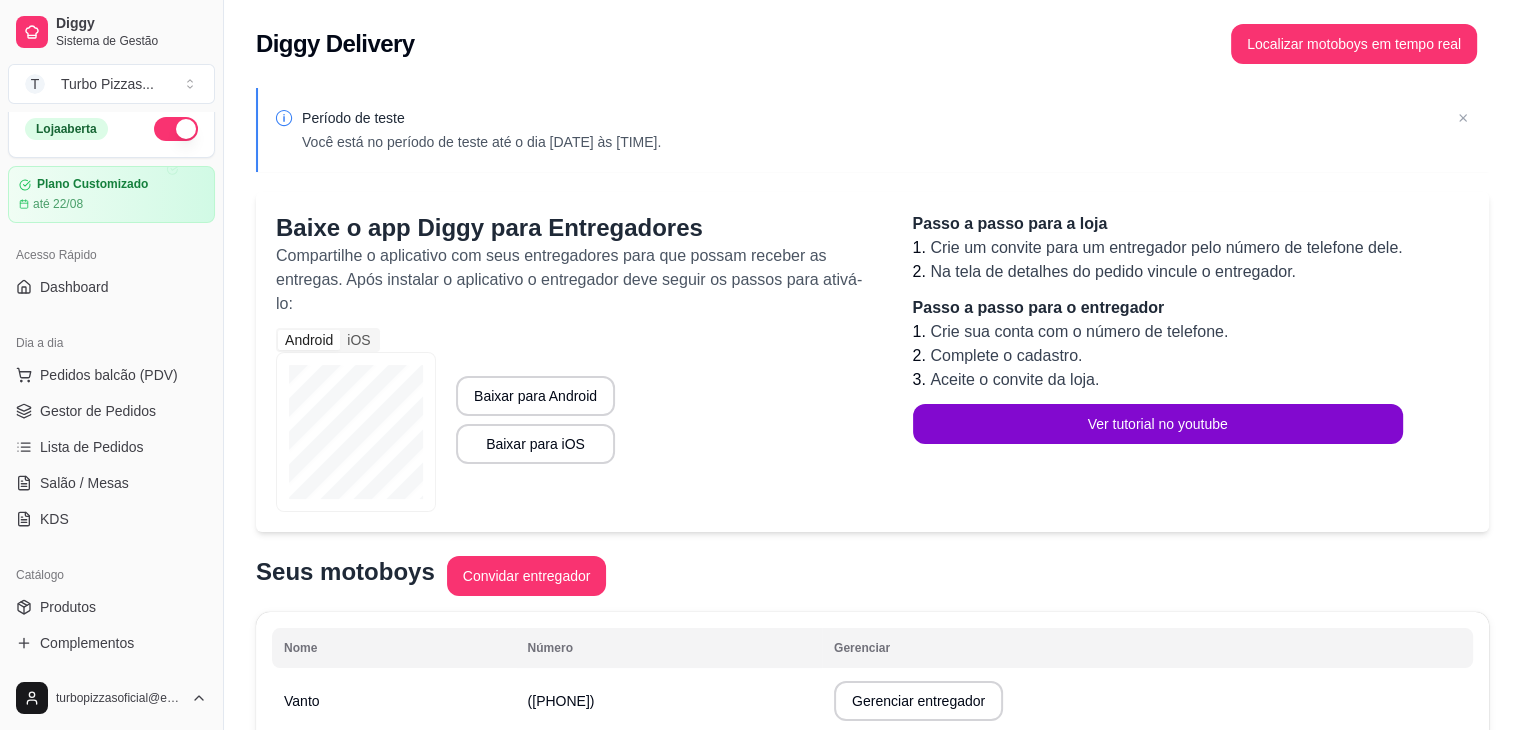 scroll, scrollTop: 0, scrollLeft: 0, axis: both 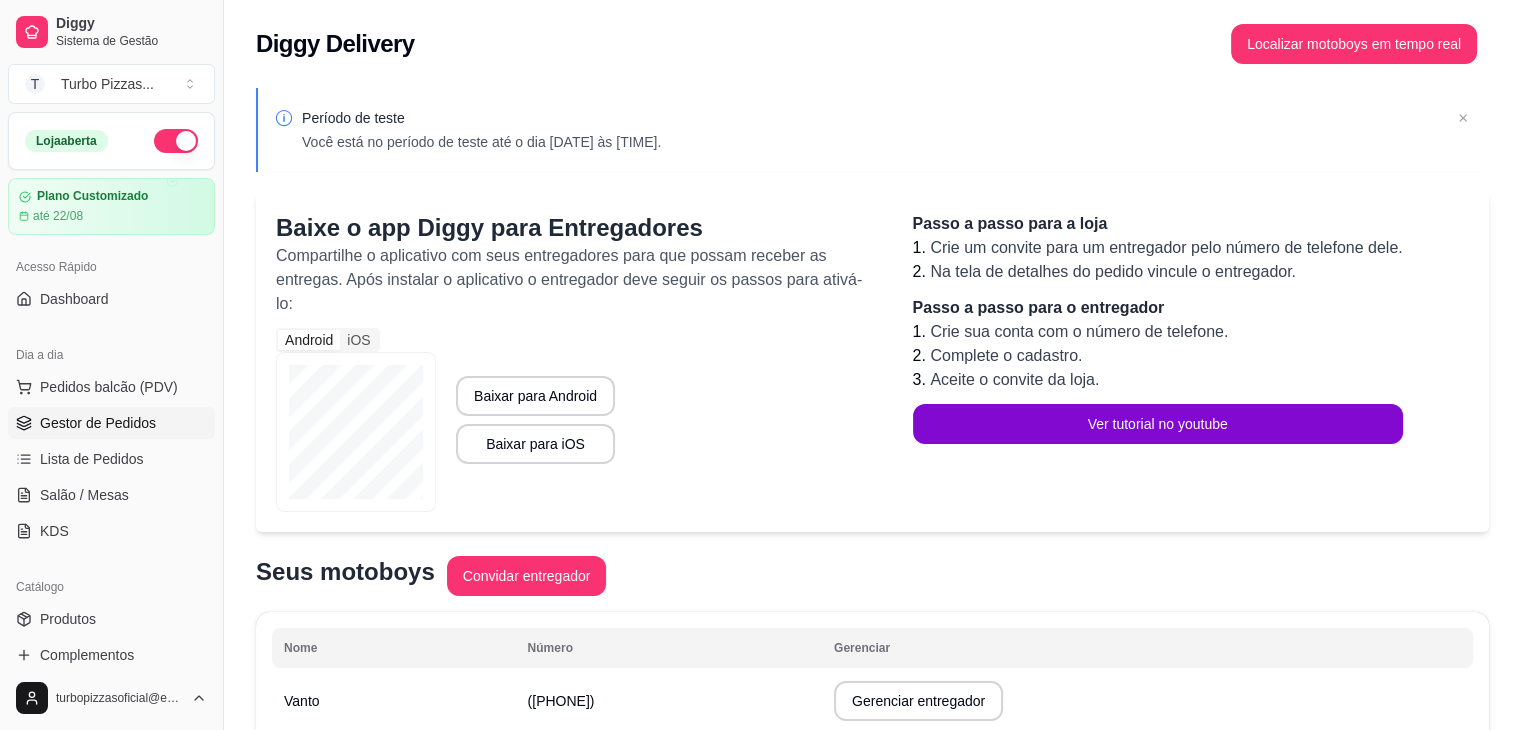 click on "Gestor de Pedidos" at bounding box center [98, 423] 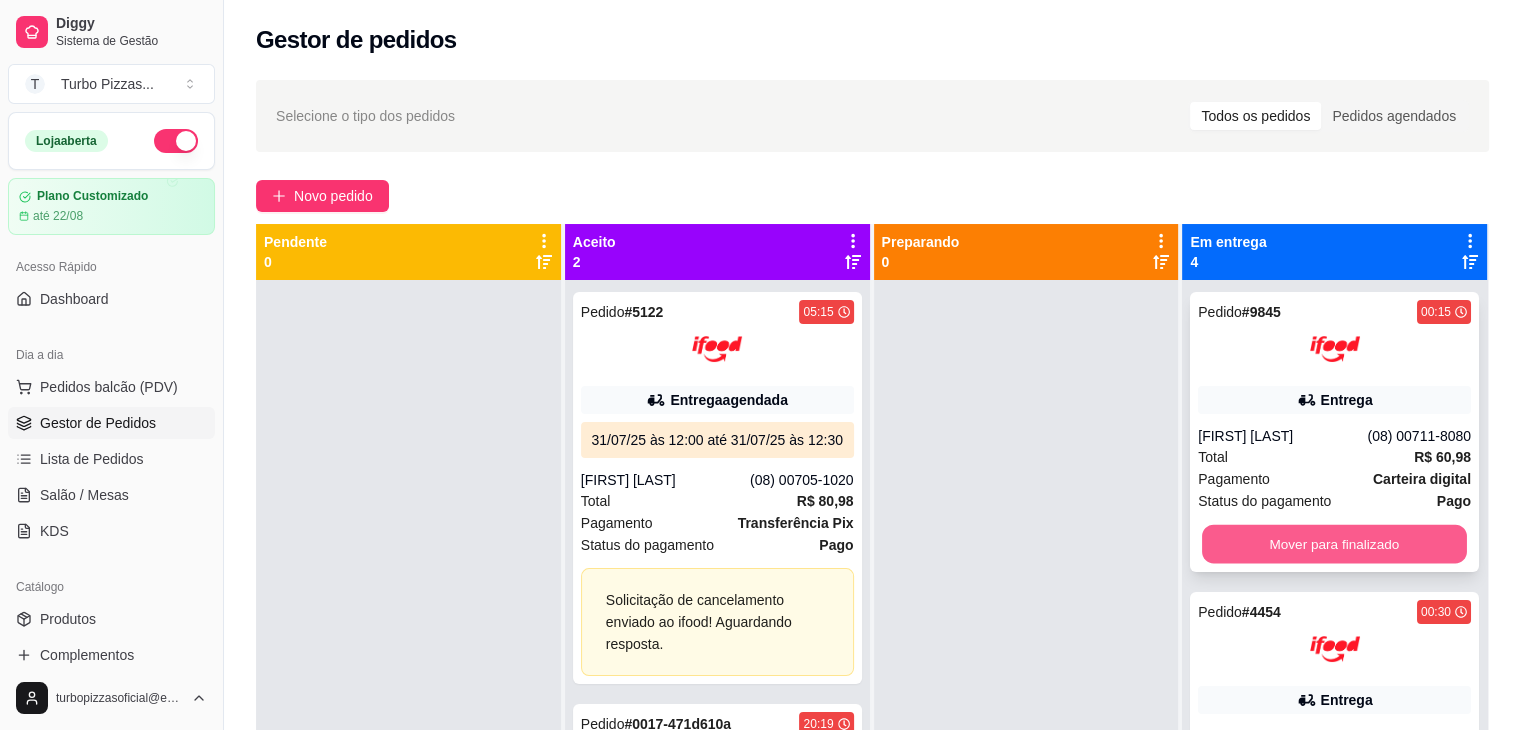 click on "Mover para finalizado" at bounding box center (1334, 544) 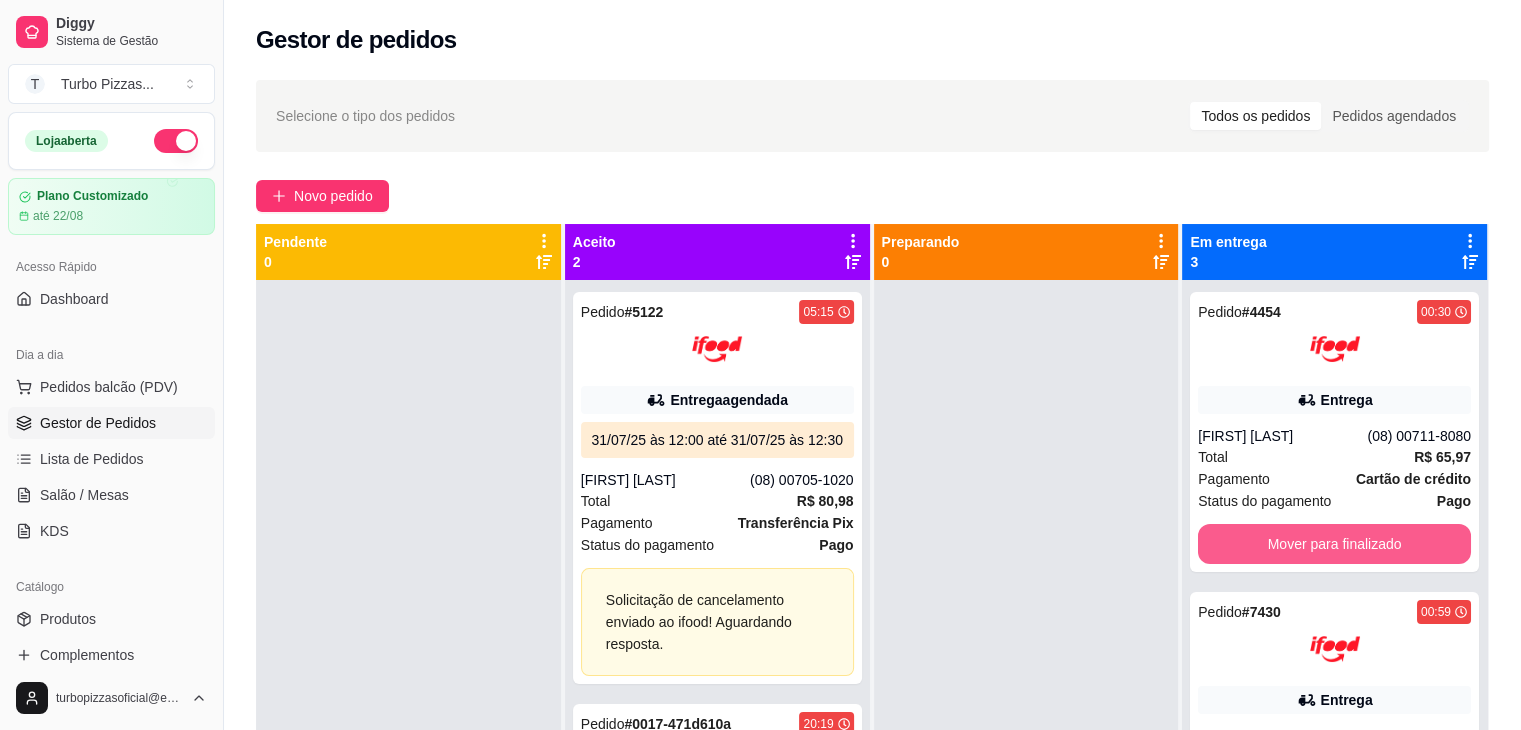 click on "Mover para finalizado" at bounding box center [1334, 544] 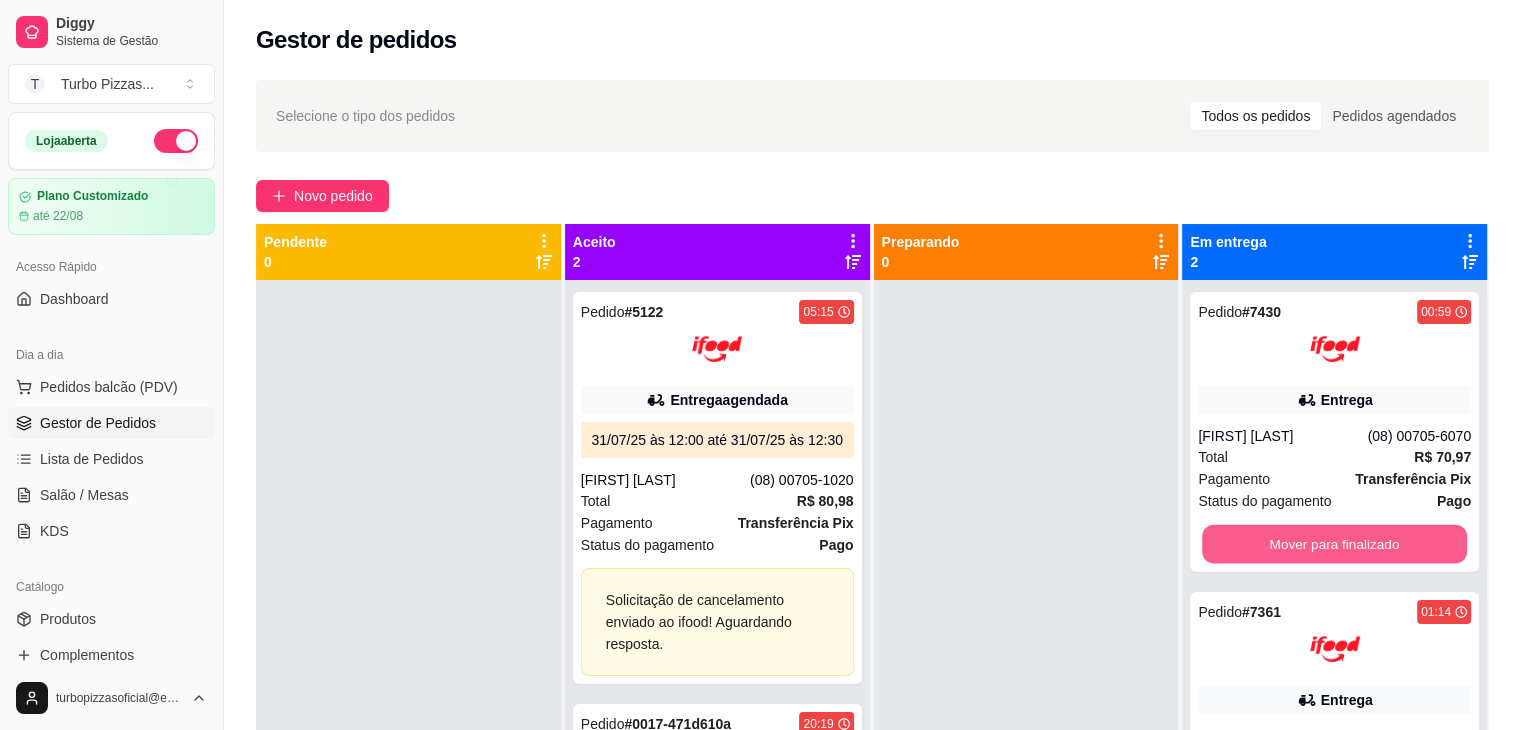 click on "Mover para finalizado" at bounding box center [1334, 544] 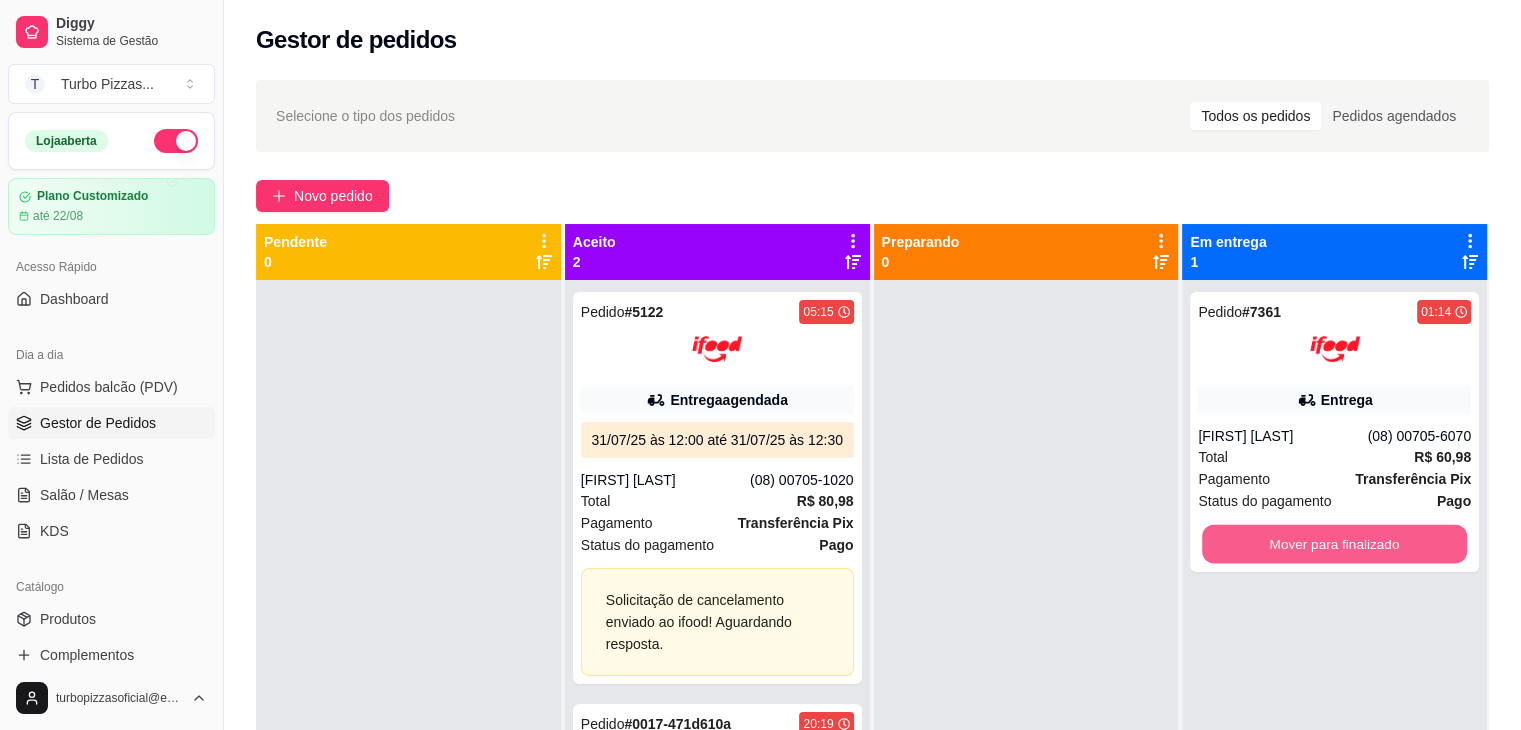 click on "Mover para finalizado" at bounding box center [1334, 544] 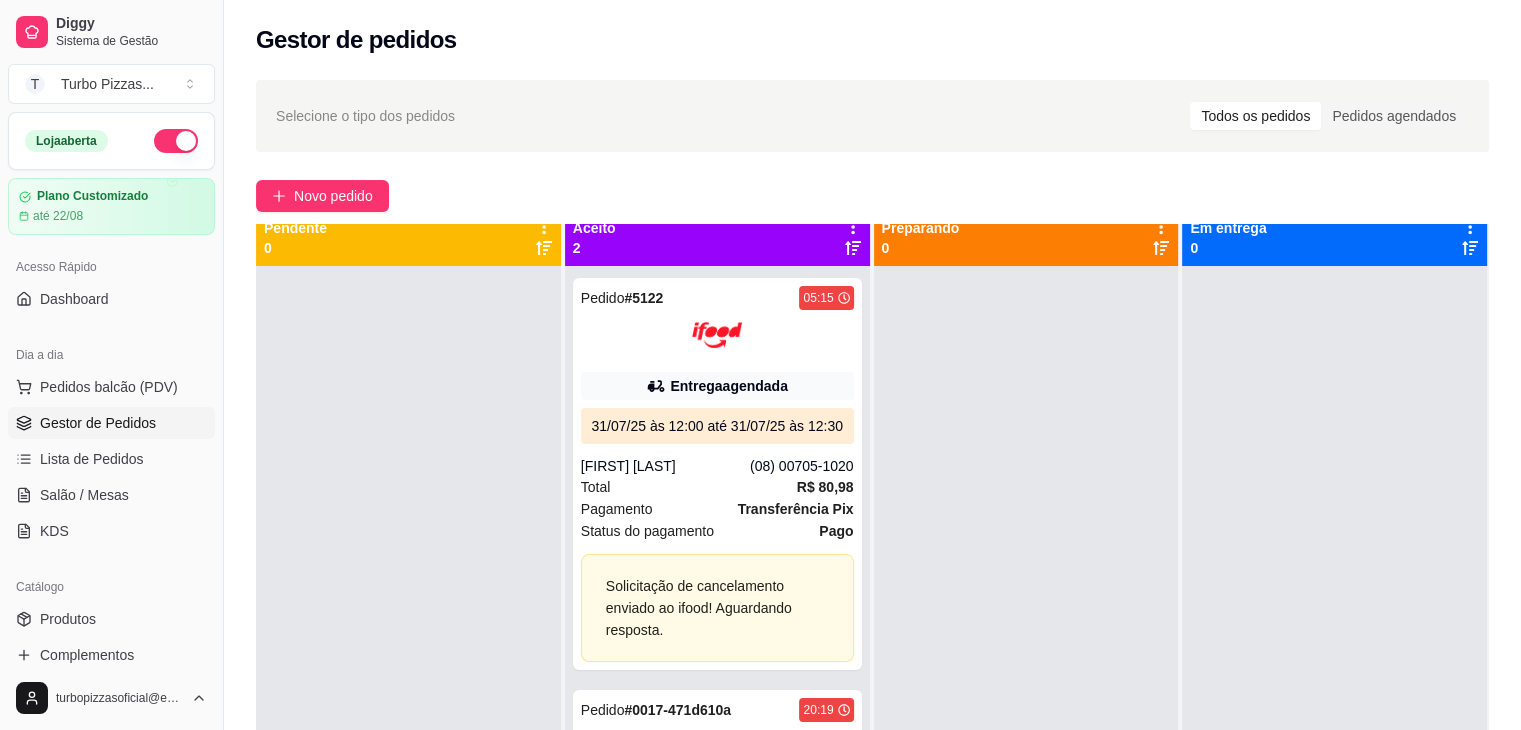 scroll, scrollTop: 56, scrollLeft: 0, axis: vertical 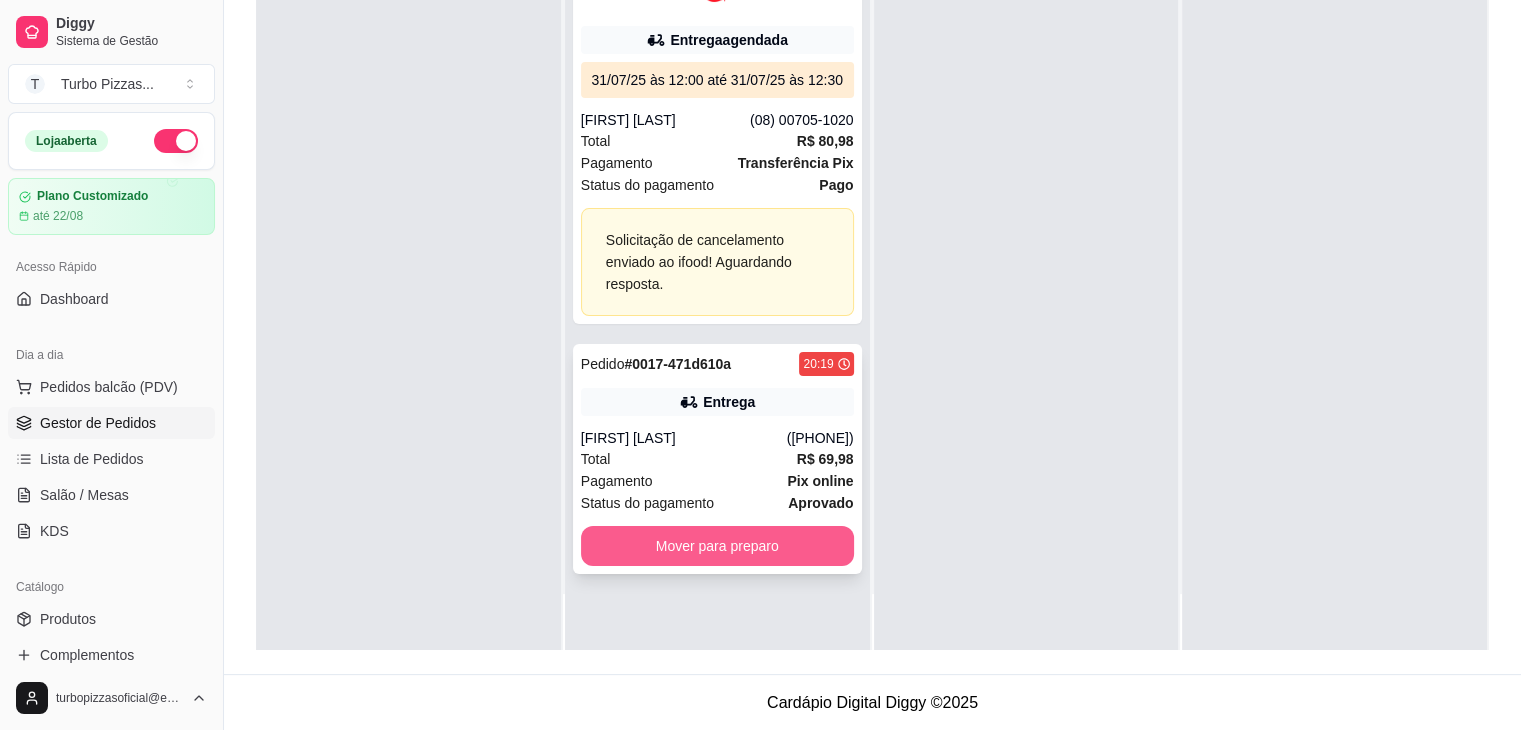 click on "Mover para preparo" at bounding box center [717, 546] 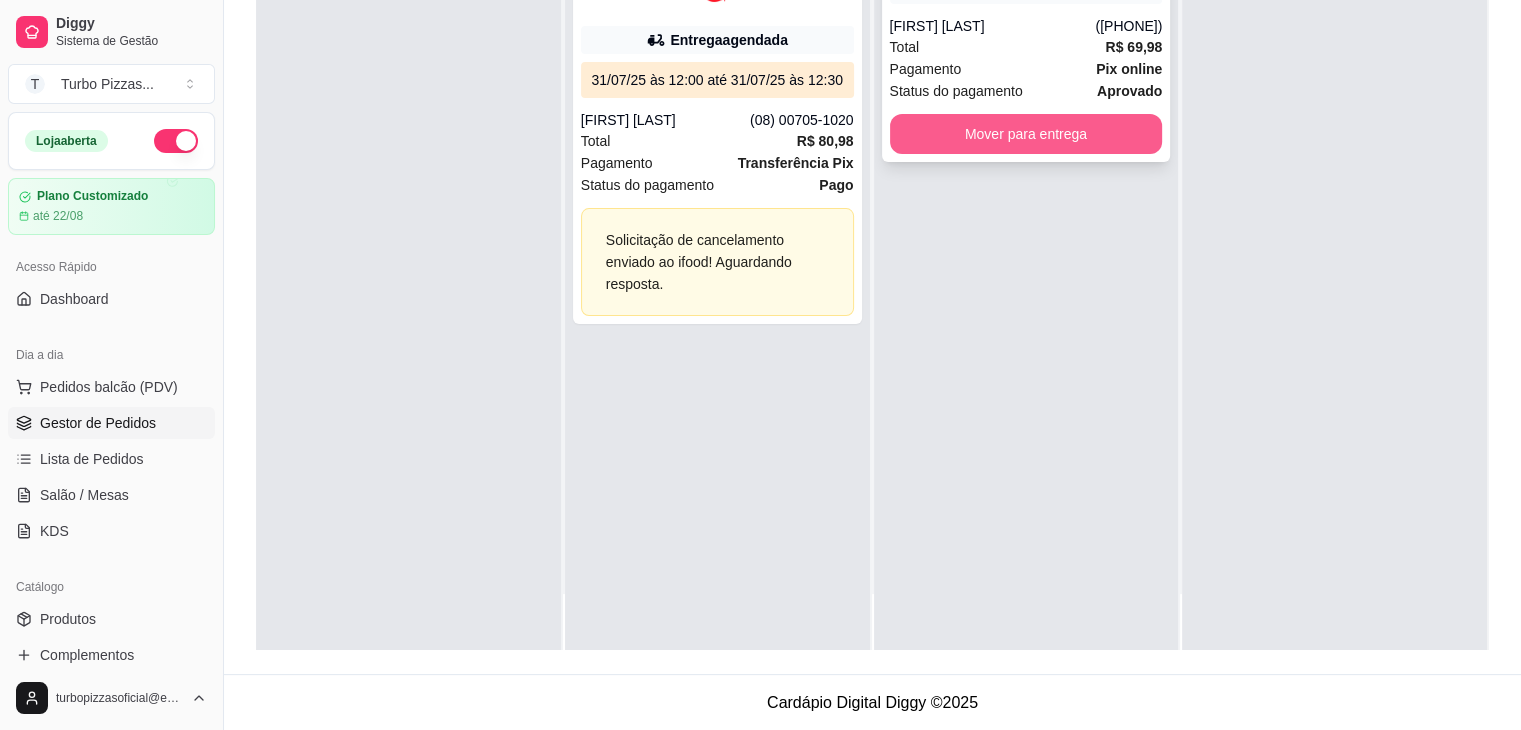 click on "Mover para entrega" at bounding box center (1026, 134) 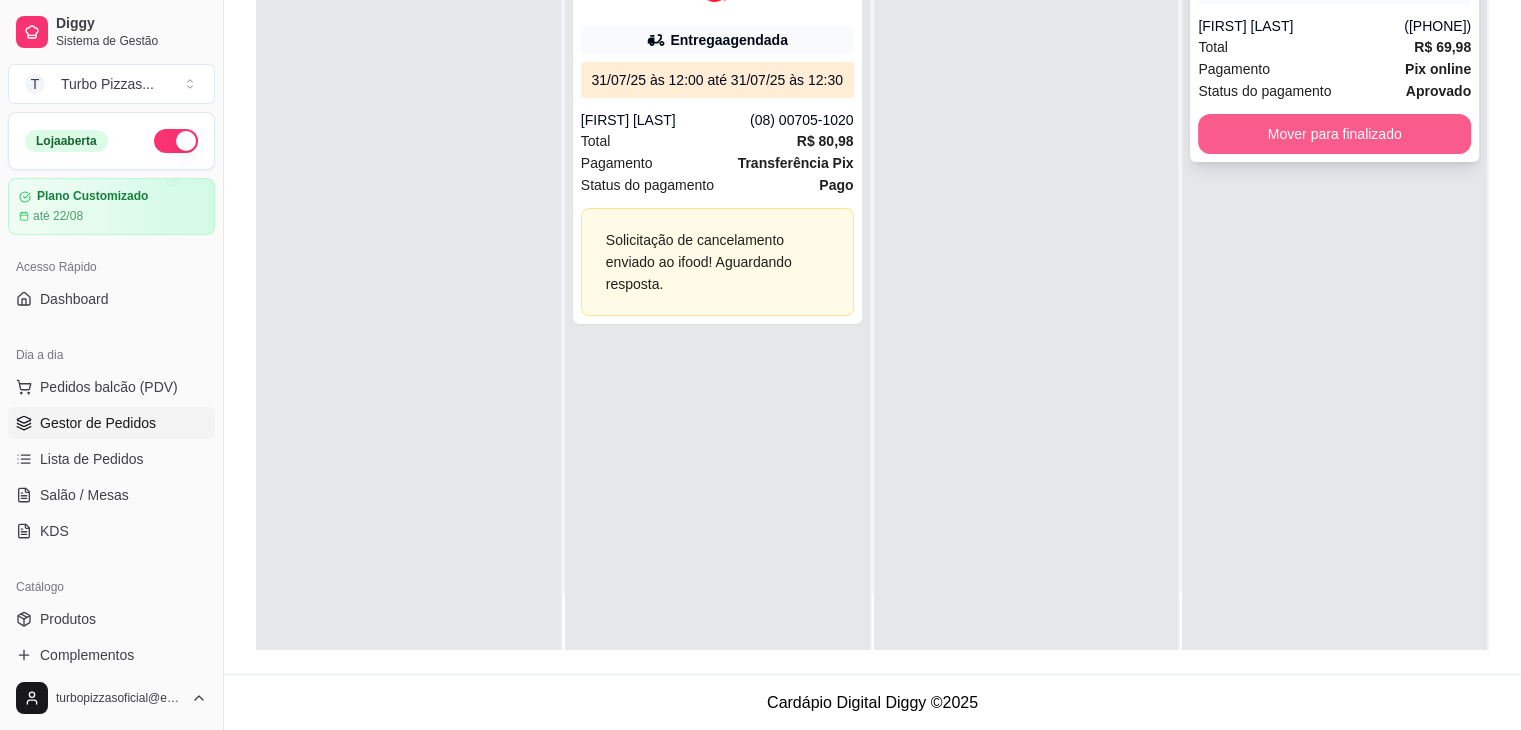click on "Mover para finalizado" at bounding box center (1334, 134) 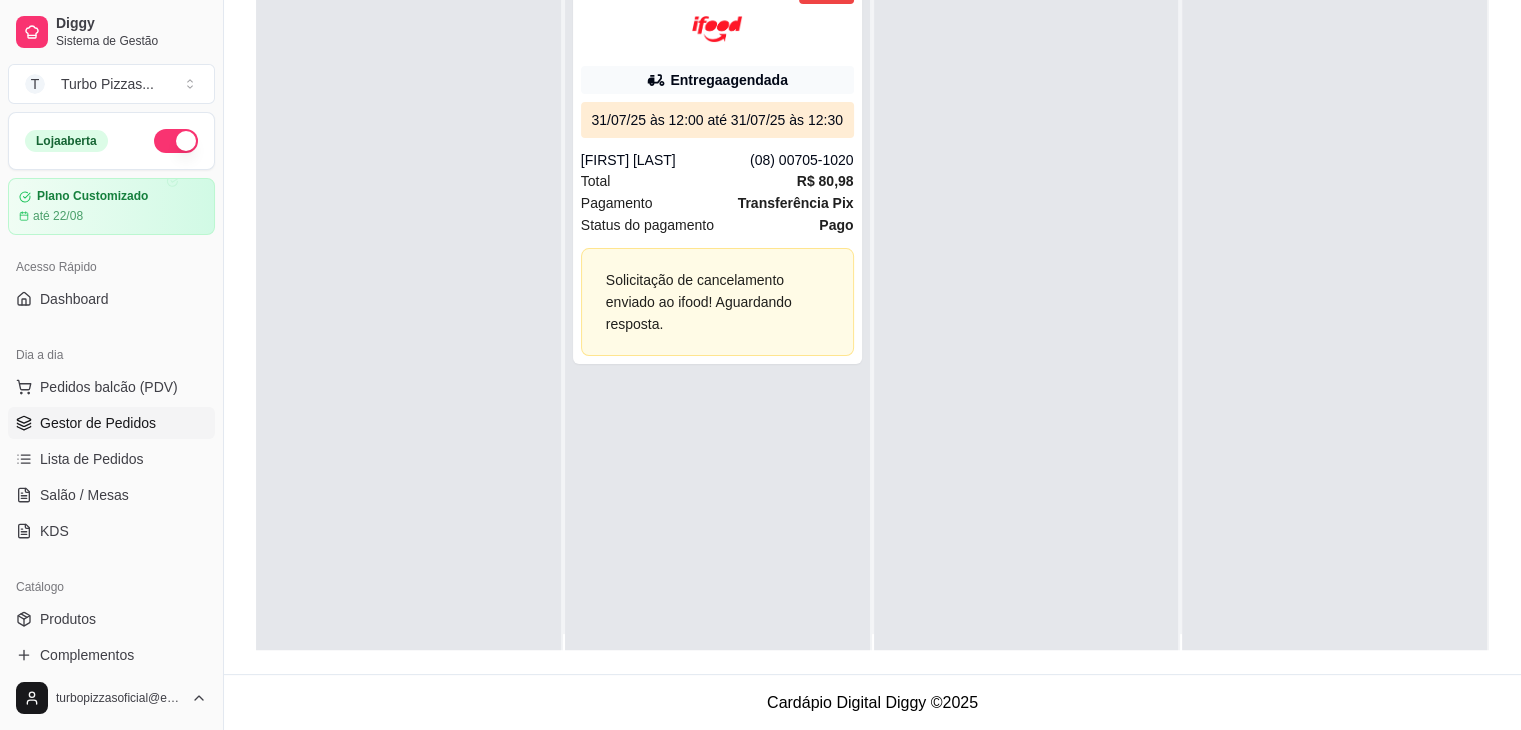 scroll, scrollTop: 0, scrollLeft: 0, axis: both 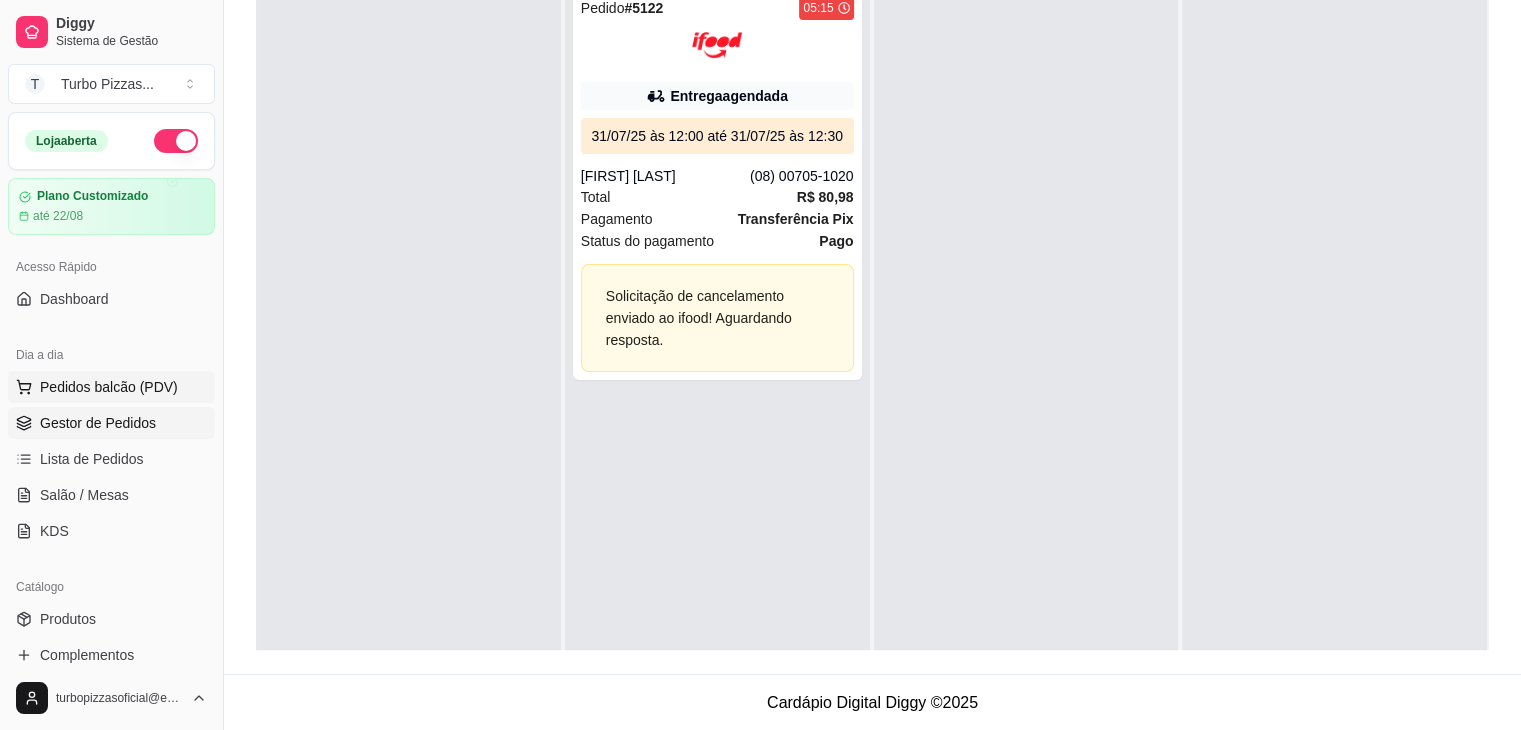 click on "Pedidos balcão (PDV)" at bounding box center (109, 387) 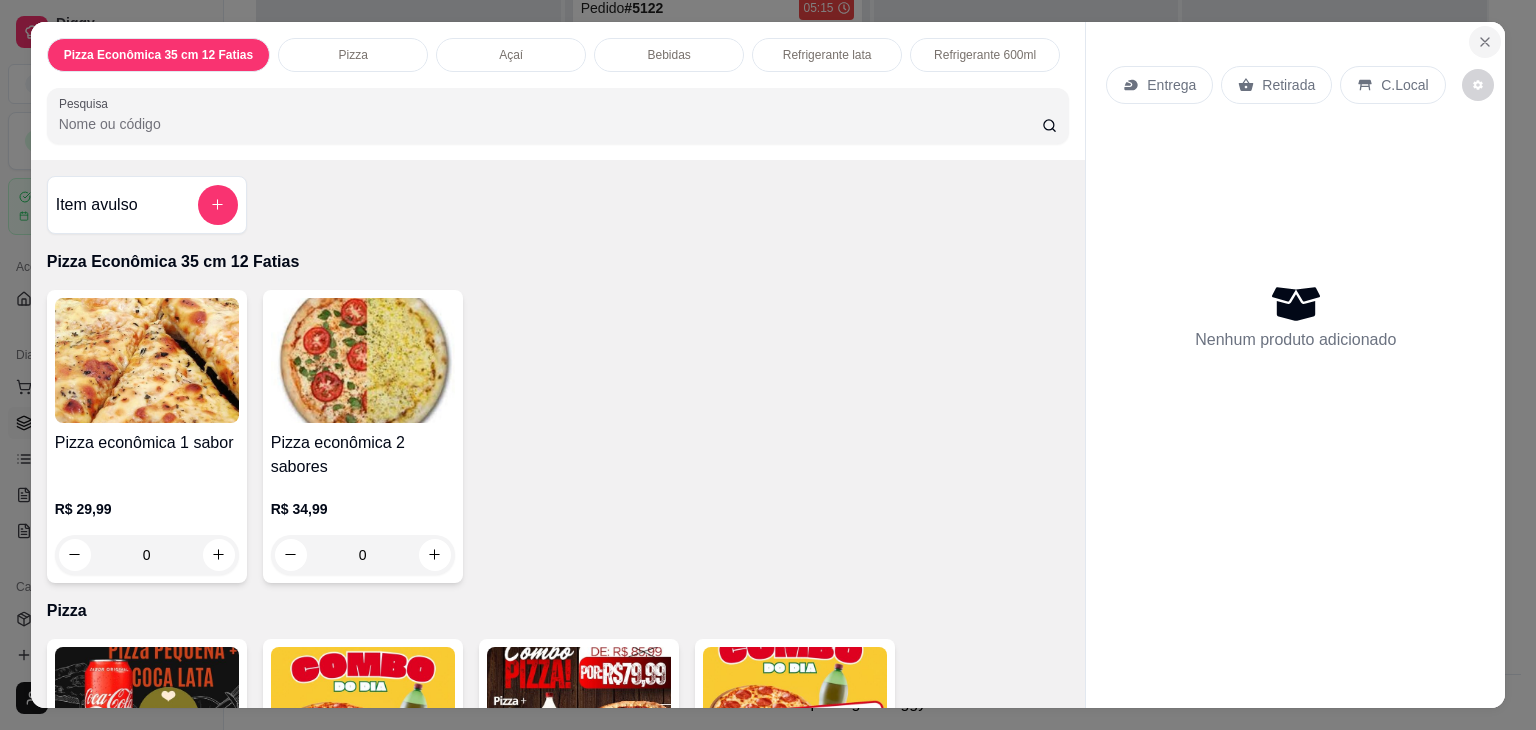 click 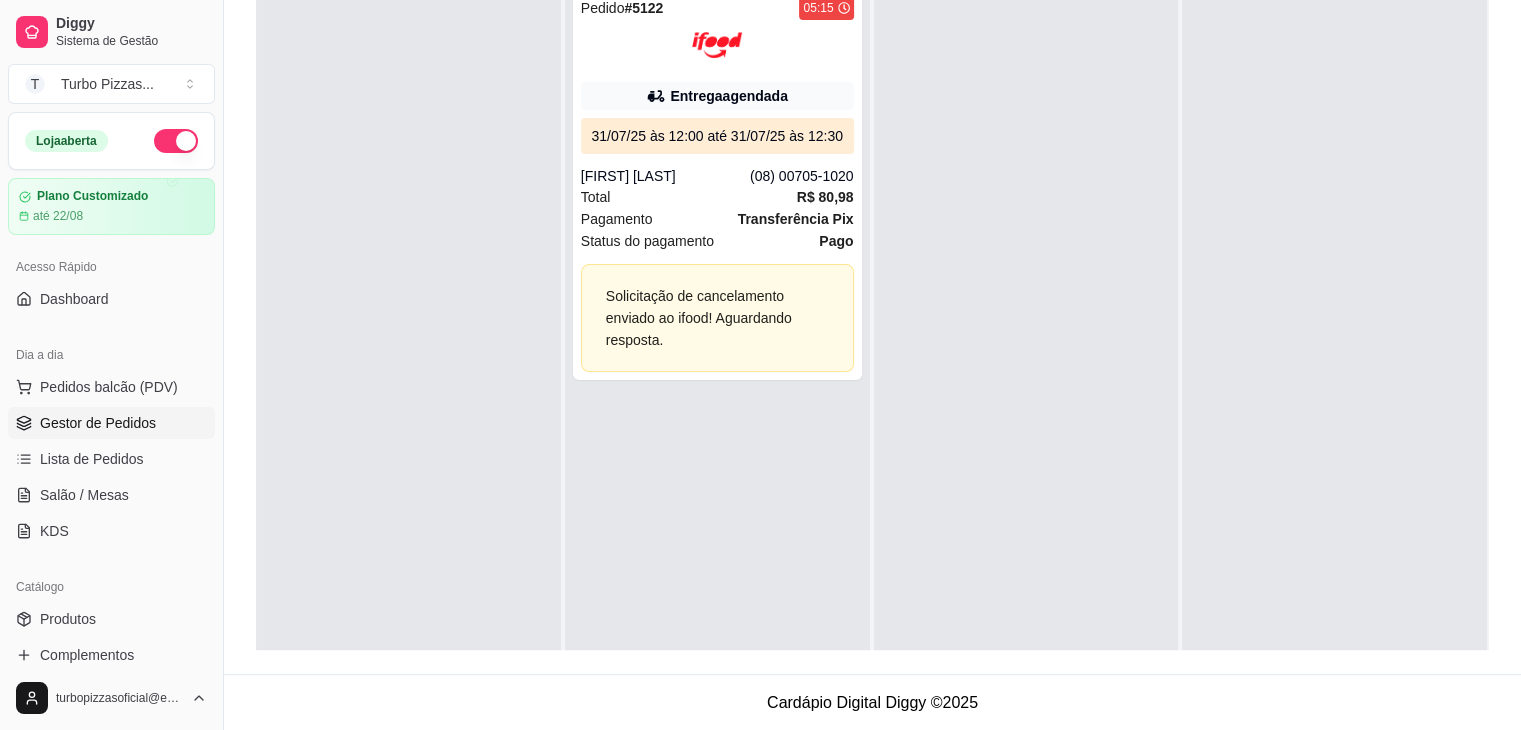 scroll, scrollTop: 566, scrollLeft: 0, axis: vertical 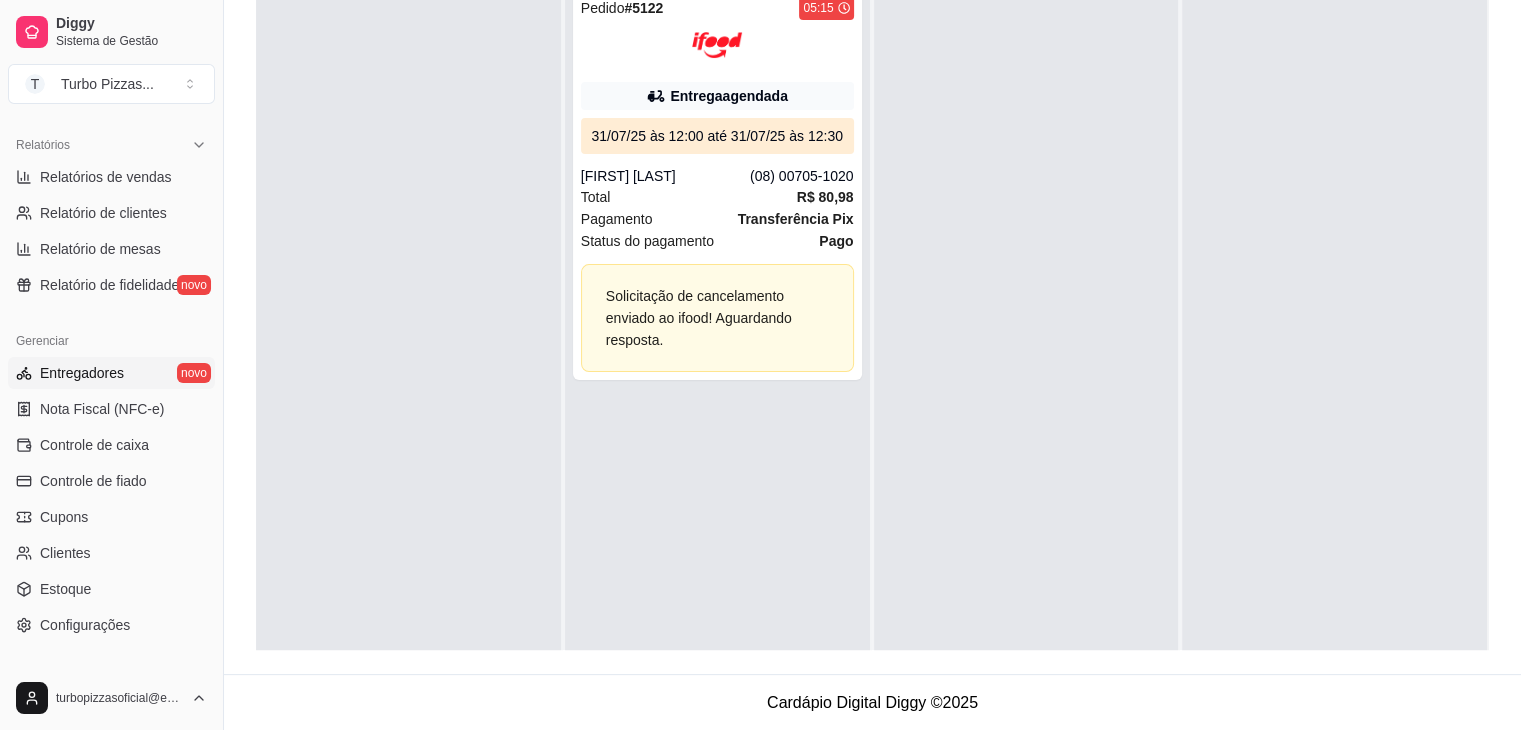 click on "Entregadores" at bounding box center [82, 373] 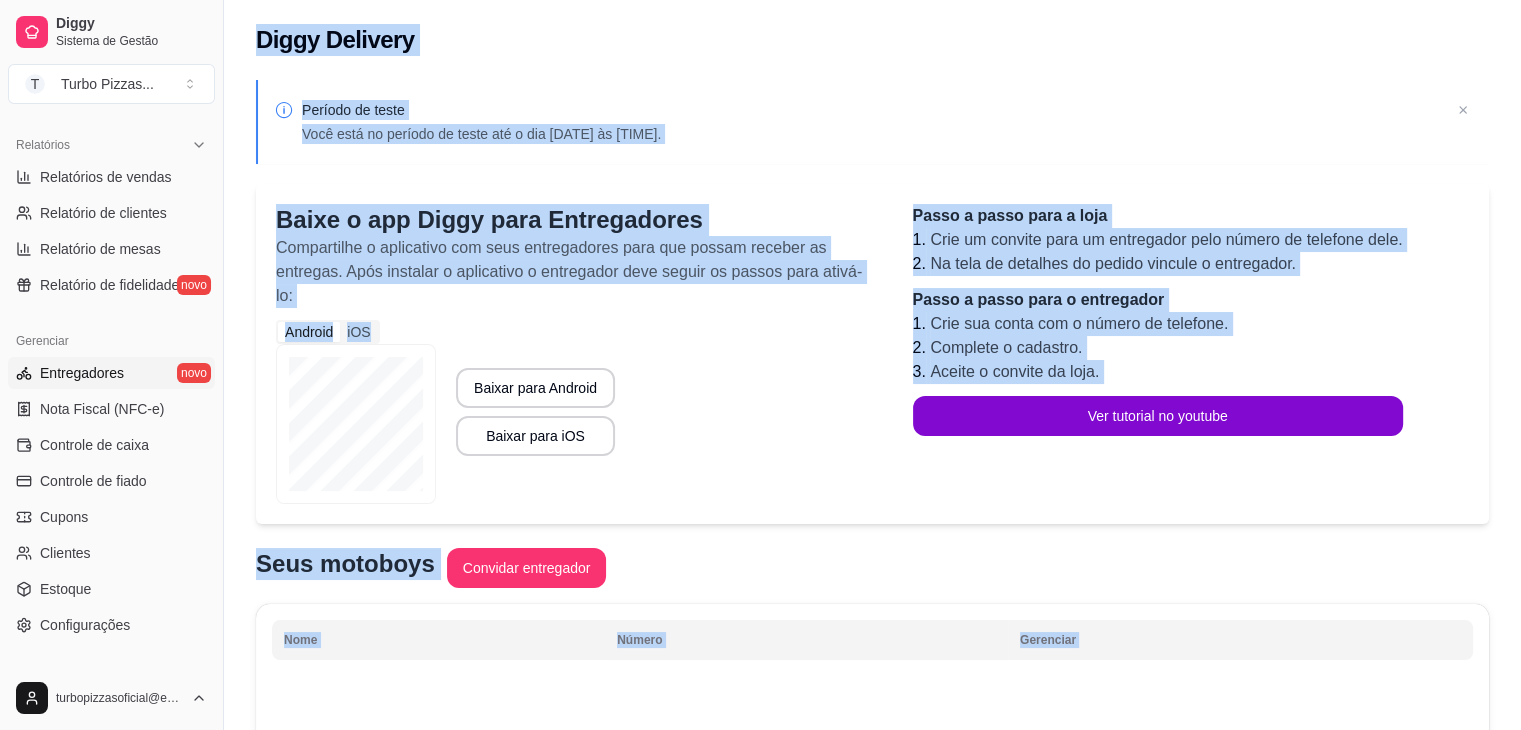 click on "Android iOS Baixar para Android Baixar para iOS" at bounding box center (574, 412) 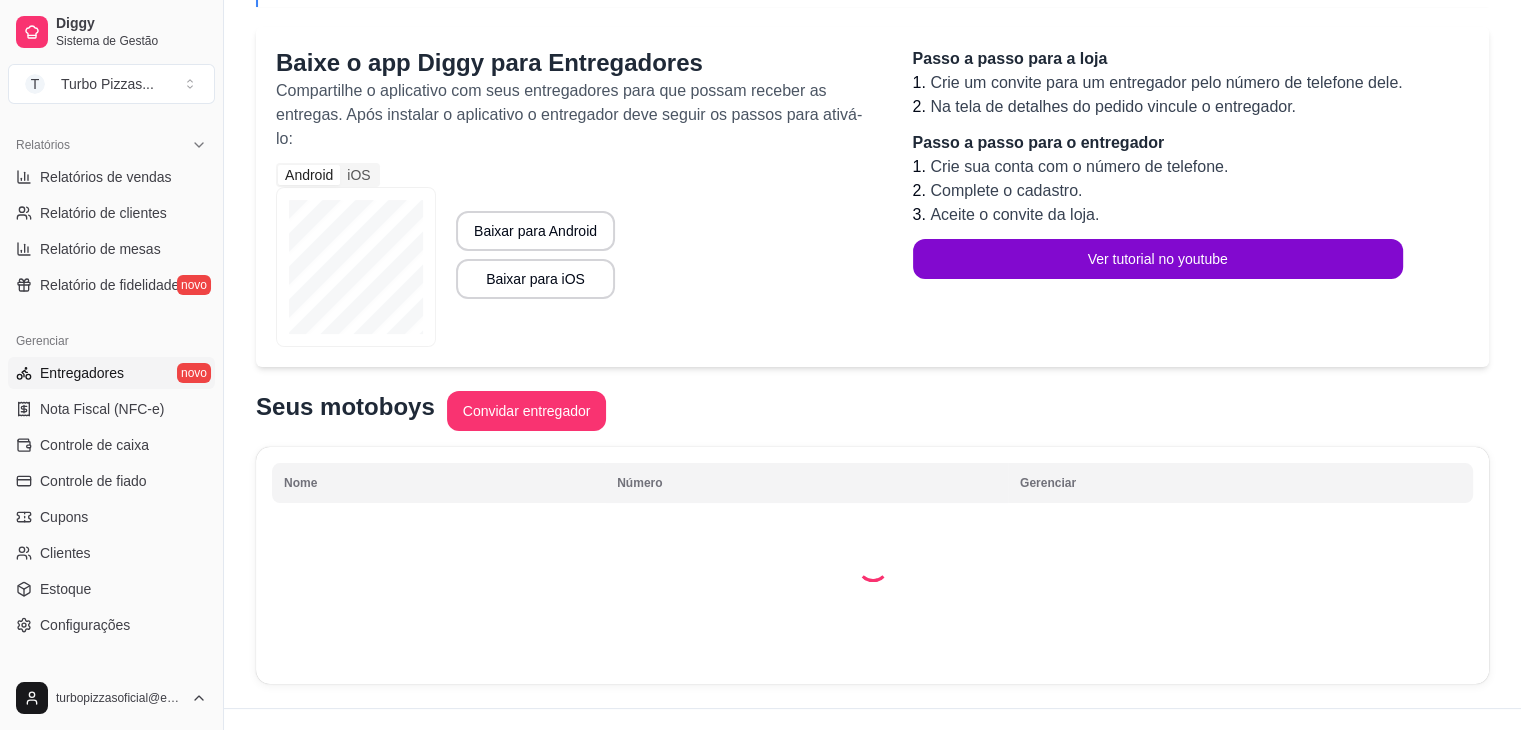 scroll, scrollTop: 192, scrollLeft: 0, axis: vertical 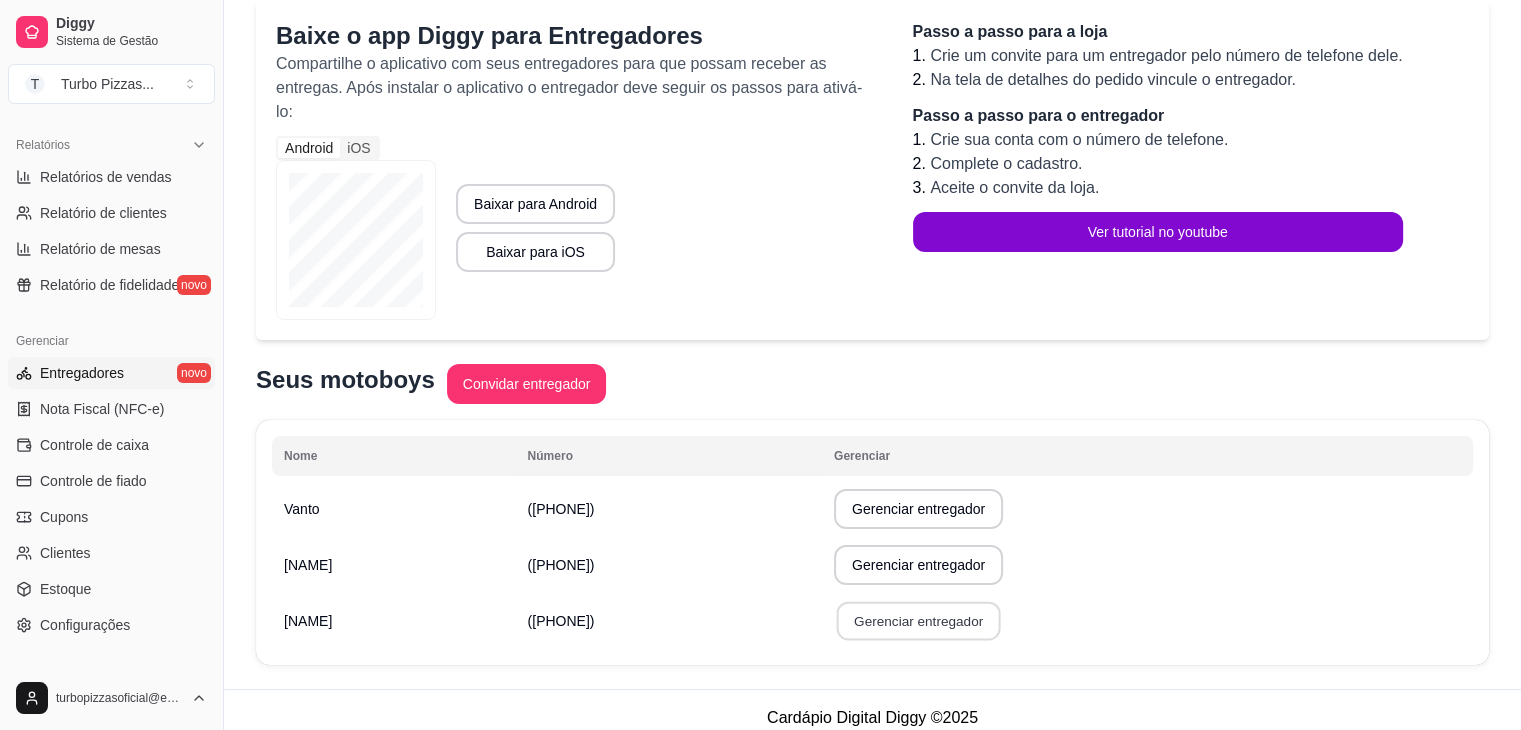 click on "Gerenciar entregador" at bounding box center (919, 621) 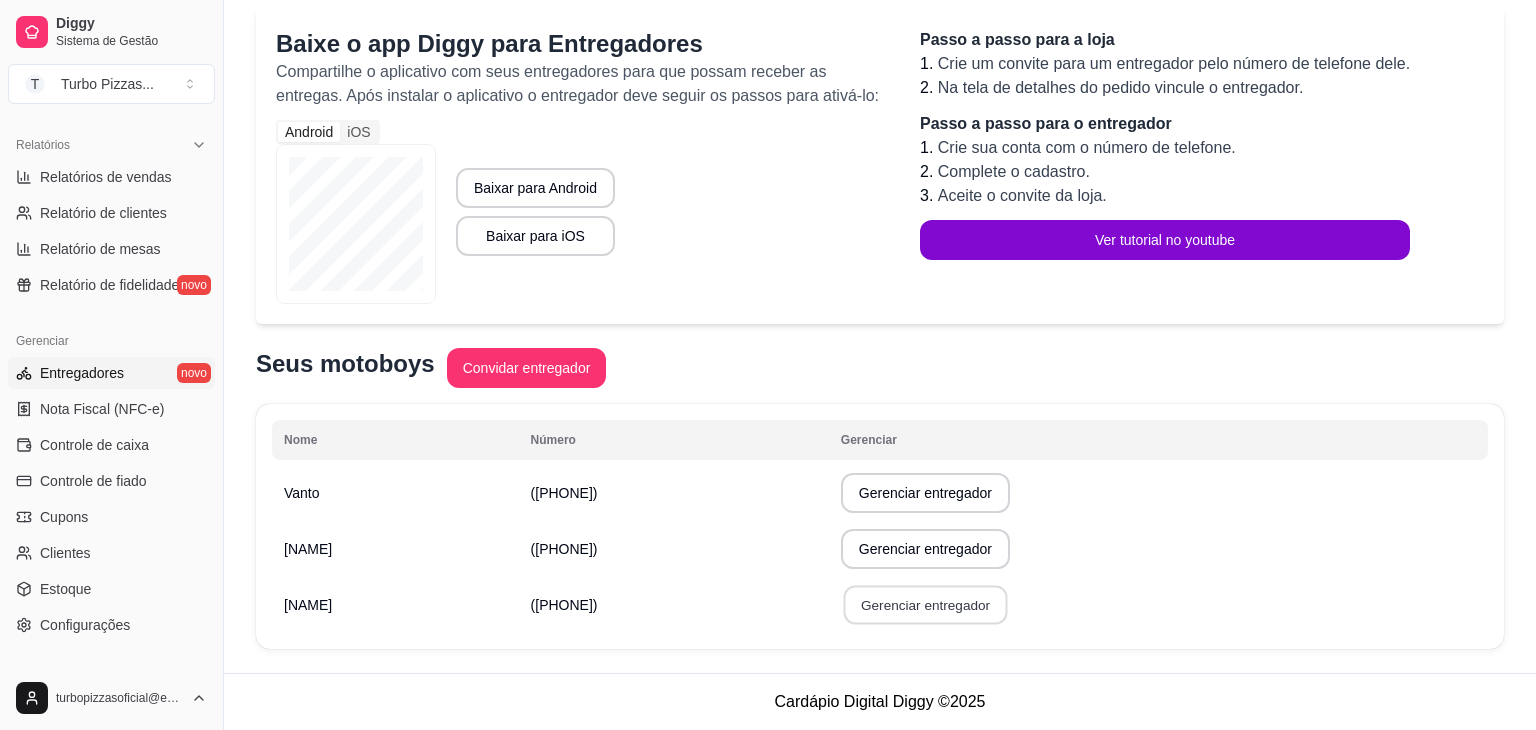 select on "30" 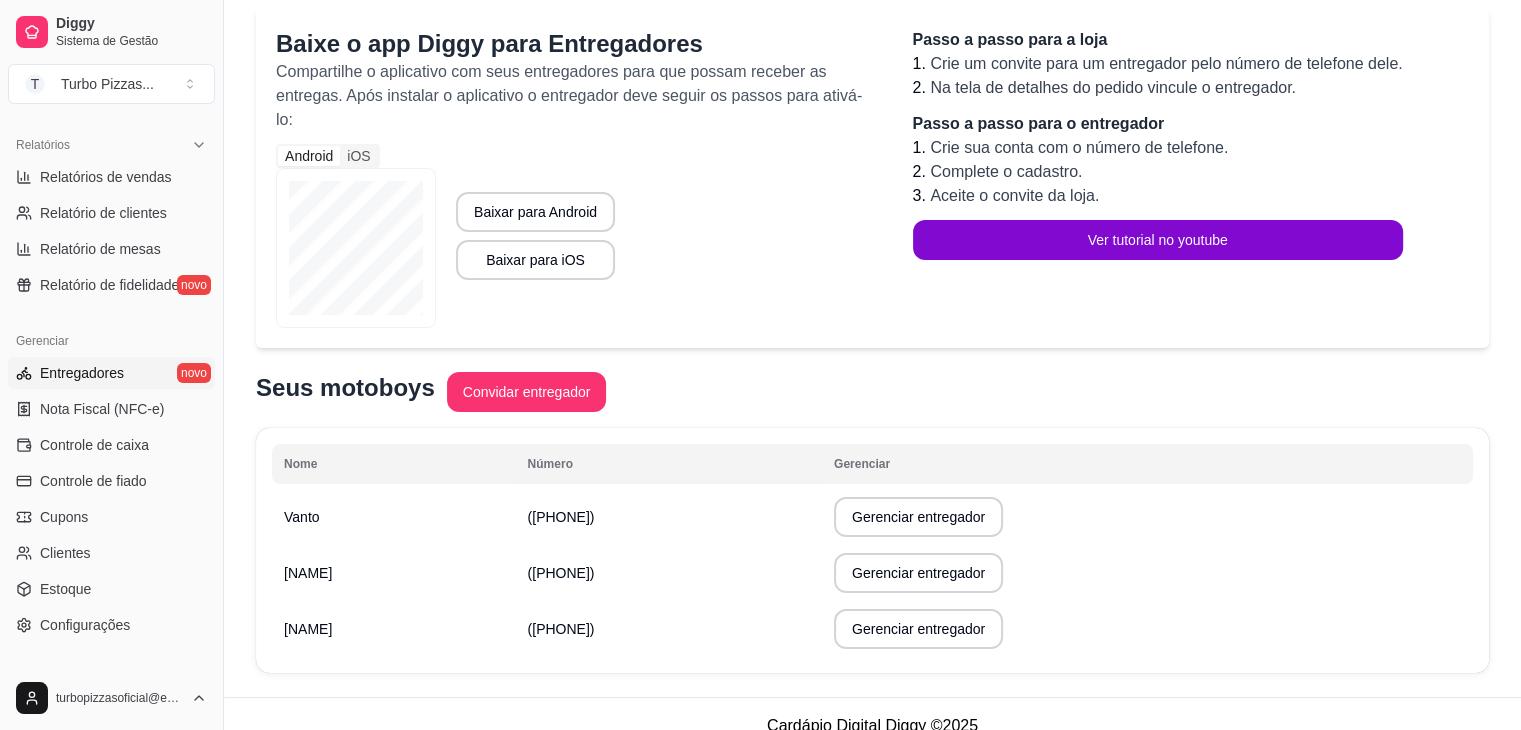 scroll, scrollTop: 0, scrollLeft: 0, axis: both 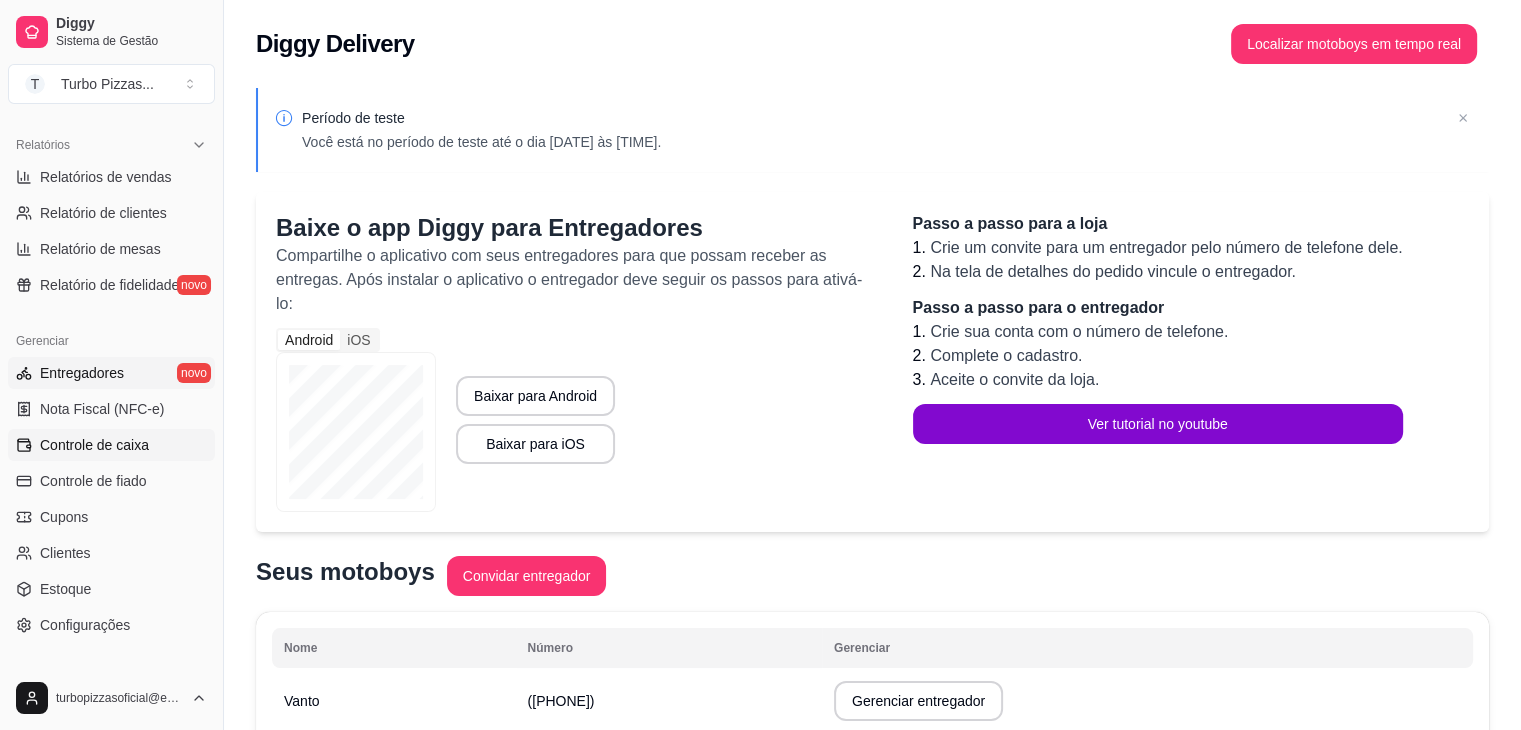 click on "Controle de caixa" at bounding box center [94, 445] 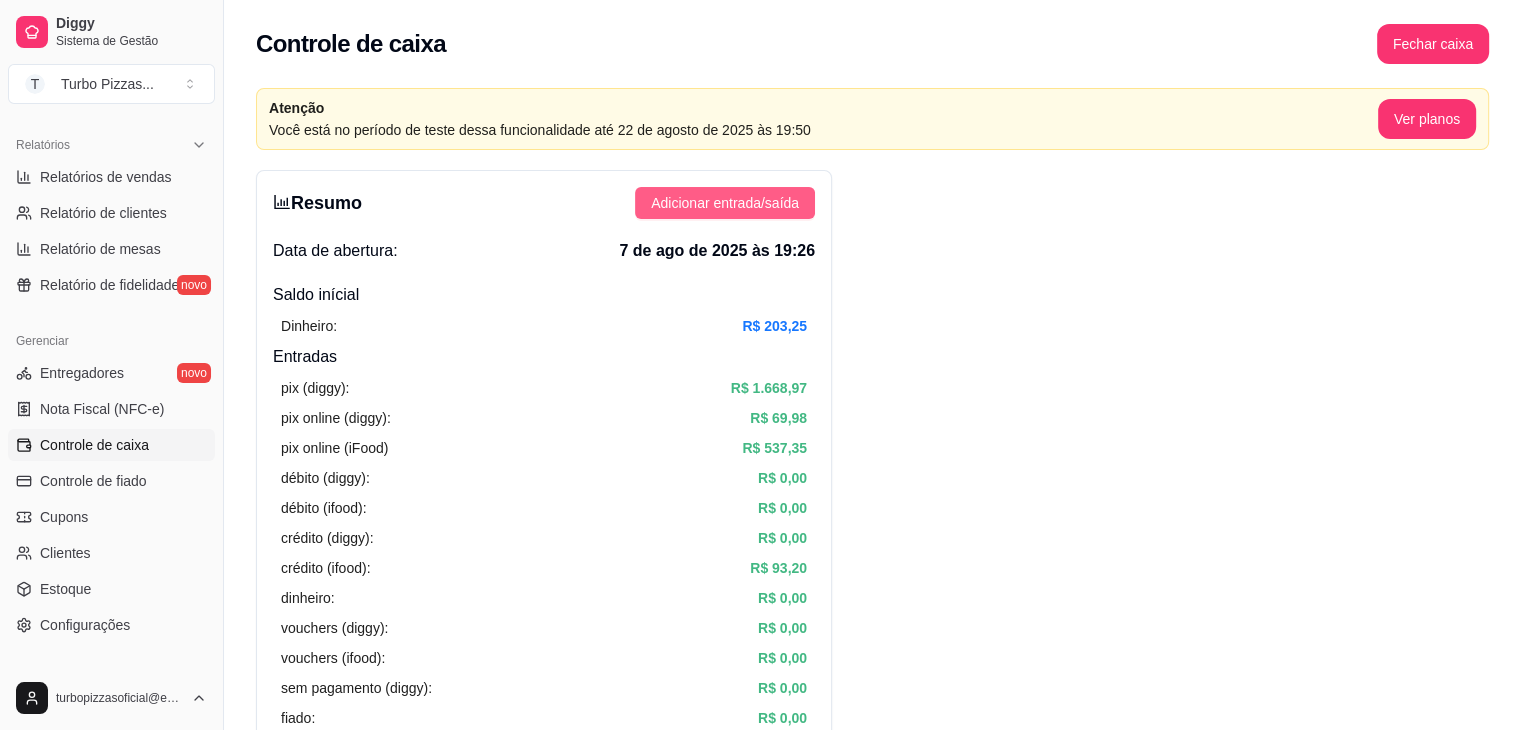 click on "Adicionar entrada/saída" at bounding box center (725, 203) 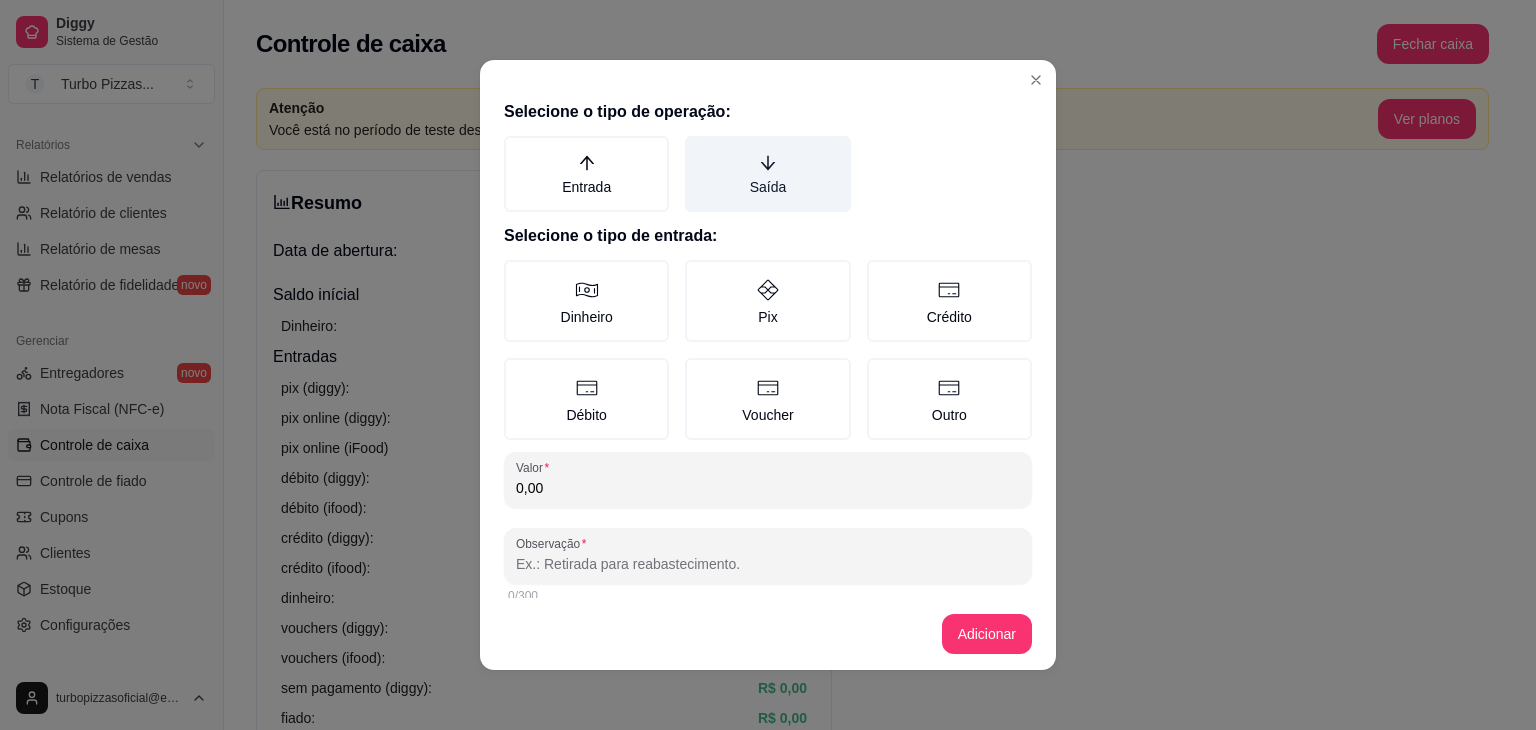 click on "Saída" at bounding box center (767, 174) 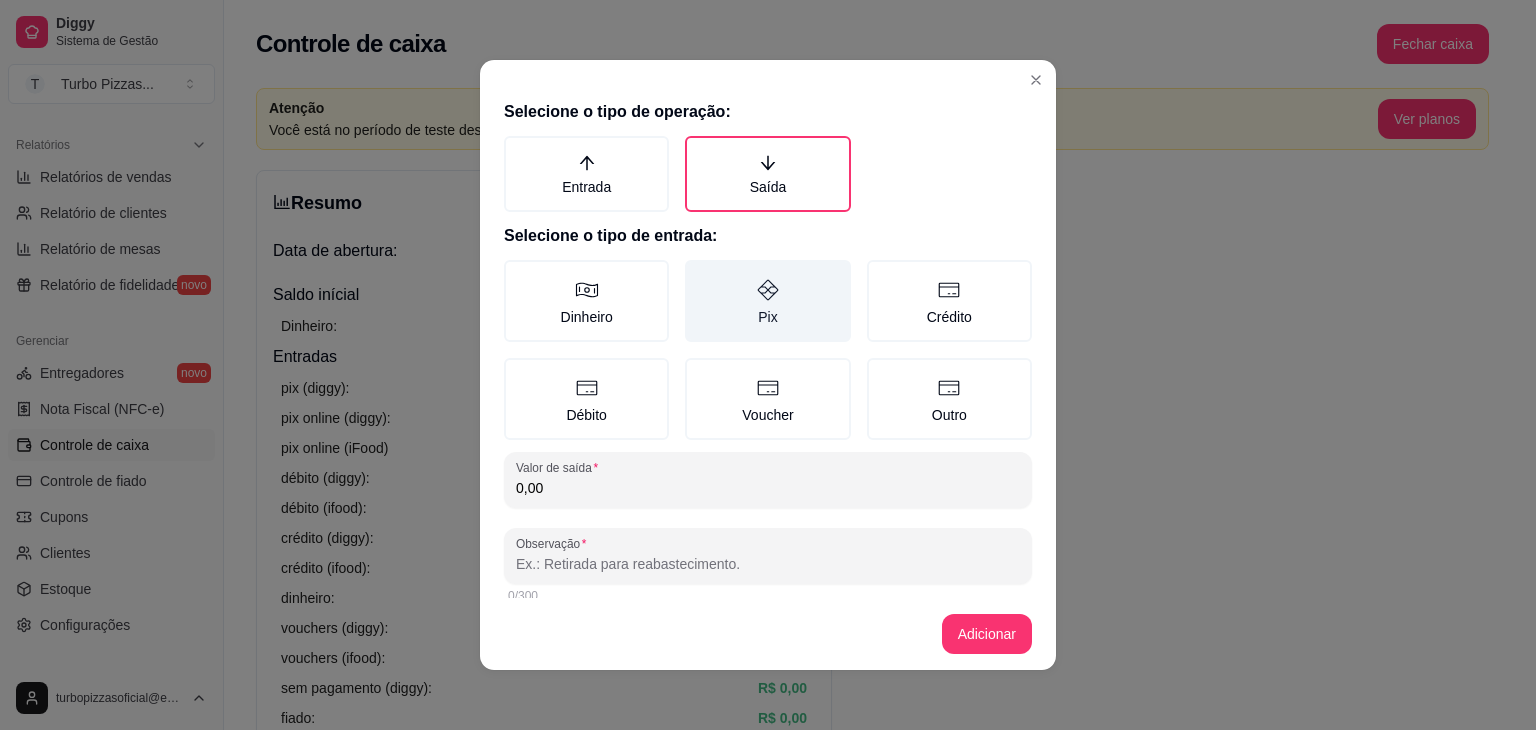 click 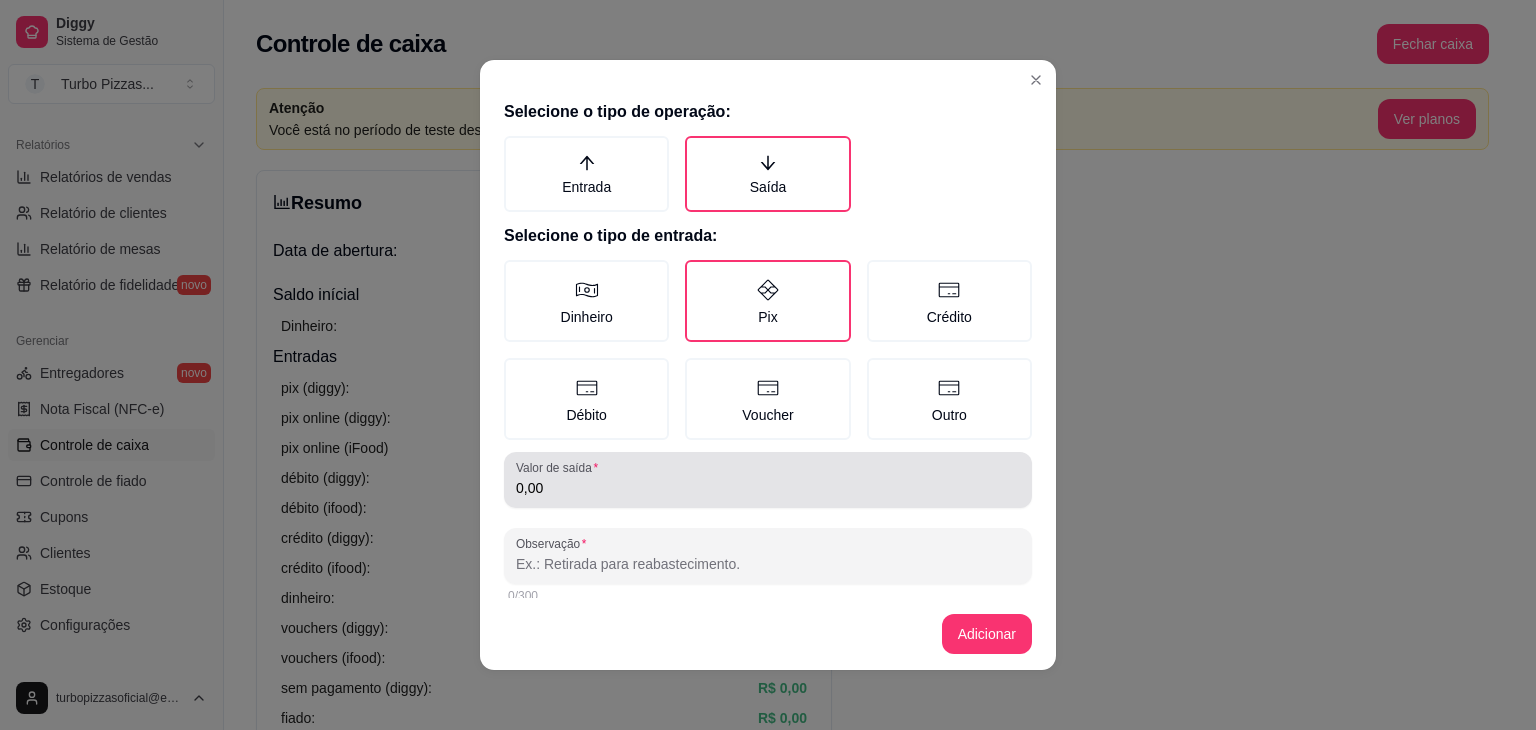 click on "Valor
de saída 0,00" at bounding box center (768, 480) 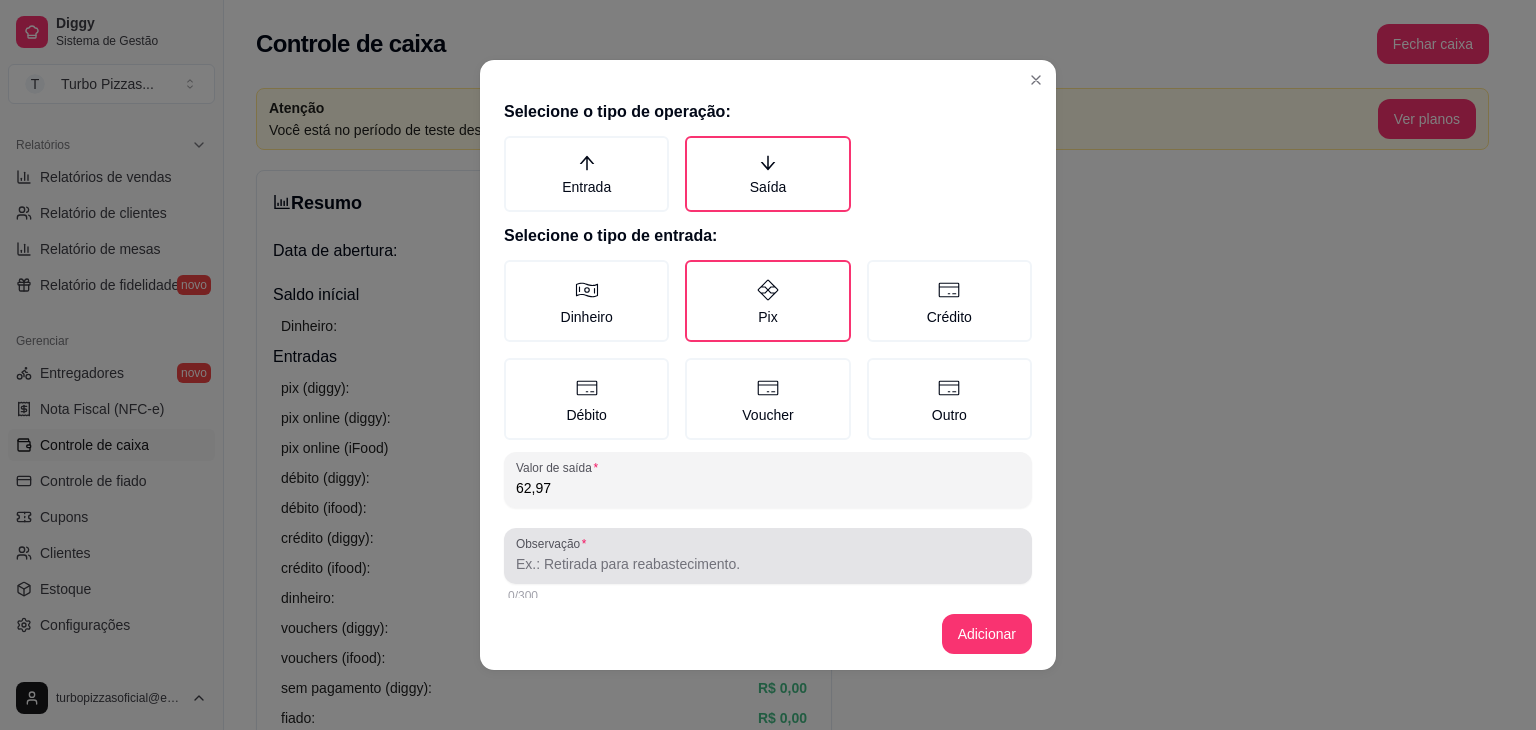 type on "62,97" 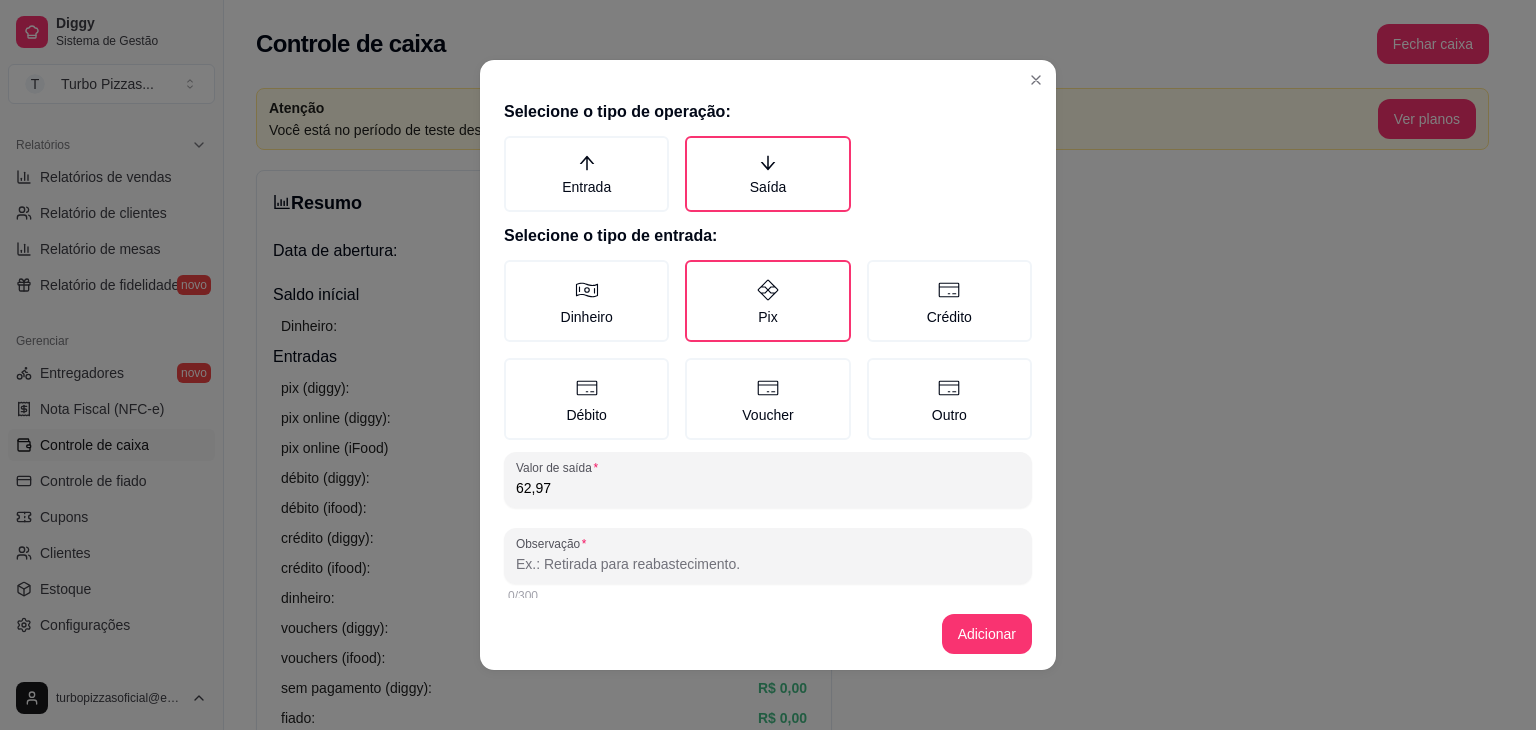 click on "Observação" at bounding box center (768, 564) 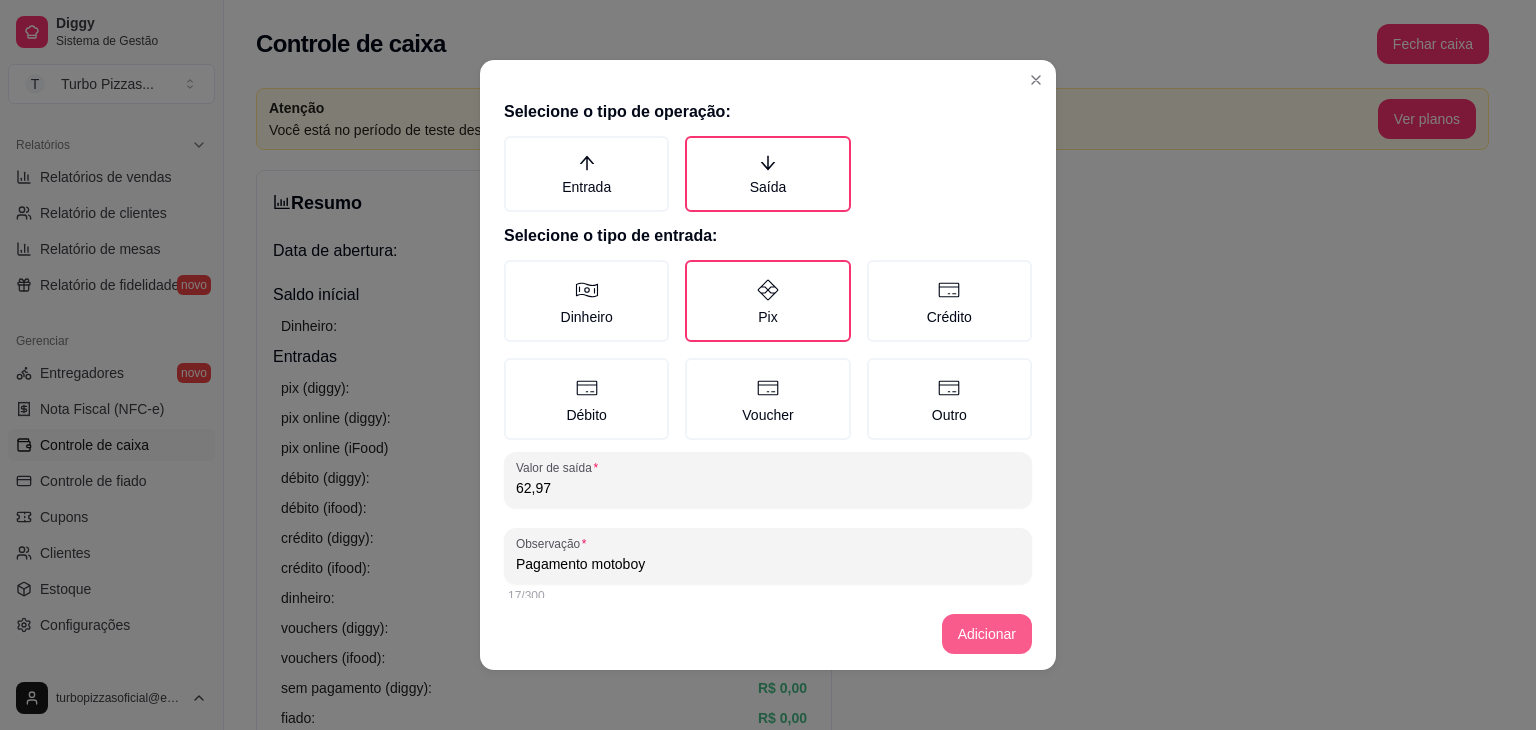 type on "Pagamento motoboy" 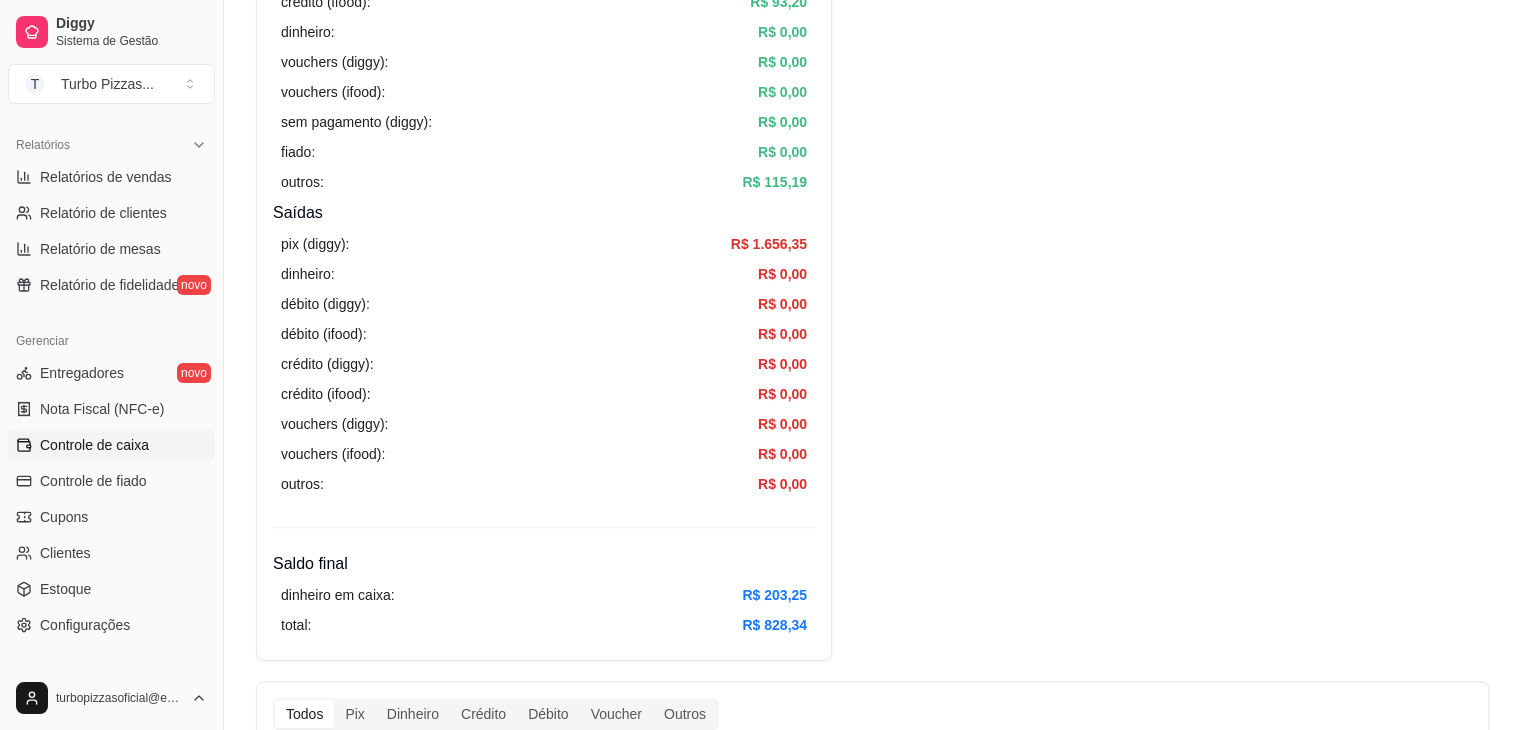 scroll, scrollTop: 1133, scrollLeft: 0, axis: vertical 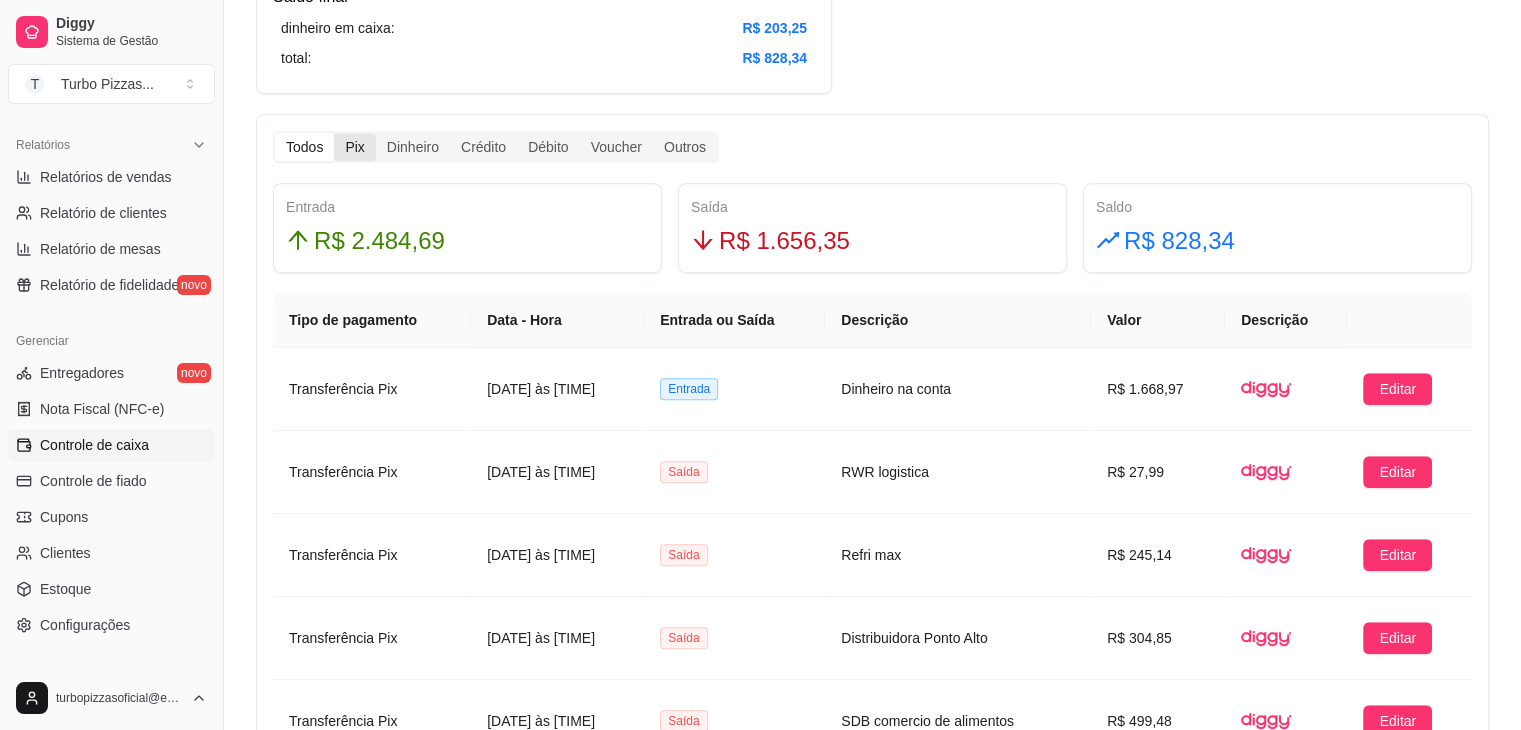 click on "Pix" at bounding box center (354, 147) 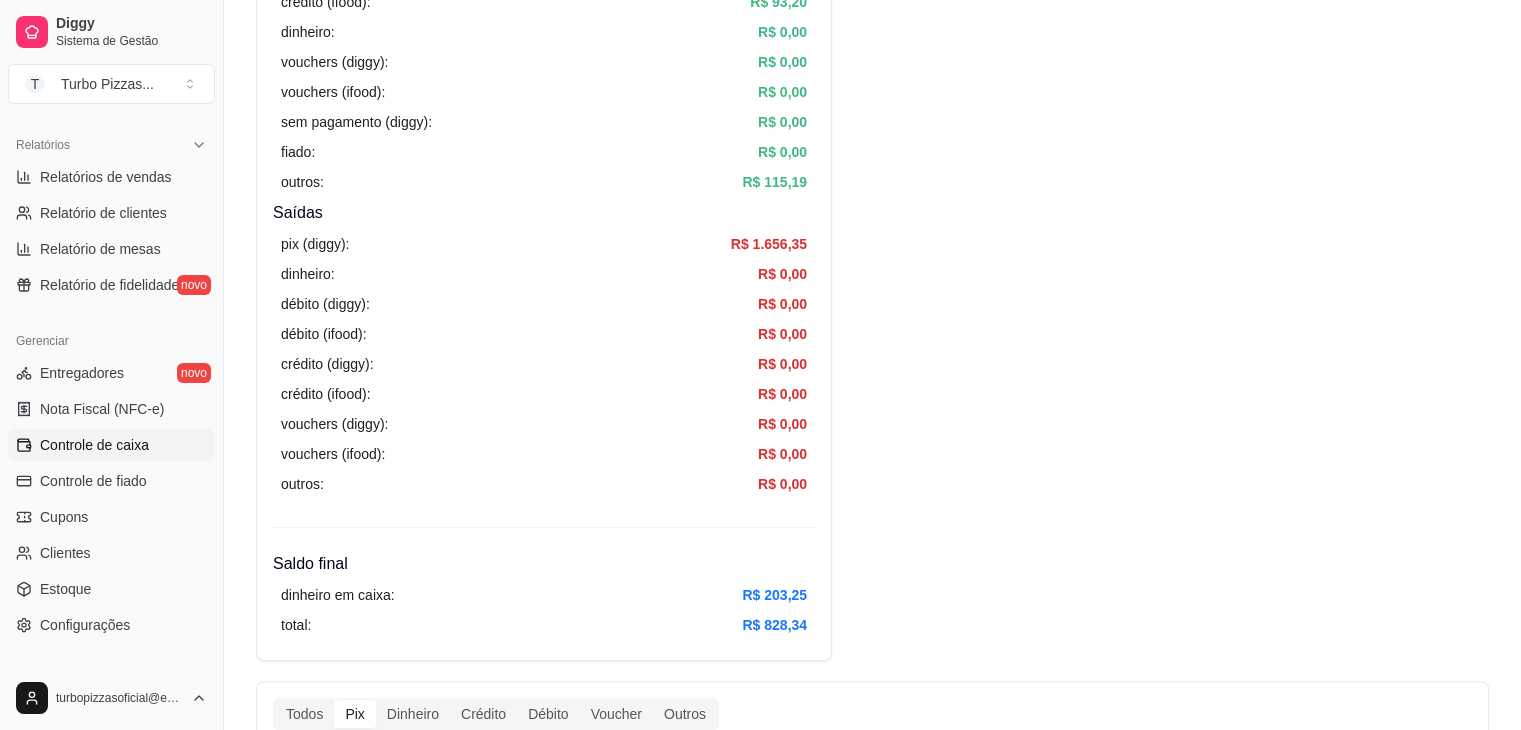 scroll, scrollTop: 0, scrollLeft: 0, axis: both 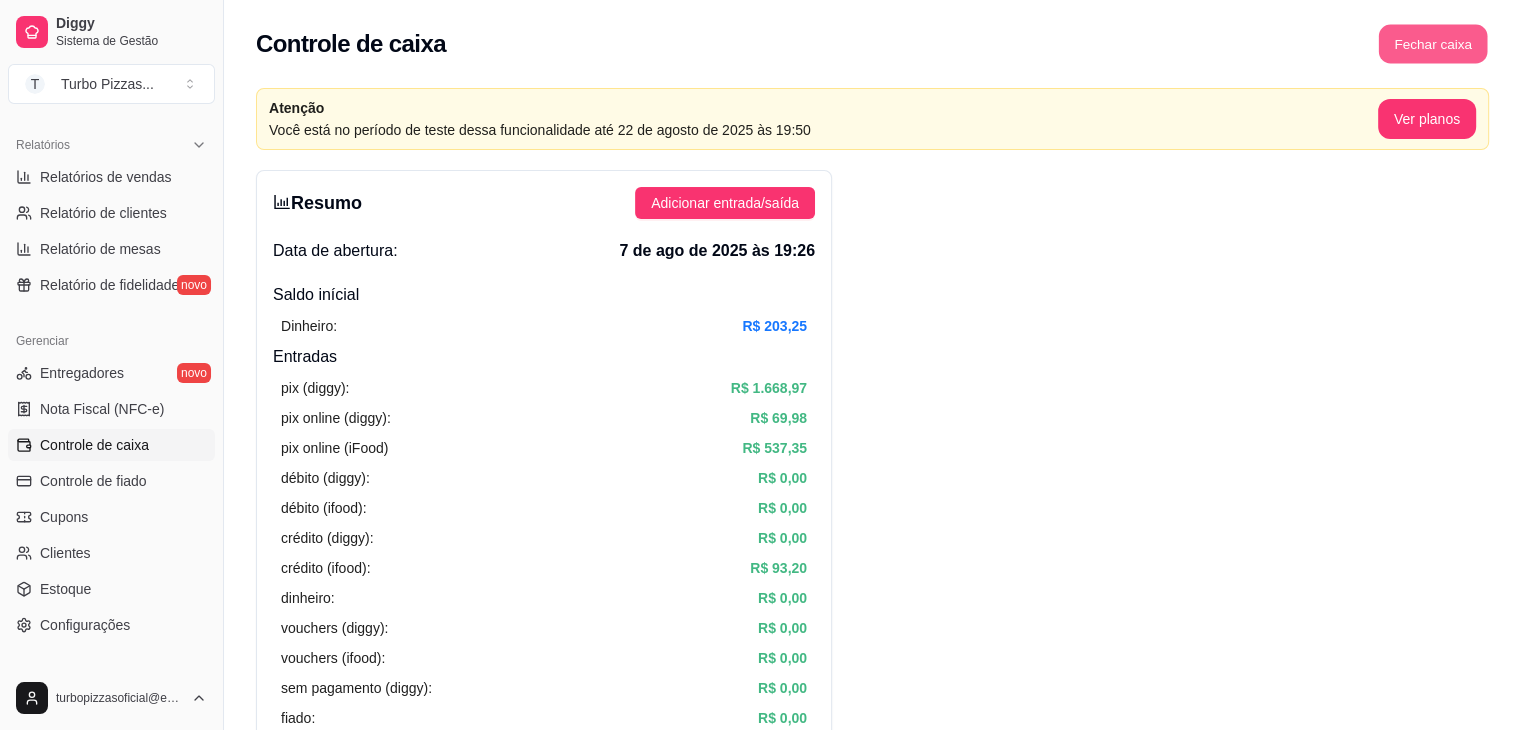 click on "Fechar caixa" at bounding box center (1433, 44) 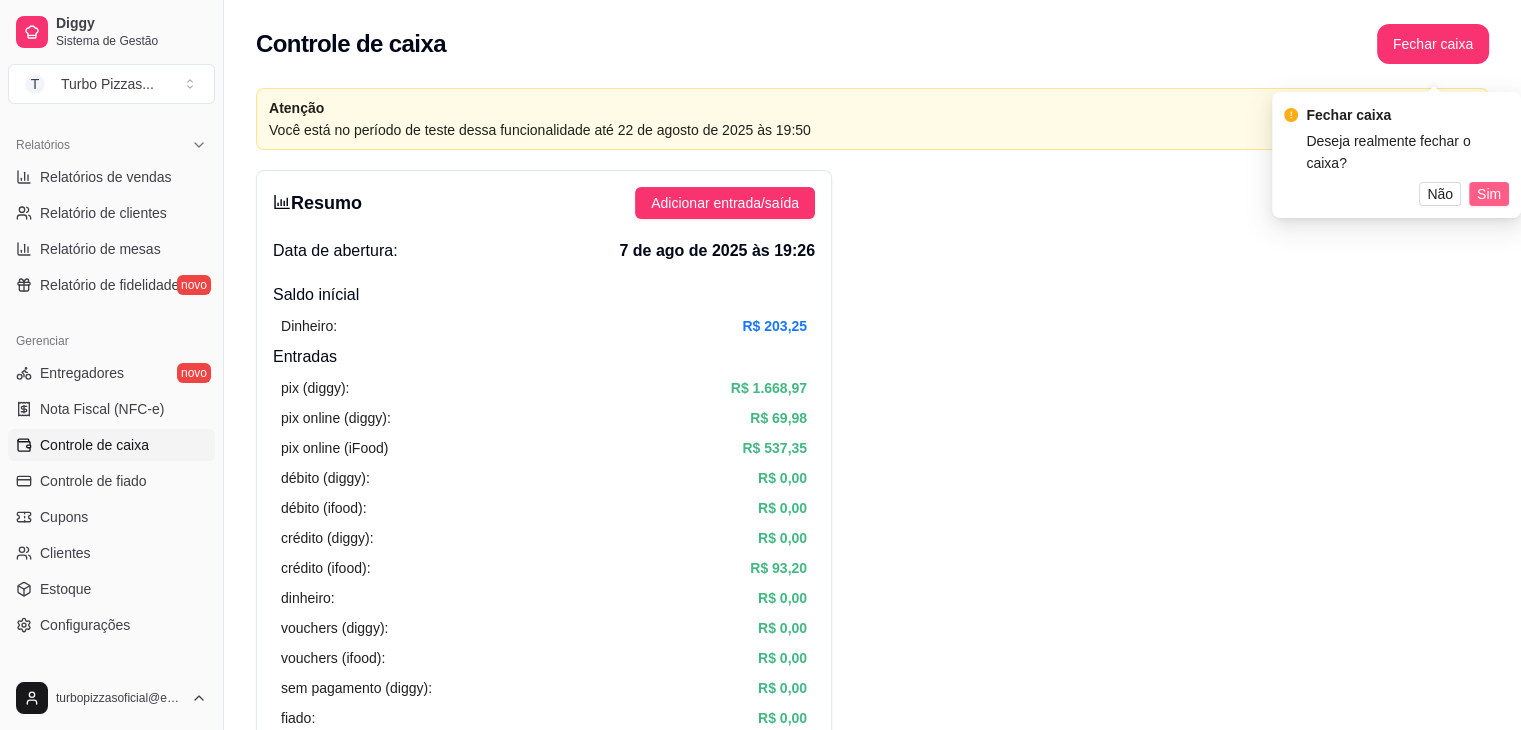 click on "Sim" at bounding box center [1489, 194] 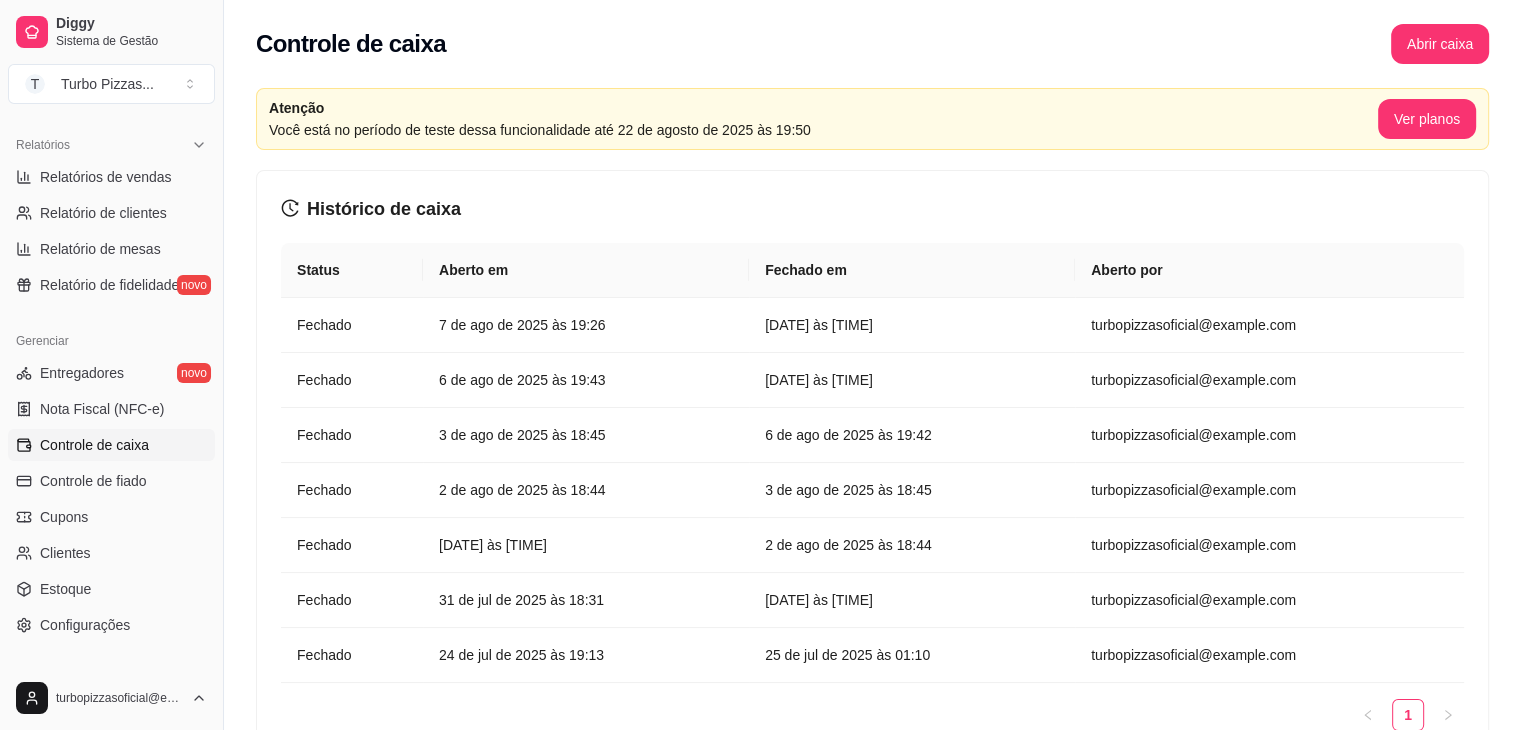 drag, startPoint x: 1497, startPoint y: 168, endPoint x: 1228, endPoint y: 169, distance: 269.00186 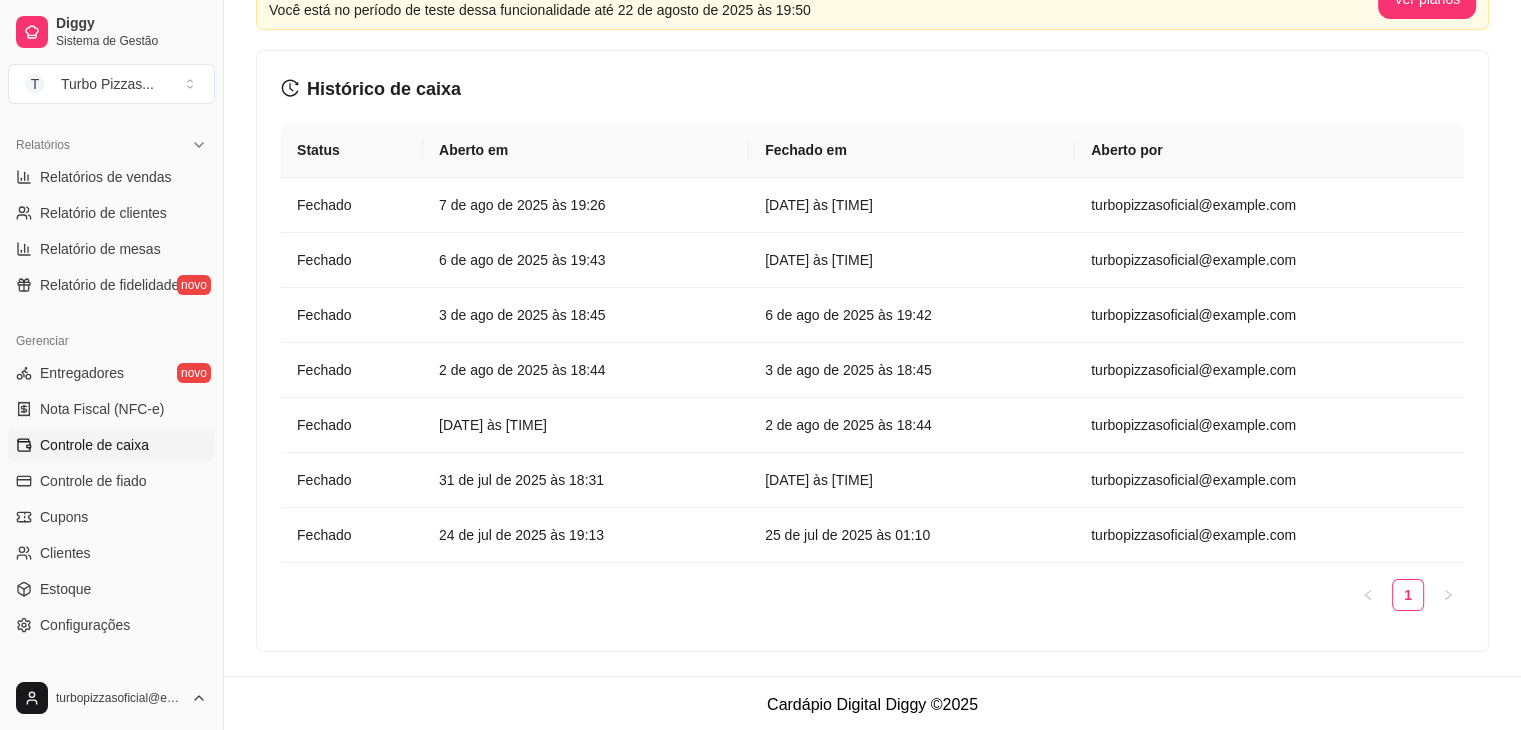 scroll, scrollTop: 0, scrollLeft: 0, axis: both 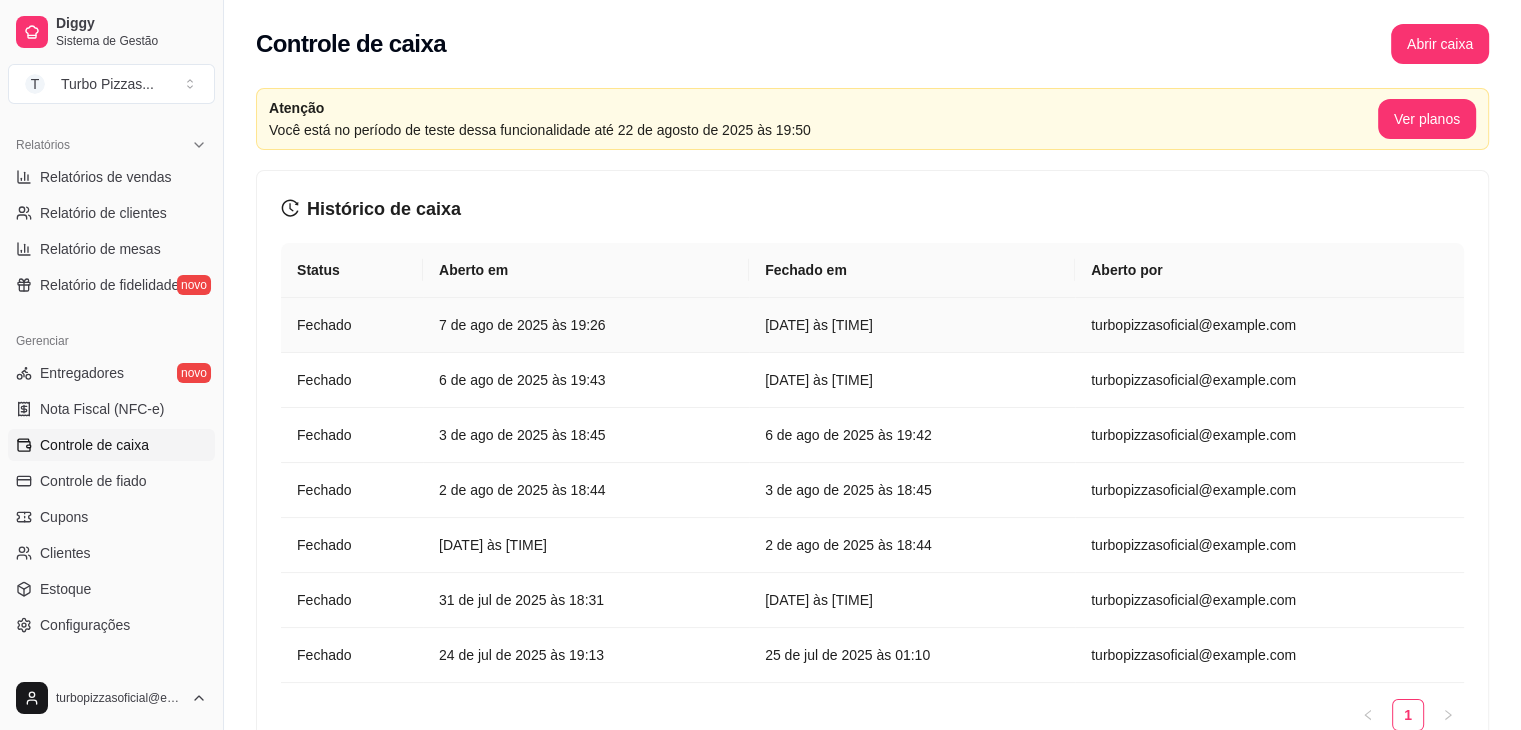 click on "7 de ago de 2025 às 19:26" at bounding box center (586, 325) 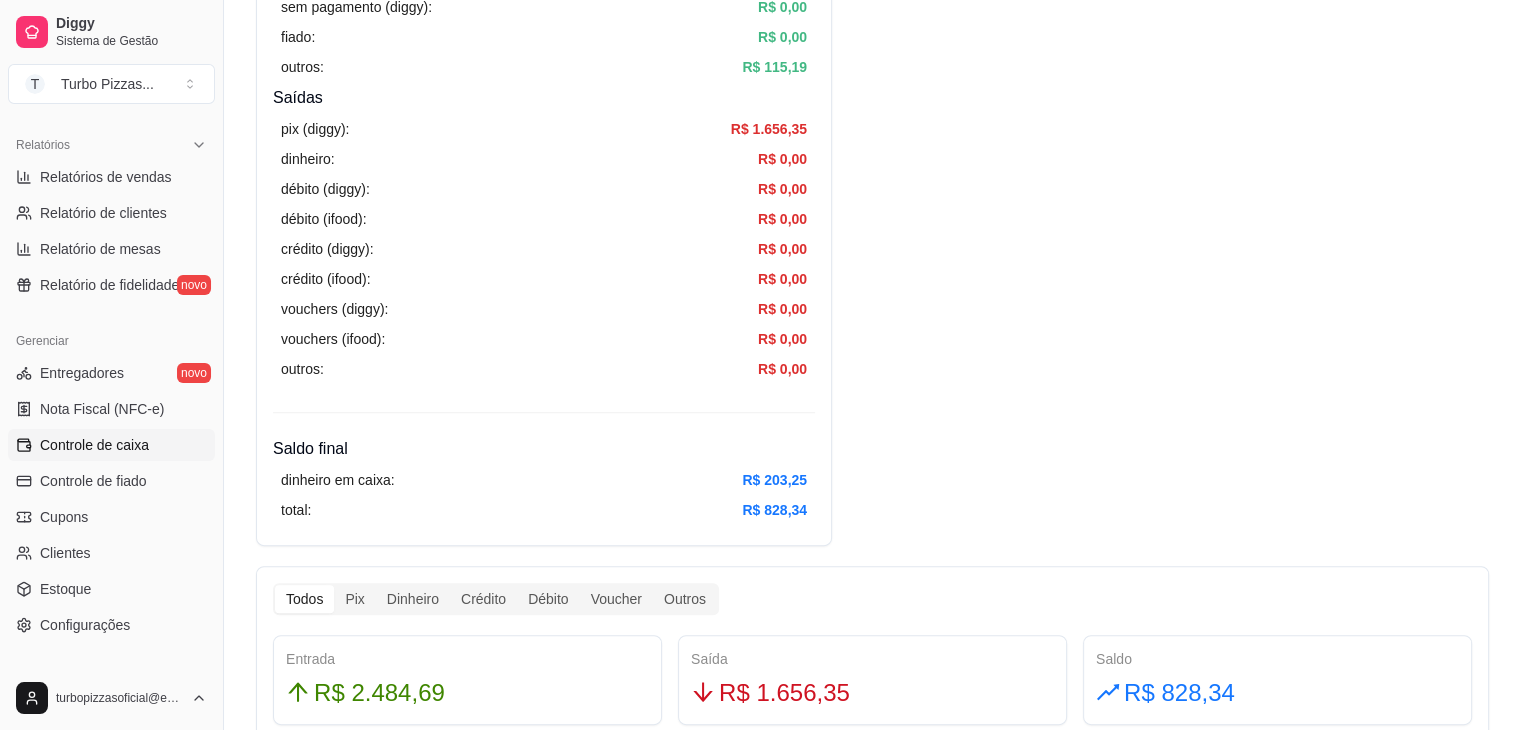 scroll, scrollTop: 1133, scrollLeft: 0, axis: vertical 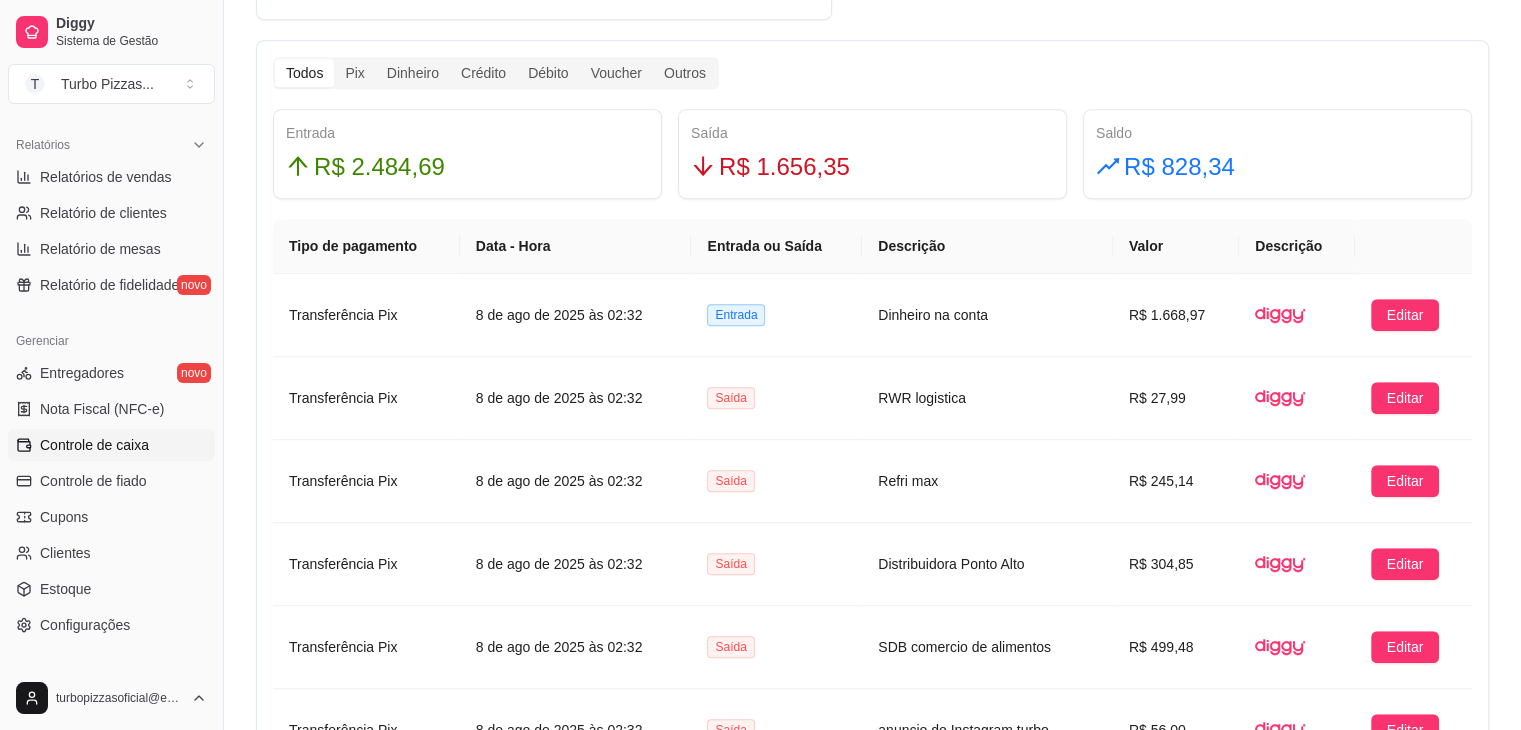 click on "Todos" at bounding box center (304, 73) 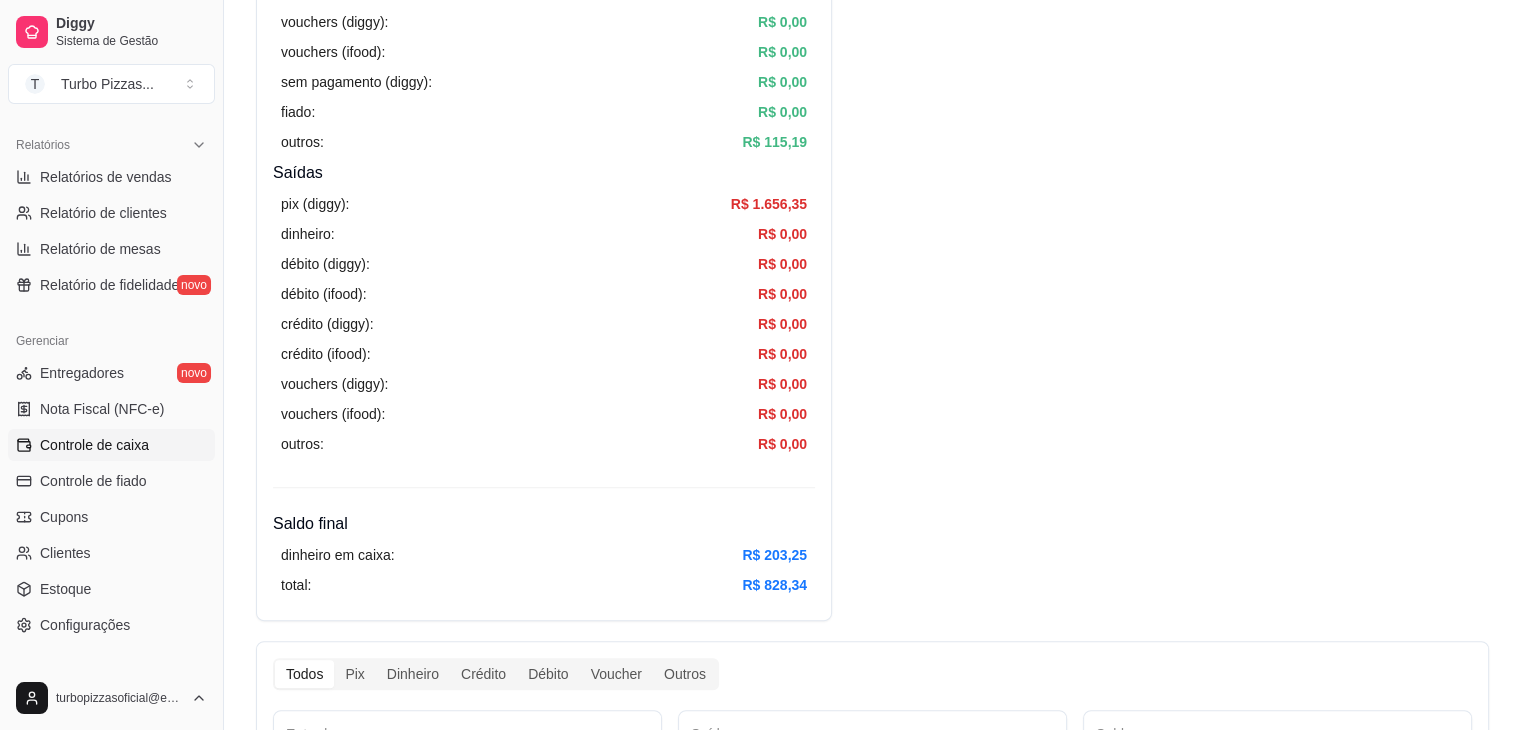 scroll, scrollTop: 0, scrollLeft: 0, axis: both 